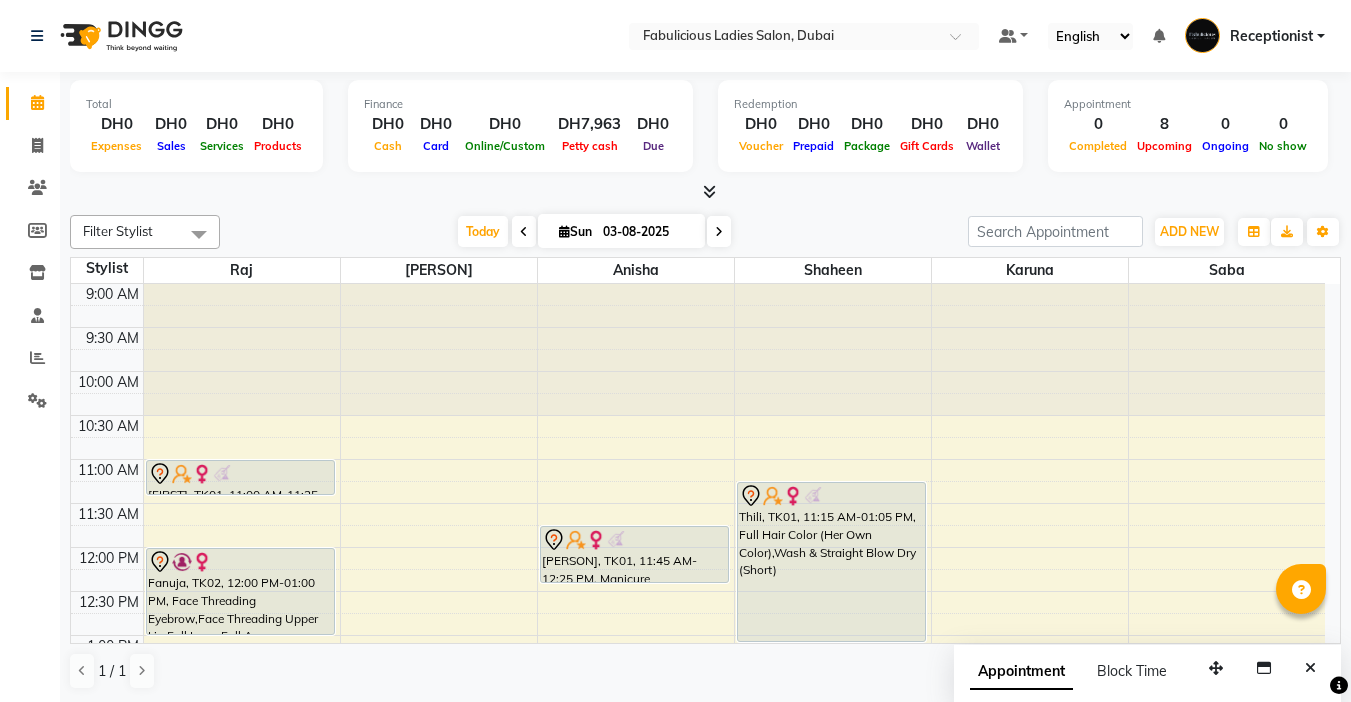 scroll, scrollTop: 0, scrollLeft: 0, axis: both 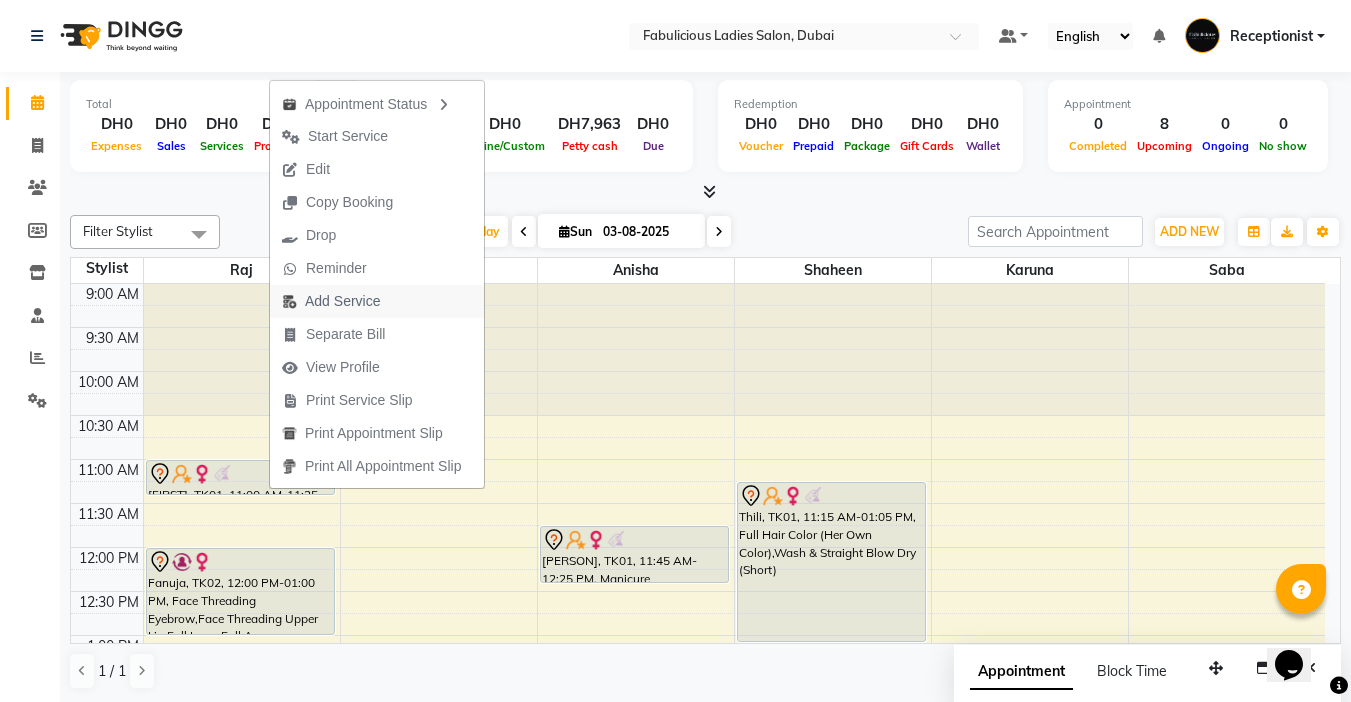 click on "Add Service" at bounding box center (342, 301) 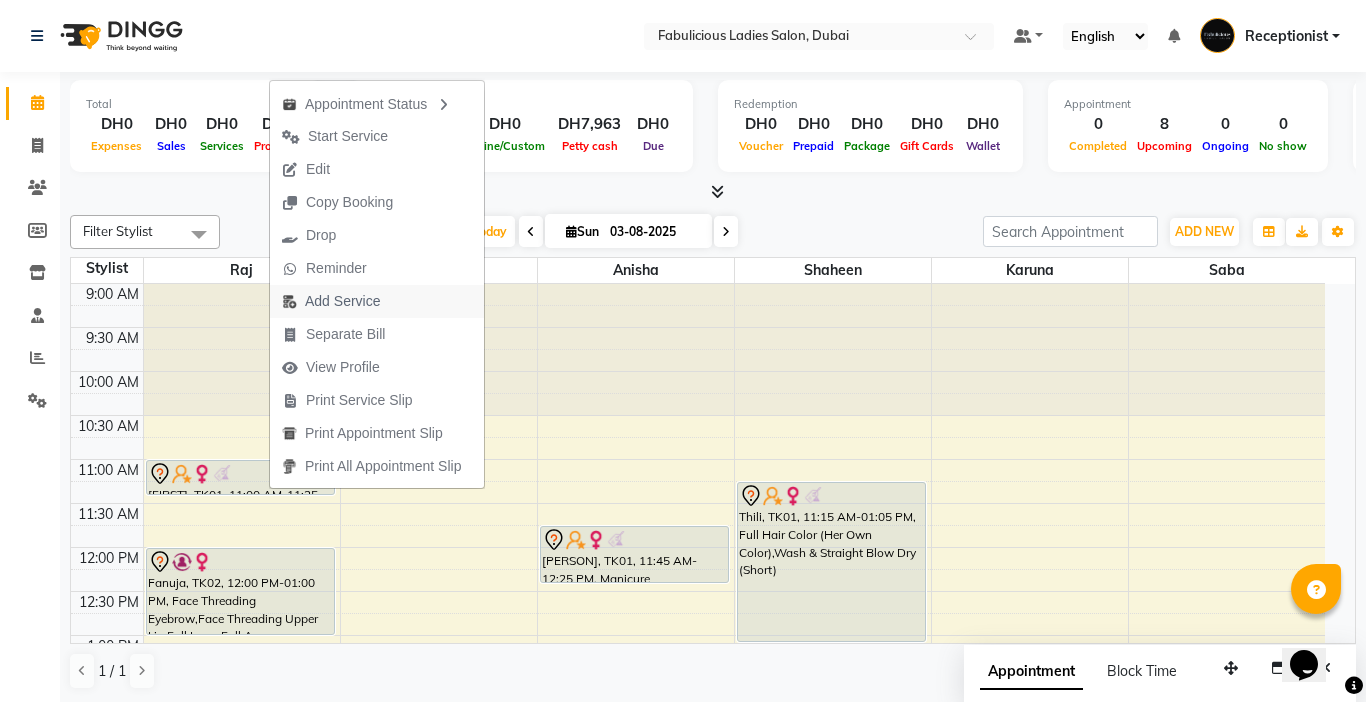 select on "11627" 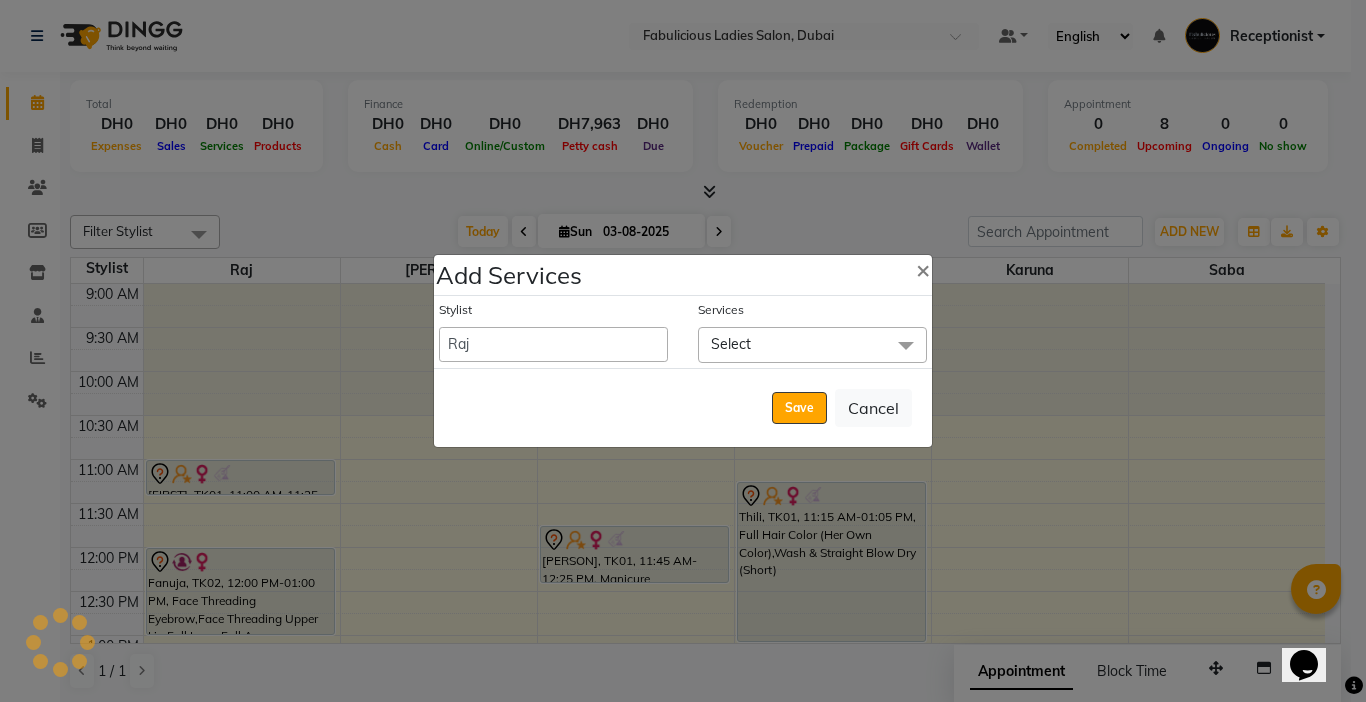 click on "Select" 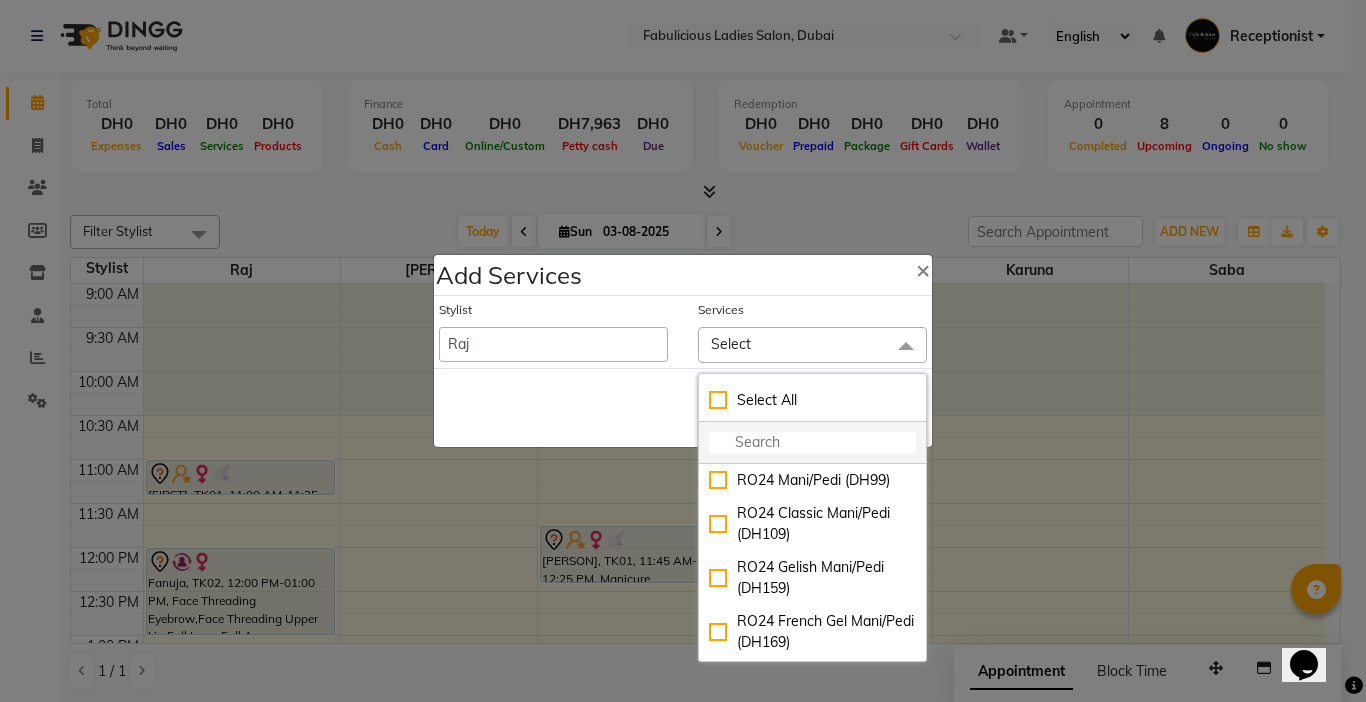 click 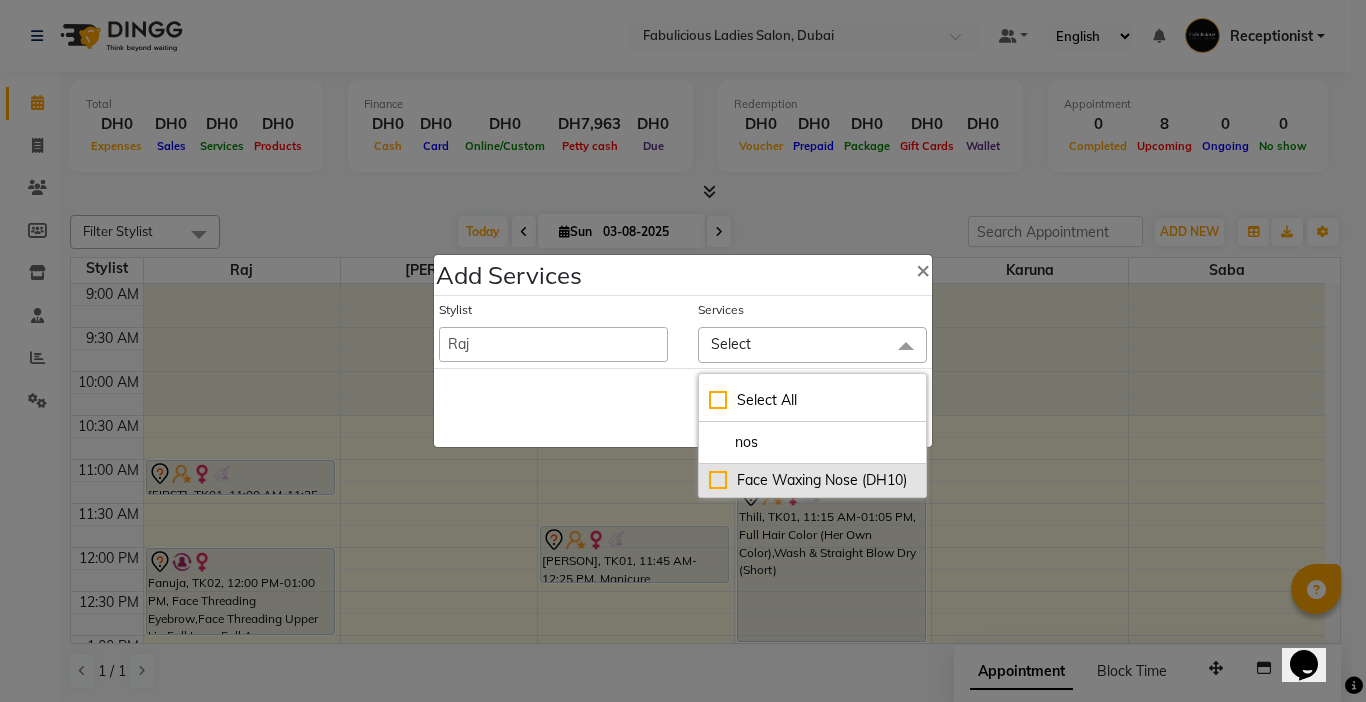 type on "nos" 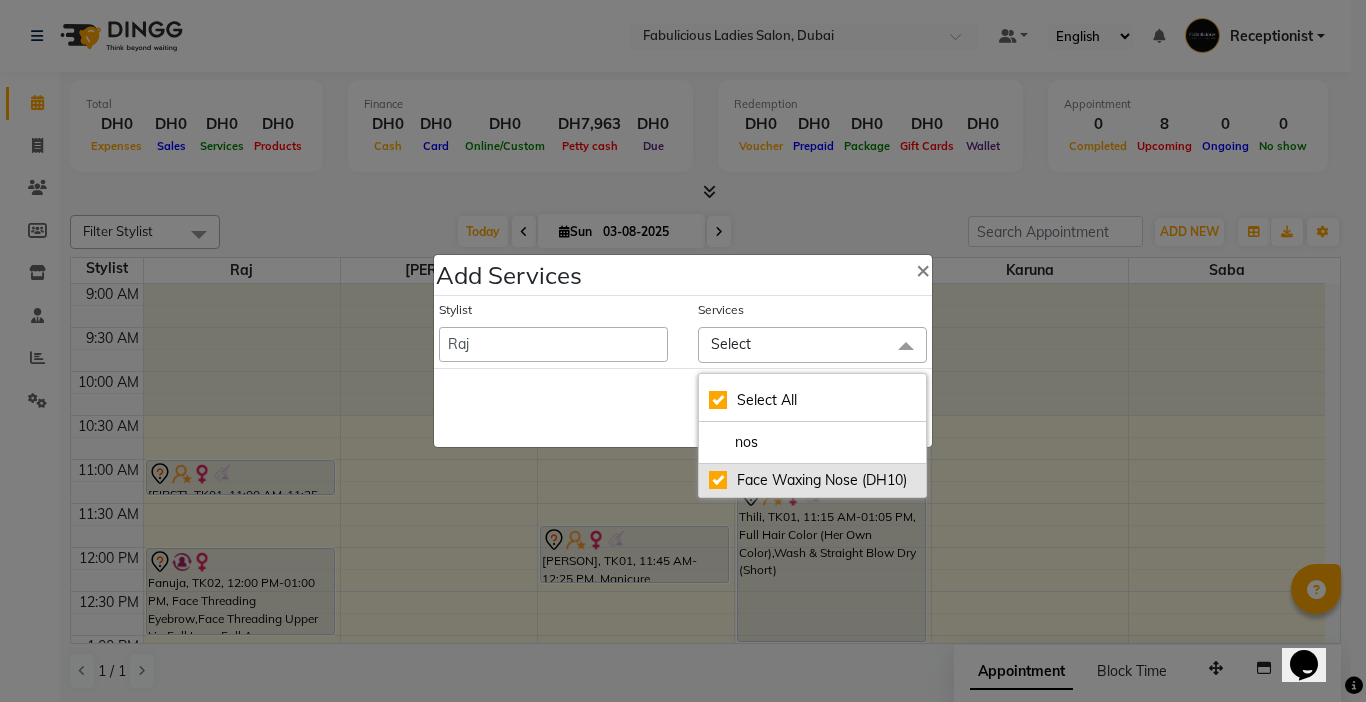 checkbox on "true" 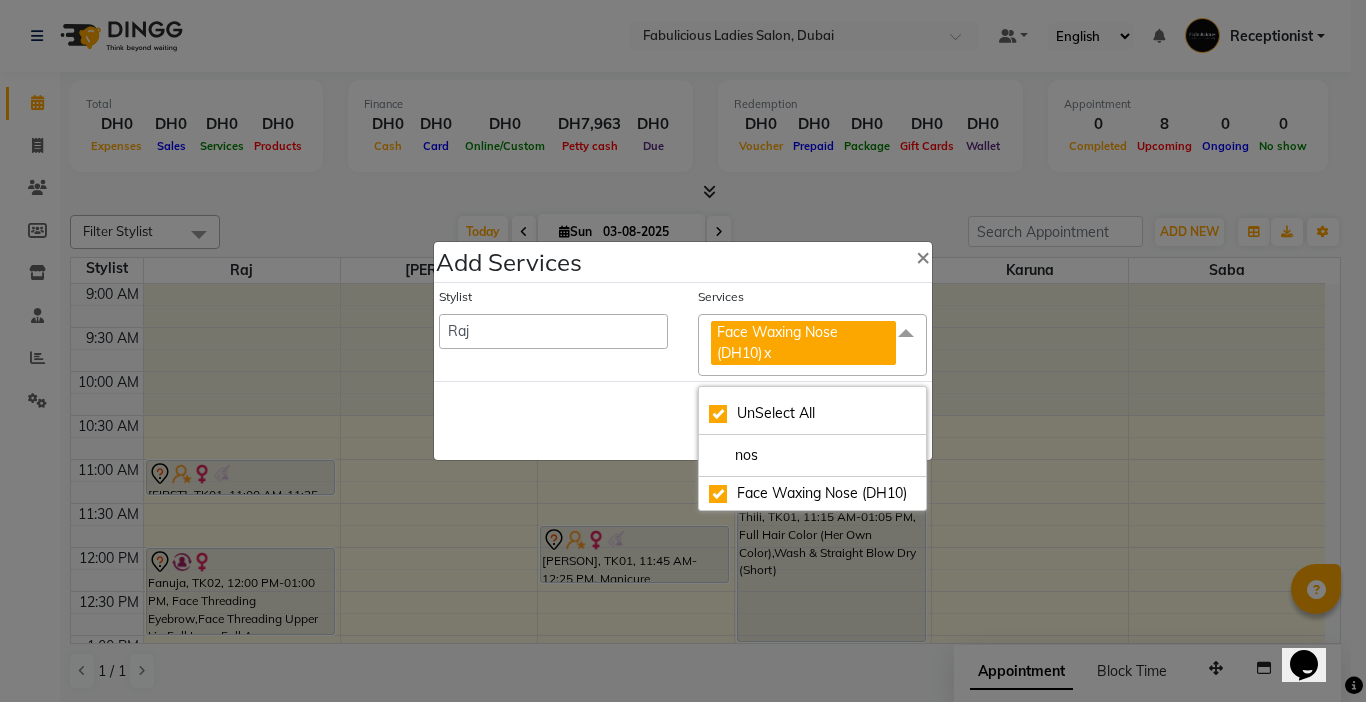 click on "Save   Cancel" 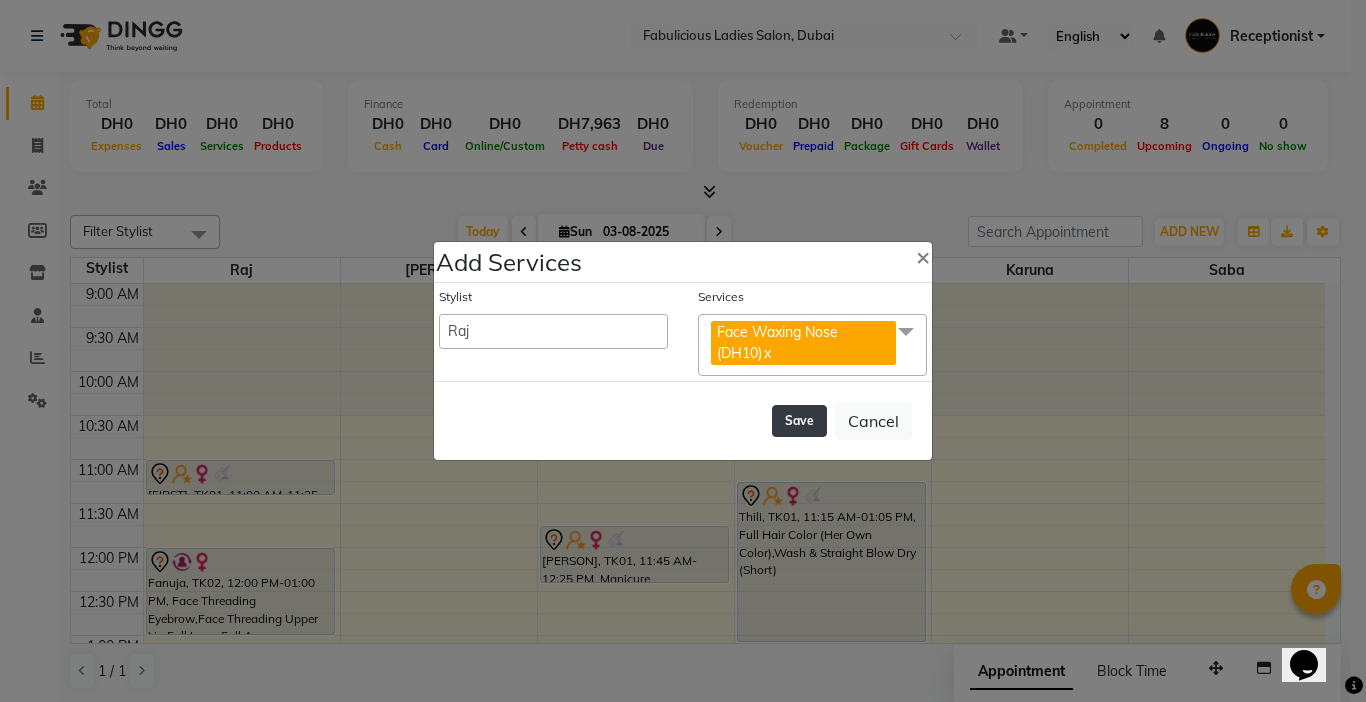 click on "Save" 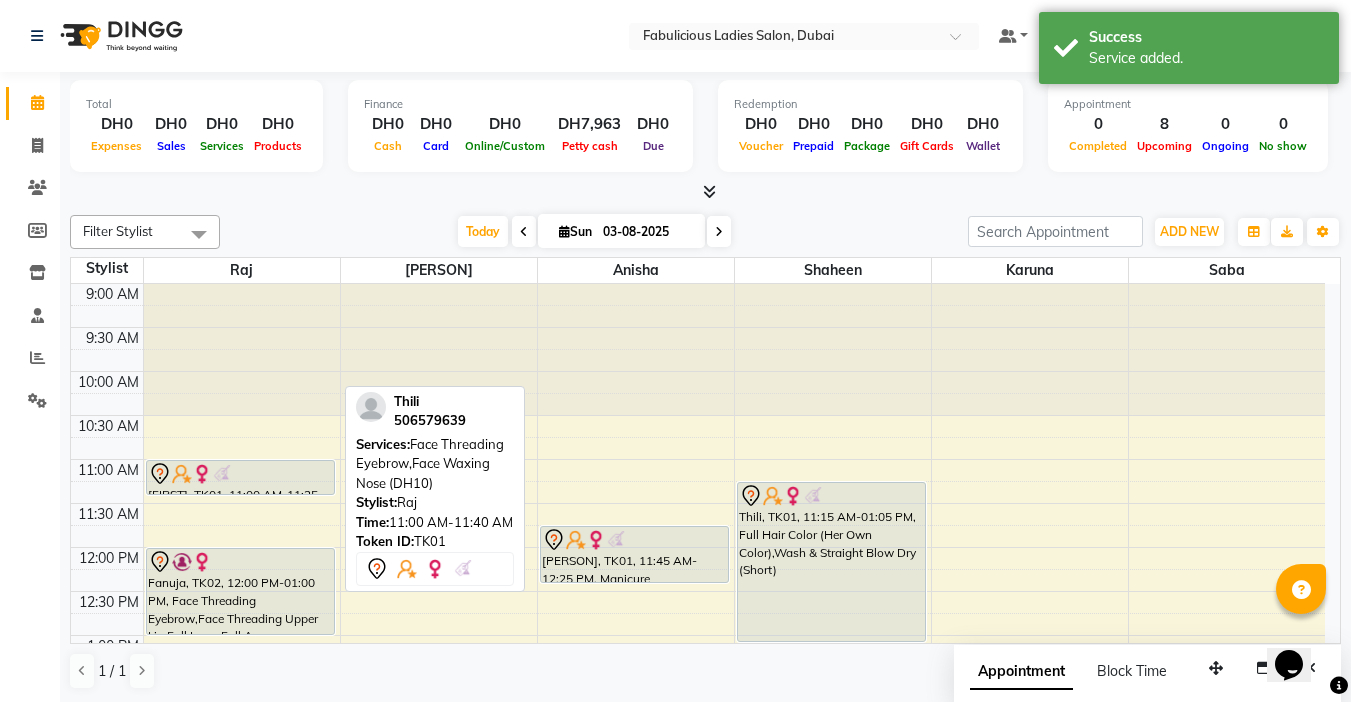 click on "Kaynat, TK06, 03:00 PM-03:30 PM, Face Threading Eyebrow,Face Threading Upper Lip Aarzoo, TK07, 03:15 PM-03:45 PM, Face Threading Eyebrow,Face Threading Upper Lip Thili, TK01, 11:00 AM-11:40 AM, Face Threading Eyebrow,Face Waxing Nose (DH10) Fanuja, TK02, 12:00 PM-01:00 PM, Face Threading Eyebrow,Face Threading Upper Lip,Full Legs, Full Arms, Underarms with Bikini Sadia, TK03, 03:45 PM-03:55 PM, Face Threading Eyebrow Naureen, TK05, 07:00 PM-07:25 PM, Face Threading Eyebrow Kavya, TK04, 08:00 PM-08:30 PM, Offer Full Arms + Half Legs + Under Arms Thili, TK01, 11:00 AM-11:40 AM, Face Threading Eyebrow,Face Waxing Nose (DH10)" at bounding box center (242, 943) 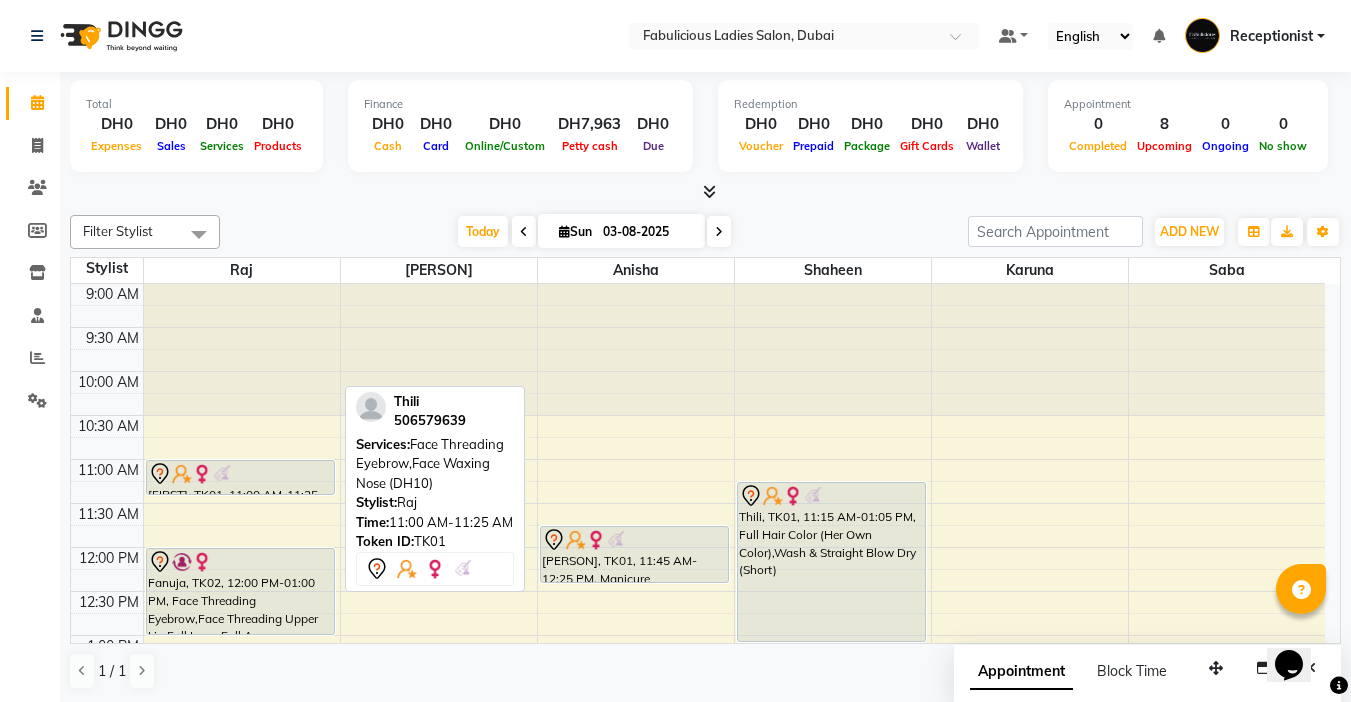 scroll, scrollTop: 100, scrollLeft: 0, axis: vertical 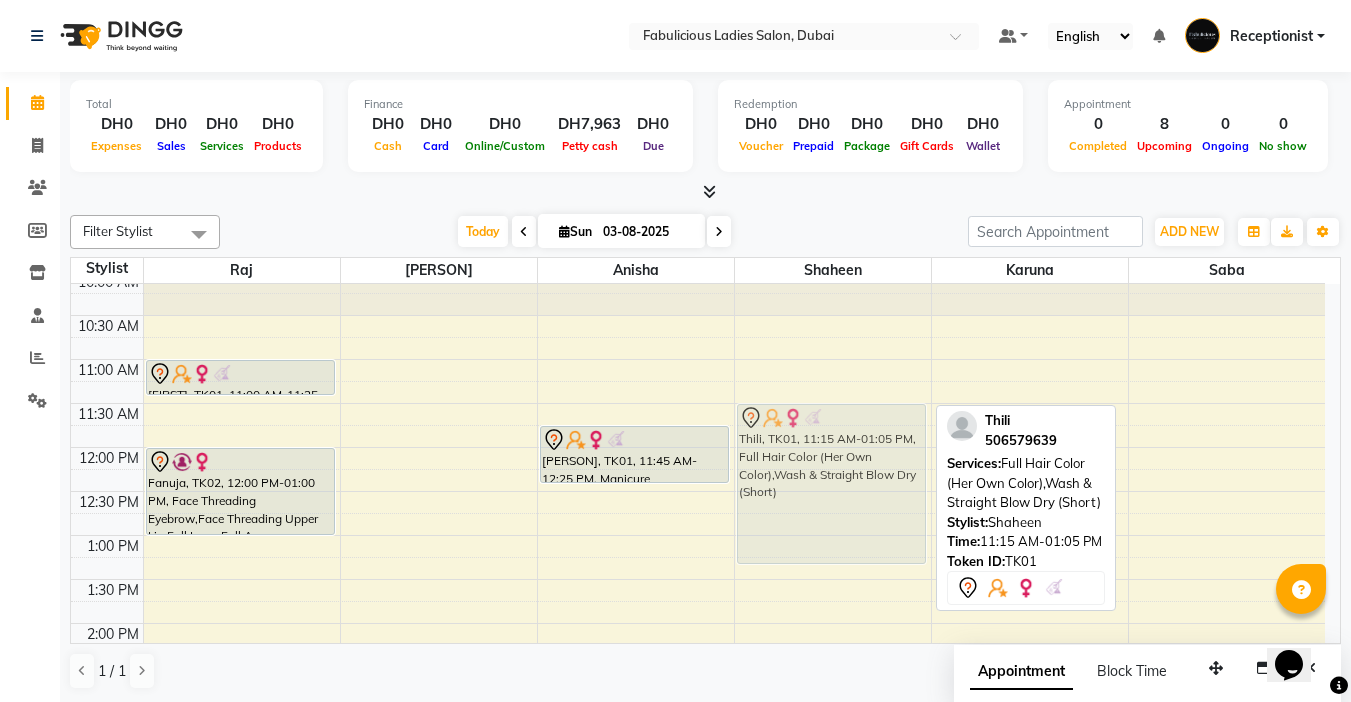 click on "Thili, TK01, 11:15 AM-01:05 PM, Full Hair Color (Her Own Color),Wash & Straight Blow Dry (Short) Thili, TK01, 11:15 AM-01:05 PM, Full Hair Color (Her Own Color),Wash & Straight Blow Dry (Short)" at bounding box center [833, 843] 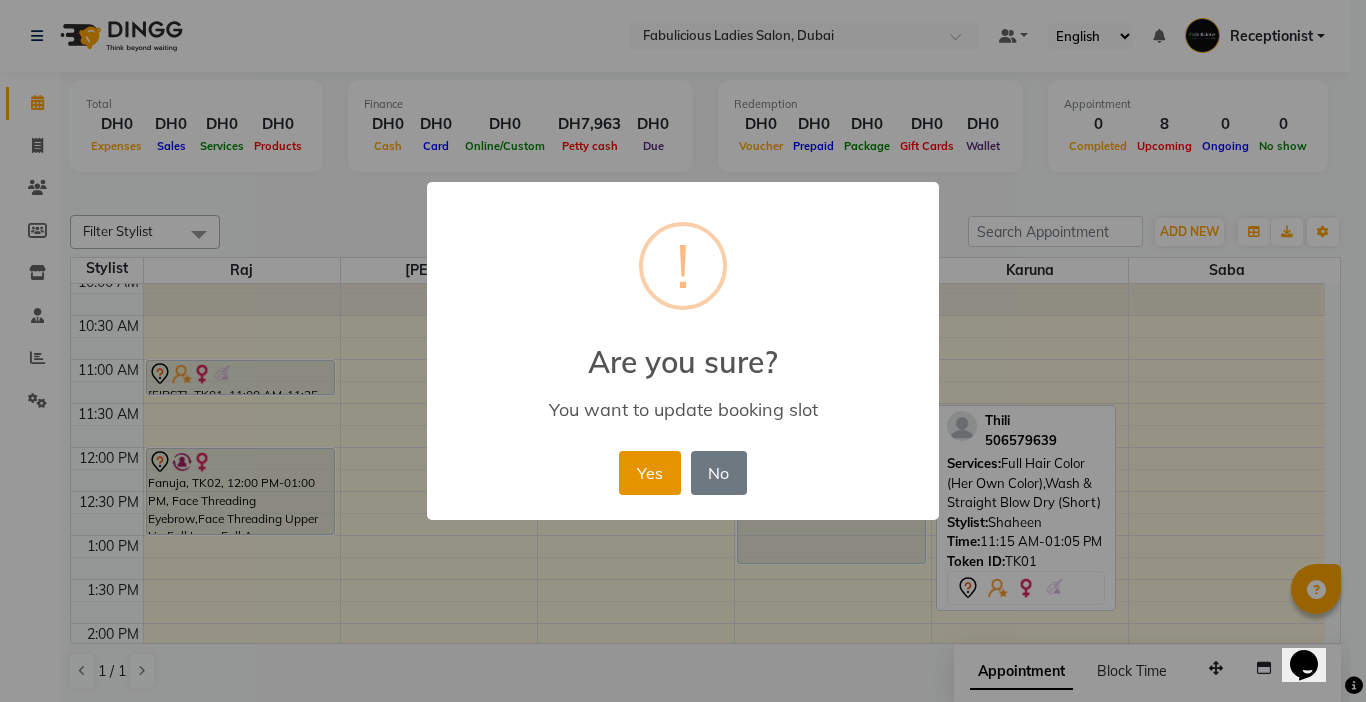 click on "Yes" at bounding box center [649, 473] 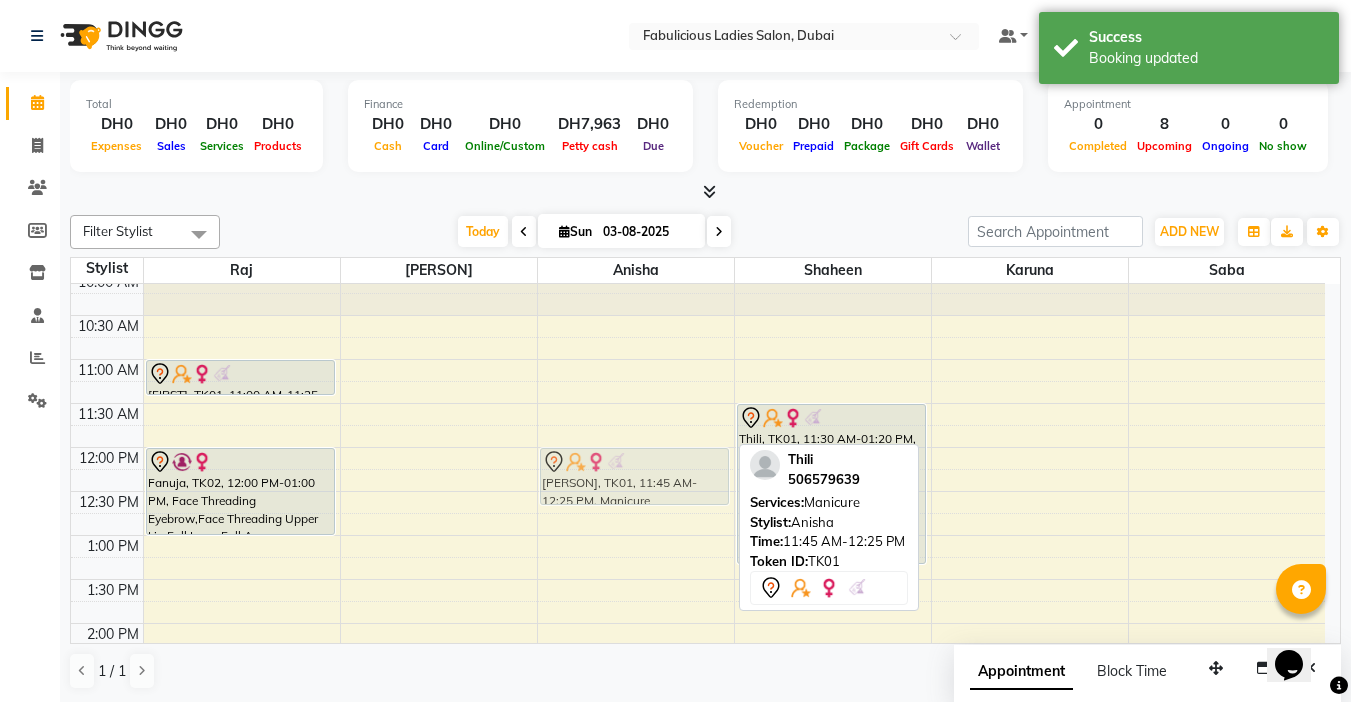 click on "[FIRST], TK01, 11:45 AM-12:25 PM, Manicure             [FIRST], TK01, 11:45 AM-12:25 PM, Manicure" at bounding box center [636, 843] 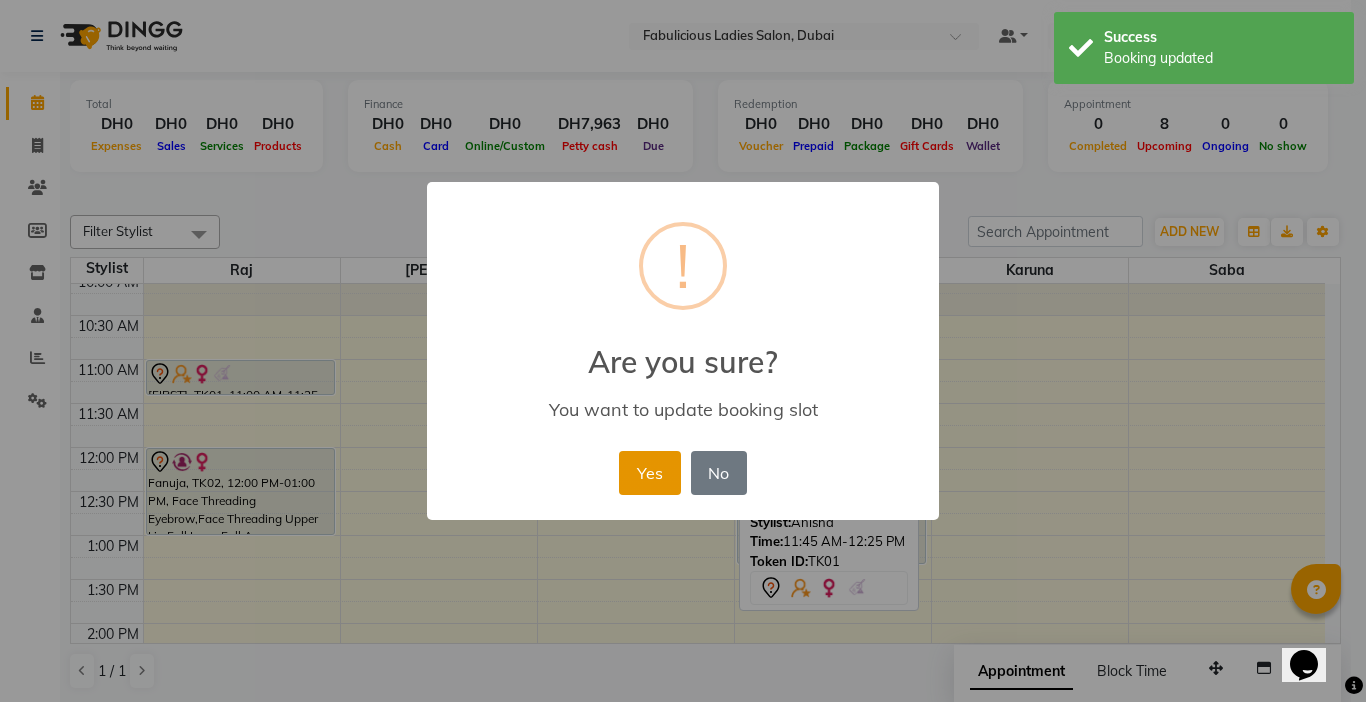 click on "Yes" at bounding box center [649, 473] 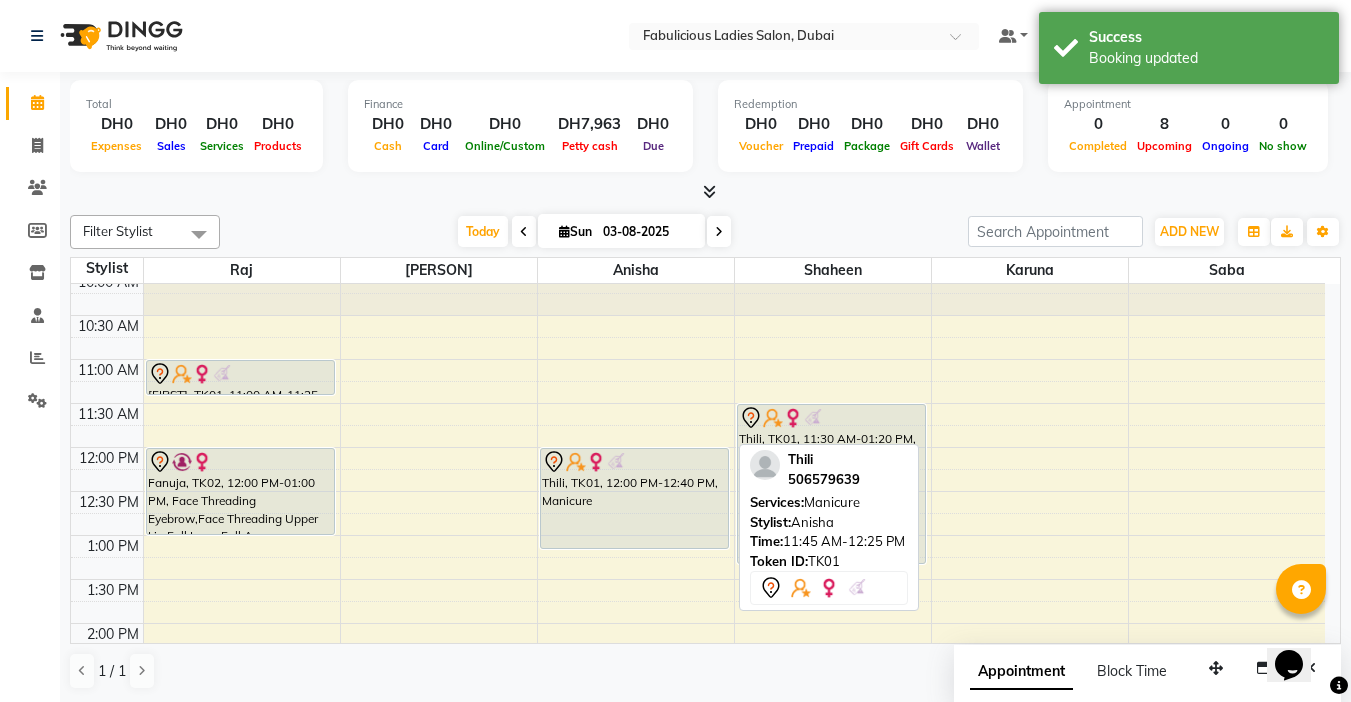 drag, startPoint x: 658, startPoint y: 502, endPoint x: 681, endPoint y: 533, distance: 38.600517 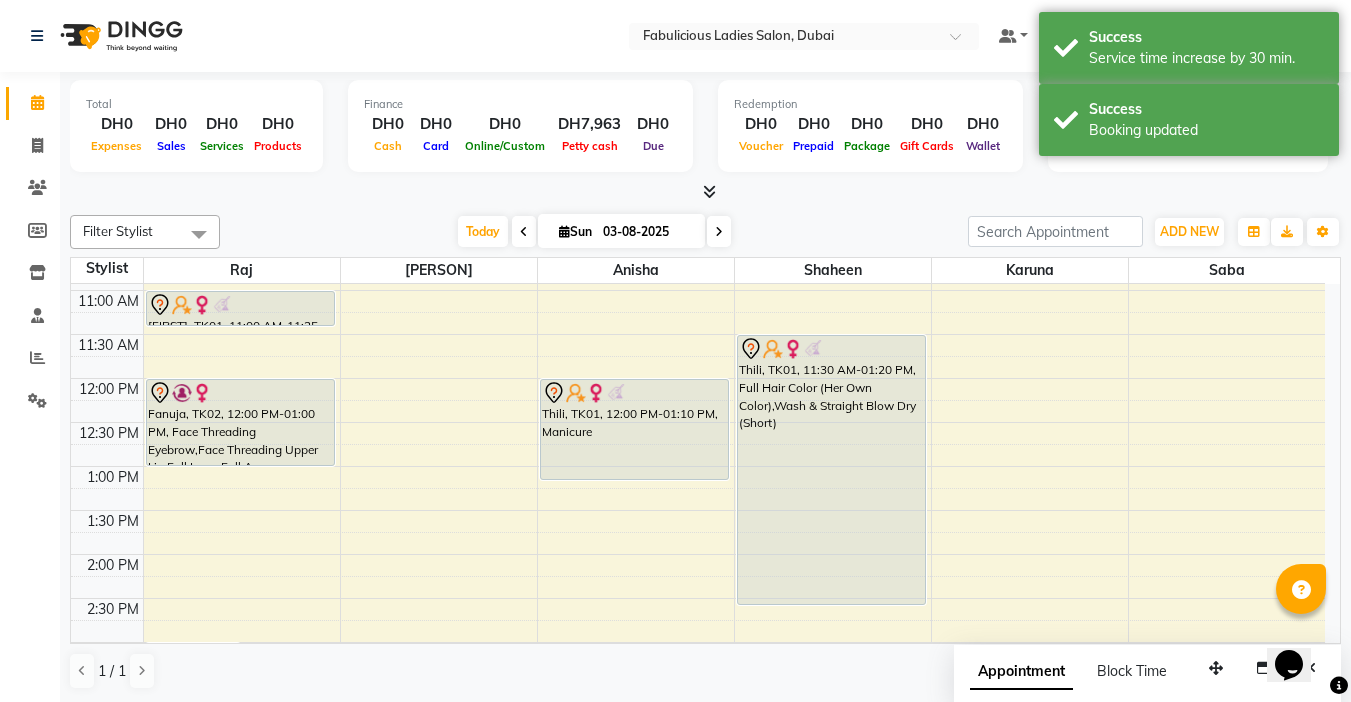 scroll, scrollTop: 169, scrollLeft: 0, axis: vertical 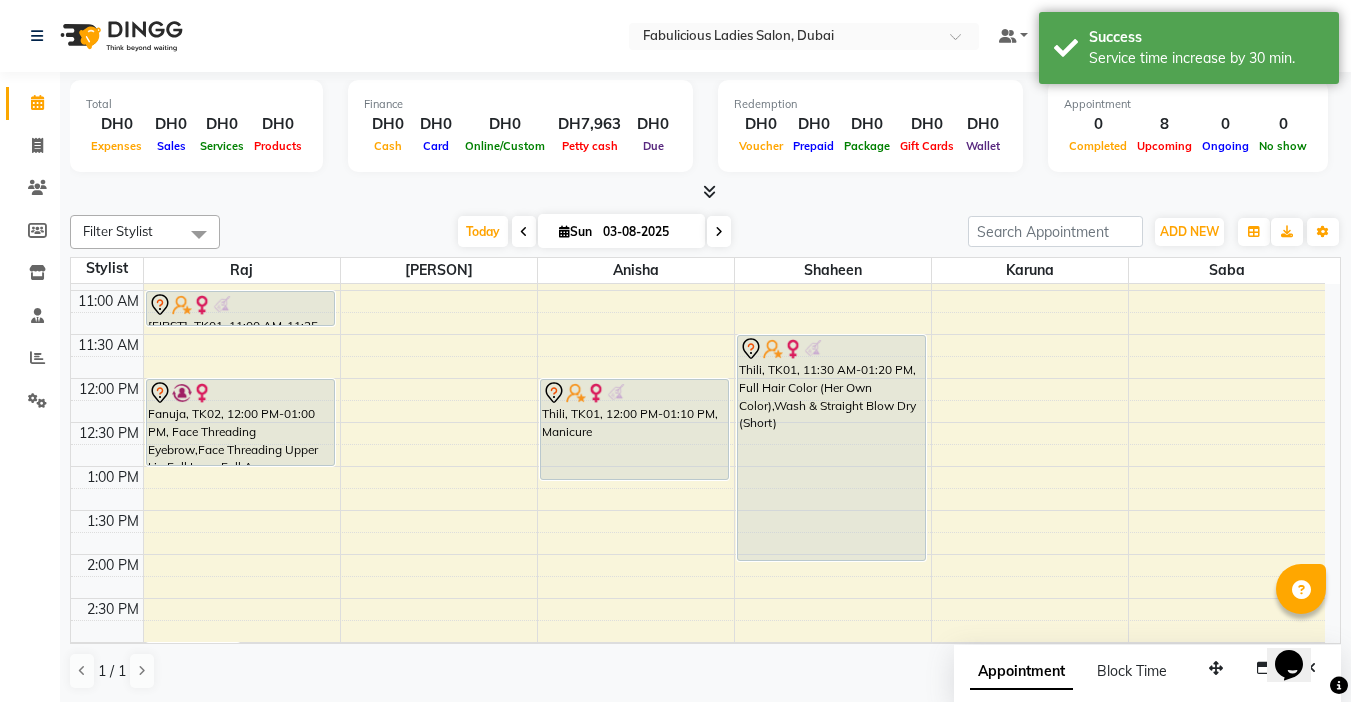 click on "9:00 AM 9:30 AM 10:00 AM 10:30 AM 11:00 AM 11:30 AM 12:00 PM 12:30 PM 1:00 PM 1:30 PM 2:00 PM 2:30 PM 3:00 PM 3:30 PM 4:00 PM 4:30 PM 5:00 PM 5:30 PM 6:00 PM 6:30 PM 7:00 PM 7:30 PM 8:00 PM 8:30 PM 9:00 PM 9:30 PM 10:00 PM 10:30 PM 11:00 PM 11:30 PM             [FIRST], TK06, 03:00 PM-03:30 PM, Face Threading Eyebrow,Face Threading Upper Lip             [FIRST], TK07, 03:15 PM-03:45 PM, Face Threading Eyebrow,Face Threading Upper Lip             [FIRST], TK01, 11:00 AM-11:25 AM, Face Threading Eyebrow,Face Waxing Nose (DH10)             [FIRST], TK02, 12:00 PM-01:00 PM, Face Threading Eyebrow,Face Threading Upper Lip,Full Legs, Full Arms, Underarms with Bikini             [FIRST], TK03, 03:45 PM-03:55 PM, Face Threading Eyebrow             [FIRST], TK05, 07:00 PM-07:25 PM, Face Threading Eyebrow             [FIRST], TK04, 08:00 PM-08:30 PM, Offer Full Arms + Half Legs + Under Arms             [FIRST], TK03, 03:15 PM-03:55 PM, Classic Pedicure             [FIRST], TK05, 07:15 PM-07:50 PM, Hand Polish - Change" at bounding box center [698, 774] 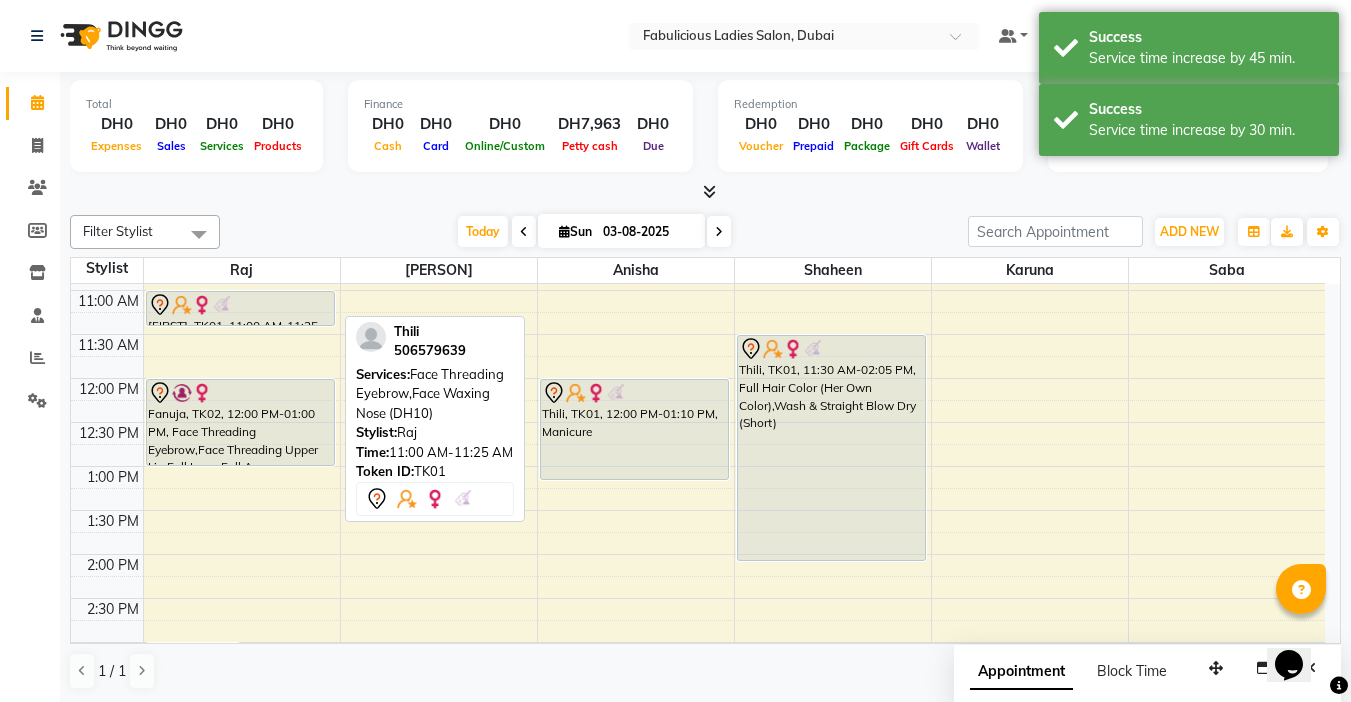 click at bounding box center (182, 305) 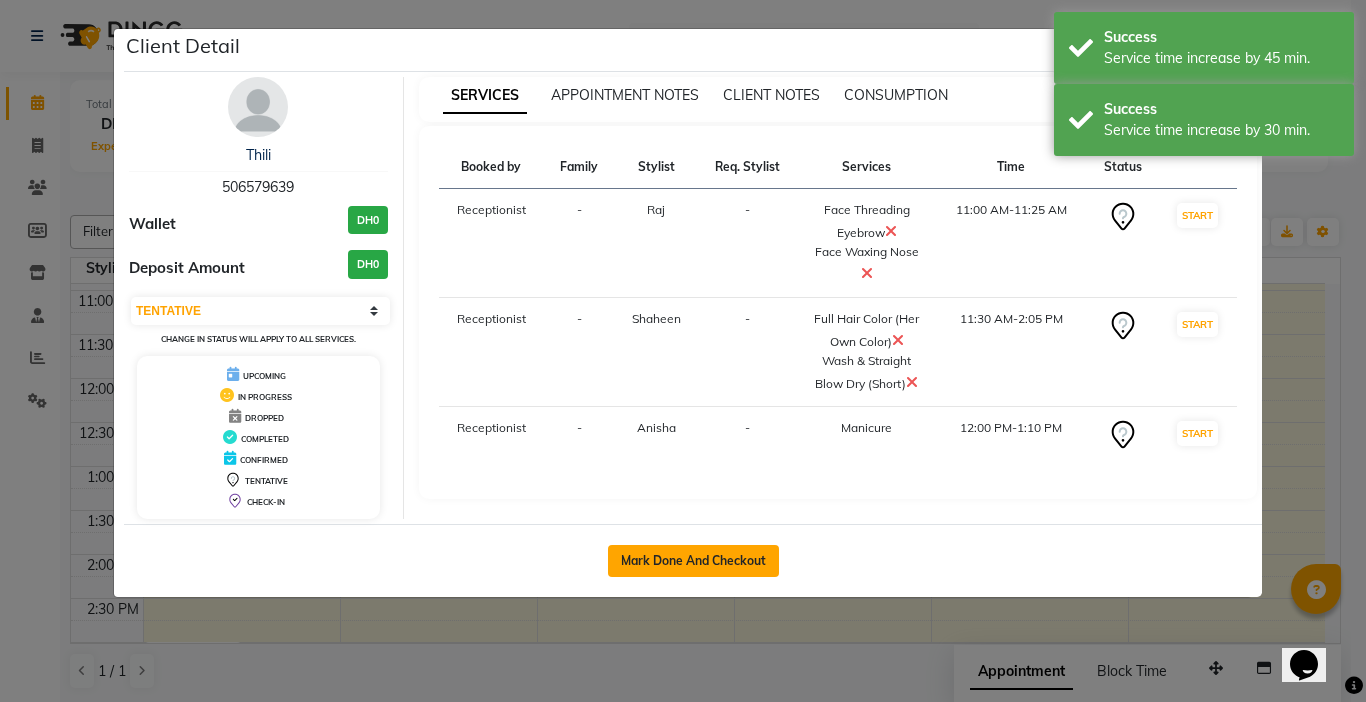 click on "Mark Done And Checkout" 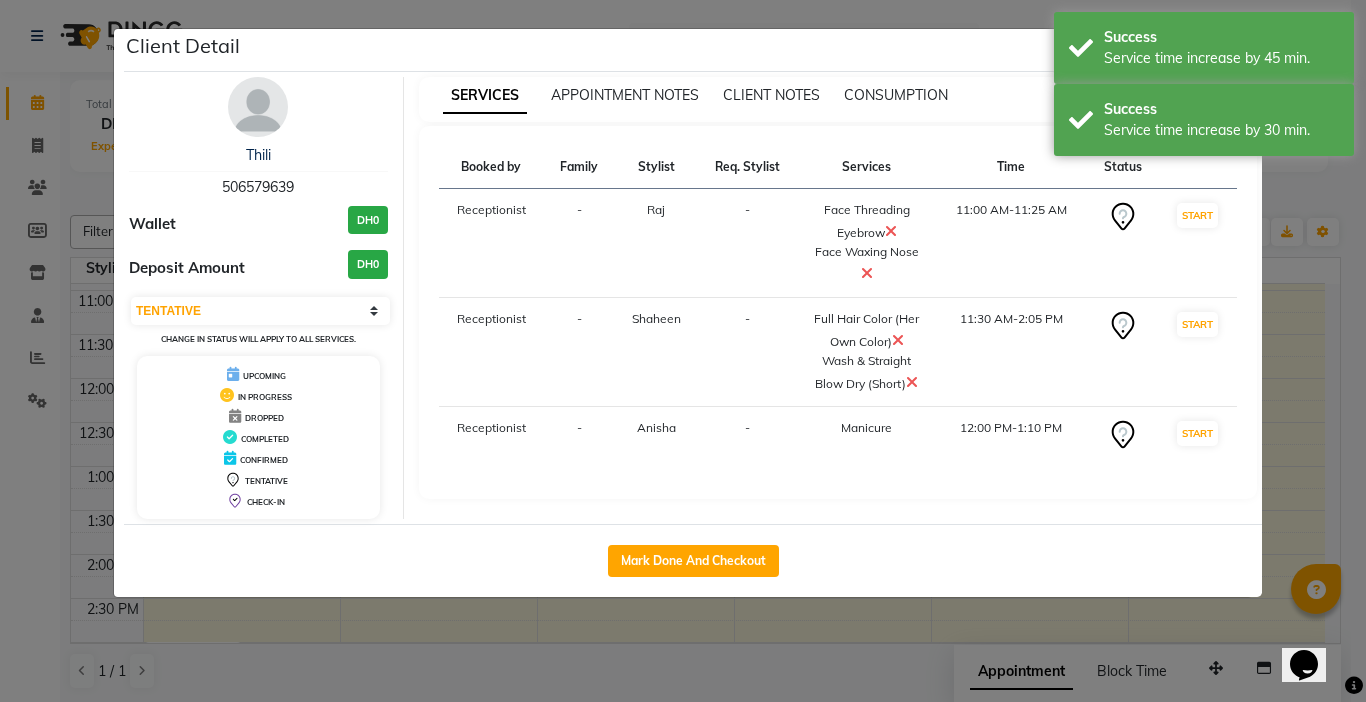 select on "service" 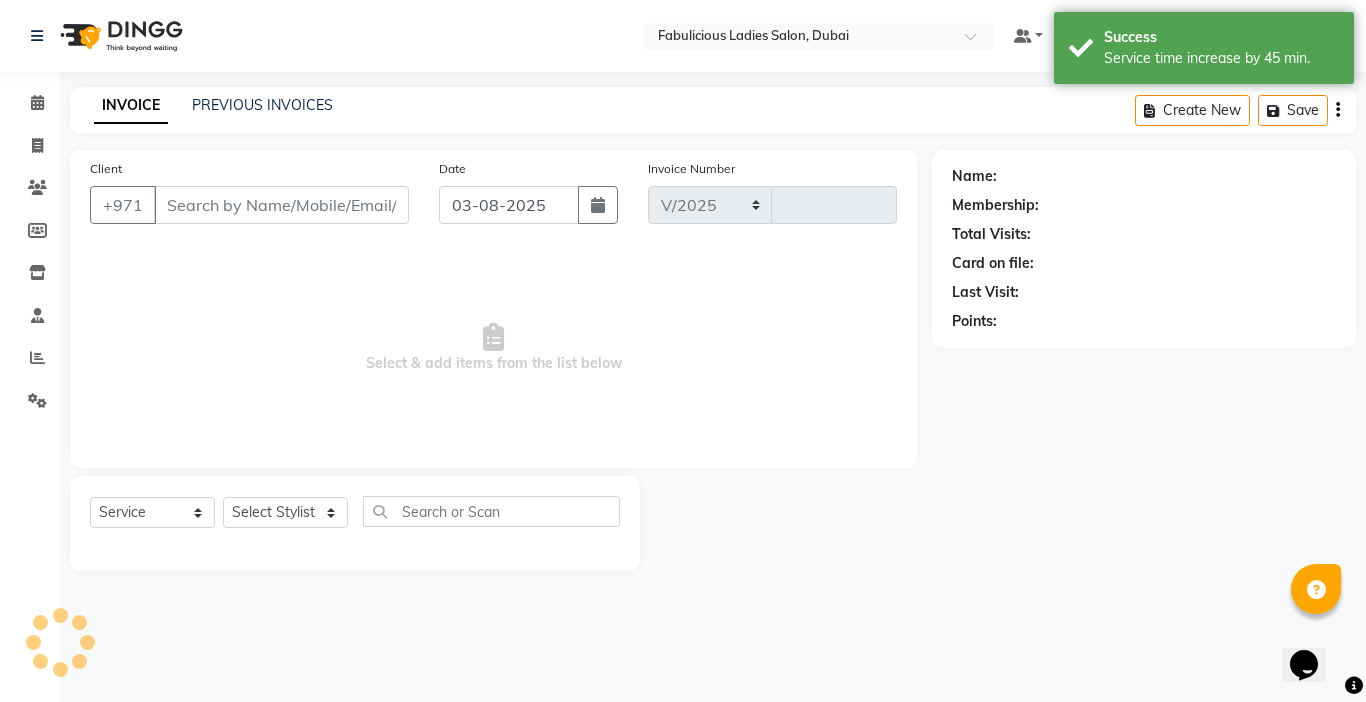 select on "738" 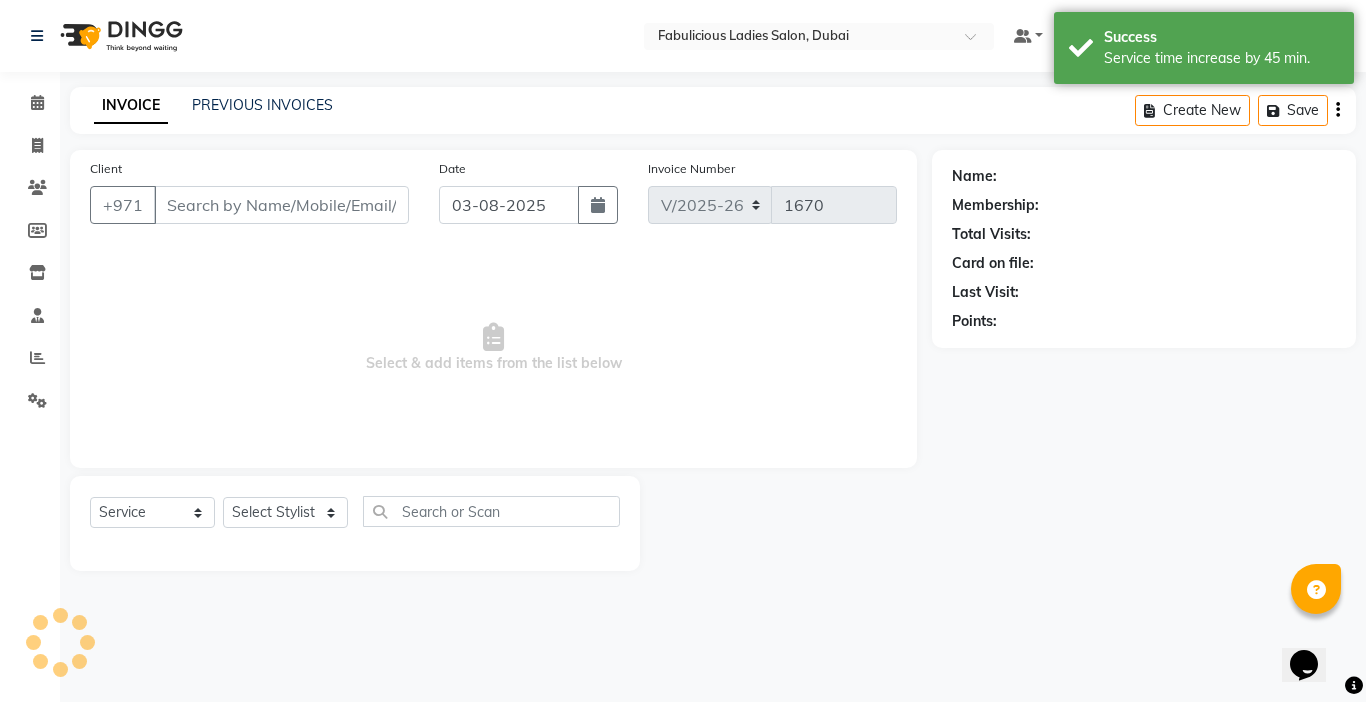 type on "506579639" 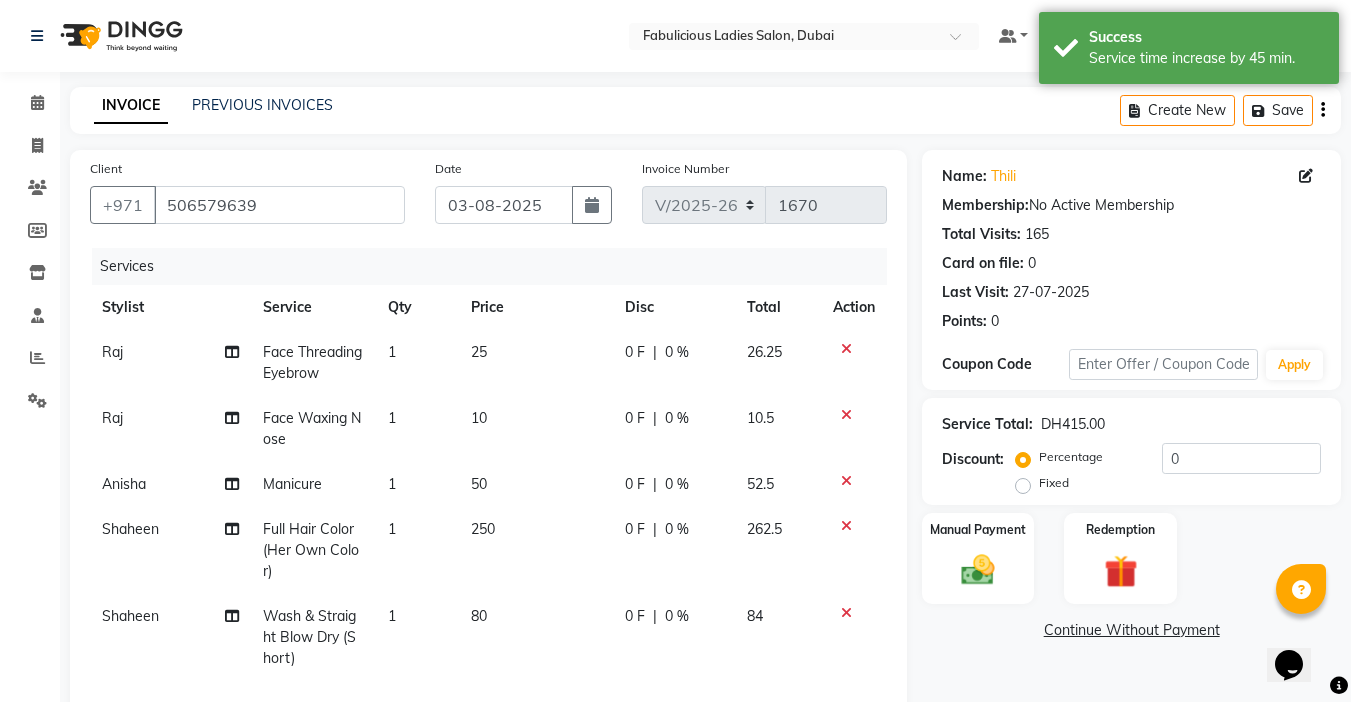 click on "250" 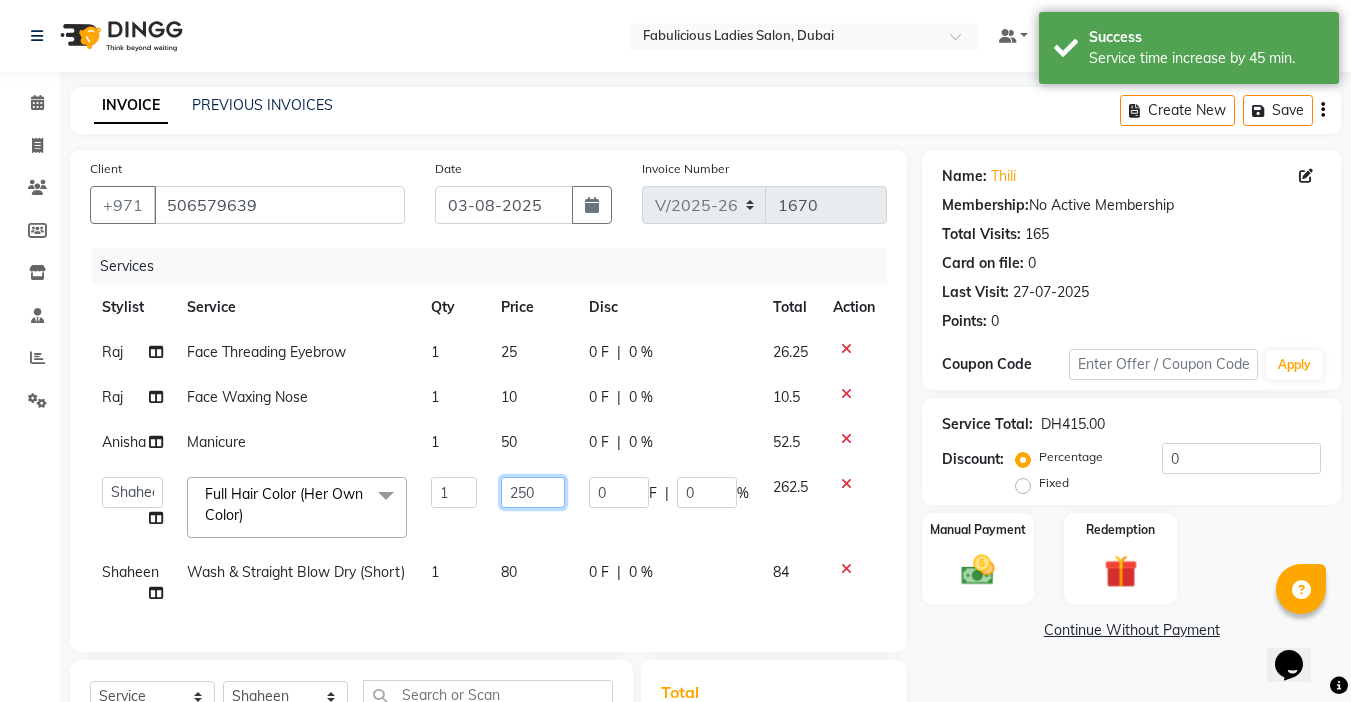 click on "250" 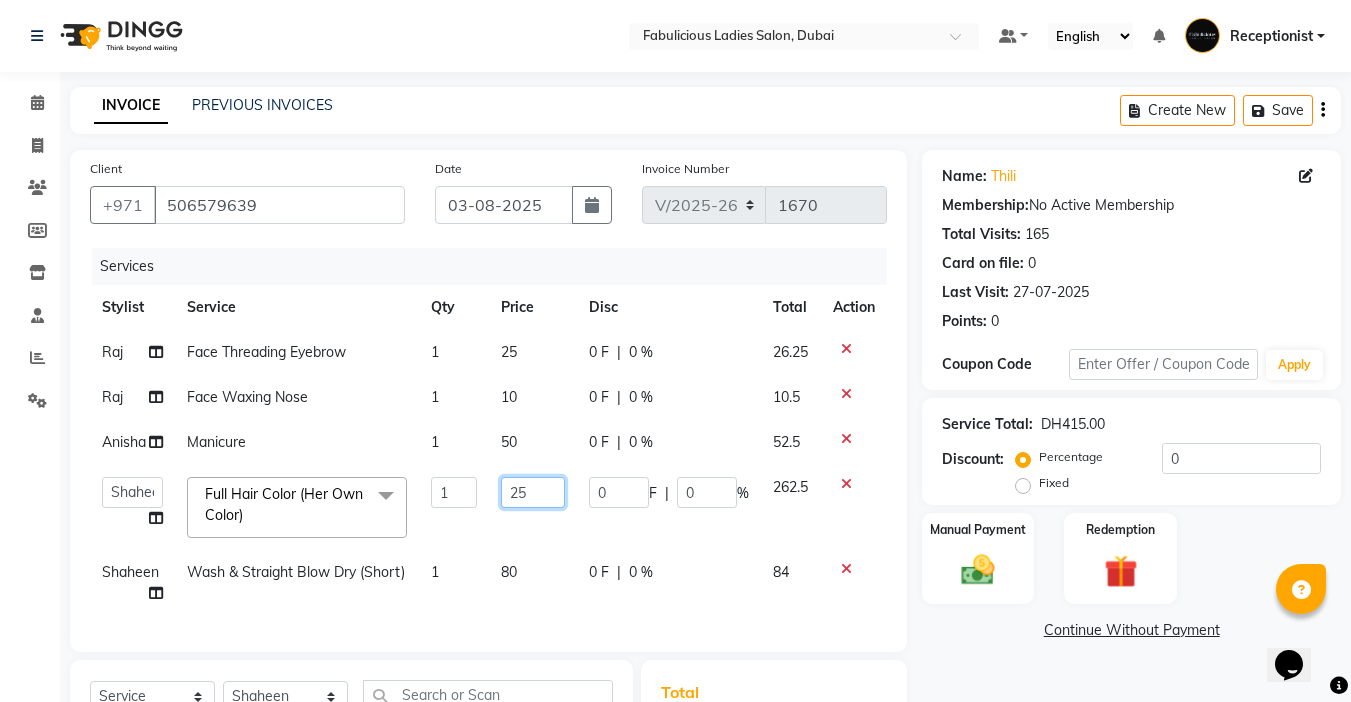 type on "2" 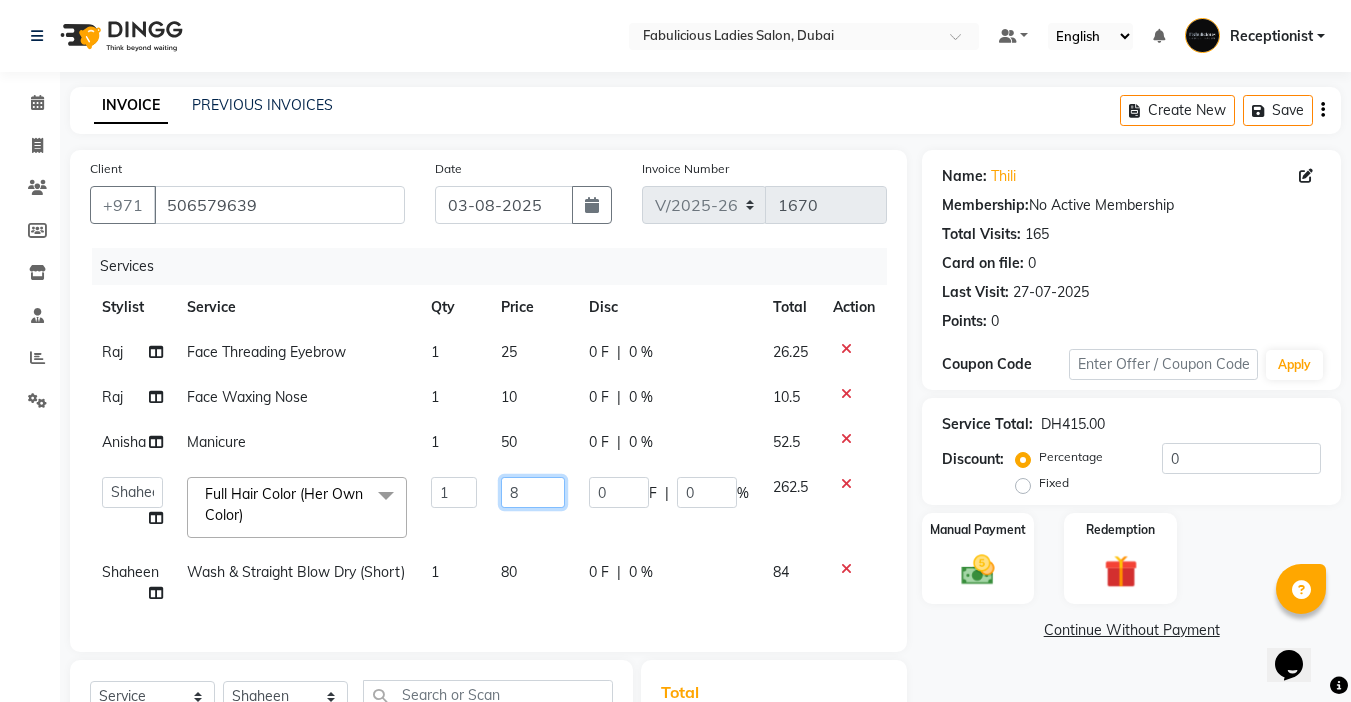 type on "80" 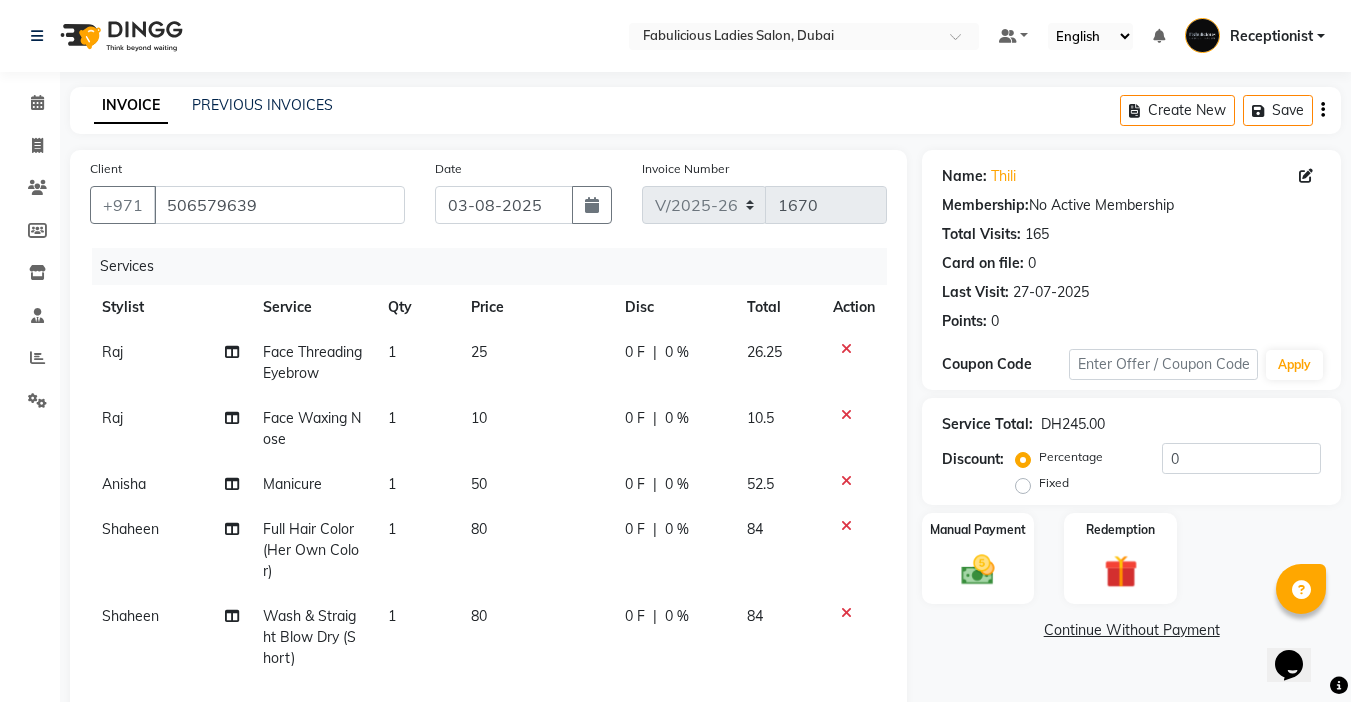 click on "80" 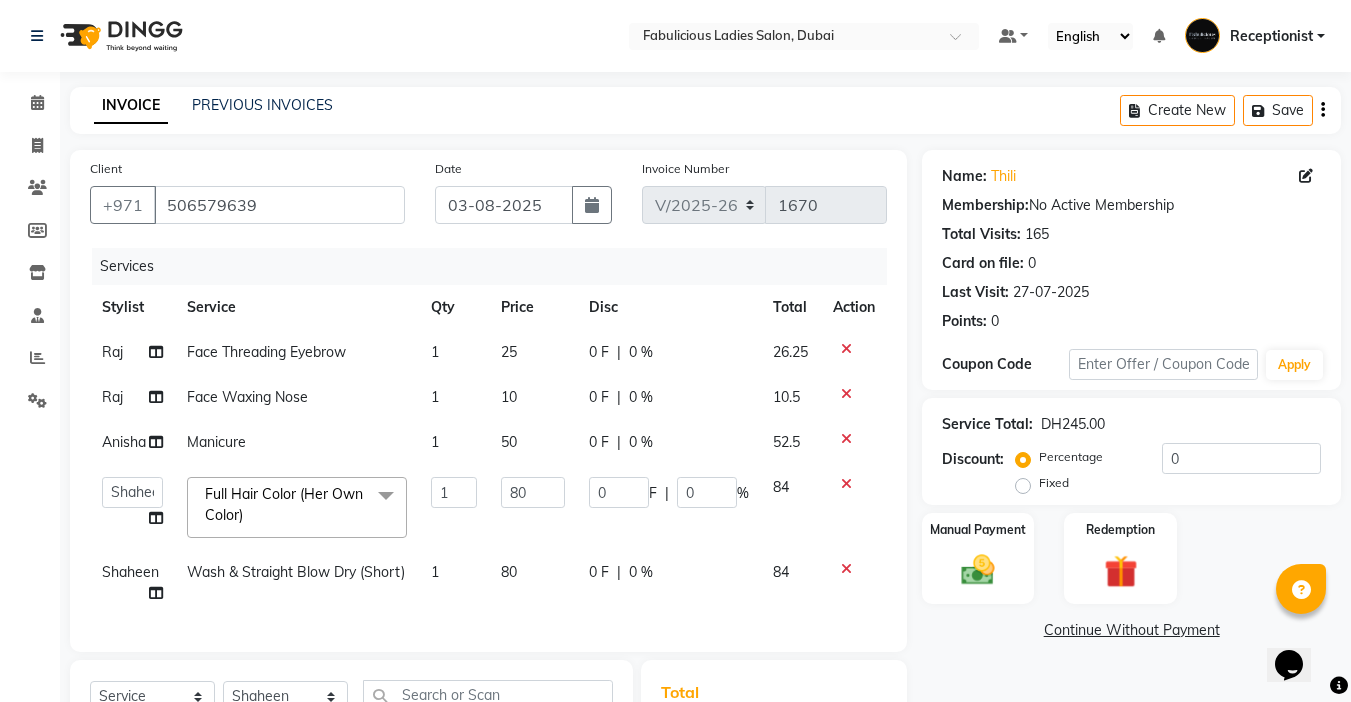 click on "80" 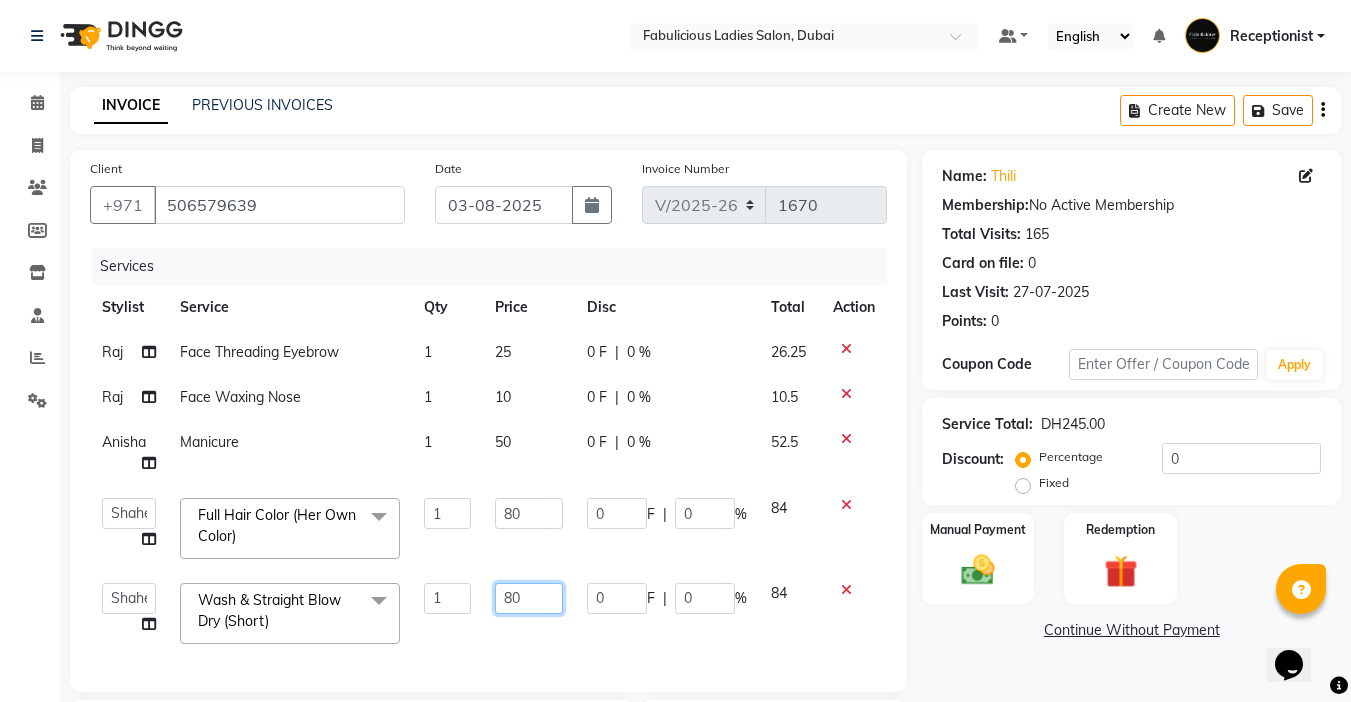 click on "80" 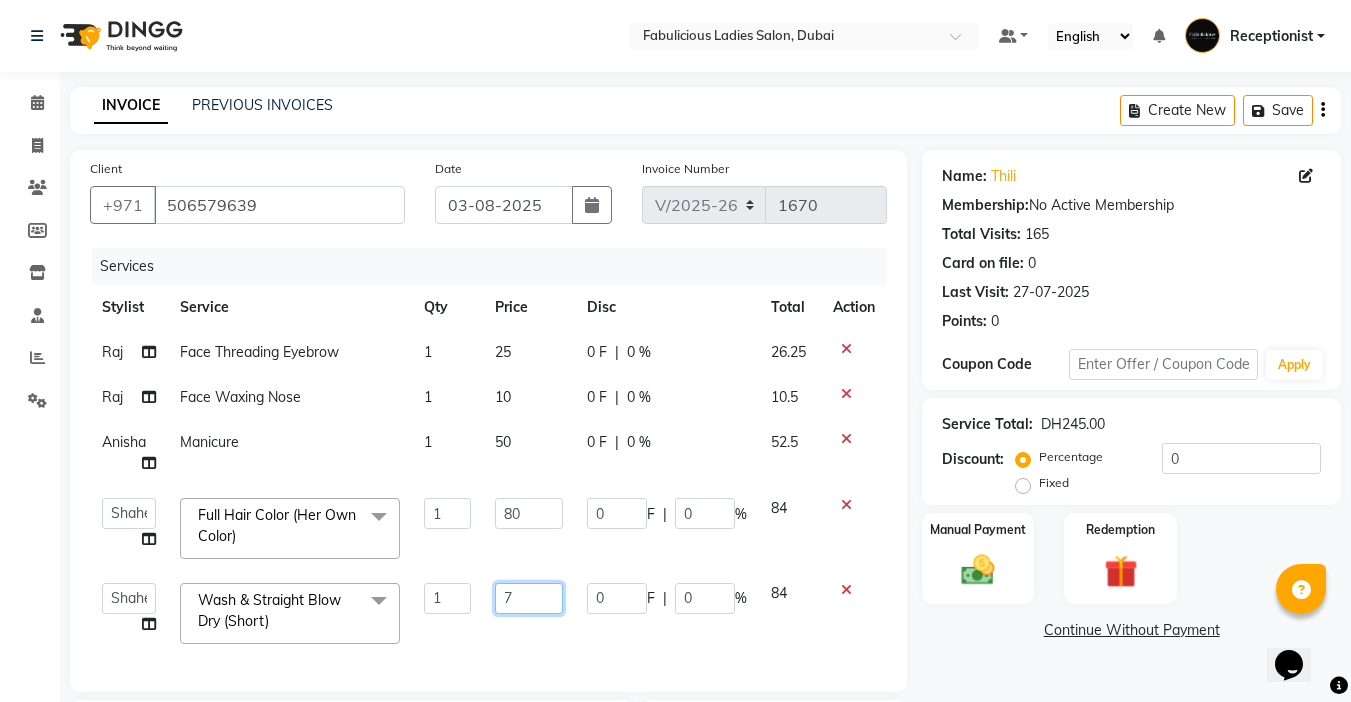 type on "70" 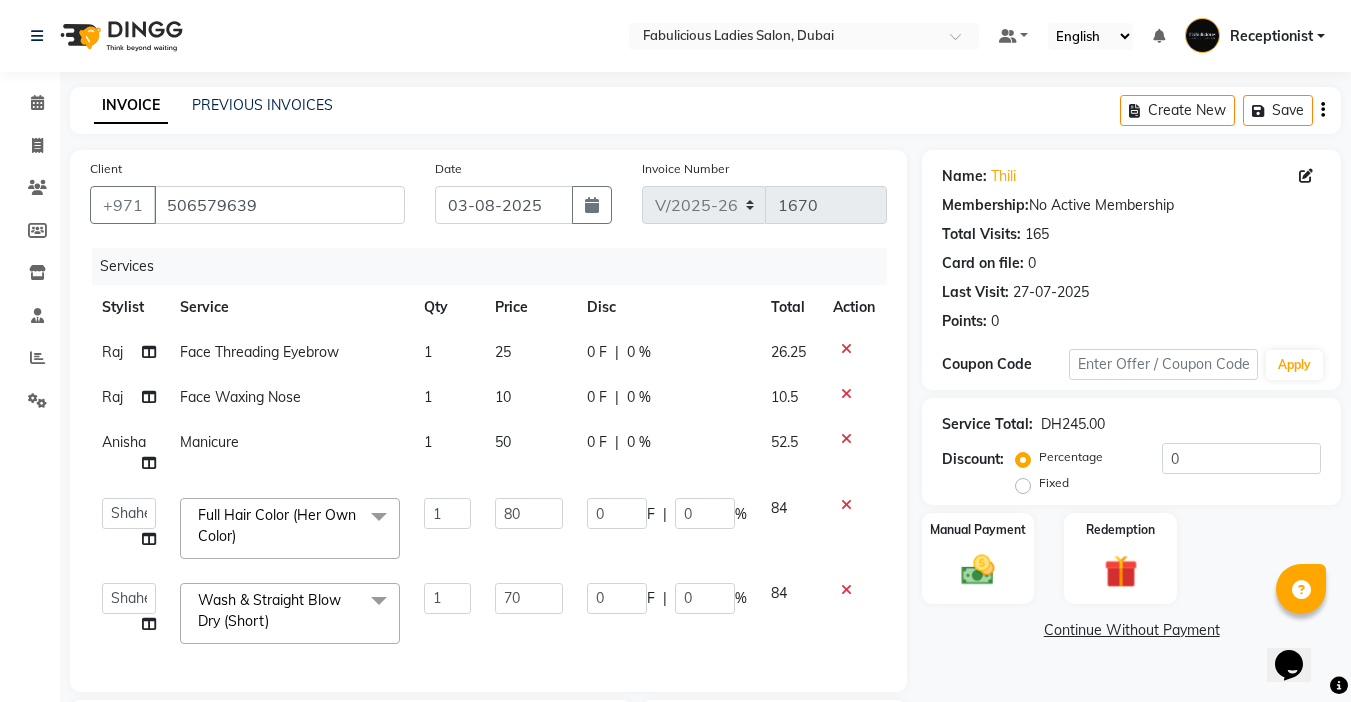 click on "Services Stylist Service Qty Price Disc Total Action [PERSON] Face Threading Eyebrow 1 25 0 F | 0 % 26.25 [PERSON] Face Waxing Nose 1 10 0 F | 0 % 10.5 [PERSON] Manicure 1 50 0 F | 0 % 52.5 [PERSON] [PERSON] [PERSON] [PERSON] [PERSON] [PERSON] [PERSON] Receptionist [PERSON] [PERSON] Full Hair Color (Her Own Color)  x RO24 Mani/Pedi RO24 Classic Mani/Pedi RO24 Gelish Mani/Pedi RO24 French Gel Mani/Pedi RO24 Extension RO24 Extension + Pedicure RO24 Gelish Hand & Feet Application RO24 Extension Removal + Manicure RO24 Classic Mani/Pedi + Callus Treatment RO24 Mani/Pedi + Callus Treatment RO24 Gel Manicure + Classic Pedi RO24 Half Legs, Half Arms & Underarms RO24 Full Legs, Full Arms & Underarms RO24 Half Legs / Half Arms, Underarms with Bikini Wax RO24 Face Cleanup with Eyebrow RO24 Deep Cleansing Facial with Eyebrow, Upper Lips & Underarms RO24 Wash + Cut and Blowdry RO24 Deep Conditioning + Wash & Blow Dry RO24 L'Oreal Hair Spa + Hair Cut & Blowdry RO24 Full Hair Colour Shoulder Length + Hair Trim & Blowdry Classic Manicure" 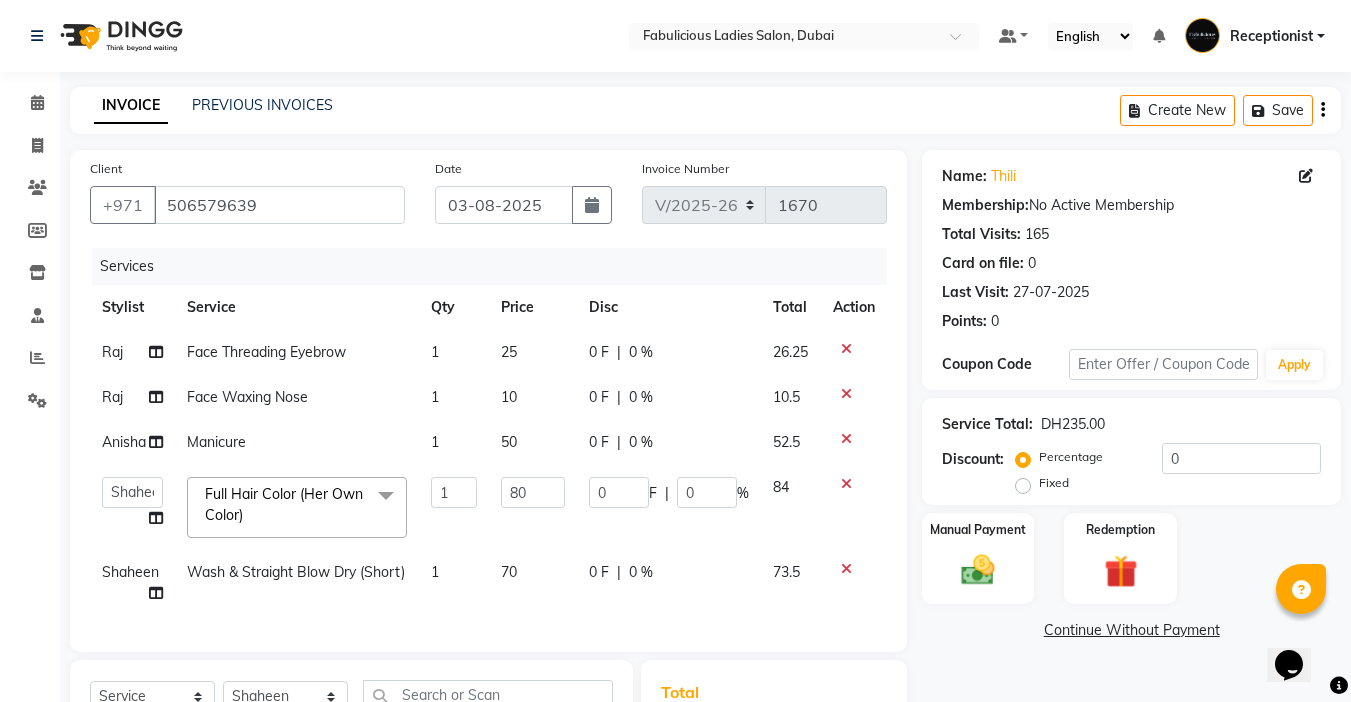 click on "Manicure" 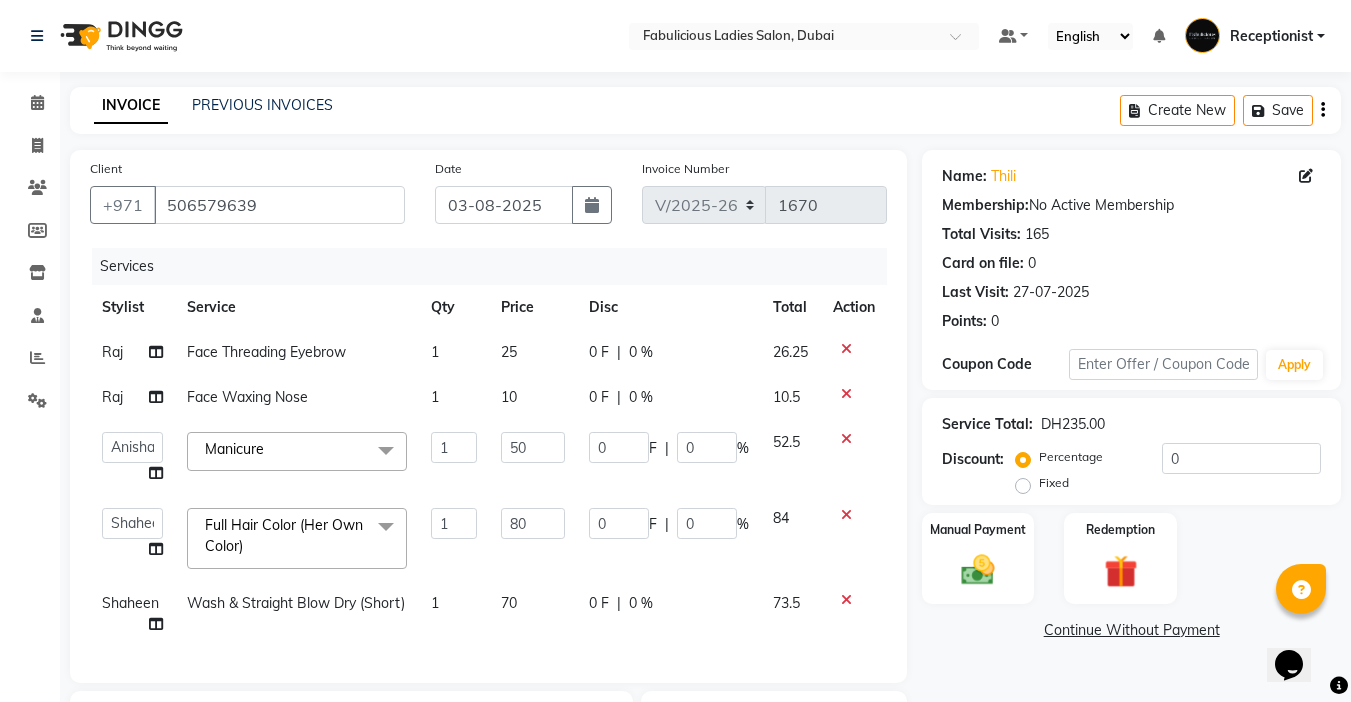 click on "Manicure" 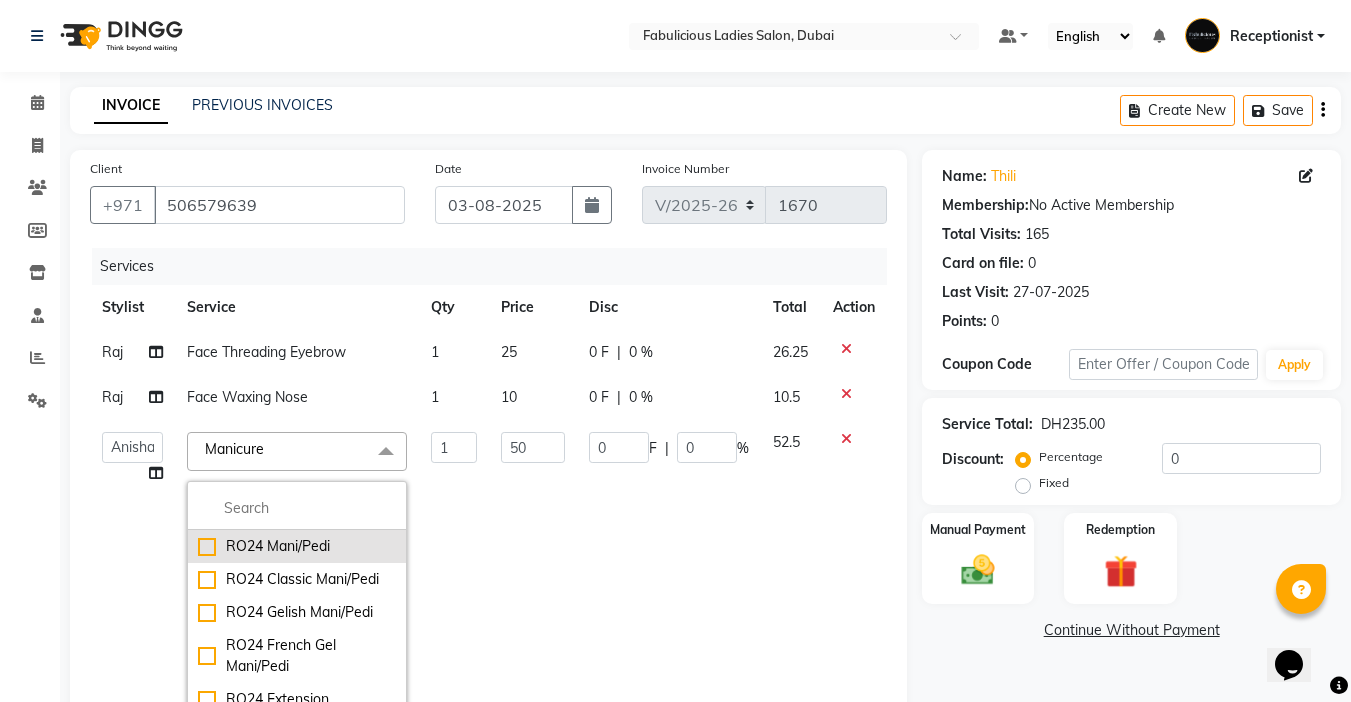 click on "RO24 Mani/Pedi" 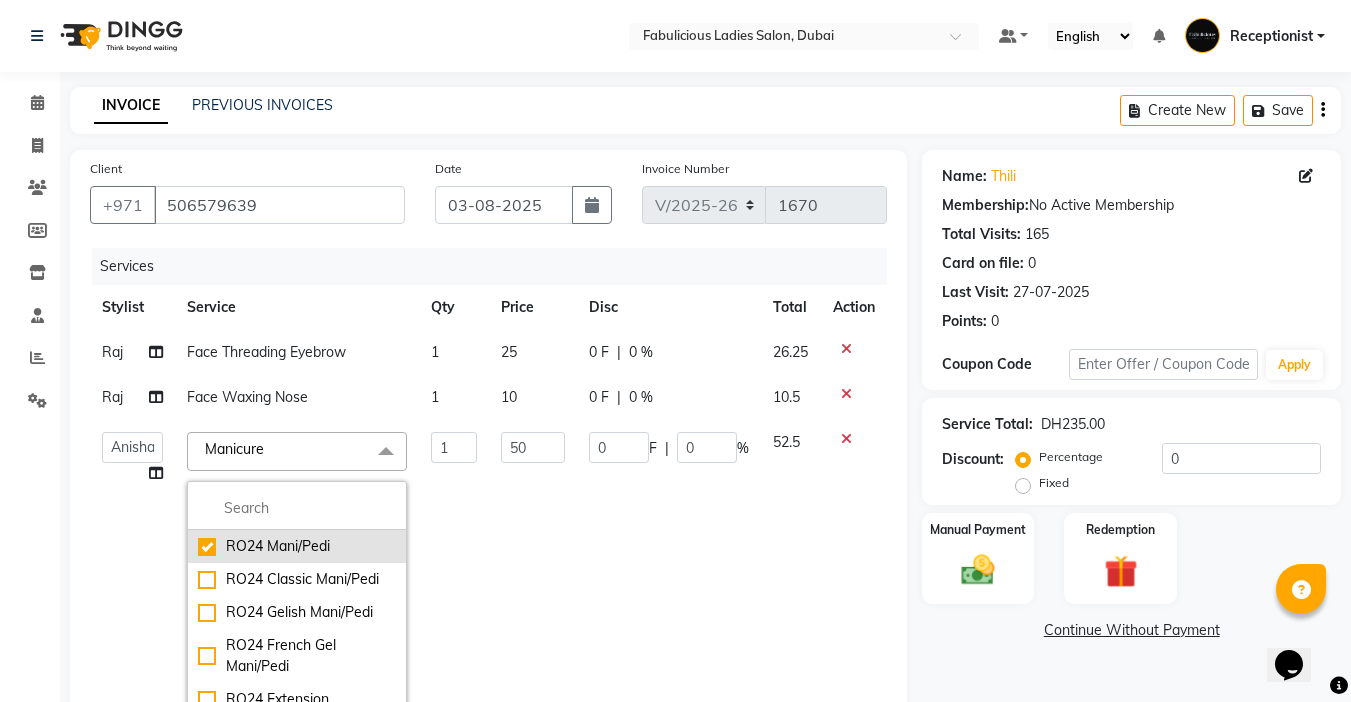 checkbox on "true" 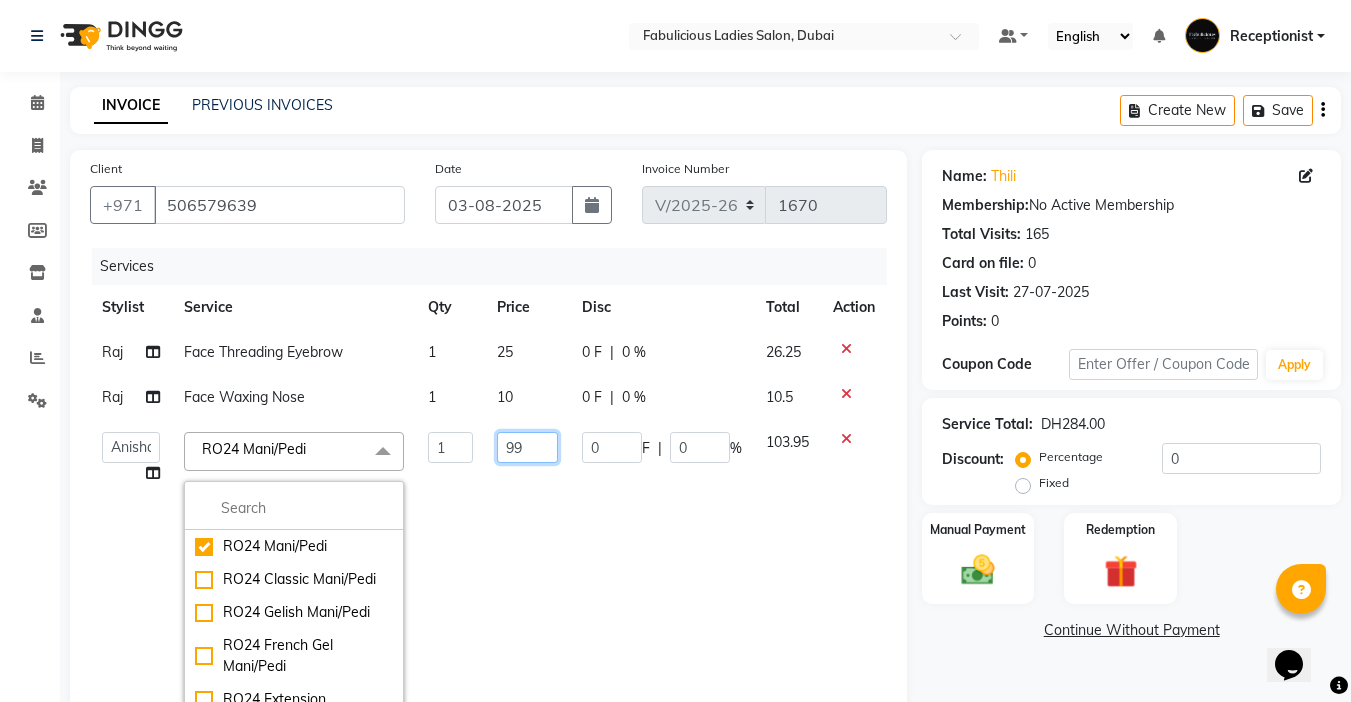 click on "99" 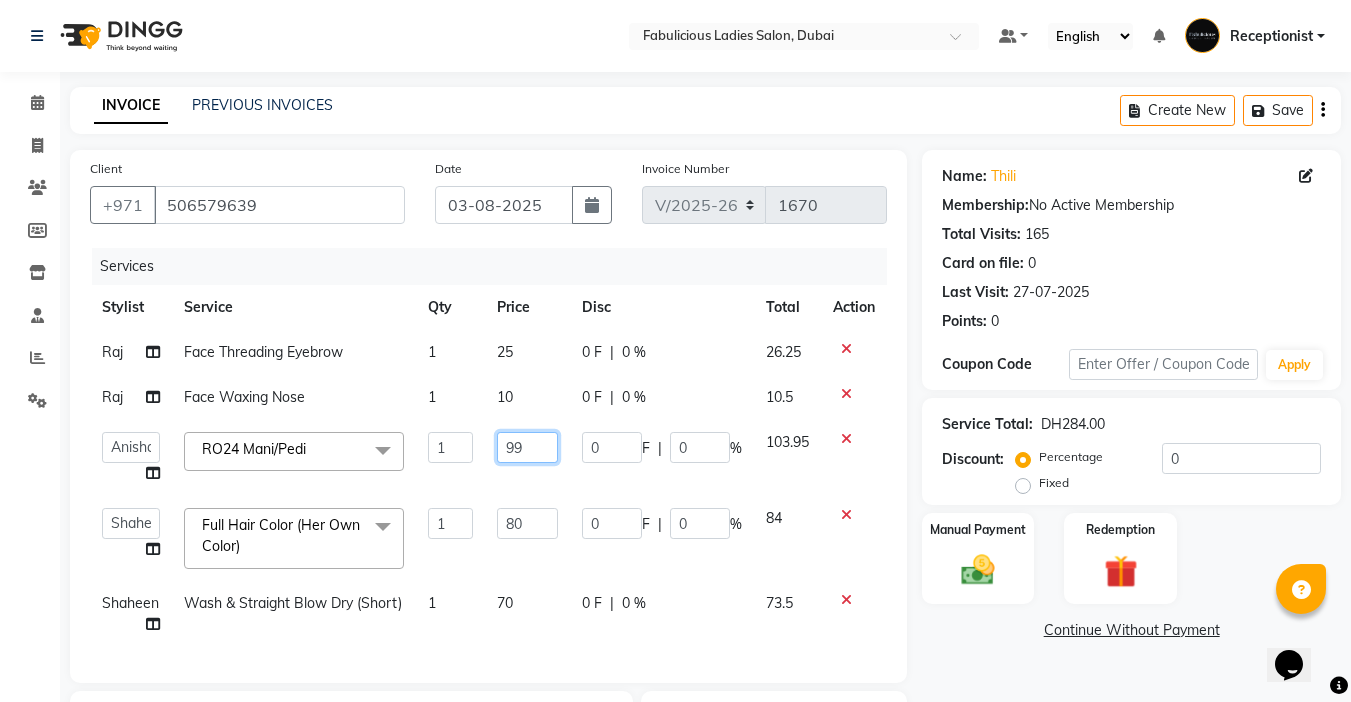 type on "9" 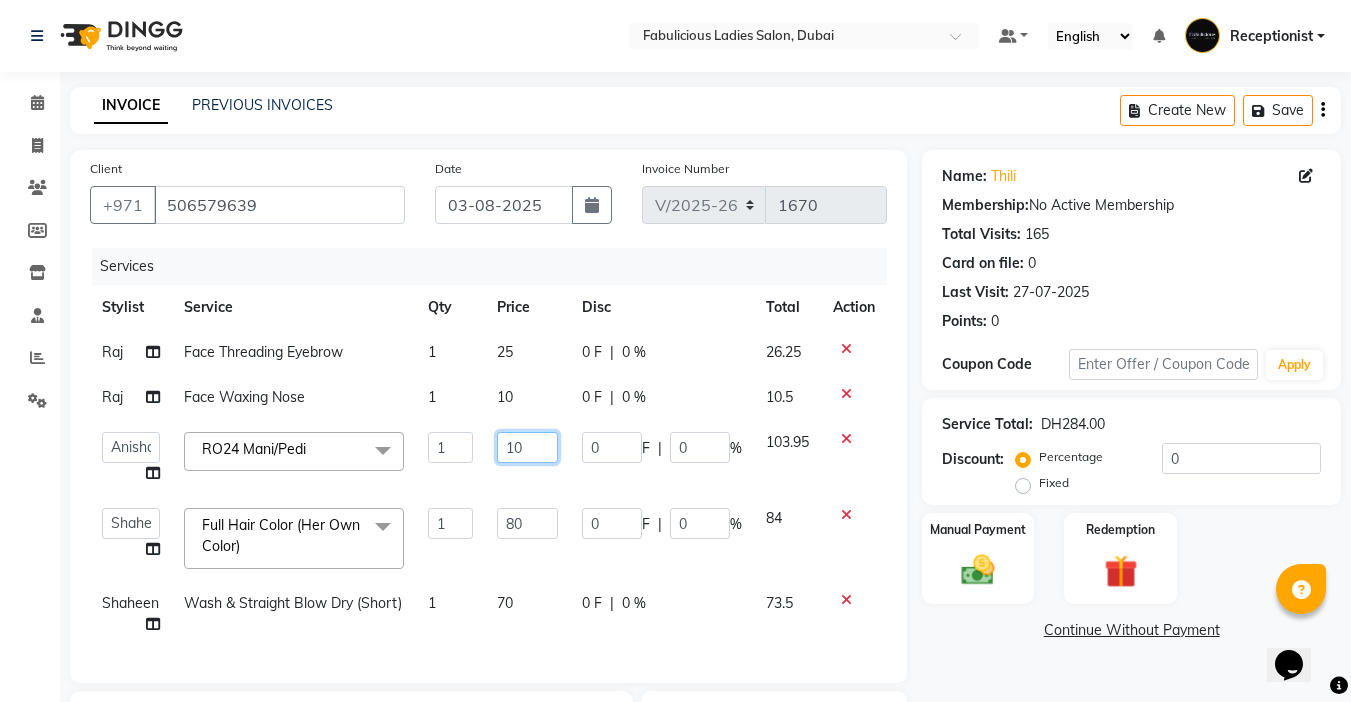 type on "100" 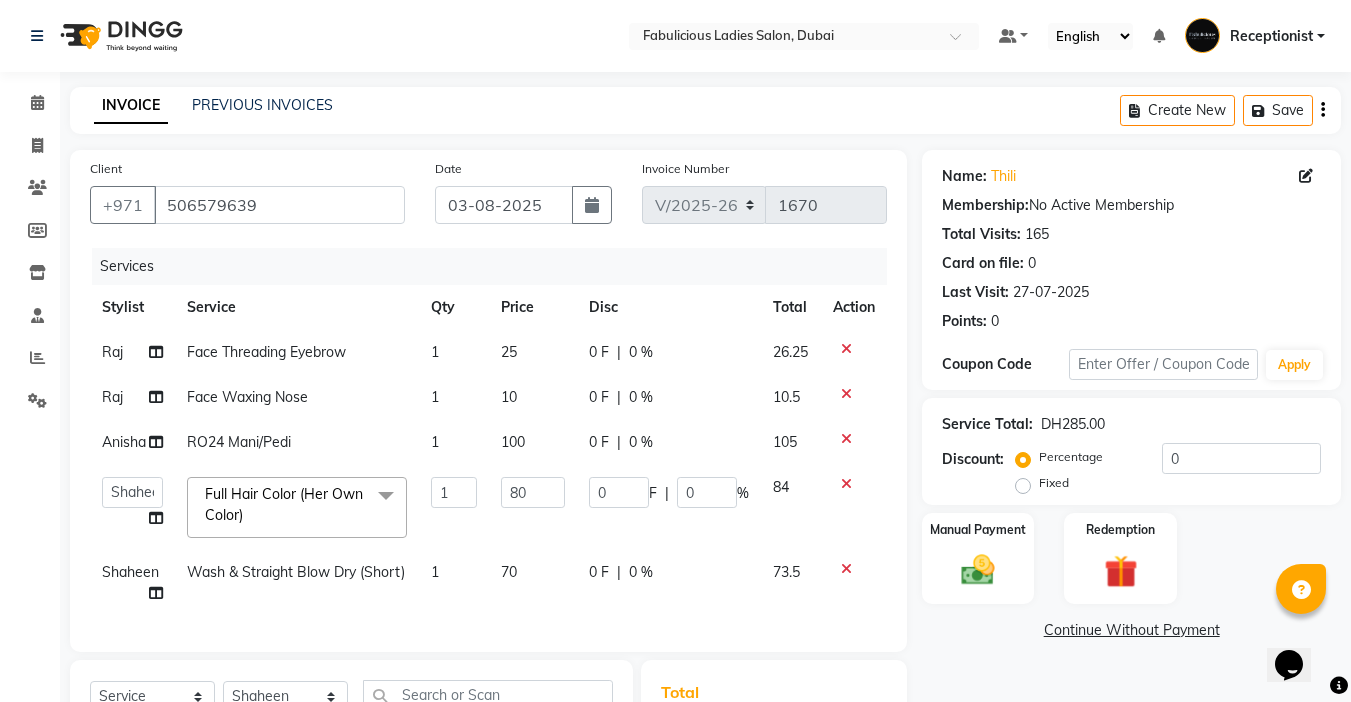 click on "[PERSON] Face Threading Eyebrow 1 25 0 F | 0 % 26.25 [PERSON] Face Waxing Nose 1 10 0 F | 0 % 10.5 [PERSON] RO24 Mani/Pedi 1 100 0 F | 0 % 105 [PERSON] [PERSON] [PERSON] [PERSON] [PERSON] [PERSON] [PERSON] Receptionist [PERSON] [PERSON] Full Hair Color (Her Own Color)  x RO24 Mani/Pedi RO24 Classic Mani/Pedi RO24 Gelish Mani/Pedi RO24 French Gel Mani/Pedi RO24 Extension RO24 Extension + Pedicure RO24 Gelish Hand & Feet Application RO24 Extension Removal + Manicure RO24 Classic Mani/Pedi + Callus Treatment RO24 Mani/Pedi + Callus Treatment RO24 Gel Manicure + Classic Pedi RO24 Half Legs, Half Arms & Underarms RO24 Full Legs, Full Arms & Underarms RO24 Half Legs / Half Arms, Underarms with Bikini Wax RO24 Face Cleanup with Eyebrow RO24 Deep Cleansing Facial with Eyebrow, Upper Lips & Underarms RO24 Wash + Cut and Blowdry RO24 Deep Conditioning + Wash & Blow Dry RO24 L'Oreal Hair Spa + Hair Cut & Blowdry RO24 Full Hair Colour Shoulder Length + Hair Trim & Blowdry RO24 Highlight Balayage Ombre & Deep Conditioning Polygel Braid" 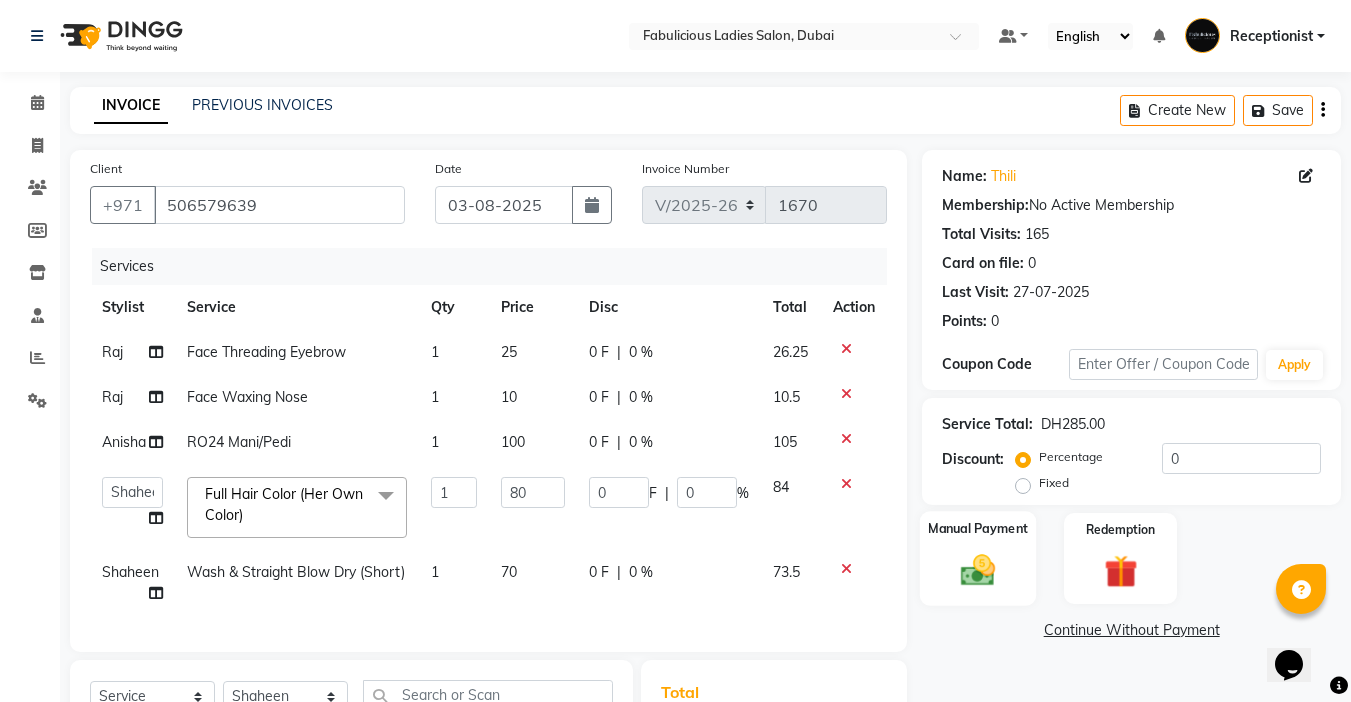 scroll, scrollTop: 298, scrollLeft: 0, axis: vertical 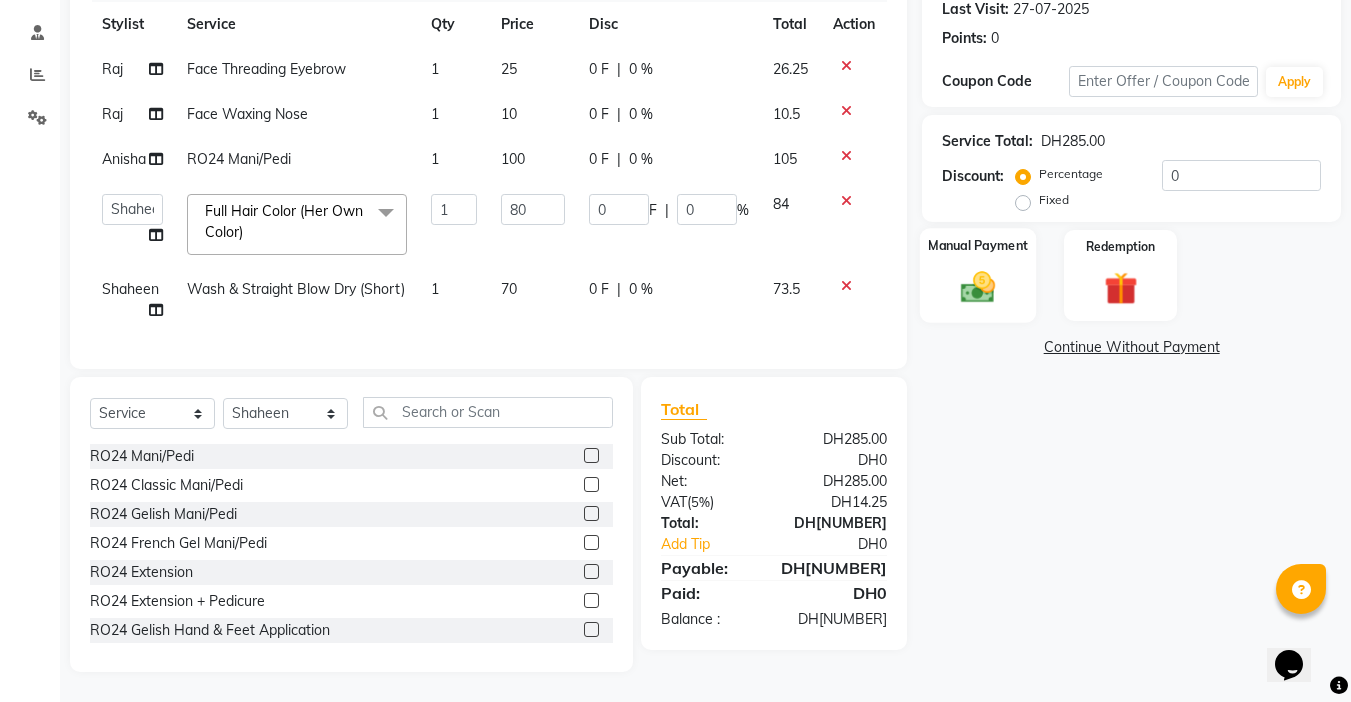click 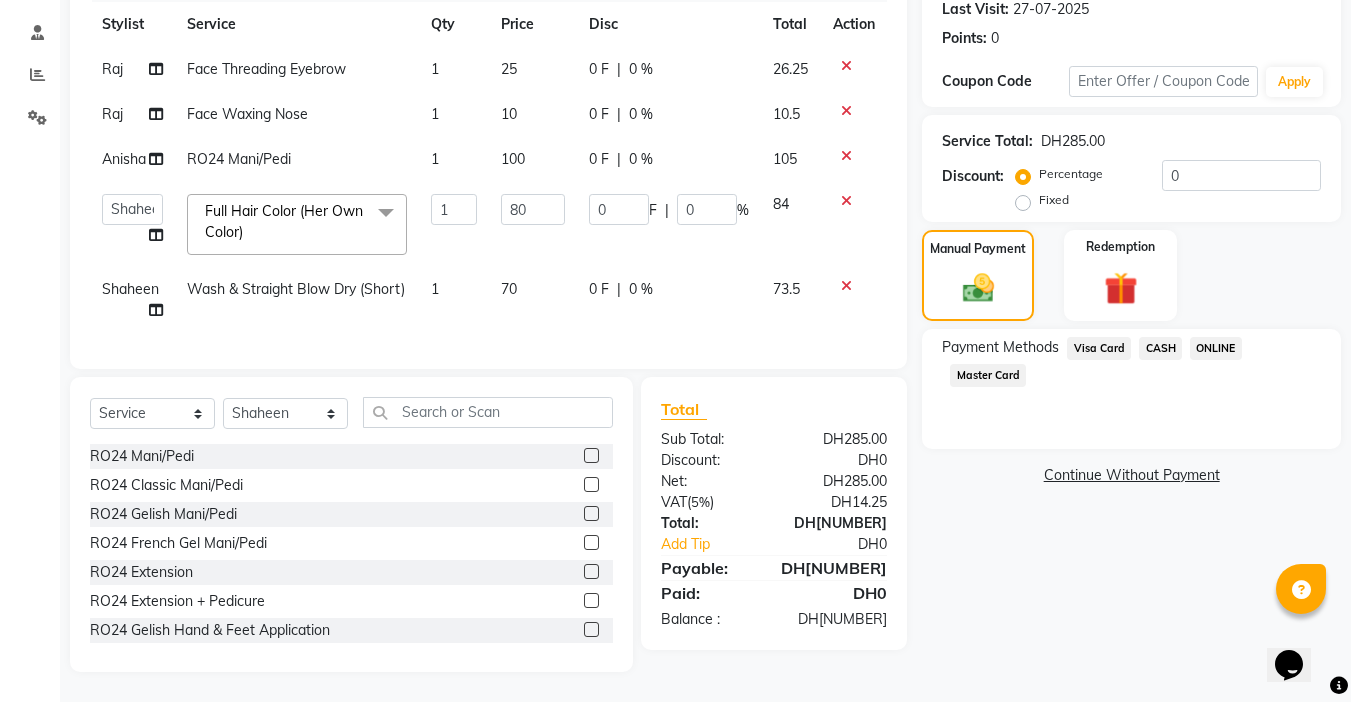 click on "Visa Card" 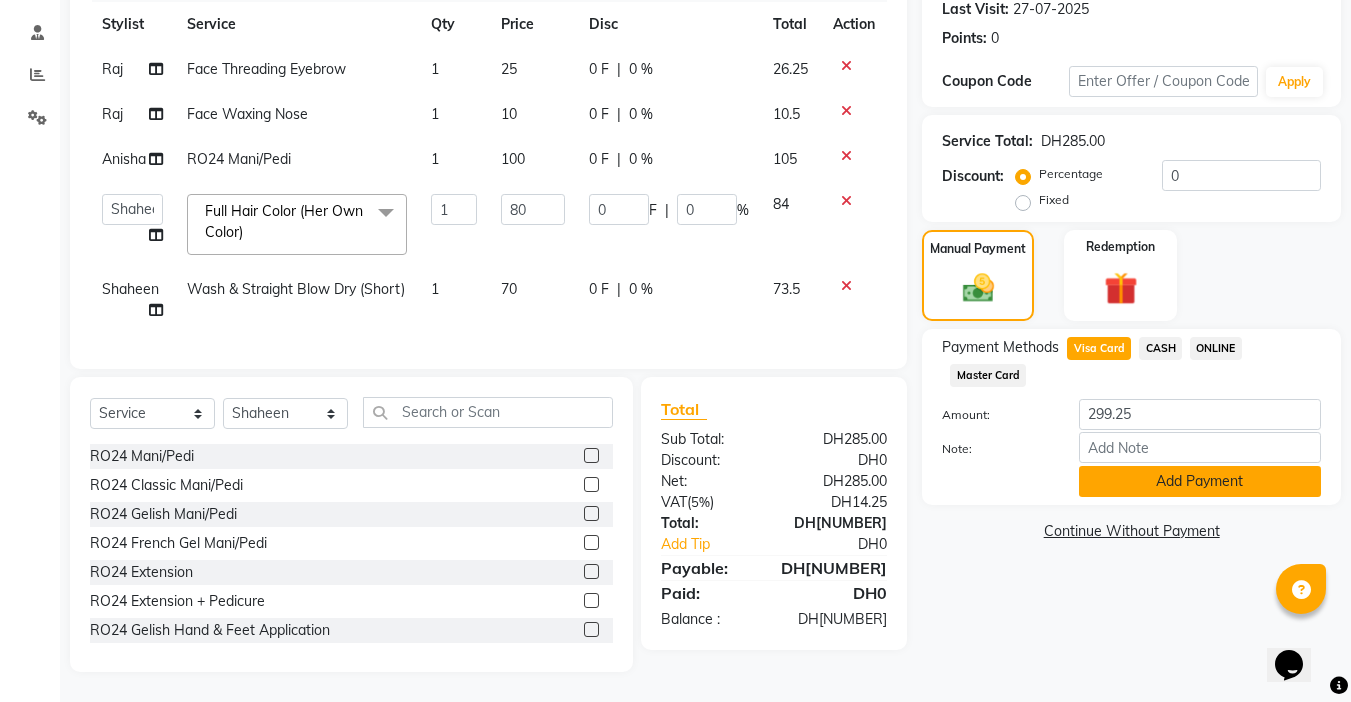 click on "Add Payment" 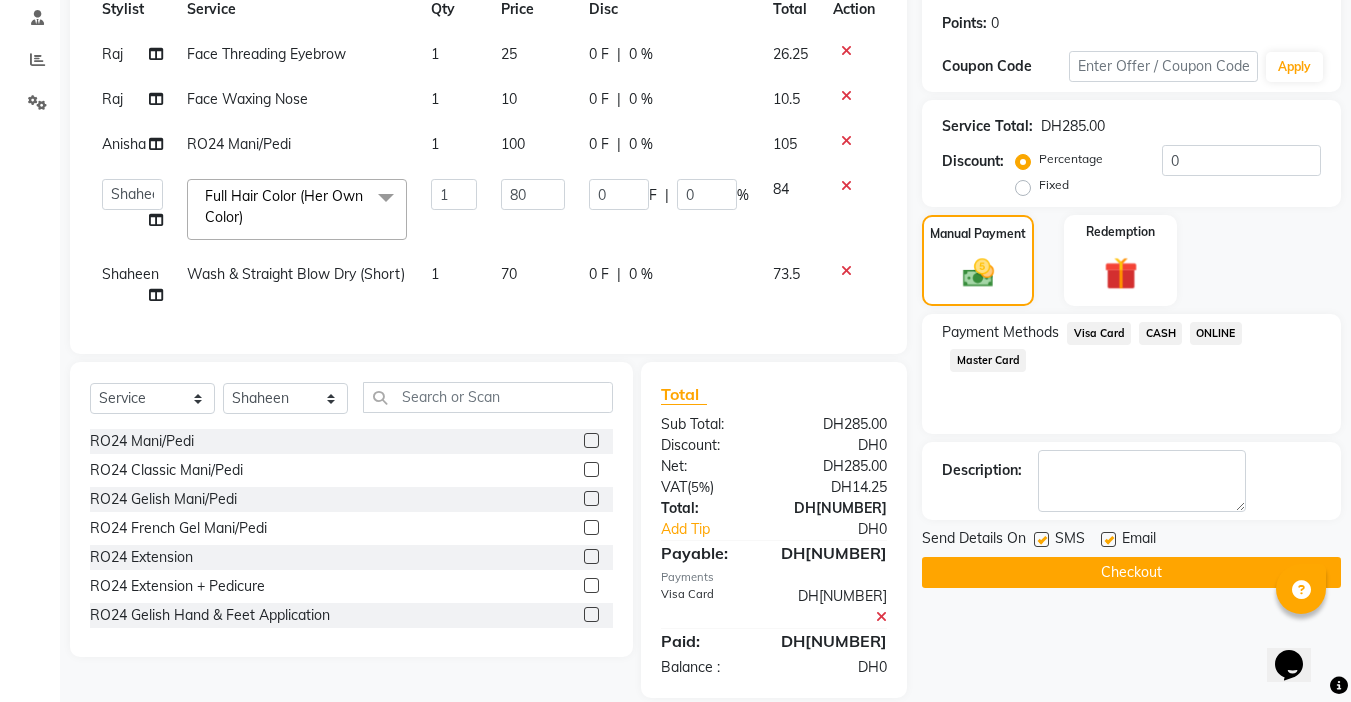 click on "Checkout" 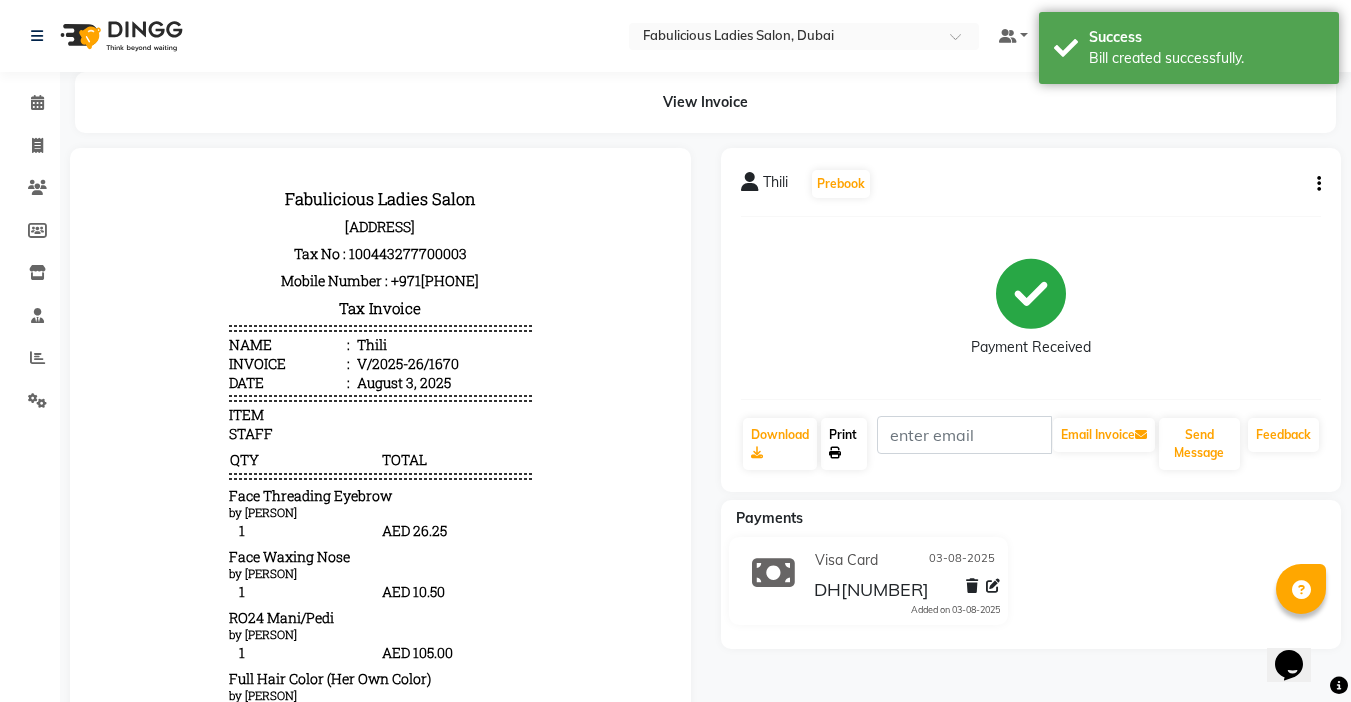 scroll, scrollTop: 0, scrollLeft: 0, axis: both 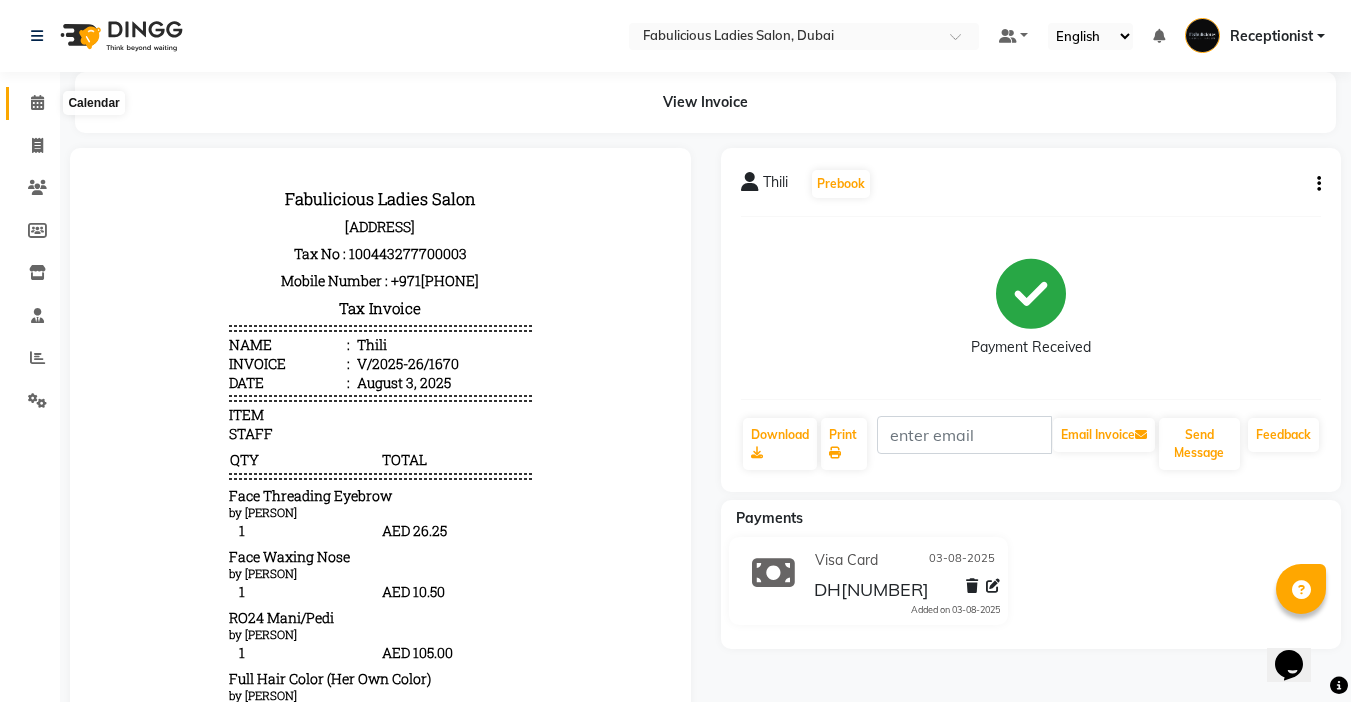 click 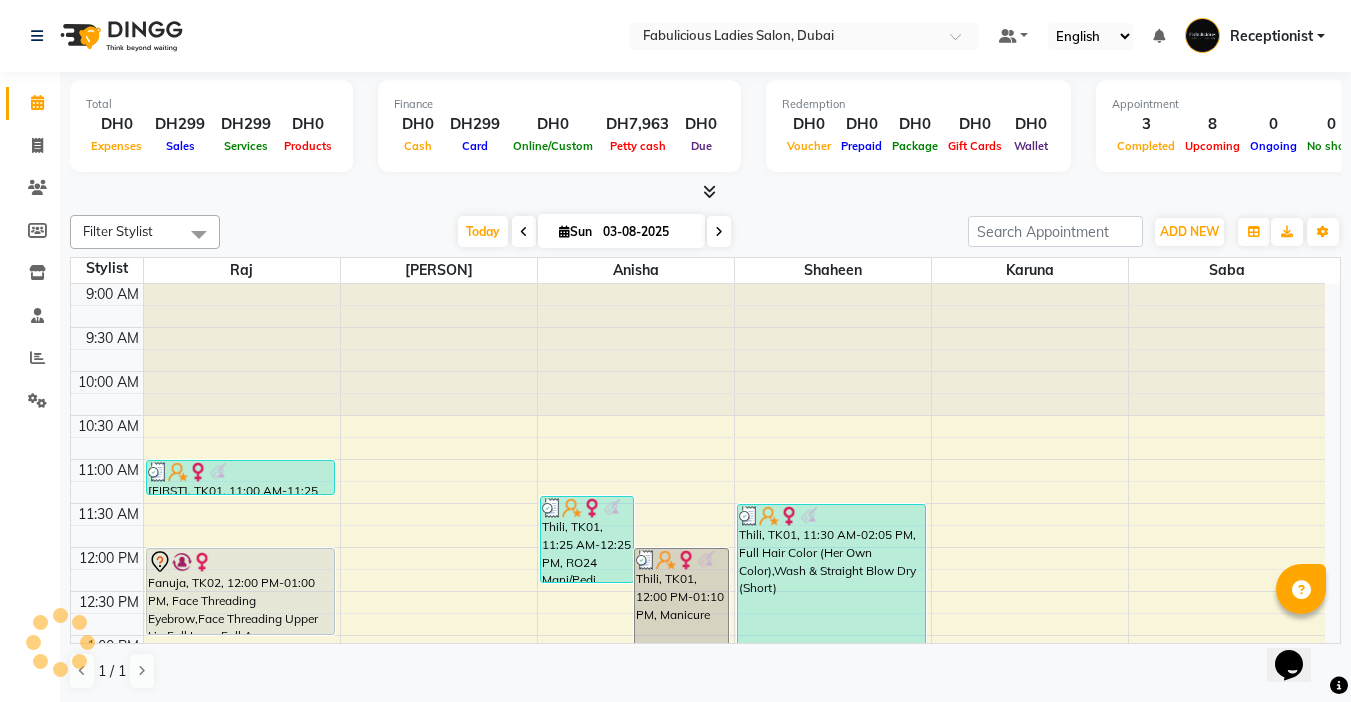 scroll, scrollTop: 0, scrollLeft: 0, axis: both 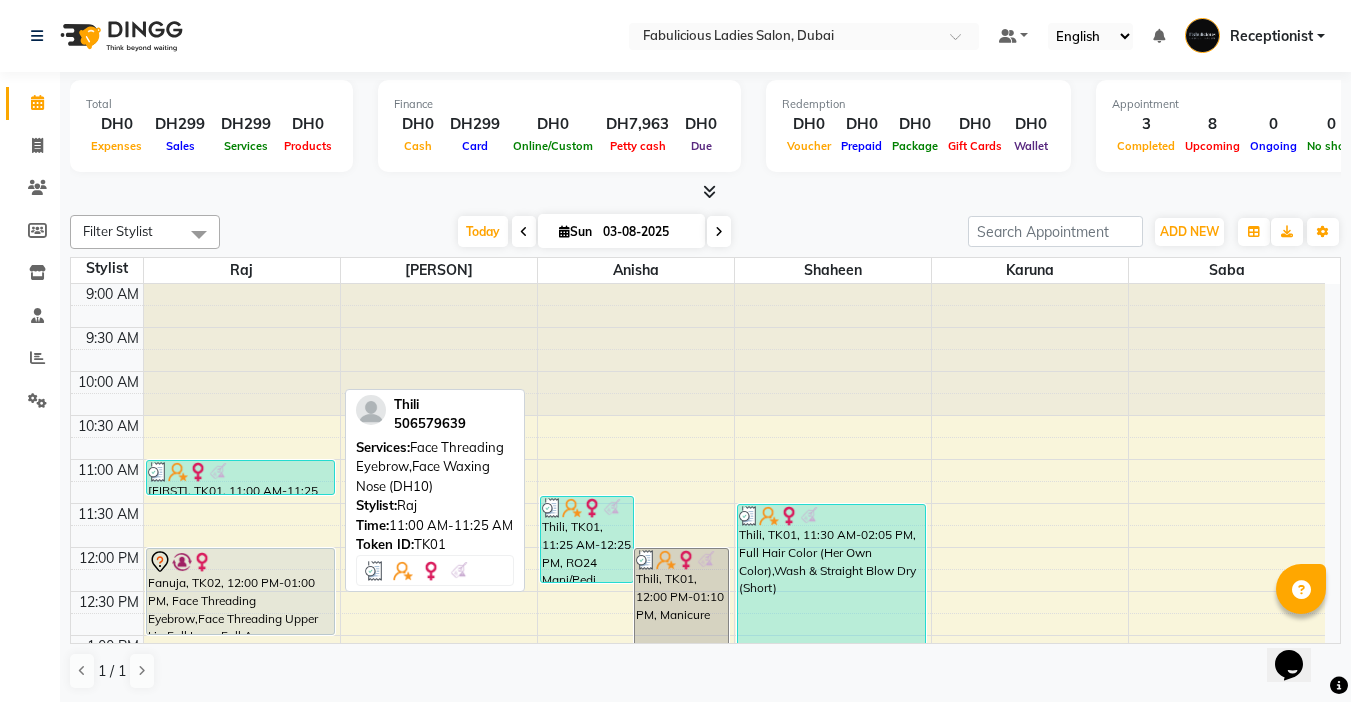 click on "[FIRST], TK01, 11:00 AM-11:25 AM, Face Threading Eyebrow,Face Waxing Nose (DH10)" at bounding box center [240, 477] 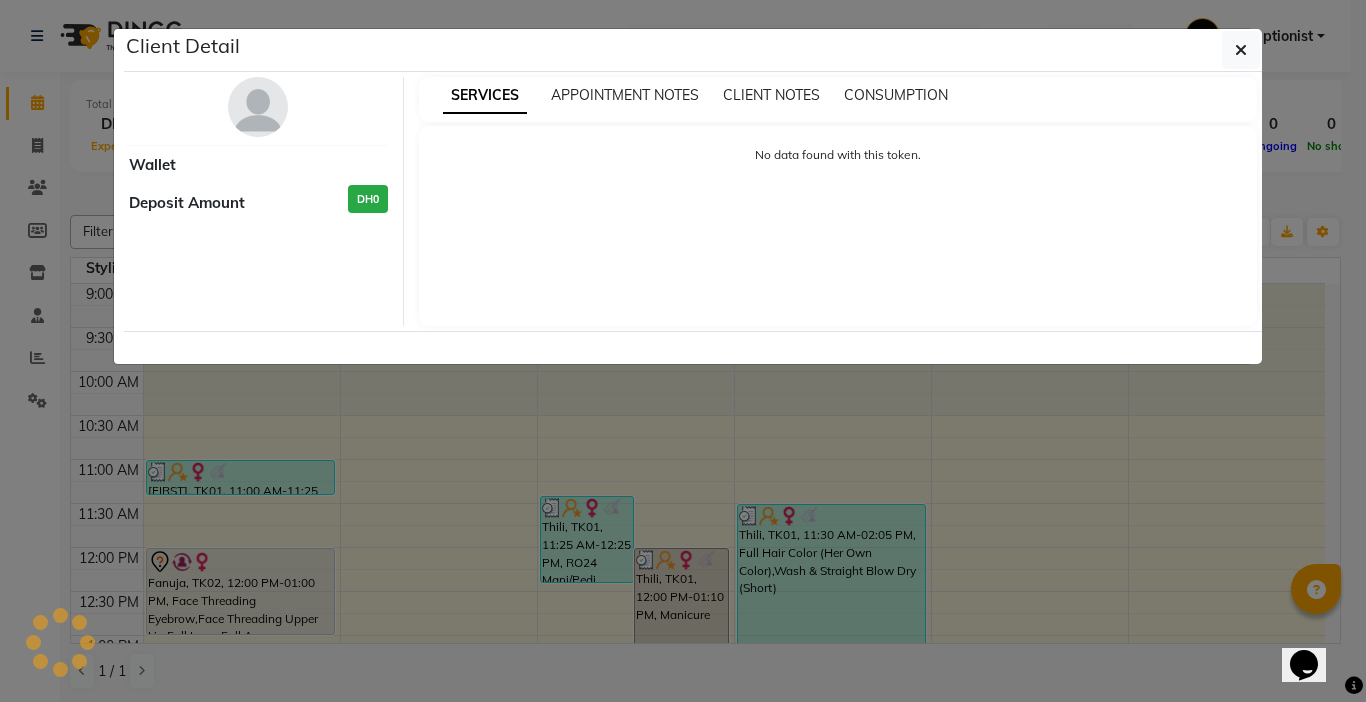 select on "3" 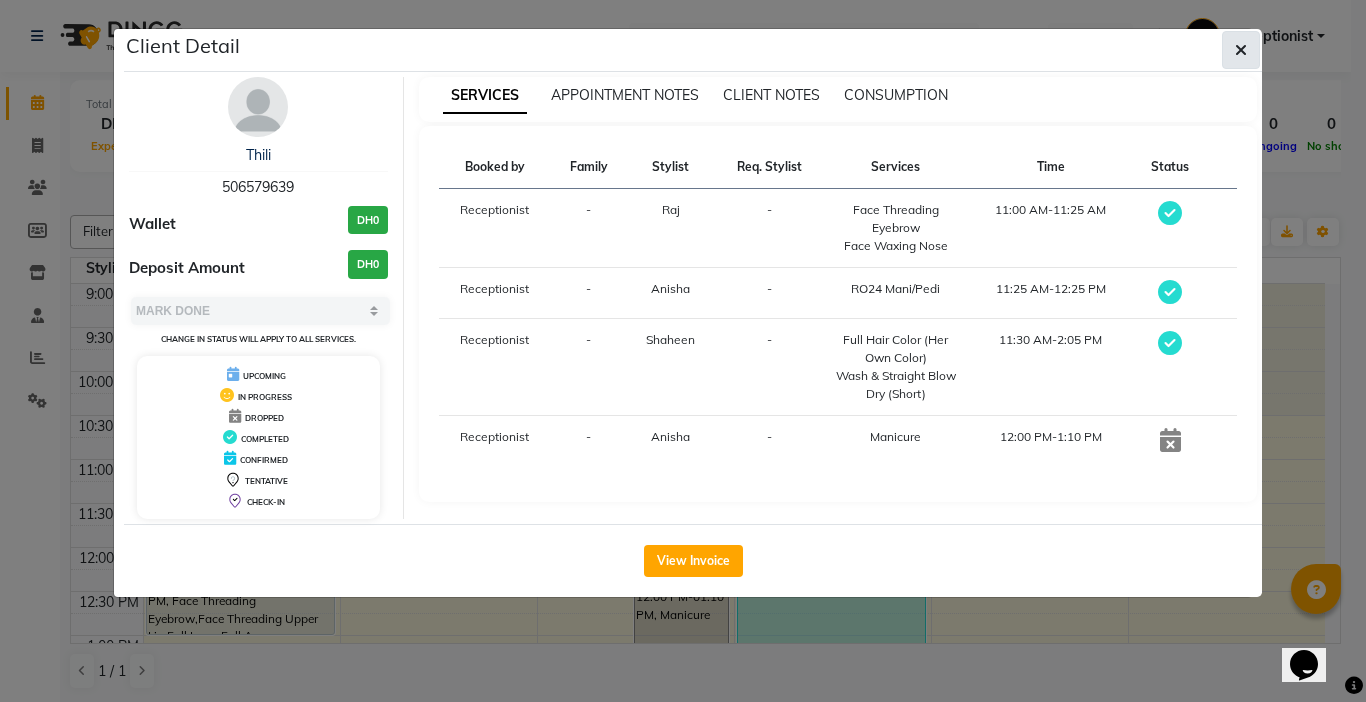 click 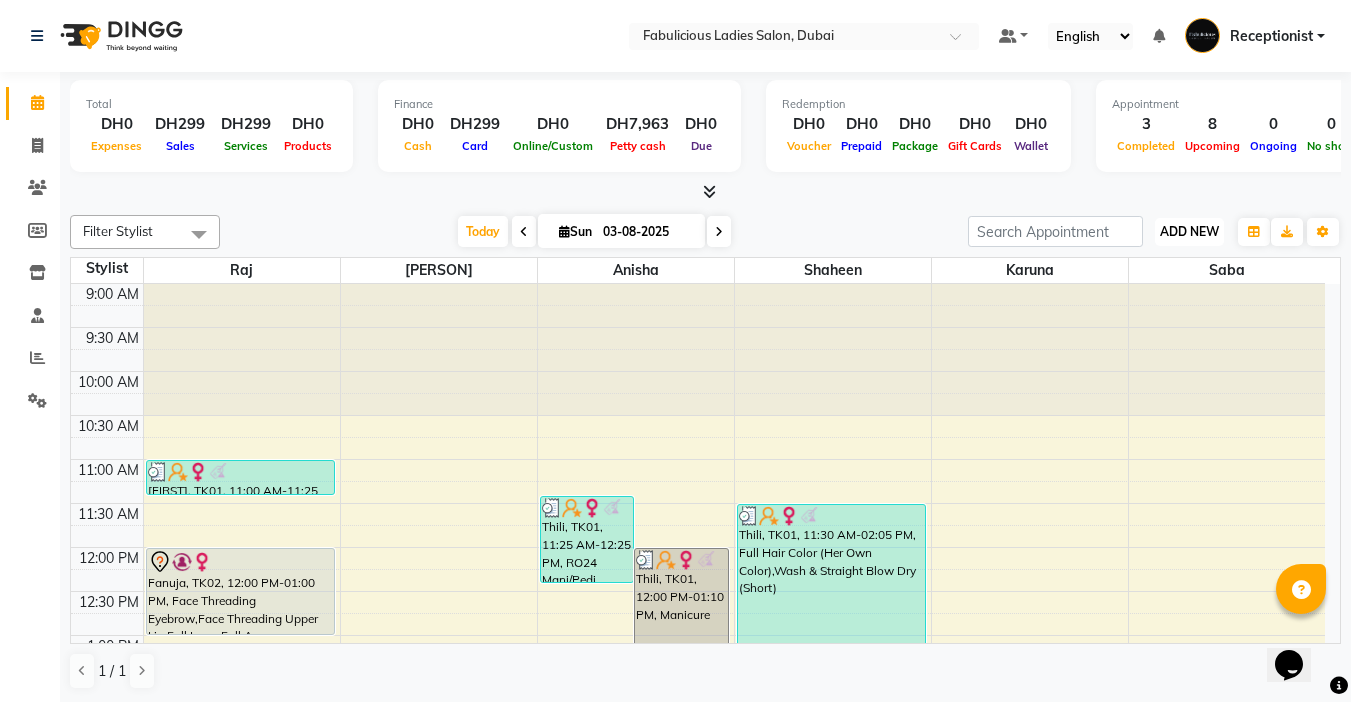 drag, startPoint x: 1153, startPoint y: 231, endPoint x: 1162, endPoint y: 236, distance: 10.29563 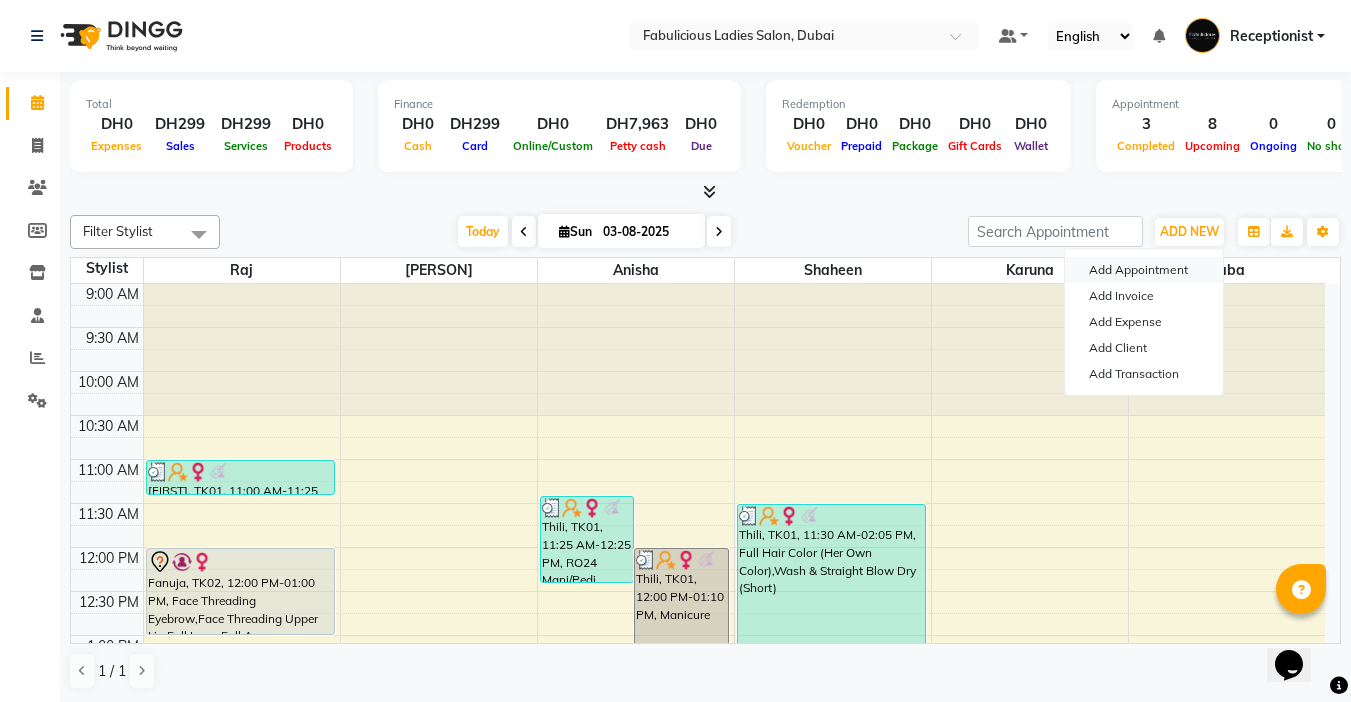 drag, startPoint x: 1159, startPoint y: 267, endPoint x: 700, endPoint y: 264, distance: 459.0098 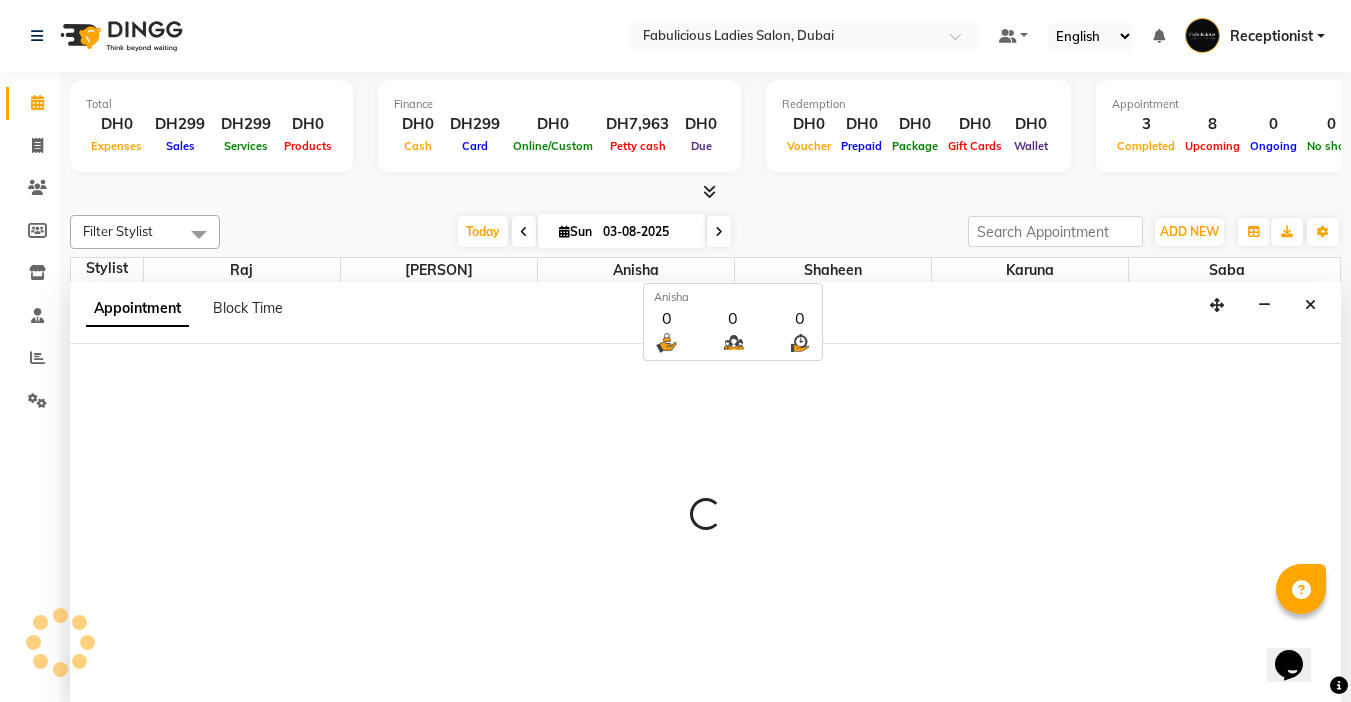 scroll, scrollTop: 1, scrollLeft: 0, axis: vertical 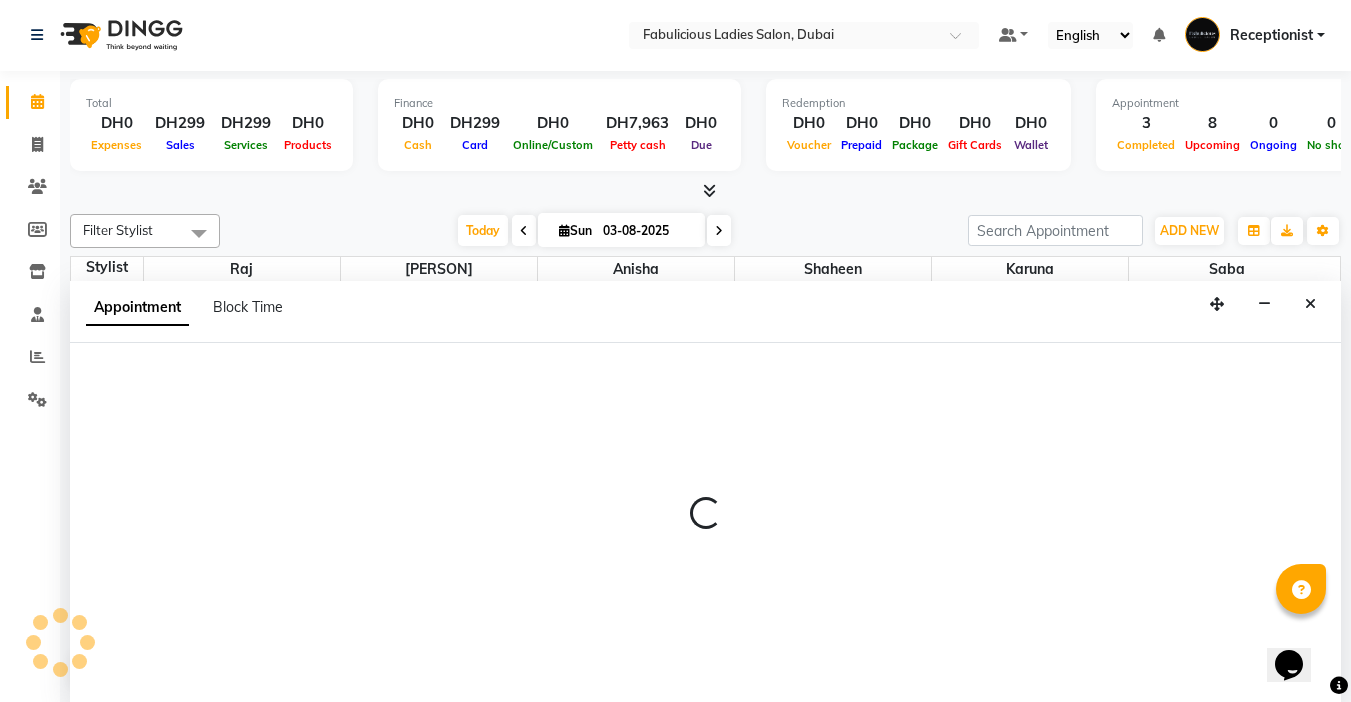 select on "tentative" 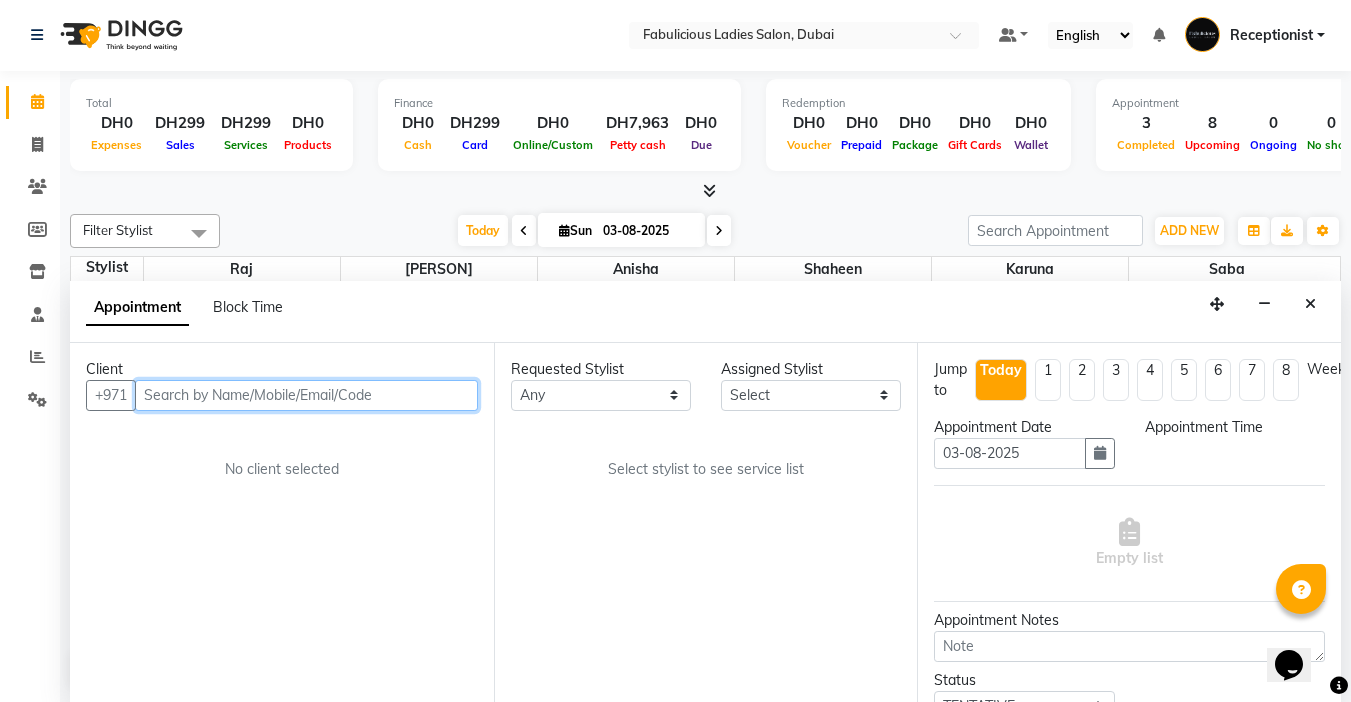 select on "600" 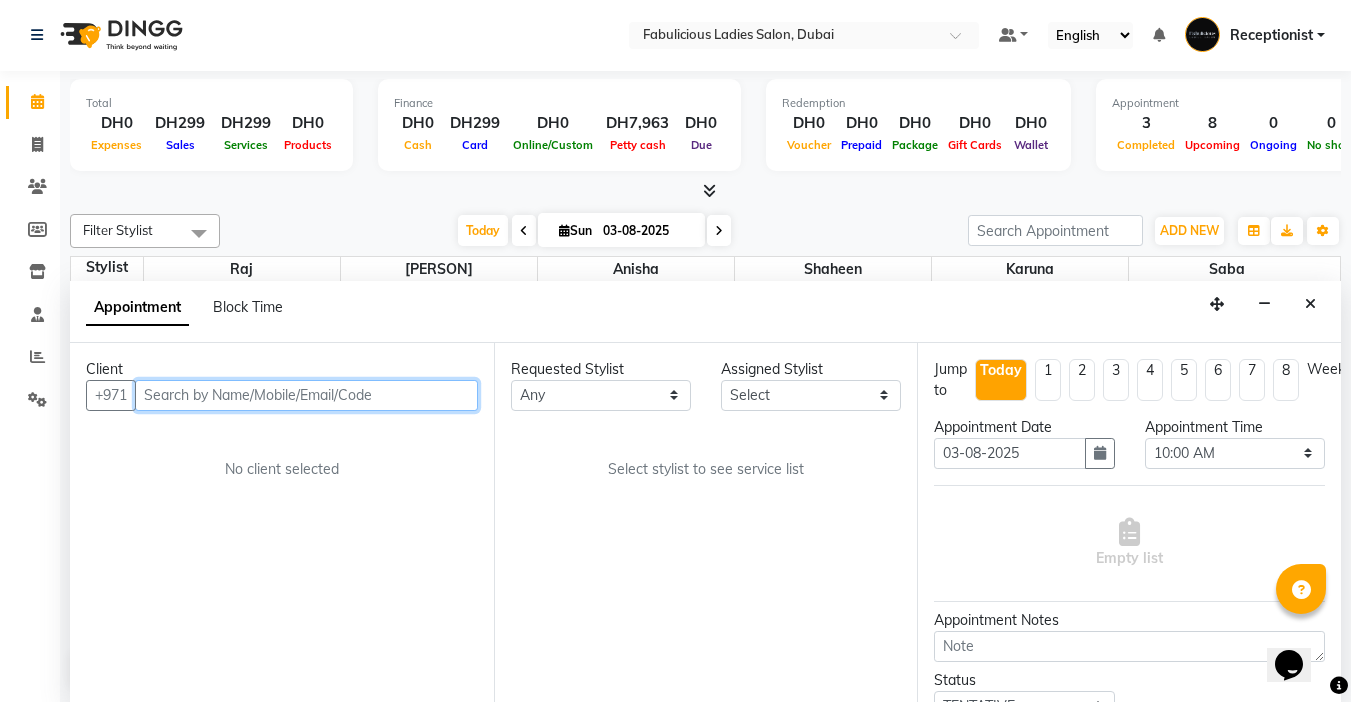 click at bounding box center (306, 395) 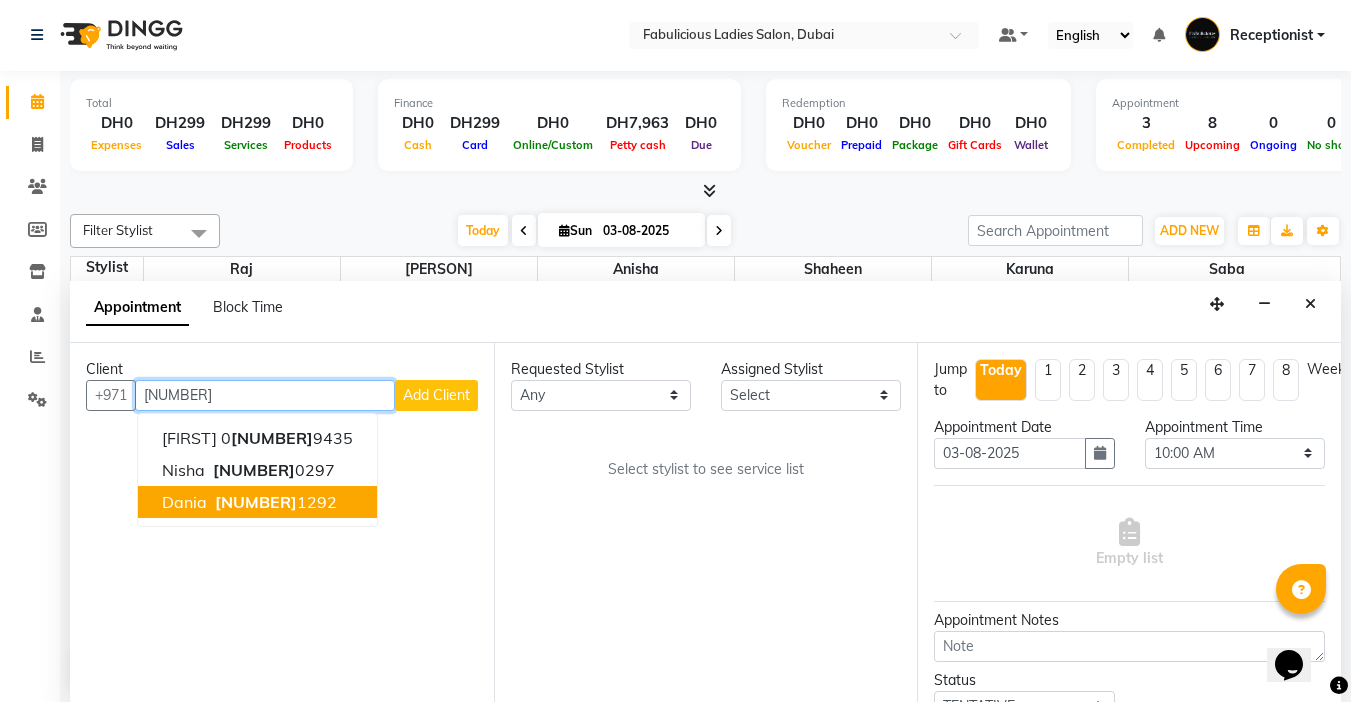 click on "[NUMBER]" at bounding box center (256, 502) 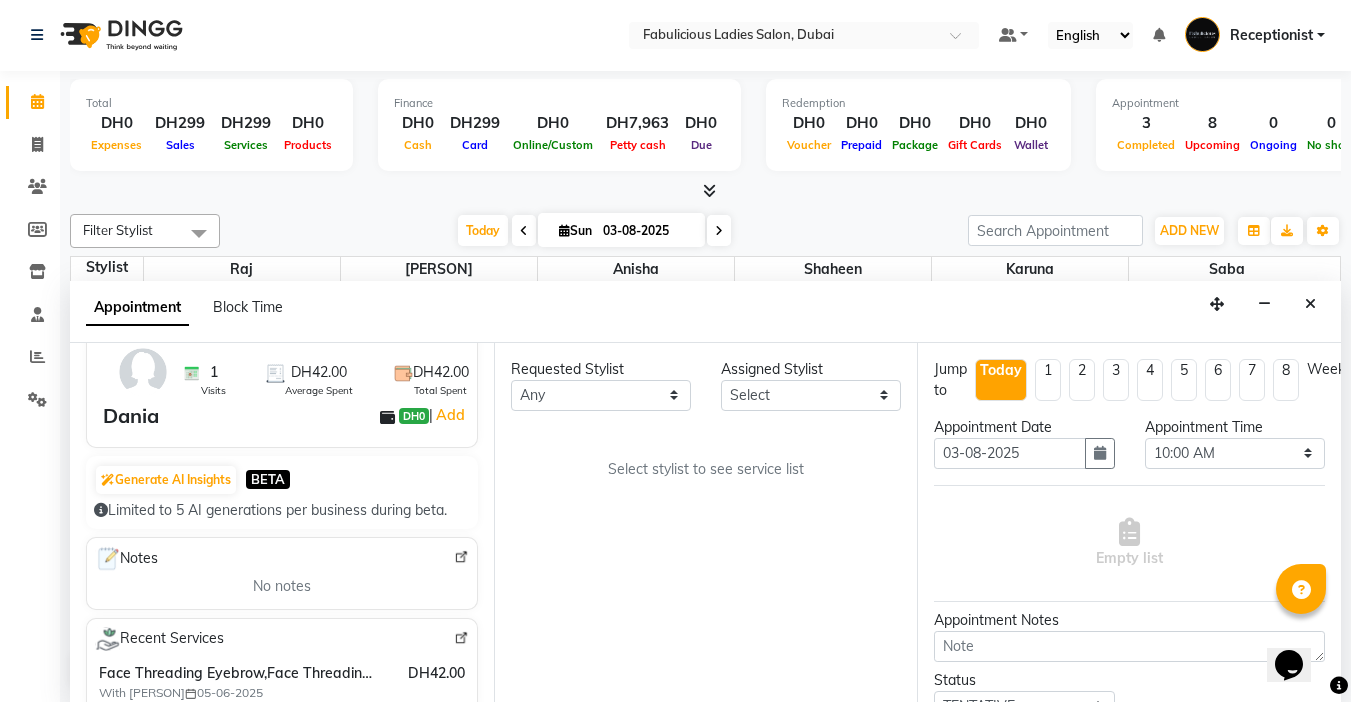 scroll, scrollTop: 200, scrollLeft: 0, axis: vertical 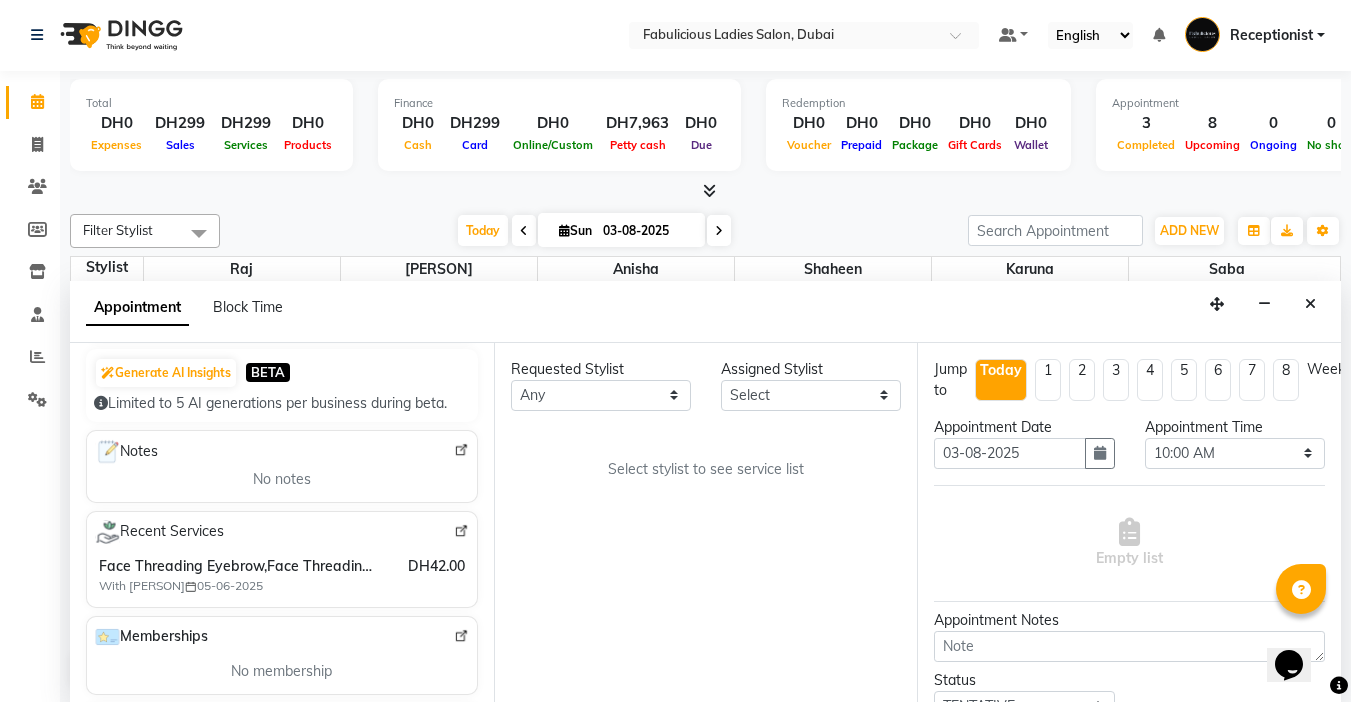 type on "[PHONE]" 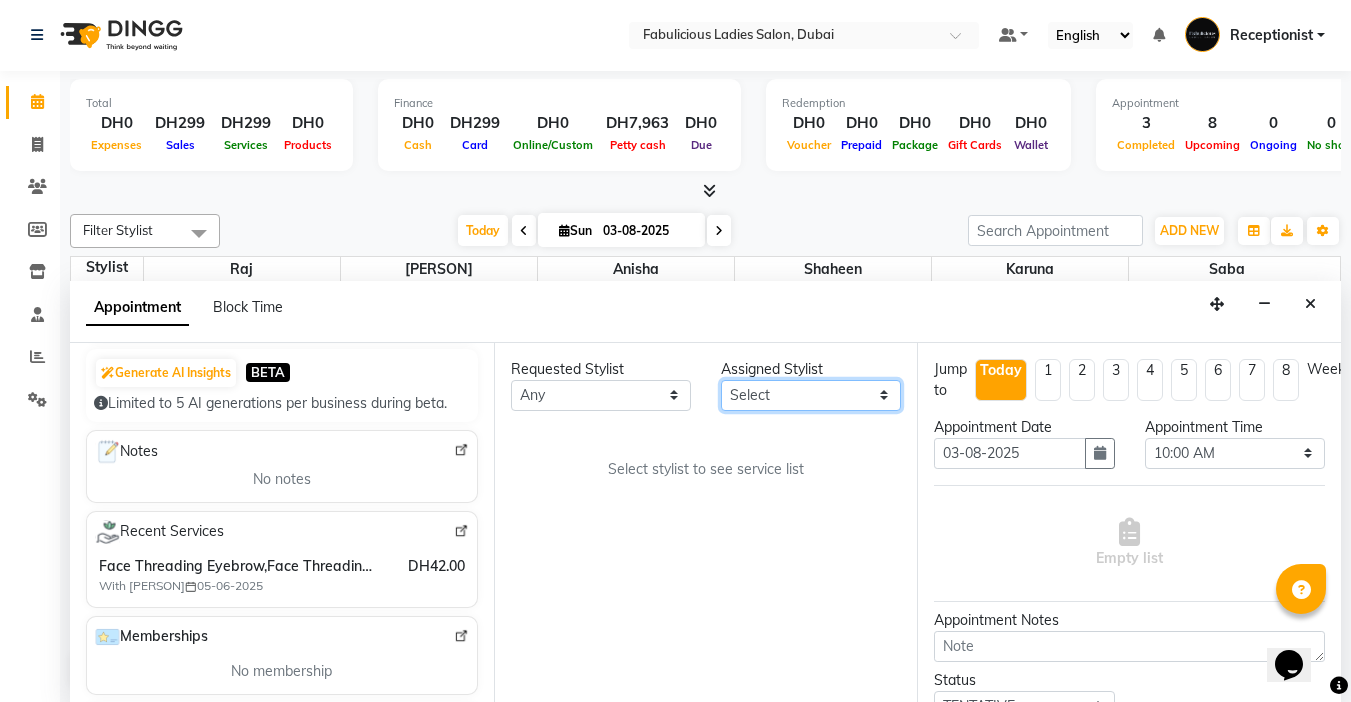 click on "Select [PERSON] [PERSON] [PERSON] [PERSON] [PERSON] [PERSON]" at bounding box center (811, 395) 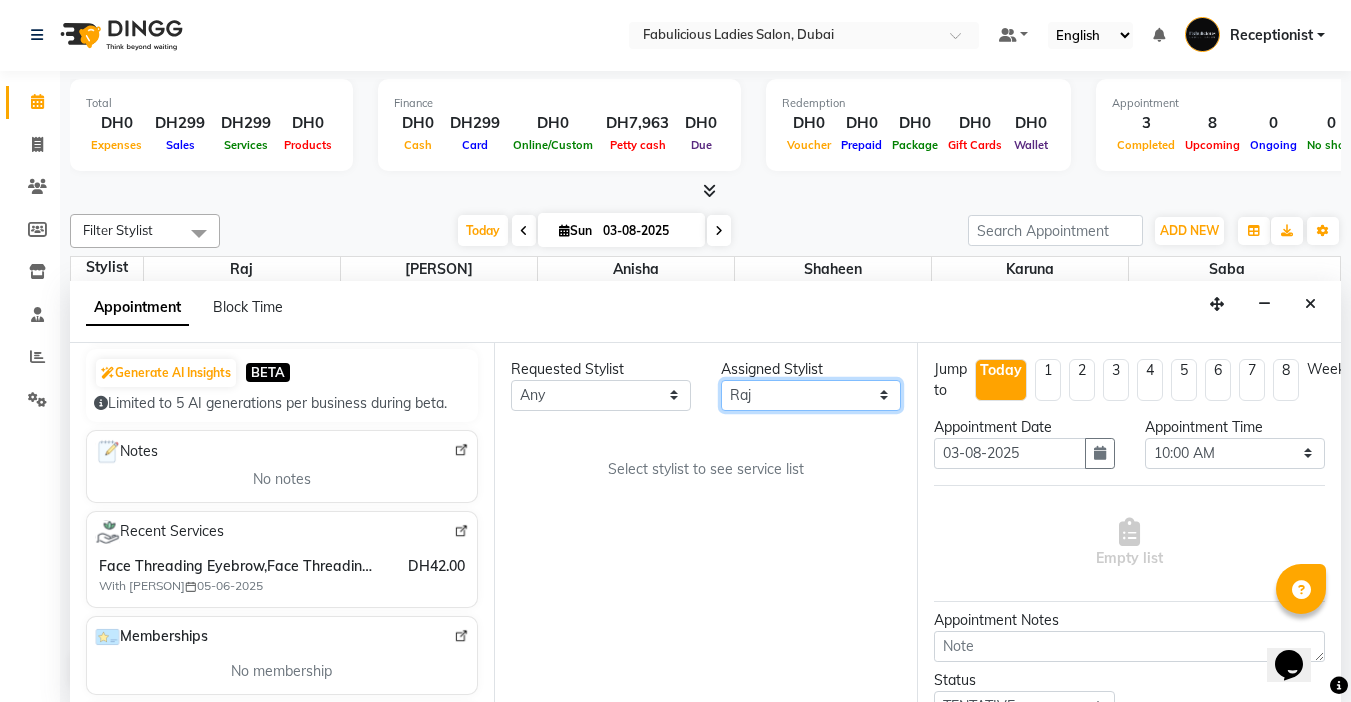 click on "Select [PERSON] [PERSON] [PERSON] [PERSON] [PERSON] [PERSON]" at bounding box center [811, 395] 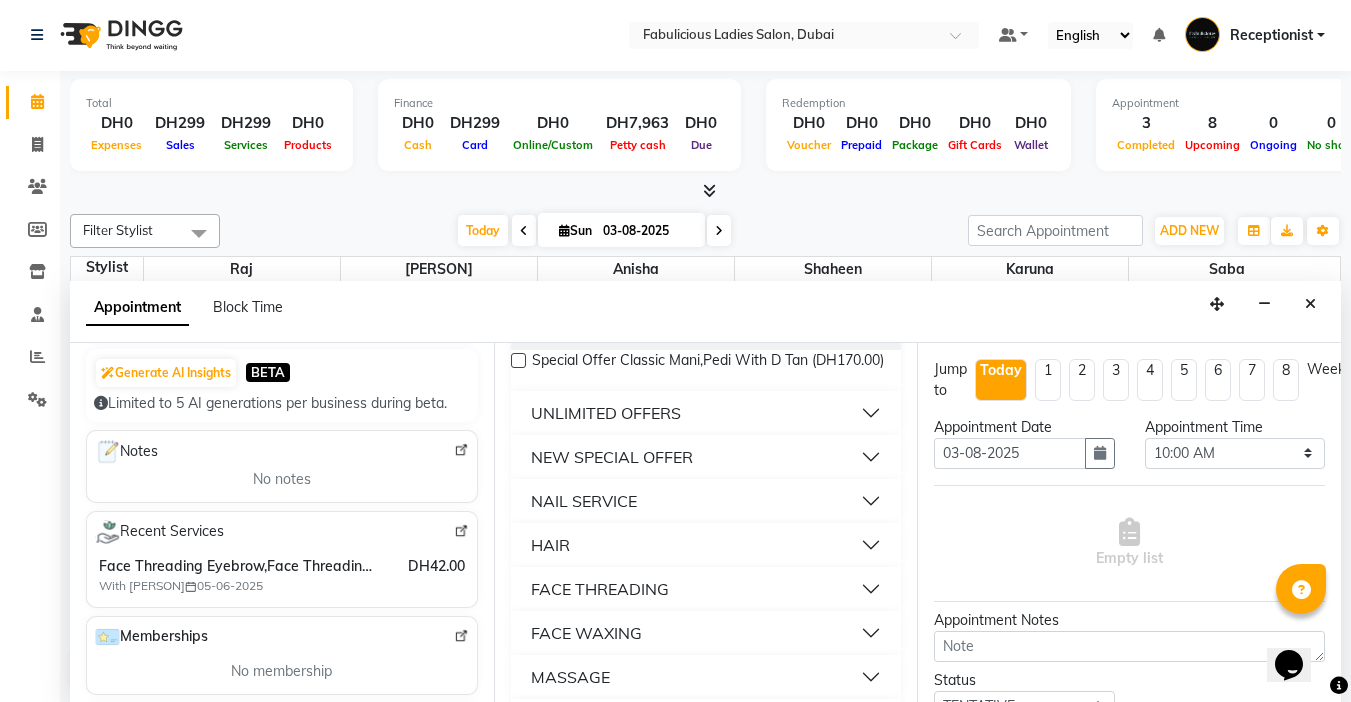 scroll, scrollTop: 1200, scrollLeft: 0, axis: vertical 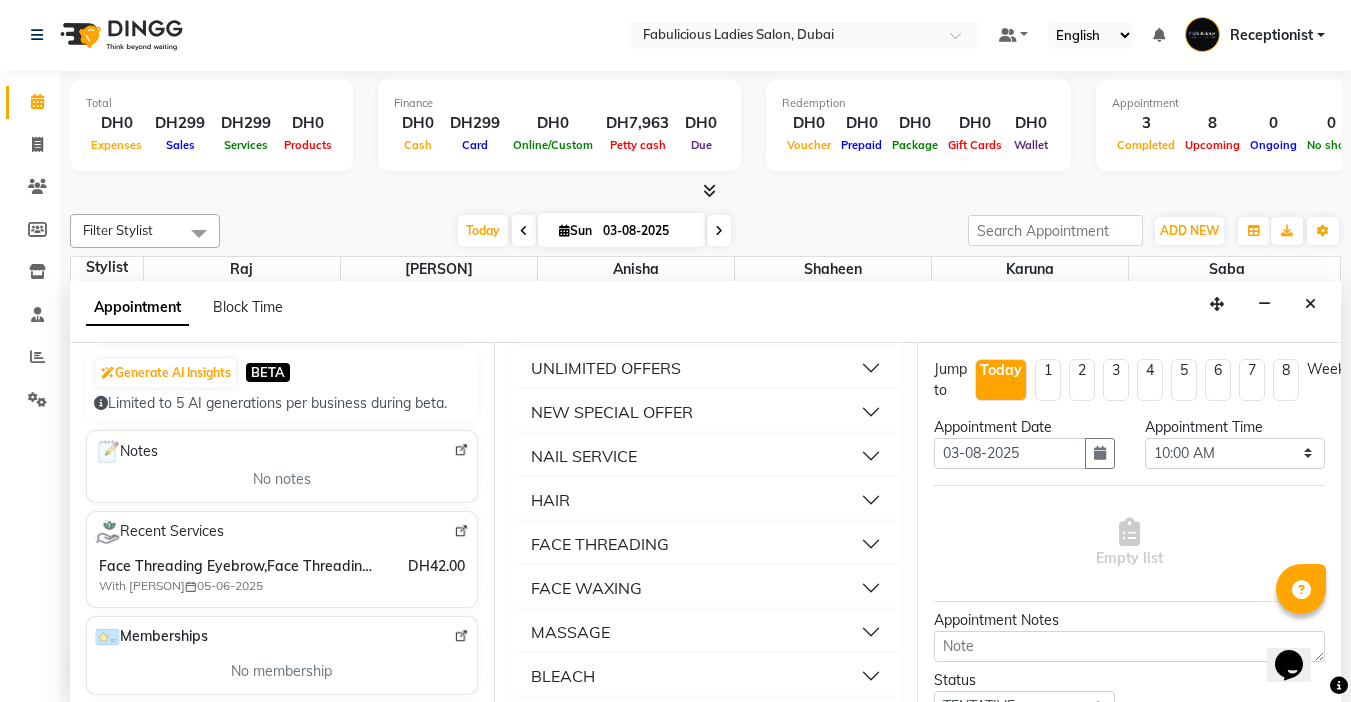 click on "FACE THREADING" at bounding box center (600, 544) 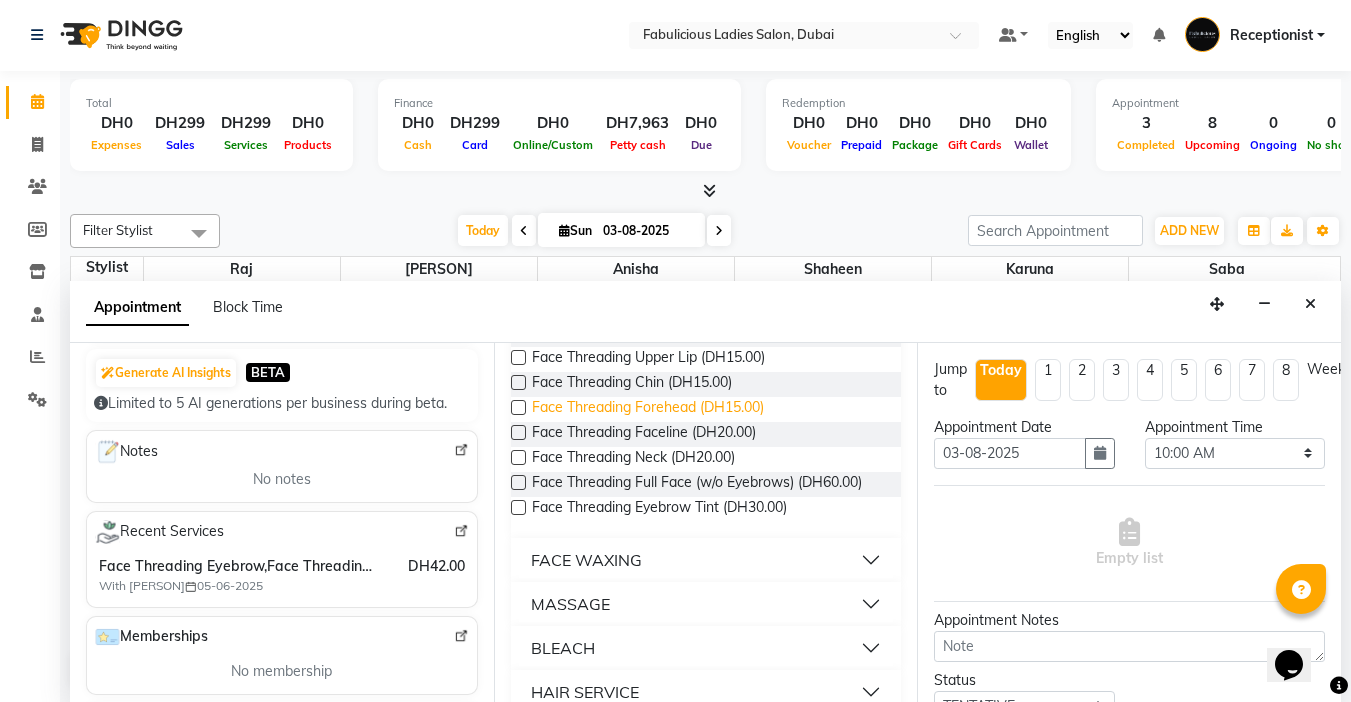 scroll, scrollTop: 1400, scrollLeft: 0, axis: vertical 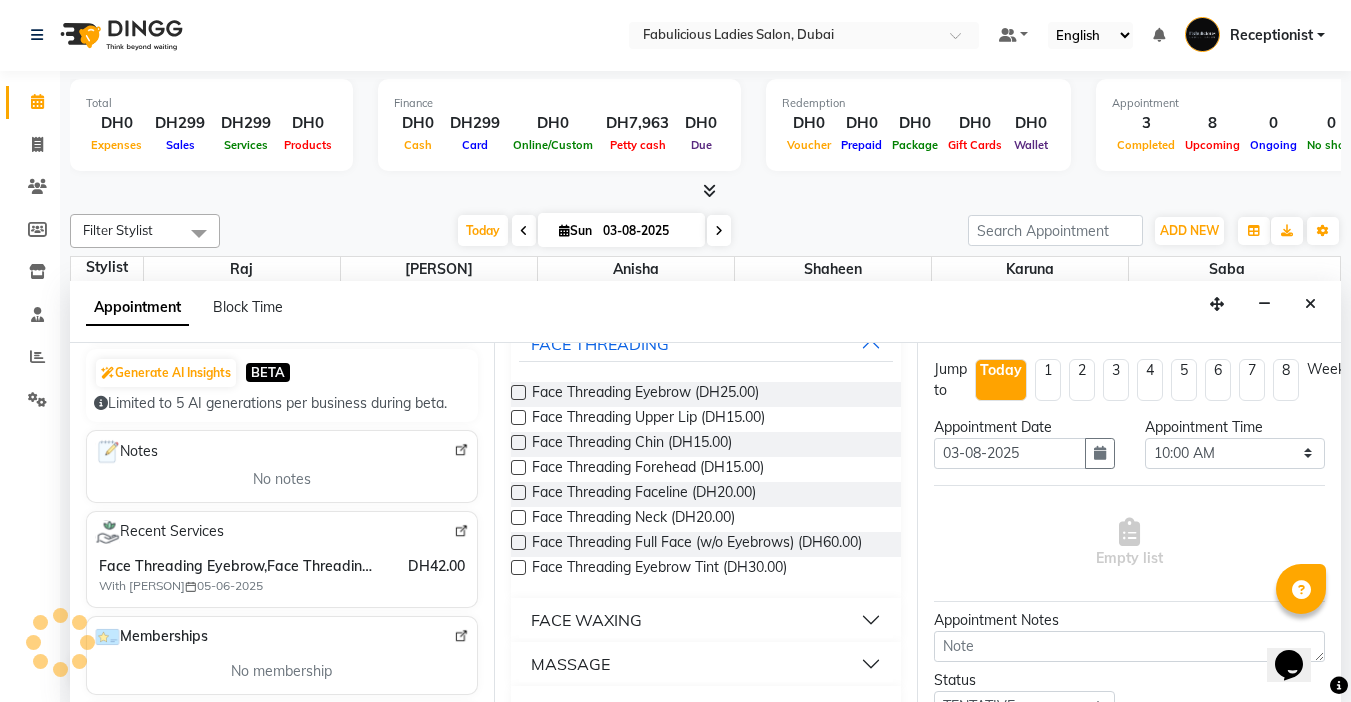 click at bounding box center (518, 392) 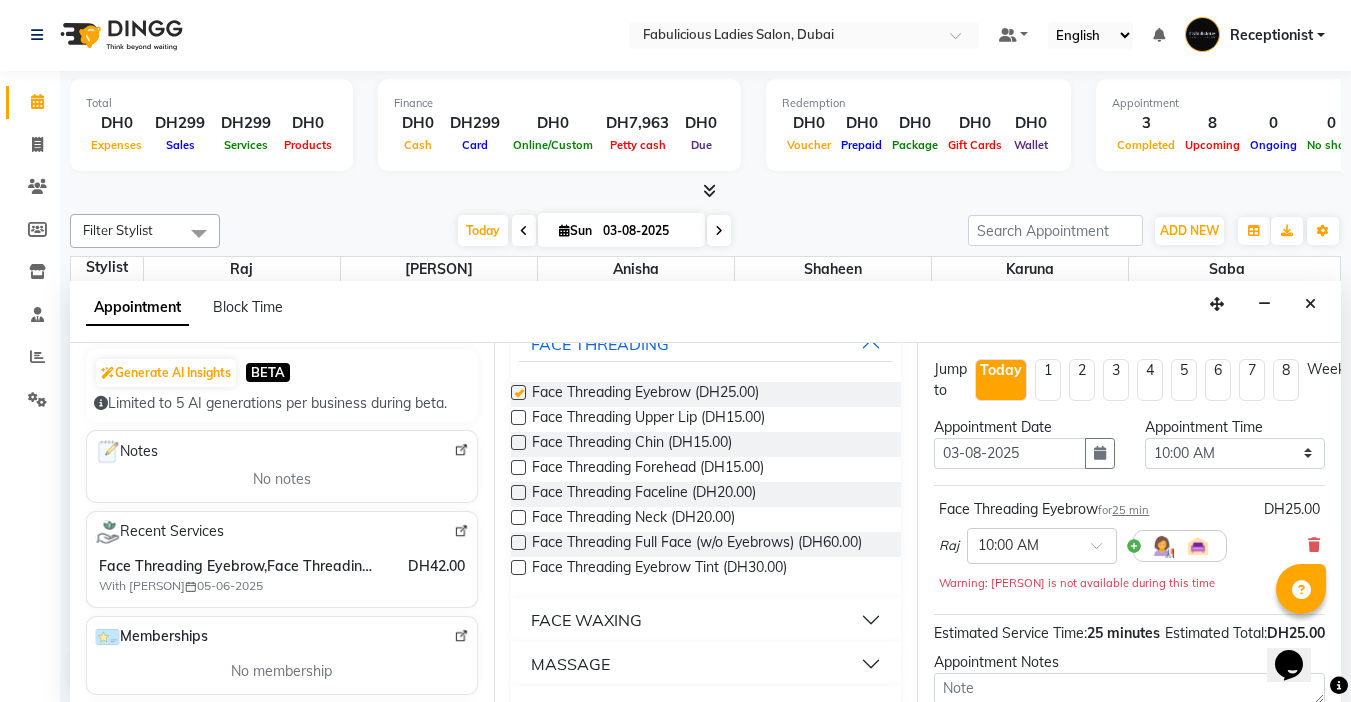 checkbox on "false" 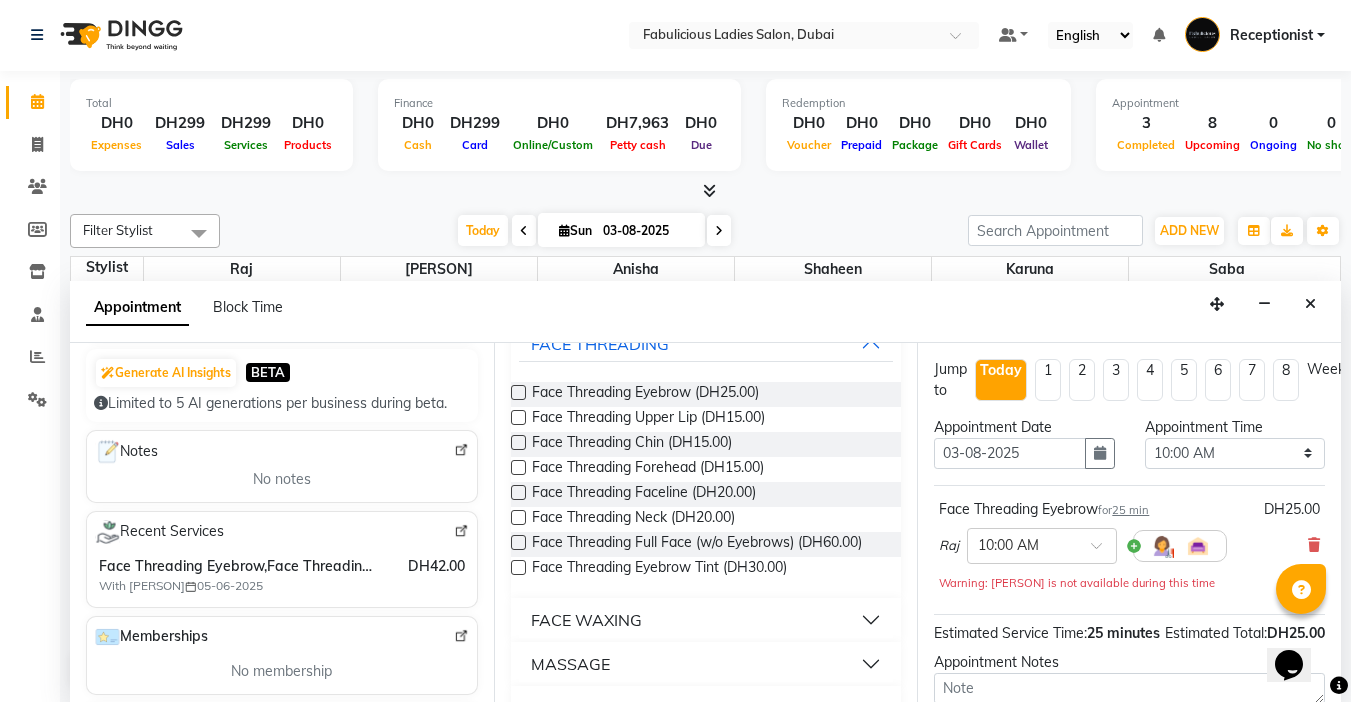 click at bounding box center [518, 417] 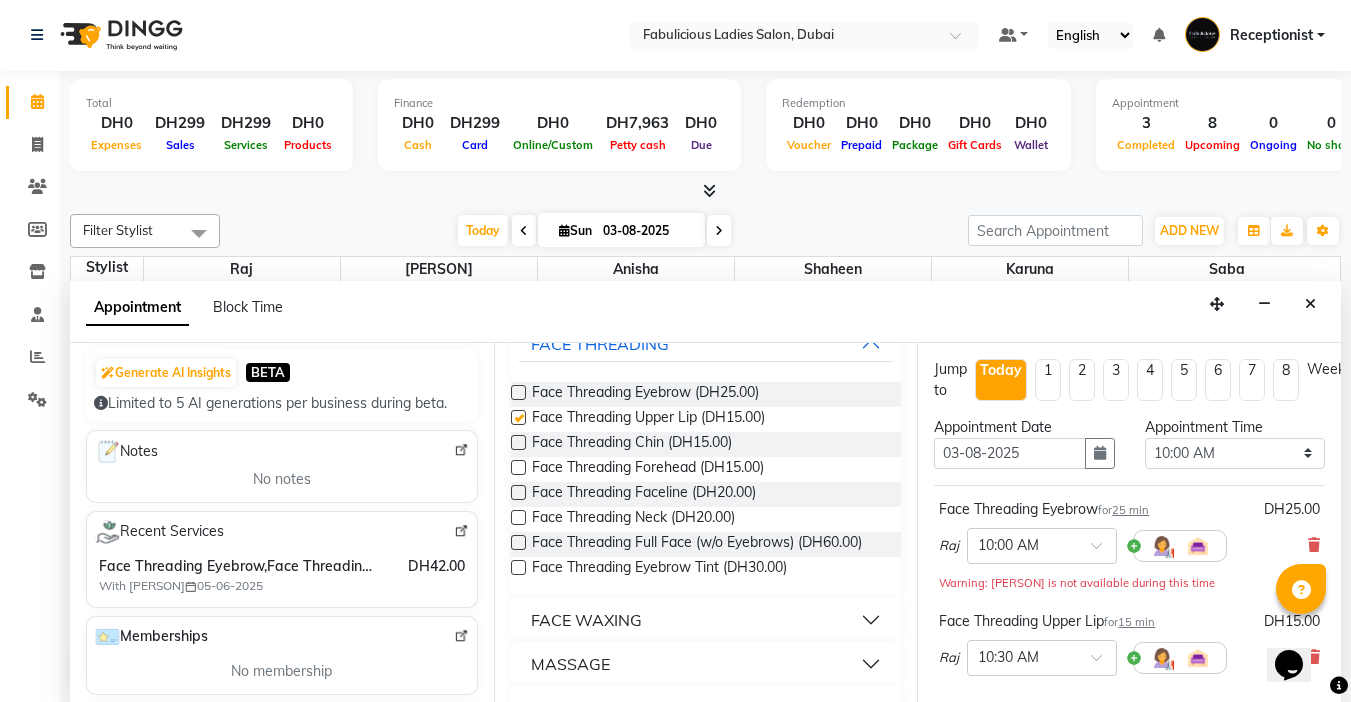 checkbox on "false" 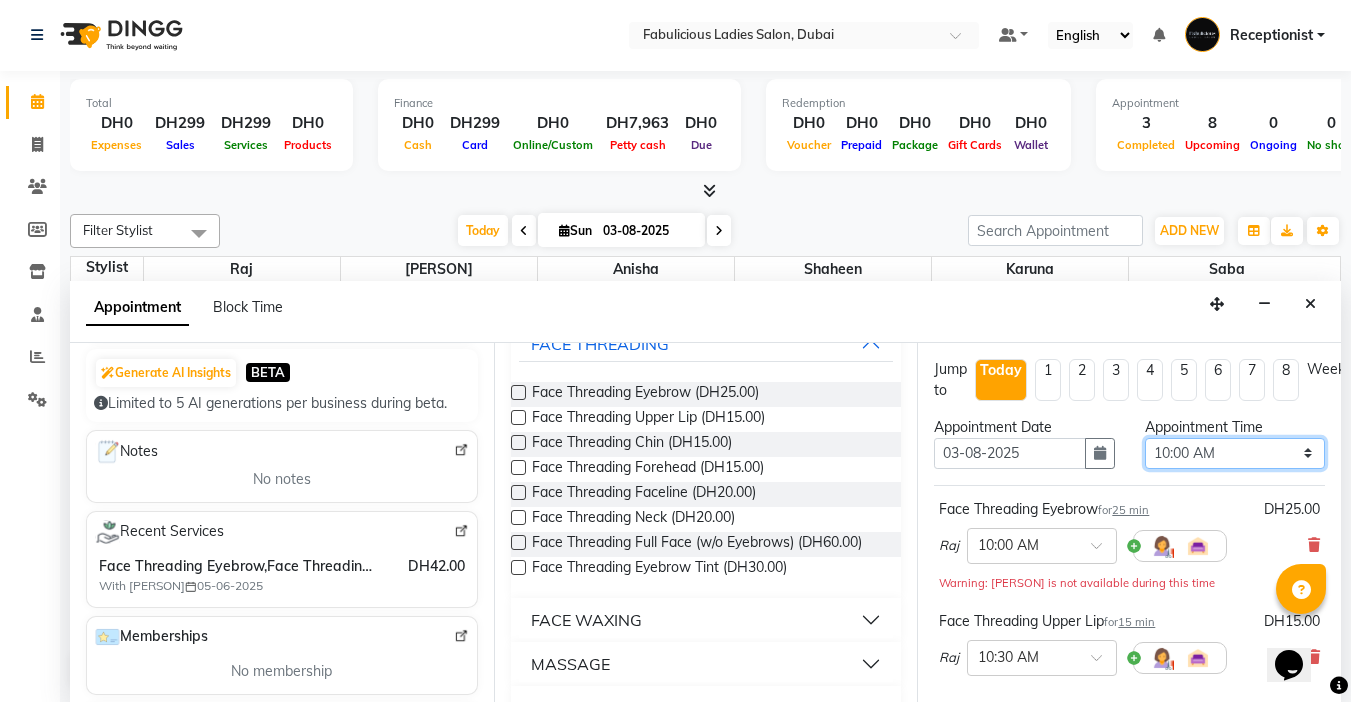 click on "Select 10:00 AM 10:15 AM 10:30 AM 10:45 AM 11:00 AM 11:15 AM 11:30 AM 11:45 AM 12:00 PM 12:15 PM 12:30 PM 12:45 PM 01:00 PM 01:15 PM 01:30 PM 01:45 PM 02:00 PM 02:15 PM 02:30 PM 02:45 PM 03:00 PM 03:15 PM 03:30 PM 03:45 PM 04:00 PM 04:15 PM 04:30 PM 04:45 PM 05:00 PM 05:15 PM 05:30 PM 05:45 PM 06:00 PM 06:15 PM 06:30 PM 06:45 PM 07:00 PM 07:15 PM 07:30 PM 07:45 PM 08:00 PM 08:15 PM 08:30 PM 08:45 PM 09:00 PM 09:15 PM 09:30 PM 09:45 PM 10:00 PM 10:15 PM 10:30 PM 10:45 PM 11:00 PM 11:15 PM 11:30 PM 11:45 PM" at bounding box center [1235, 453] 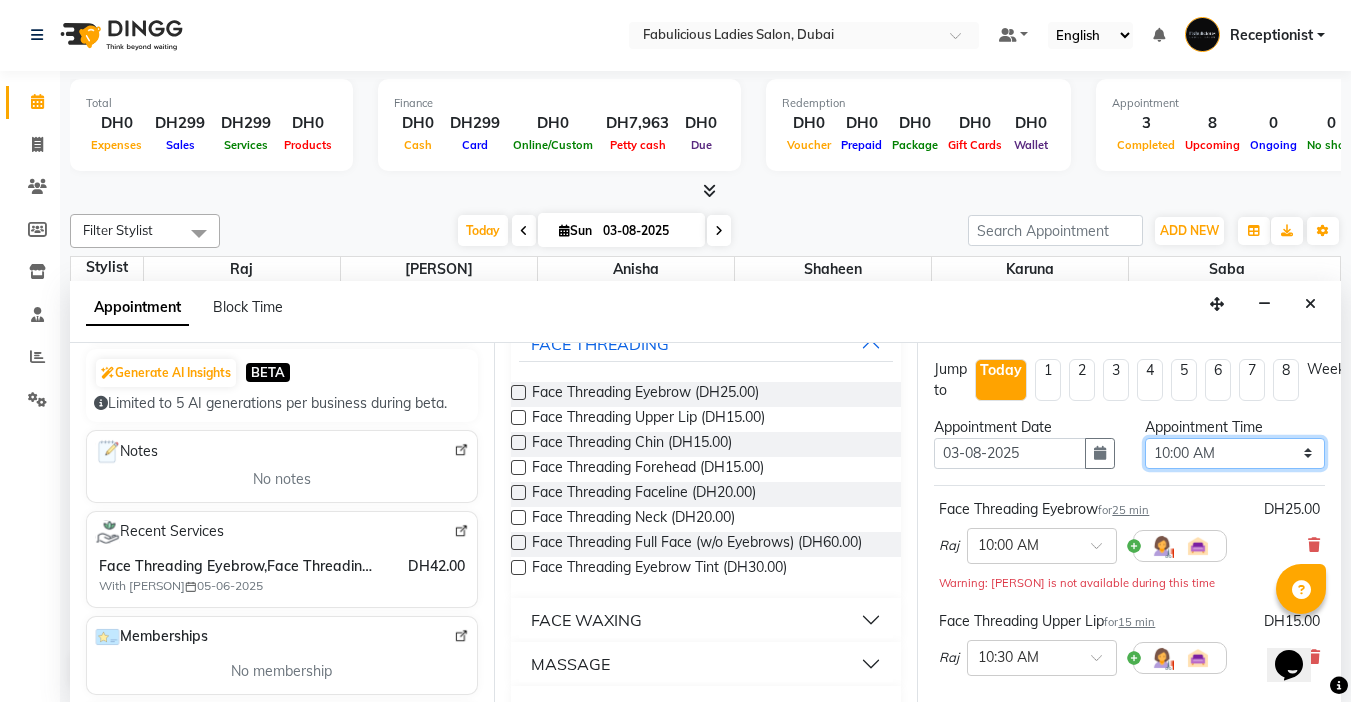 select on "990" 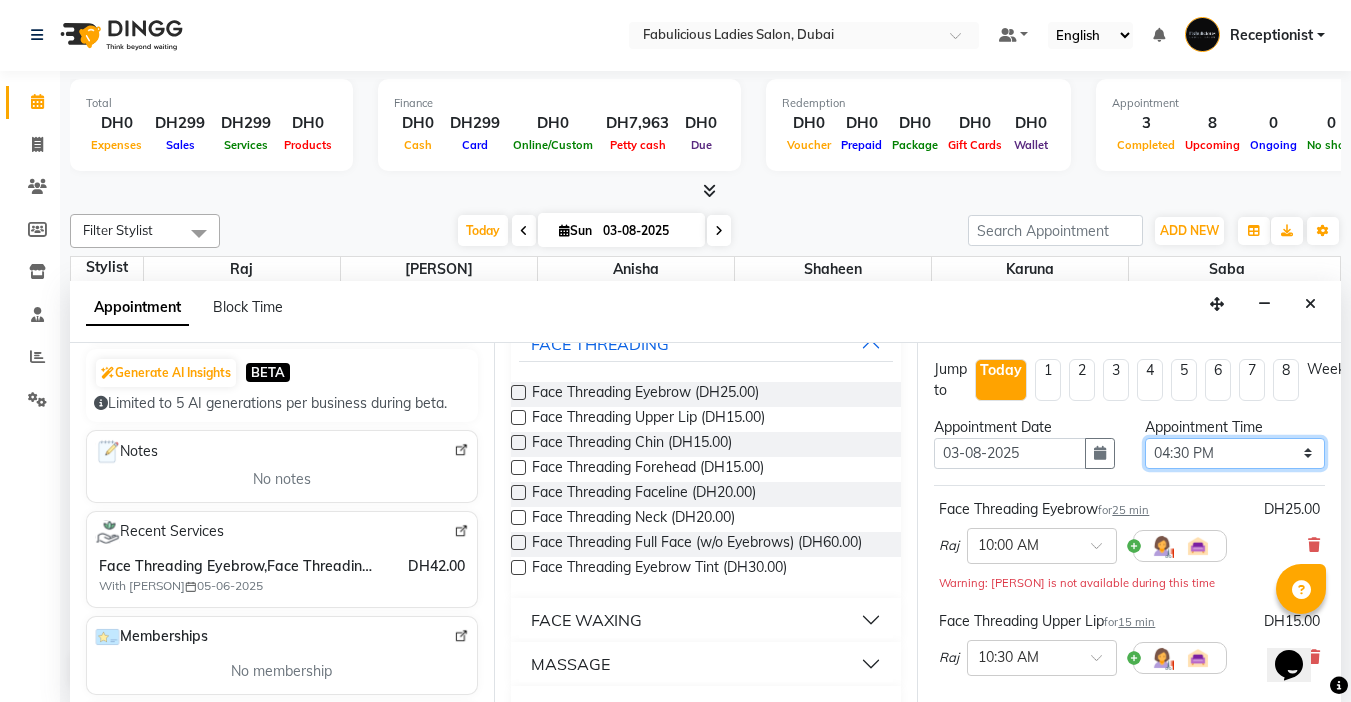 click on "Select 10:00 AM 10:15 AM 10:30 AM 10:45 AM 11:00 AM 11:15 AM 11:30 AM 11:45 AM 12:00 PM 12:15 PM 12:30 PM 12:45 PM 01:00 PM 01:15 PM 01:30 PM 01:45 PM 02:00 PM 02:15 PM 02:30 PM 02:45 PM 03:00 PM 03:15 PM 03:30 PM 03:45 PM 04:00 PM 04:15 PM 04:30 PM 04:45 PM 05:00 PM 05:15 PM 05:30 PM 05:45 PM 06:00 PM 06:15 PM 06:30 PM 06:45 PM 07:00 PM 07:15 PM 07:30 PM 07:45 PM 08:00 PM 08:15 PM 08:30 PM 08:45 PM 09:00 PM 09:15 PM 09:30 PM 09:45 PM 10:00 PM 10:15 PM 10:30 PM 10:45 PM 11:00 PM 11:15 PM 11:30 PM 11:45 PM" at bounding box center [1235, 453] 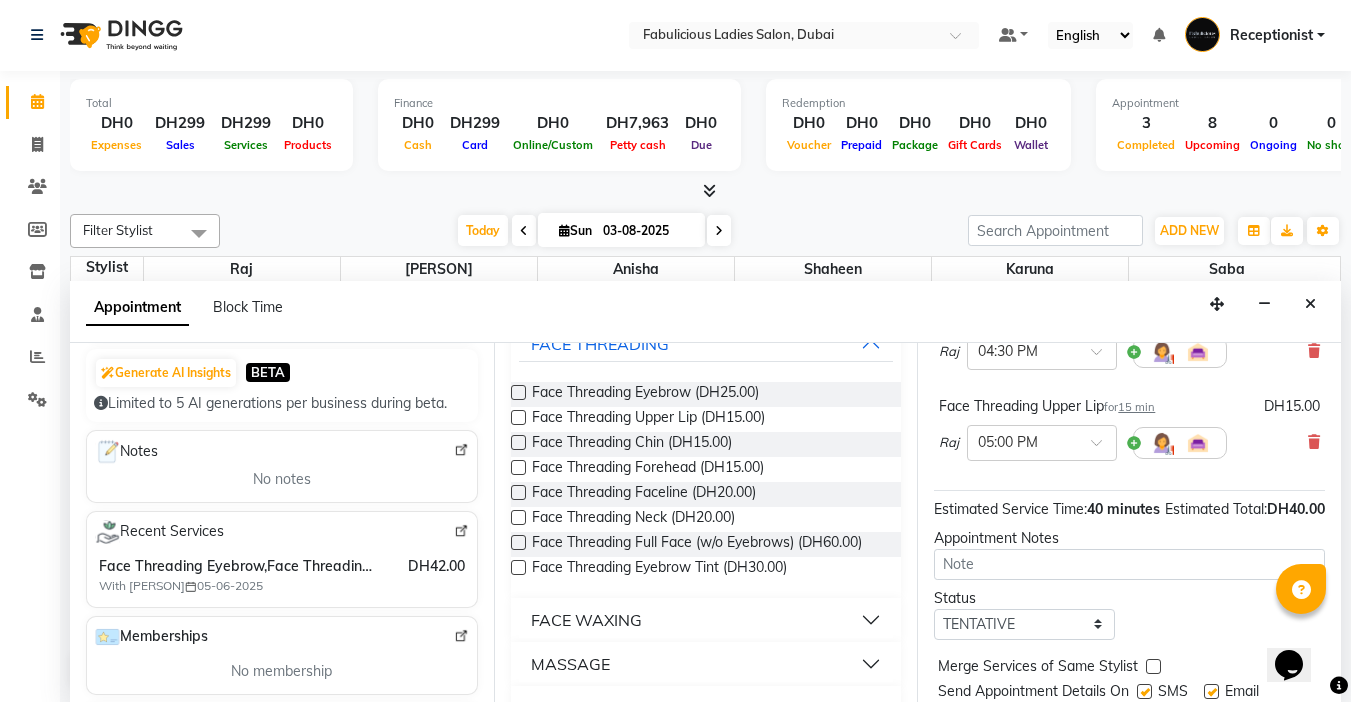 scroll, scrollTop: 294, scrollLeft: 0, axis: vertical 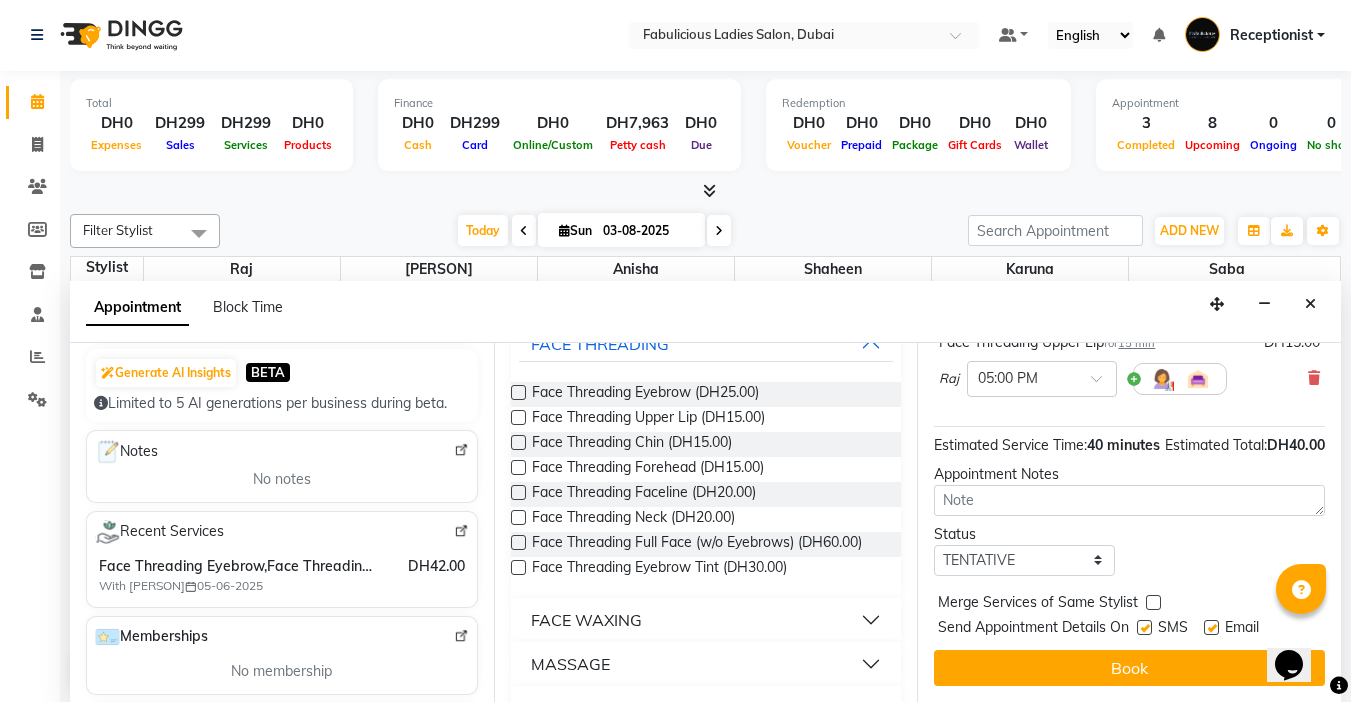 click at bounding box center [1153, 602] 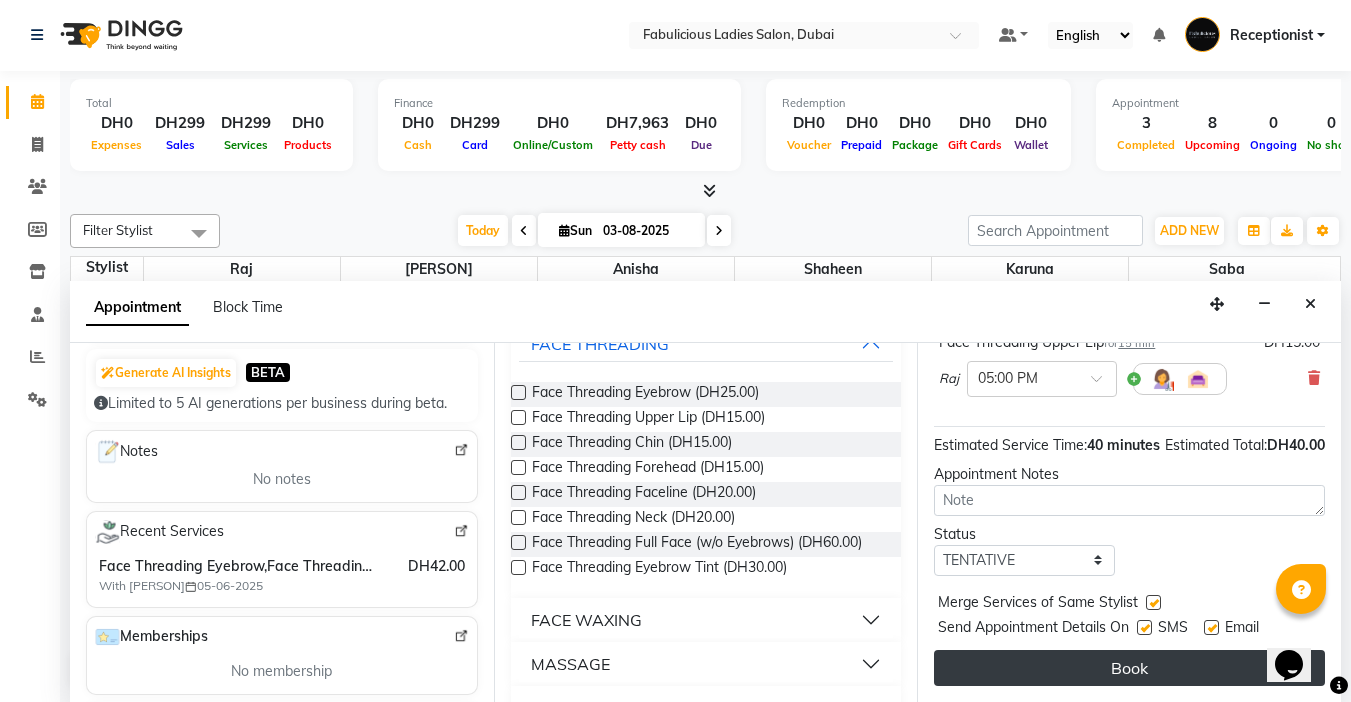 click on "Book" at bounding box center [1129, 668] 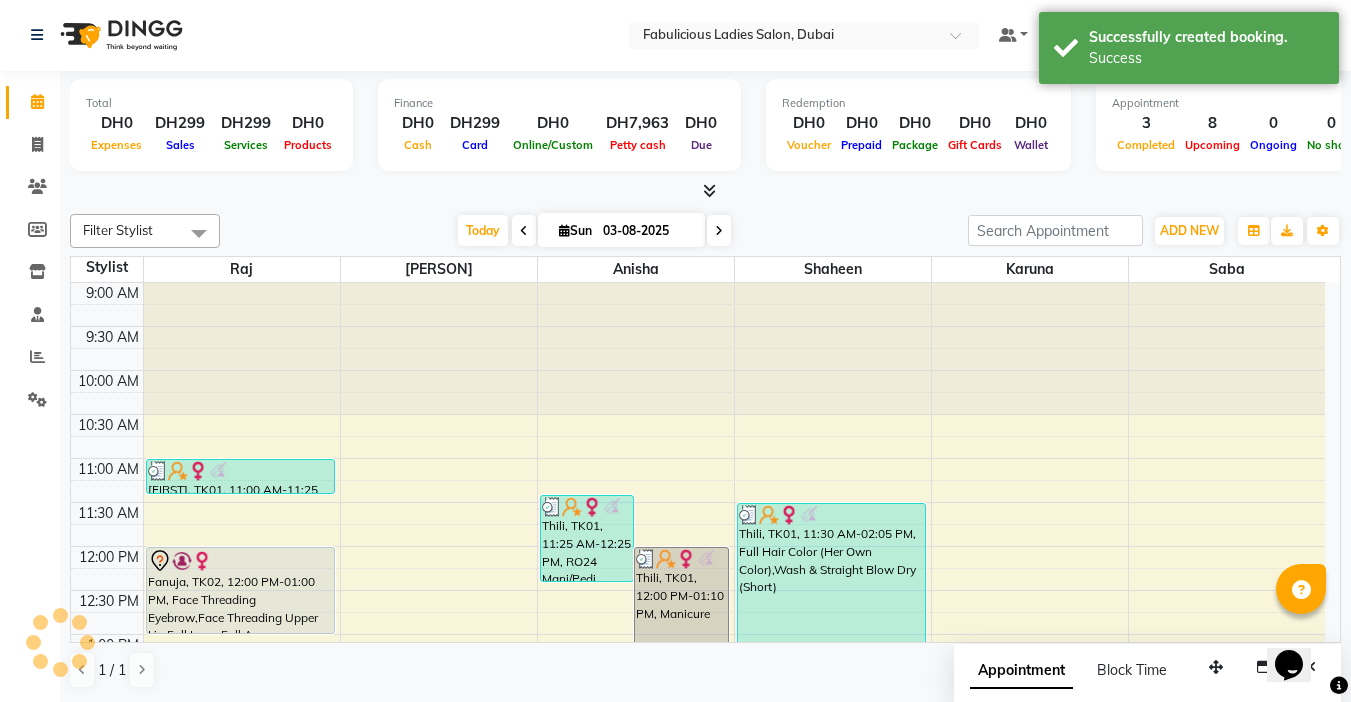 scroll, scrollTop: 0, scrollLeft: 0, axis: both 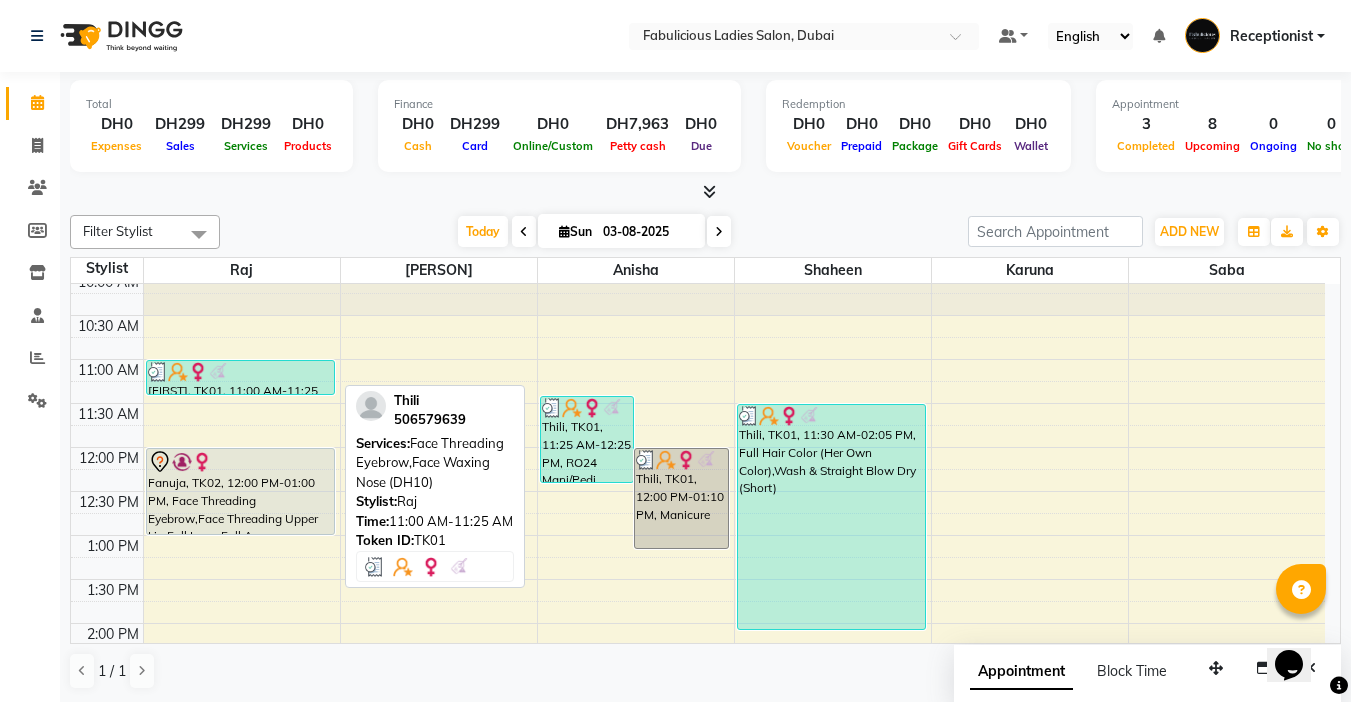 click on "[FIRST], TK01, 11:00 AM-11:25 AM, Face Threading Eyebrow,Face Waxing Nose (DH10)" at bounding box center [240, 377] 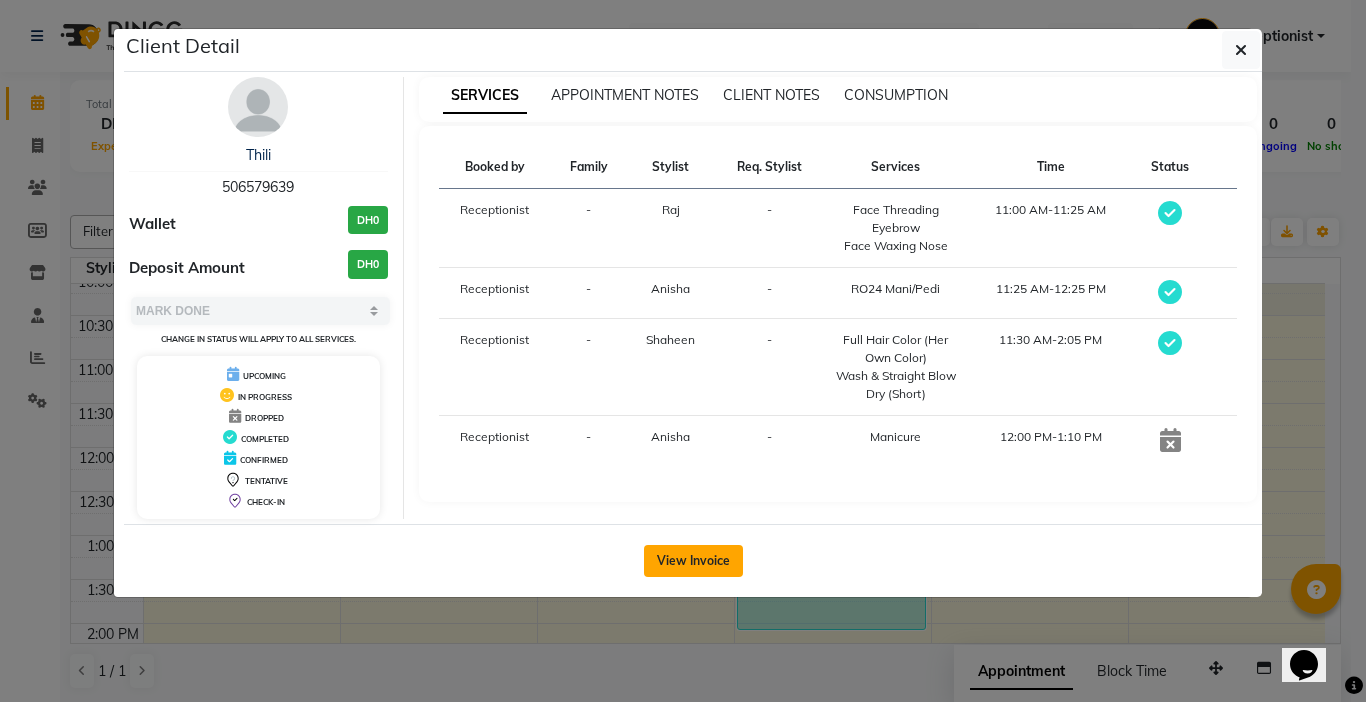 click on "View Invoice" 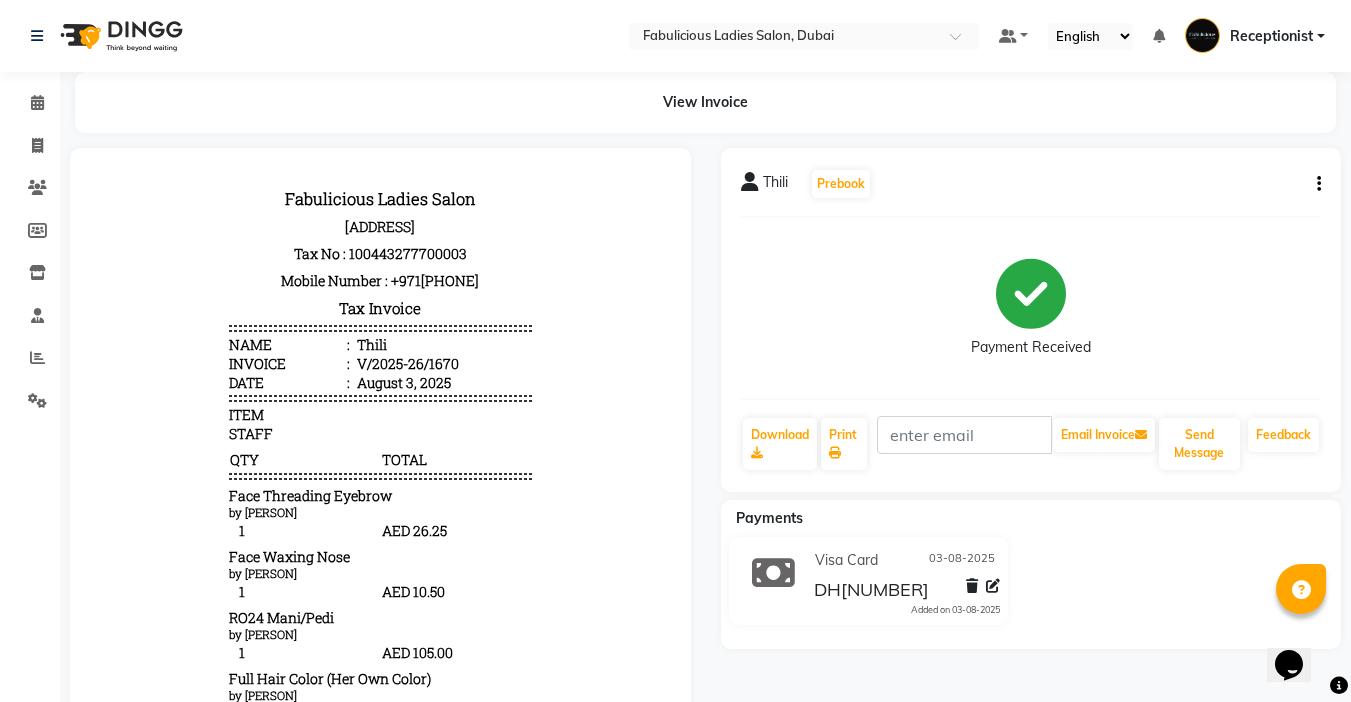 scroll, scrollTop: 0, scrollLeft: 0, axis: both 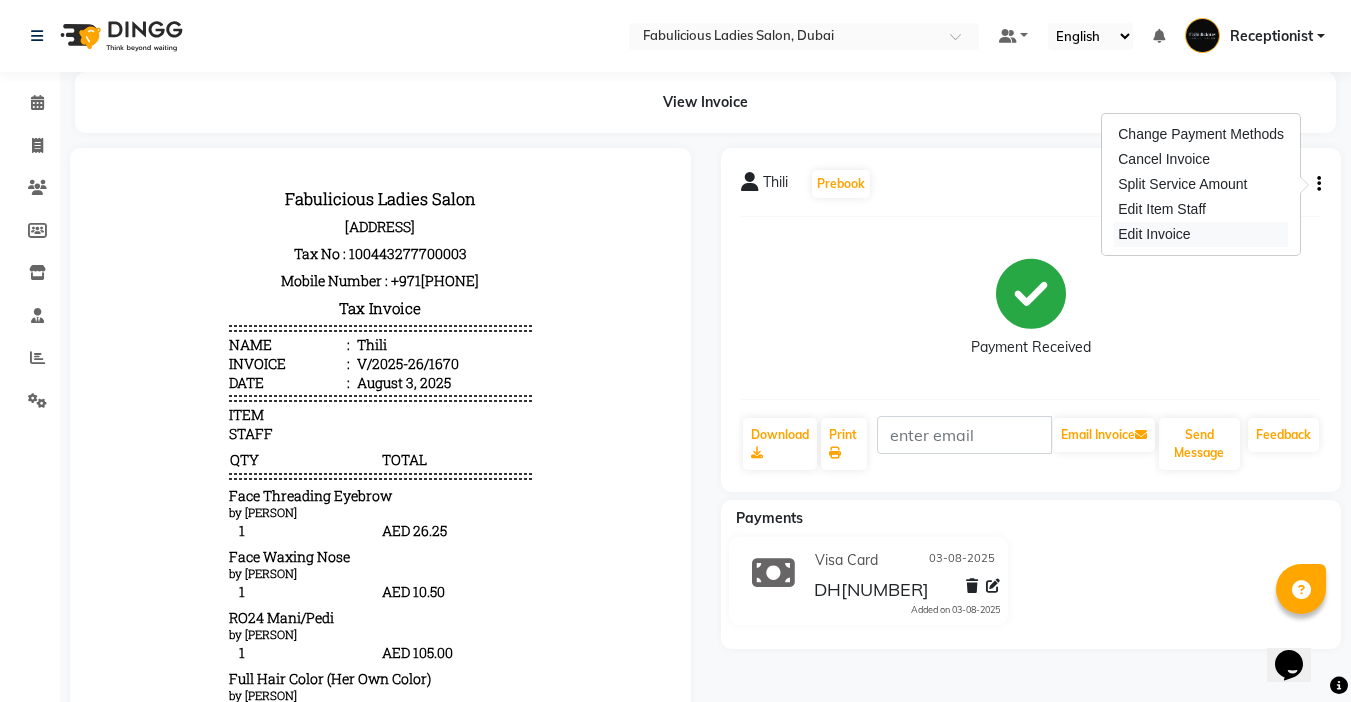 click on "Edit Invoice" at bounding box center [1201, 234] 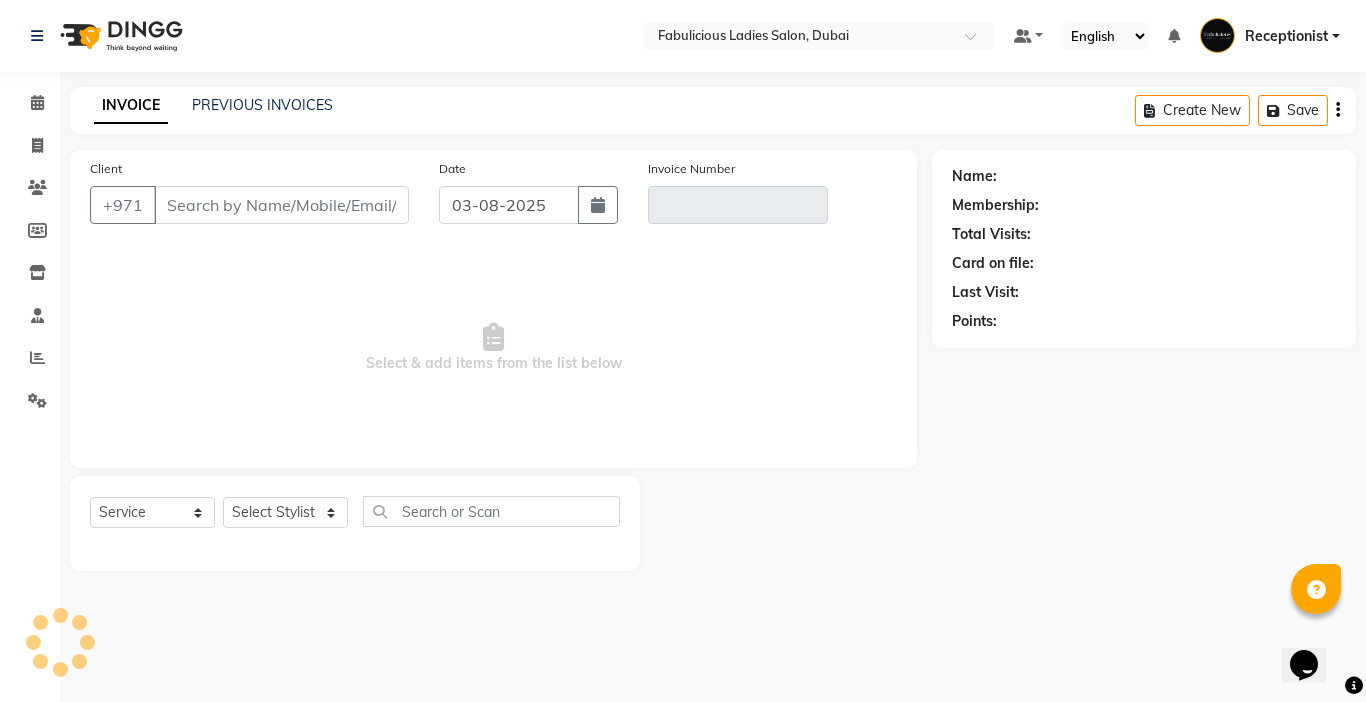 type on "506579639" 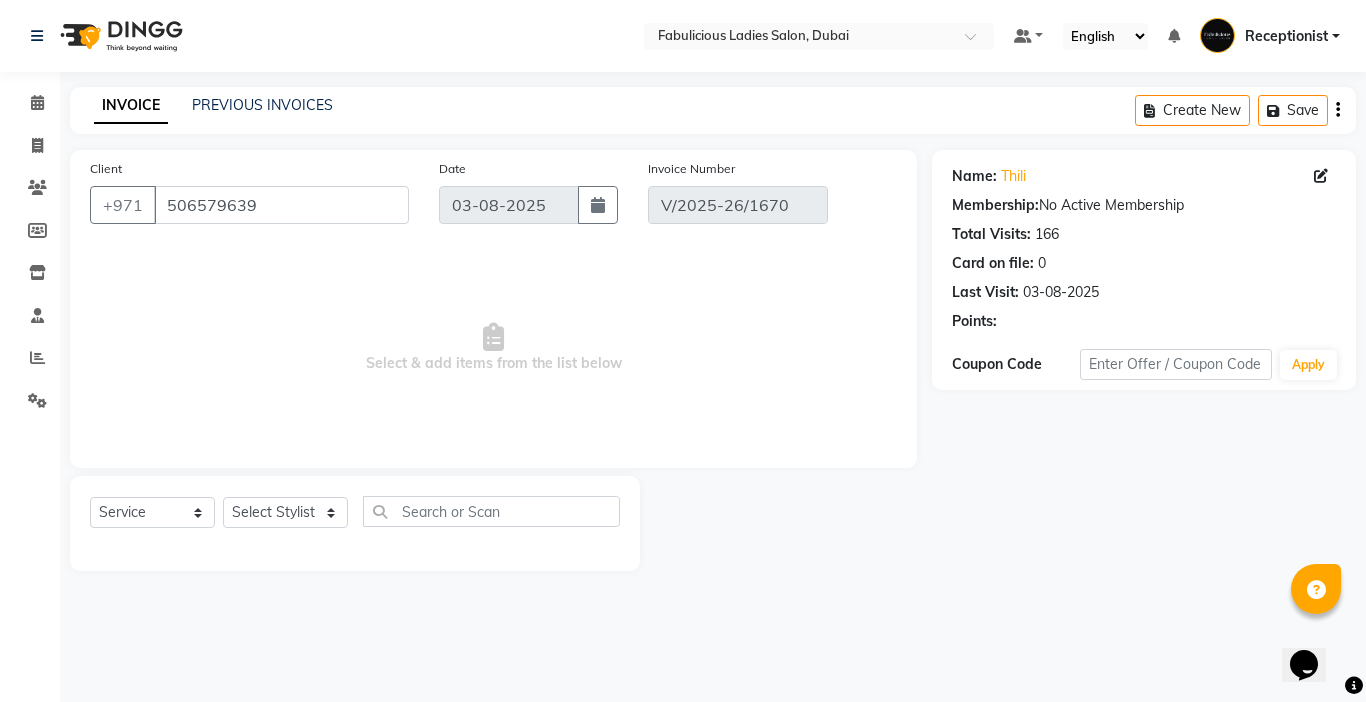 select on "select" 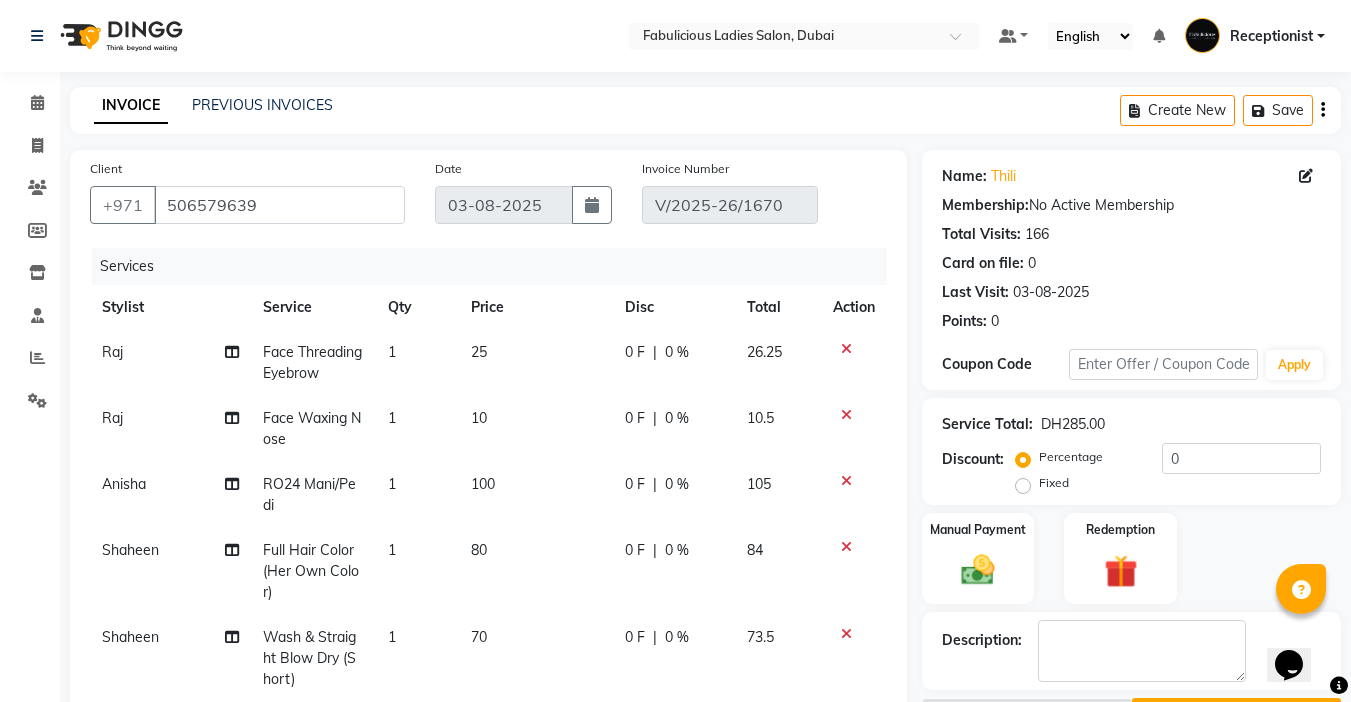 scroll, scrollTop: 404, scrollLeft: 0, axis: vertical 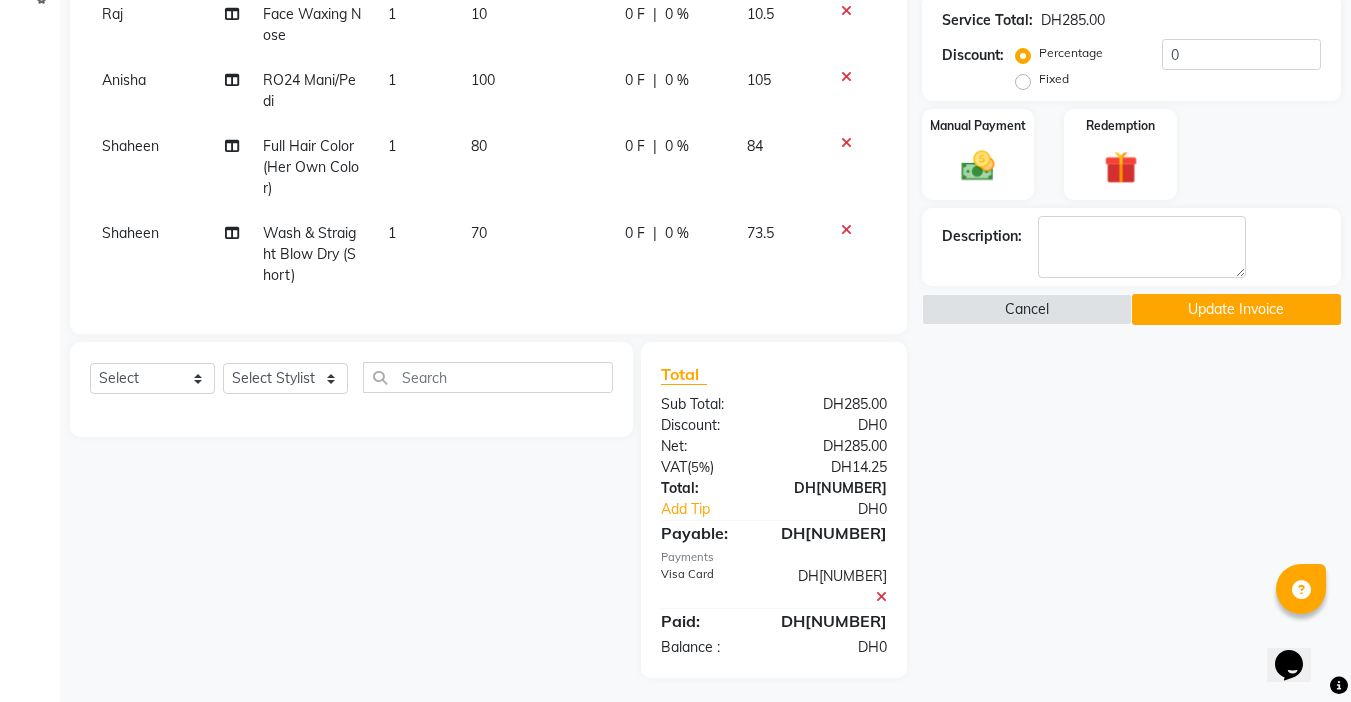 click 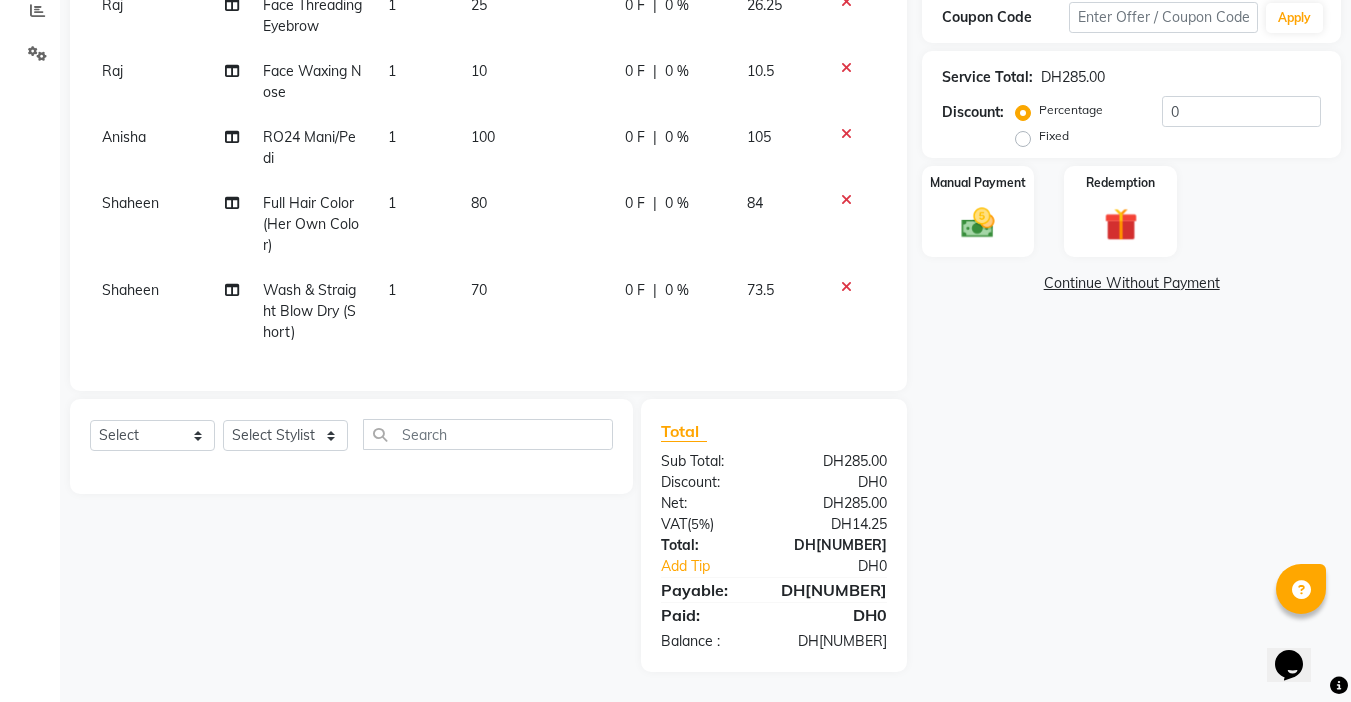 scroll, scrollTop: 362, scrollLeft: 0, axis: vertical 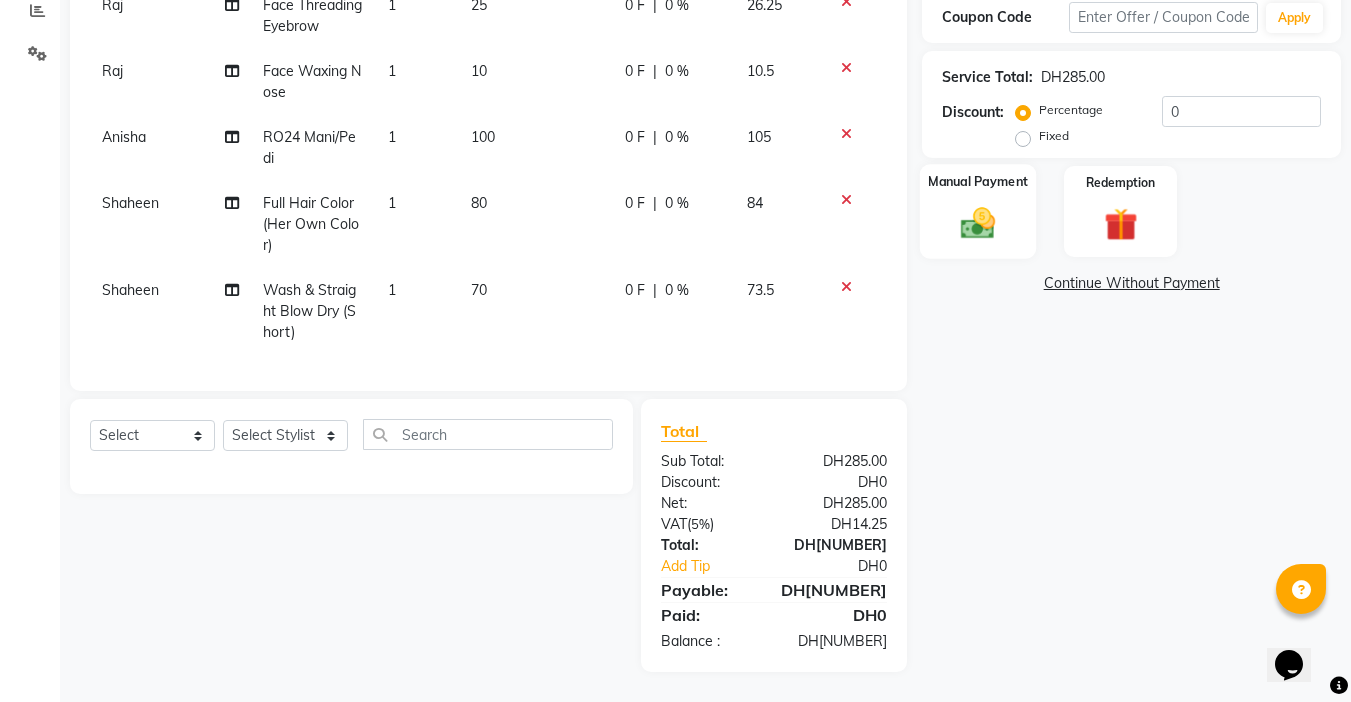 click 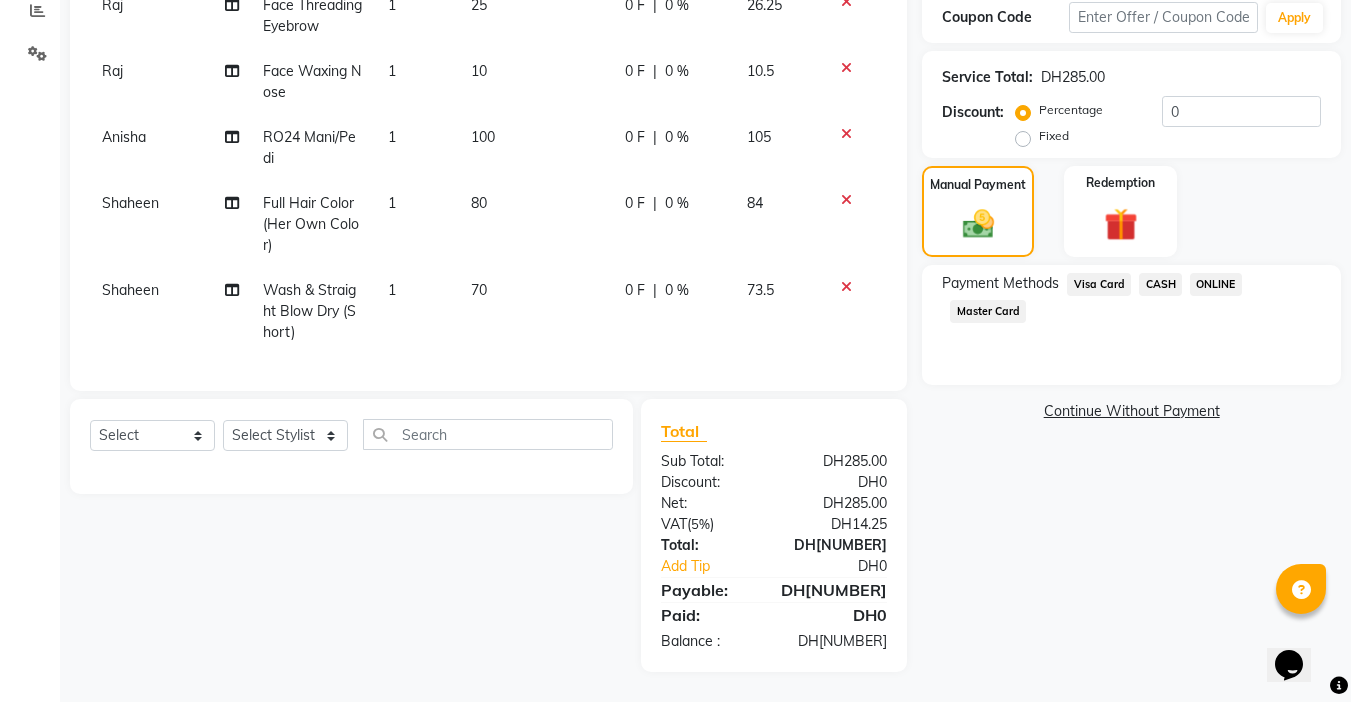 click on "Master Card" 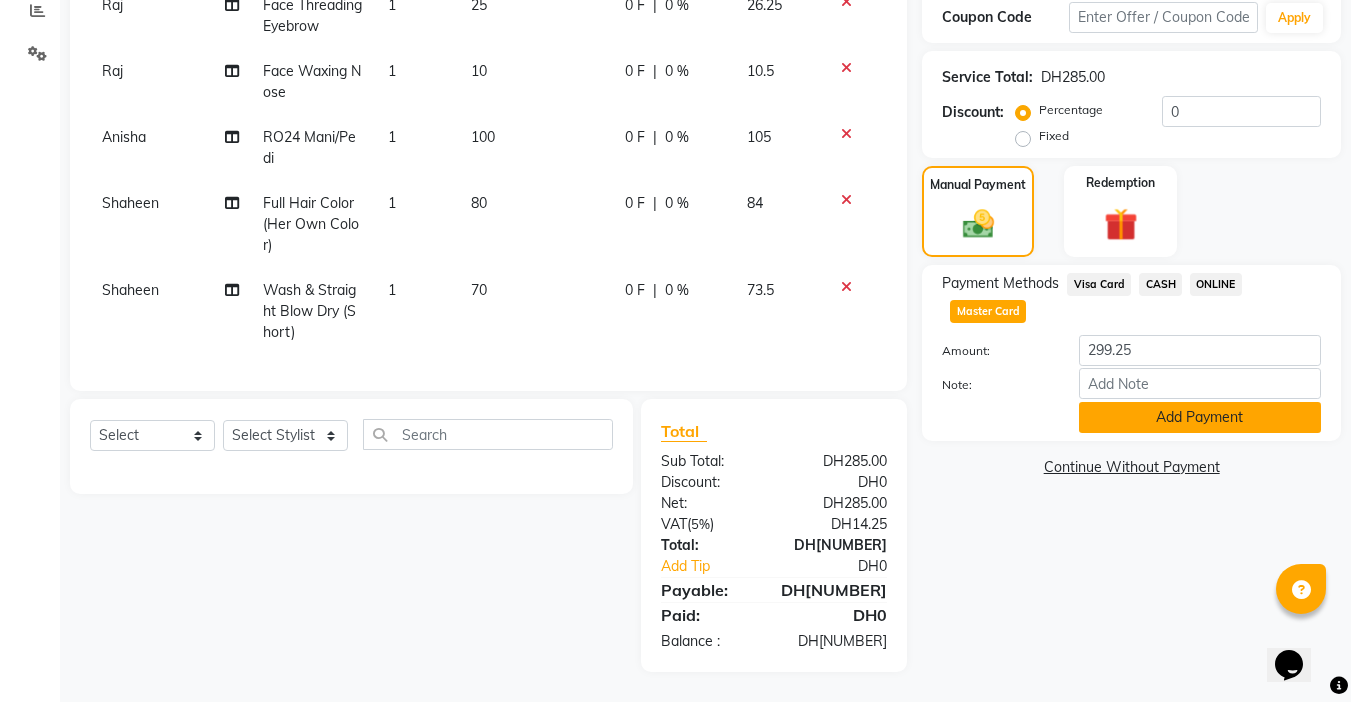 click on "Add Payment" 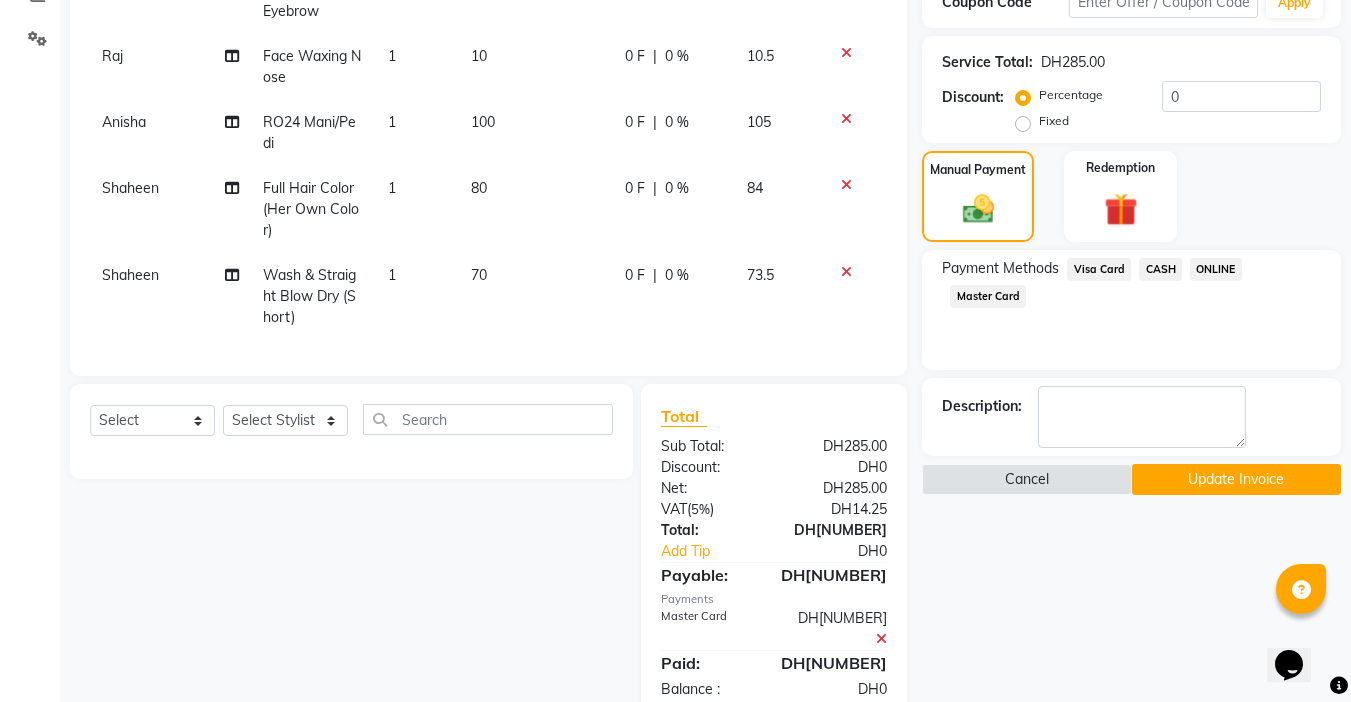 click on "Update Invoice" 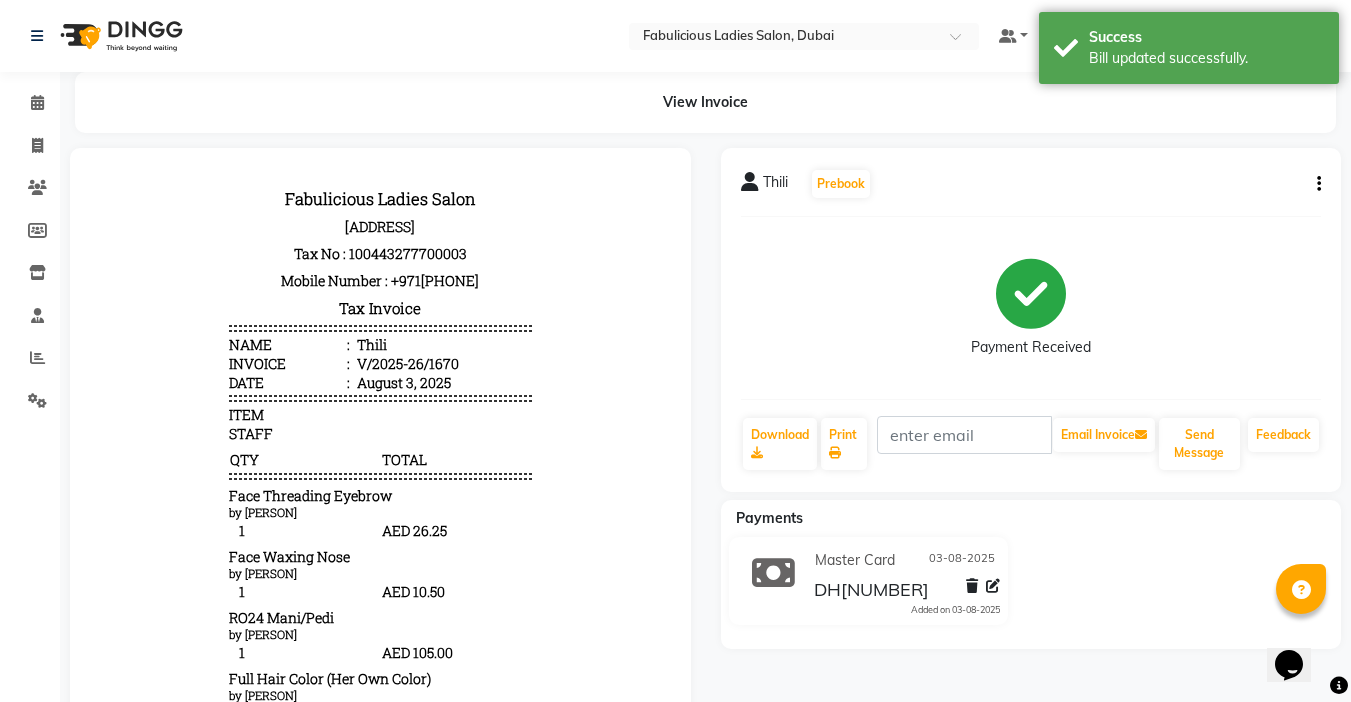 scroll, scrollTop: 0, scrollLeft: 0, axis: both 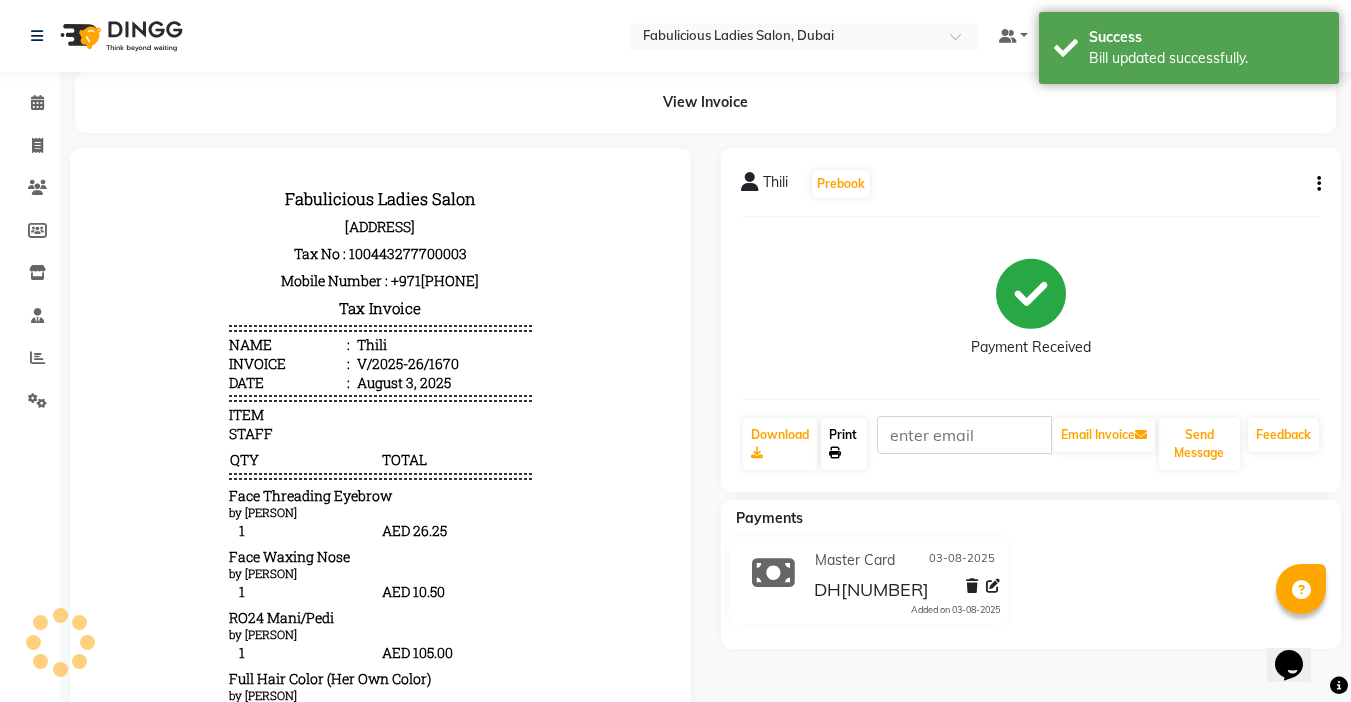 click on "Print" 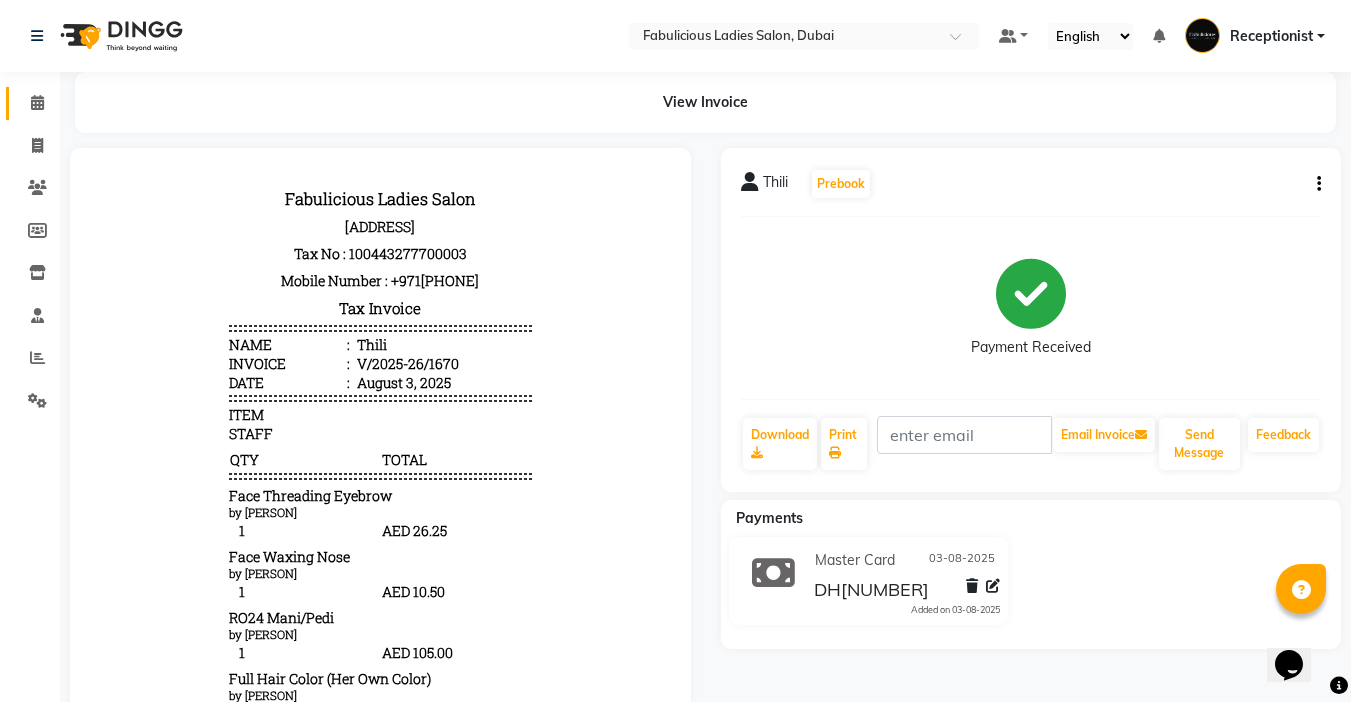 click 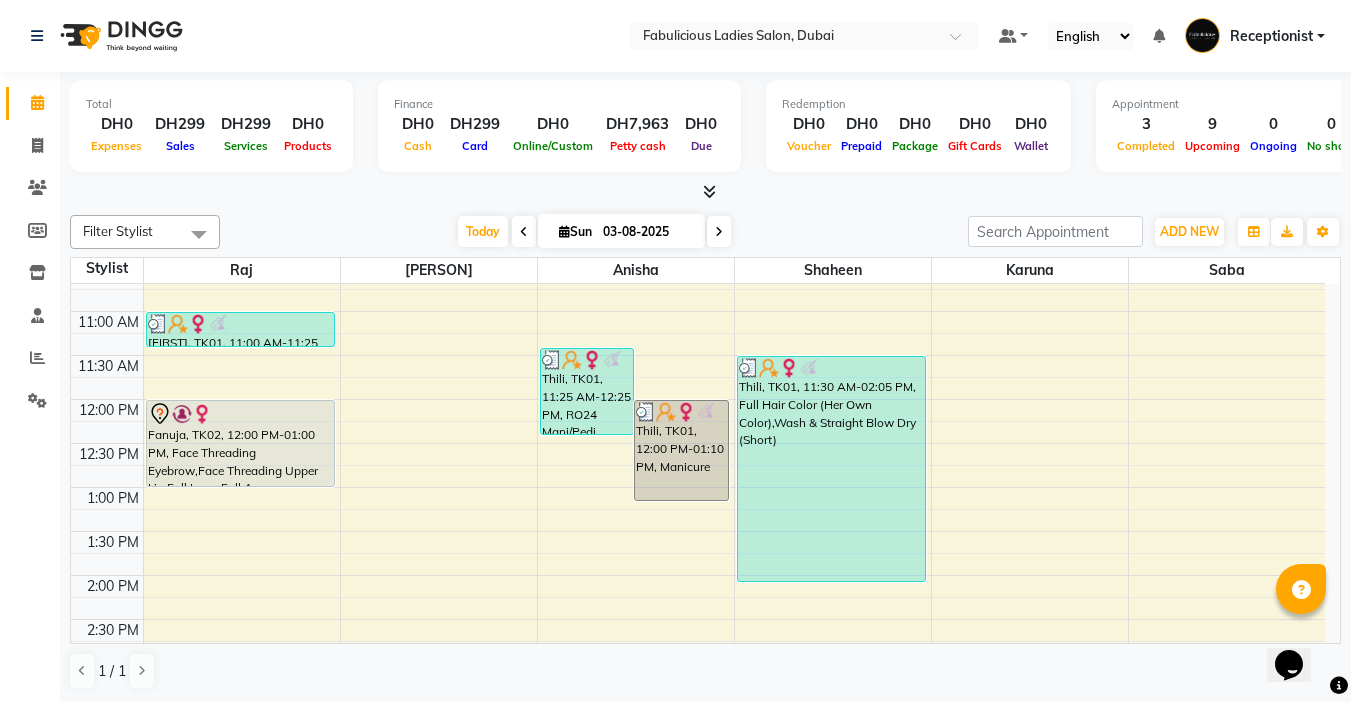 scroll, scrollTop: 200, scrollLeft: 0, axis: vertical 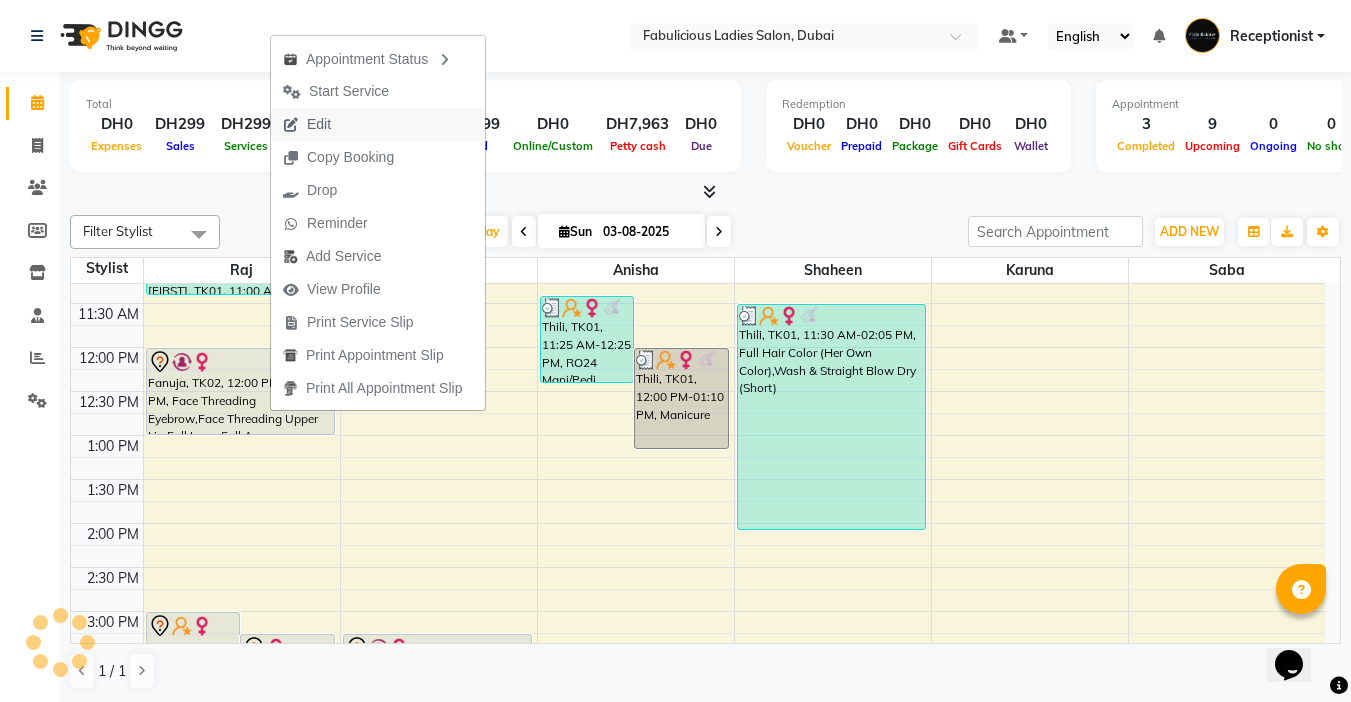 click on "Edit" at bounding box center (319, 124) 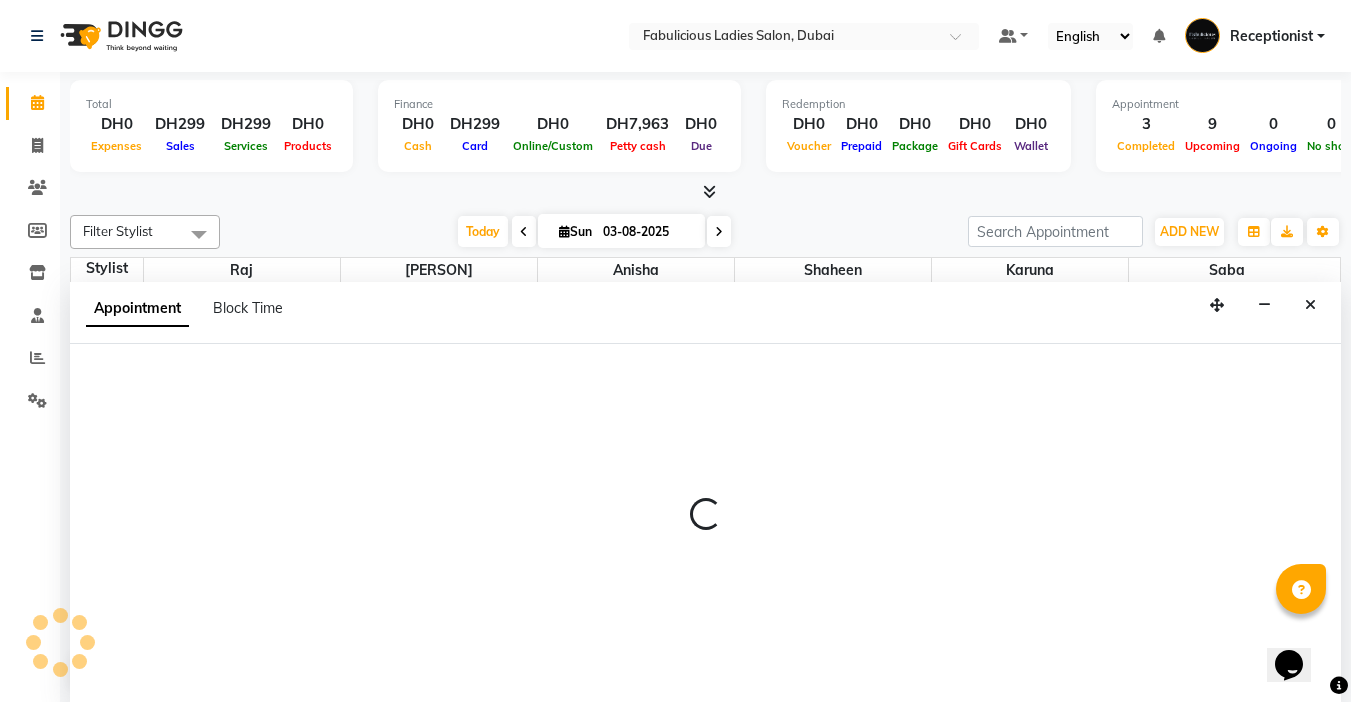 select on "tentative" 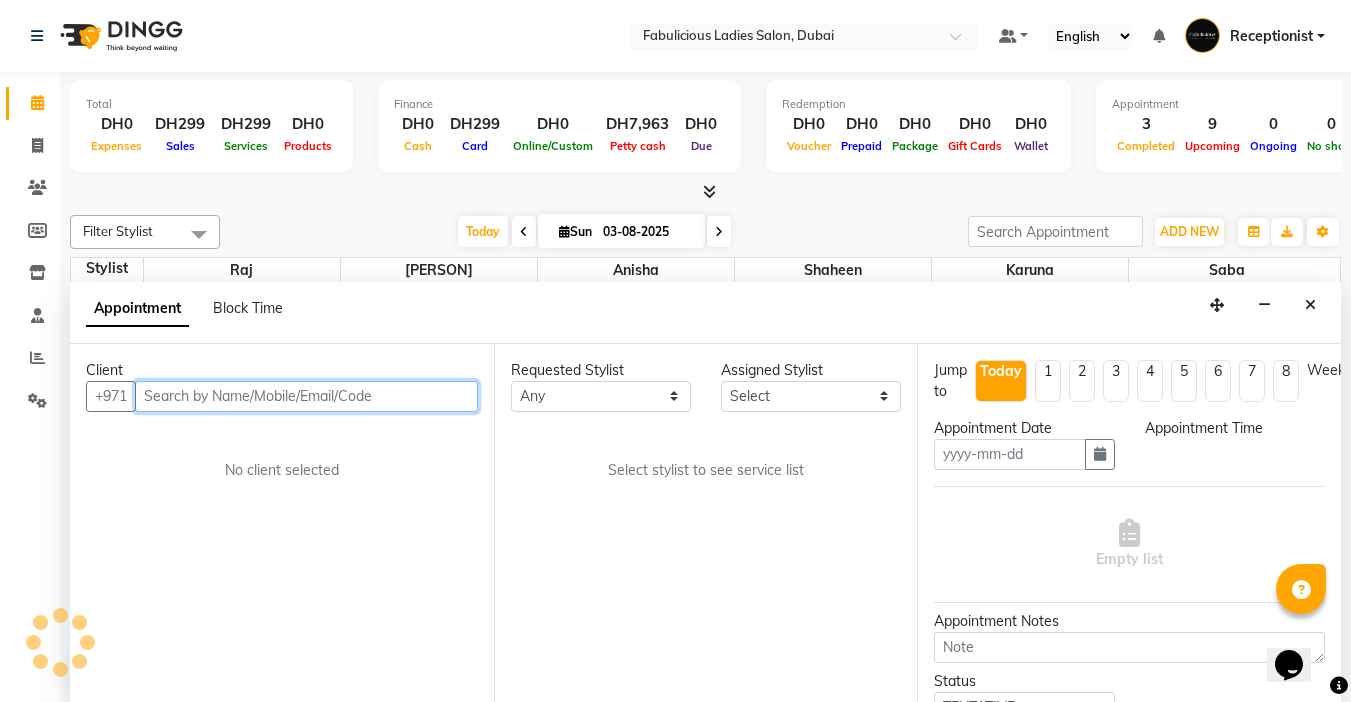 type on "03-08-2025" 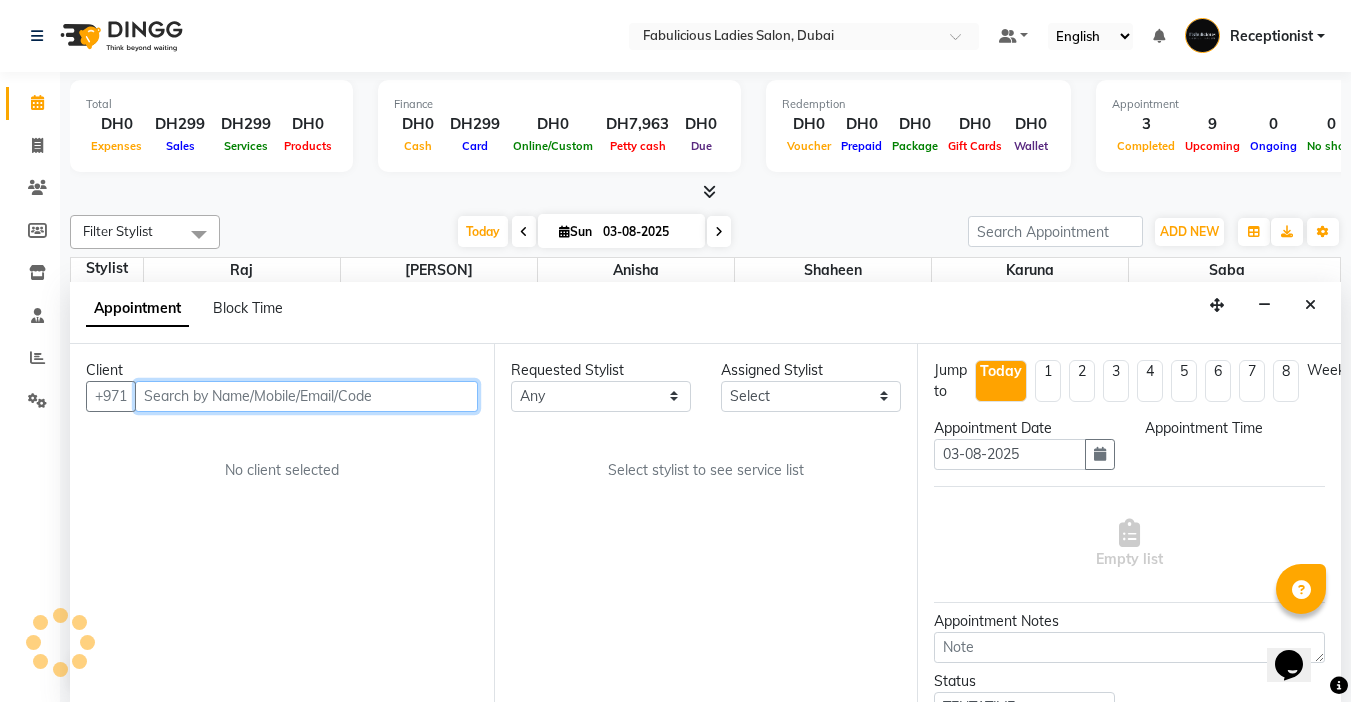 select on "720" 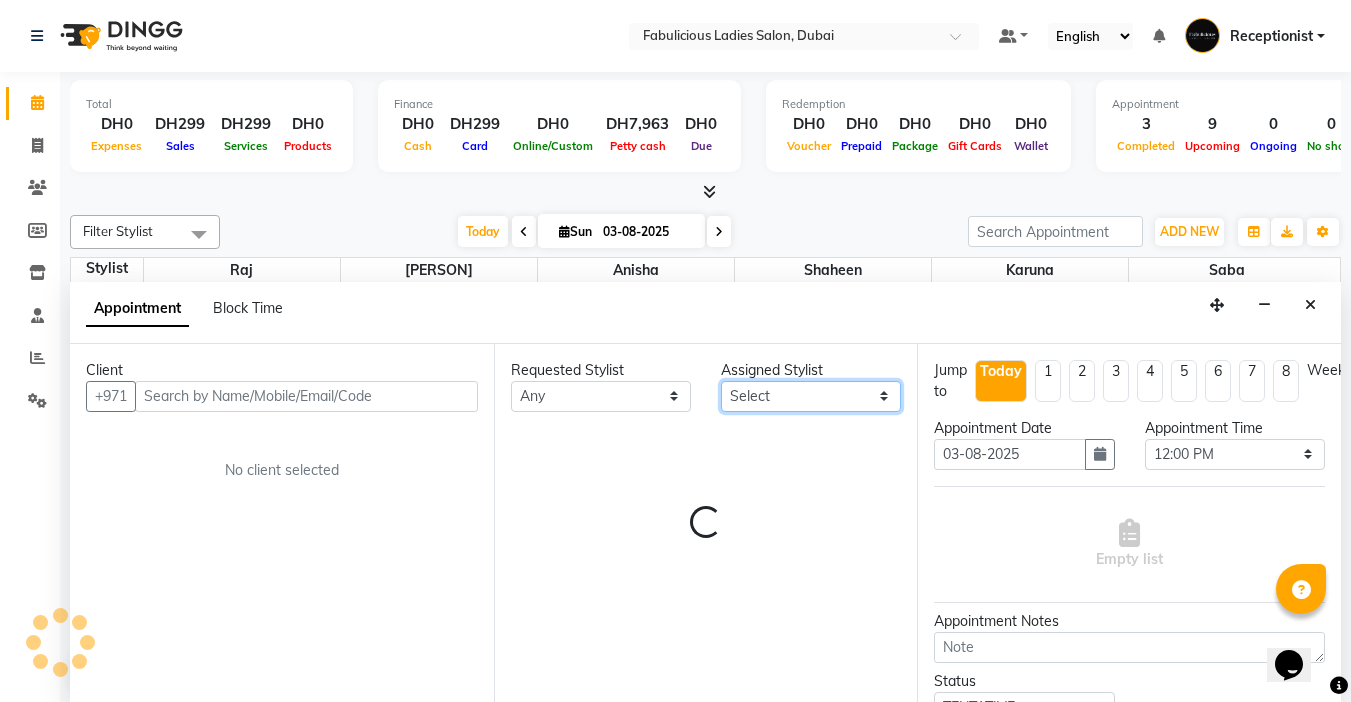 select on "11627" 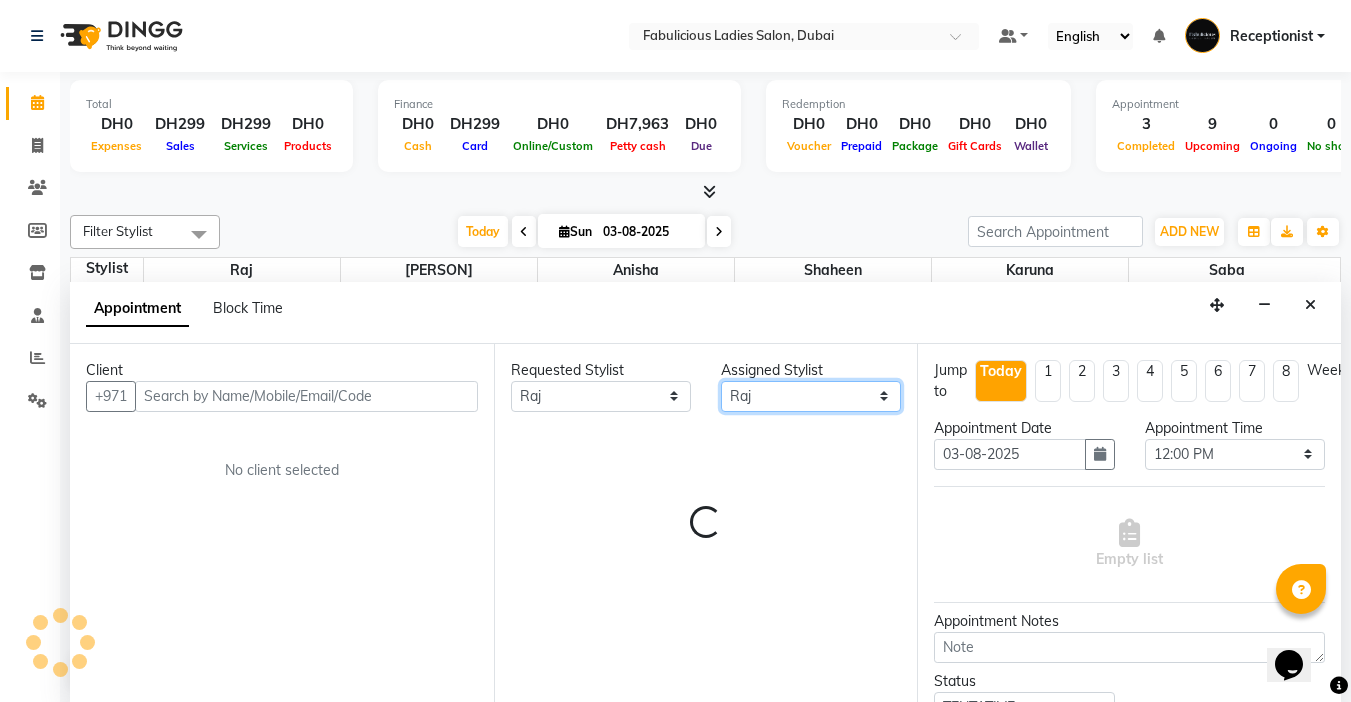 drag, startPoint x: 840, startPoint y: 398, endPoint x: 836, endPoint y: 409, distance: 11.7046995 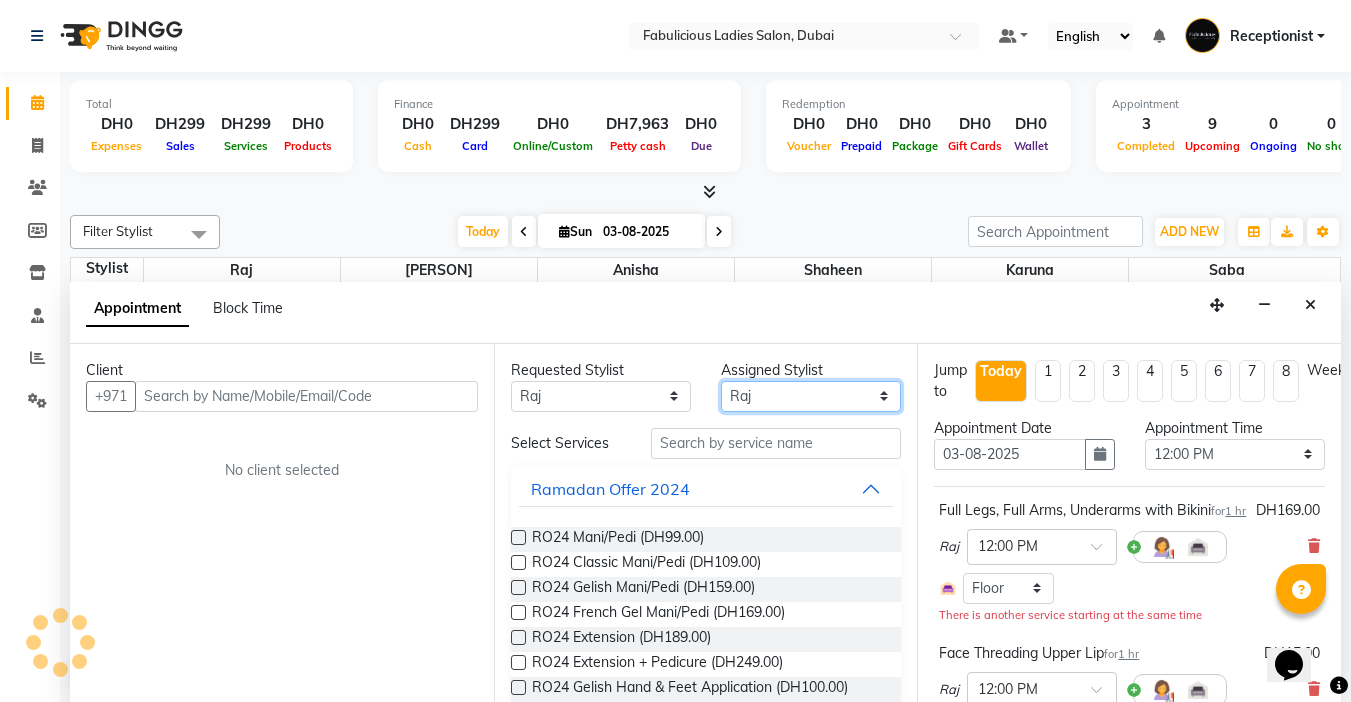 scroll, scrollTop: 1, scrollLeft: 0, axis: vertical 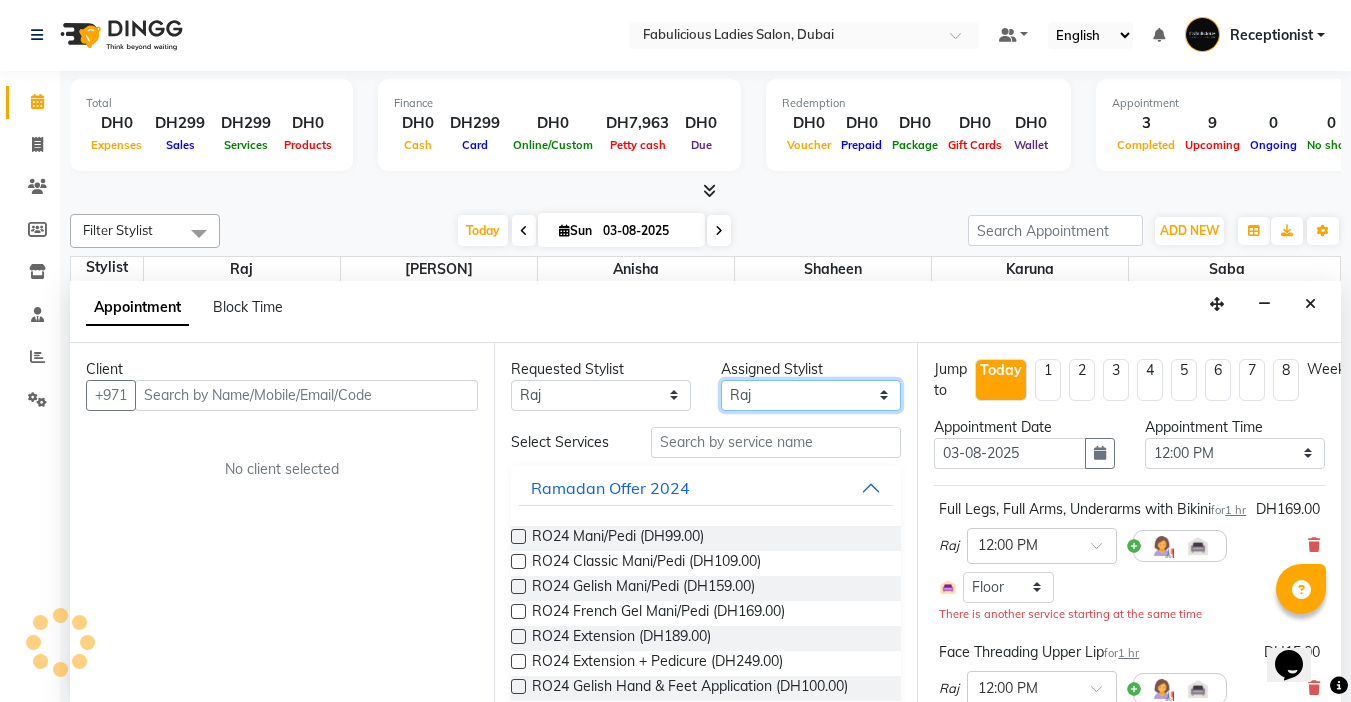 select on "1134" 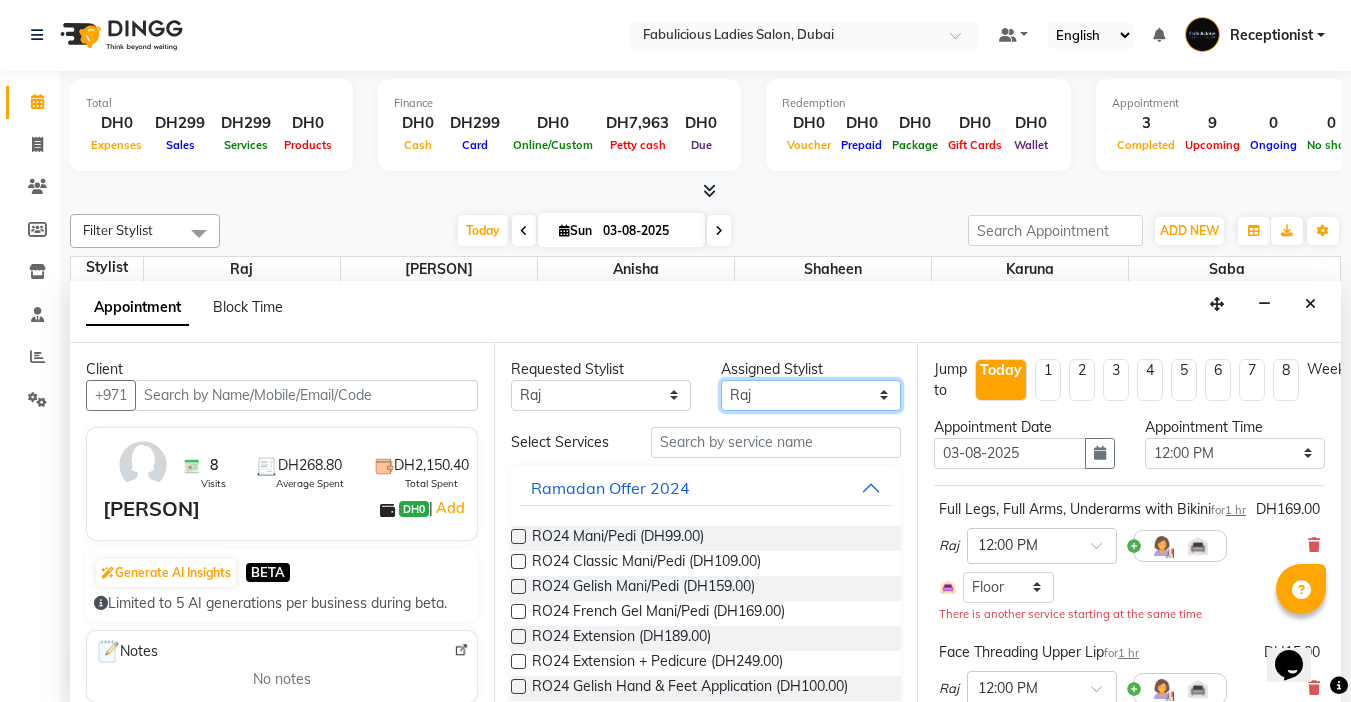 select on "11628" 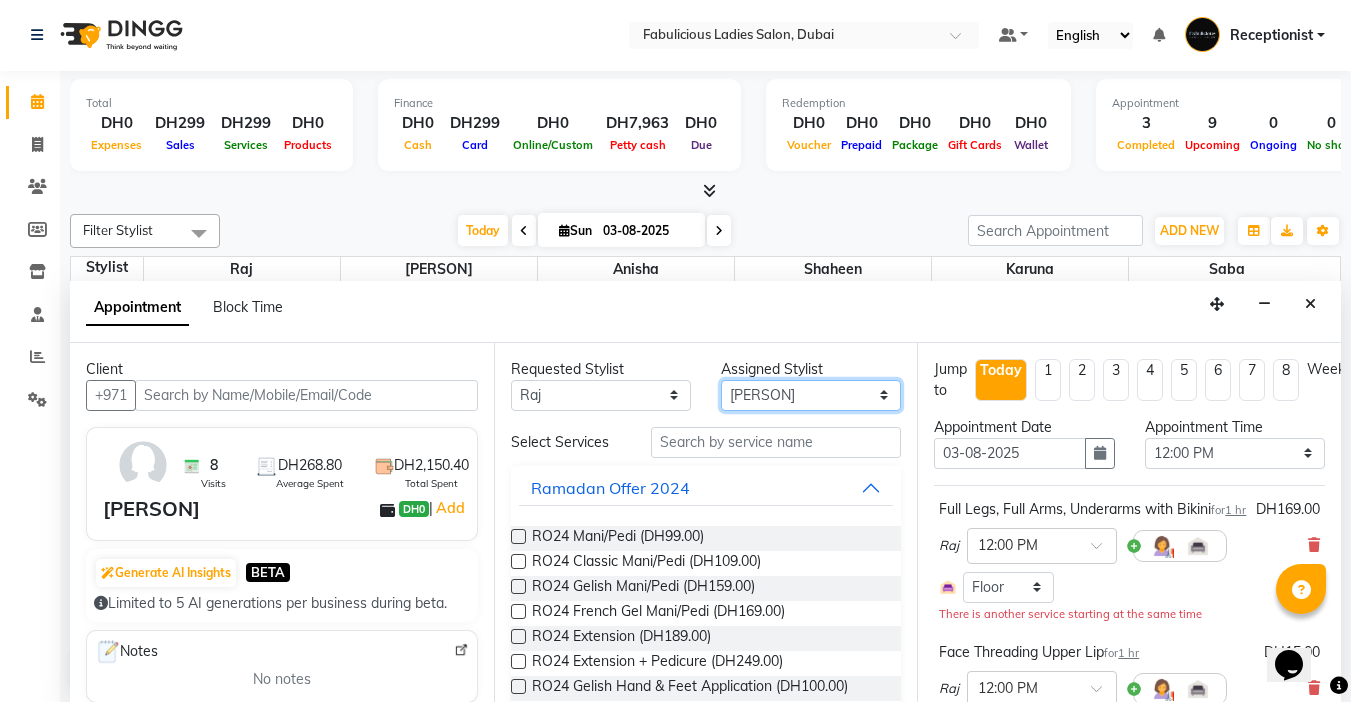 click on "Select [PERSON] [PERSON] [PERSON] [PERSON] [PERSON] [PERSON]" at bounding box center (811, 395) 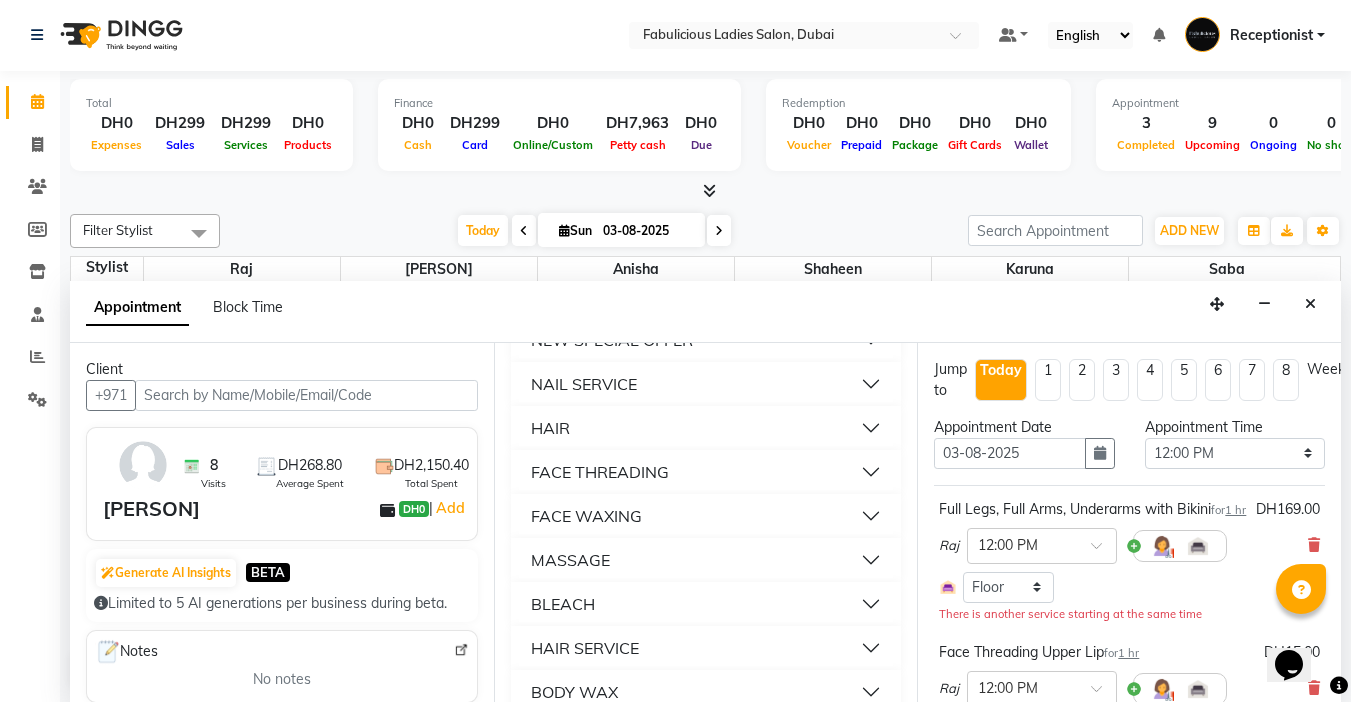 scroll, scrollTop: 1300, scrollLeft: 0, axis: vertical 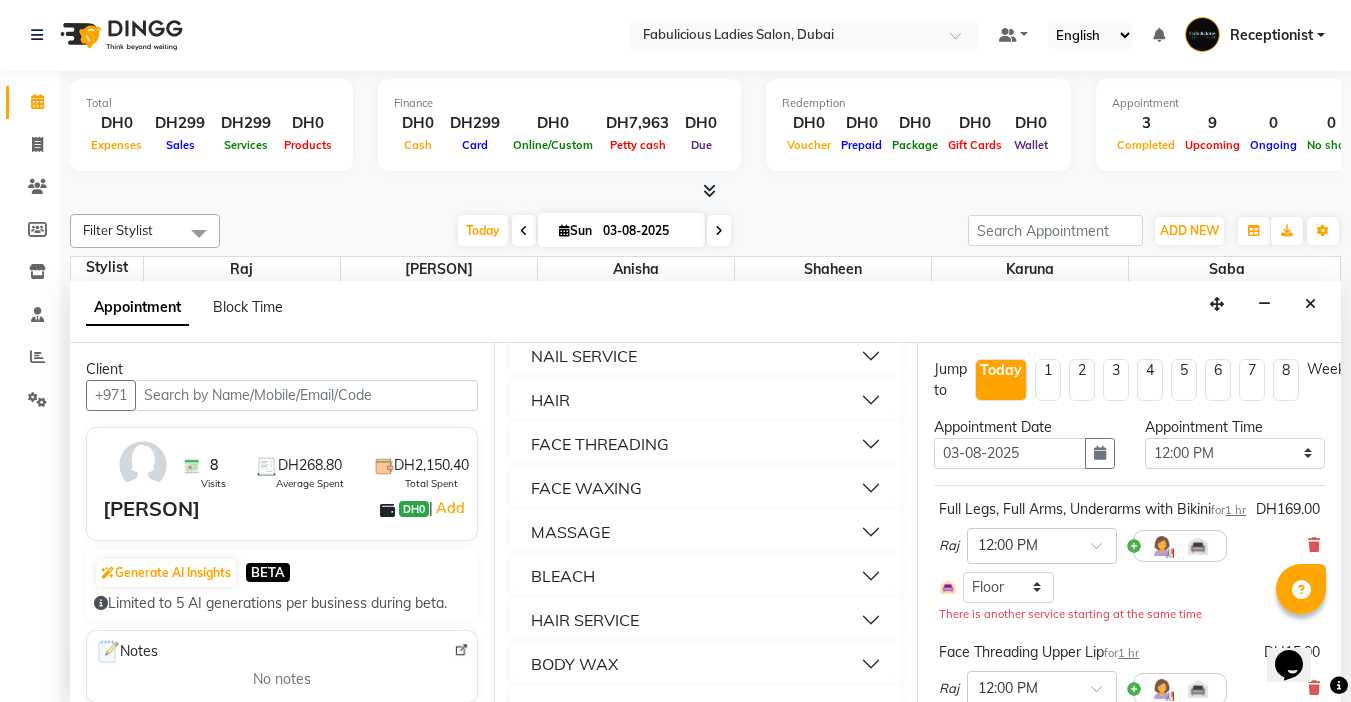 click on "NAIL SERVICE" at bounding box center (584, 356) 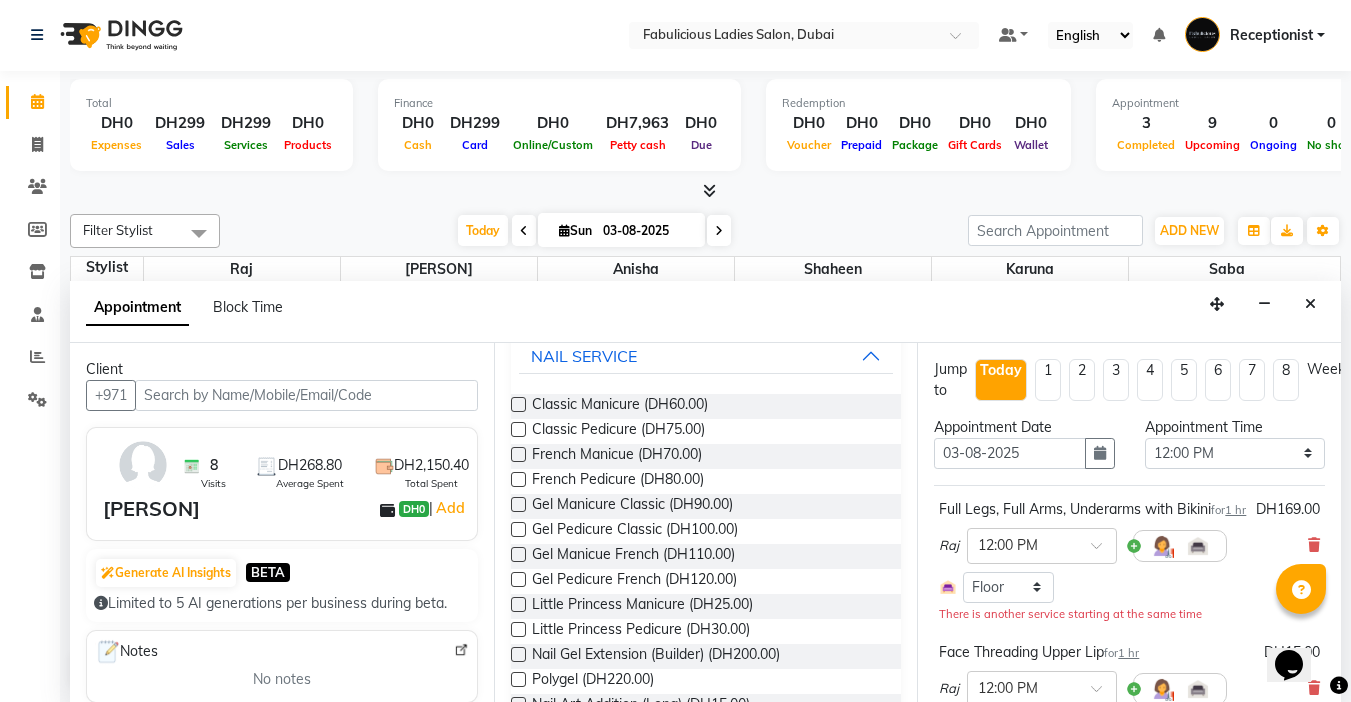 click at bounding box center (518, 429) 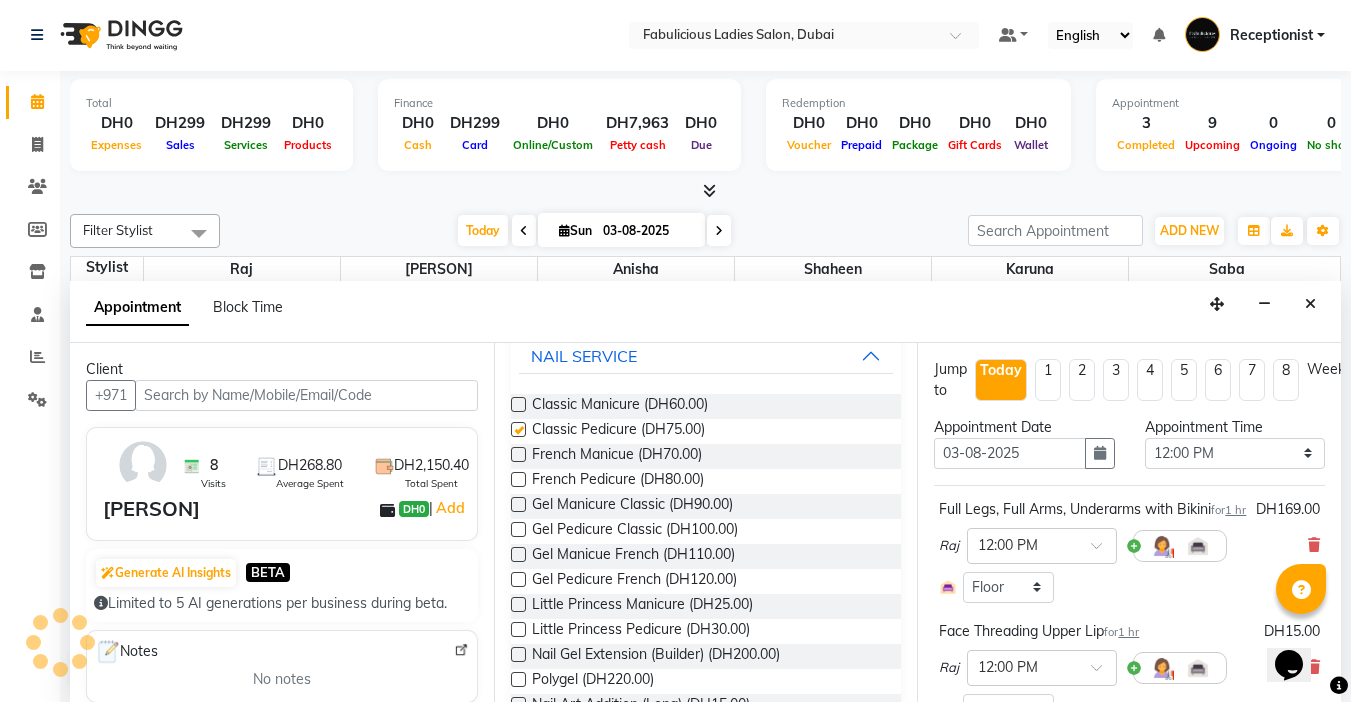 checkbox on "false" 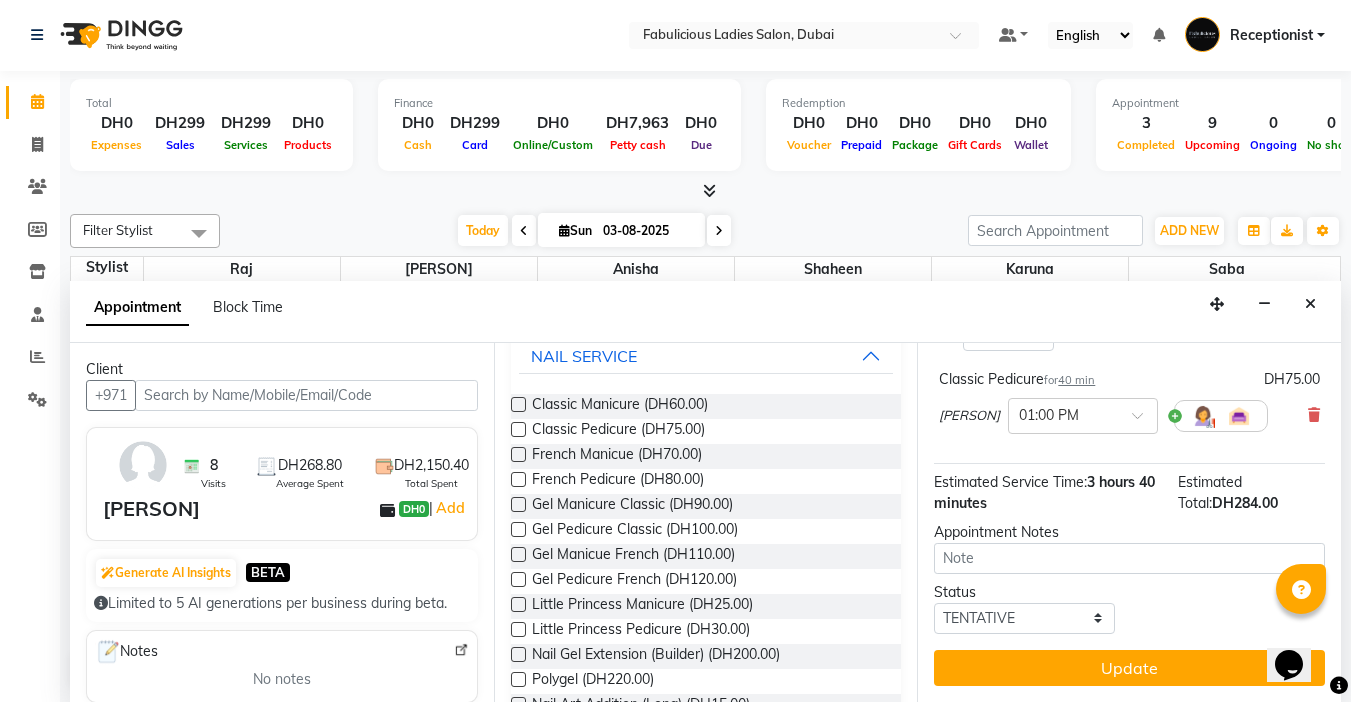 scroll, scrollTop: 532, scrollLeft: 0, axis: vertical 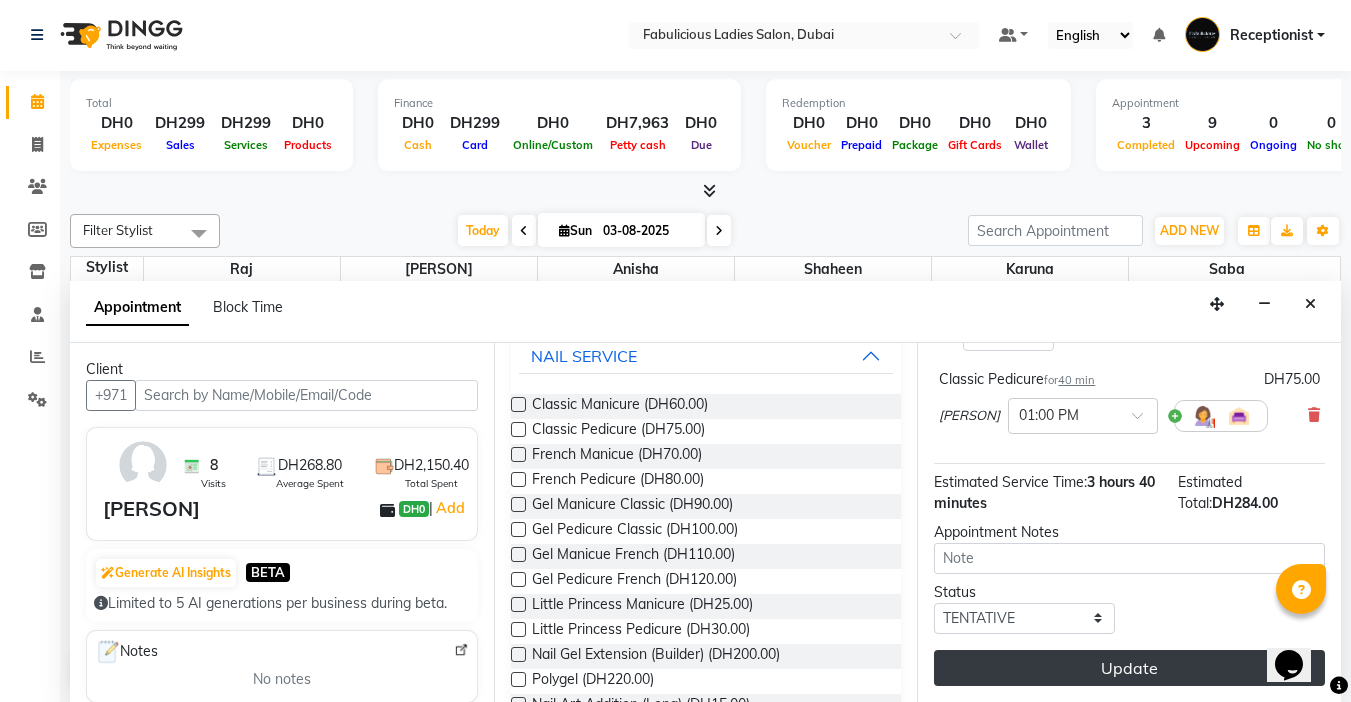 click on "Update" at bounding box center [1129, 668] 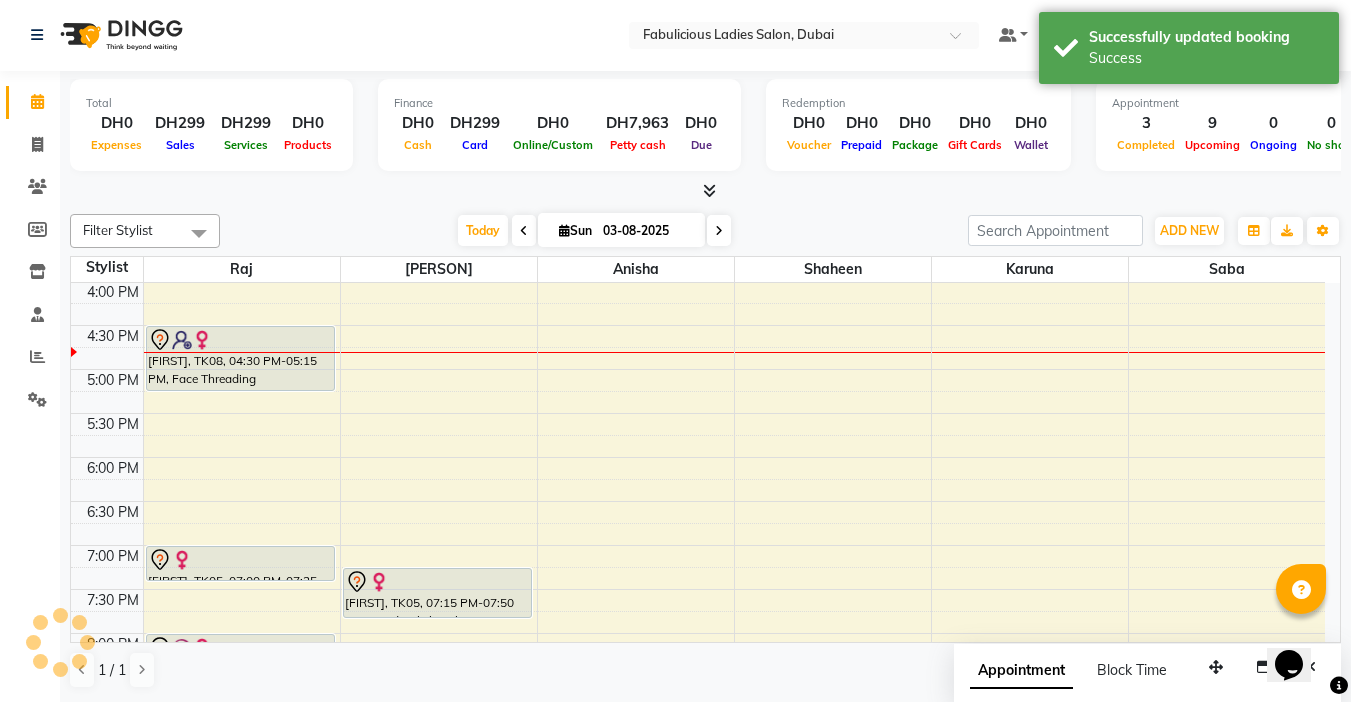 scroll, scrollTop: 0, scrollLeft: 0, axis: both 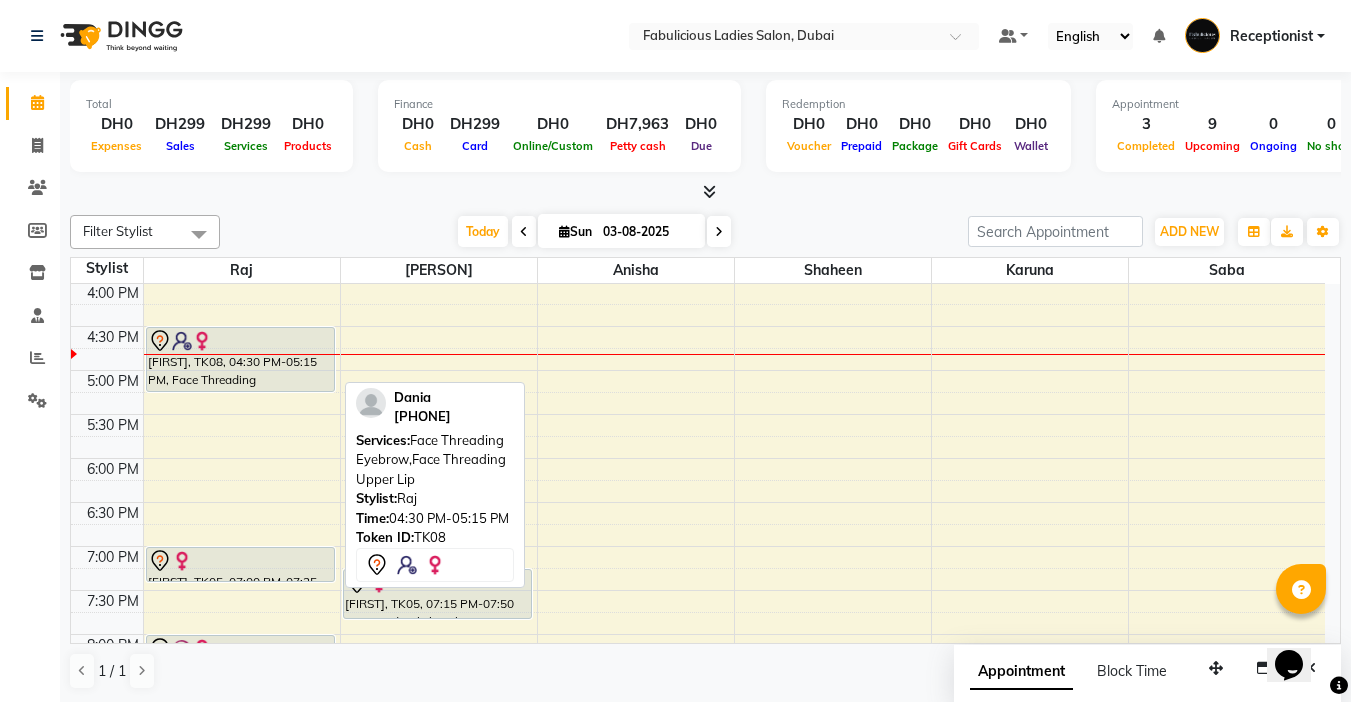 click on "[FIRST], TK06, 03:00 PM-03:30 PM, Face Threading Eyebrow,Face Threading Upper Lip             [FIRST], TK07, 03:15 PM-03:45 PM, Face Threading Eyebrow,Face Threading Upper Lip     [FIRST], TK01, 11:00 AM-11:25 AM, Face Threading Eyebrow,Face Waxing Nose (DH10)             [FIRST], TK02, 12:00 PM-01:00 PM, Full Legs, Full Arms, Underarms with Bikini,Face Threading Upper Lip,Face Threading Eyebrow             [FIRST], TK03, 03:45 PM-03:55 PM, Face Threading Eyebrow             [FIRST], TK08, 04:30 PM-05:15 PM, Face Threading Eyebrow,Face Threading Upper Lip             [FIRST], TK05, 07:00 PM-07:25 PM, Face Threading Eyebrow             [FIRST], TK04, 08:00 PM-08:30 PM, Offer Full Arms + Half Legs + Under Arms" at bounding box center [242, 326] 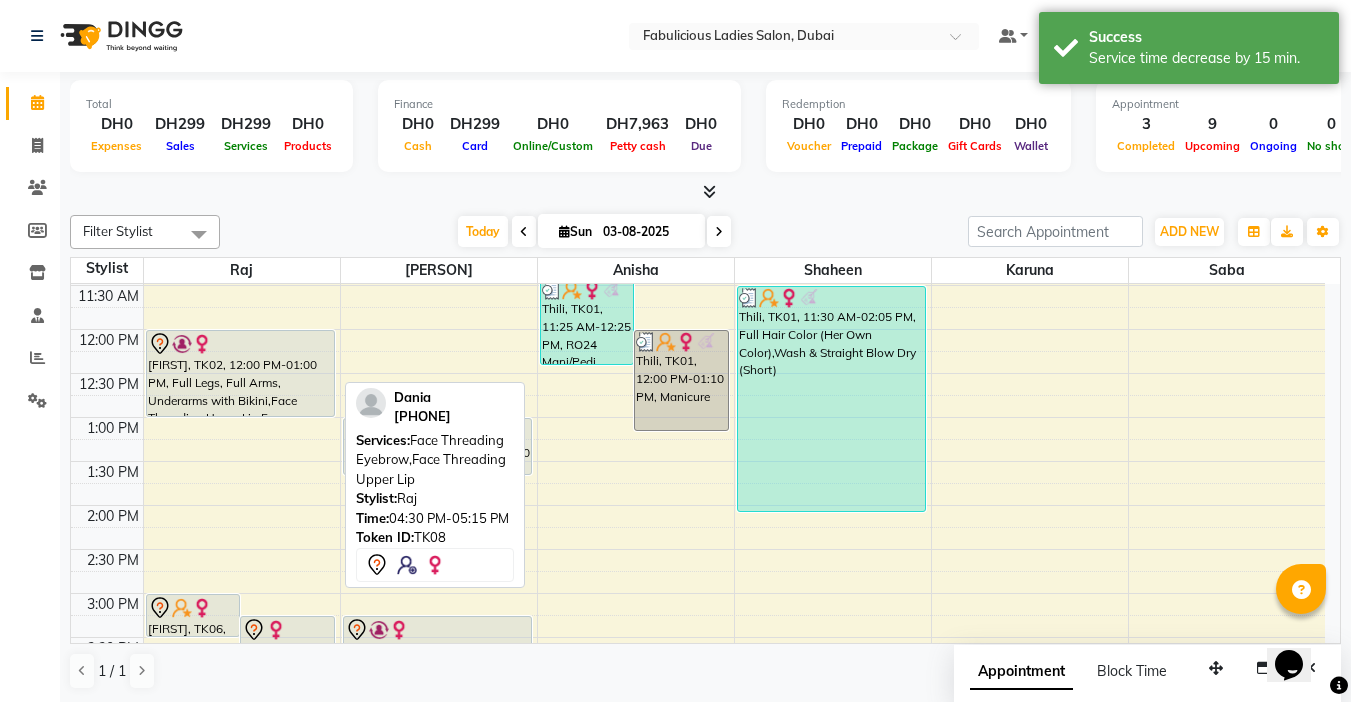 scroll, scrollTop: 217, scrollLeft: 0, axis: vertical 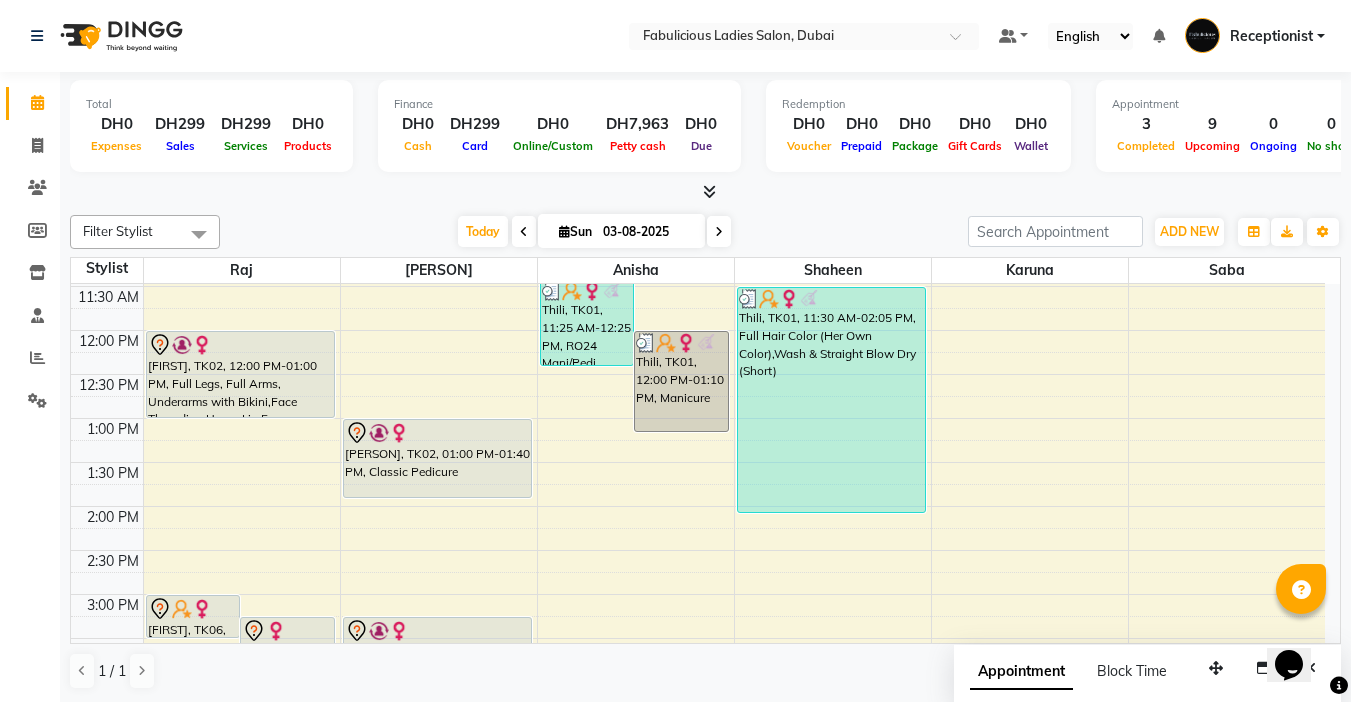 drag, startPoint x: 407, startPoint y: 475, endPoint x: 407, endPoint y: 493, distance: 18 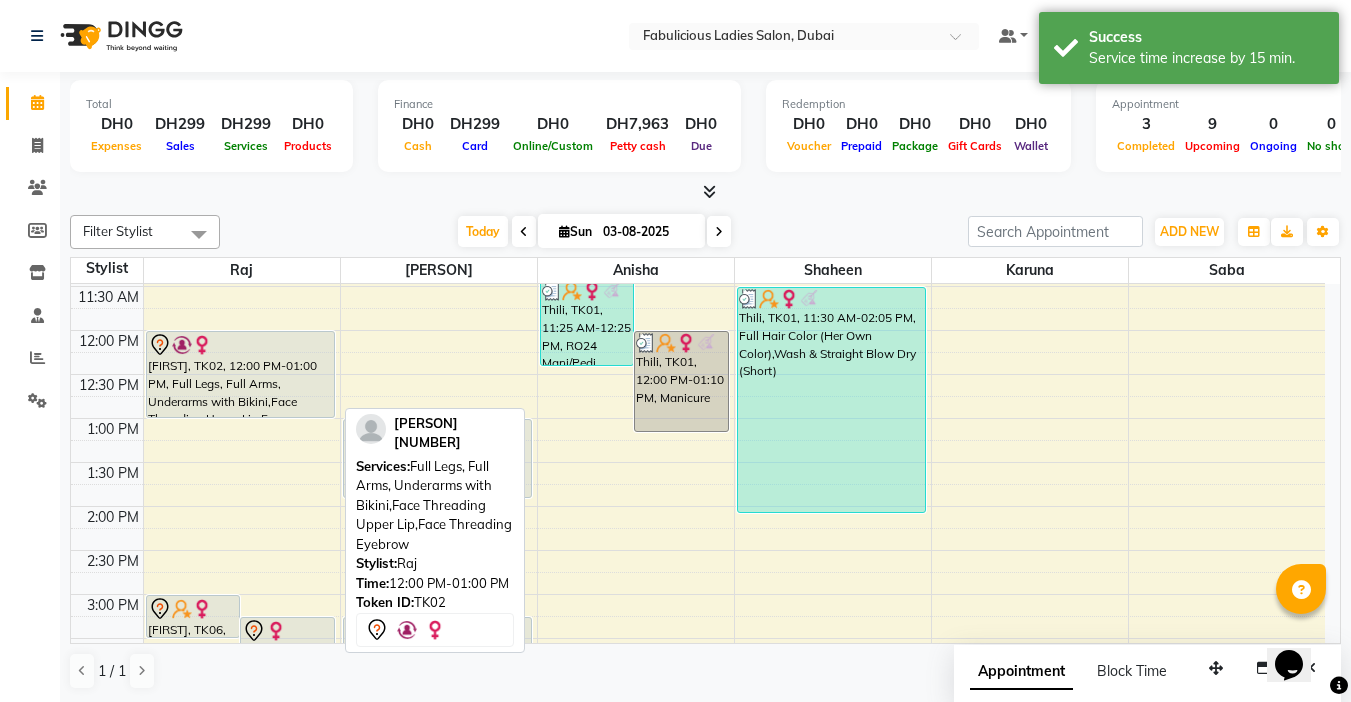 click on "[FIRST], TK02, 12:00 PM-01:00 PM, Full Legs, Full Arms, Underarms with Bikini,Face Threading Upper Lip,Face Threading Eyebrow" at bounding box center (240, 374) 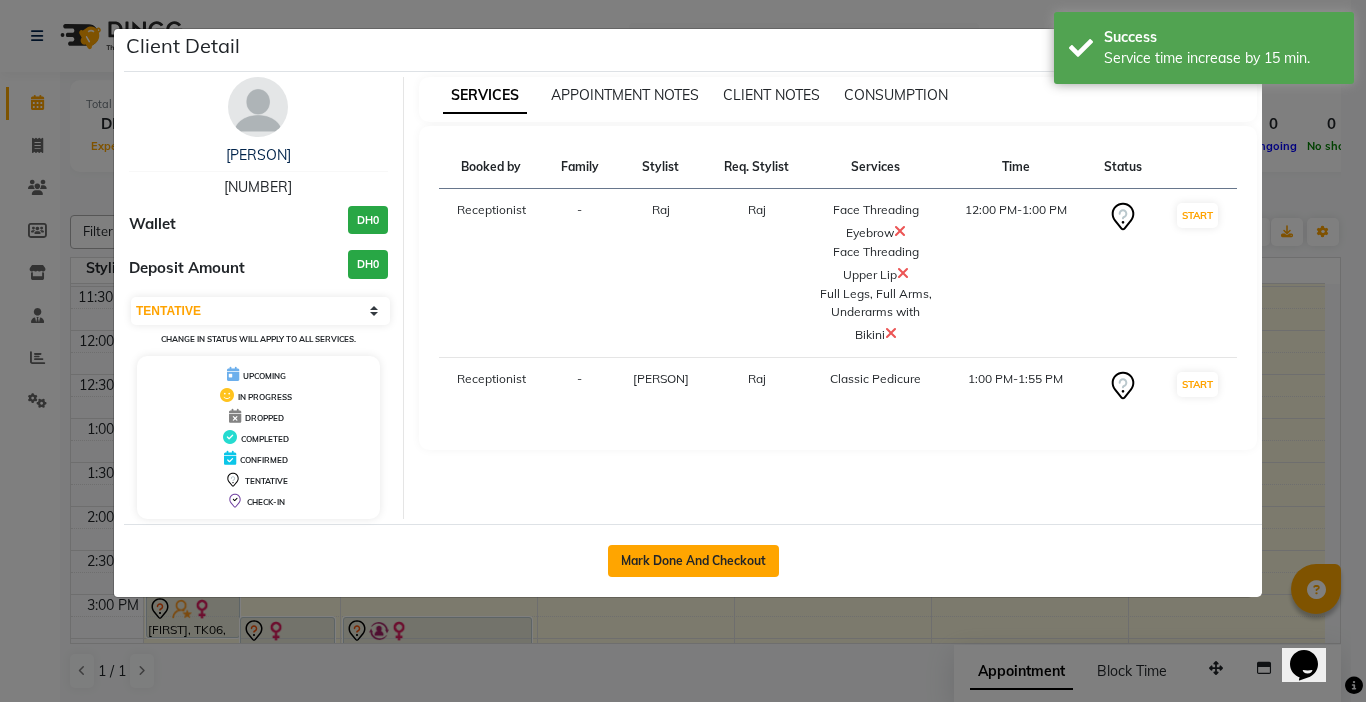 click on "Mark Done And Checkout" 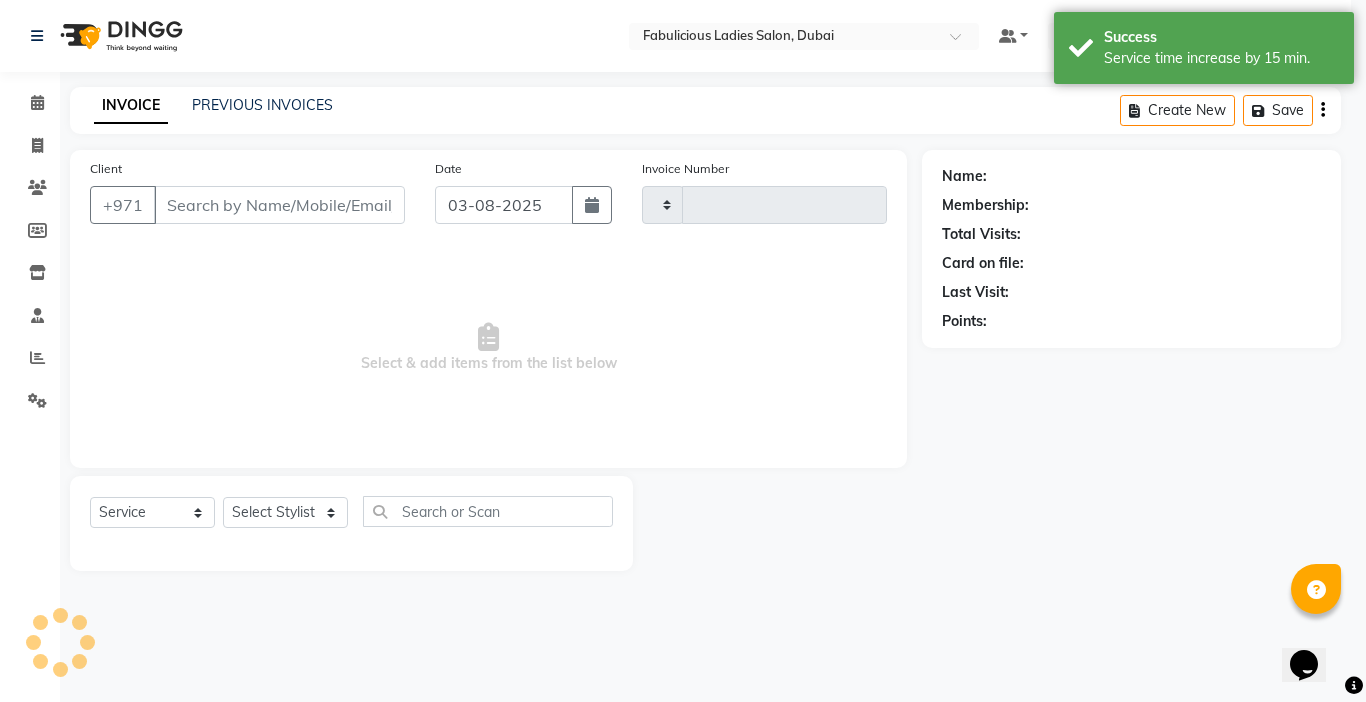 type on "1671" 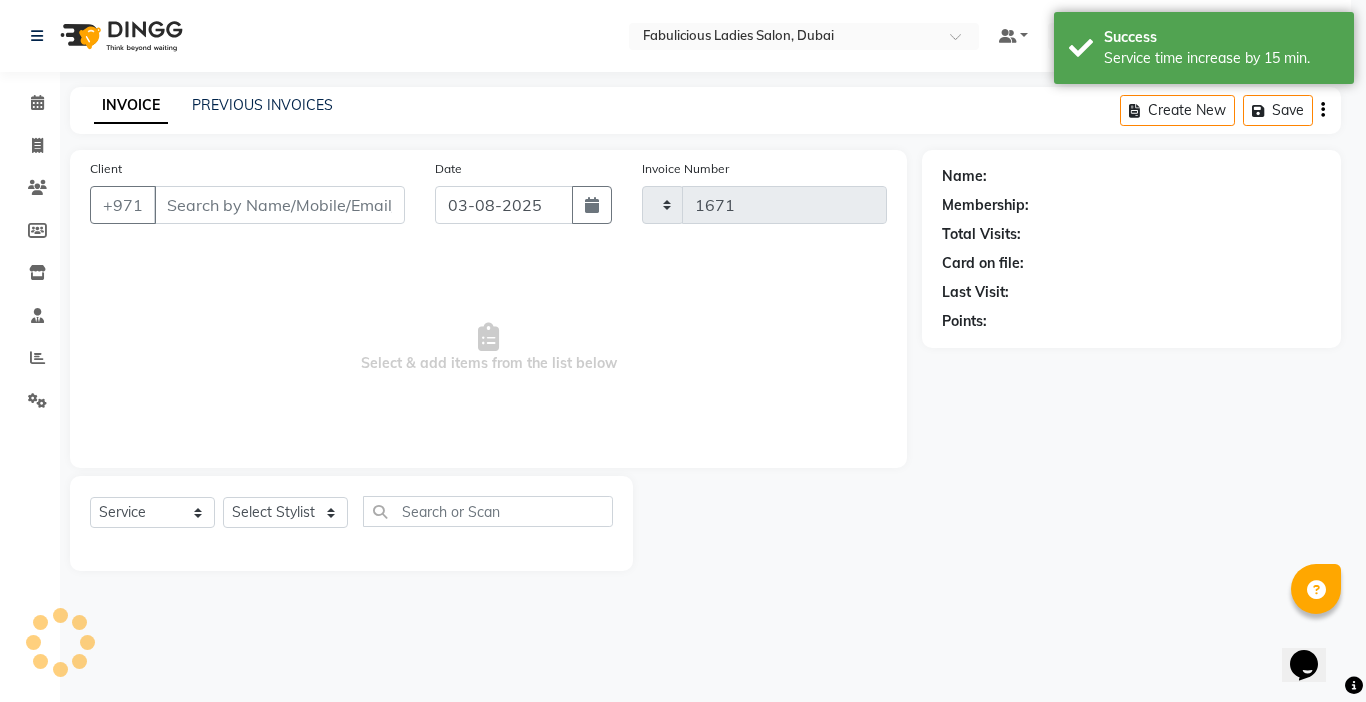 select on "738" 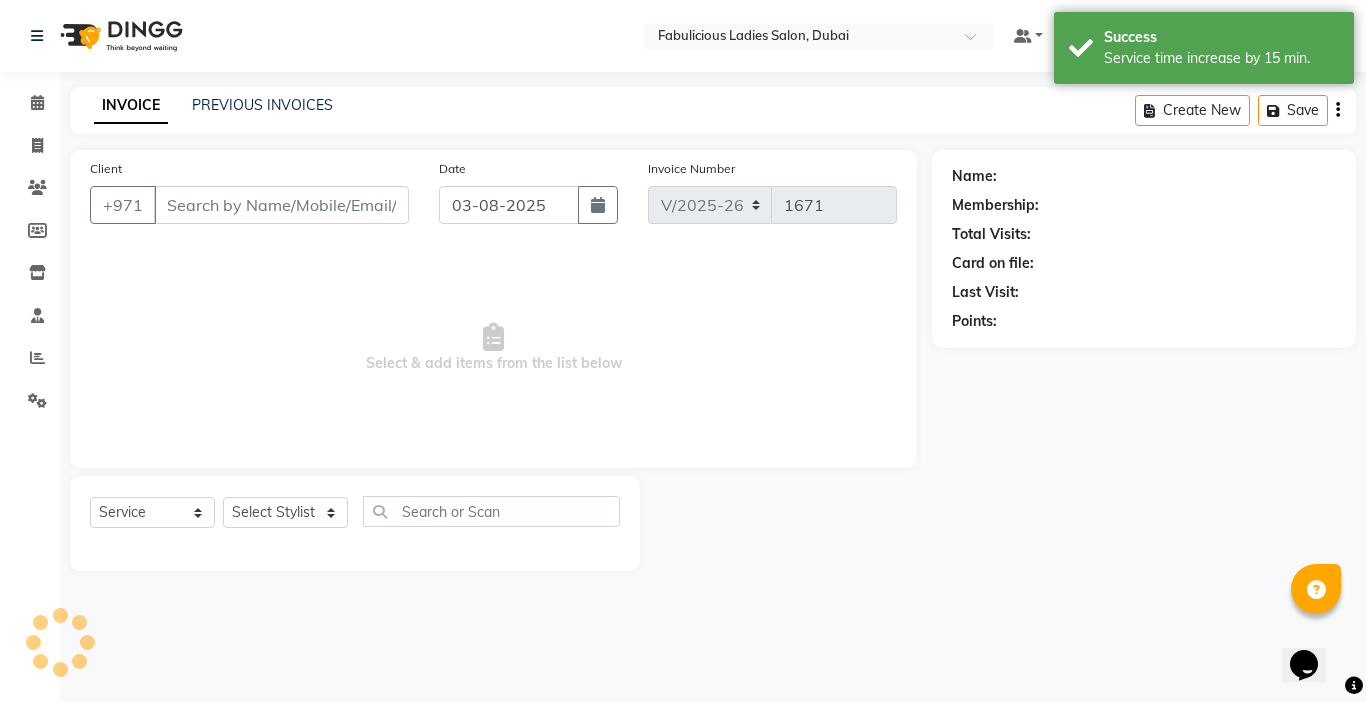 type on "[NUMBER]" 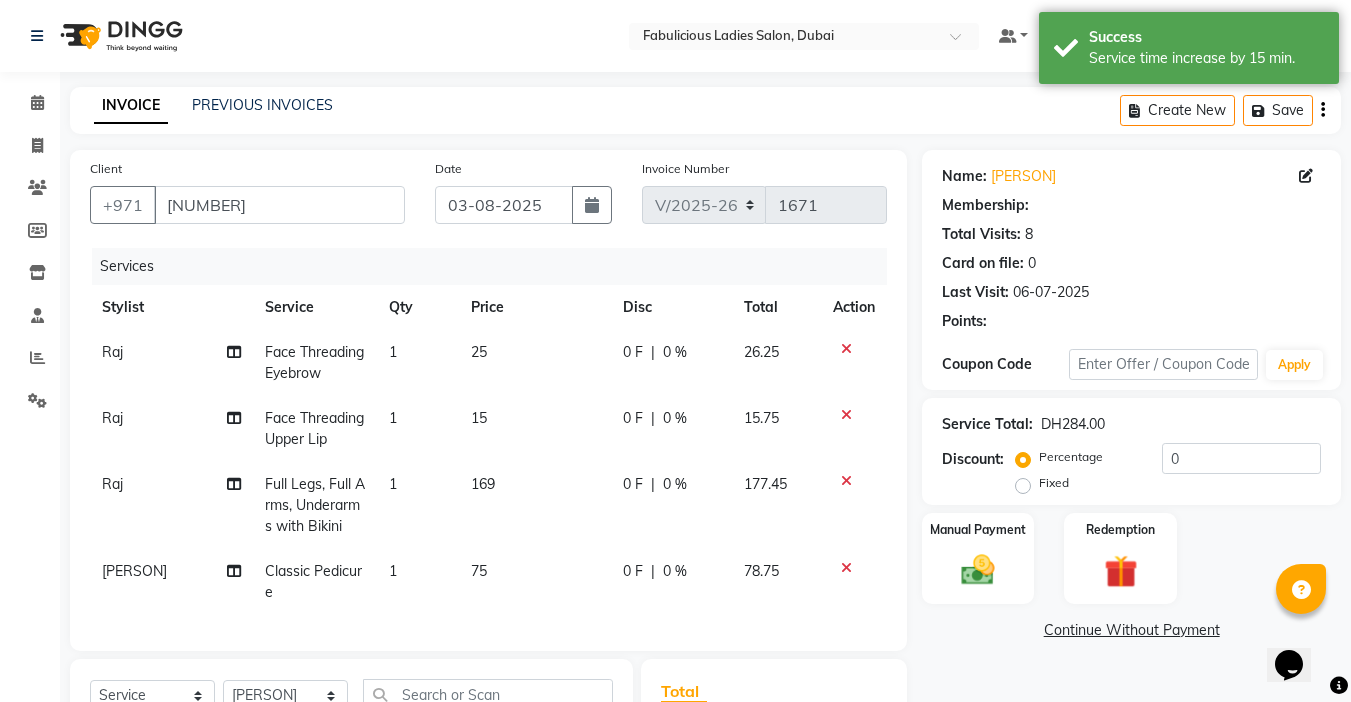 click on "169" 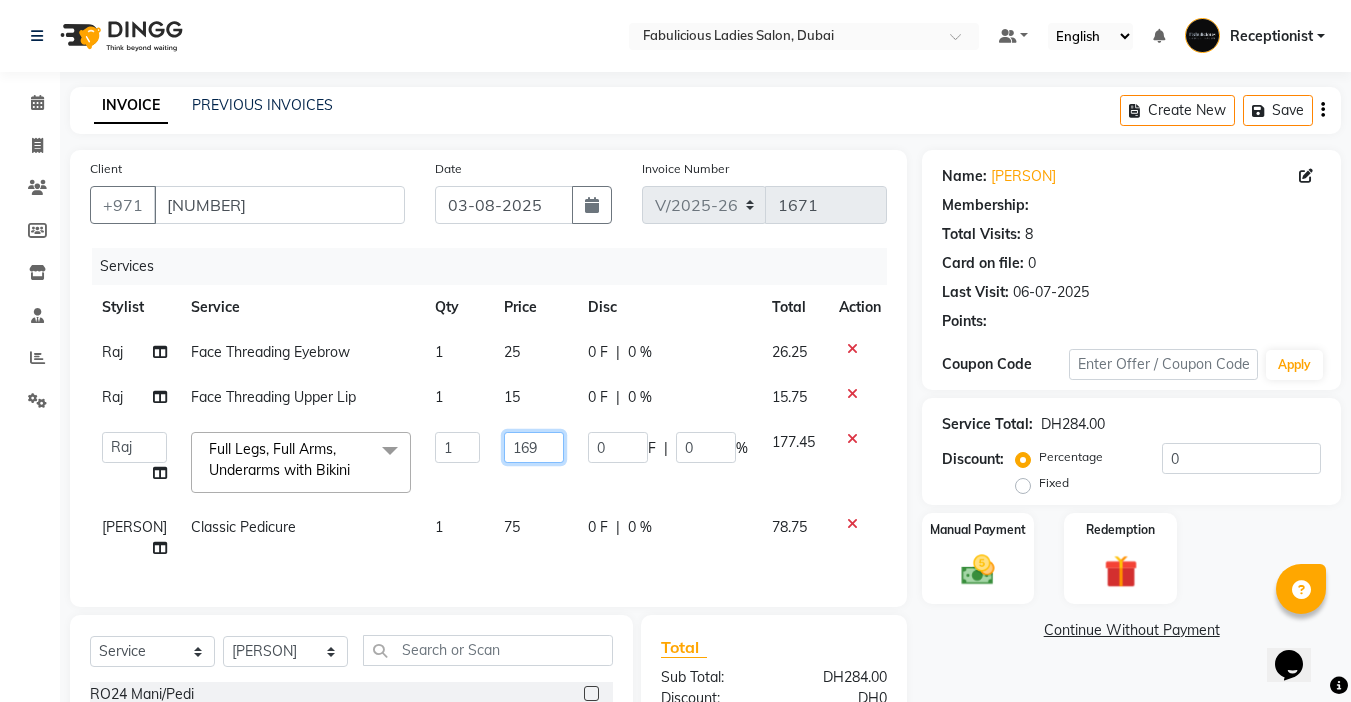 click on "169" 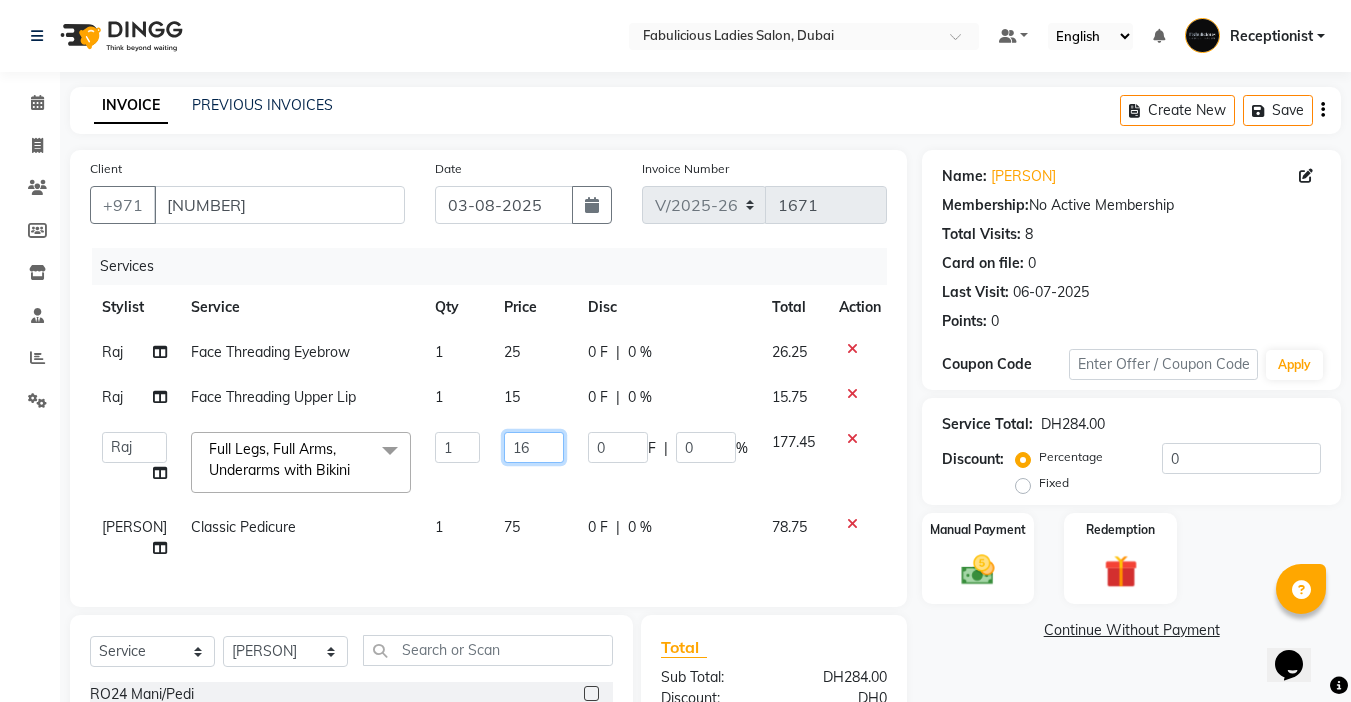 type on "1" 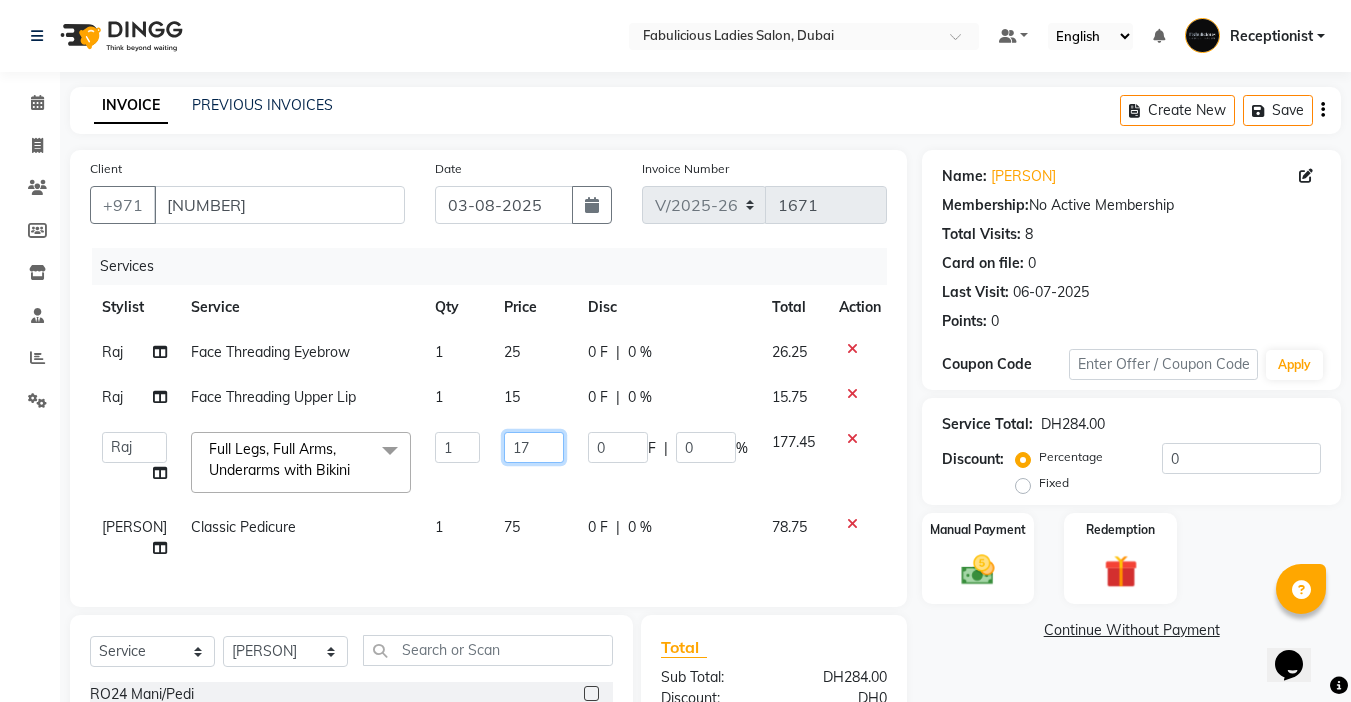 type on "170" 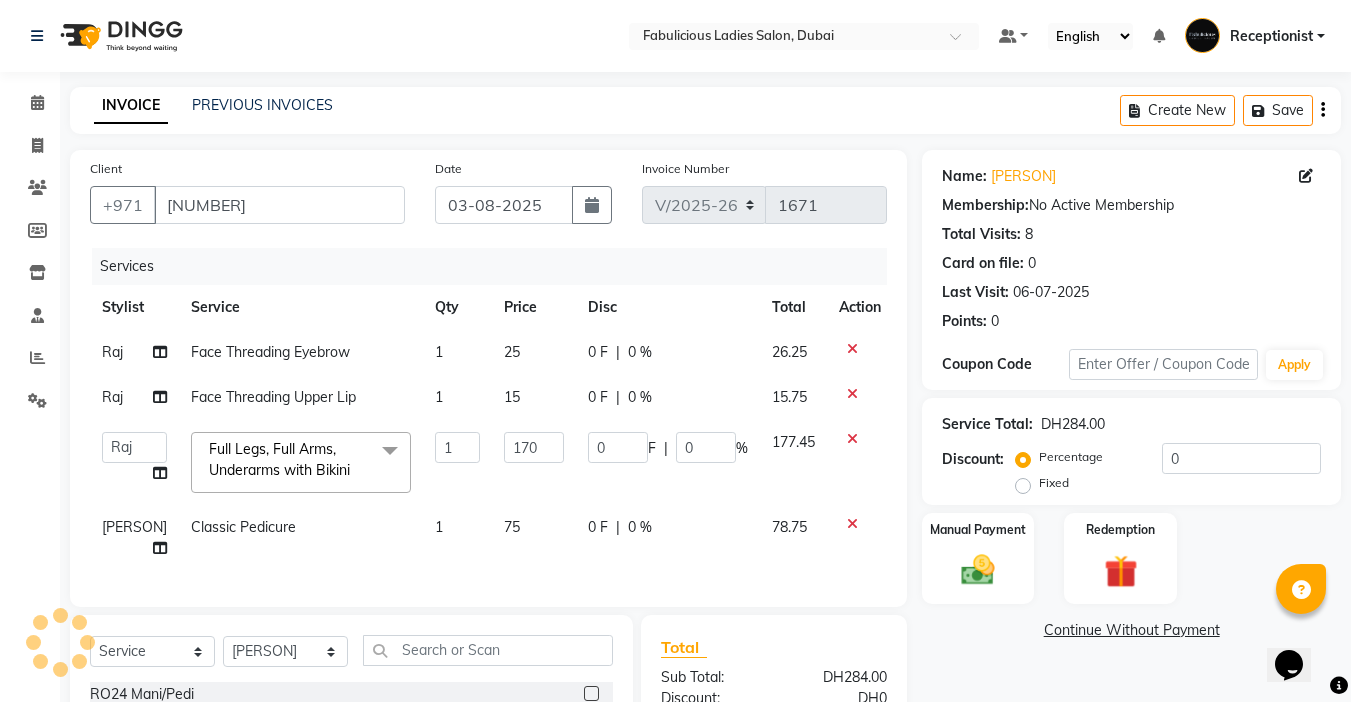 click on "170" 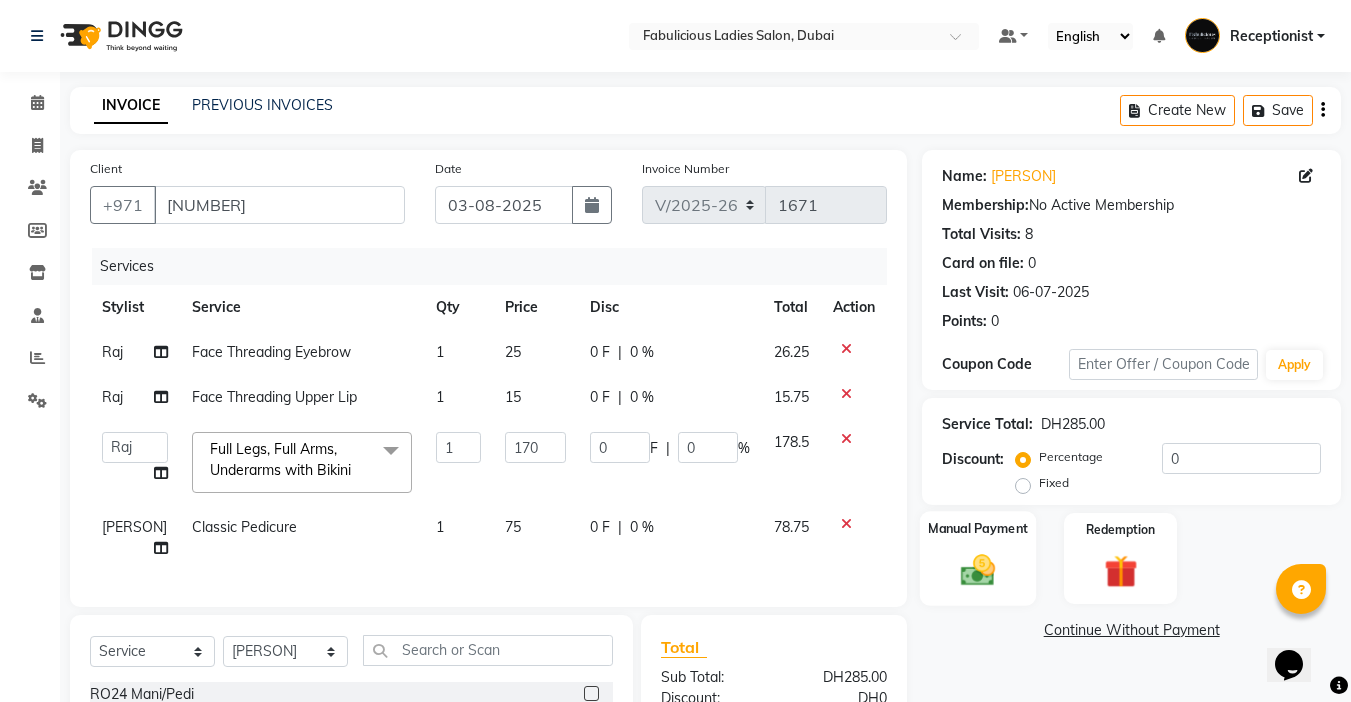 click 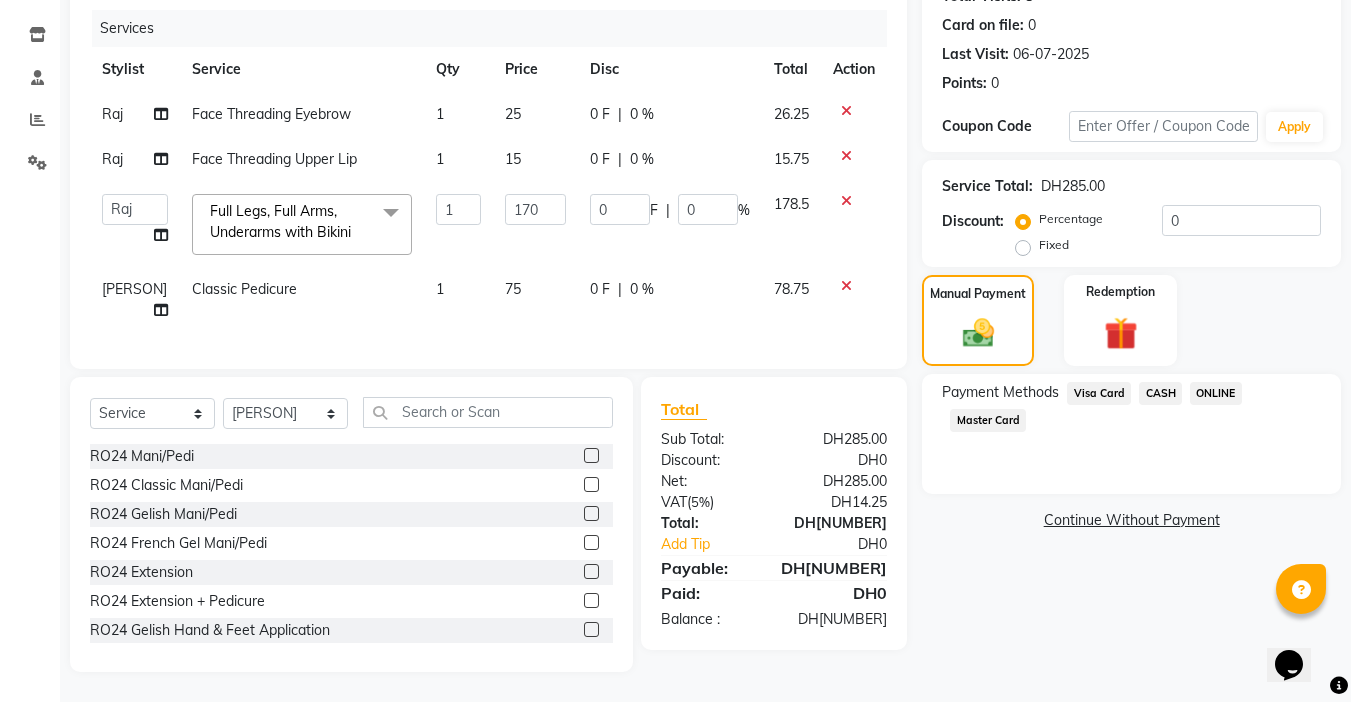 click on "Visa Card" 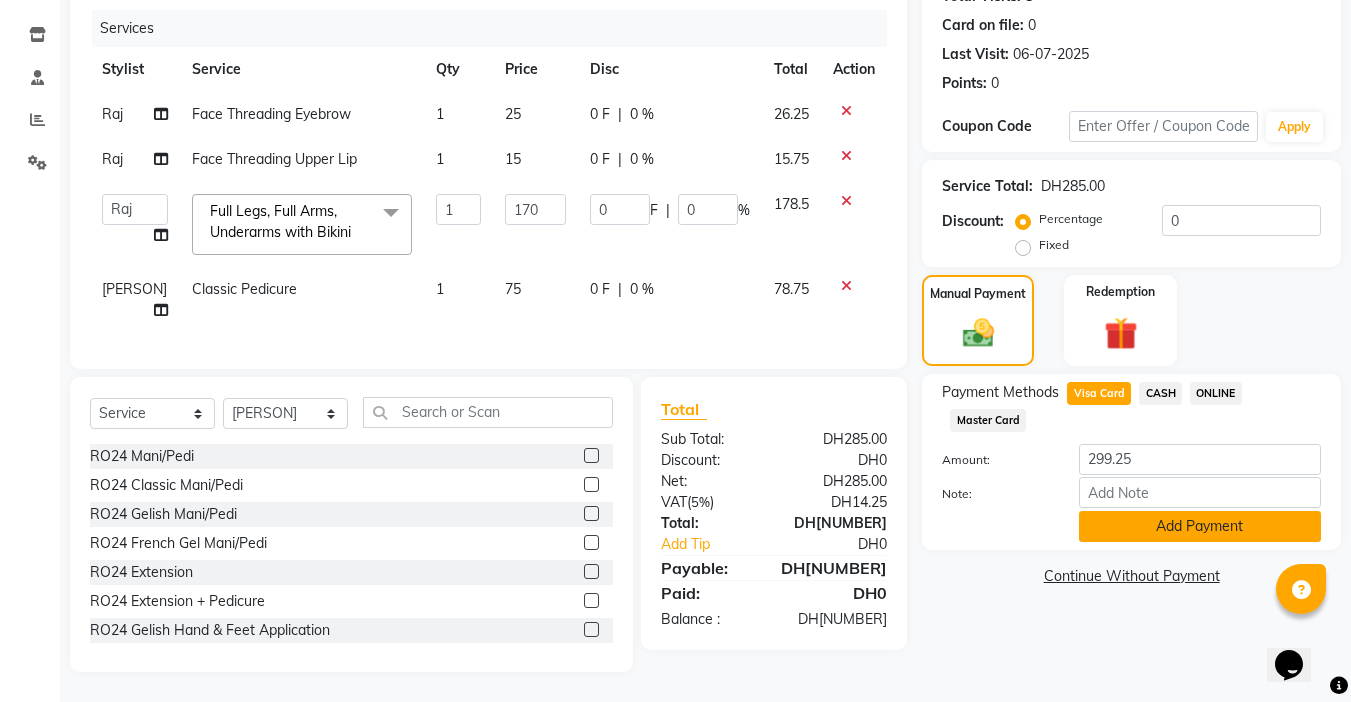 click on "Add Payment" 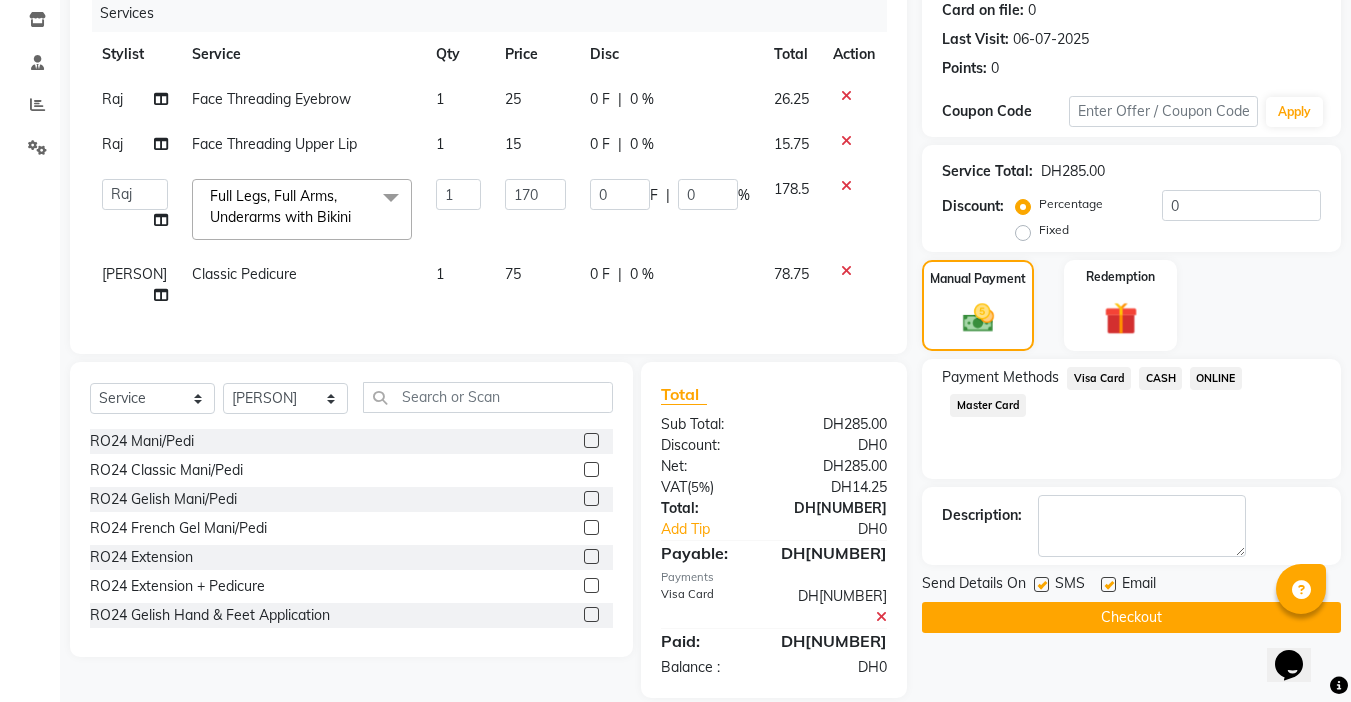 click on "Checkout" 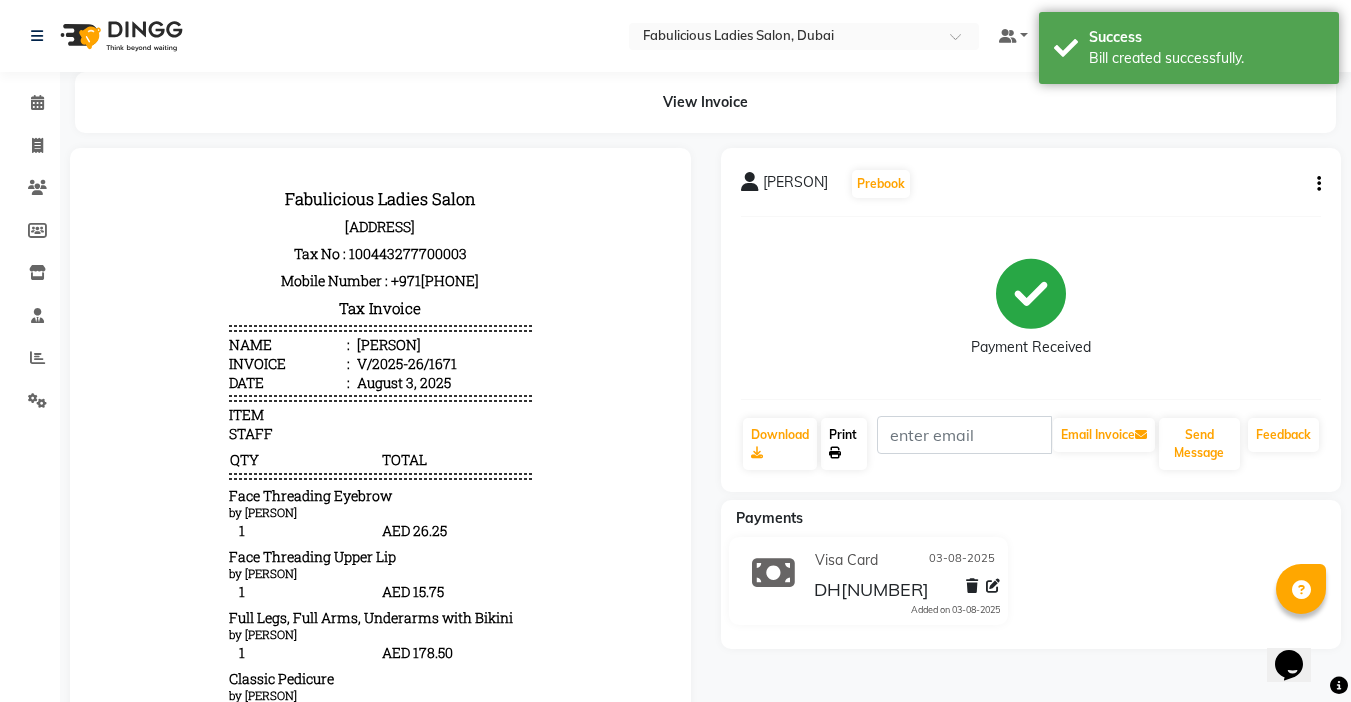 scroll, scrollTop: 0, scrollLeft: 0, axis: both 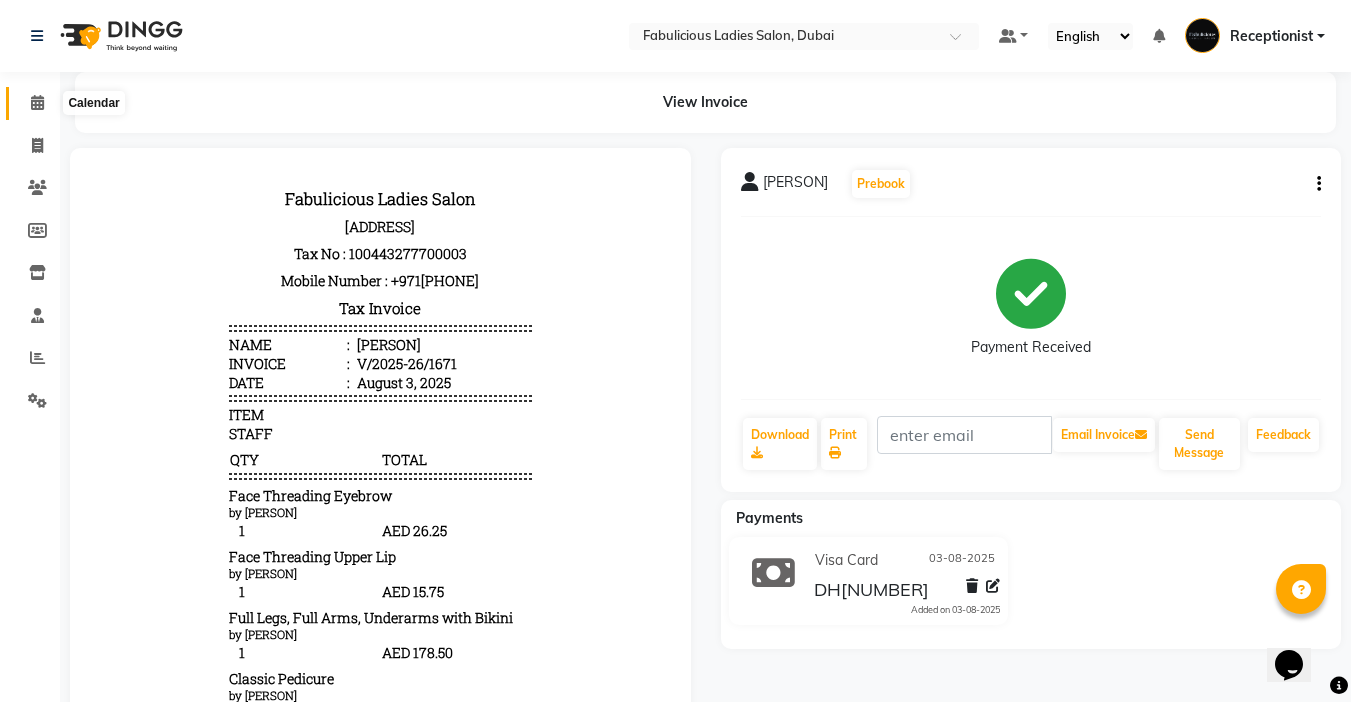 click 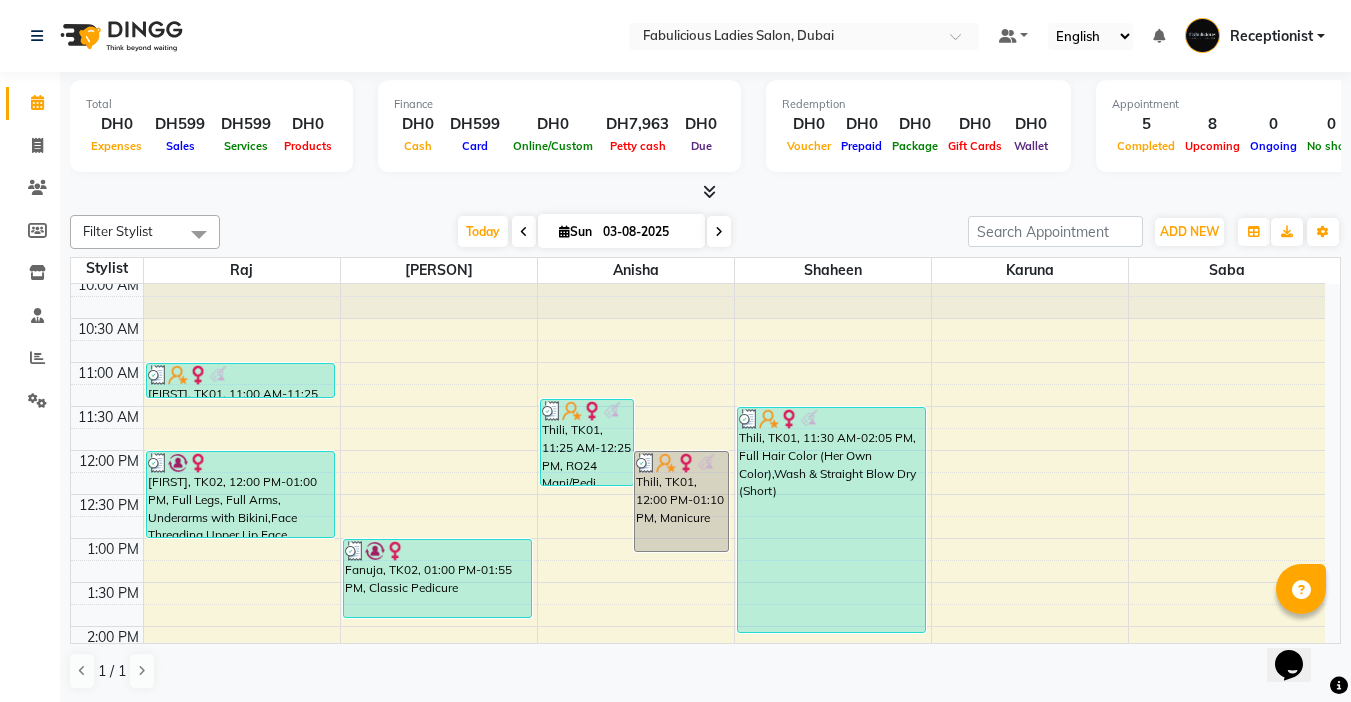 scroll, scrollTop: 300, scrollLeft: 0, axis: vertical 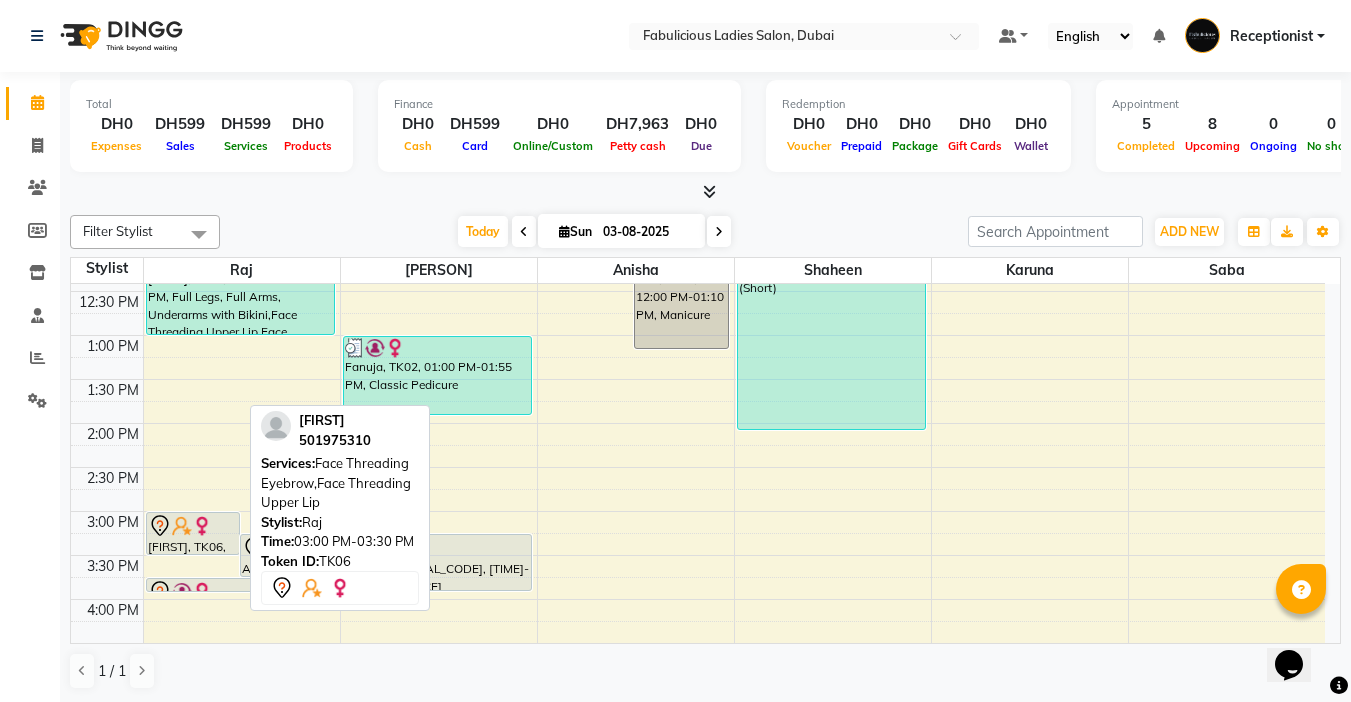 click at bounding box center [202, 526] 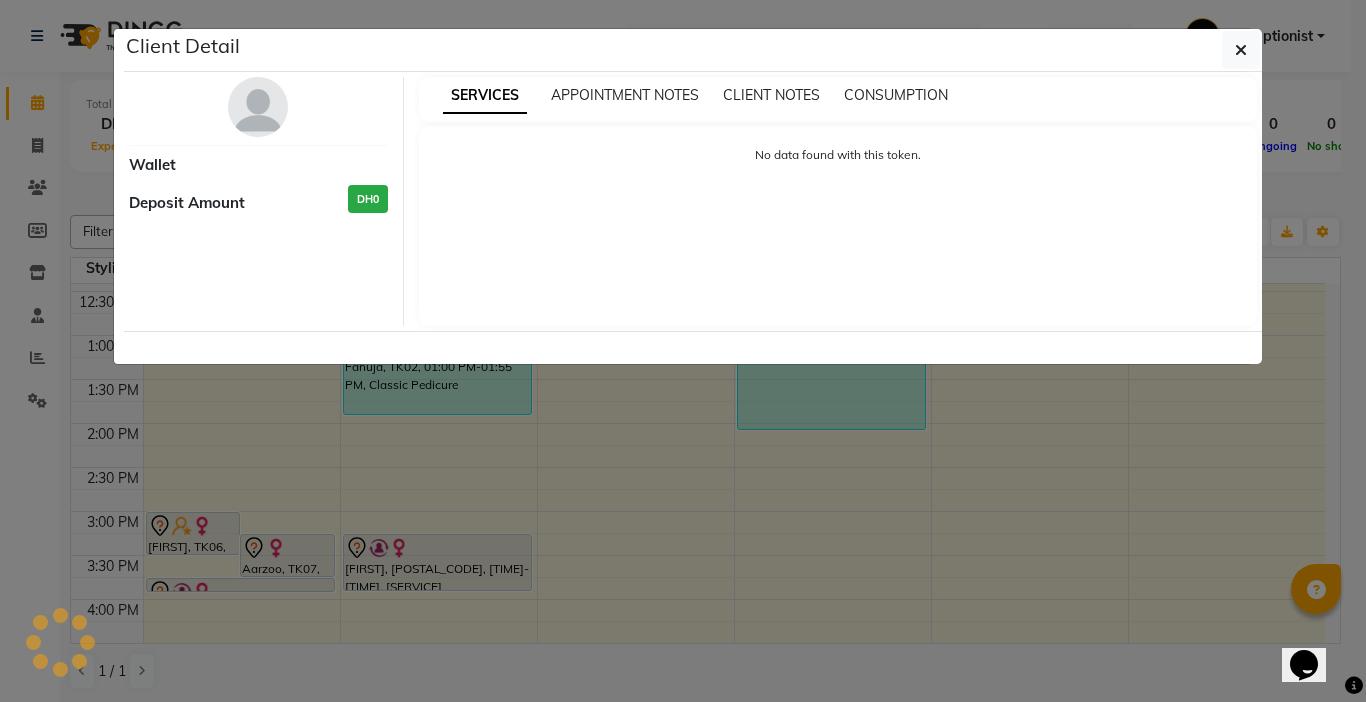select on "7" 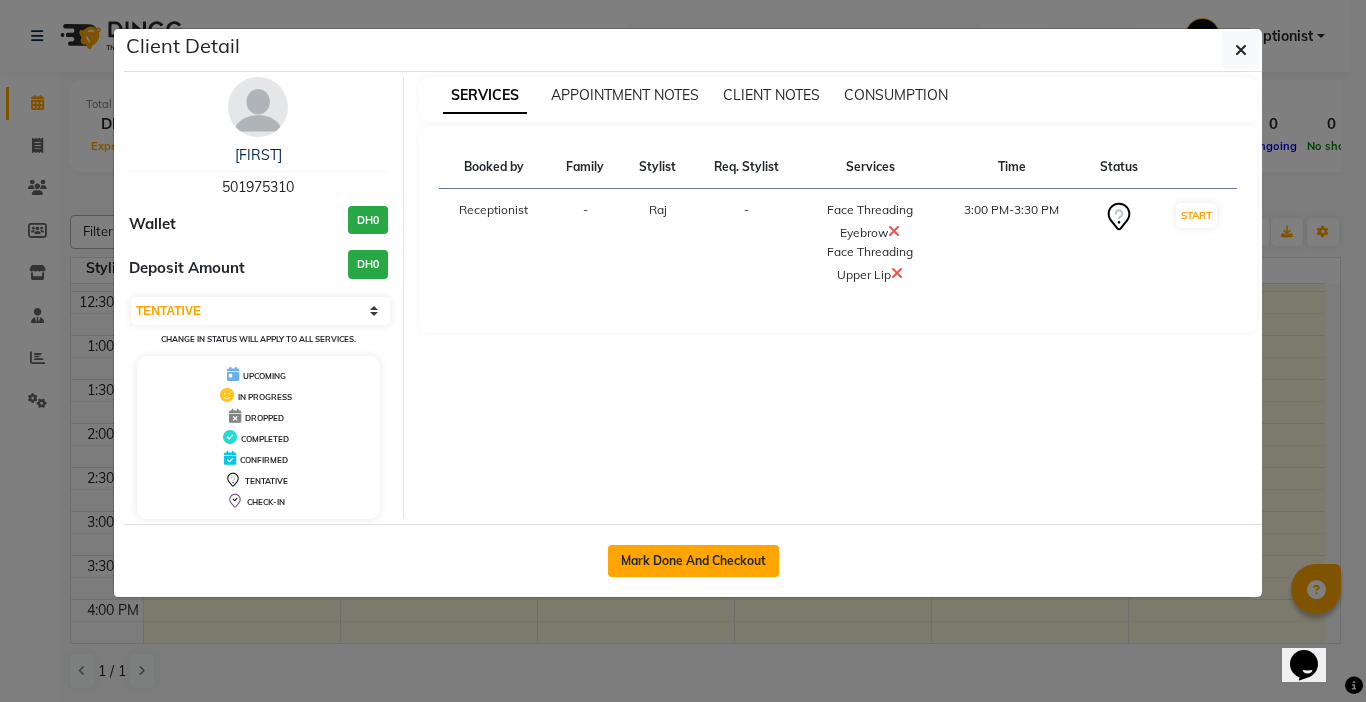 click on "Mark Done And Checkout" 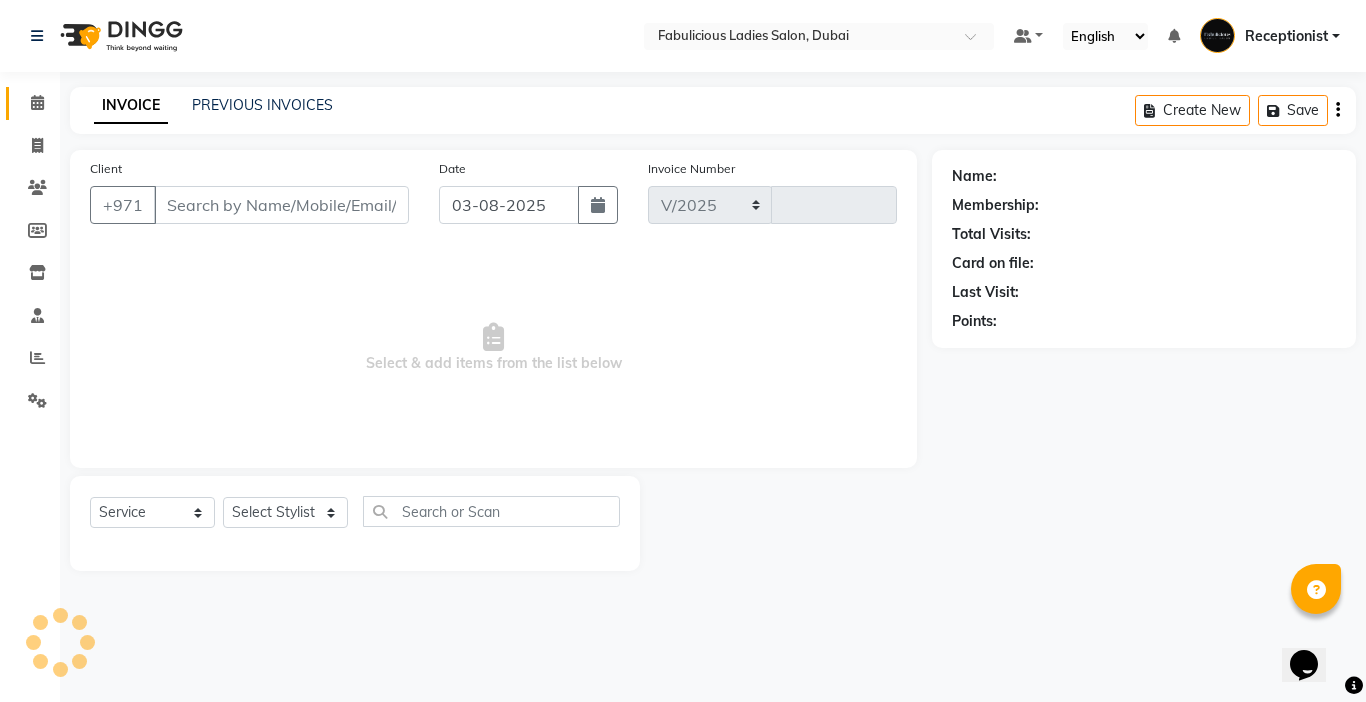 select on "738" 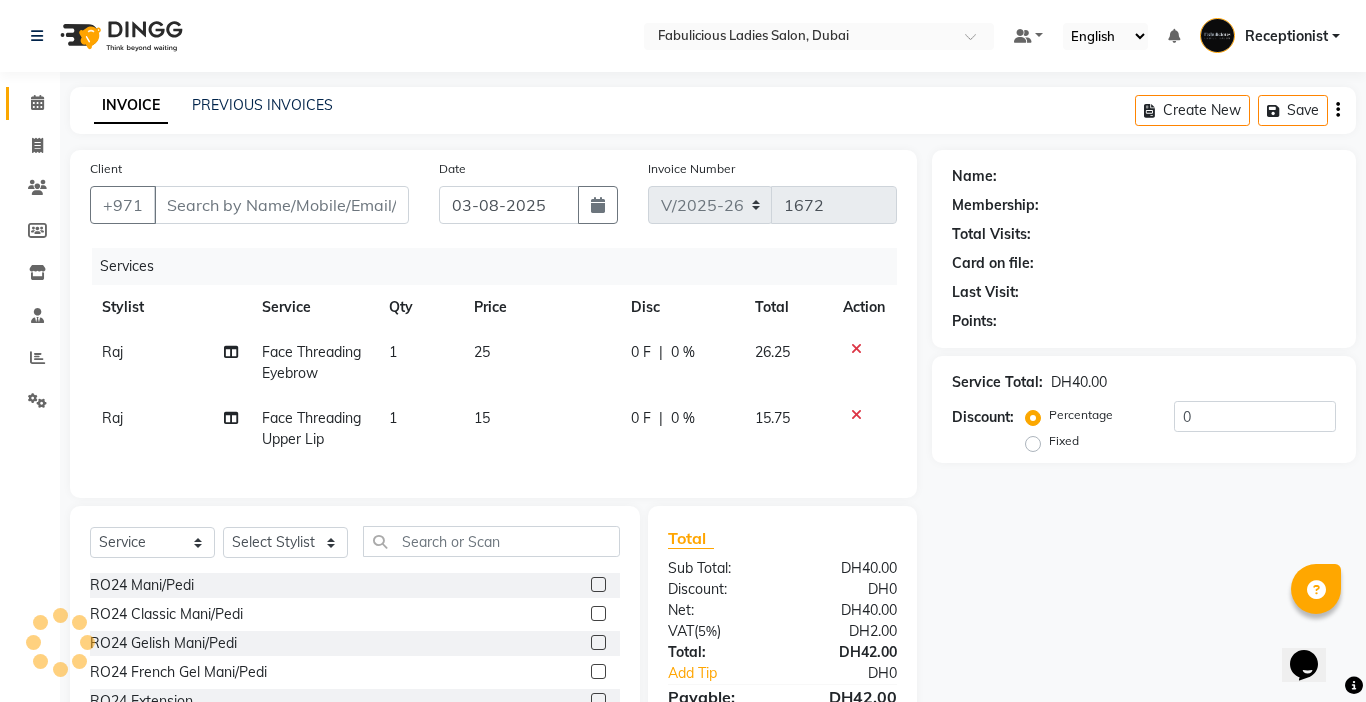 type on "501975310" 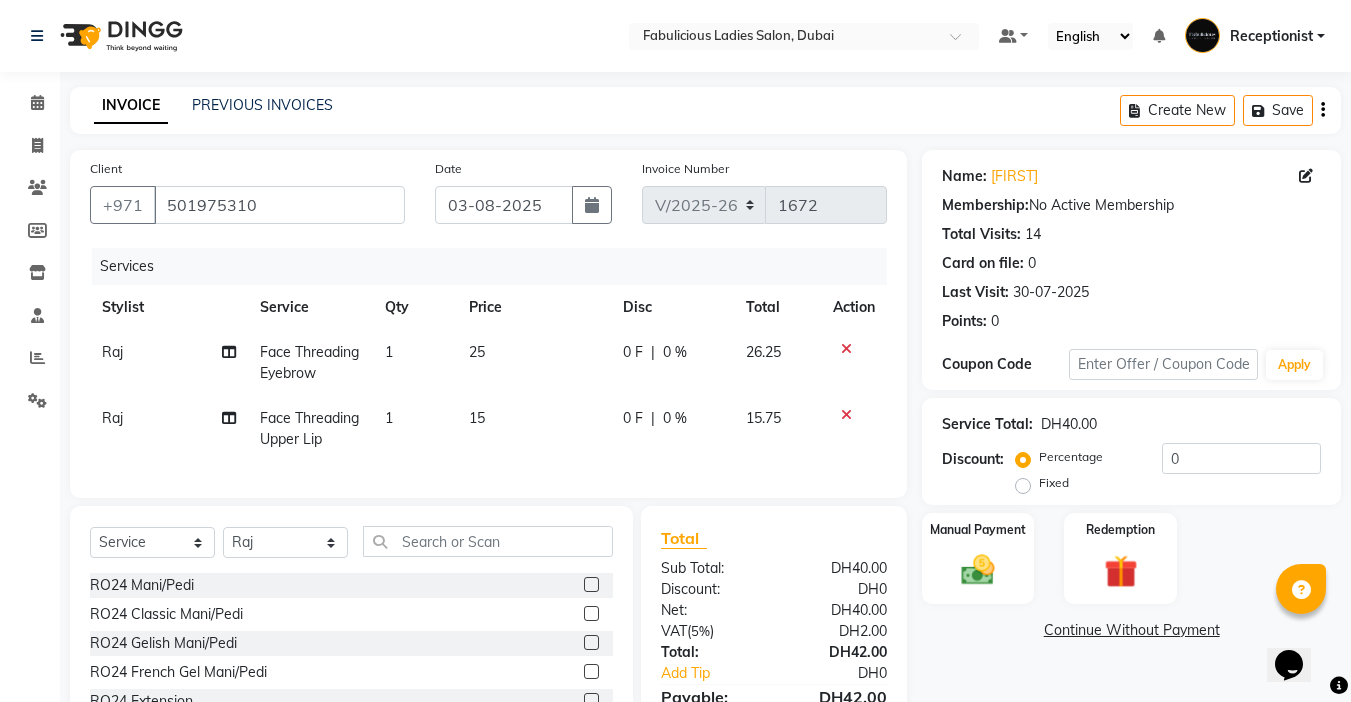click 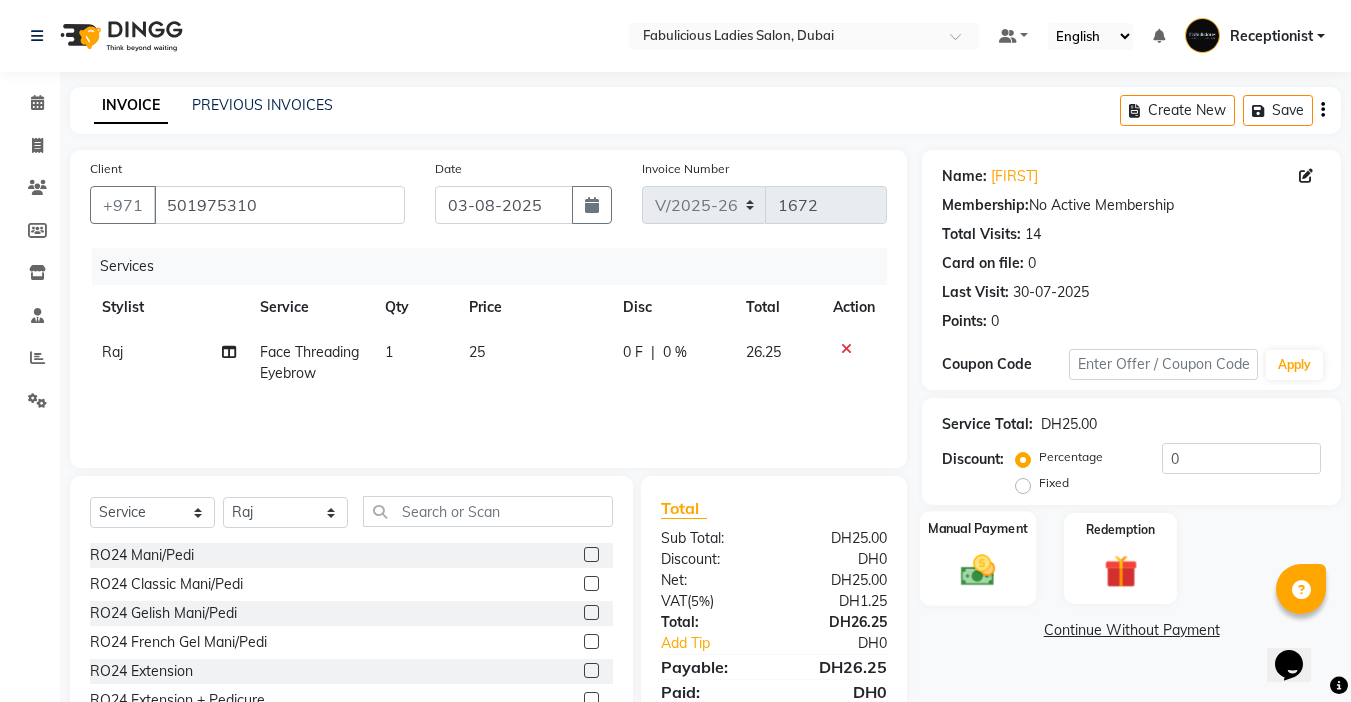 click 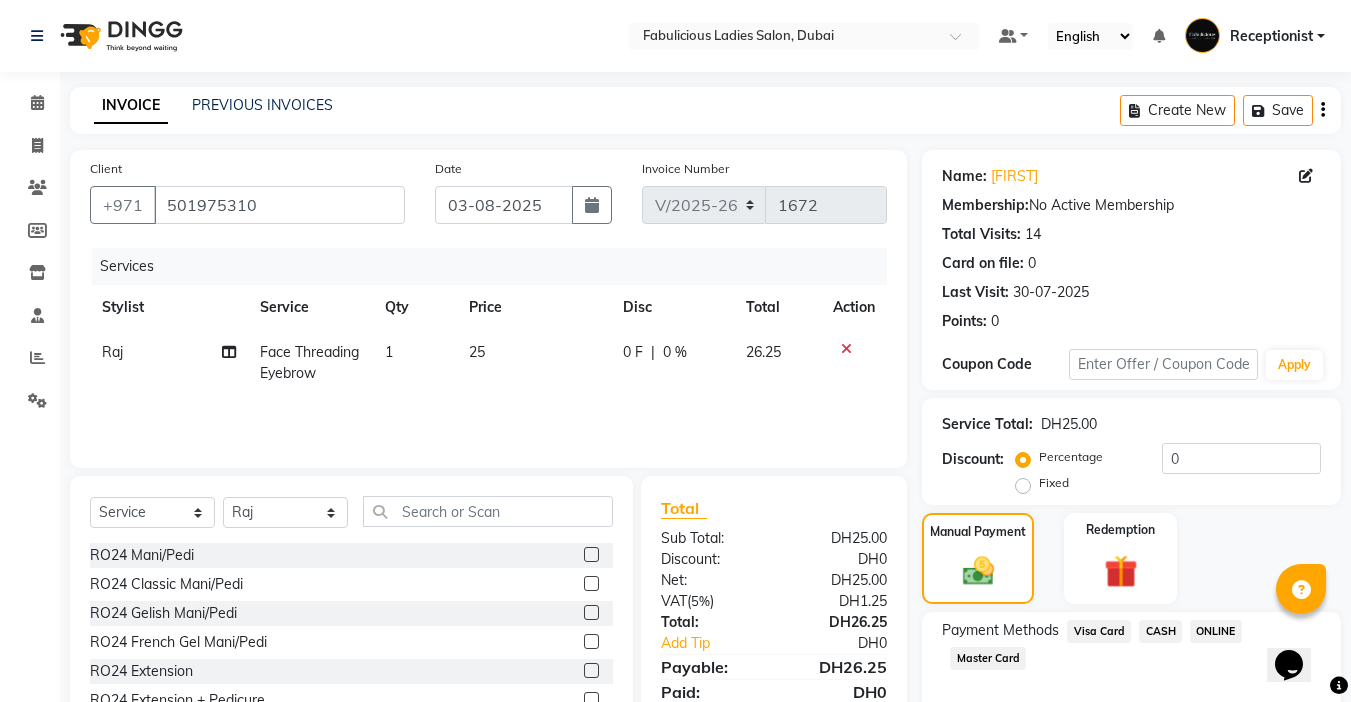 click on "CASH" 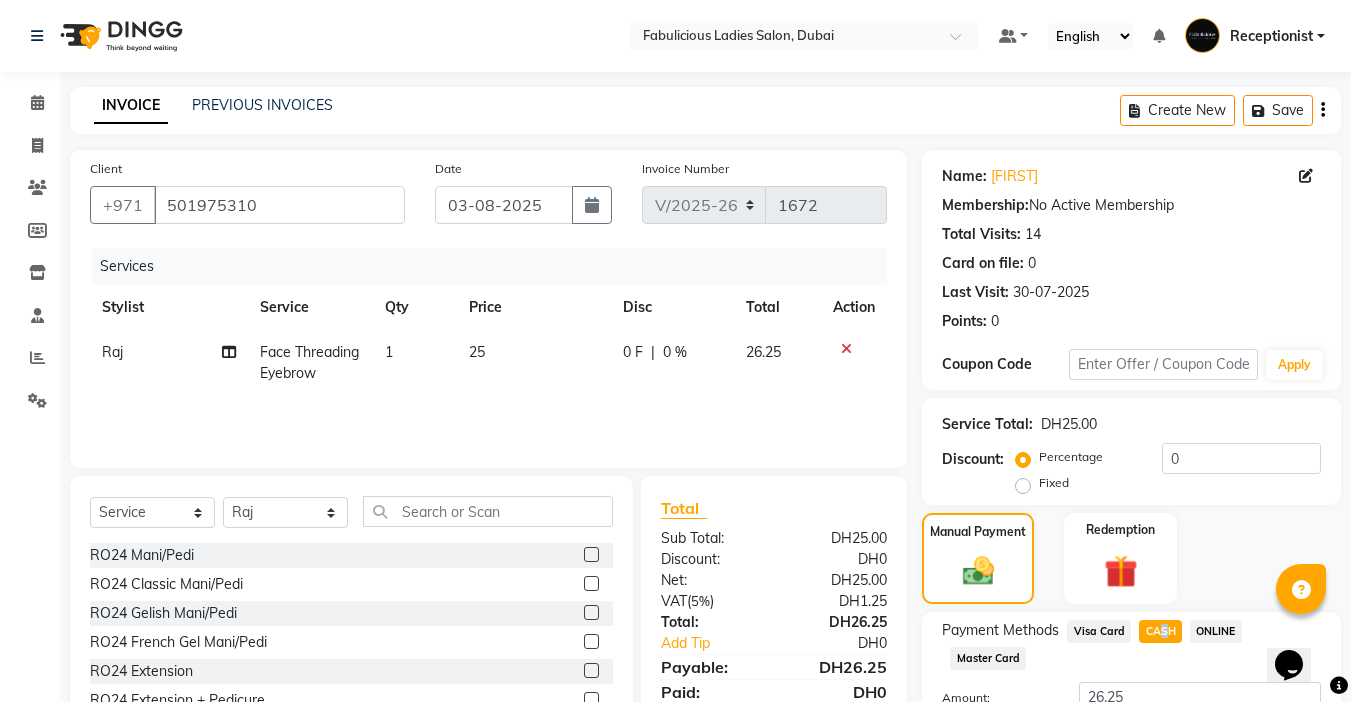 click on "Add Payment" 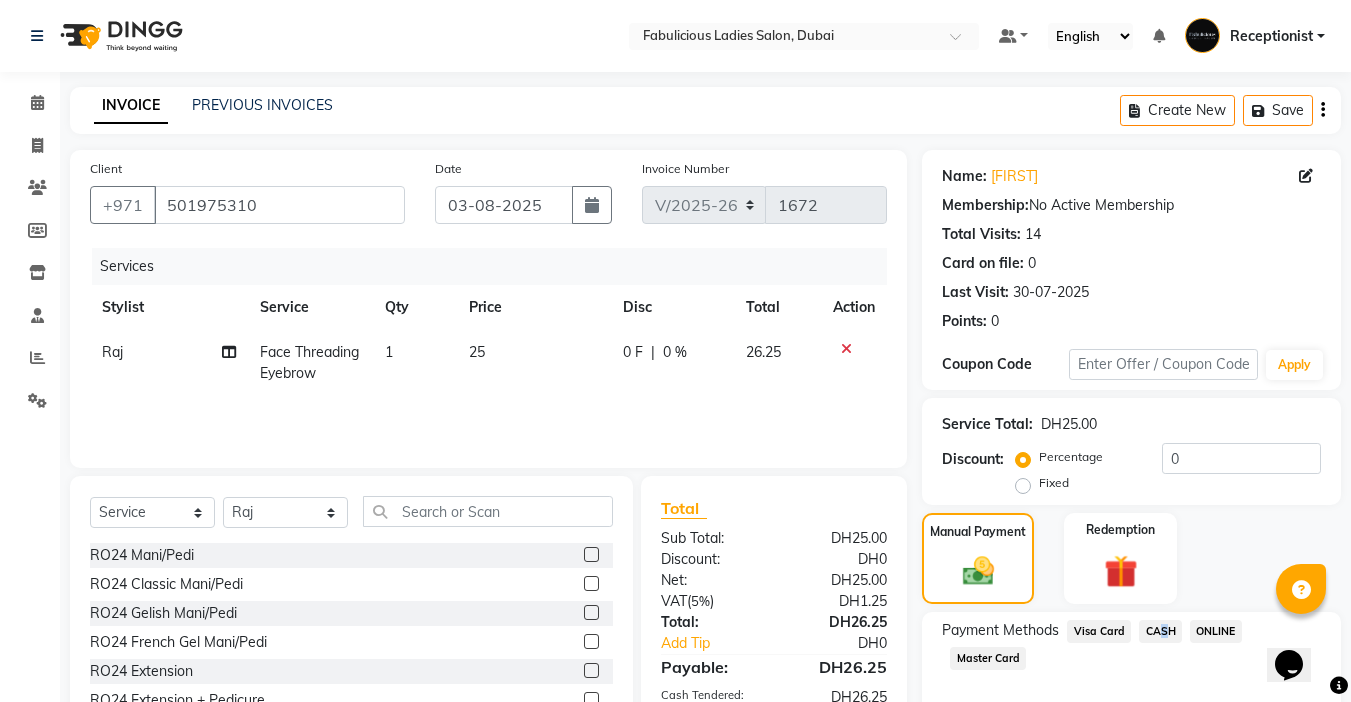 scroll, scrollTop: 157, scrollLeft: 0, axis: vertical 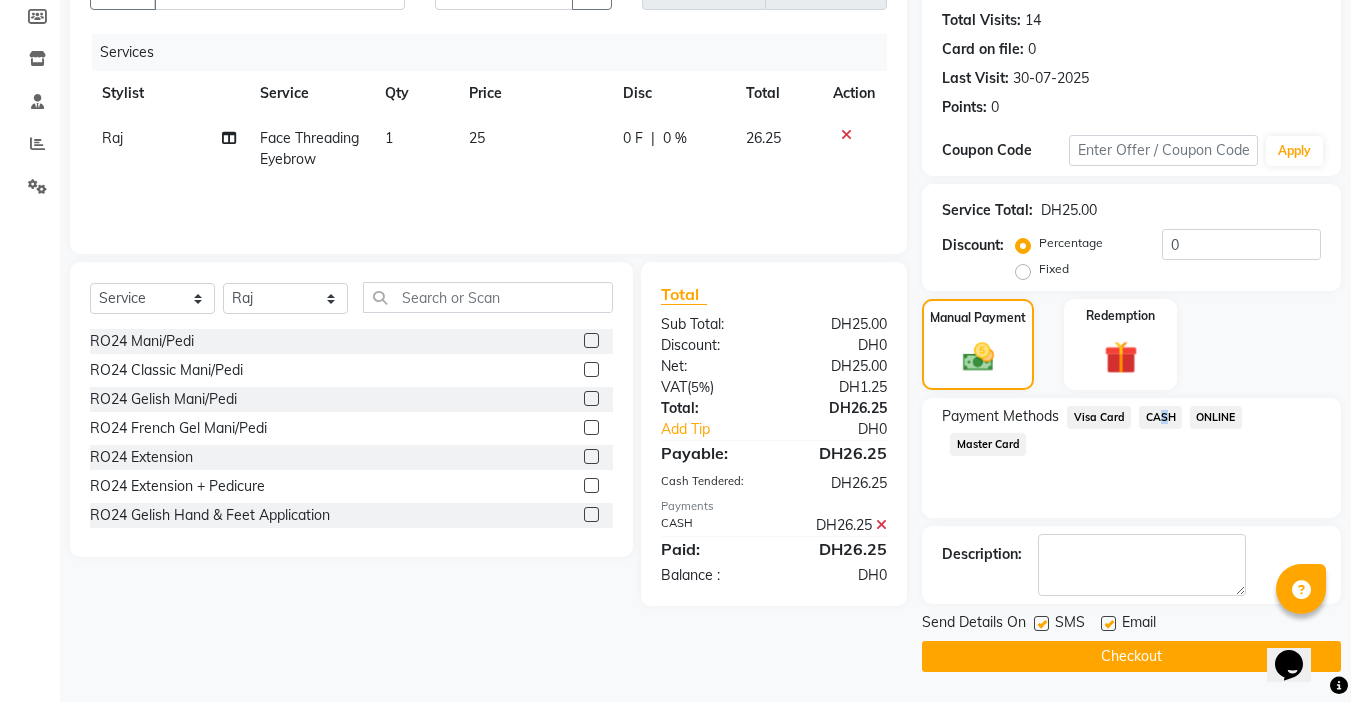 click on "Checkout" 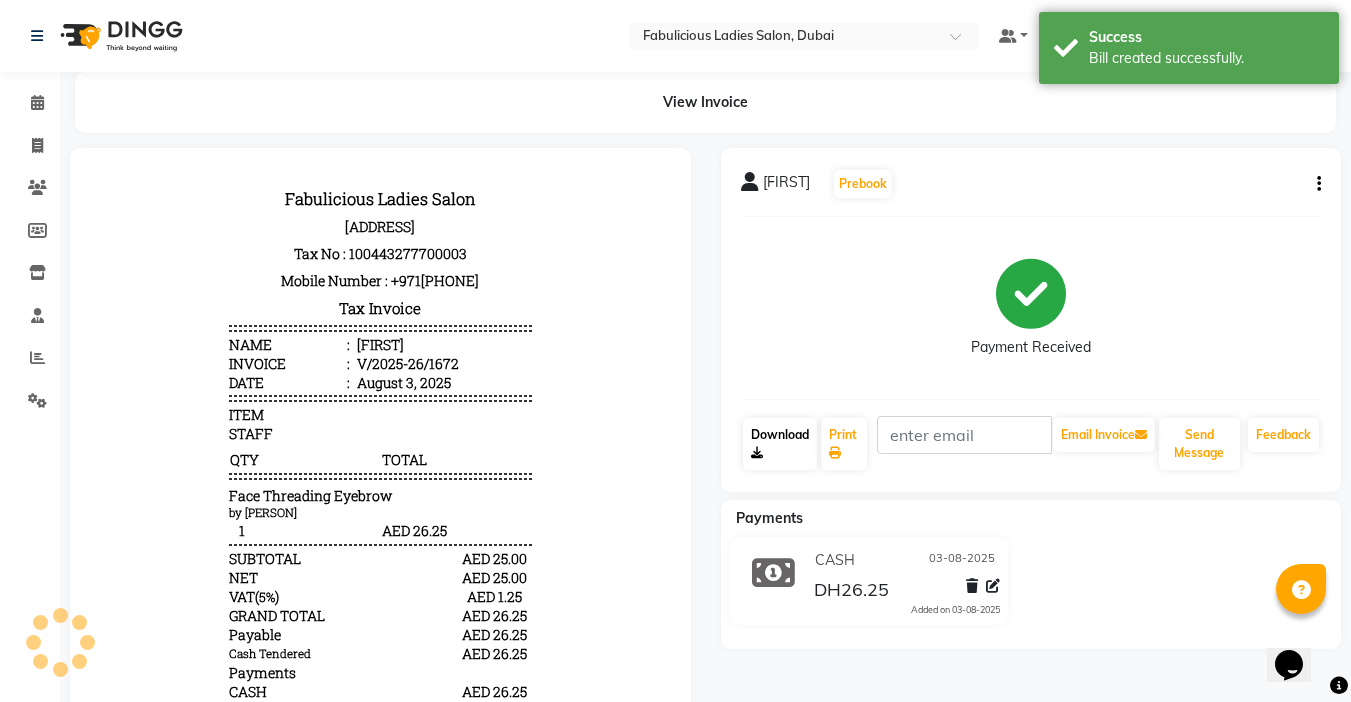 scroll, scrollTop: 0, scrollLeft: 0, axis: both 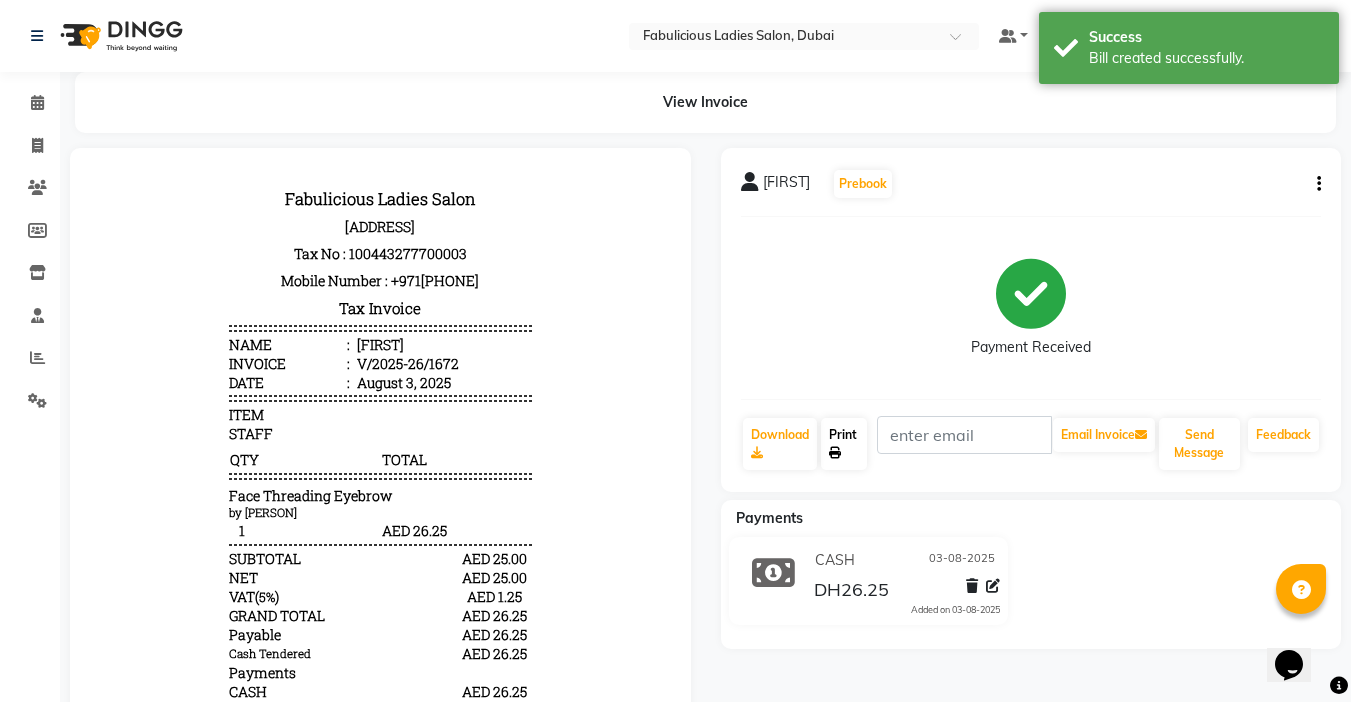 click on "Print" 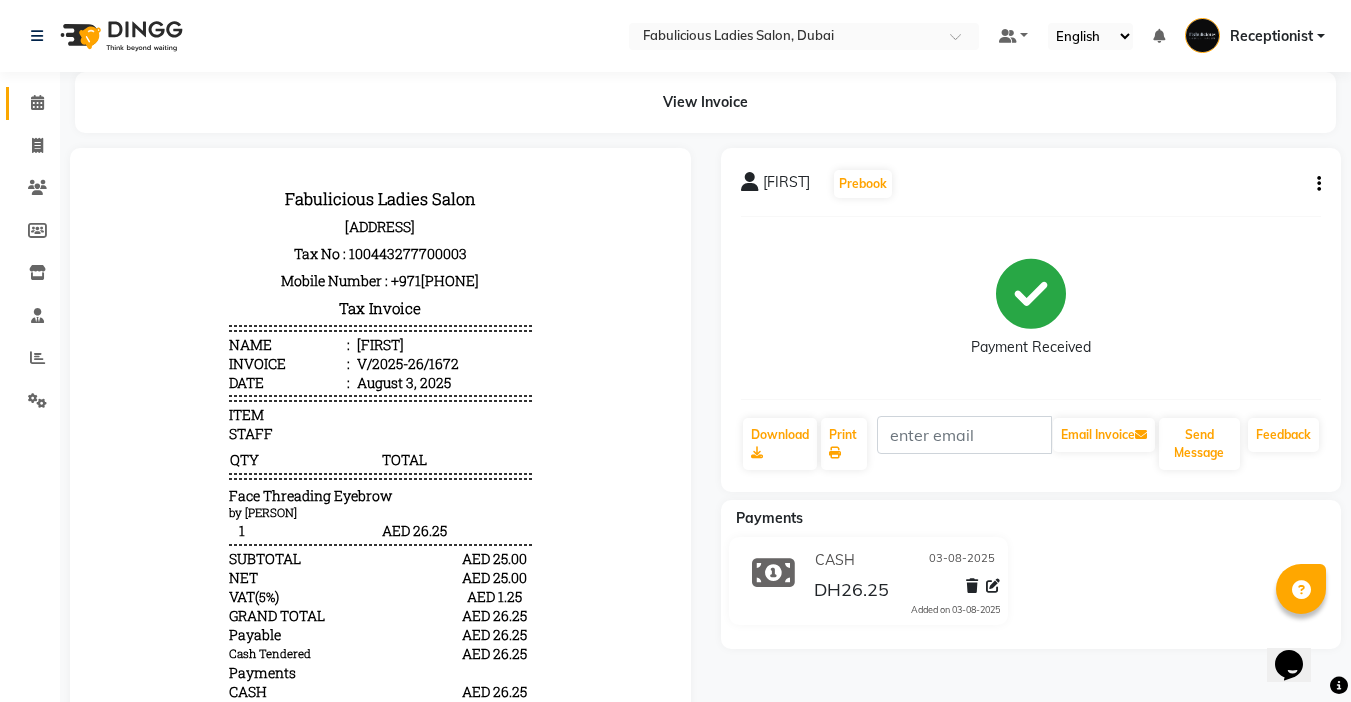 click 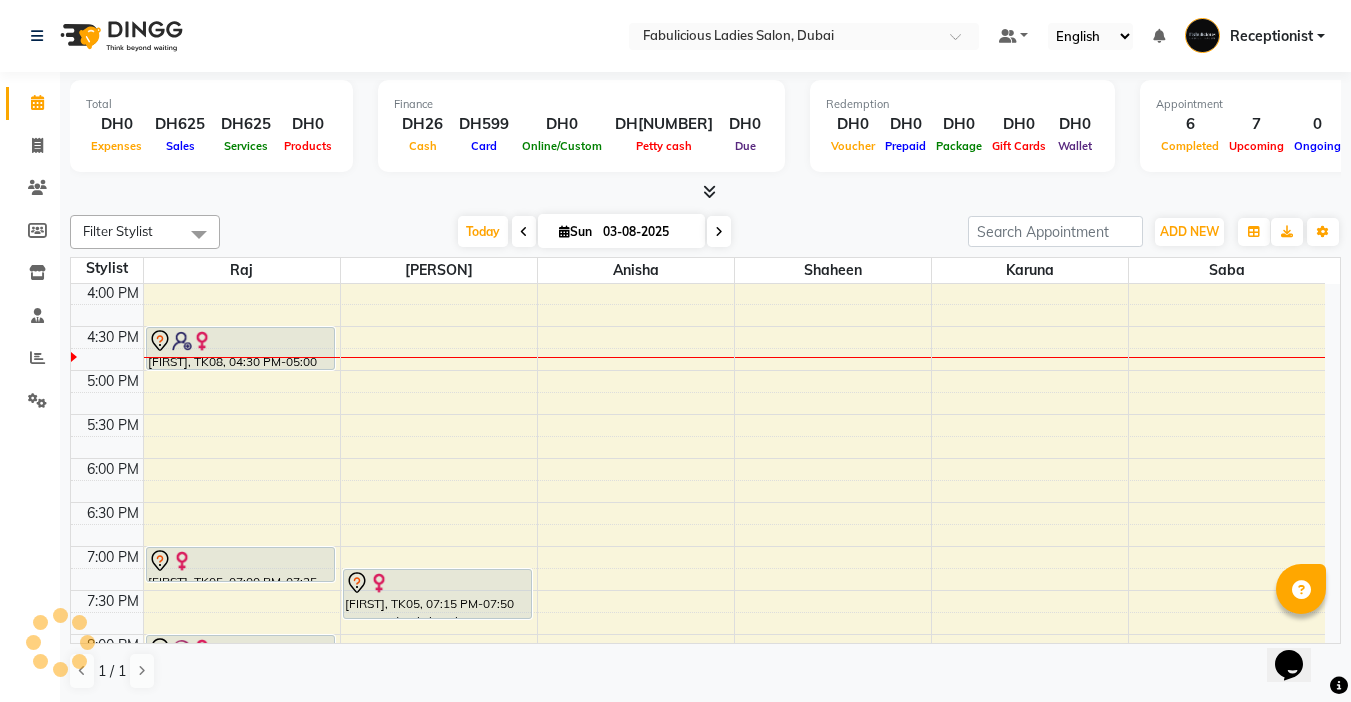scroll, scrollTop: 417, scrollLeft: 0, axis: vertical 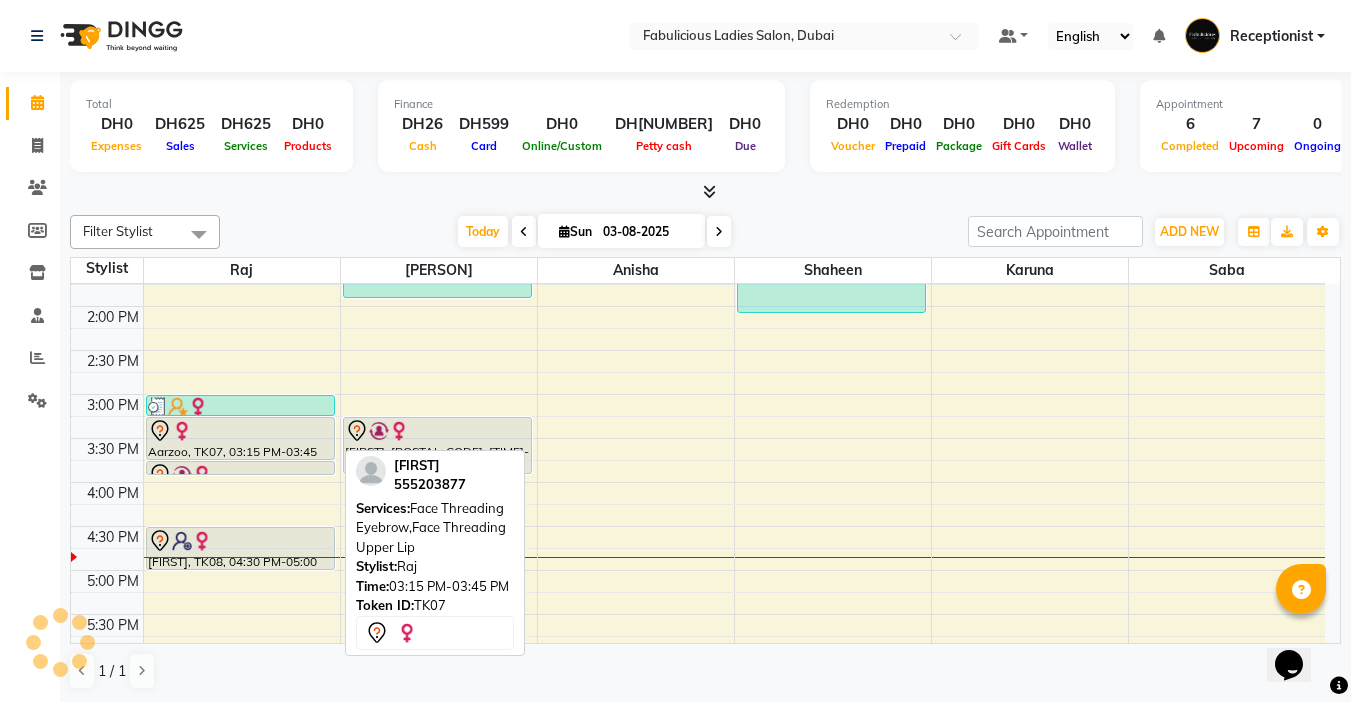 click at bounding box center (240, 431) 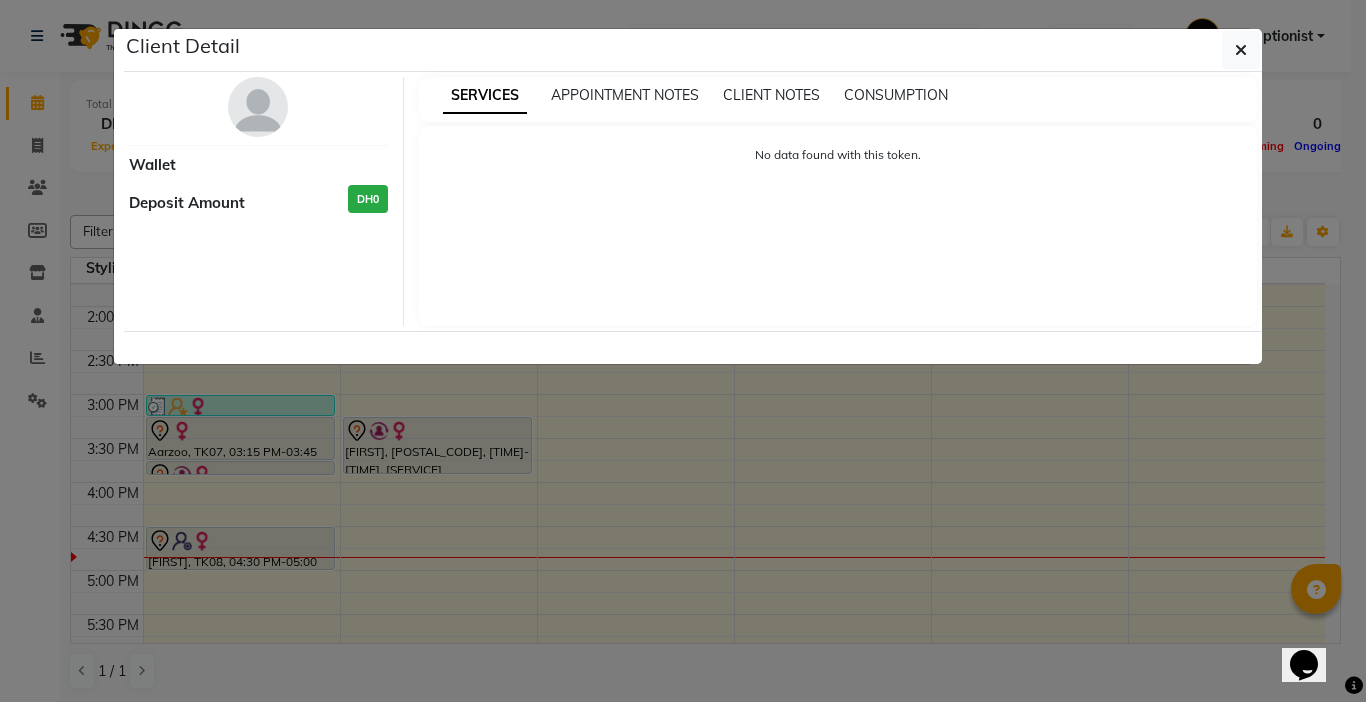 select on "7" 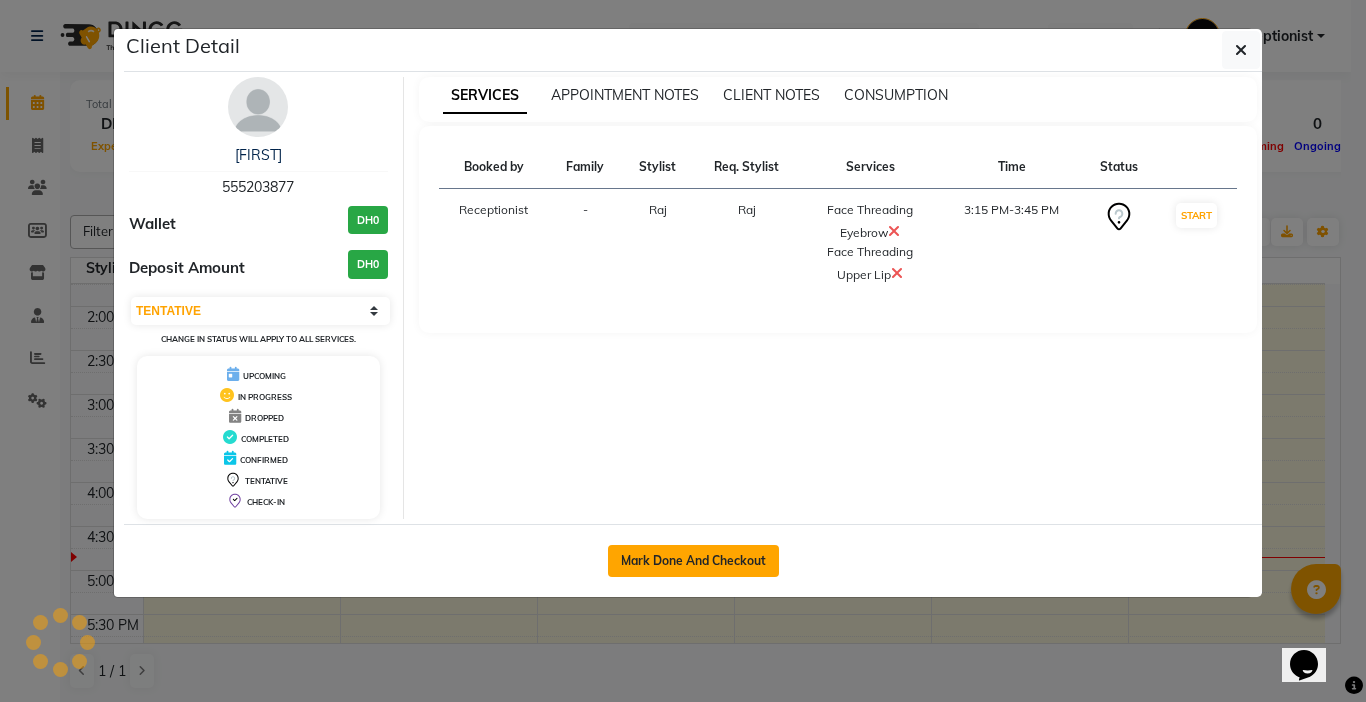 click on "Mark Done And Checkout" 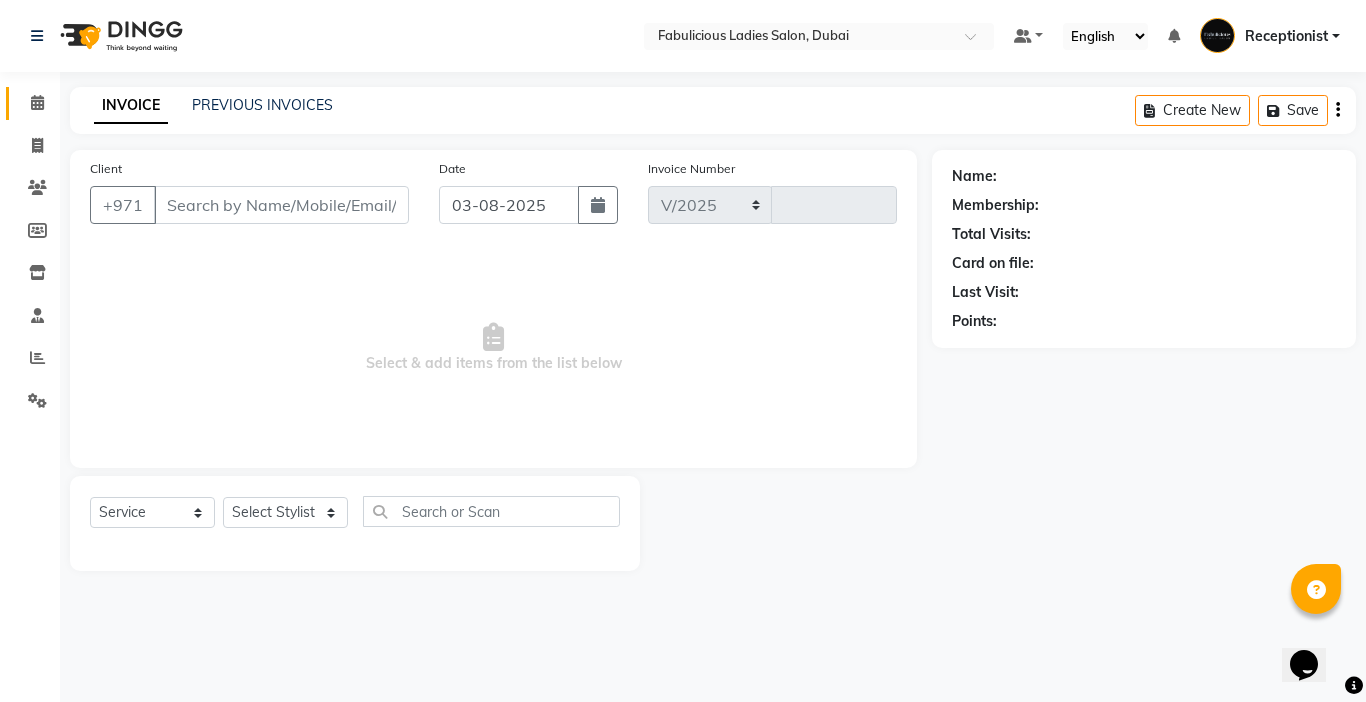 select on "738" 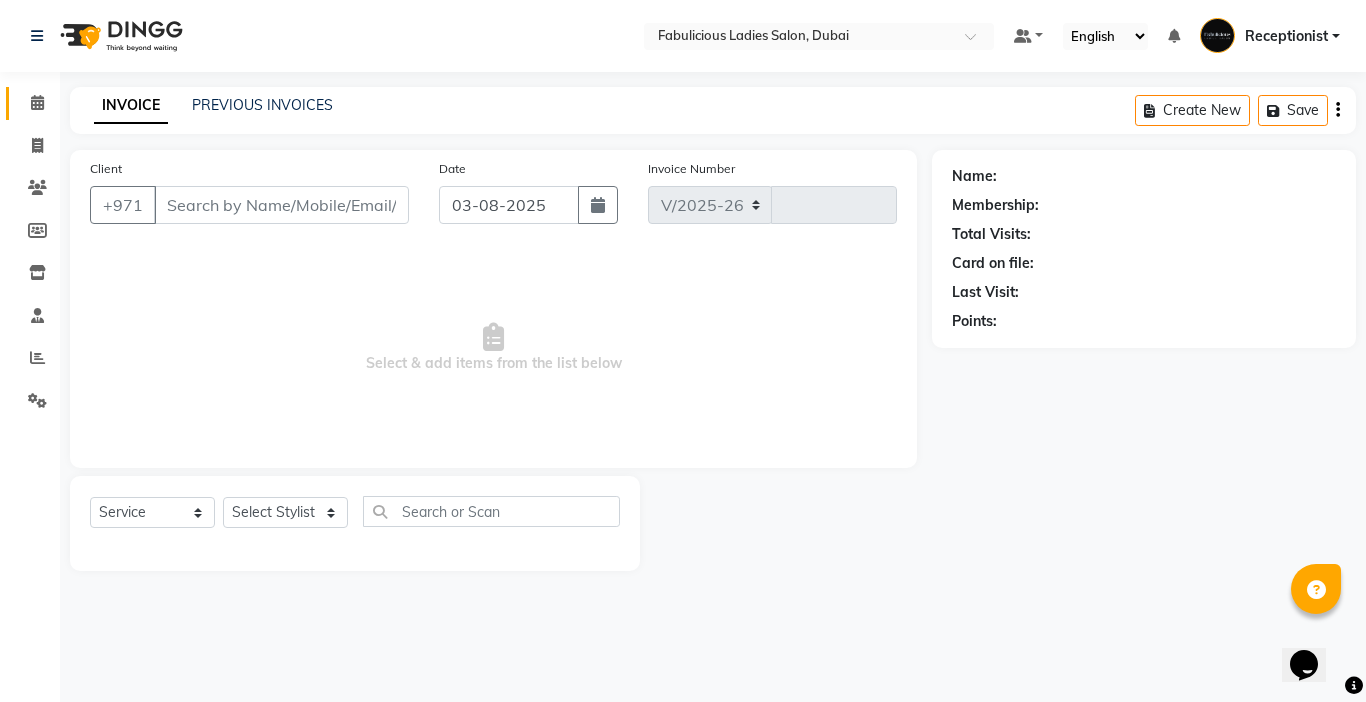type on "1673" 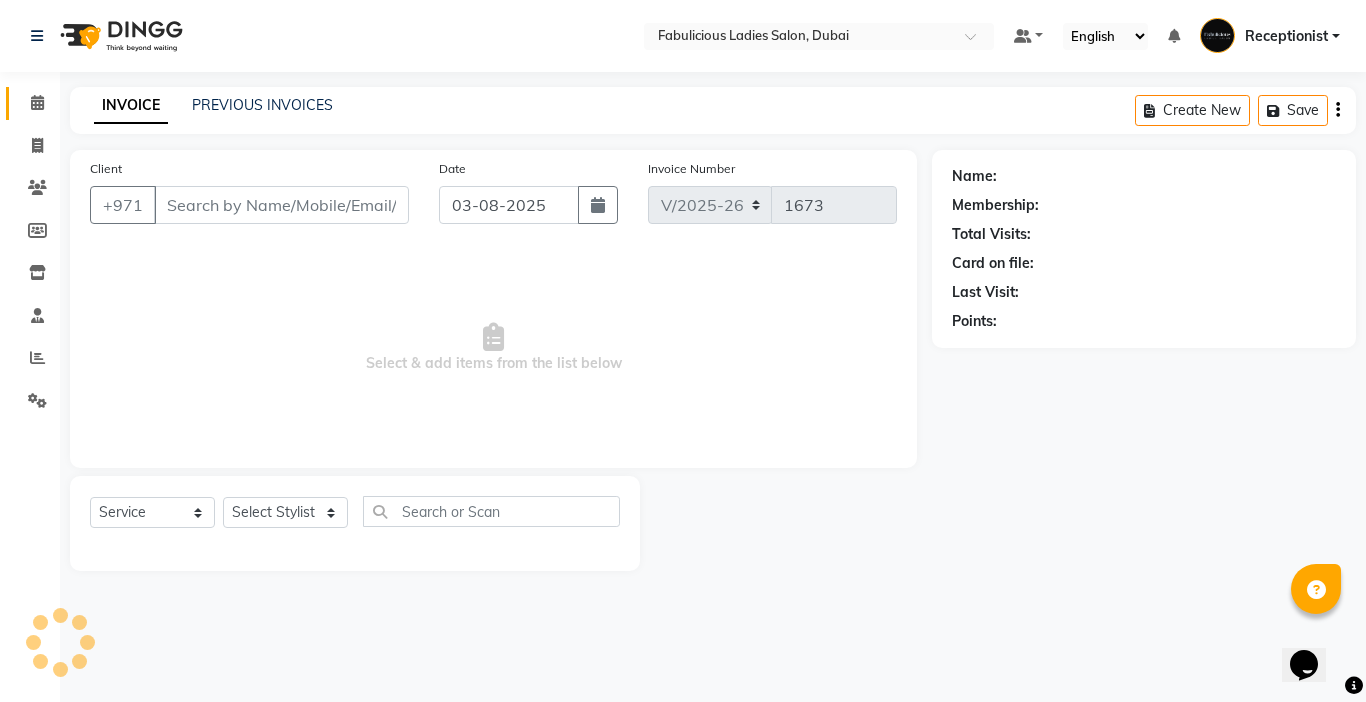 type on "555203877" 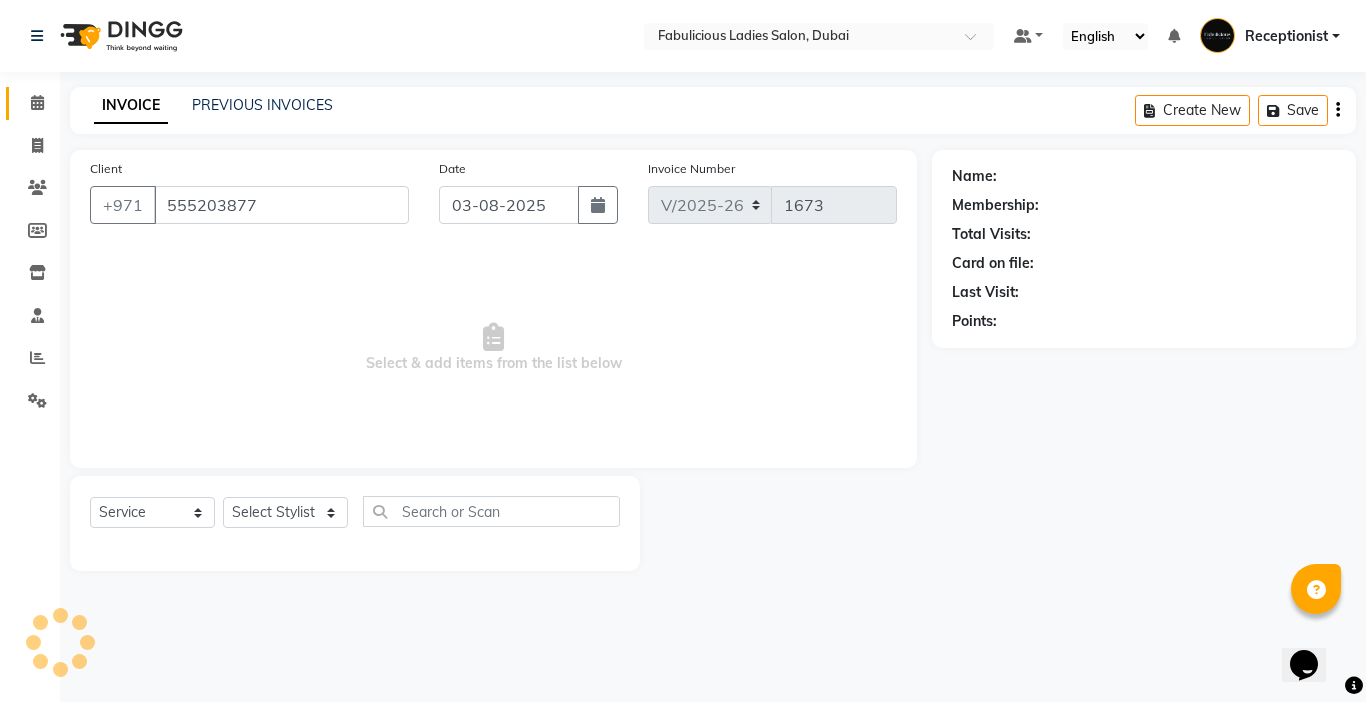 select on "11627" 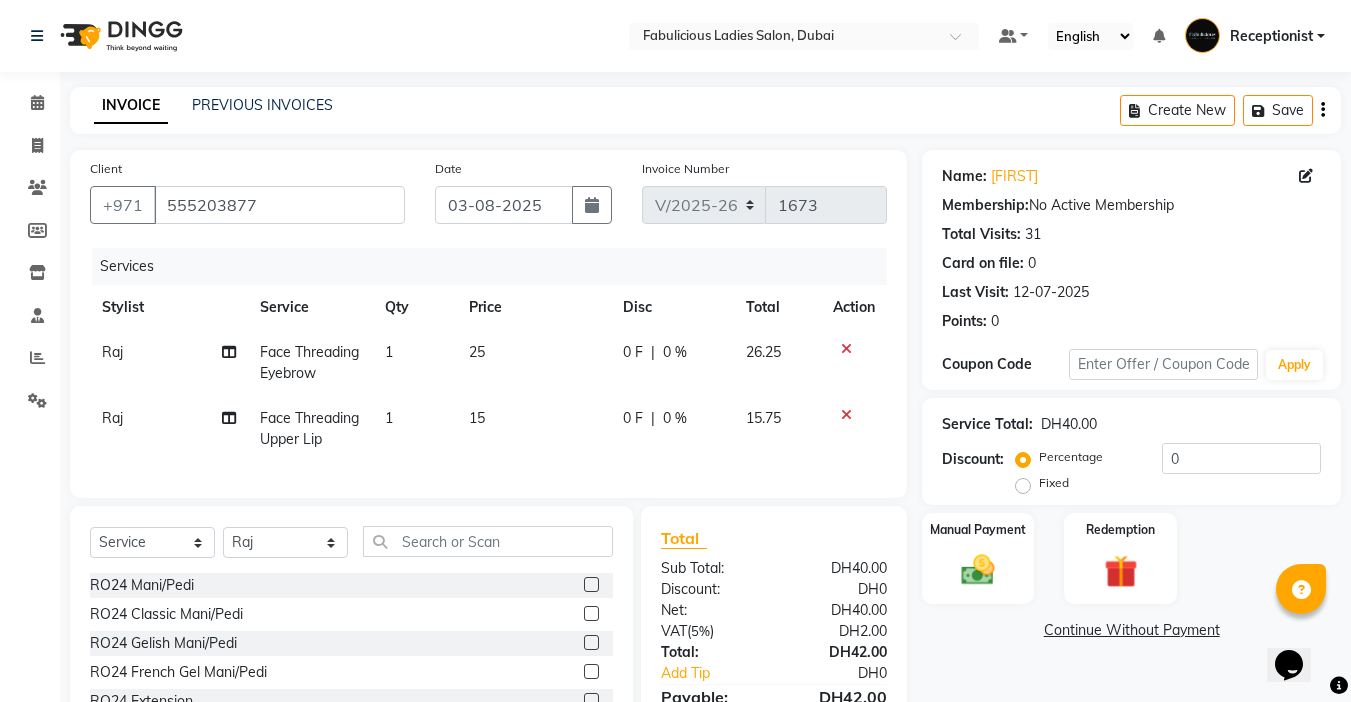 click 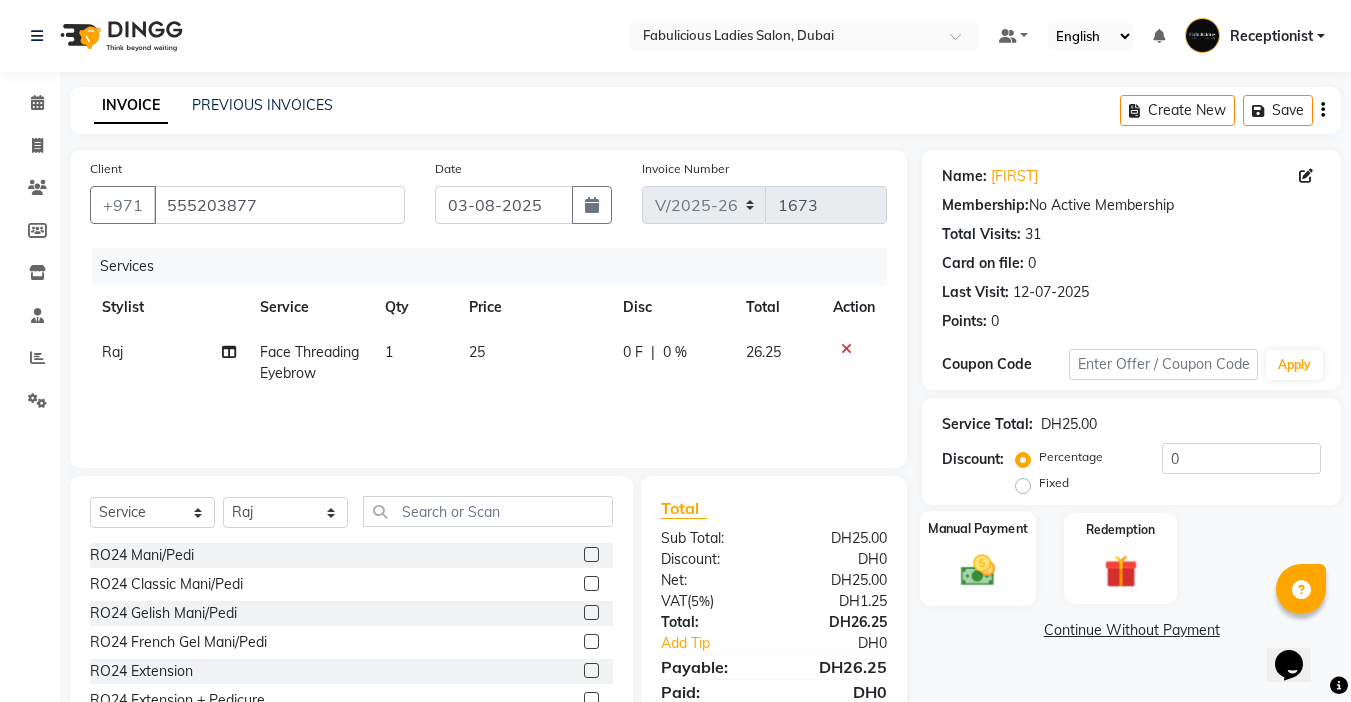 click 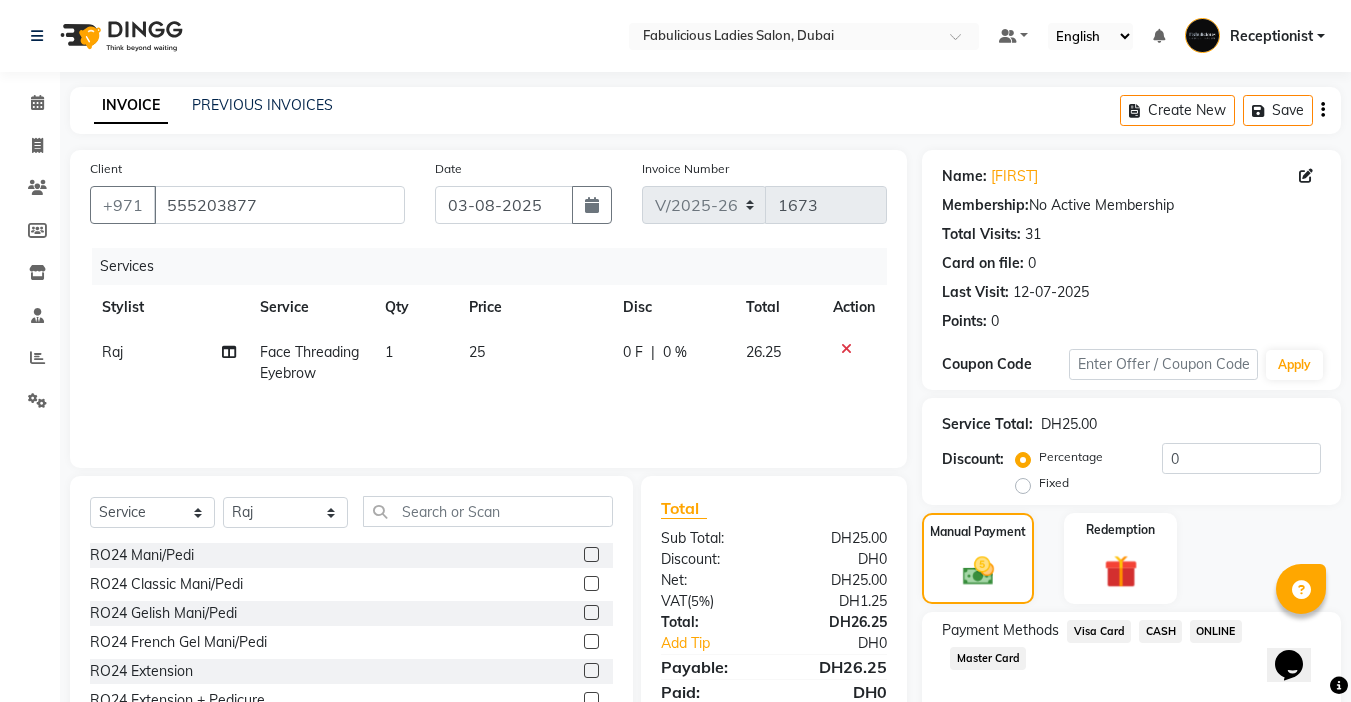 click on "CASH" 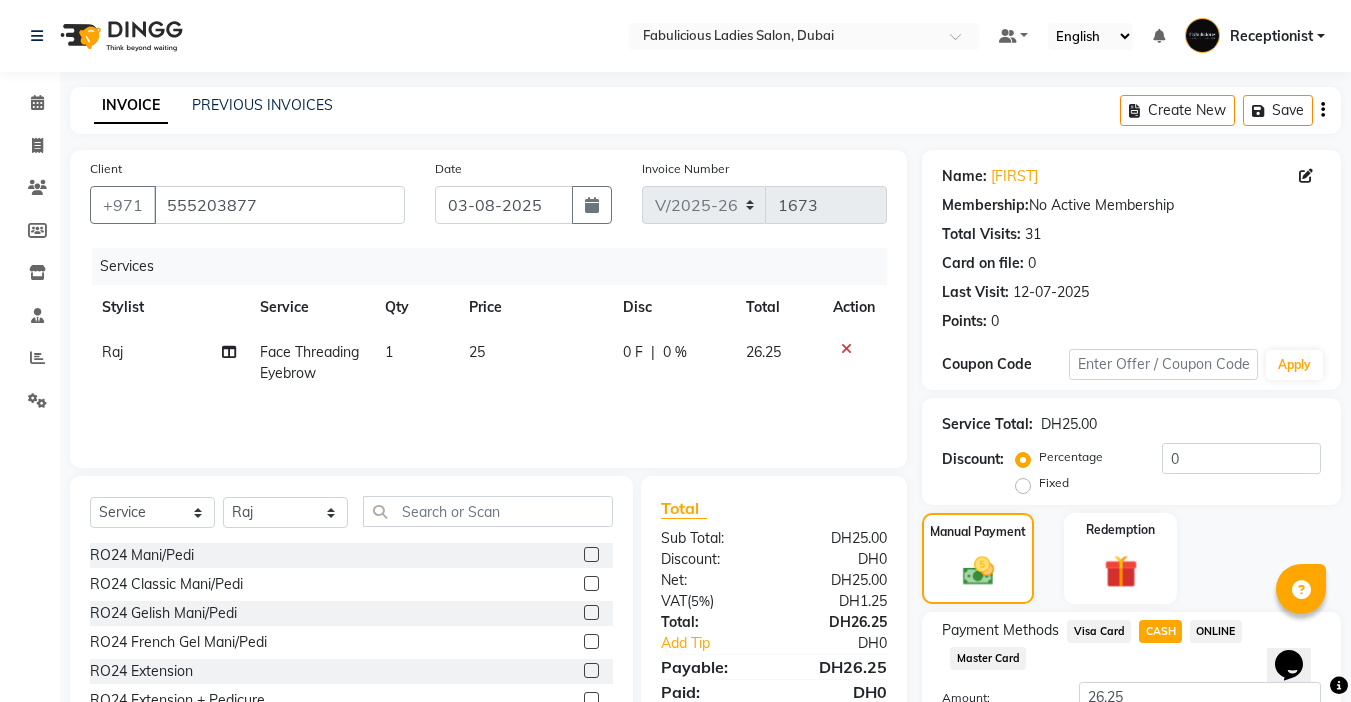click on "Add Payment" 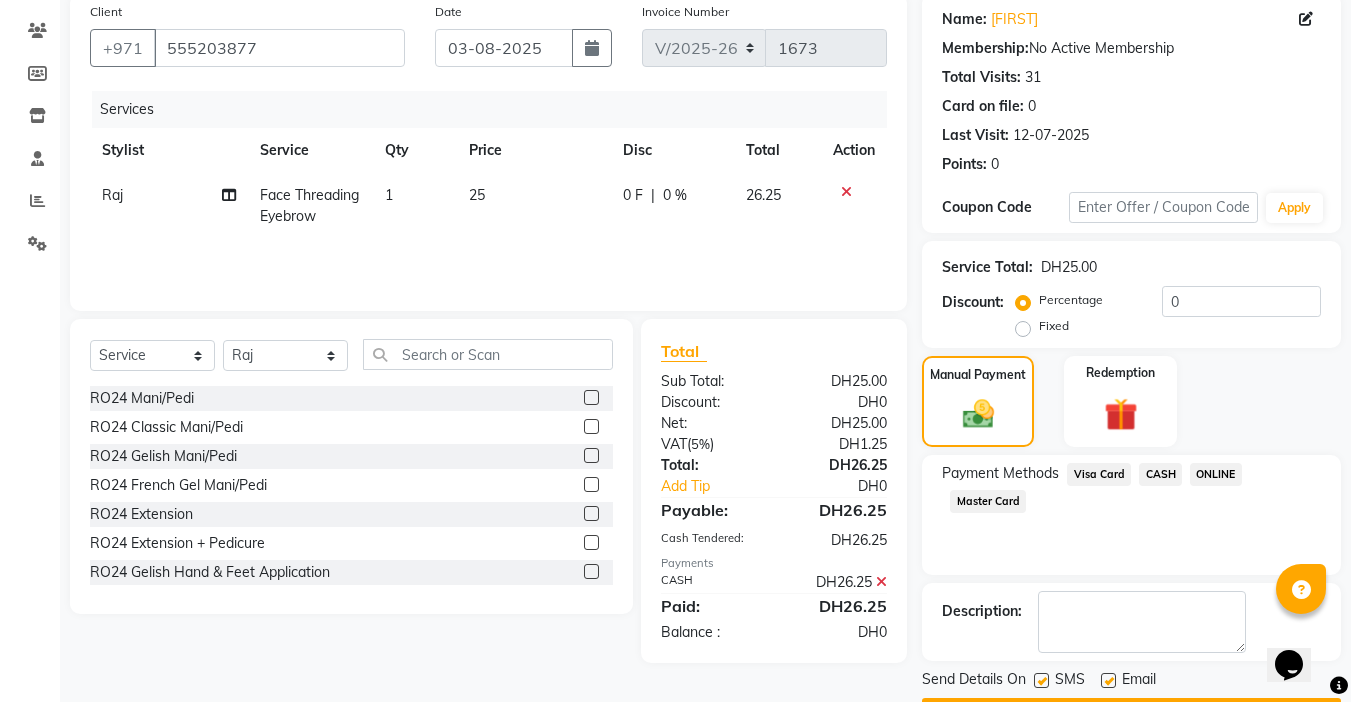 scroll, scrollTop: 214, scrollLeft: 0, axis: vertical 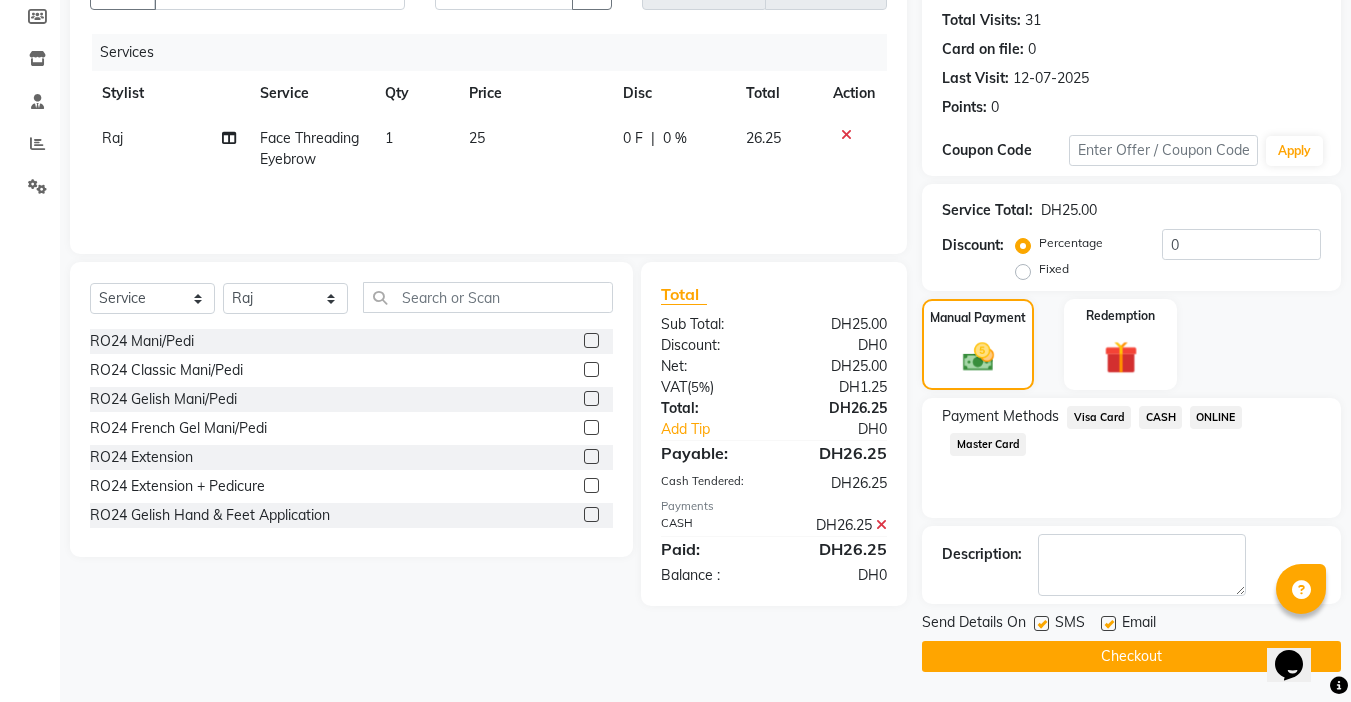 click on "Checkout" 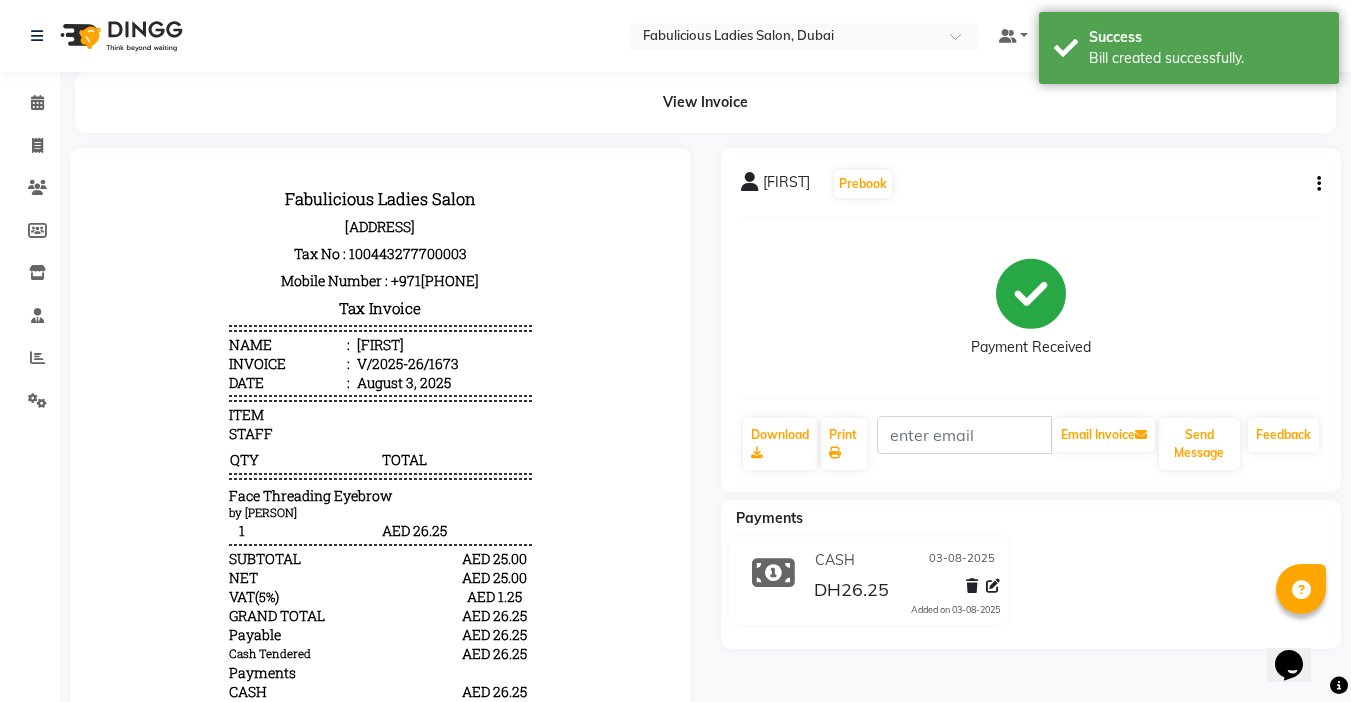 scroll, scrollTop: 0, scrollLeft: 0, axis: both 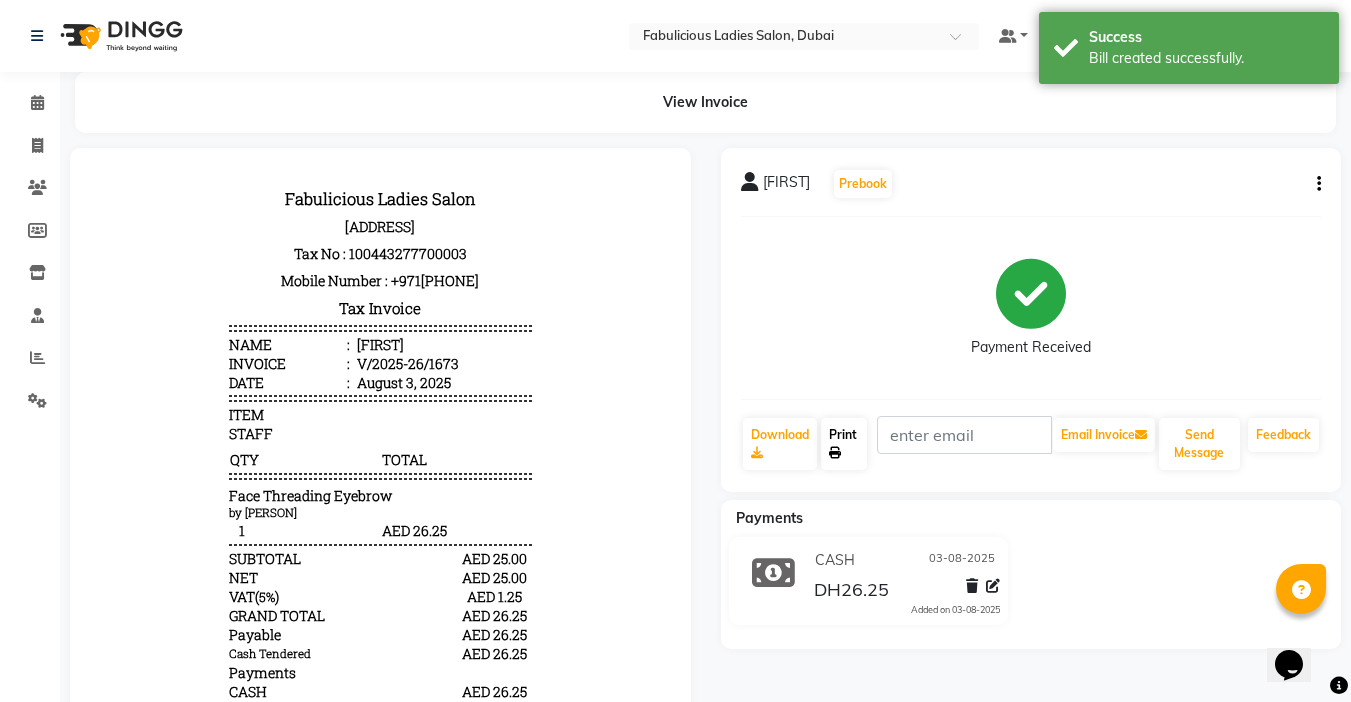 click on "Print" 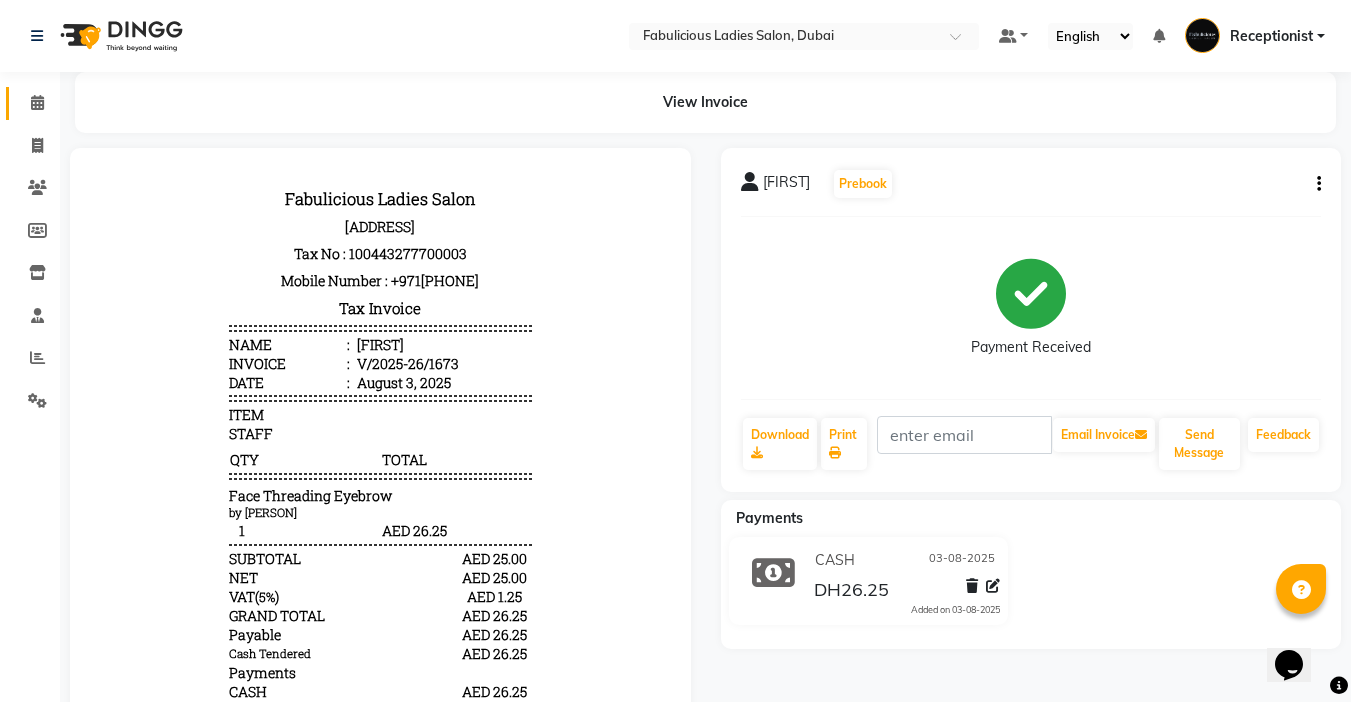 click 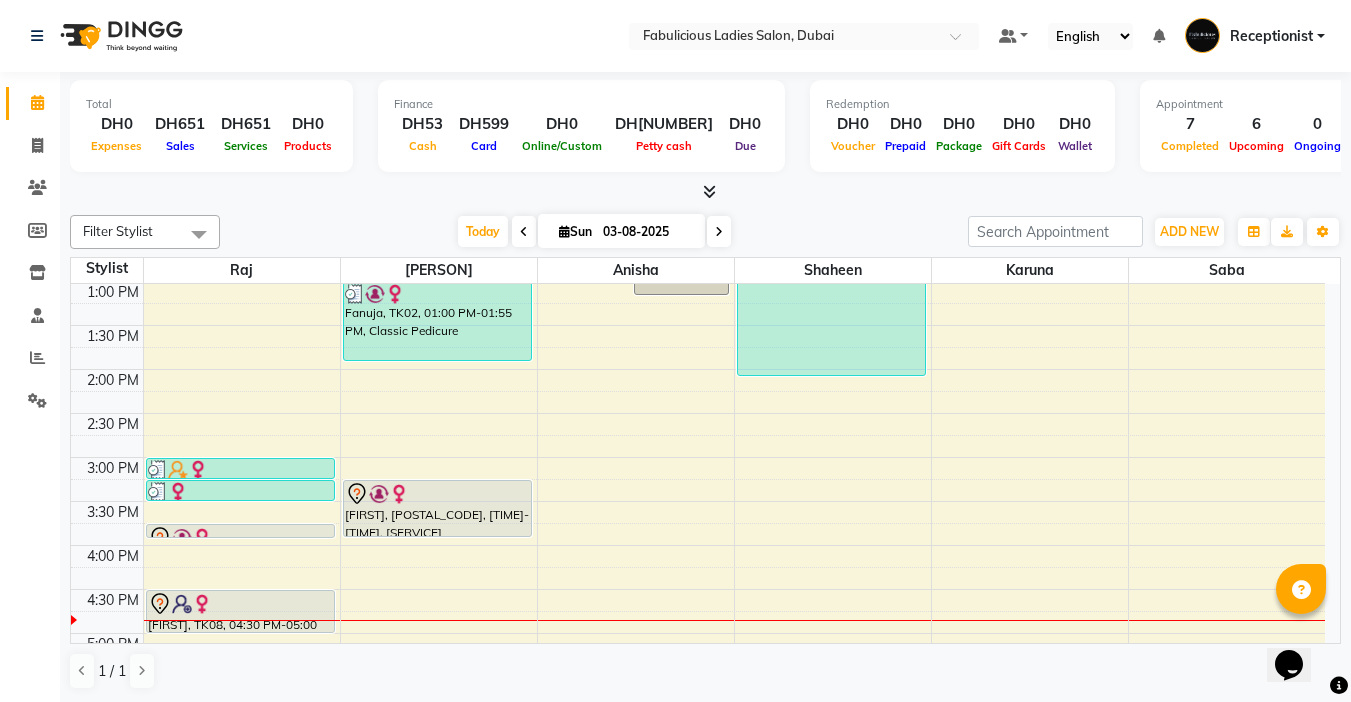 scroll, scrollTop: 500, scrollLeft: 0, axis: vertical 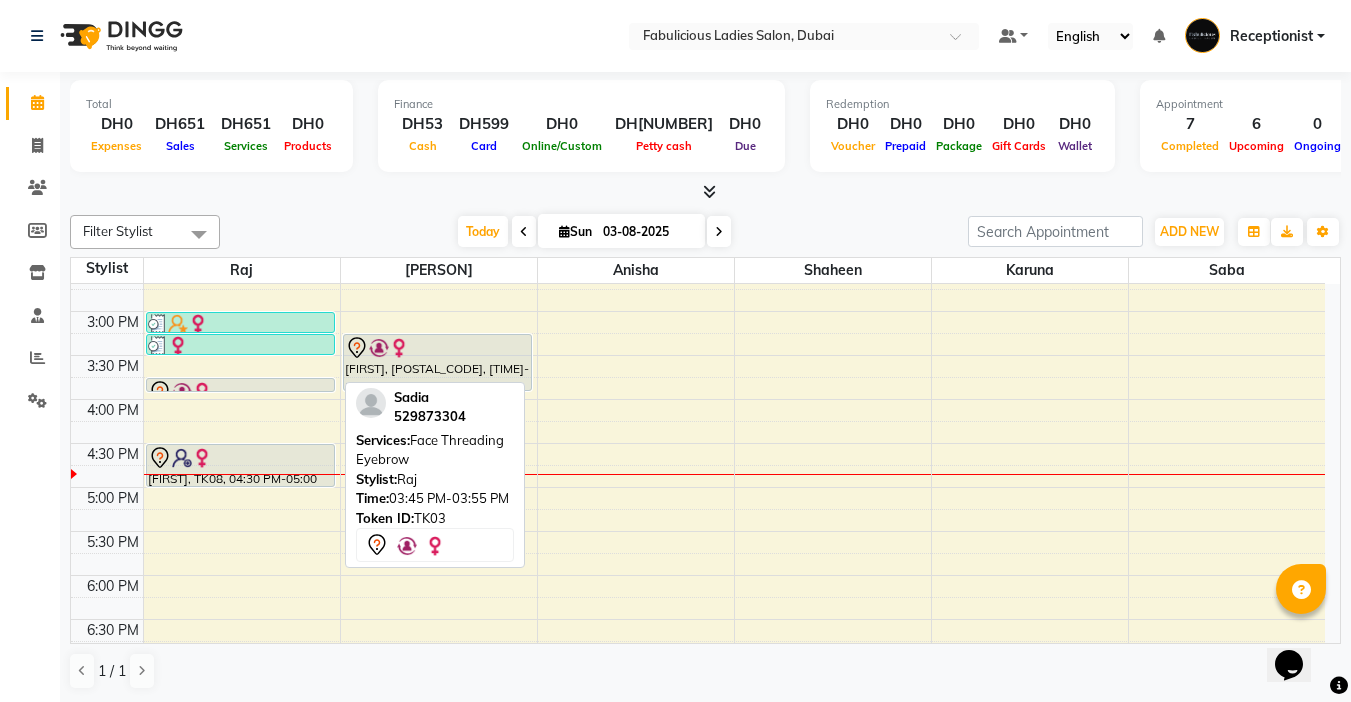 click at bounding box center (240, 392) 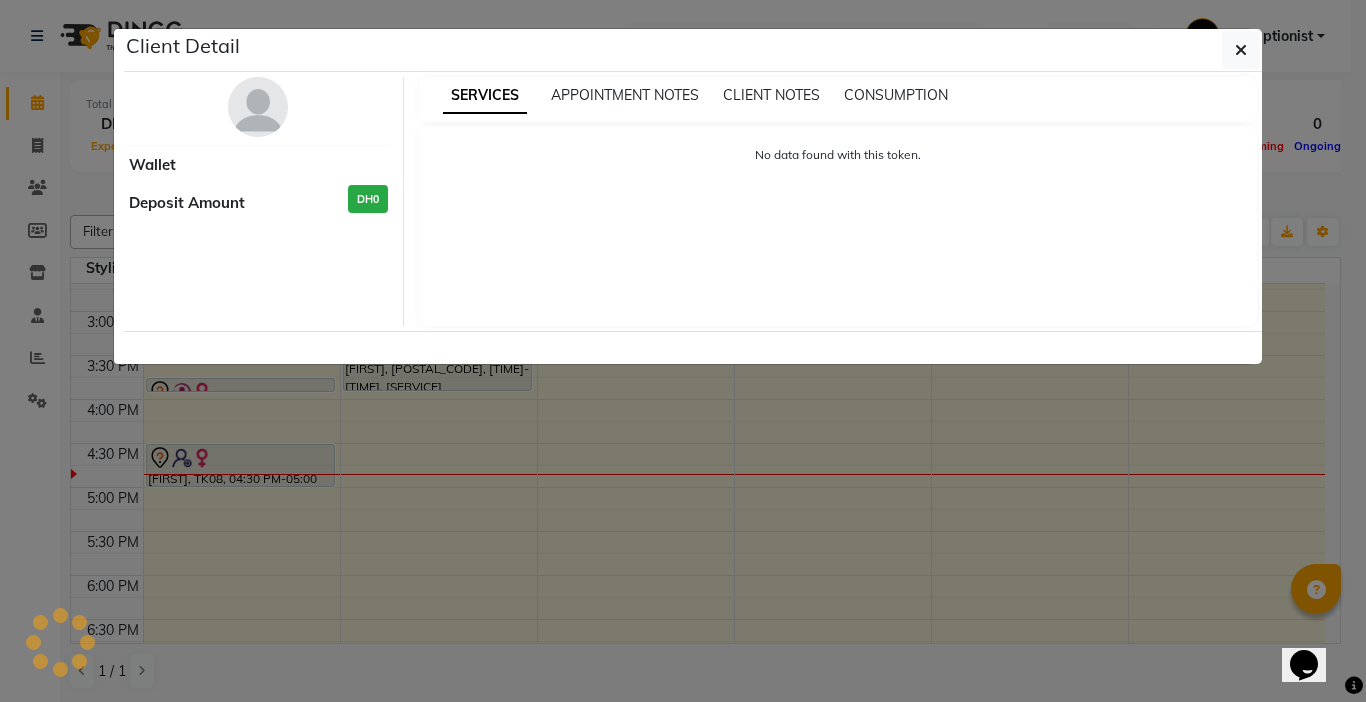 select on "7" 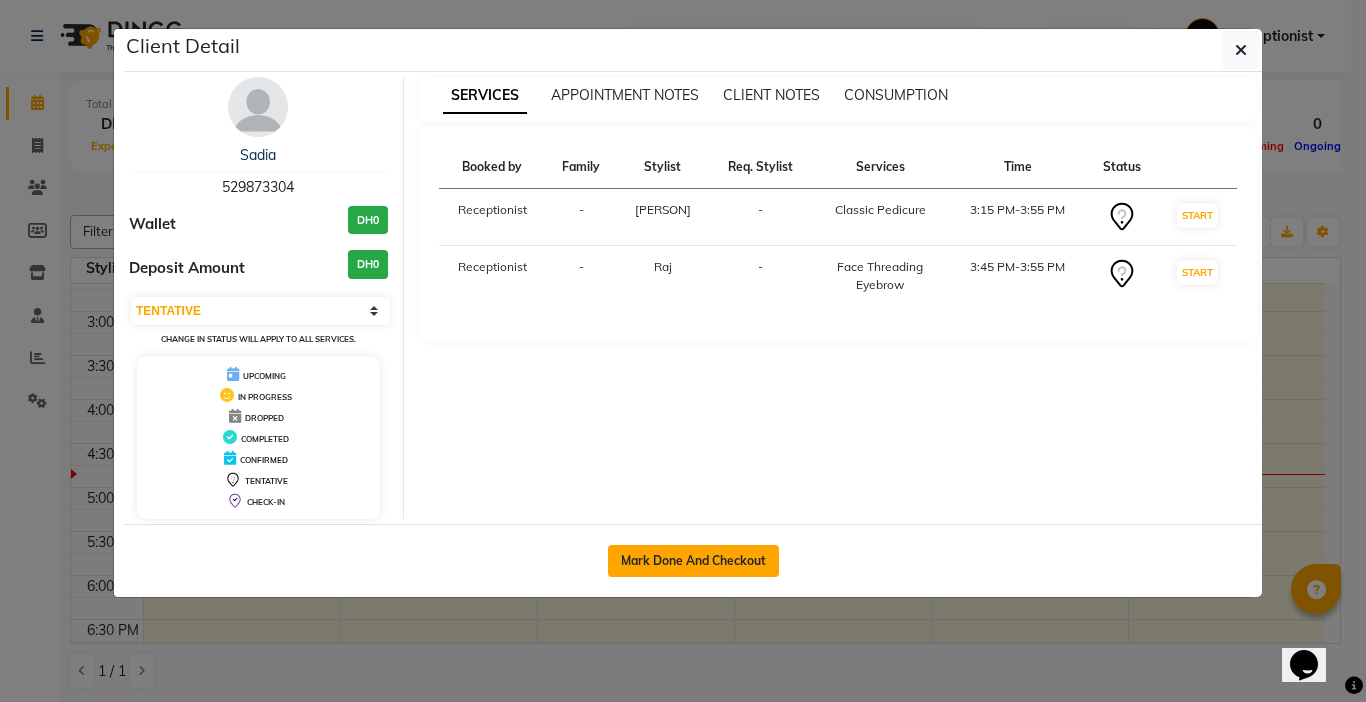 click on "Mark Done And Checkout" 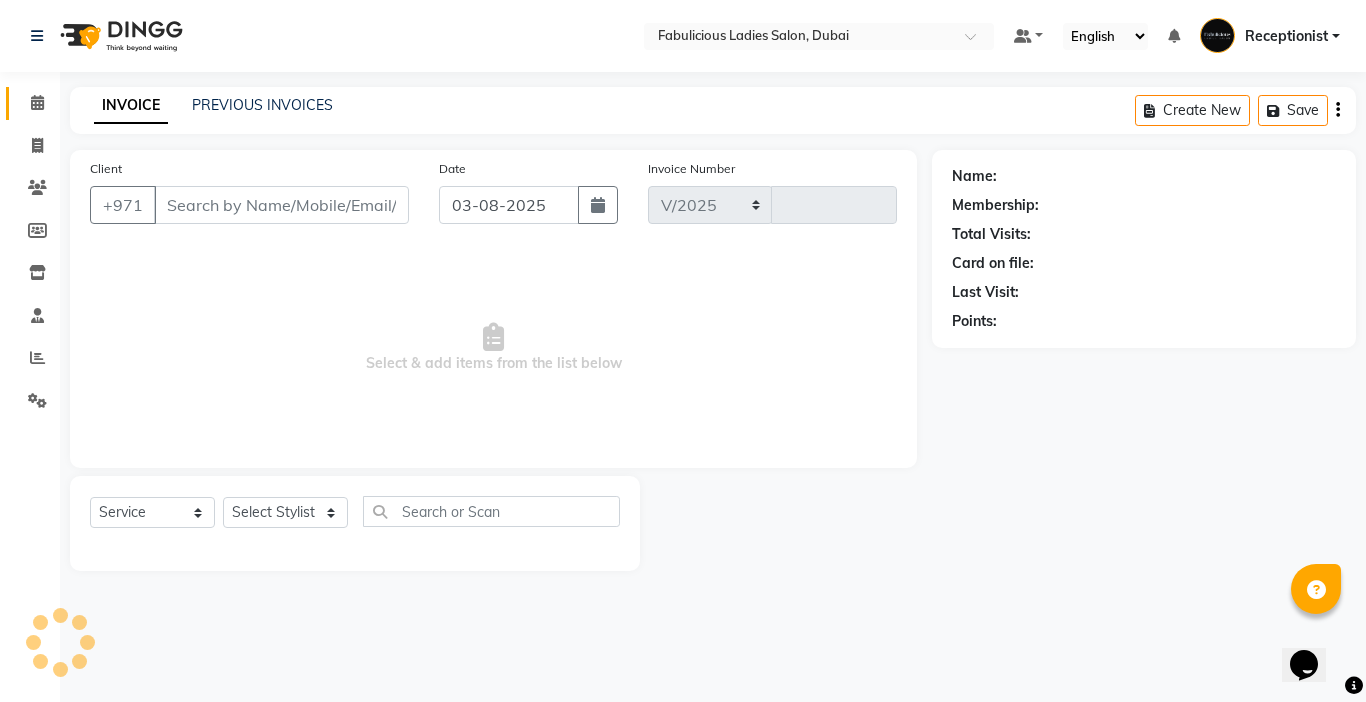select on "738" 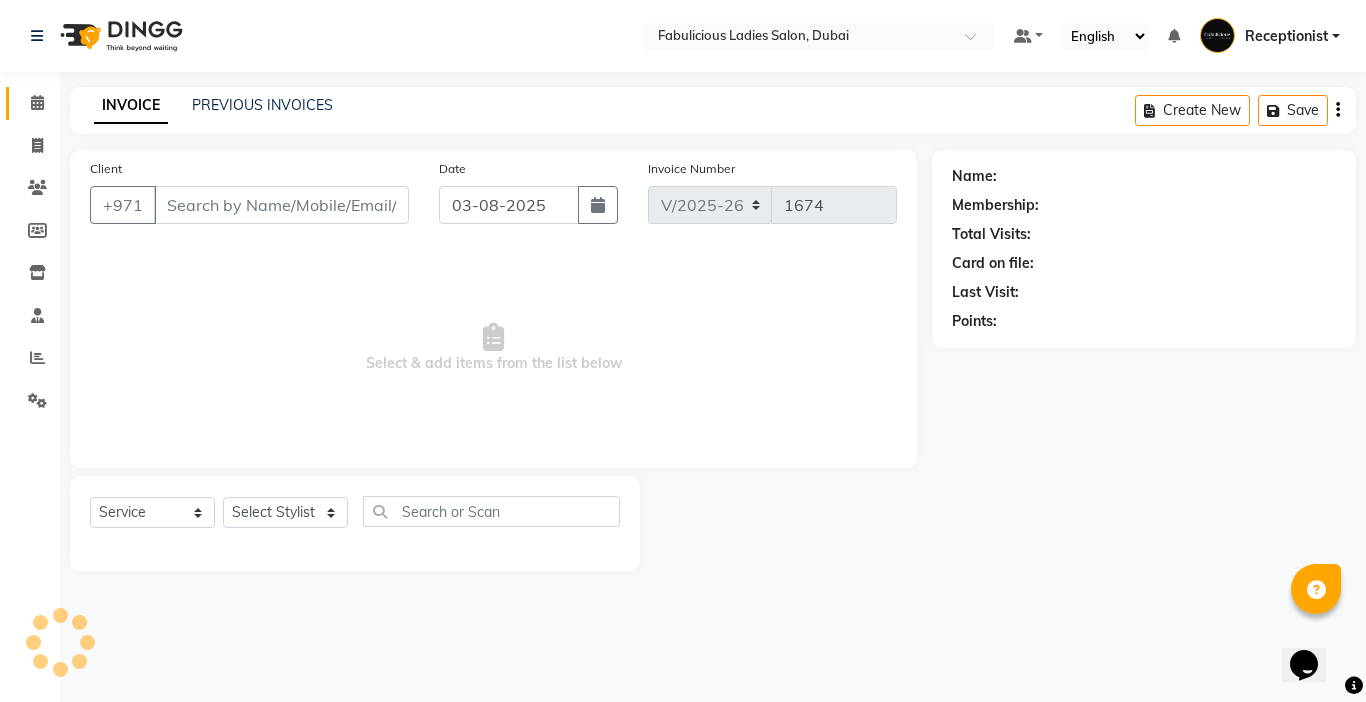 type on "529873304" 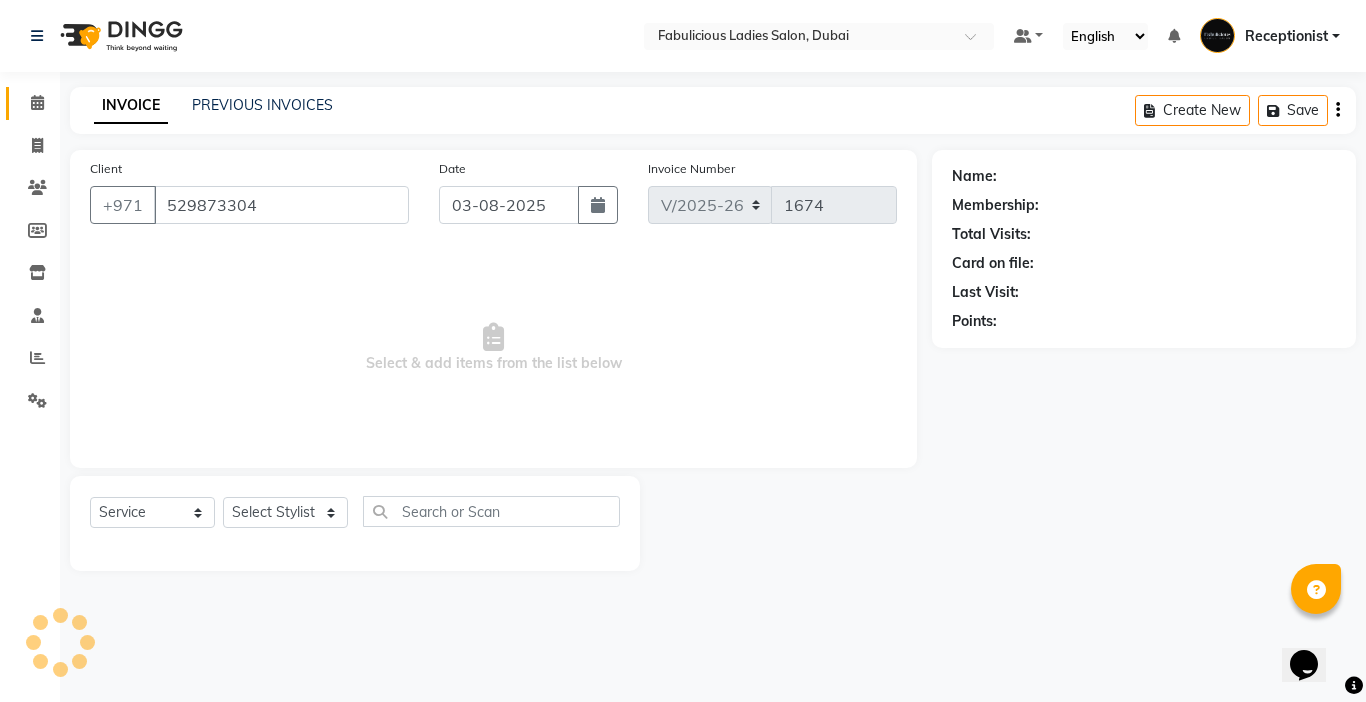 select on "11627" 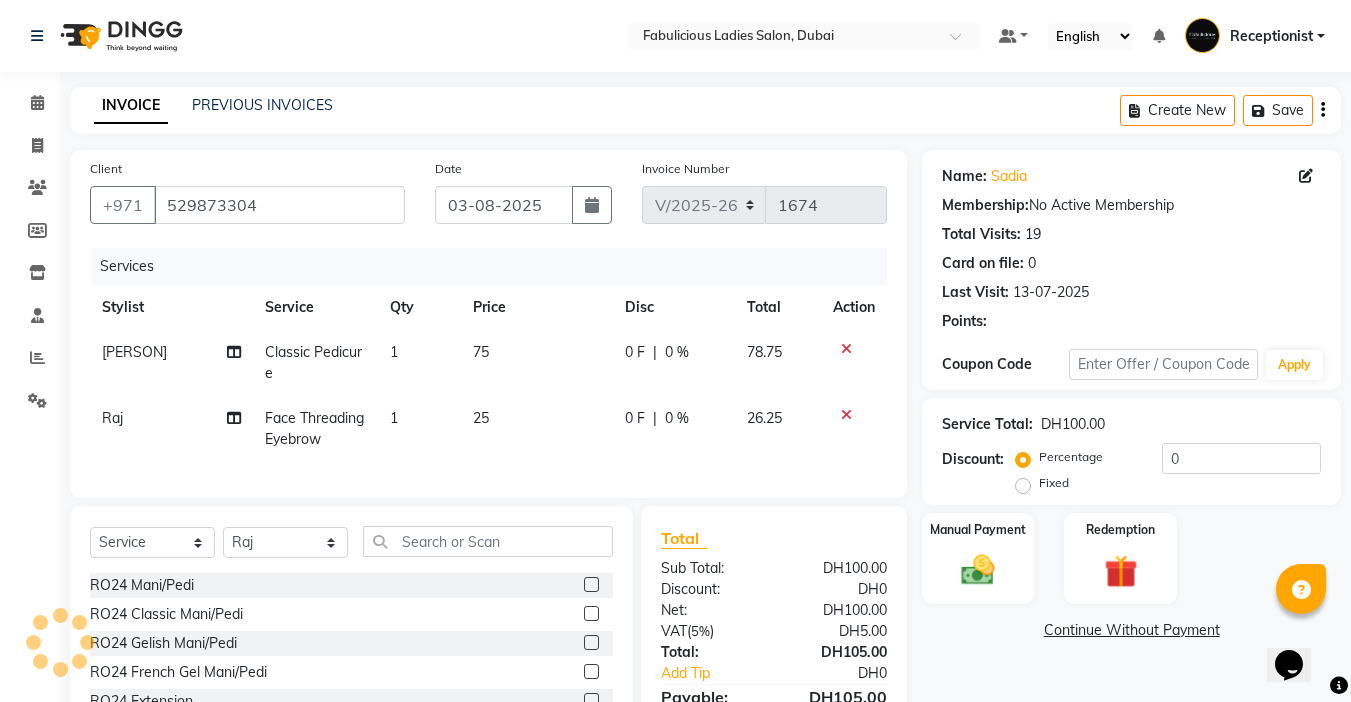 click on "Classic Pedicure" 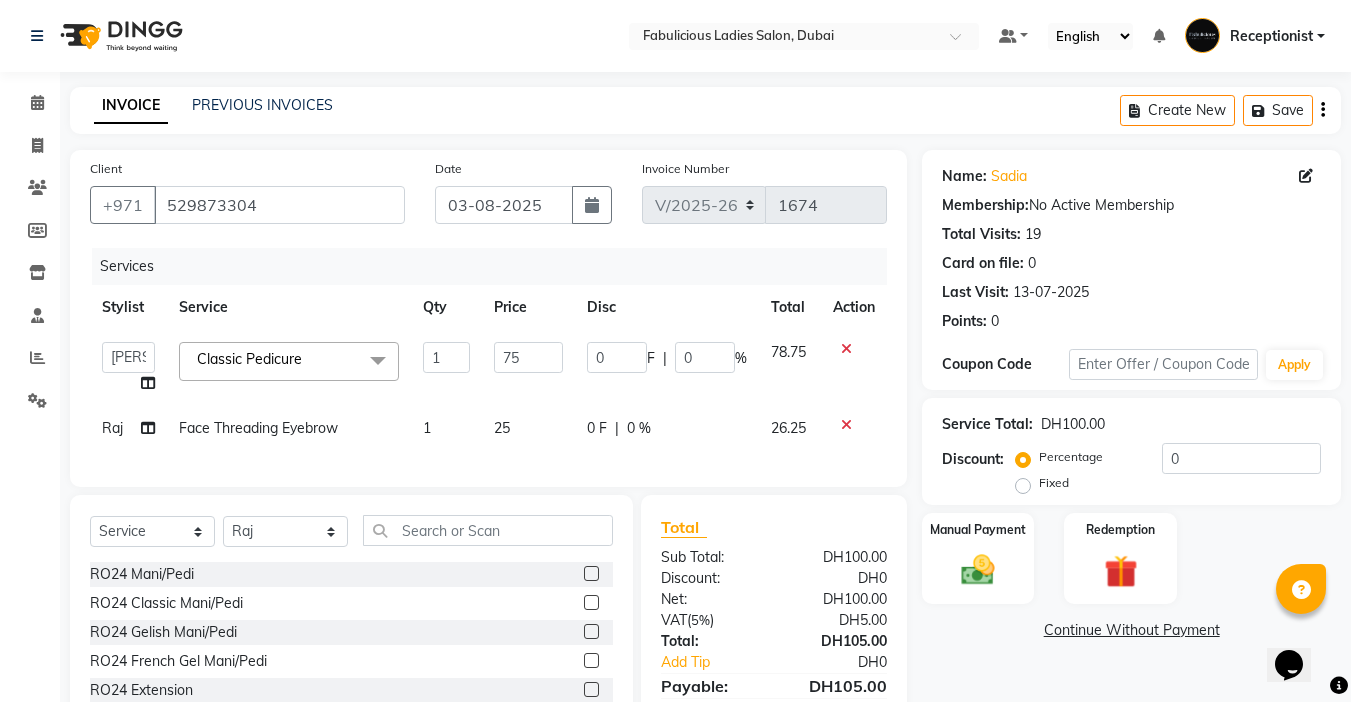 click on "Classic Pedicure  x" 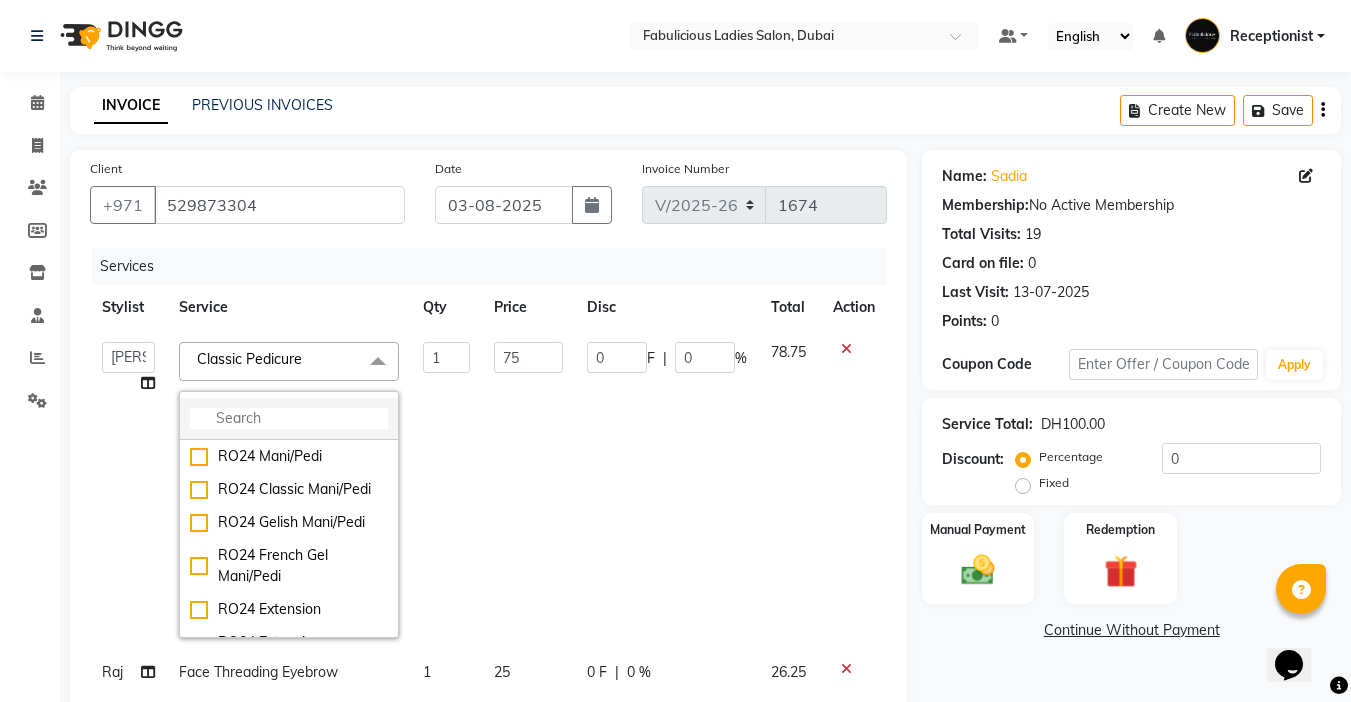 click 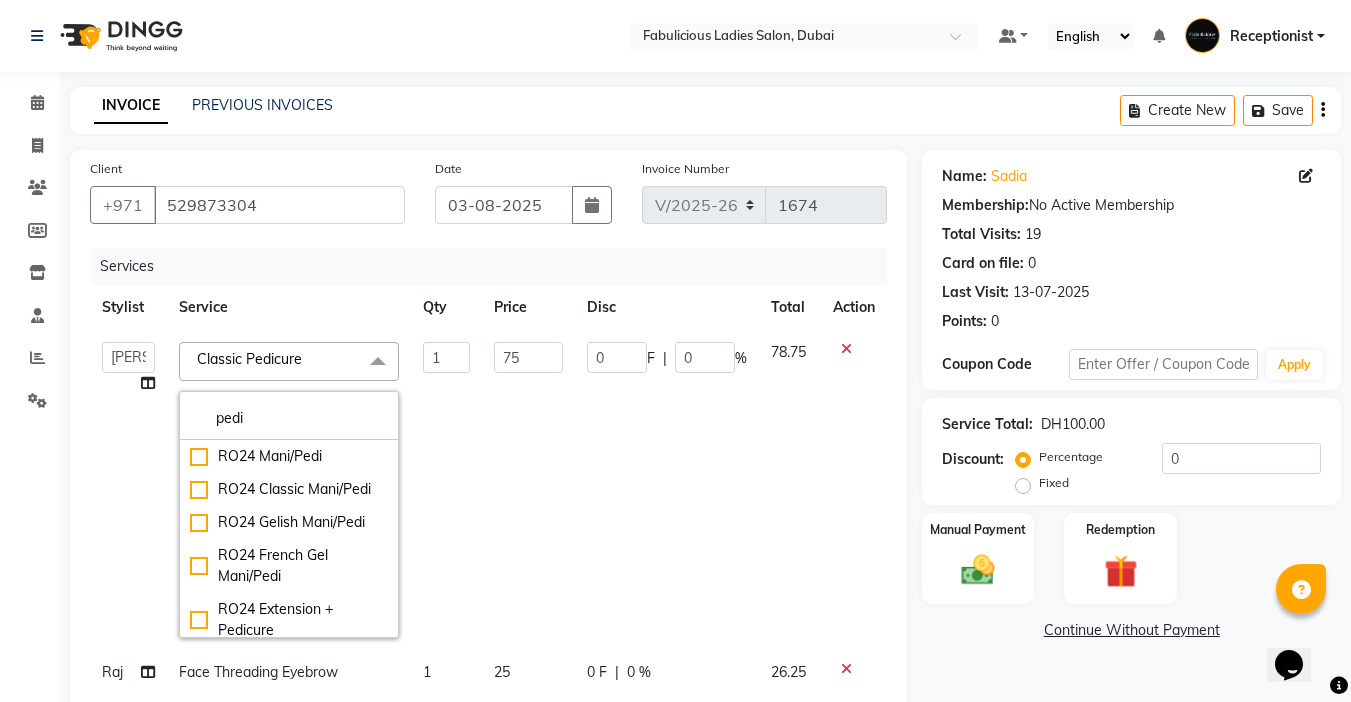 type on "pedi" 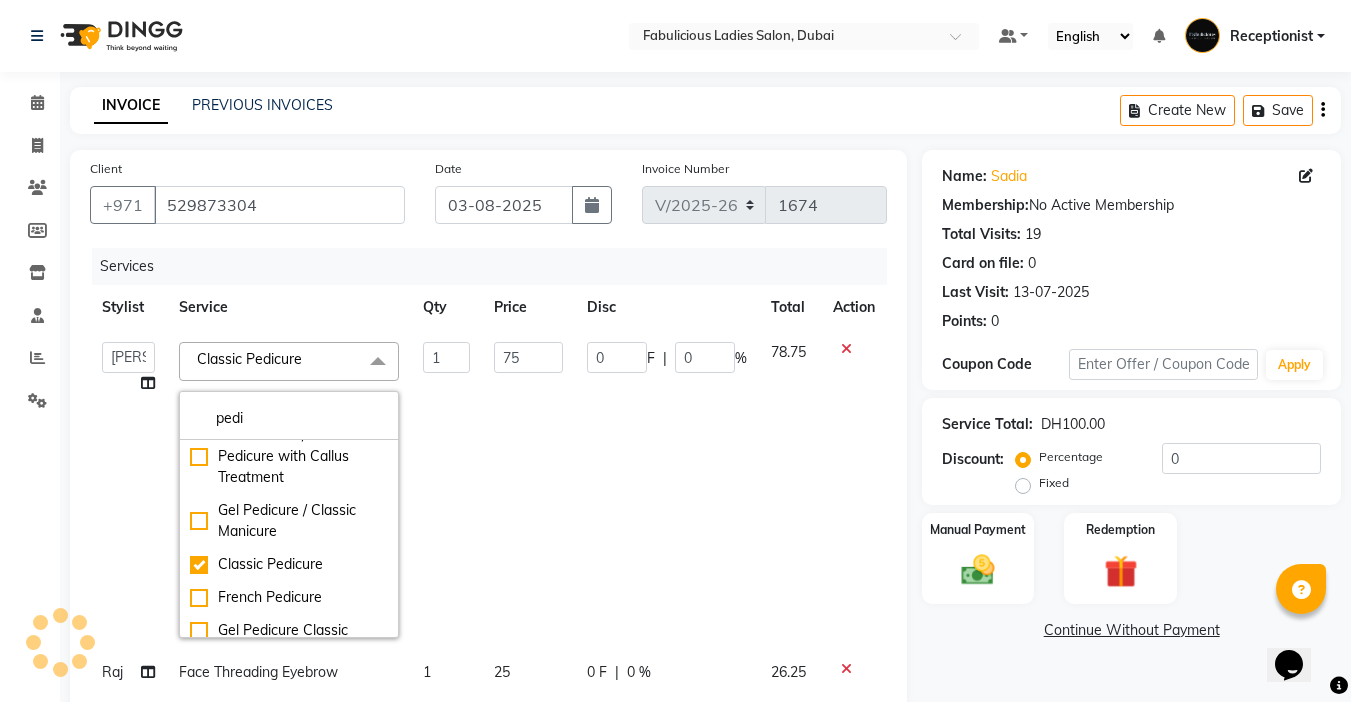 scroll, scrollTop: 972, scrollLeft: 0, axis: vertical 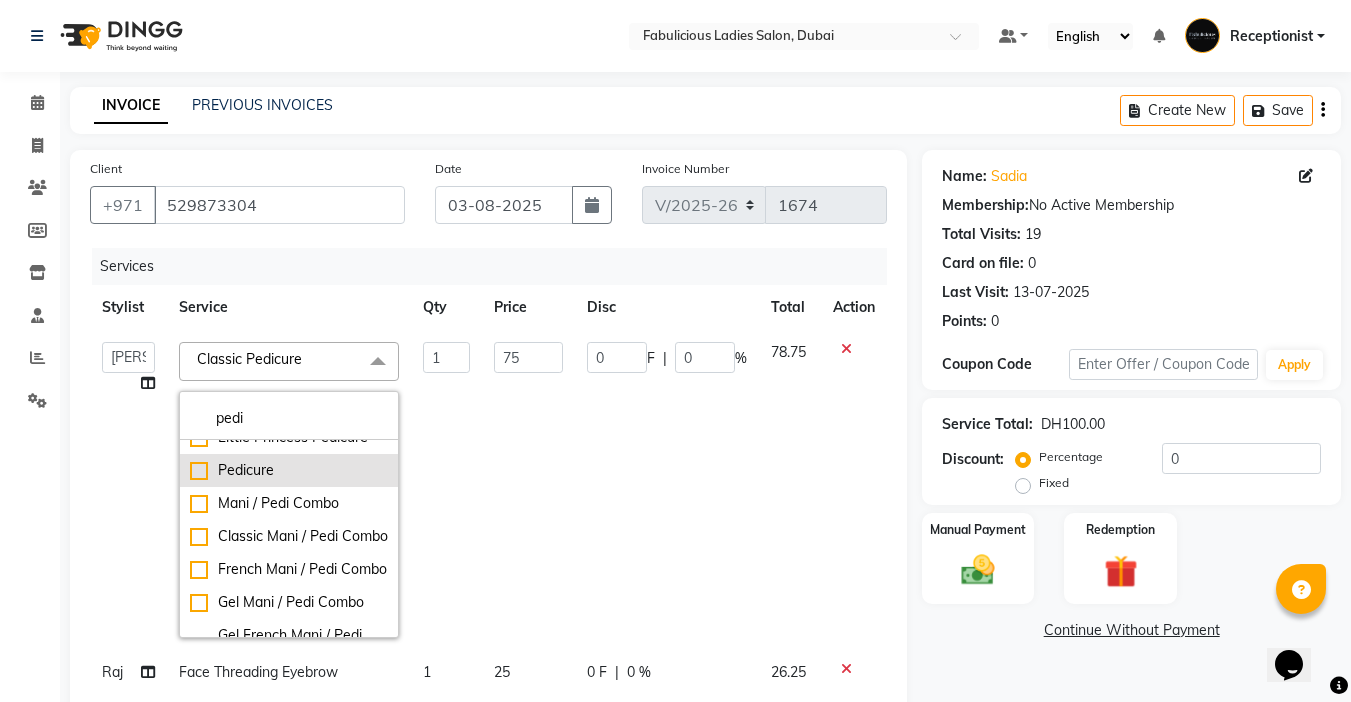 click on "Pedicure" 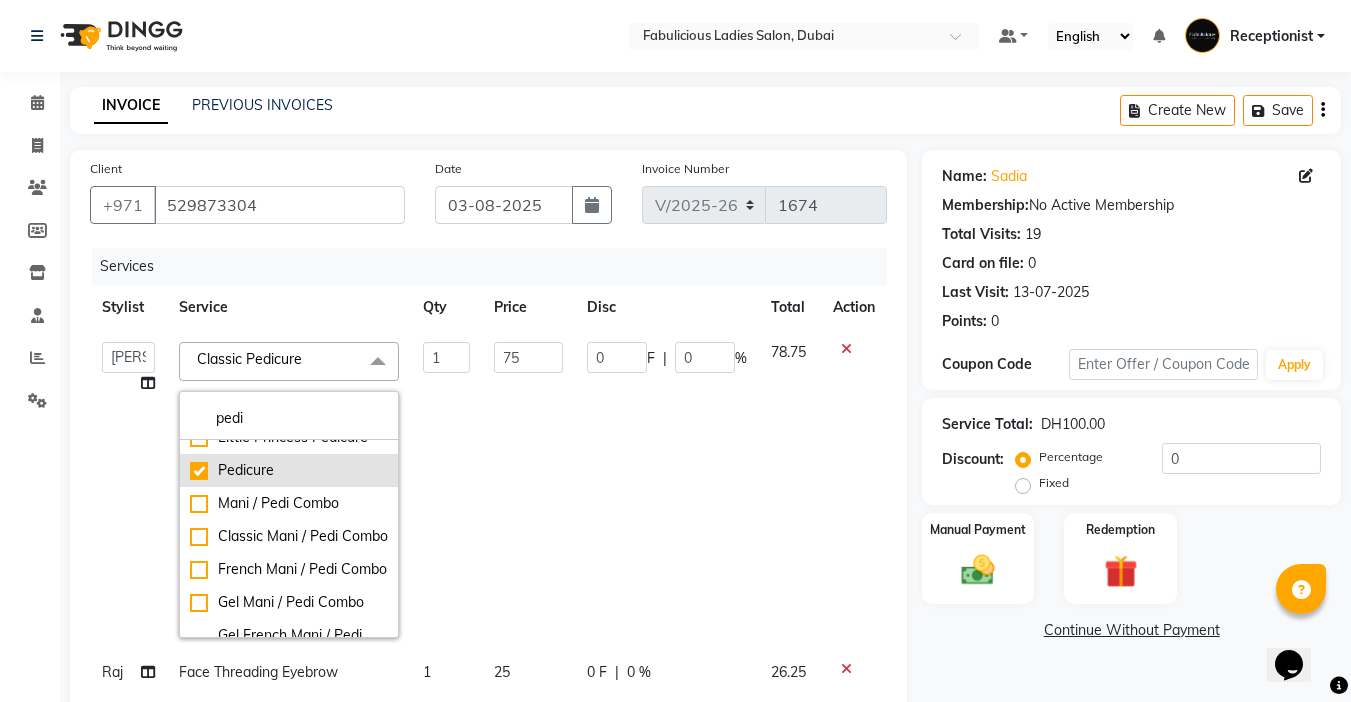 checkbox on "false" 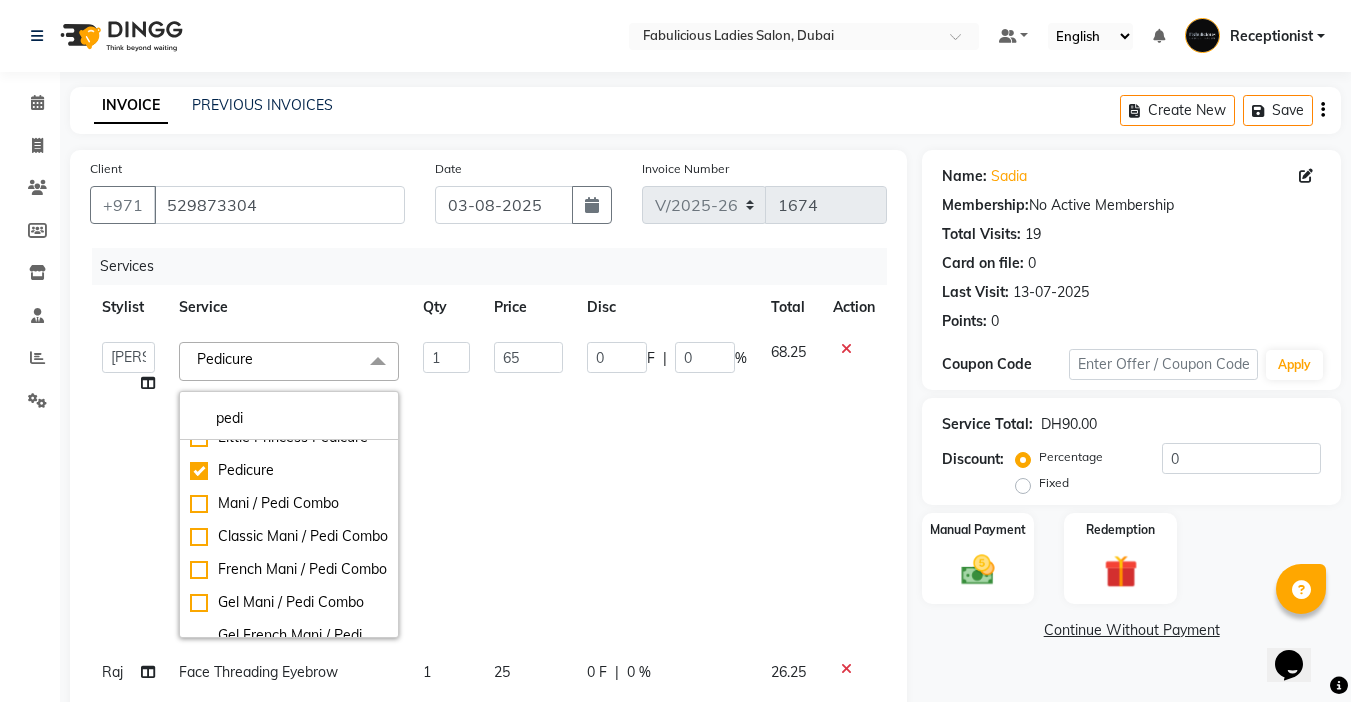 click on "65" 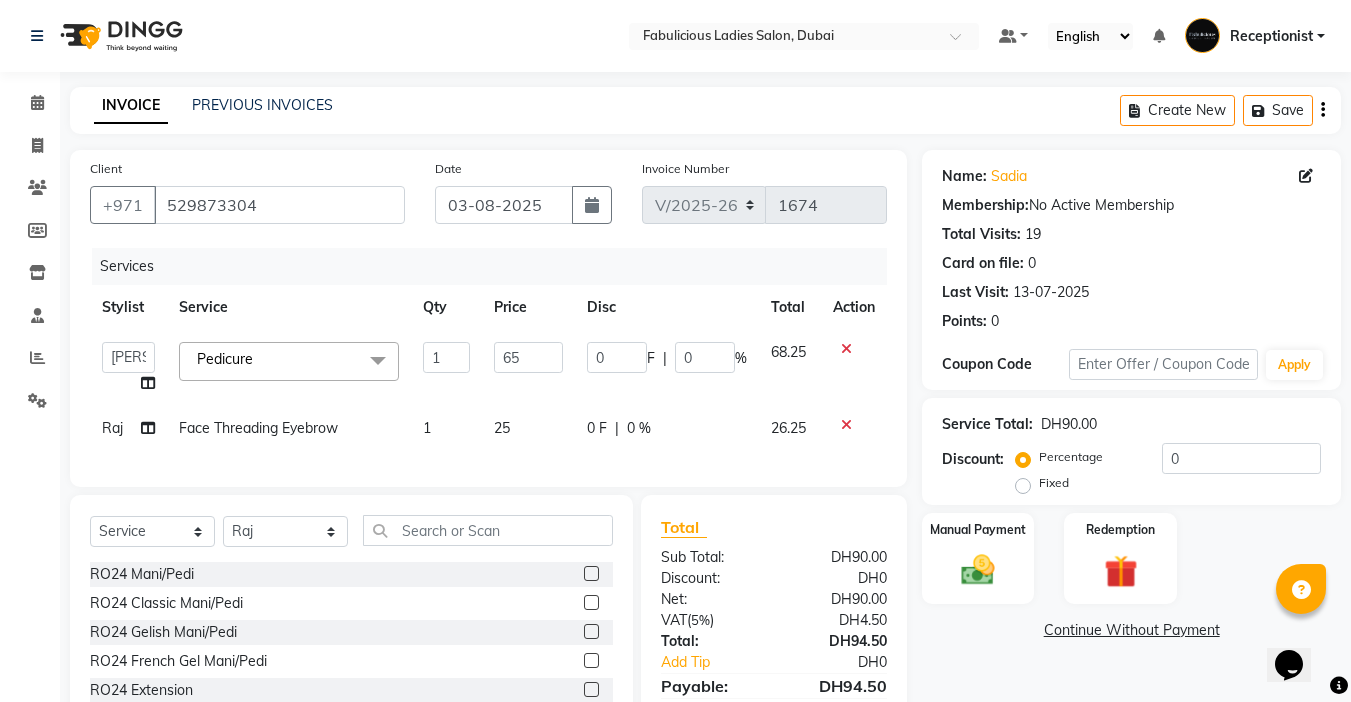 scroll, scrollTop: 2, scrollLeft: 0, axis: vertical 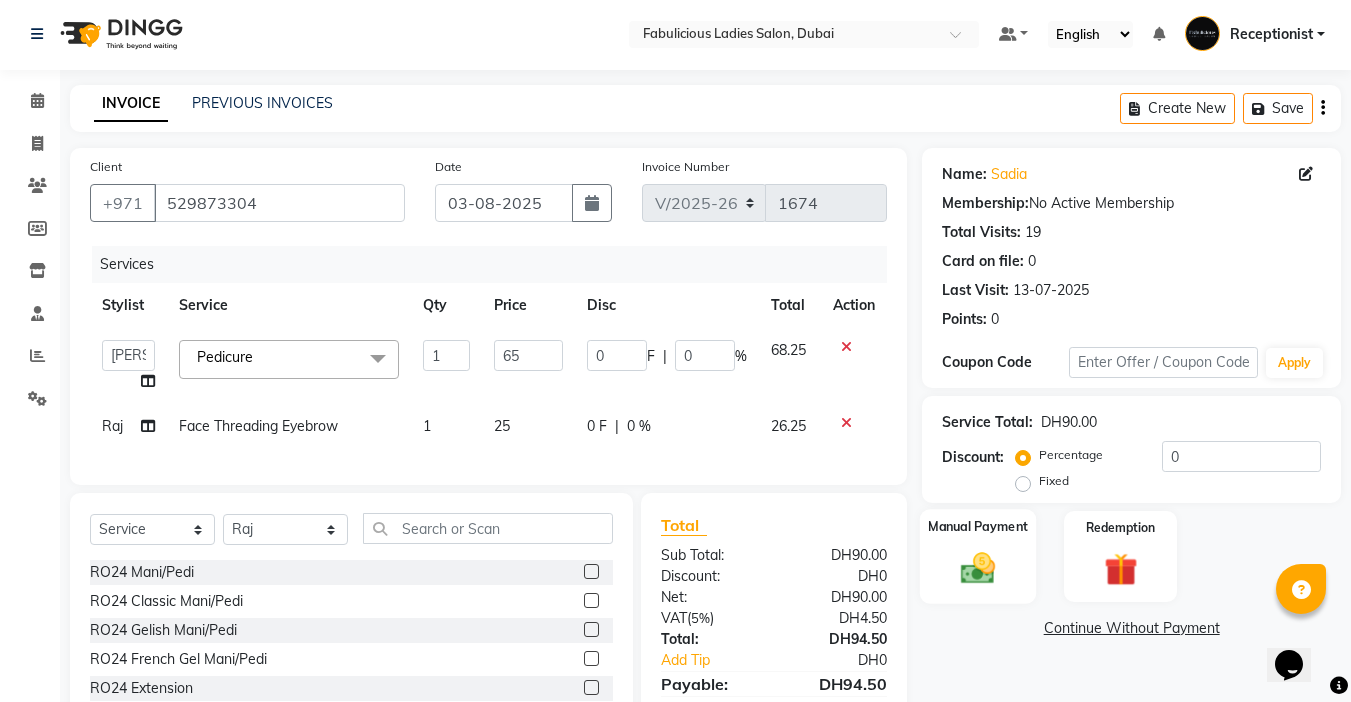 click 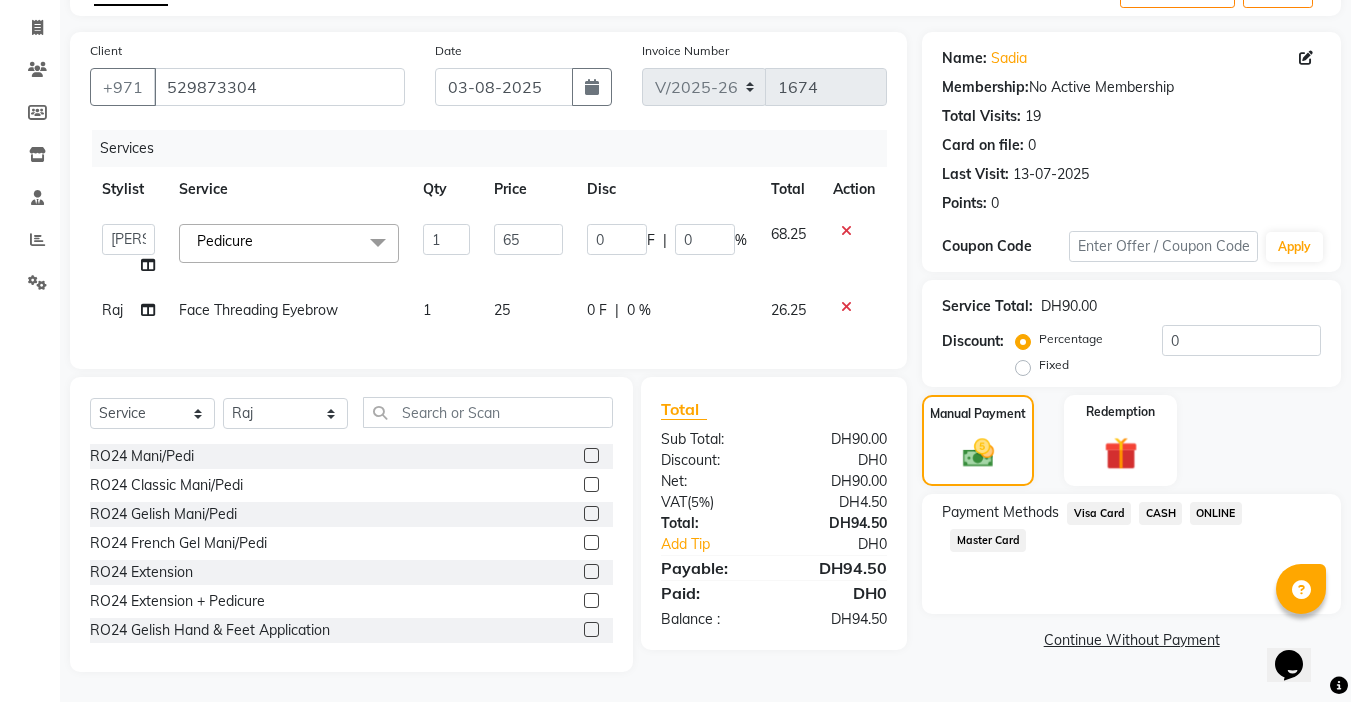 click on "Visa Card" 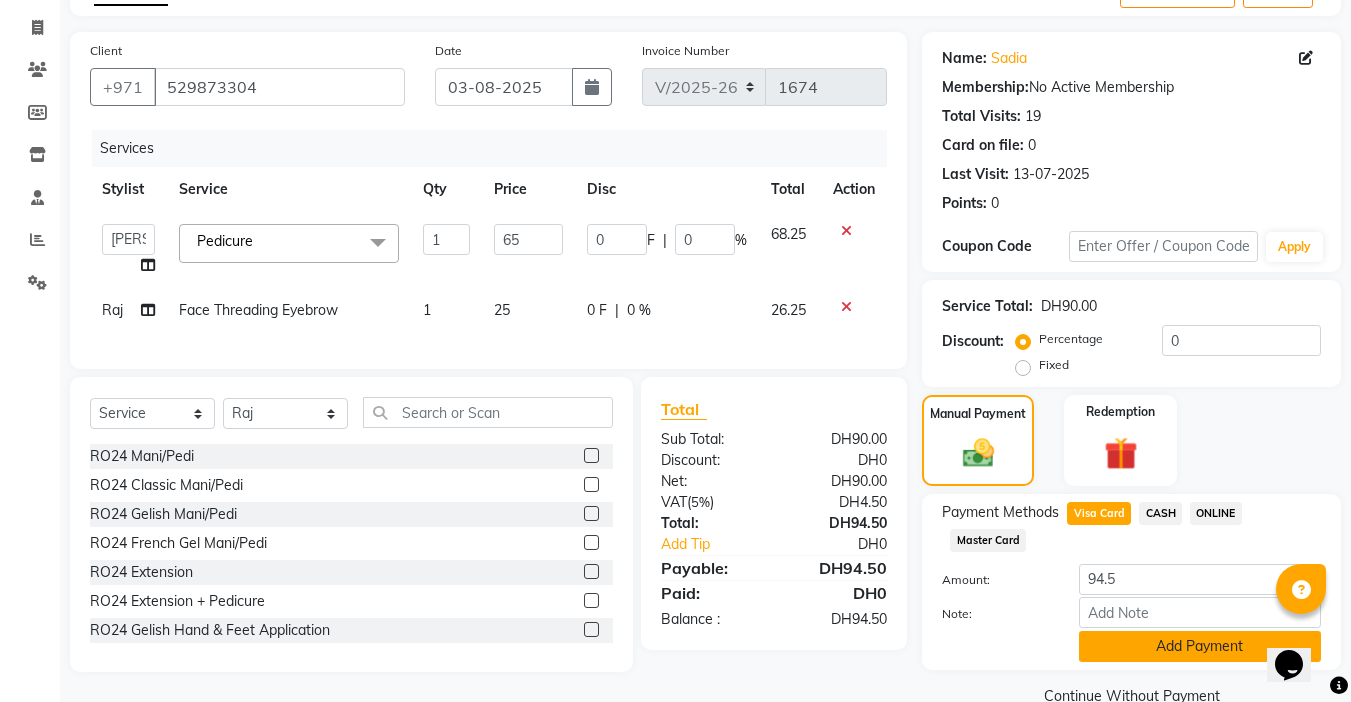 click on "Add Payment" 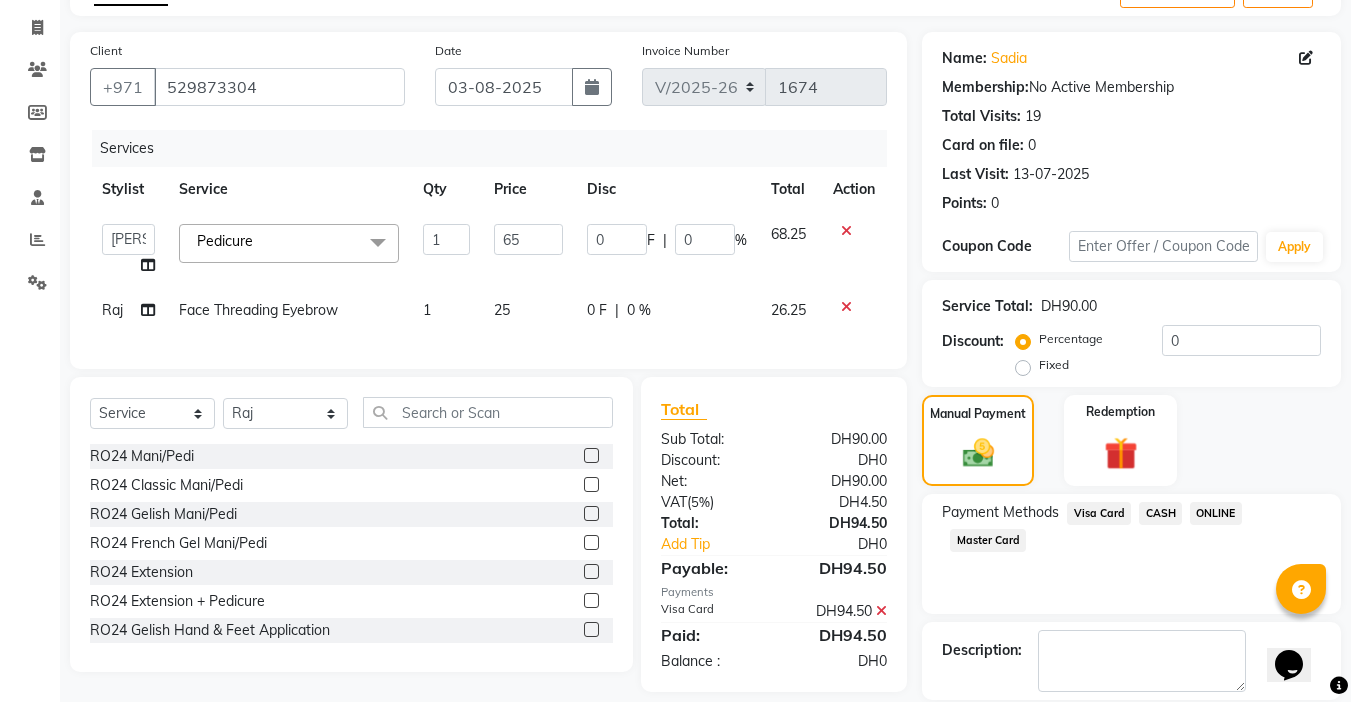 click on "Checkout" 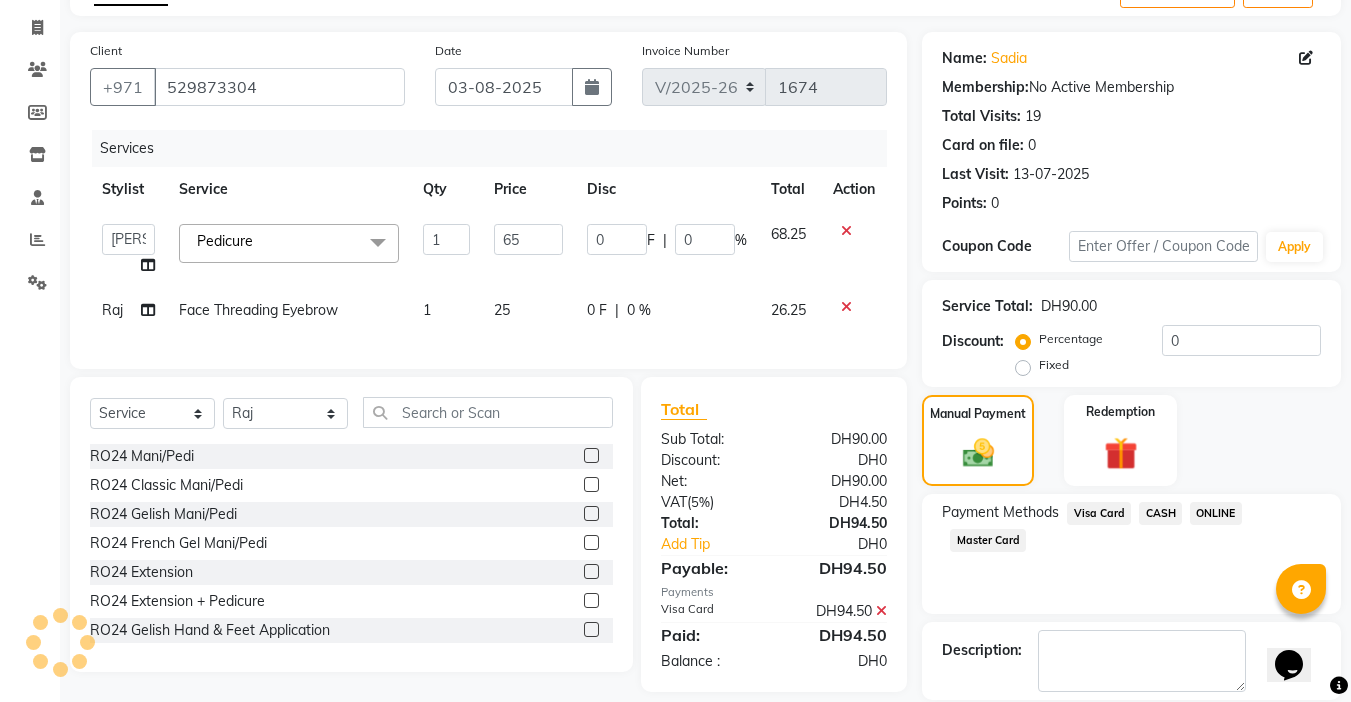 scroll, scrollTop: 214, scrollLeft: 0, axis: vertical 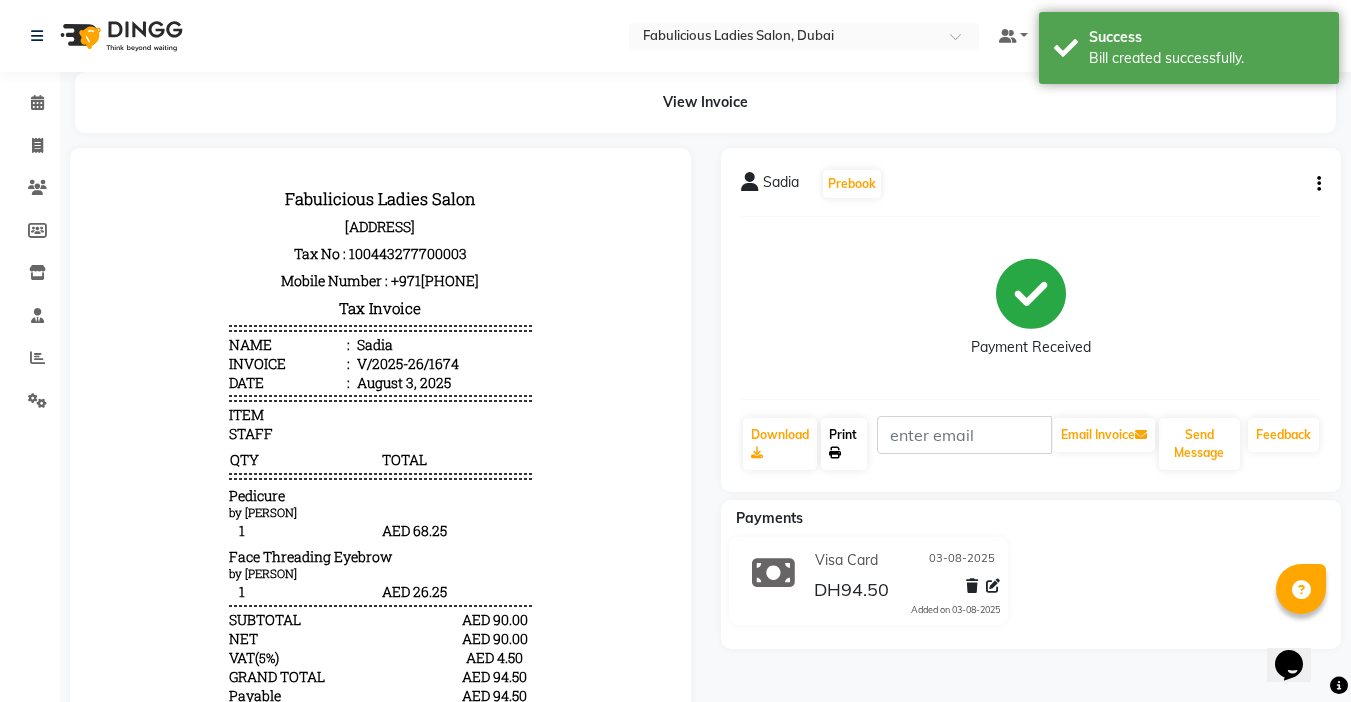 click on "Print" 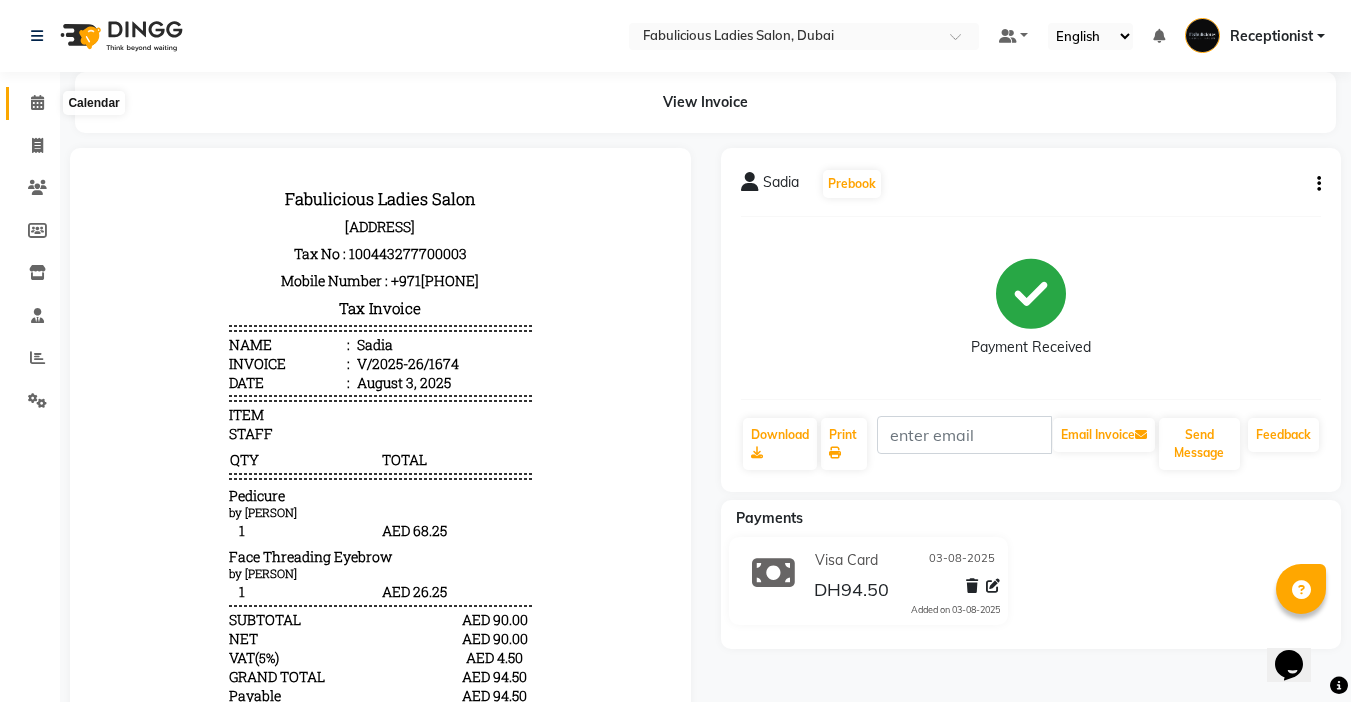 click 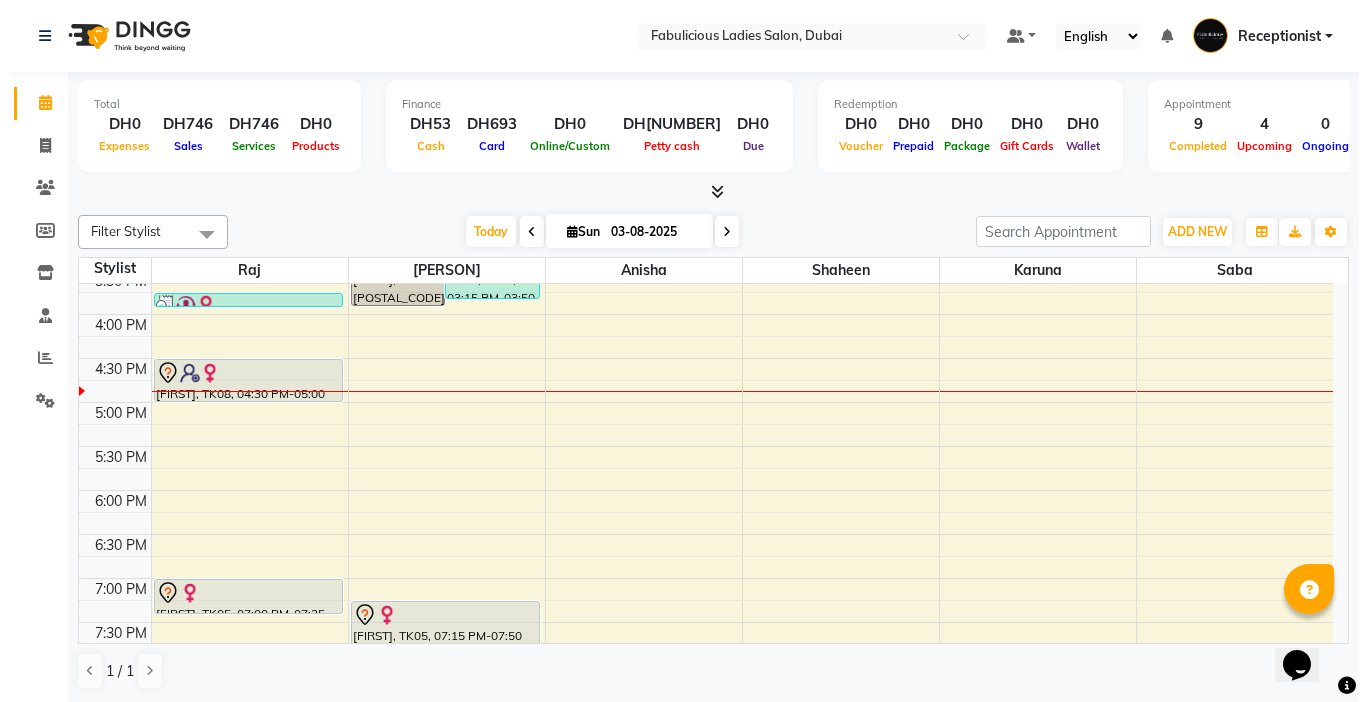 scroll, scrollTop: 600, scrollLeft: 0, axis: vertical 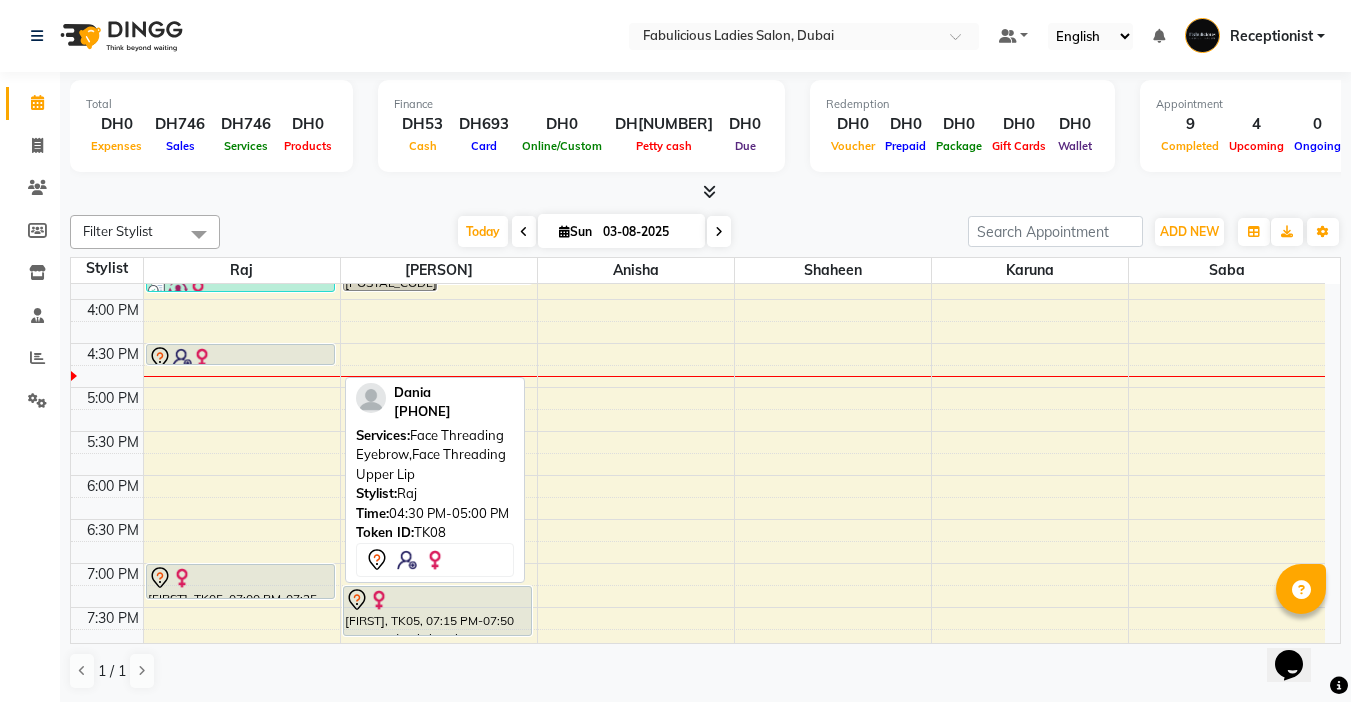 drag, startPoint x: 254, startPoint y: 383, endPoint x: 251, endPoint y: 357, distance: 26.172504 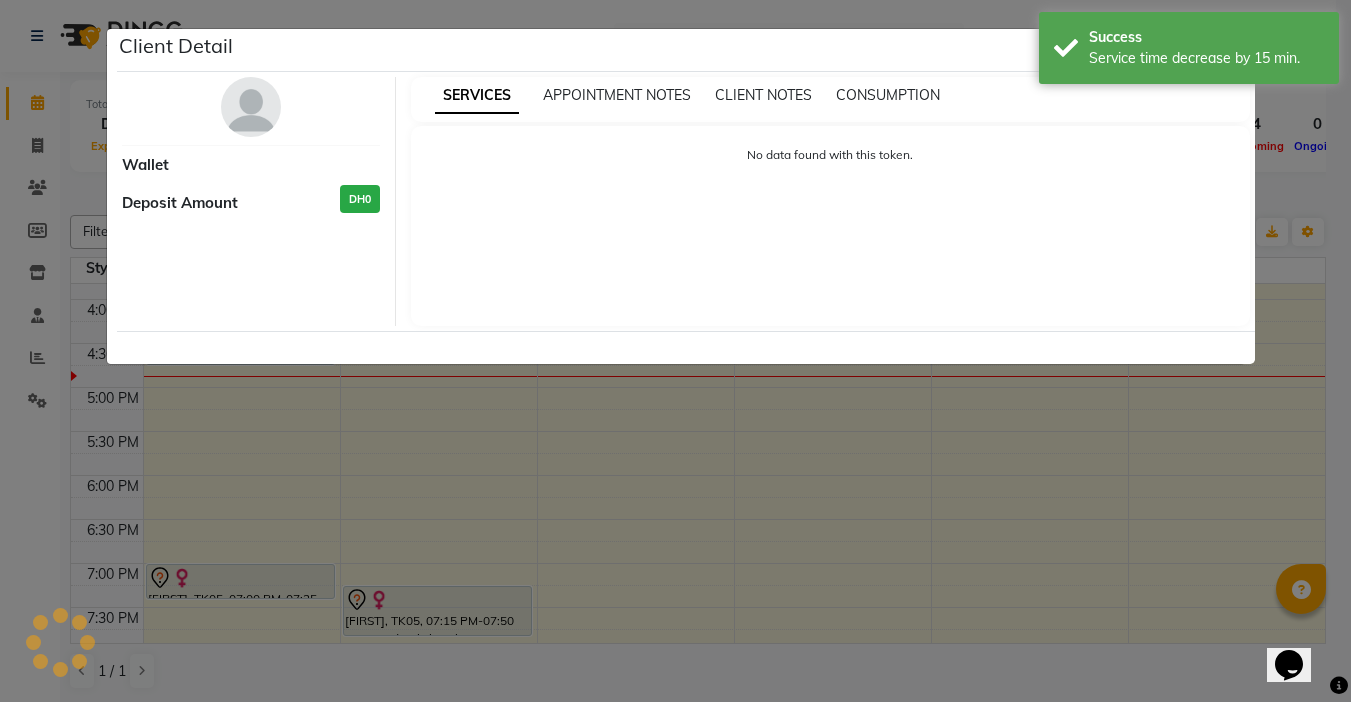select on "7" 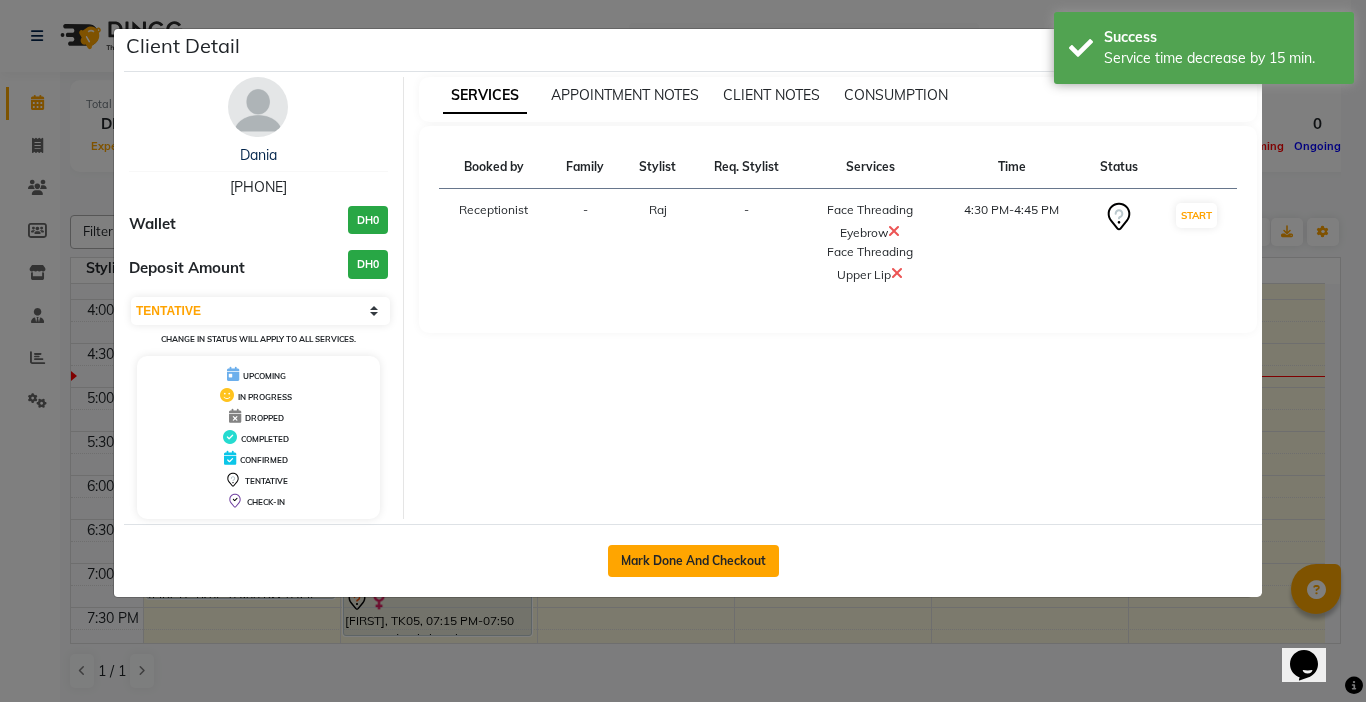 click on "Mark Done And Checkout" 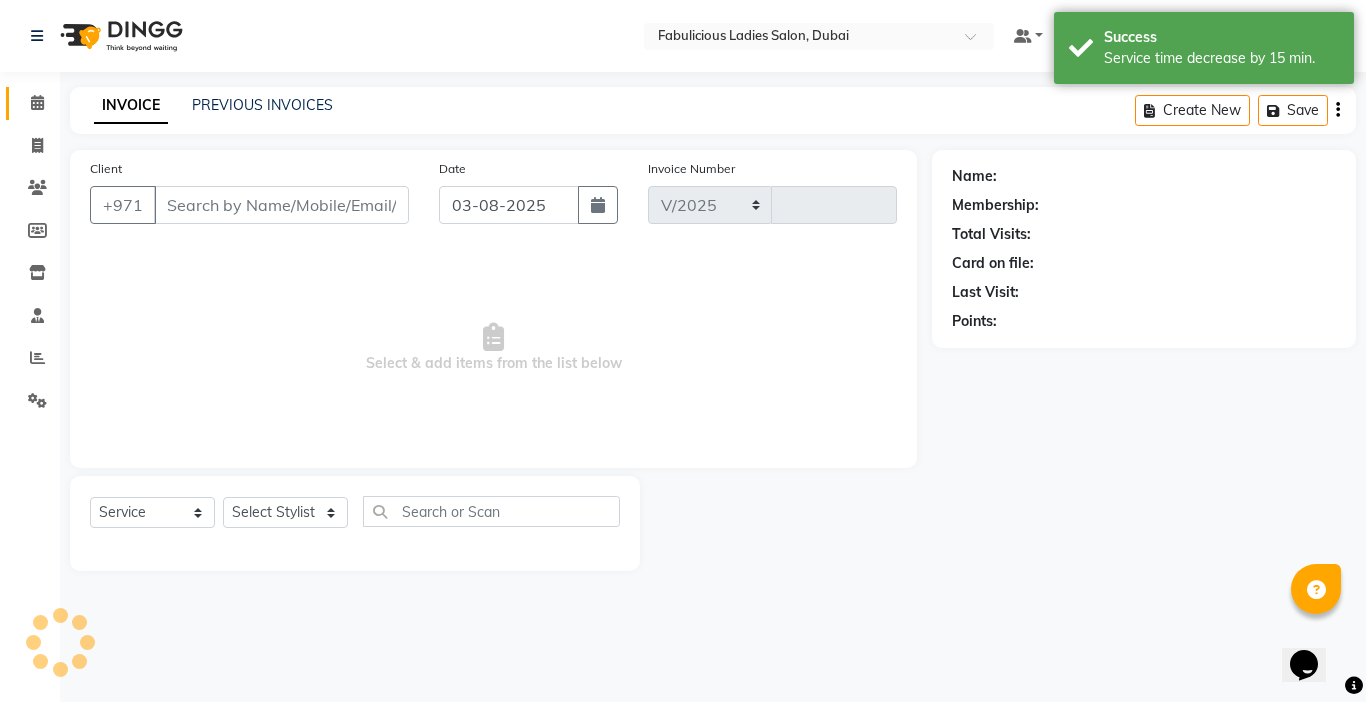 select on "738" 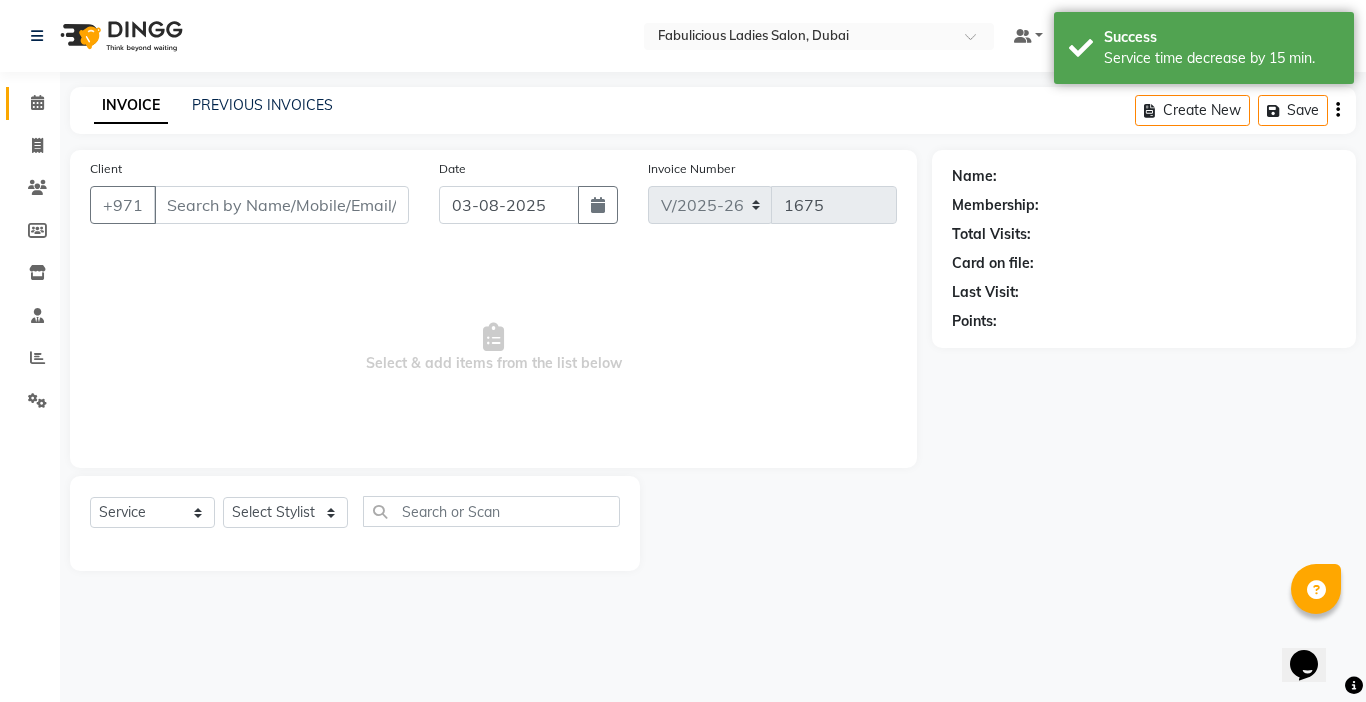 type on "[PHONE]" 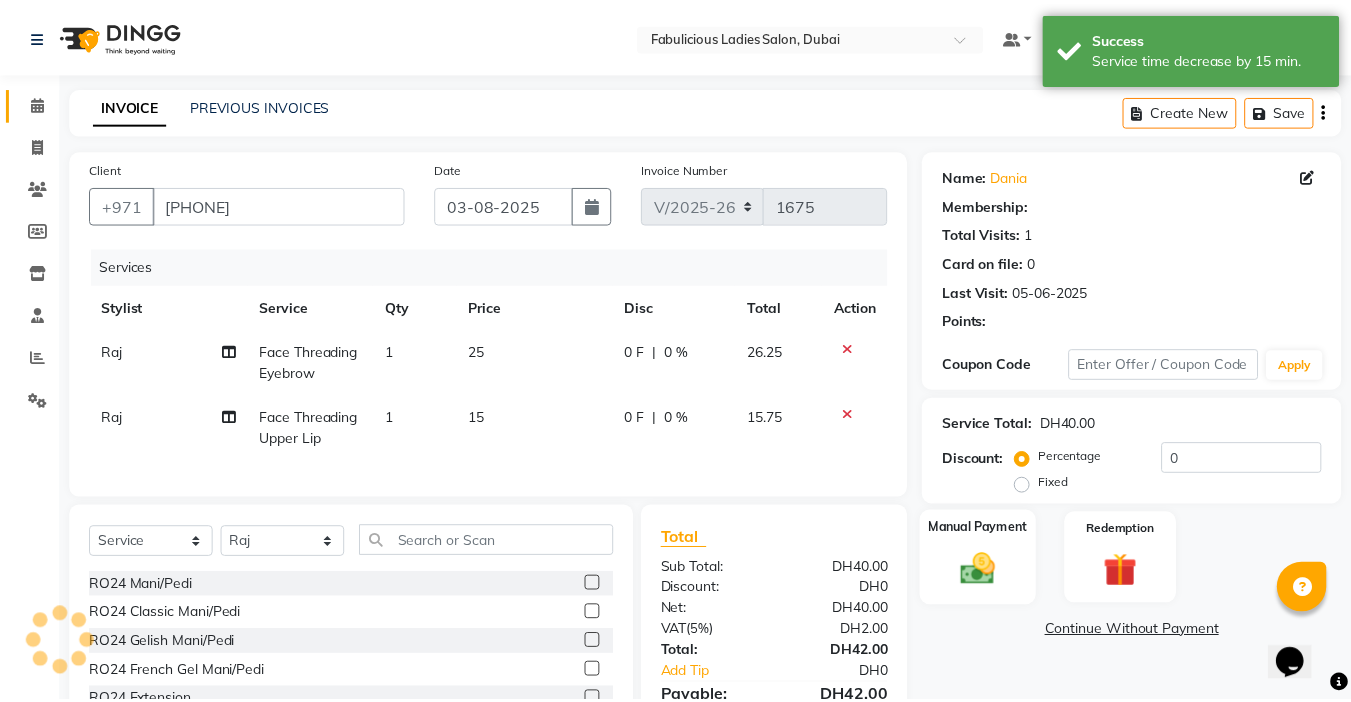 scroll, scrollTop: 6, scrollLeft: 0, axis: vertical 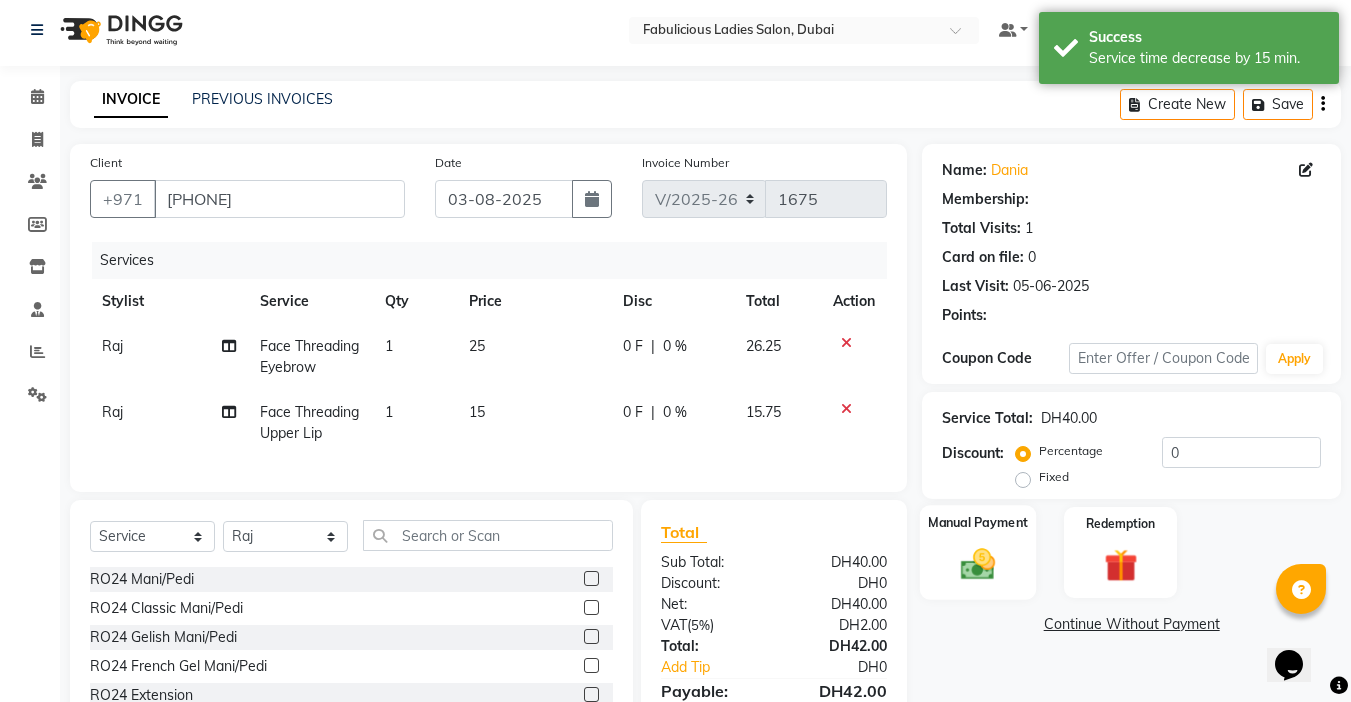 click 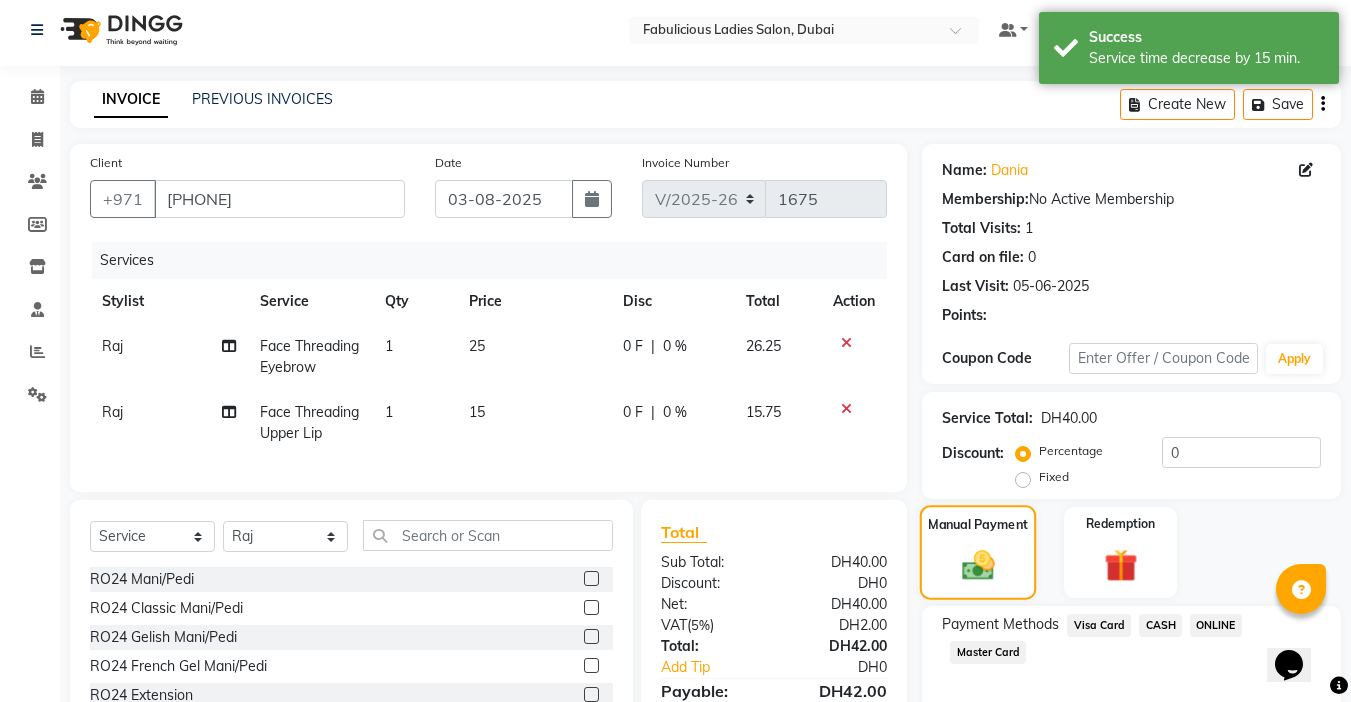 scroll, scrollTop: 144, scrollLeft: 0, axis: vertical 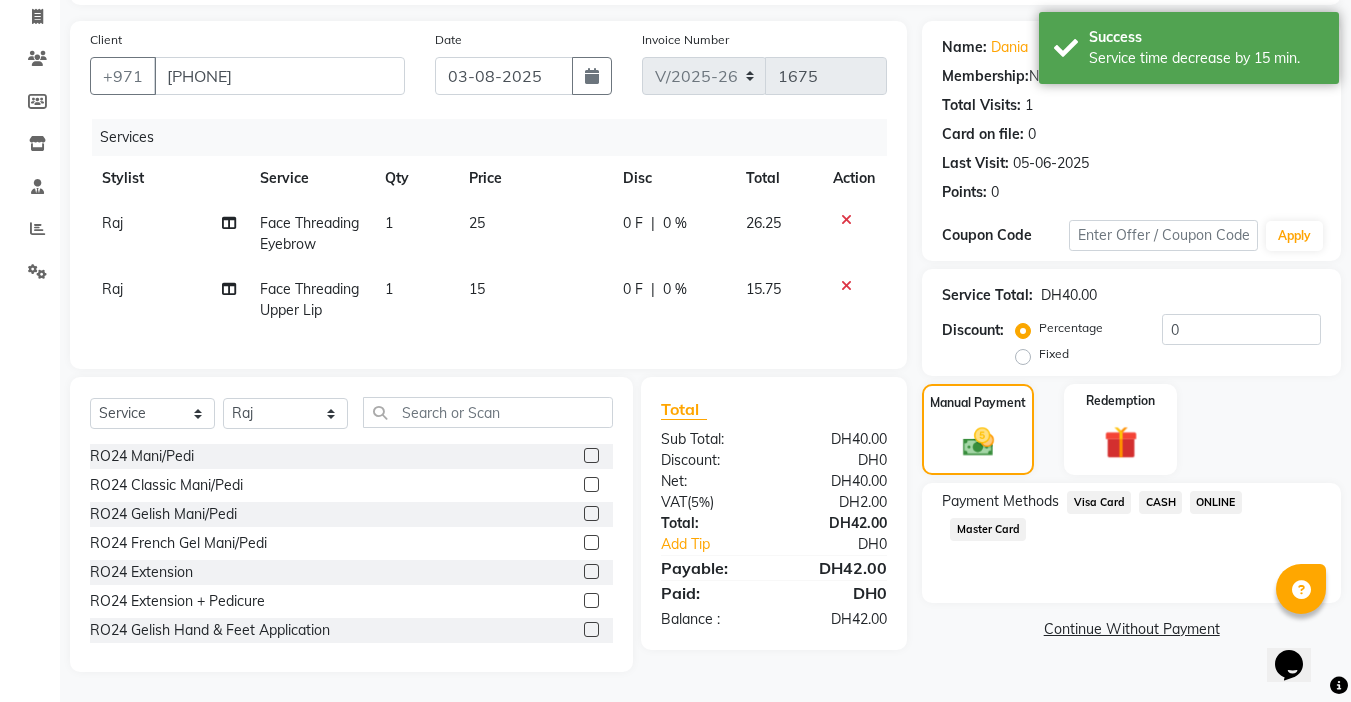click on "Visa Card" 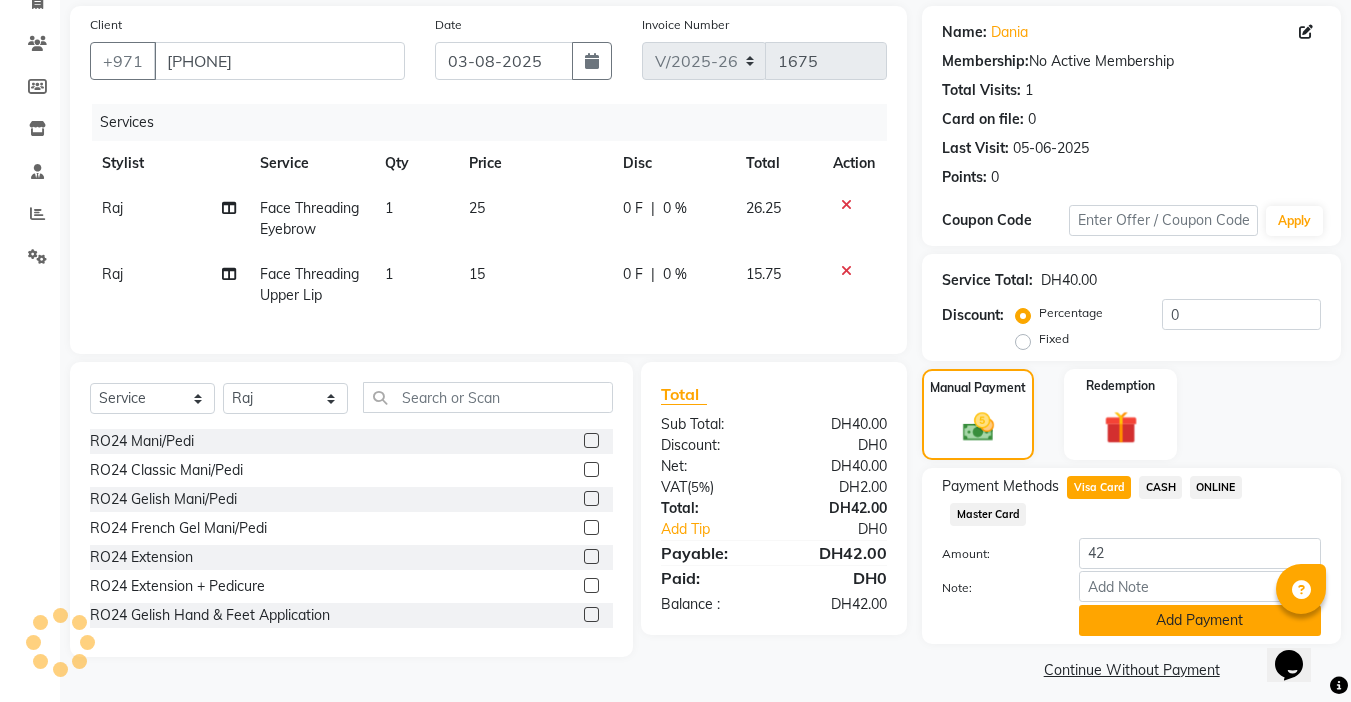 click on "Add Payment" 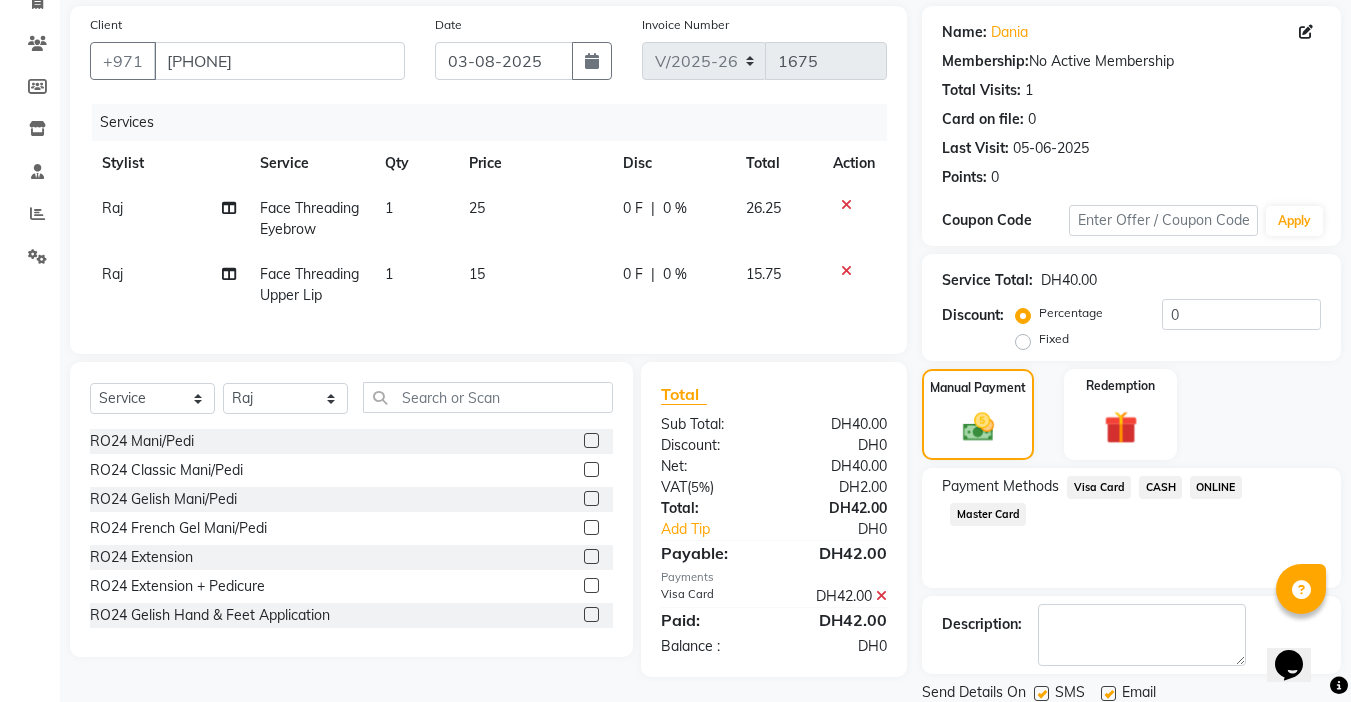 click on "Checkout" 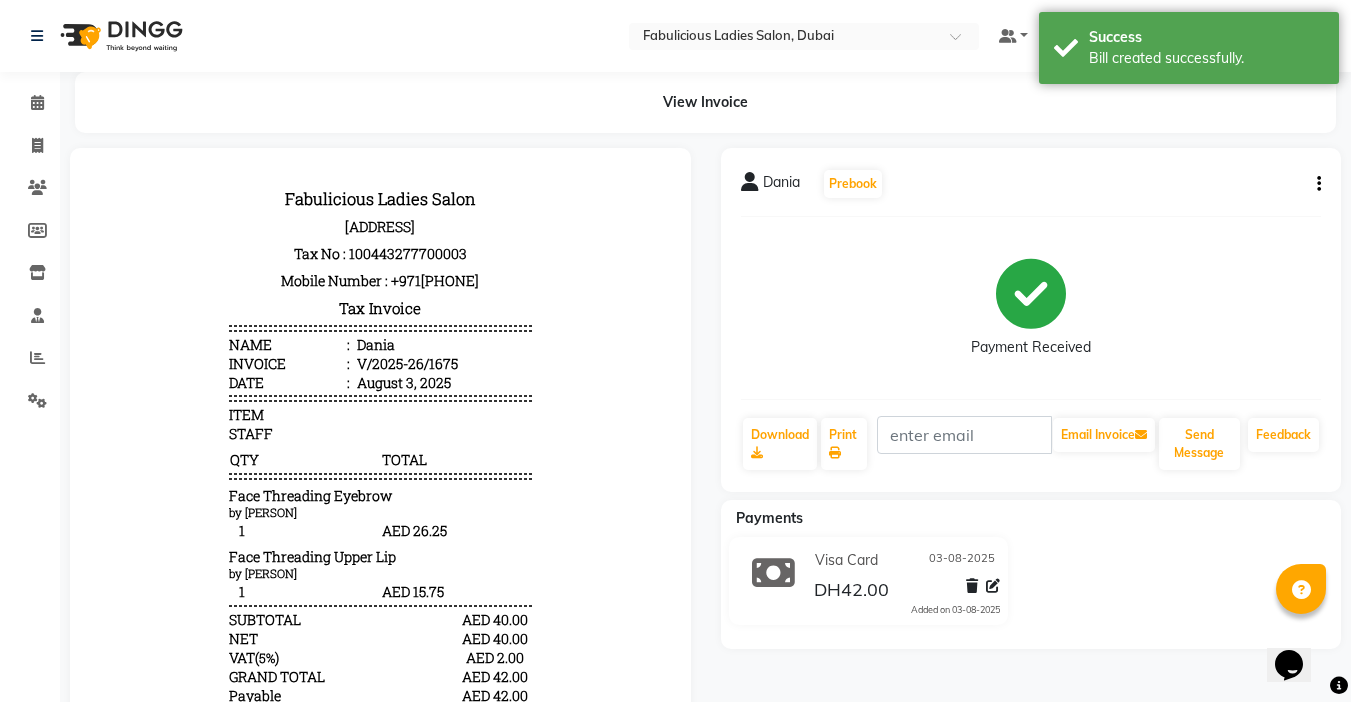 scroll, scrollTop: 0, scrollLeft: 0, axis: both 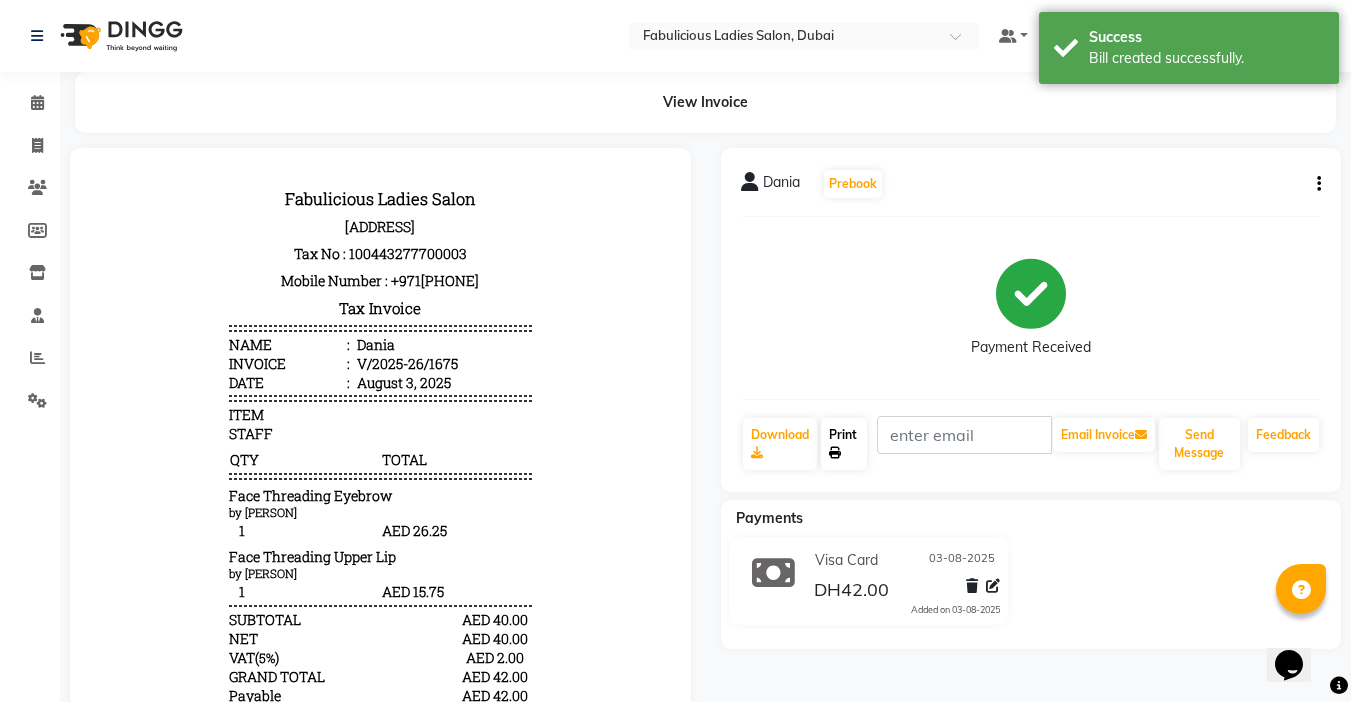 click on "Print" 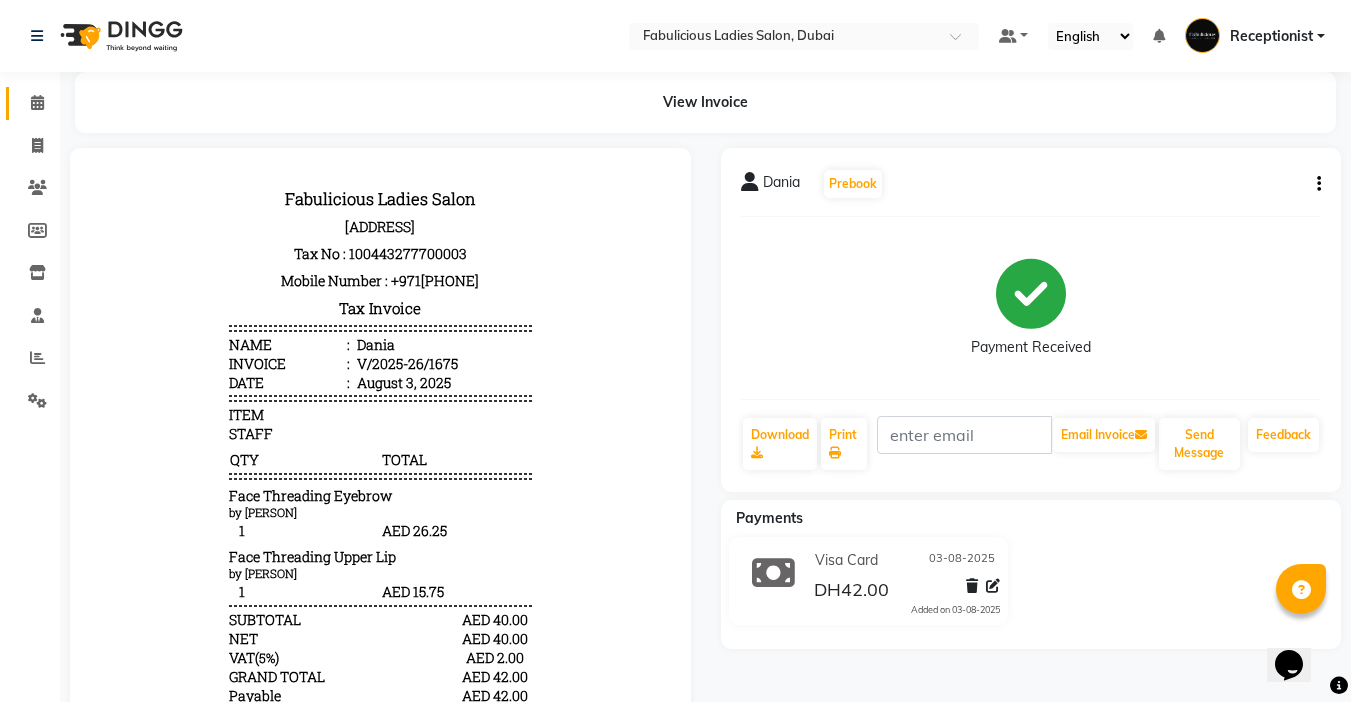 click 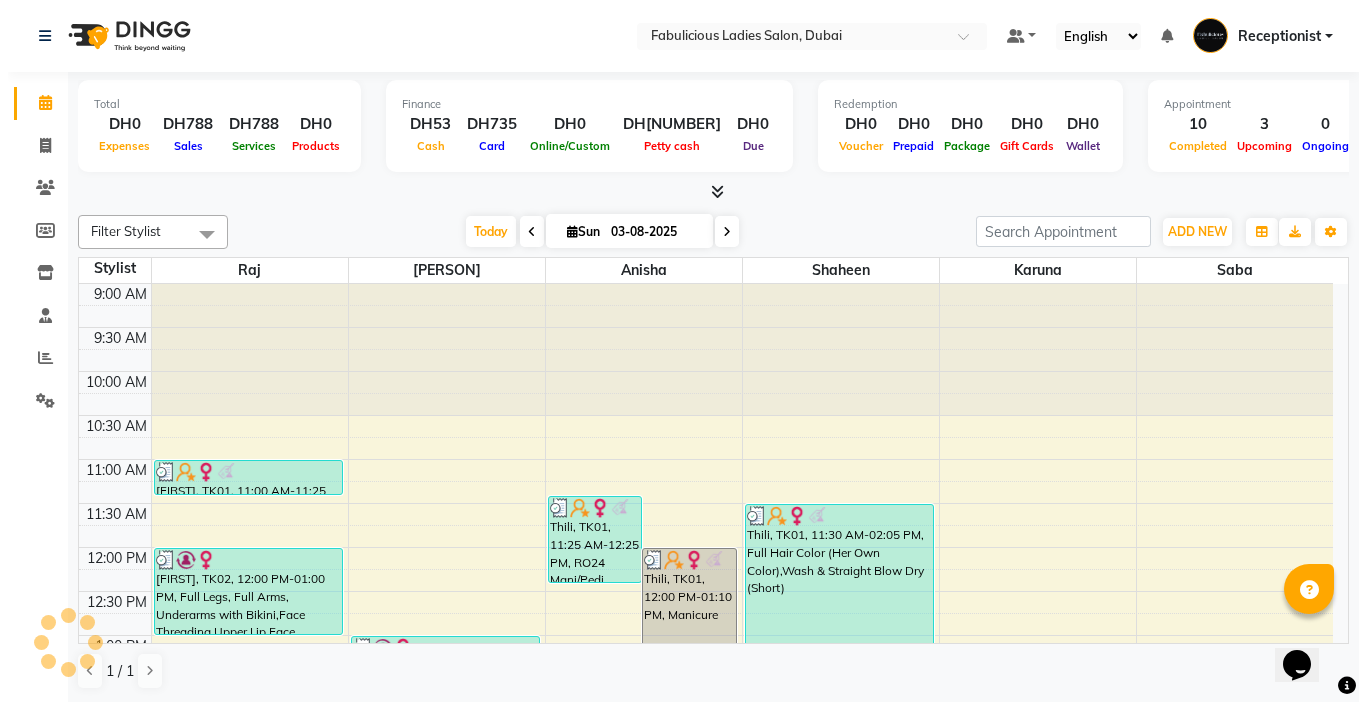 scroll, scrollTop: 0, scrollLeft: 0, axis: both 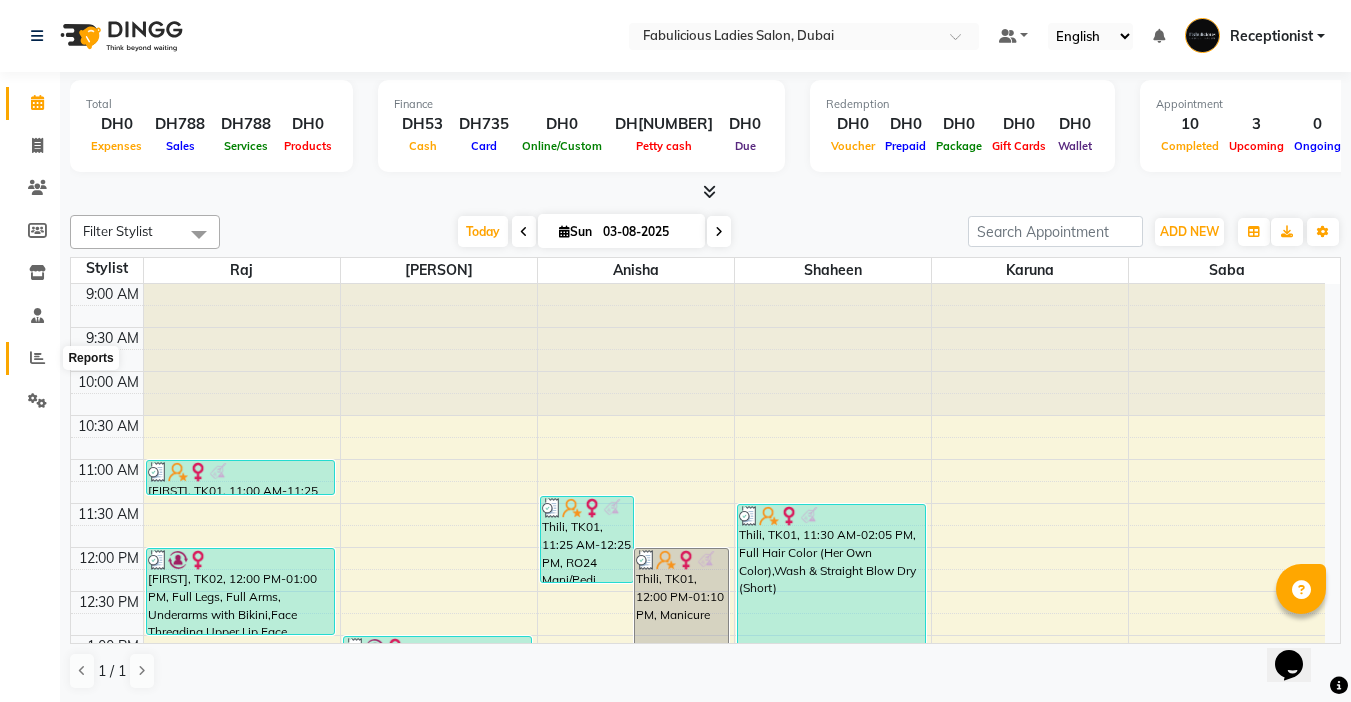 click 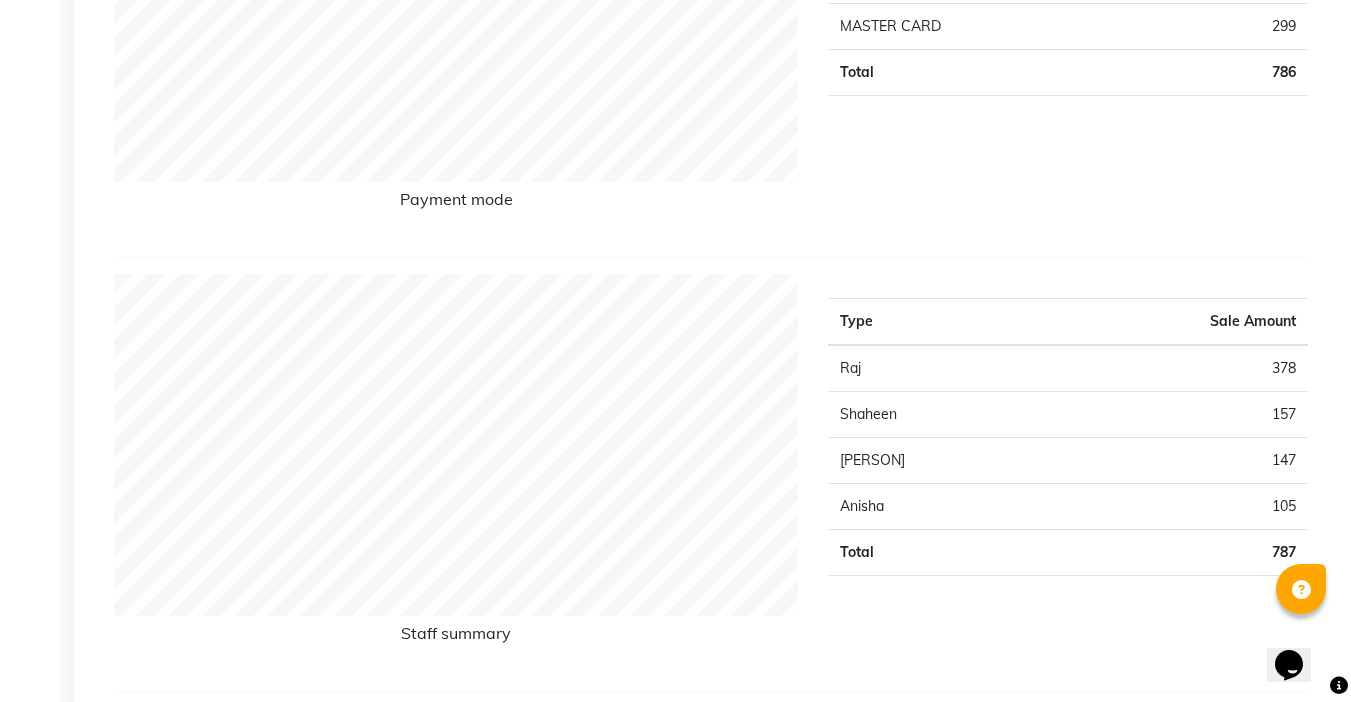 scroll, scrollTop: 100, scrollLeft: 0, axis: vertical 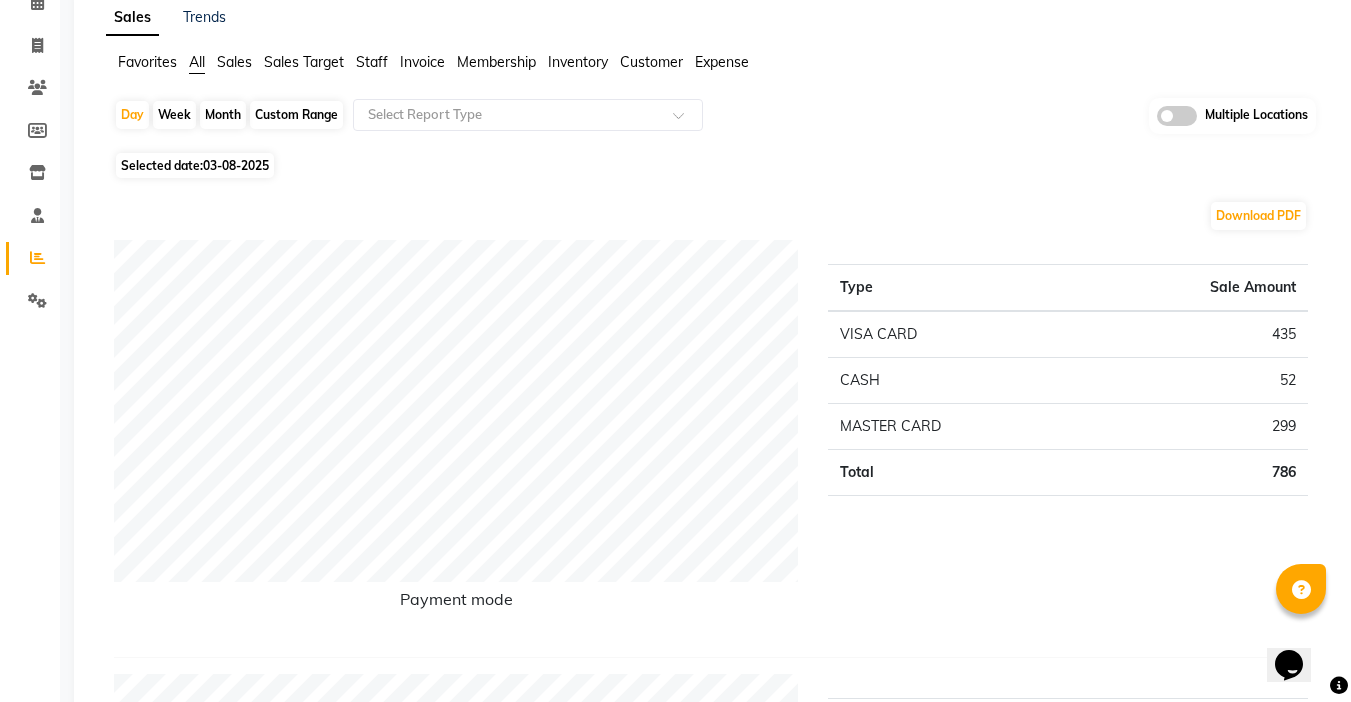 click on "Month" 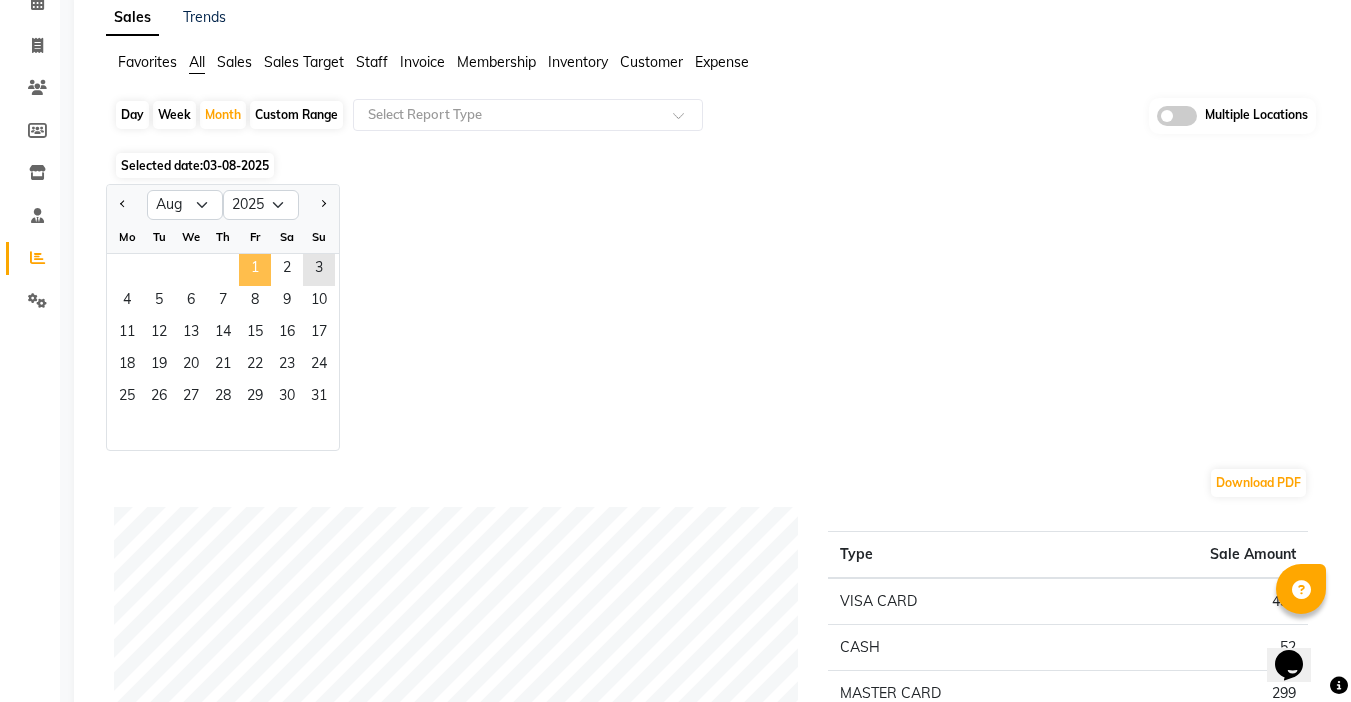 click on "1" 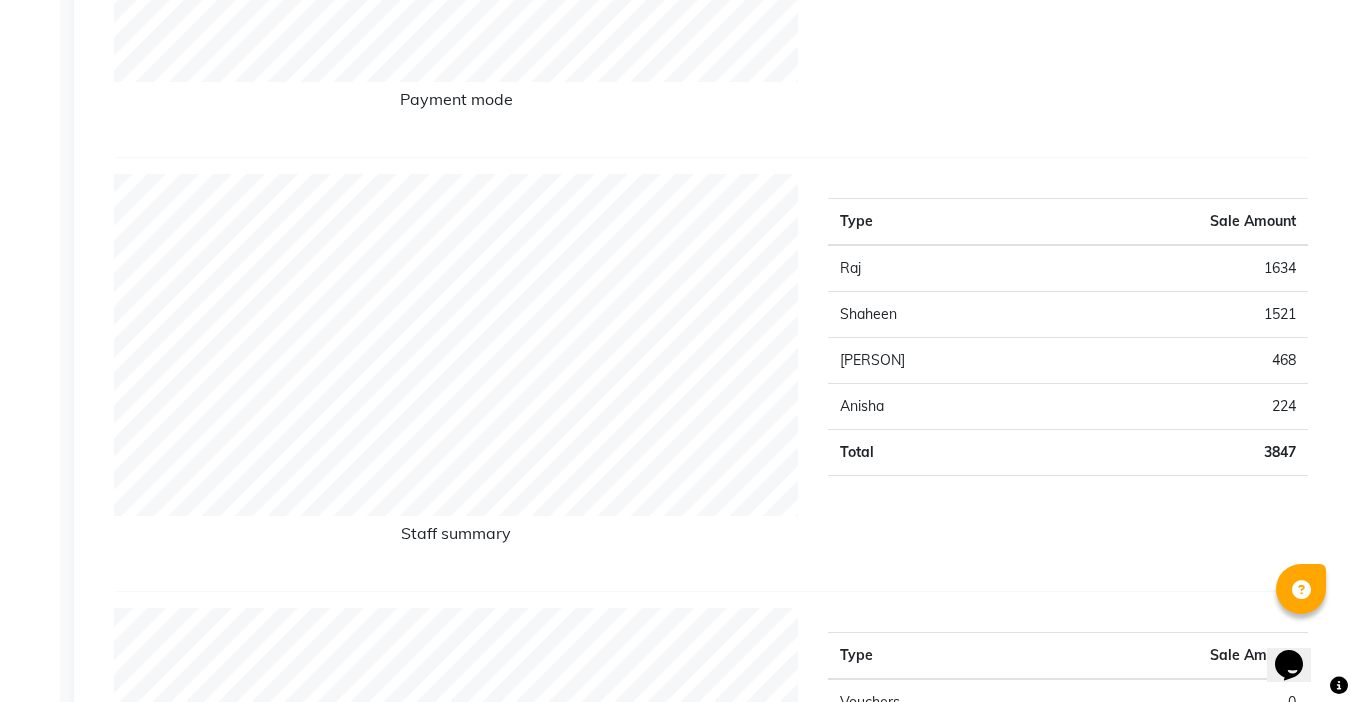scroll, scrollTop: 0, scrollLeft: 0, axis: both 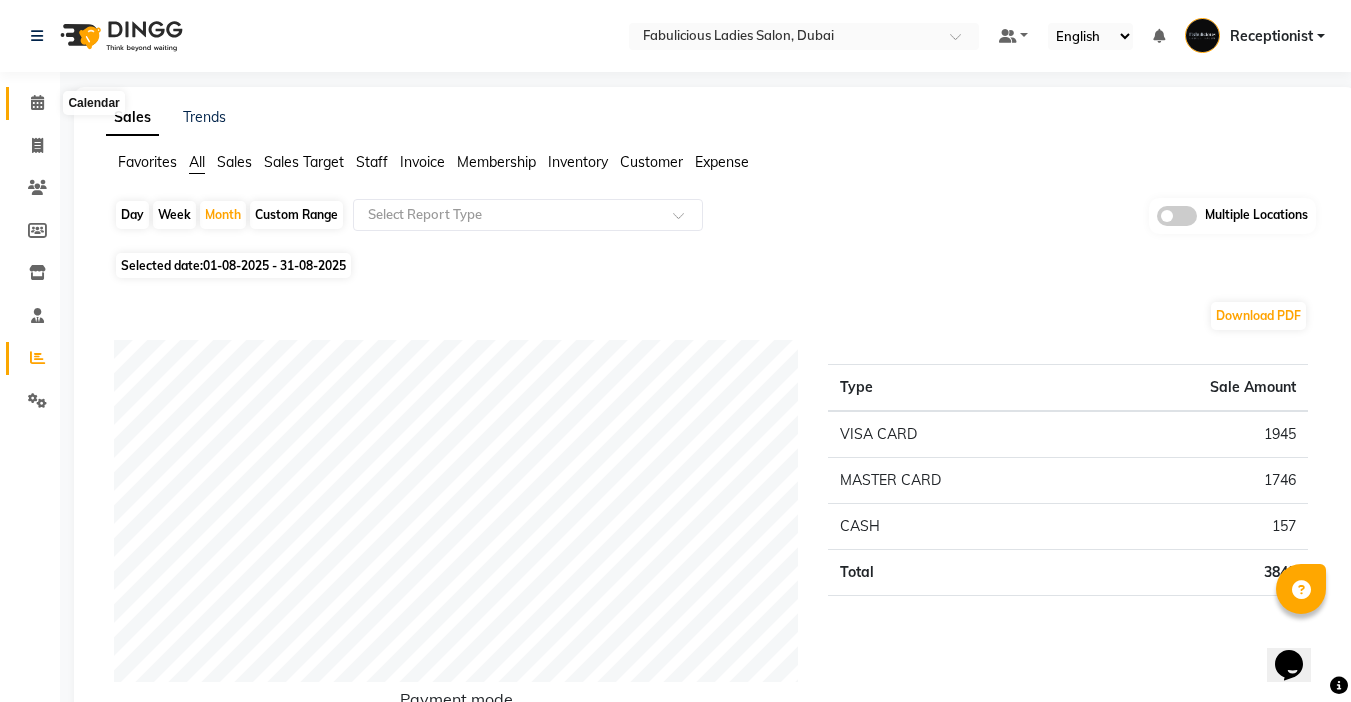 click 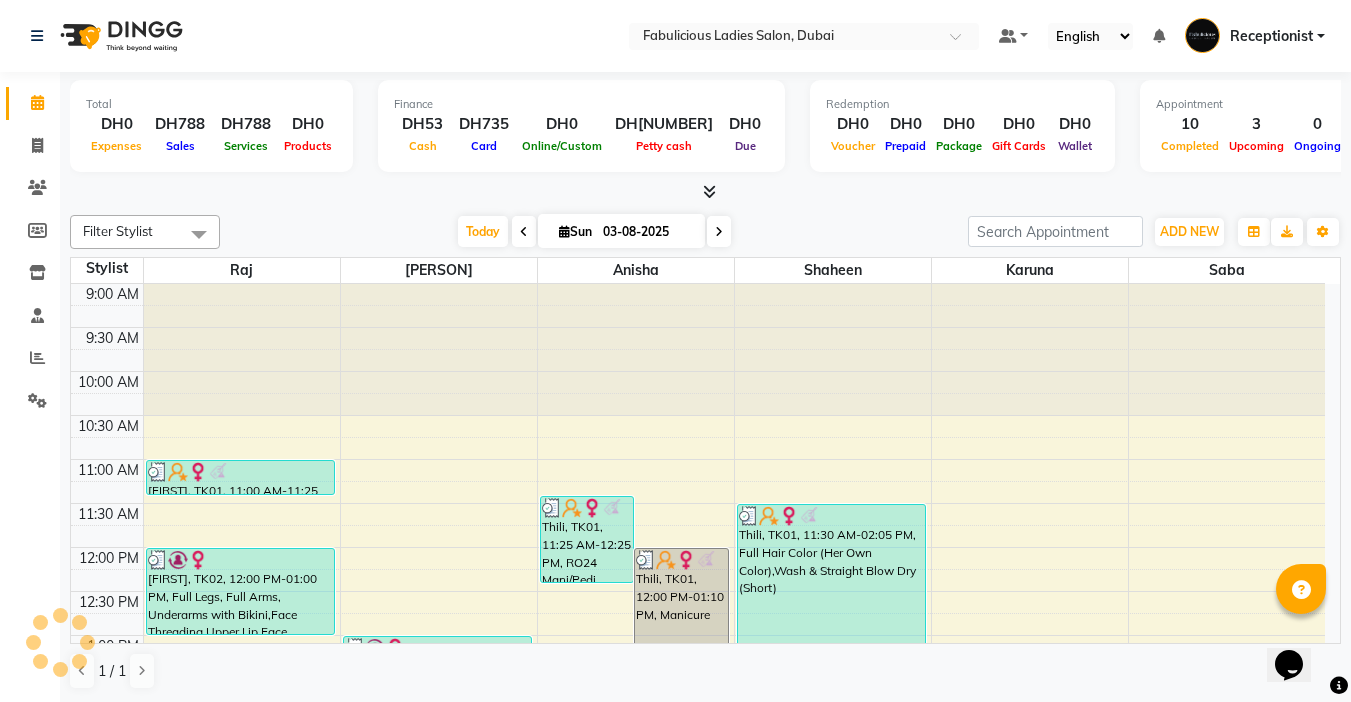 scroll, scrollTop: 617, scrollLeft: 0, axis: vertical 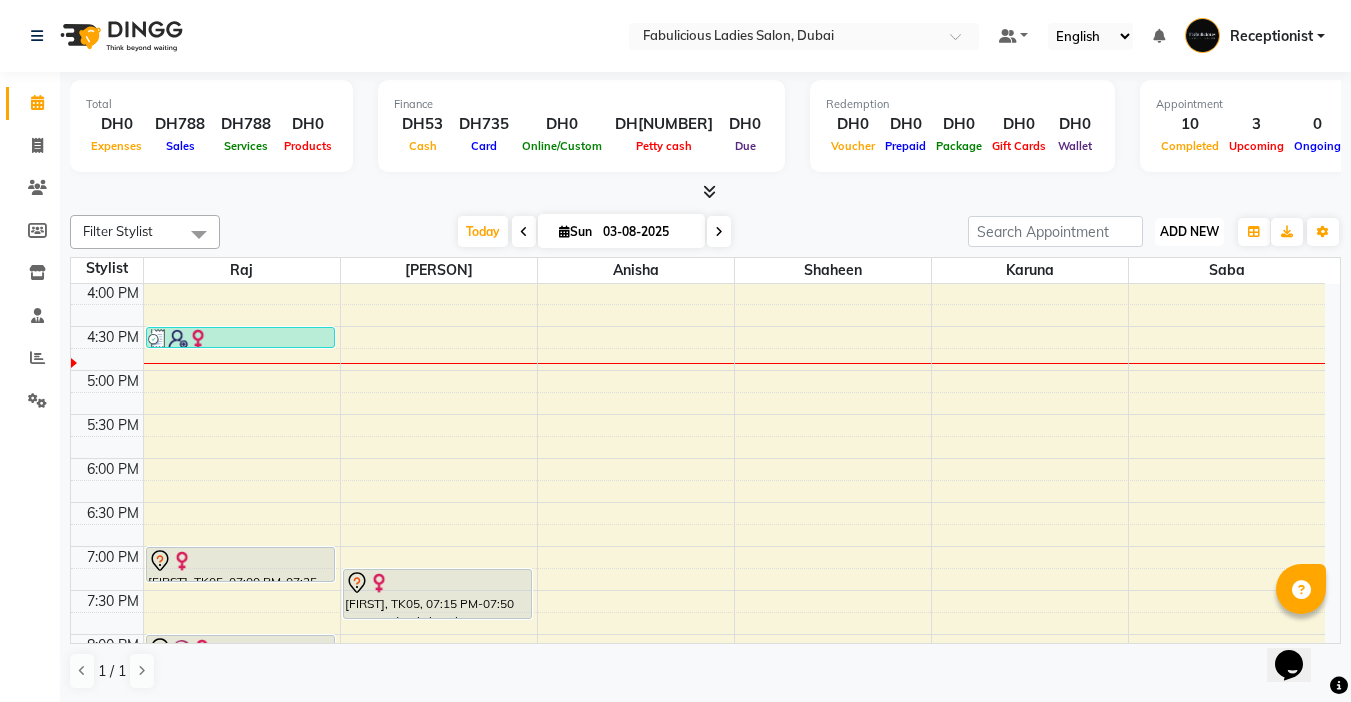 click on "ADD NEW" at bounding box center [1189, 231] 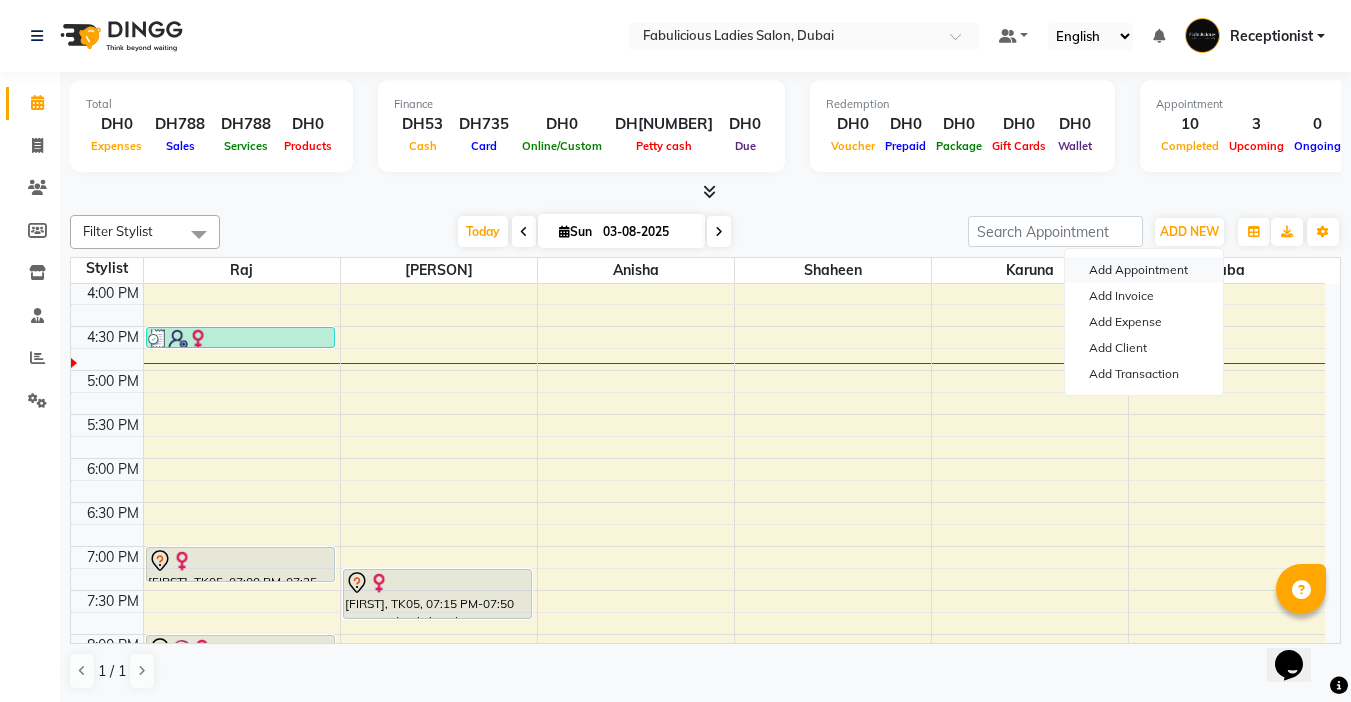 click on "Add Appointment" at bounding box center (1144, 270) 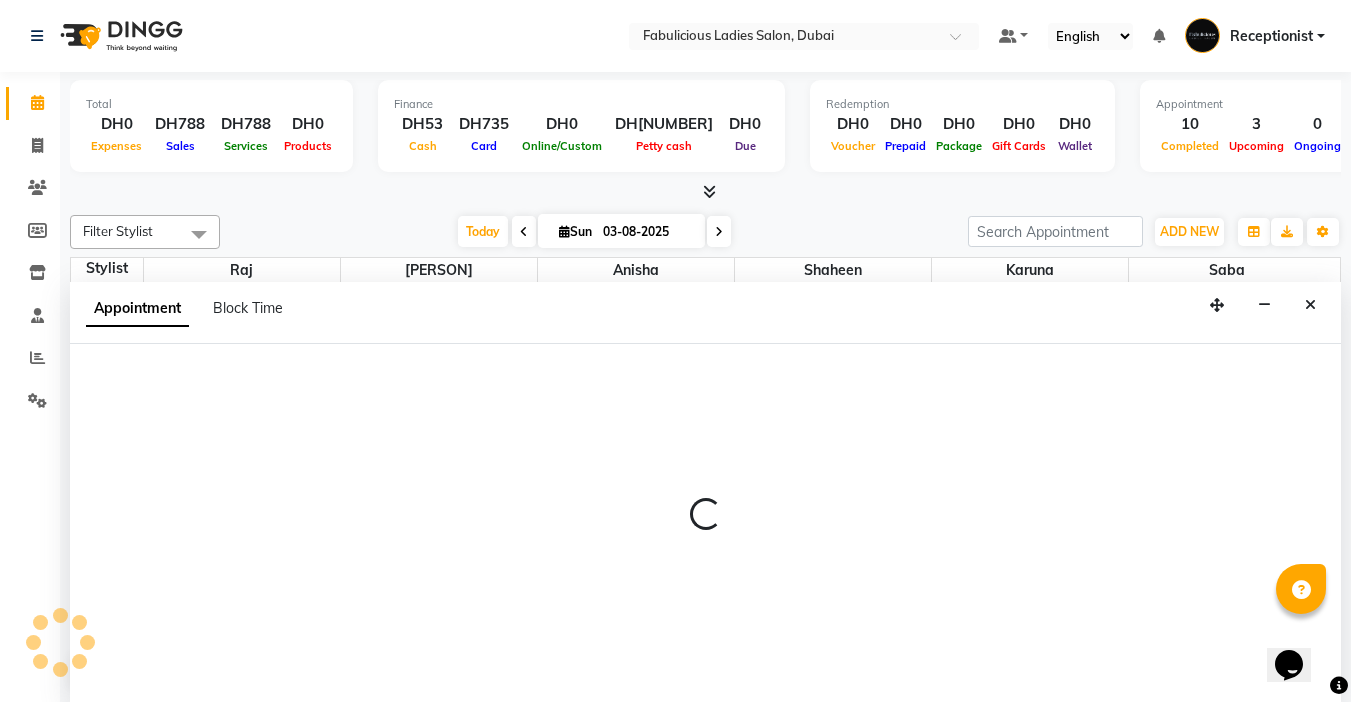 scroll, scrollTop: 1, scrollLeft: 0, axis: vertical 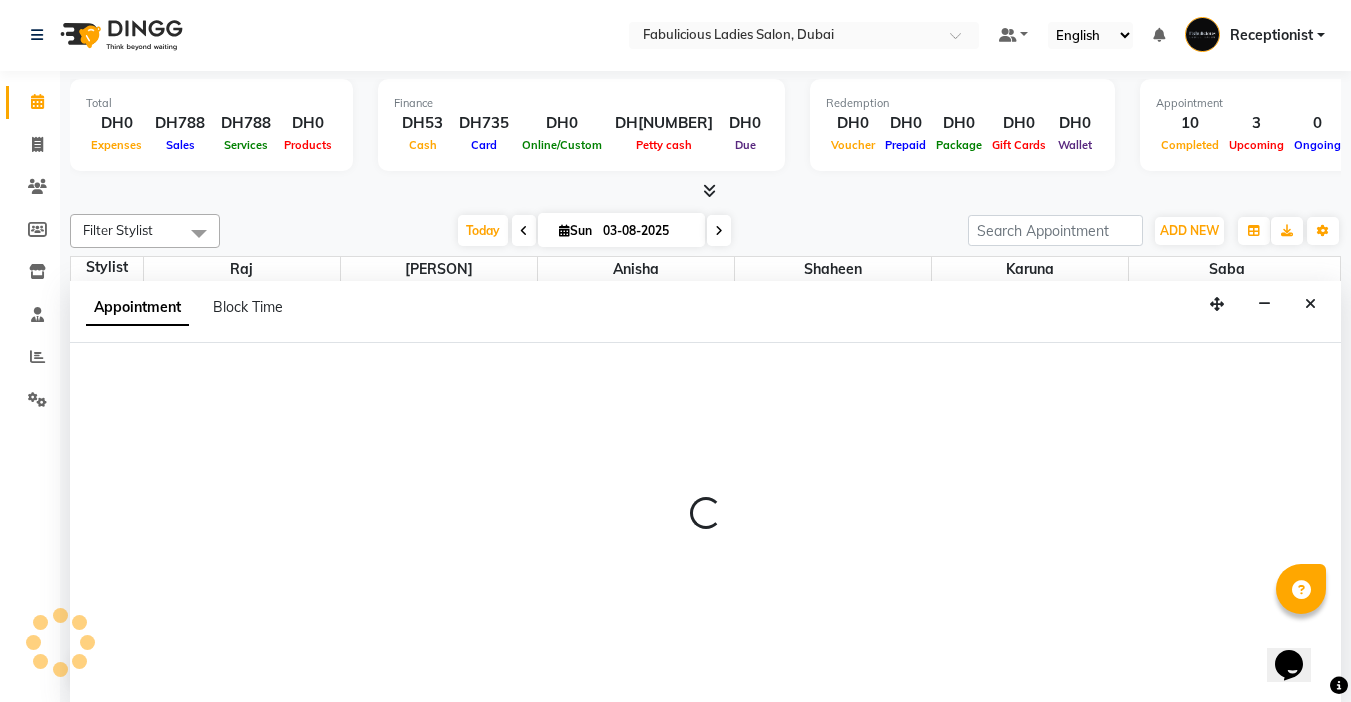 select on "tentative" 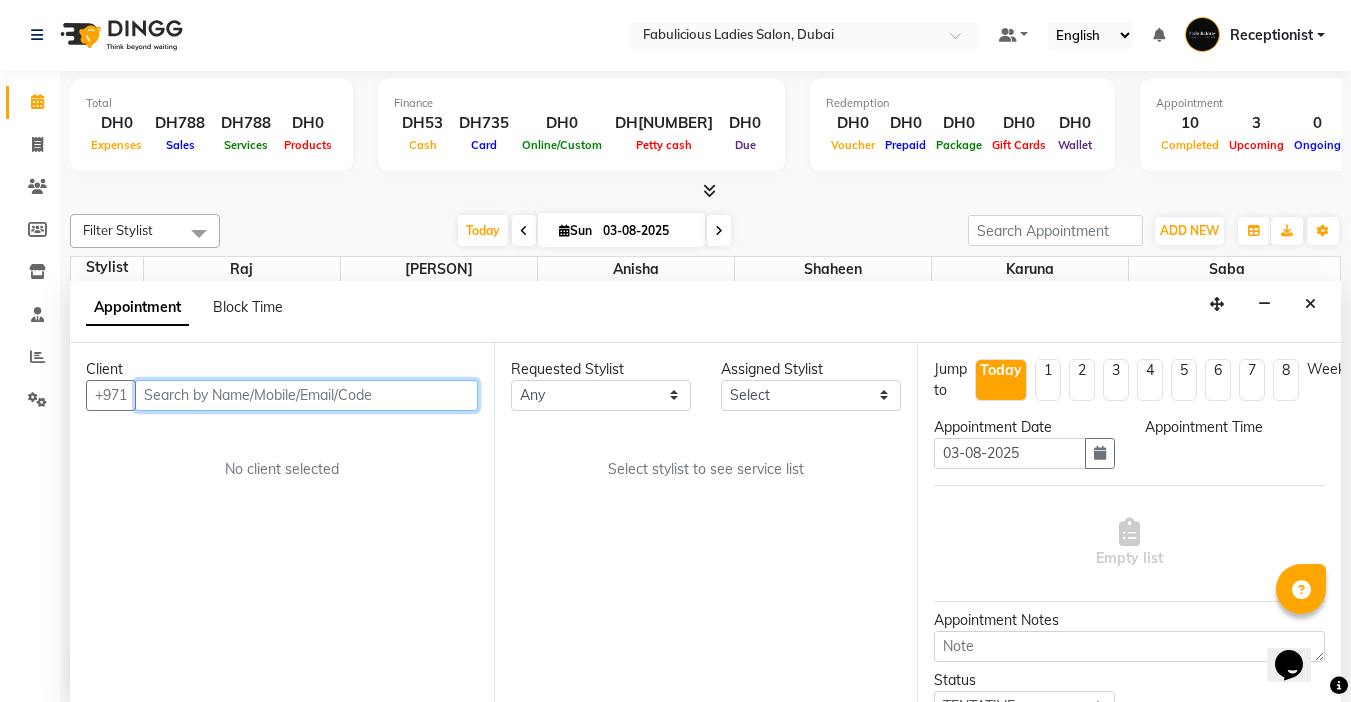 select on "600" 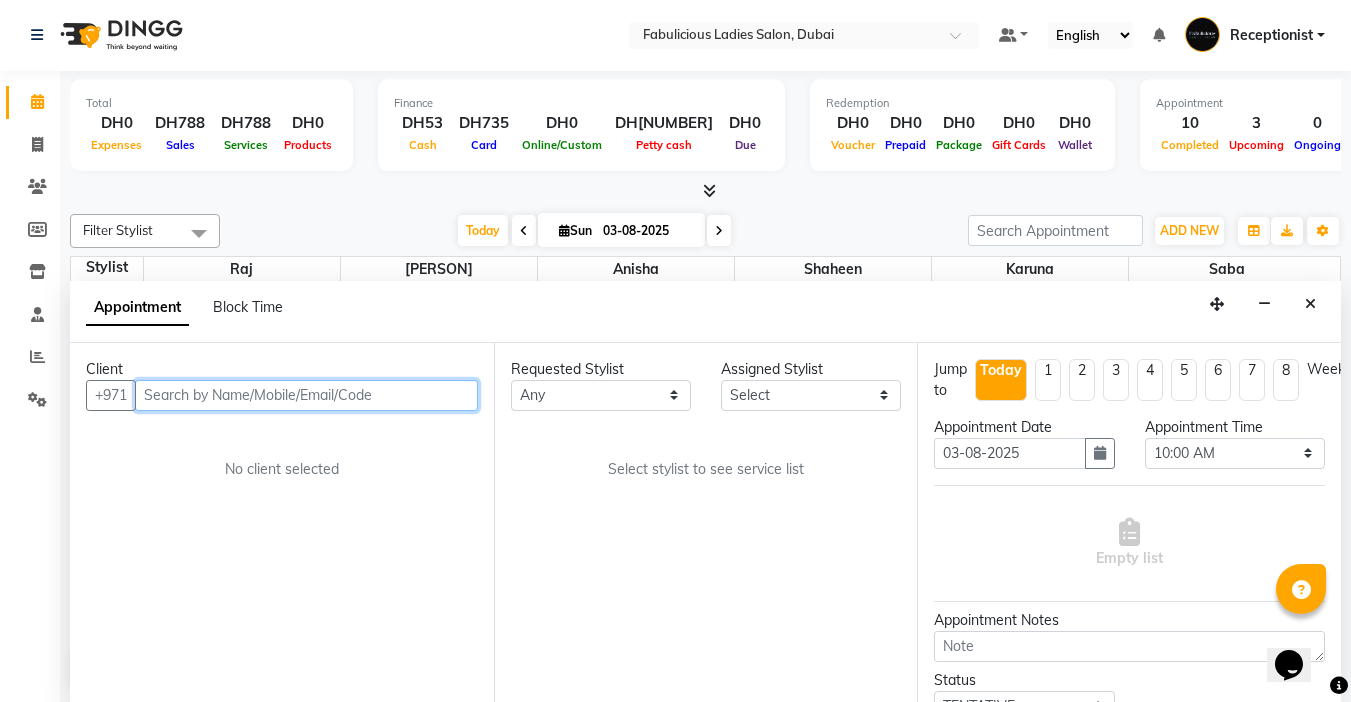click at bounding box center [306, 395] 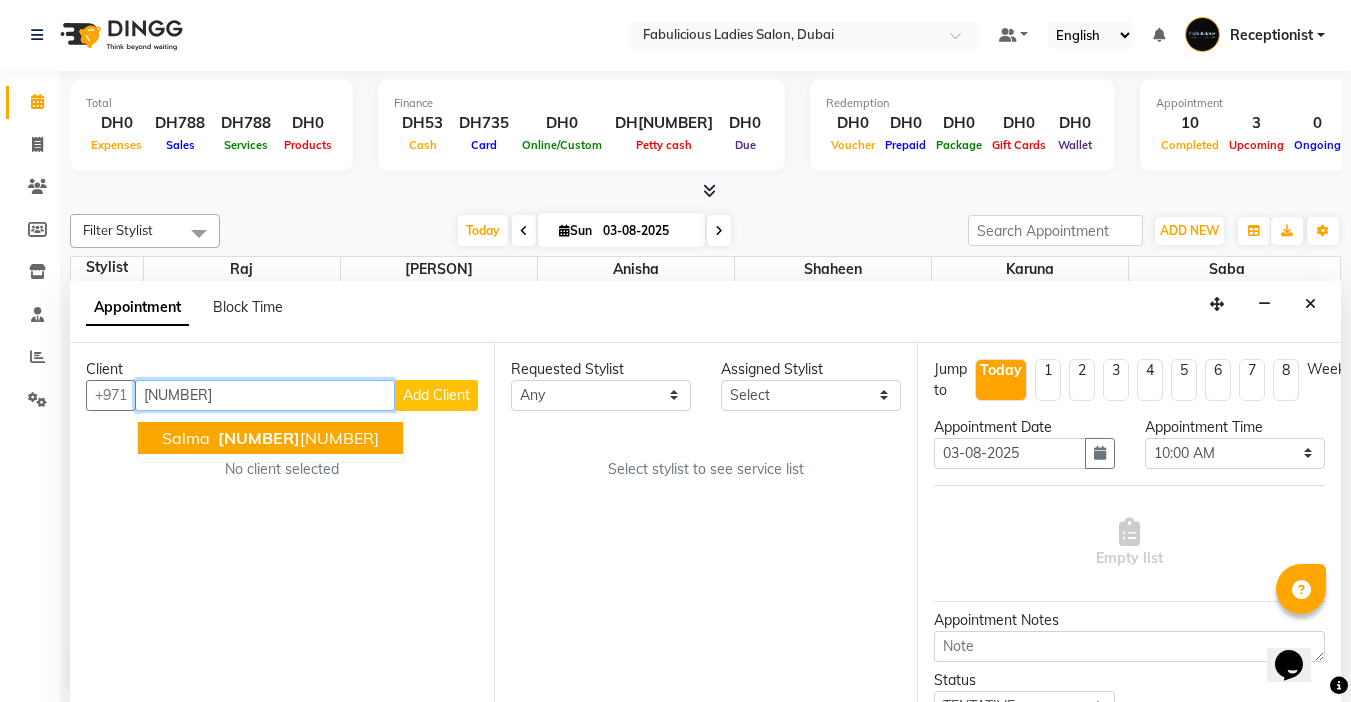 click on "Salma" at bounding box center (186, 438) 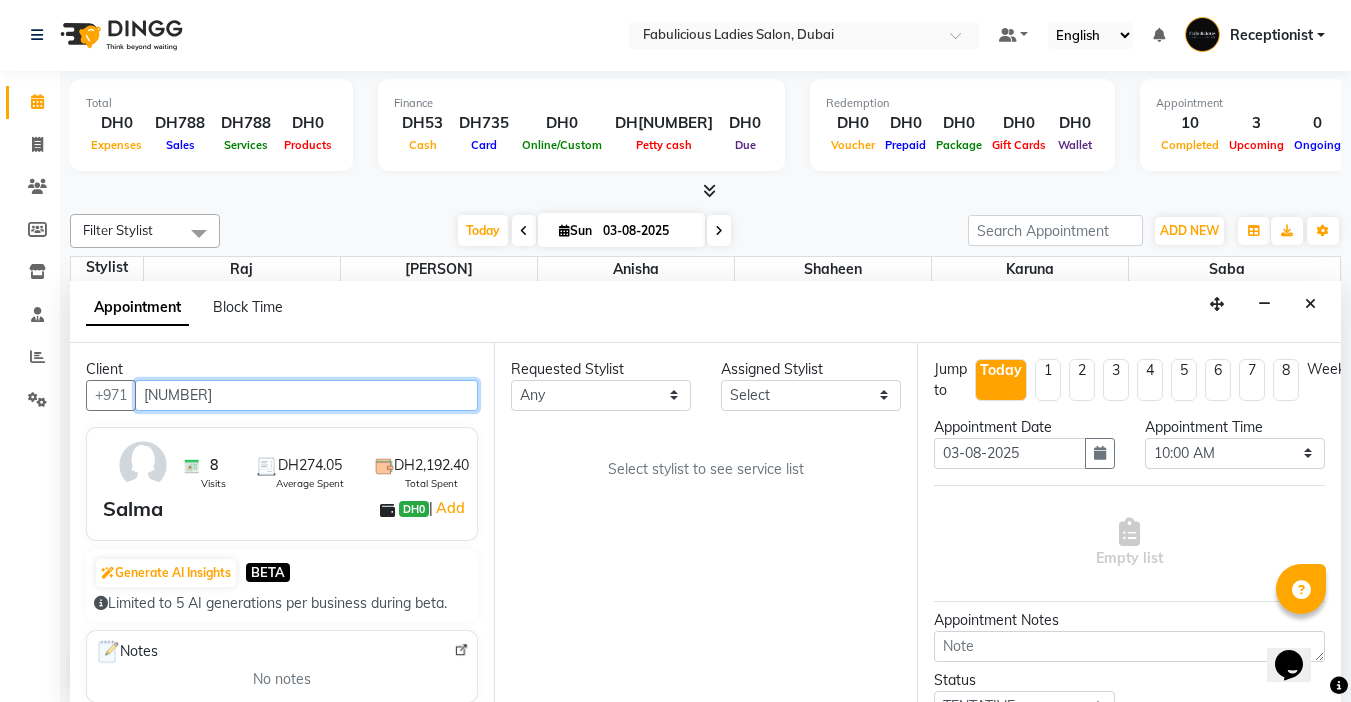 type on "[NUMBER]" 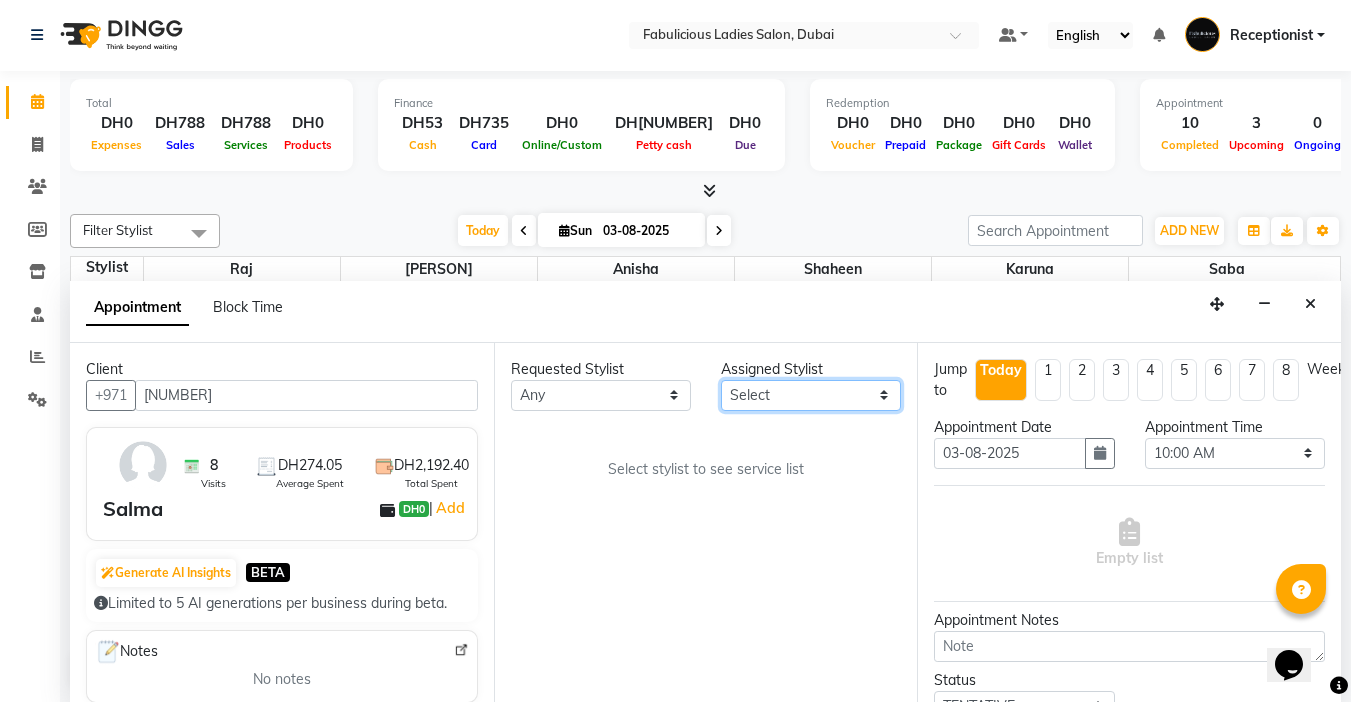 drag, startPoint x: 817, startPoint y: 397, endPoint x: 820, endPoint y: 407, distance: 10.440307 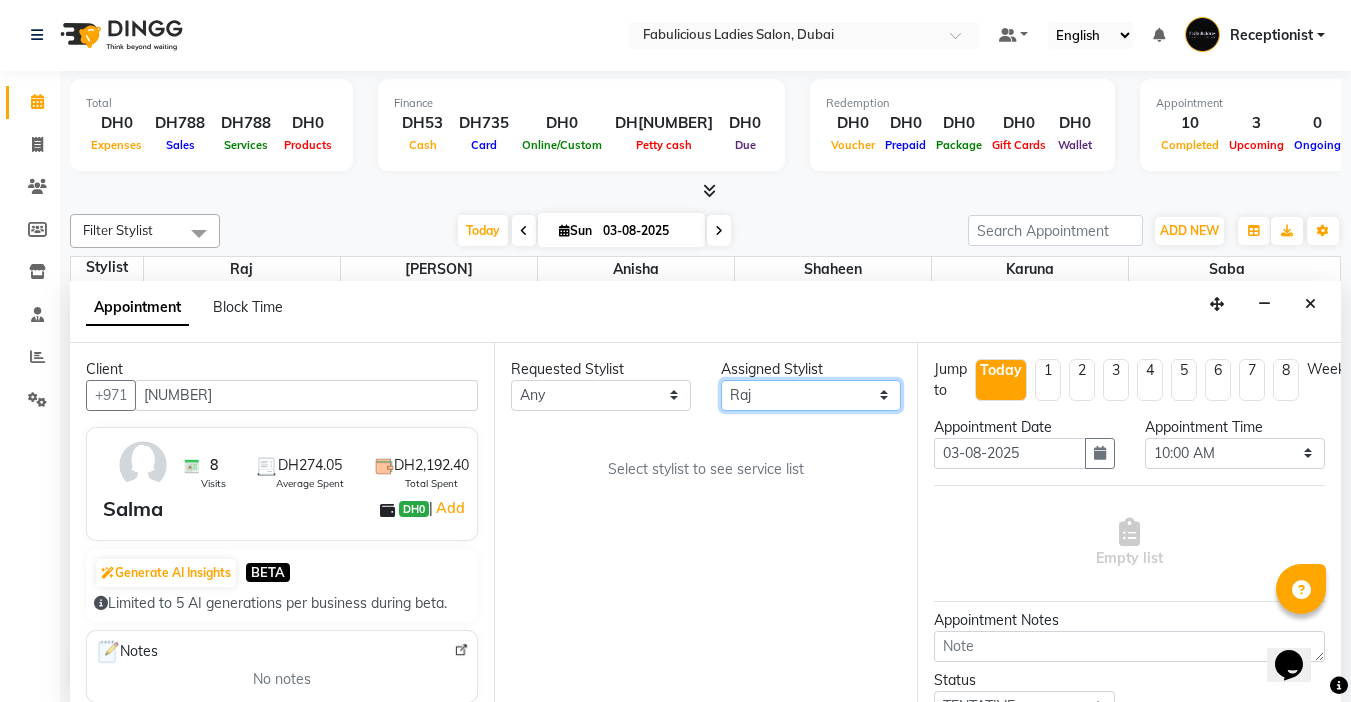 click on "Select [PERSON] [PERSON] [PERSON] [PERSON] [PERSON] [PERSON]" at bounding box center [811, 395] 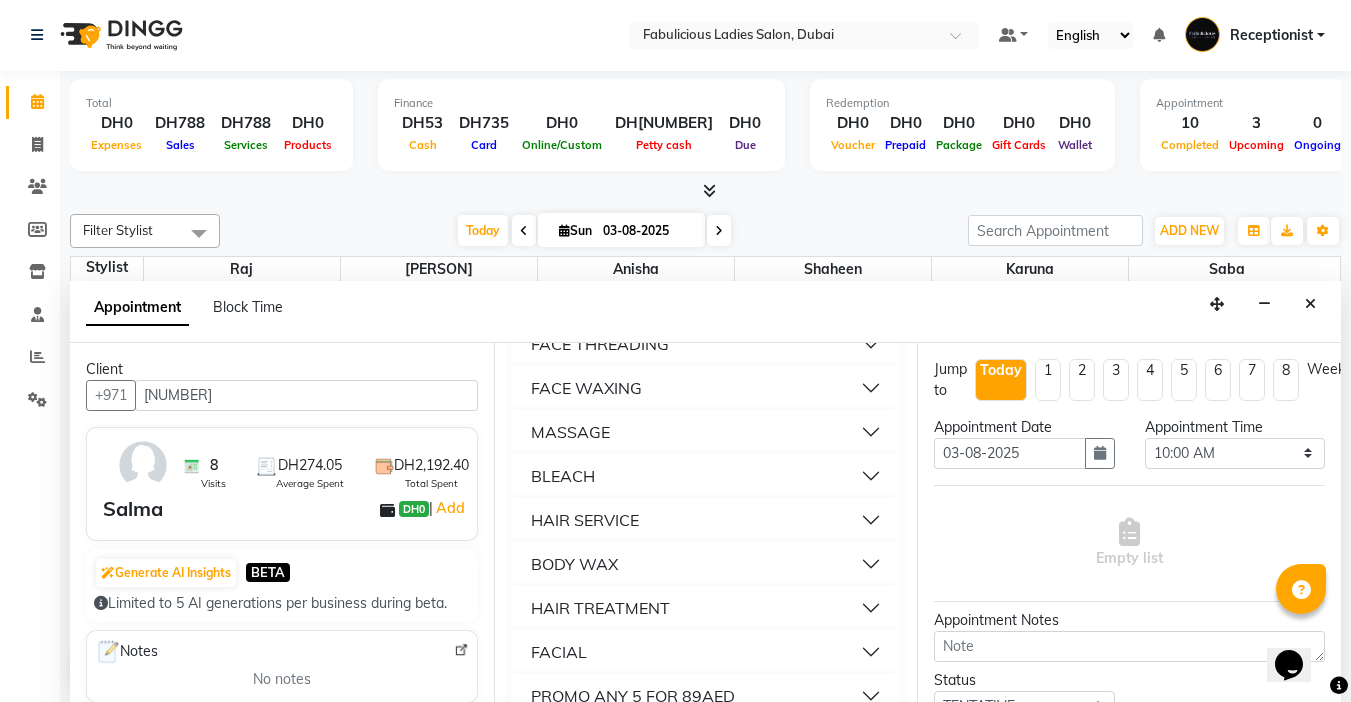 scroll, scrollTop: 1300, scrollLeft: 0, axis: vertical 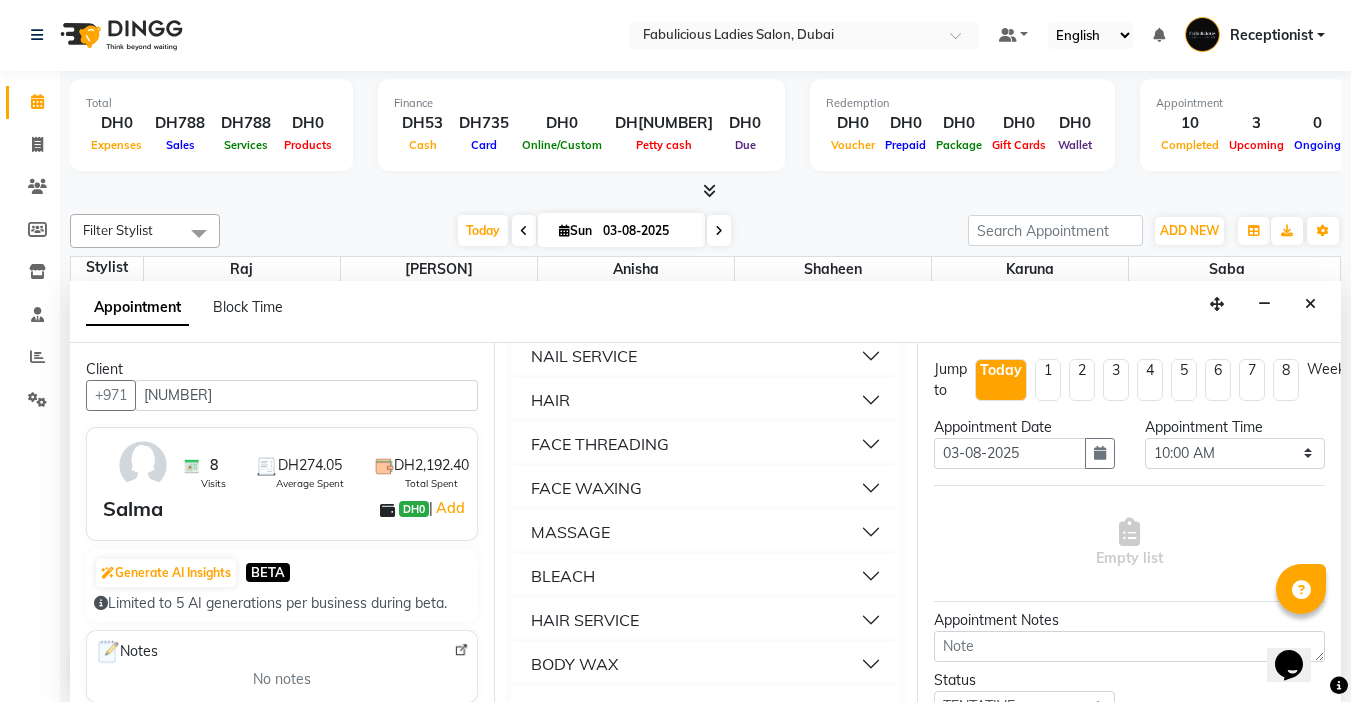 click on "FACE THREADING" at bounding box center (600, 444) 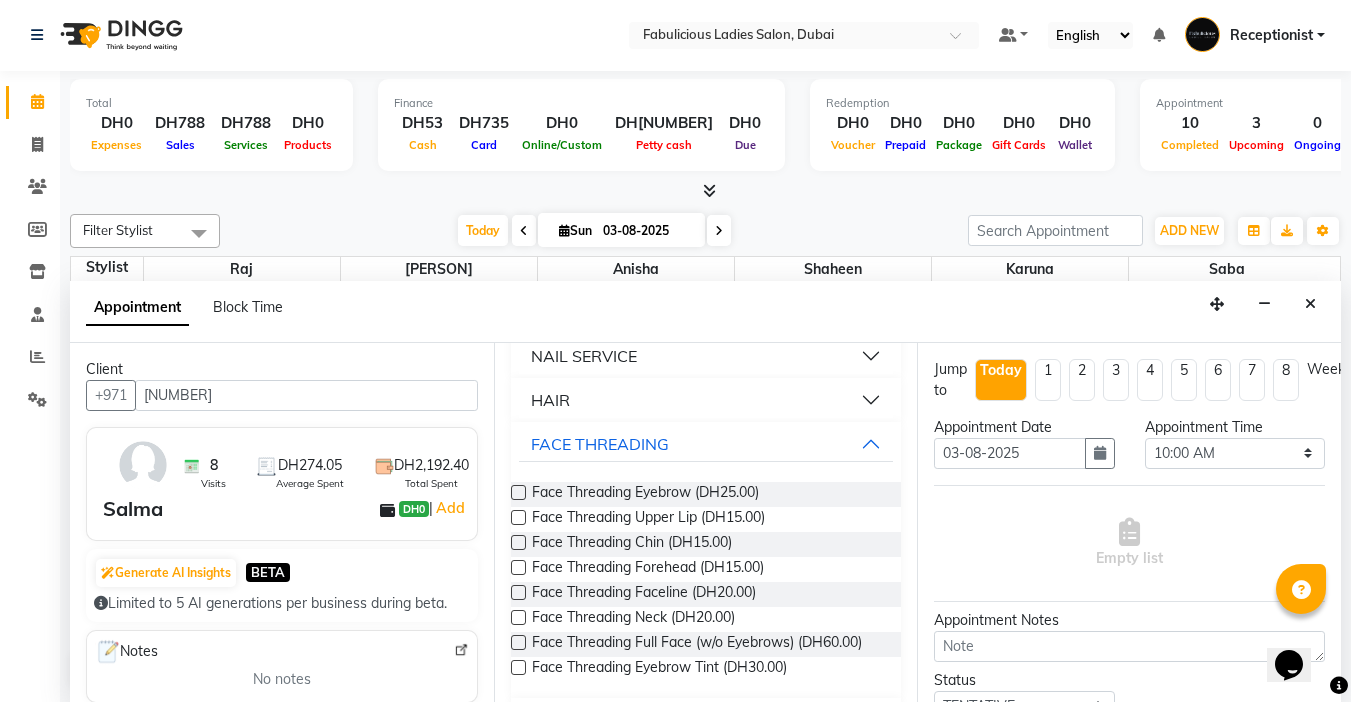click at bounding box center [518, 492] 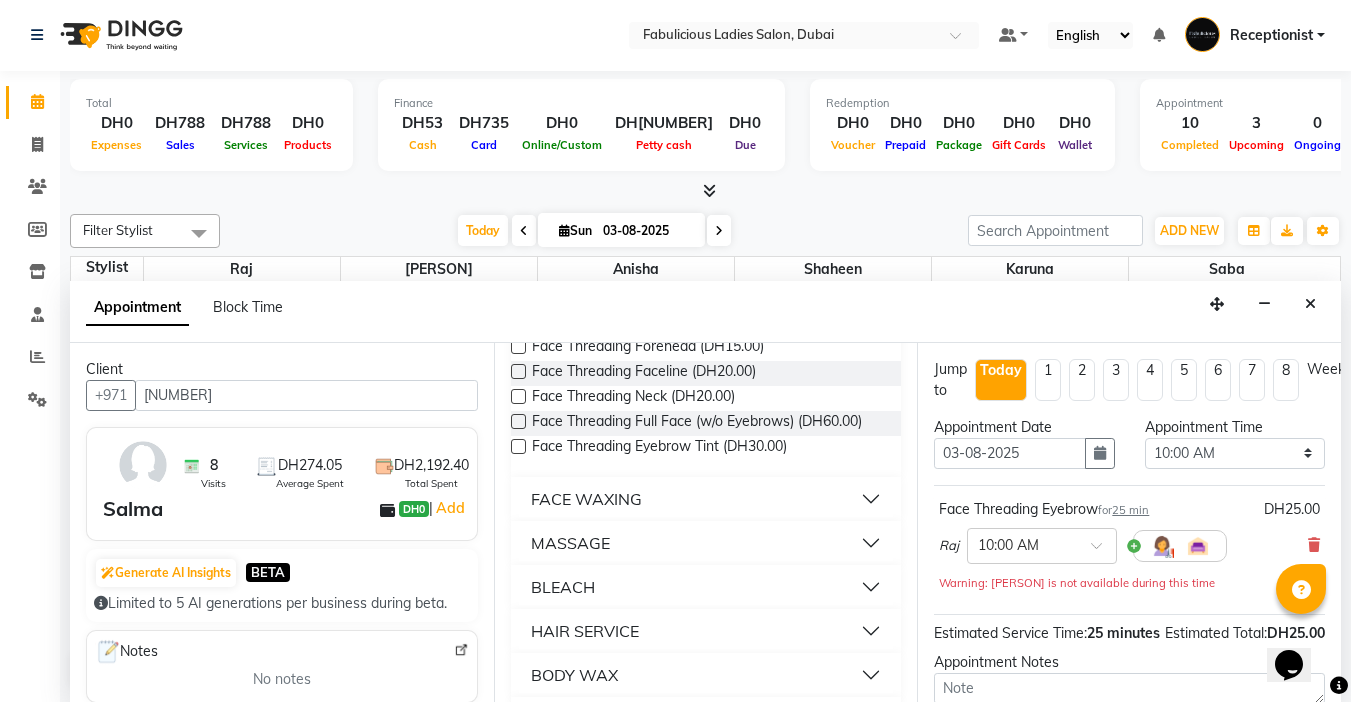 checkbox on "false" 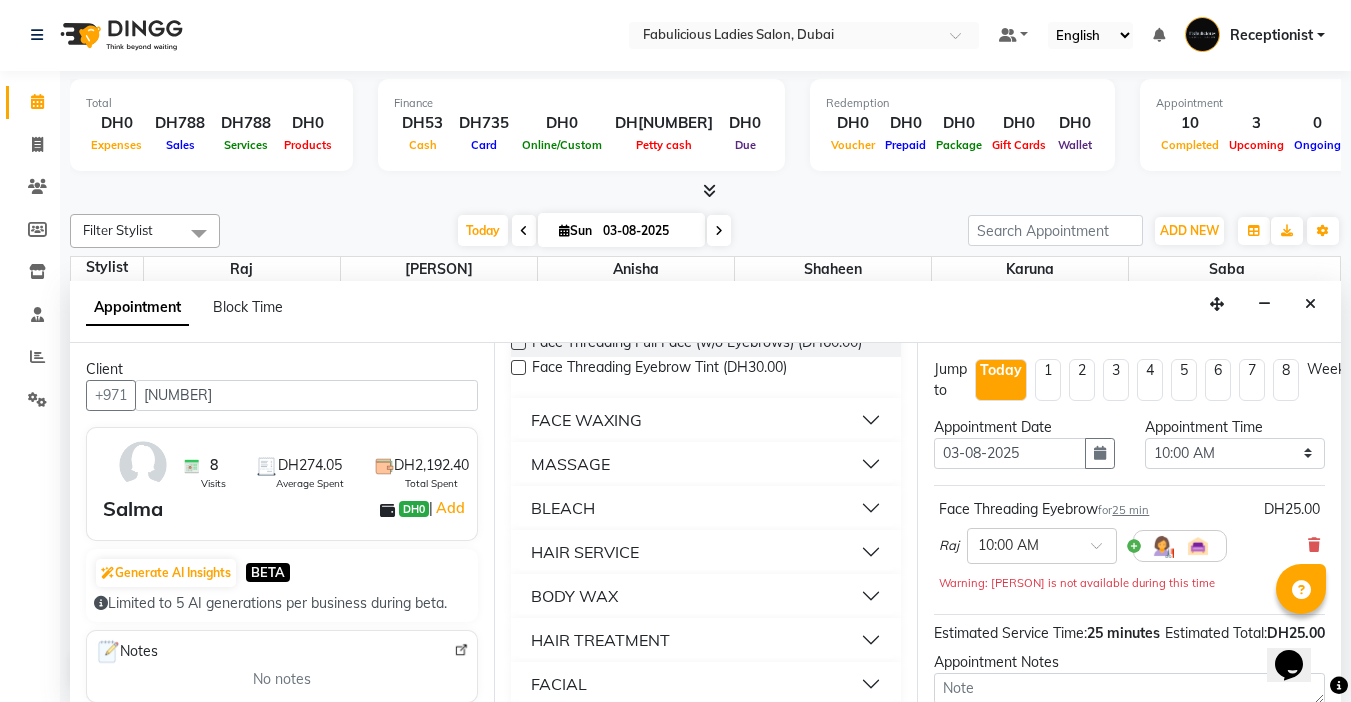 click on "FACE WAXING" at bounding box center (586, 420) 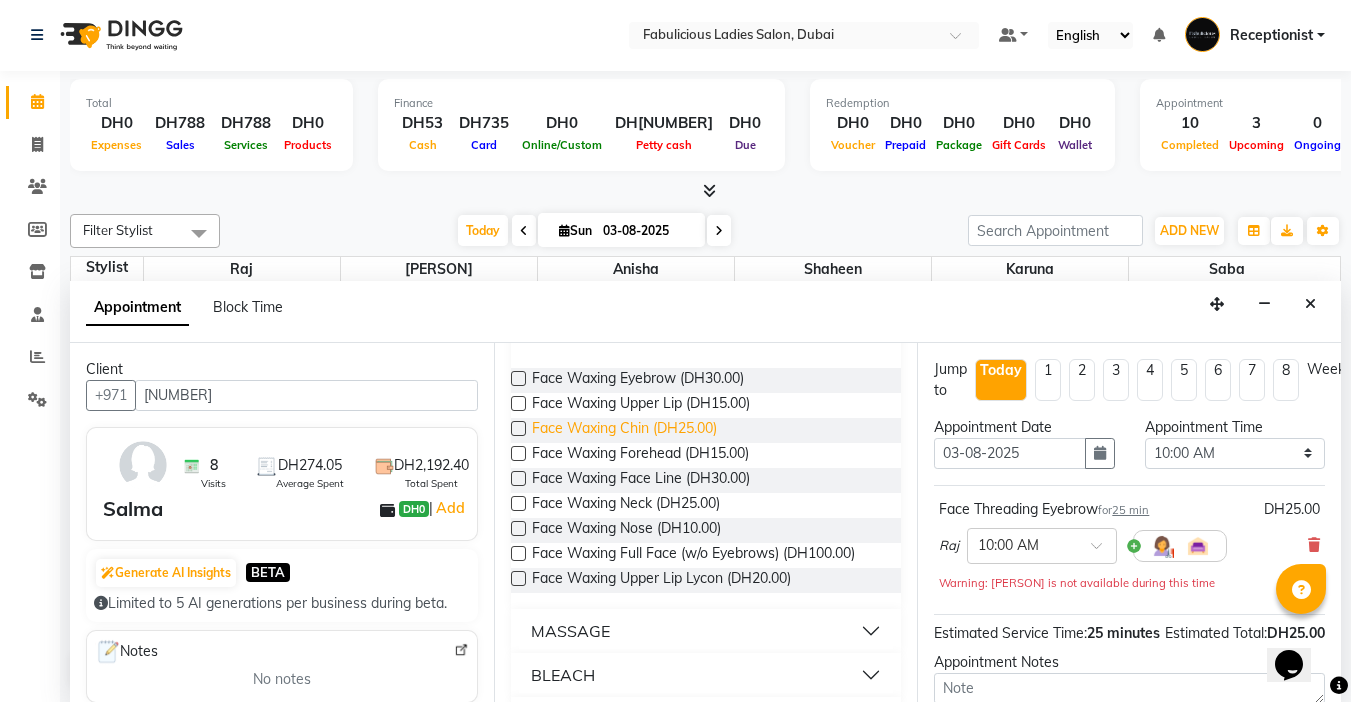 scroll, scrollTop: 1700, scrollLeft: 0, axis: vertical 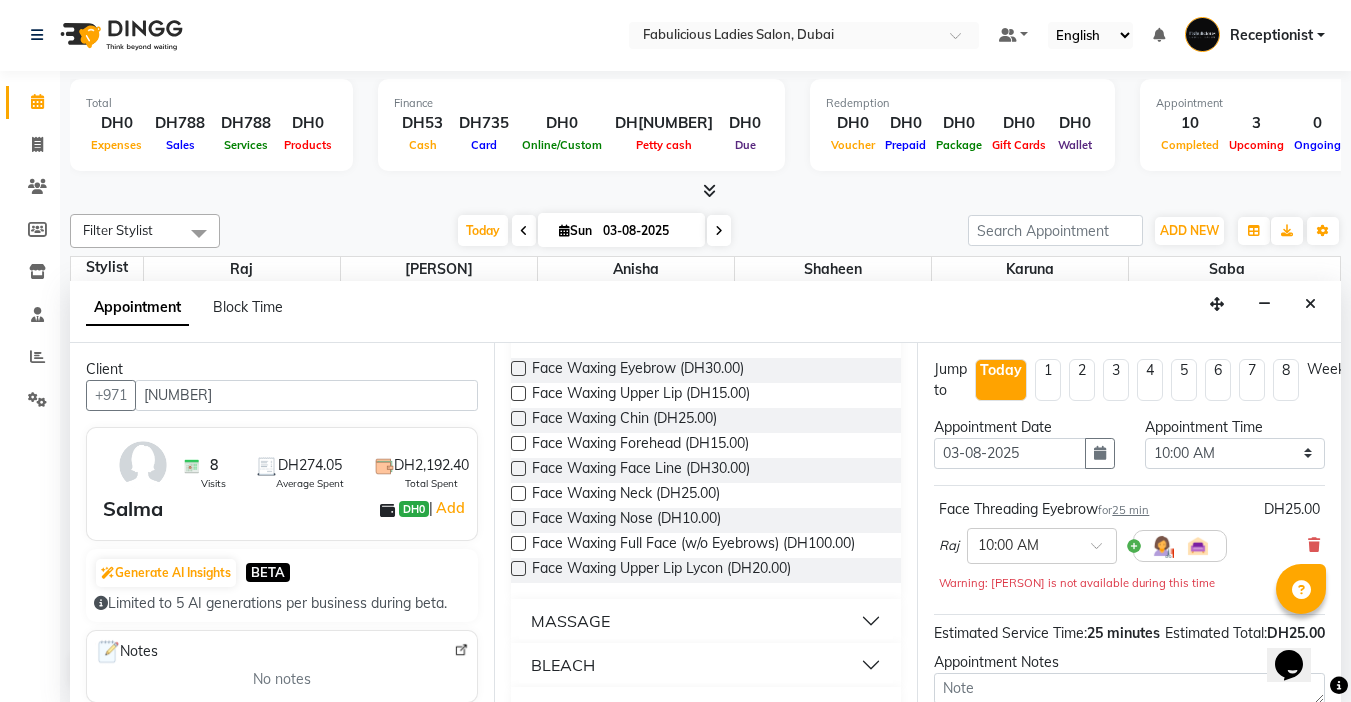 click at bounding box center [518, 468] 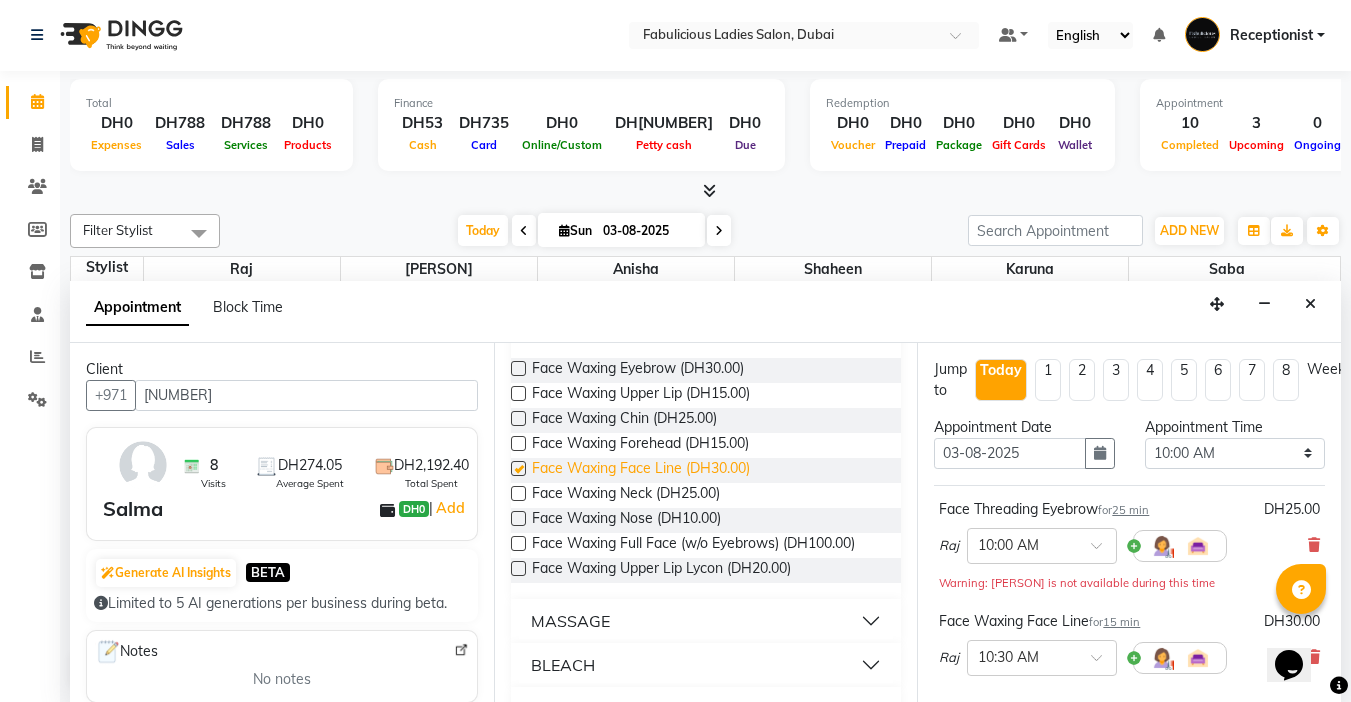checkbox on "false" 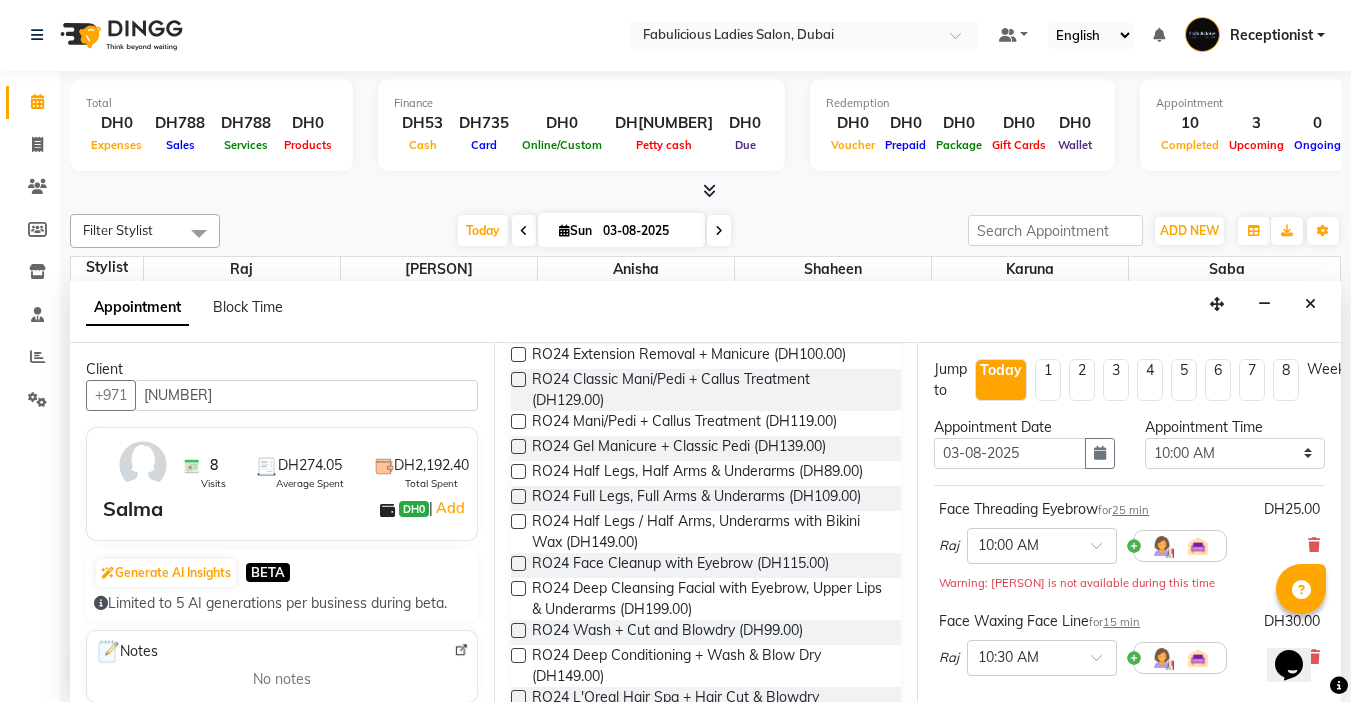 scroll, scrollTop: 400, scrollLeft: 0, axis: vertical 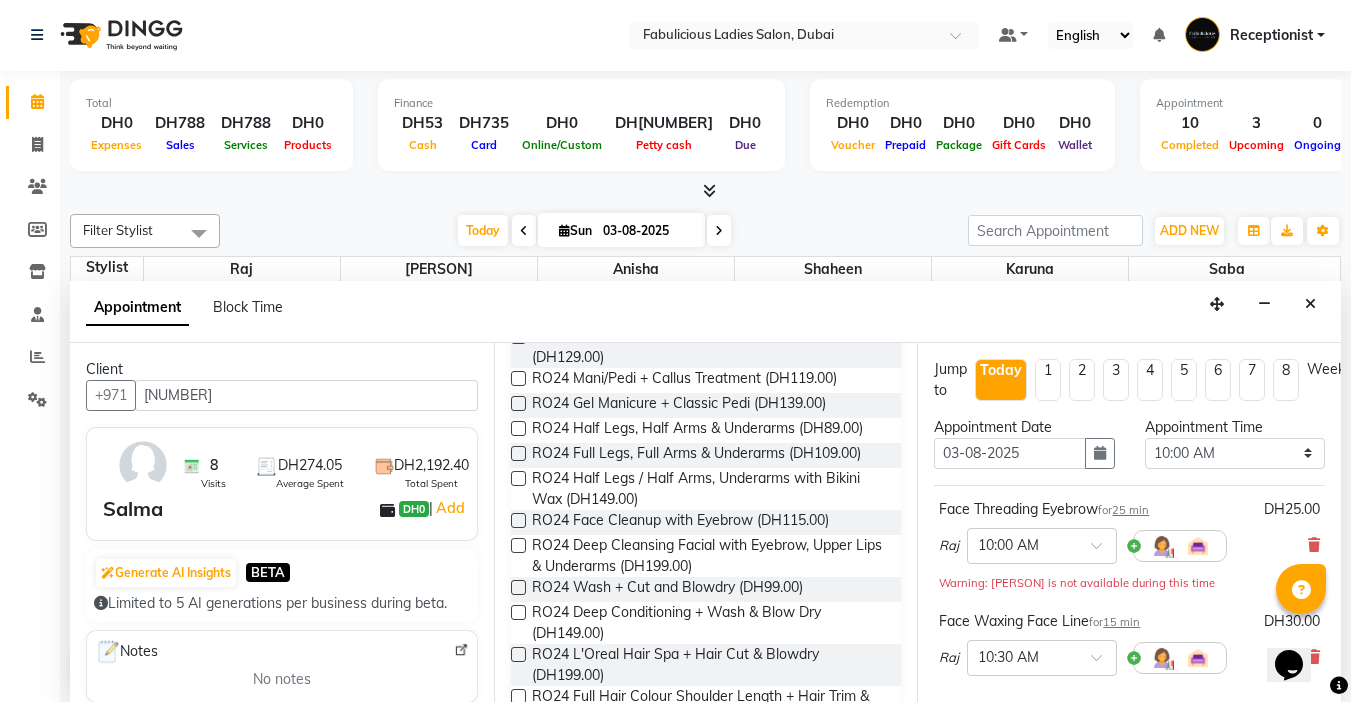 click at bounding box center (518, 428) 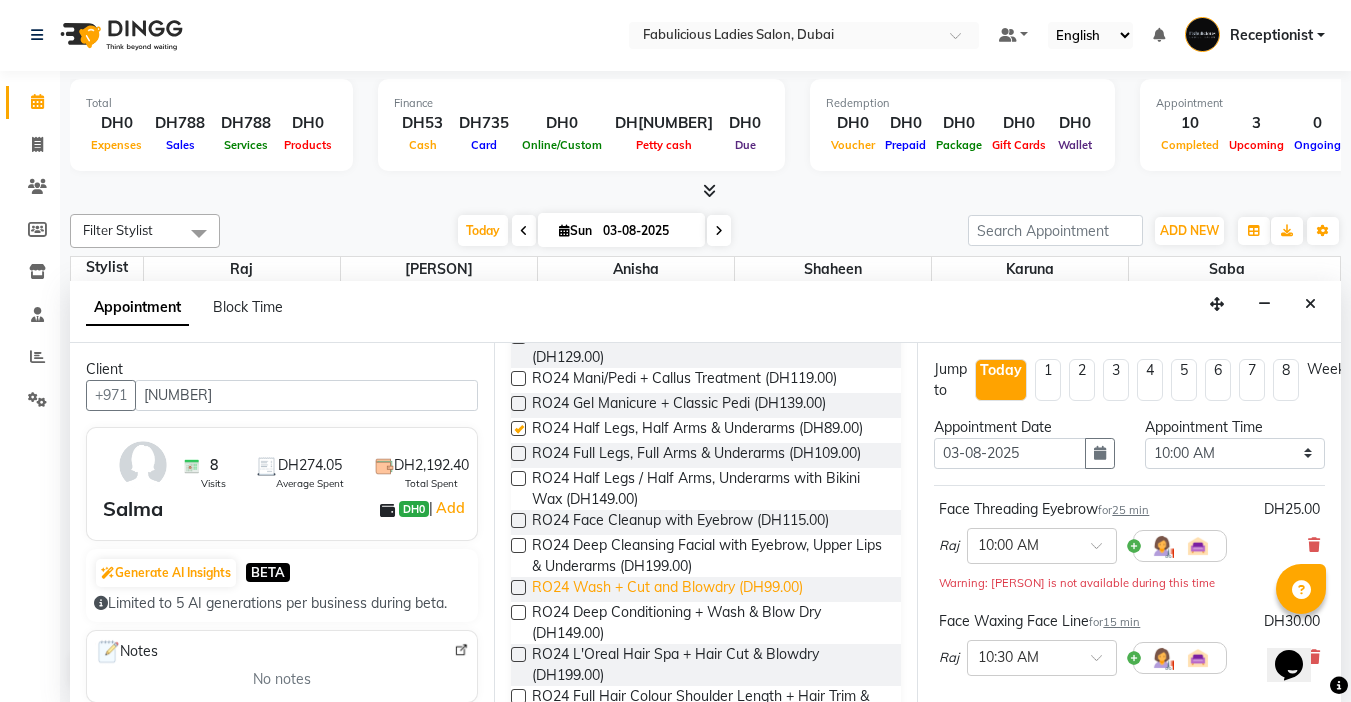 checkbox on "false" 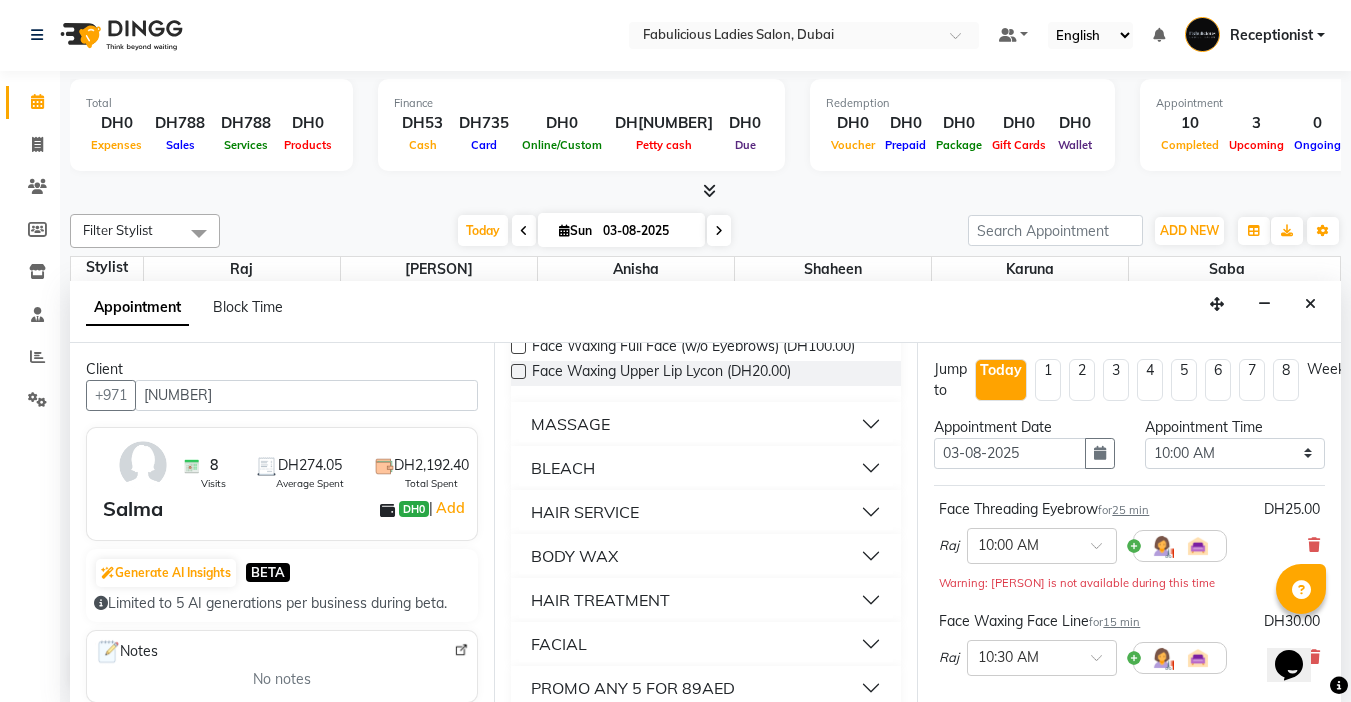 scroll, scrollTop: 2000, scrollLeft: 0, axis: vertical 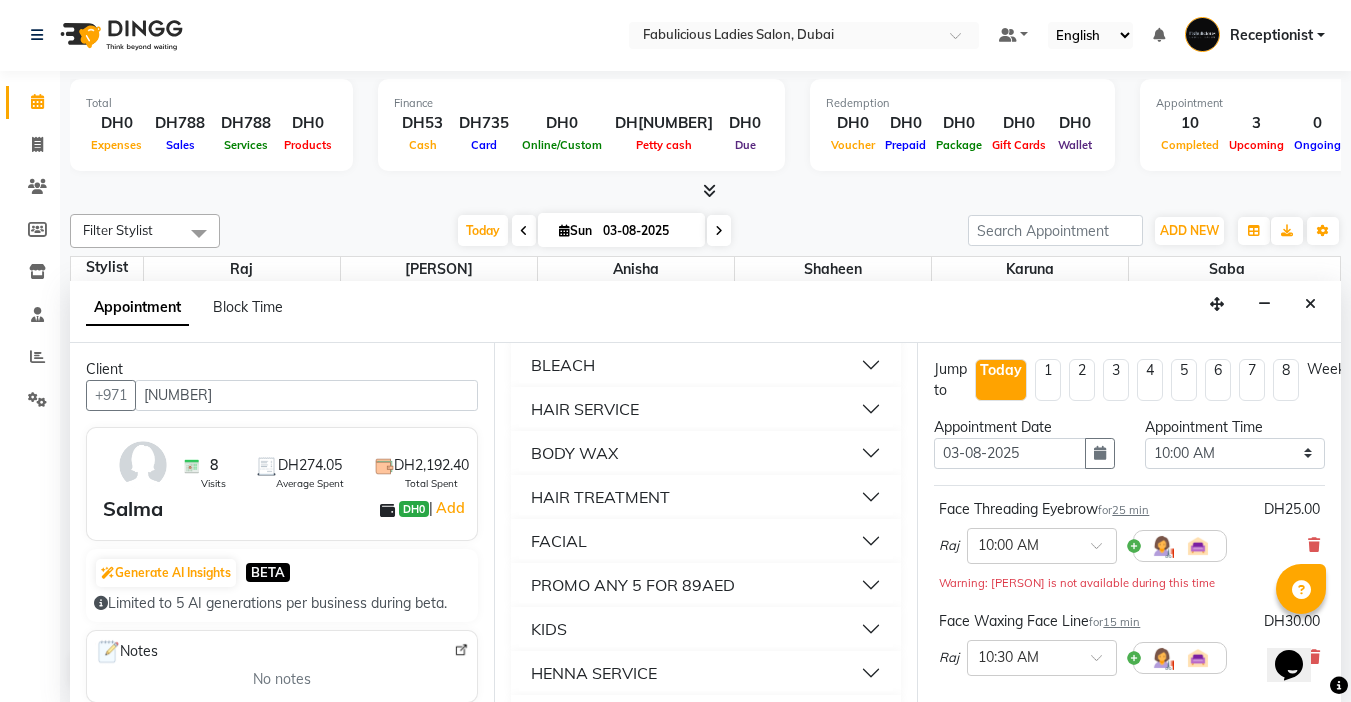 click on "MASSAGE" at bounding box center (570, 321) 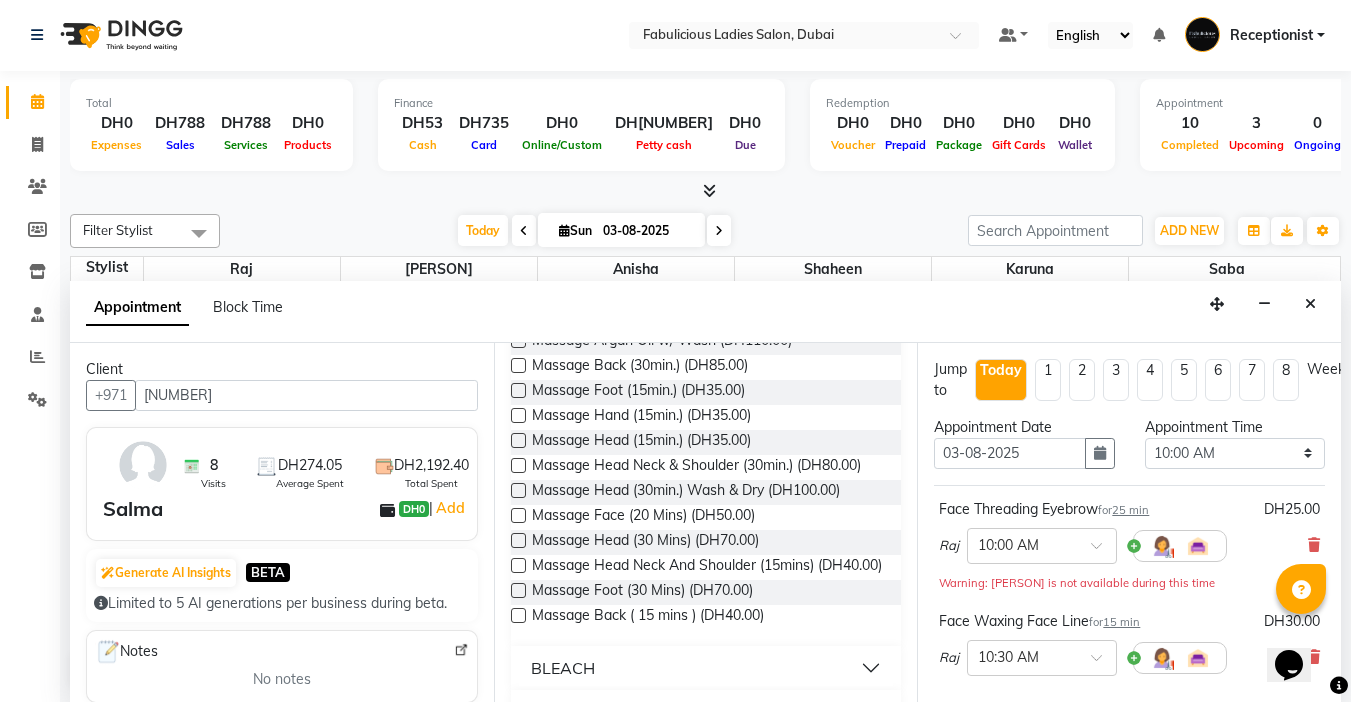 scroll, scrollTop: 2087, scrollLeft: 0, axis: vertical 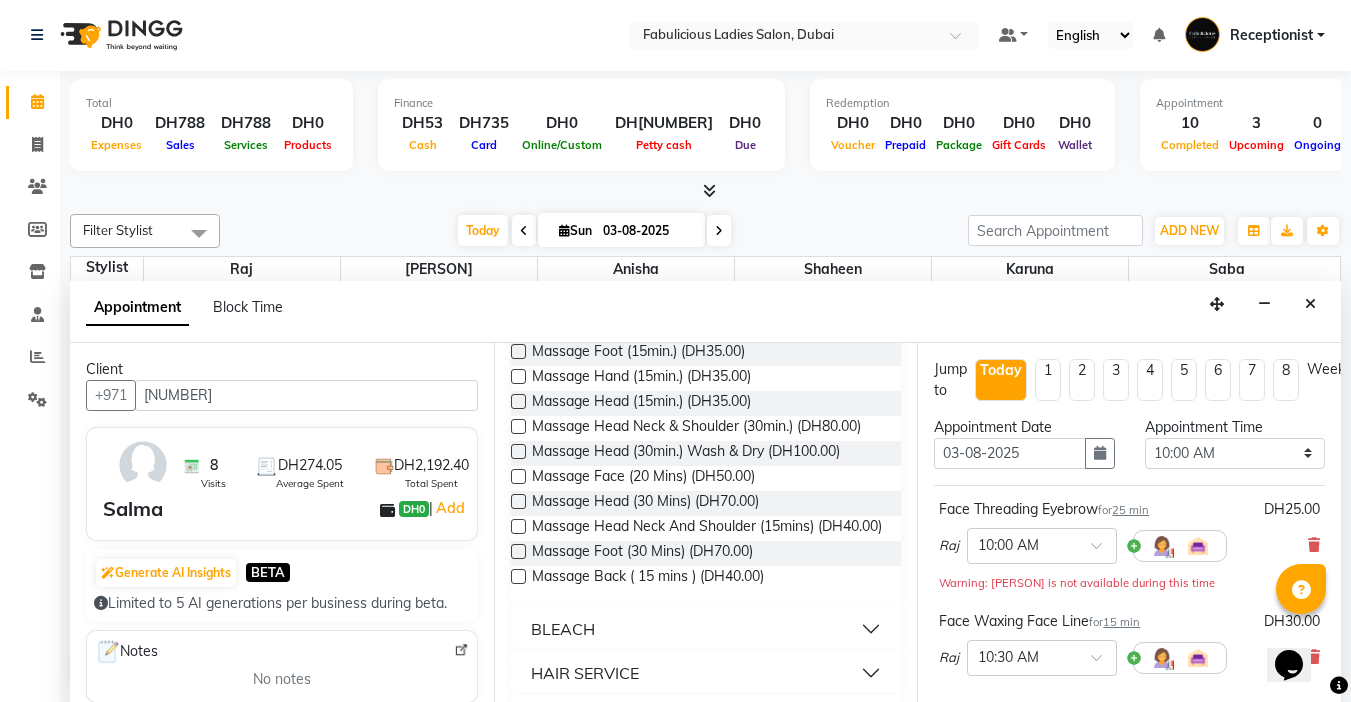 click at bounding box center (518, 326) 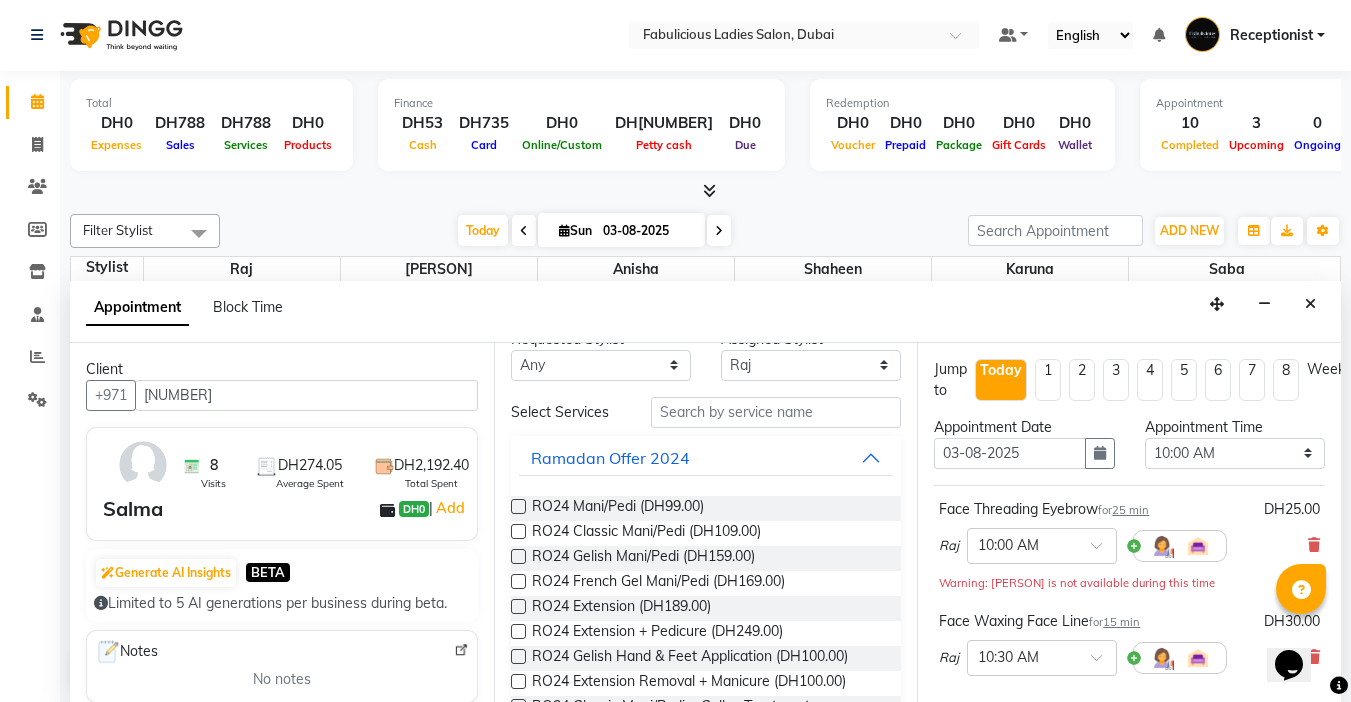 scroll, scrollTop: 0, scrollLeft: 0, axis: both 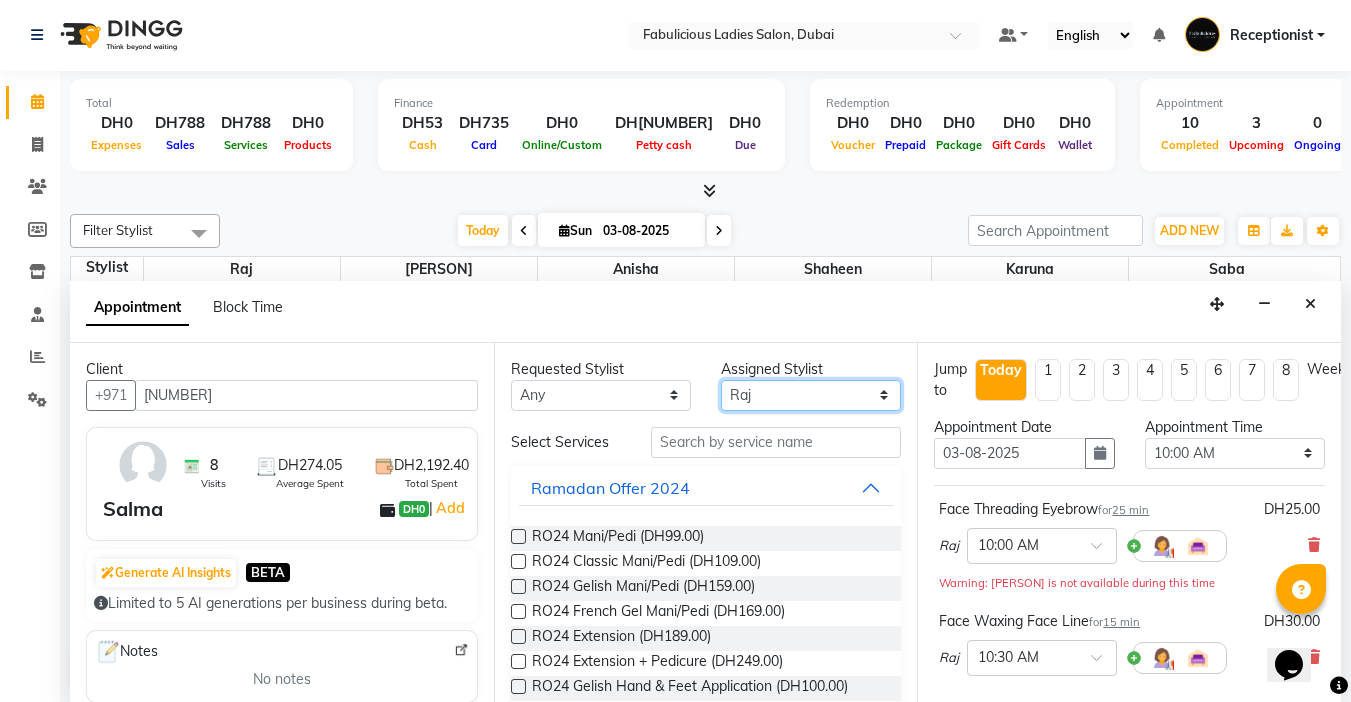 click on "Select [PERSON] [PERSON] [PERSON] [PERSON] [PERSON] [PERSON]" at bounding box center [811, 395] 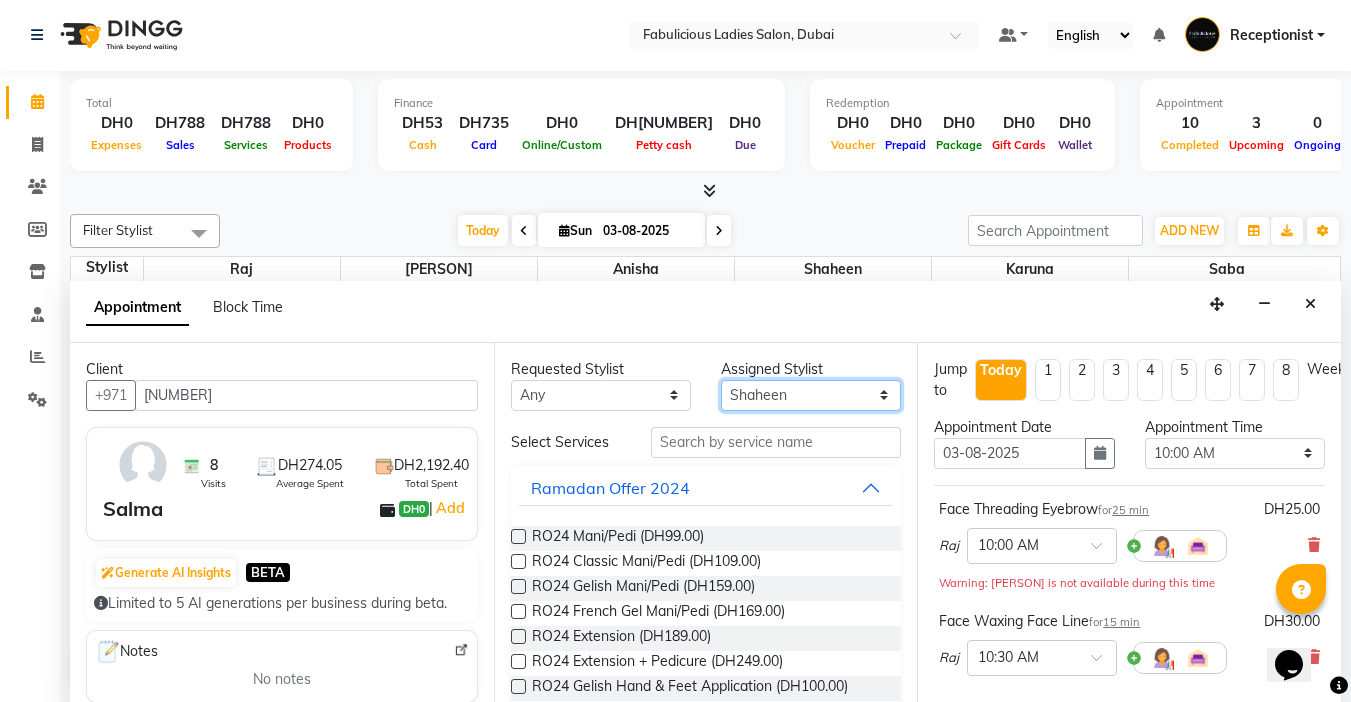 click on "Select [PERSON] [PERSON] [PERSON] [PERSON] [PERSON] [PERSON]" at bounding box center [811, 395] 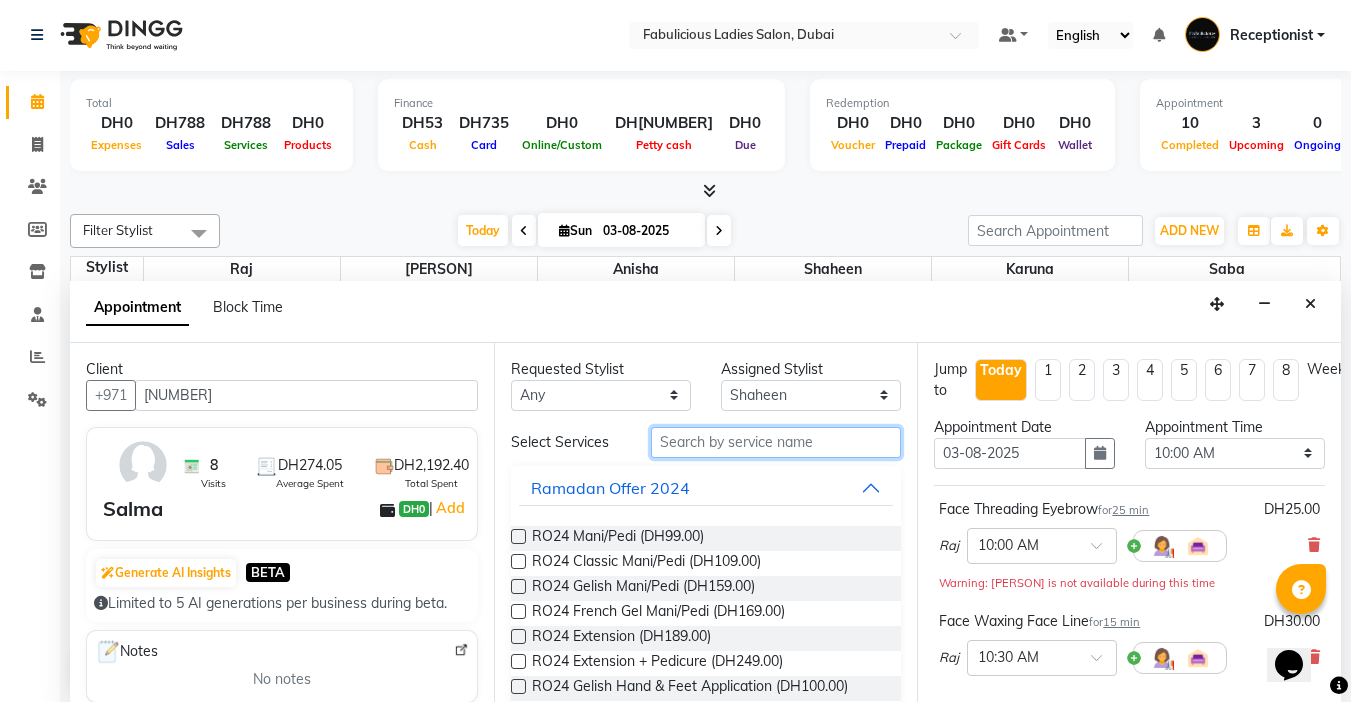 click at bounding box center (776, 442) 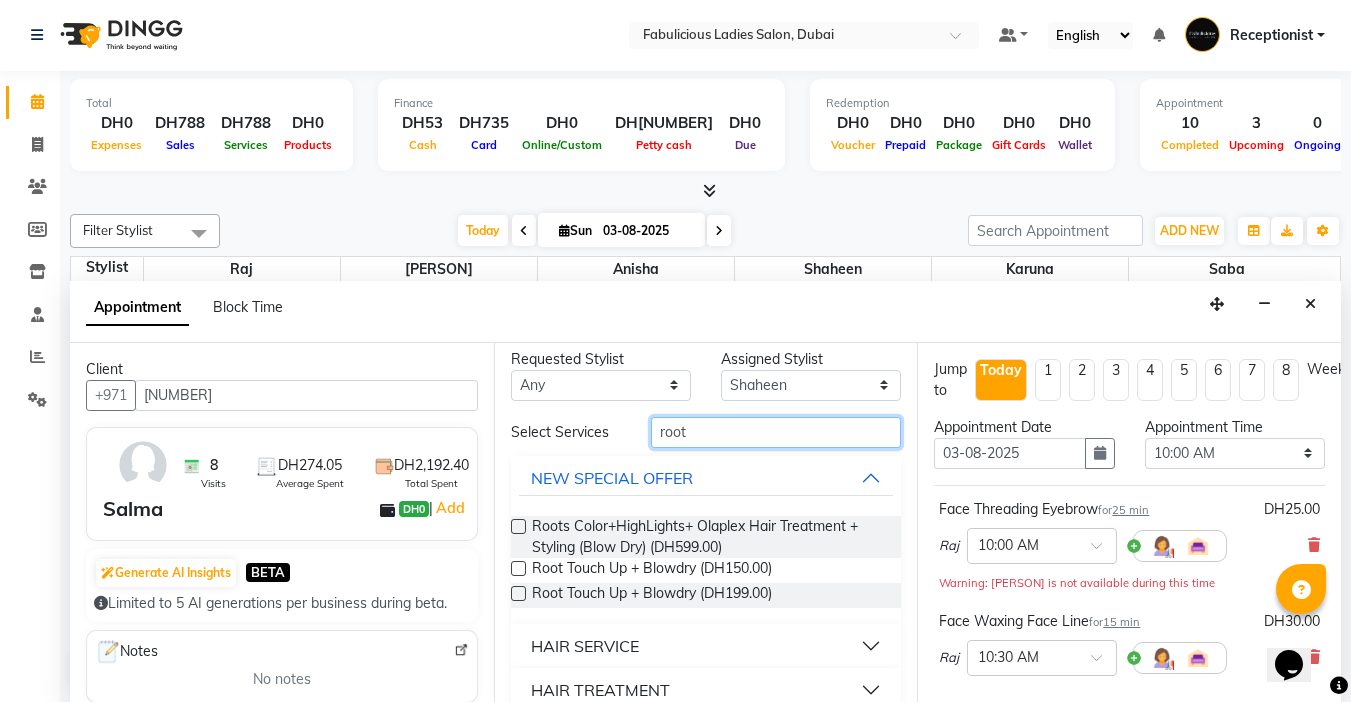 scroll, scrollTop: 29, scrollLeft: 0, axis: vertical 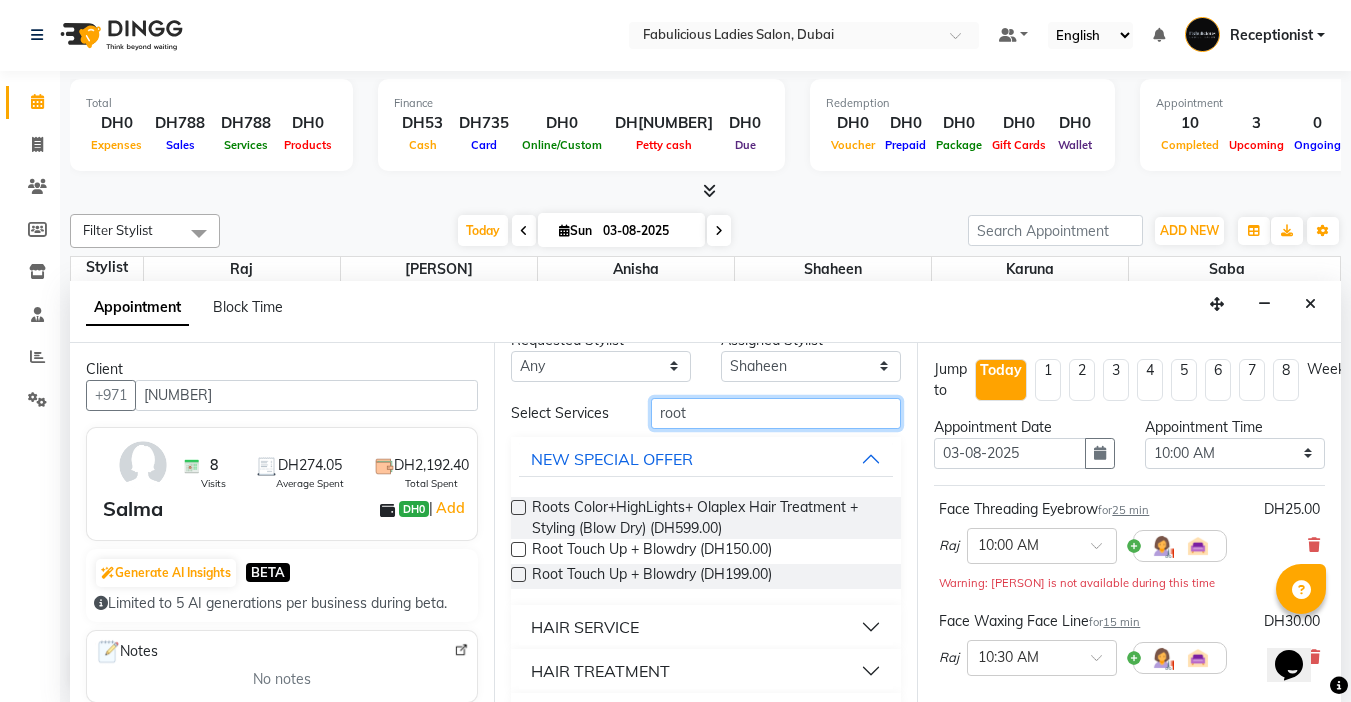type on "root" 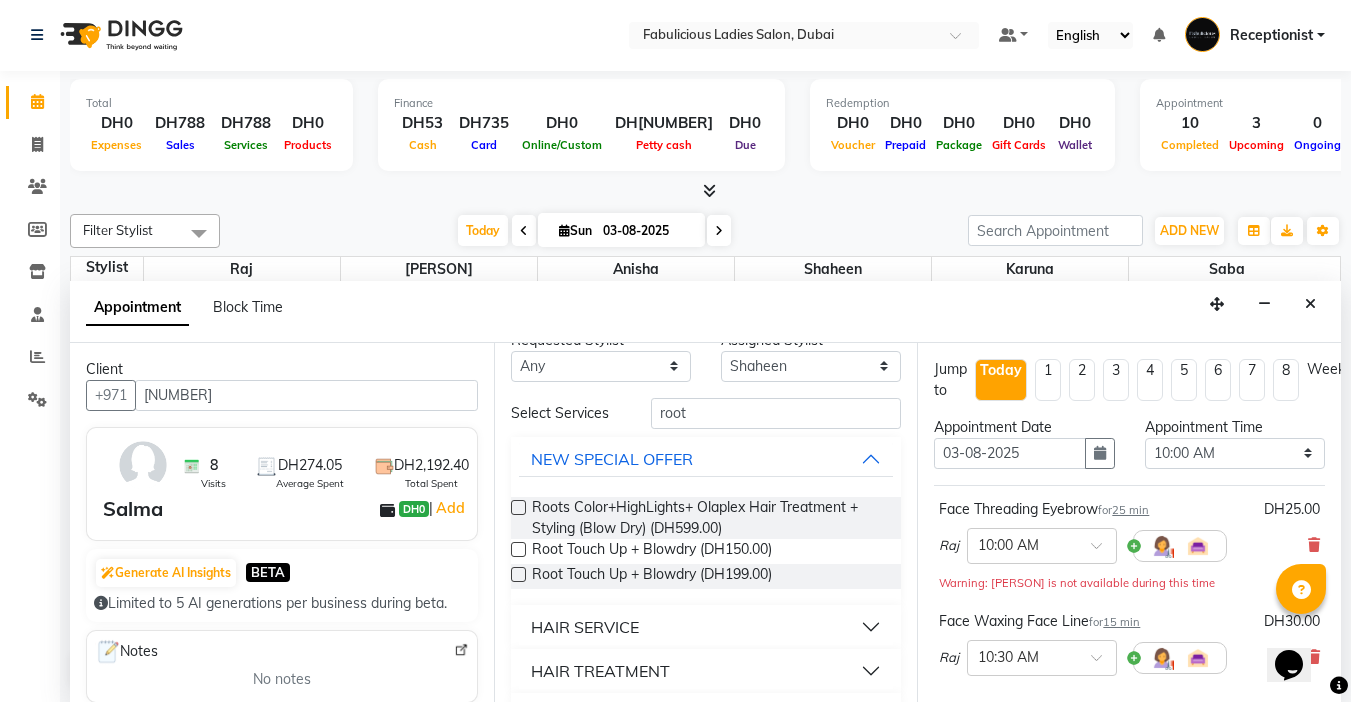 click at bounding box center [518, 549] 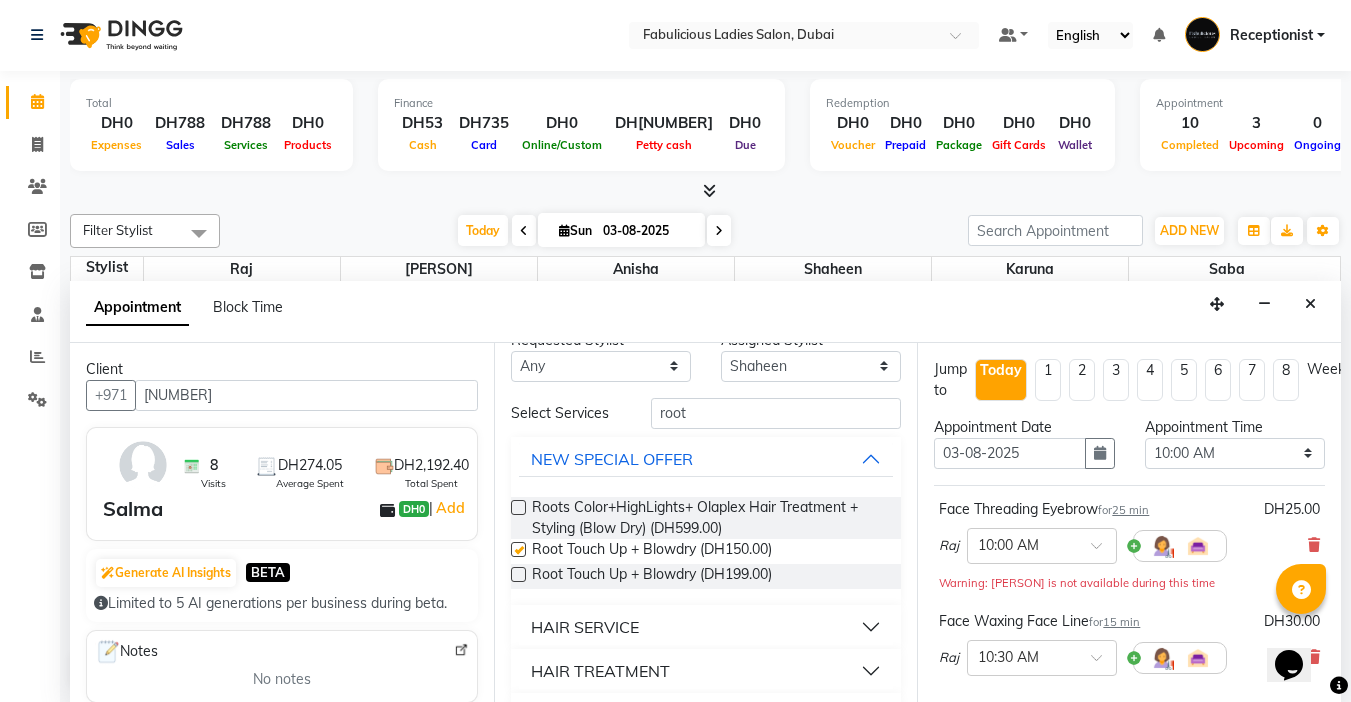 checkbox on "false" 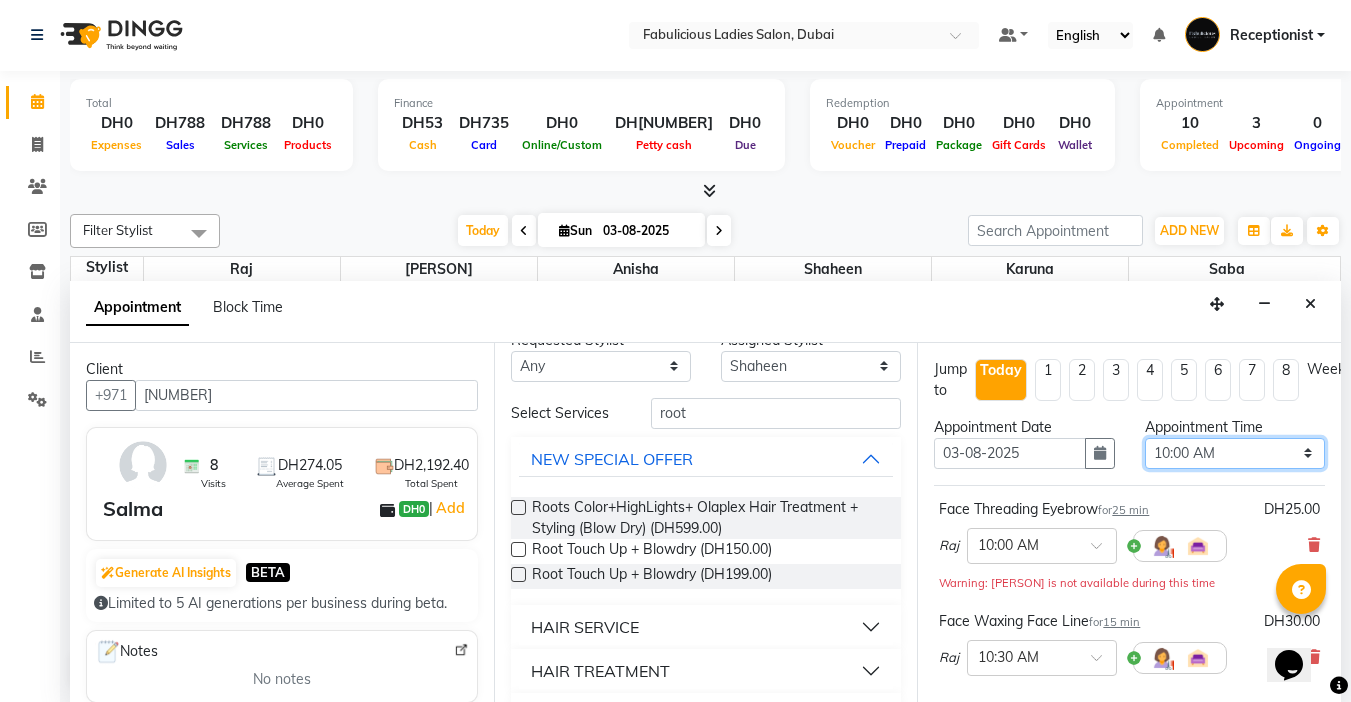 click on "Select 10:00 AM 10:15 AM 10:30 AM 10:45 AM 11:00 AM 11:15 AM 11:30 AM 11:45 AM 12:00 PM 12:15 PM 12:30 PM 12:45 PM 01:00 PM 01:15 PM 01:30 PM 01:45 PM 02:00 PM 02:15 PM 02:30 PM 02:45 PM 03:00 PM 03:15 PM 03:30 PM 03:45 PM 04:00 PM 04:15 PM 04:30 PM 04:45 PM 05:00 PM 05:15 PM 05:30 PM 05:45 PM 06:00 PM 06:15 PM 06:30 PM 06:45 PM 07:00 PM 07:15 PM 07:30 PM 07:45 PM 08:00 PM 08:15 PM 08:30 PM 08:45 PM 09:00 PM 09:15 PM 09:30 PM 09:45 PM 10:00 PM 10:15 PM 10:30 PM 10:45 PM 11:00 PM 11:15 PM 11:30 PM 11:45 PM" at bounding box center [1235, 453] 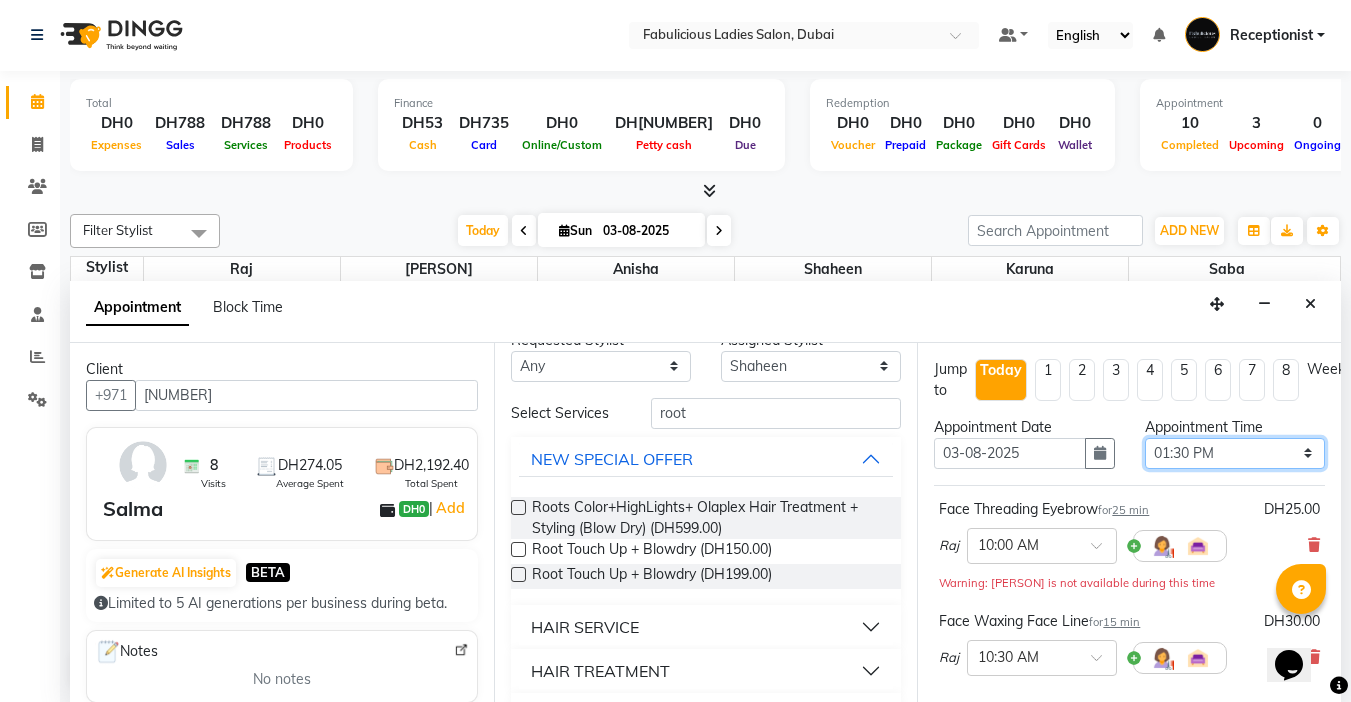 click on "Select 10:00 AM 10:15 AM 10:30 AM 10:45 AM 11:00 AM 11:15 AM 11:30 AM 11:45 AM 12:00 PM 12:15 PM 12:30 PM 12:45 PM 01:00 PM 01:15 PM 01:30 PM 01:45 PM 02:00 PM 02:15 PM 02:30 PM 02:45 PM 03:00 PM 03:15 PM 03:30 PM 03:45 PM 04:00 PM 04:15 PM 04:30 PM 04:45 PM 05:00 PM 05:15 PM 05:30 PM 05:45 PM 06:00 PM 06:15 PM 06:30 PM 06:45 PM 07:00 PM 07:15 PM 07:30 PM 07:45 PM 08:00 PM 08:15 PM 08:30 PM 08:45 PM 09:00 PM 09:15 PM 09:30 PM 09:45 PM 10:00 PM 10:15 PM 10:30 PM 10:45 PM 11:00 PM 11:15 PM 11:30 PM 11:45 PM" at bounding box center [1235, 453] 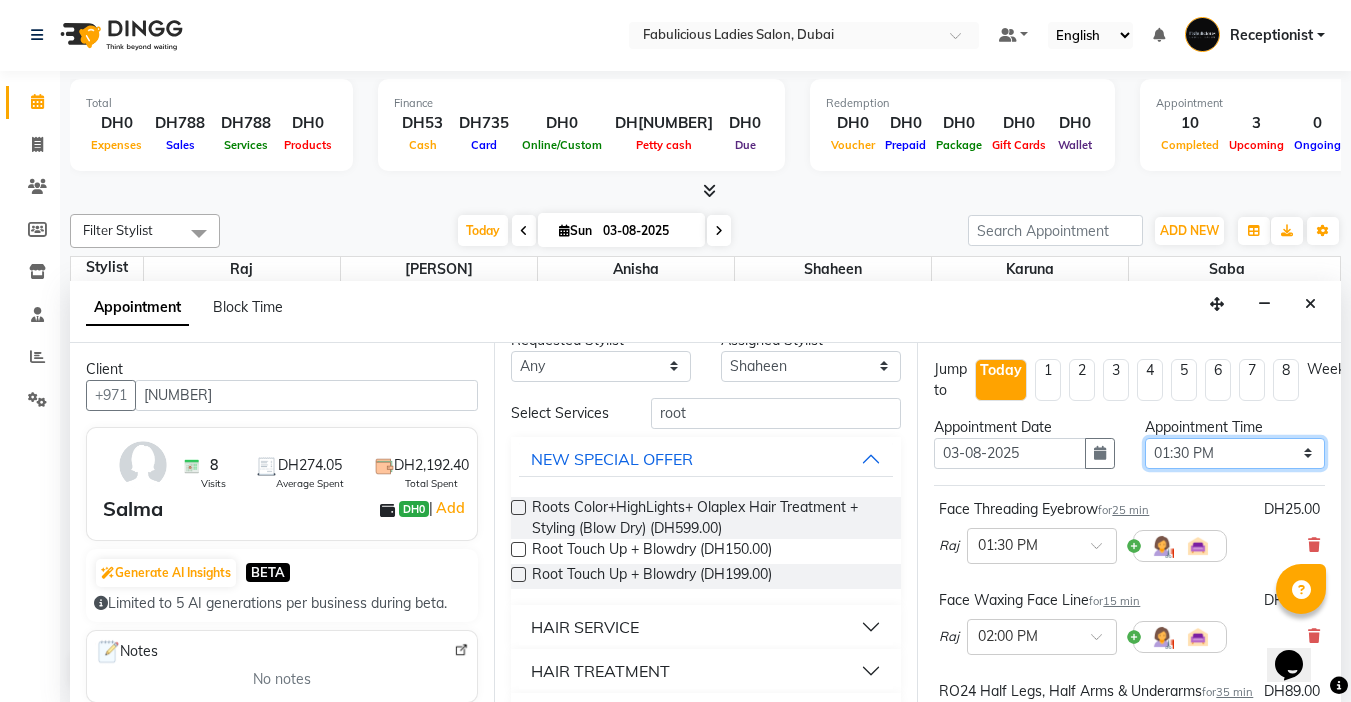 scroll, scrollTop: 588, scrollLeft: 0, axis: vertical 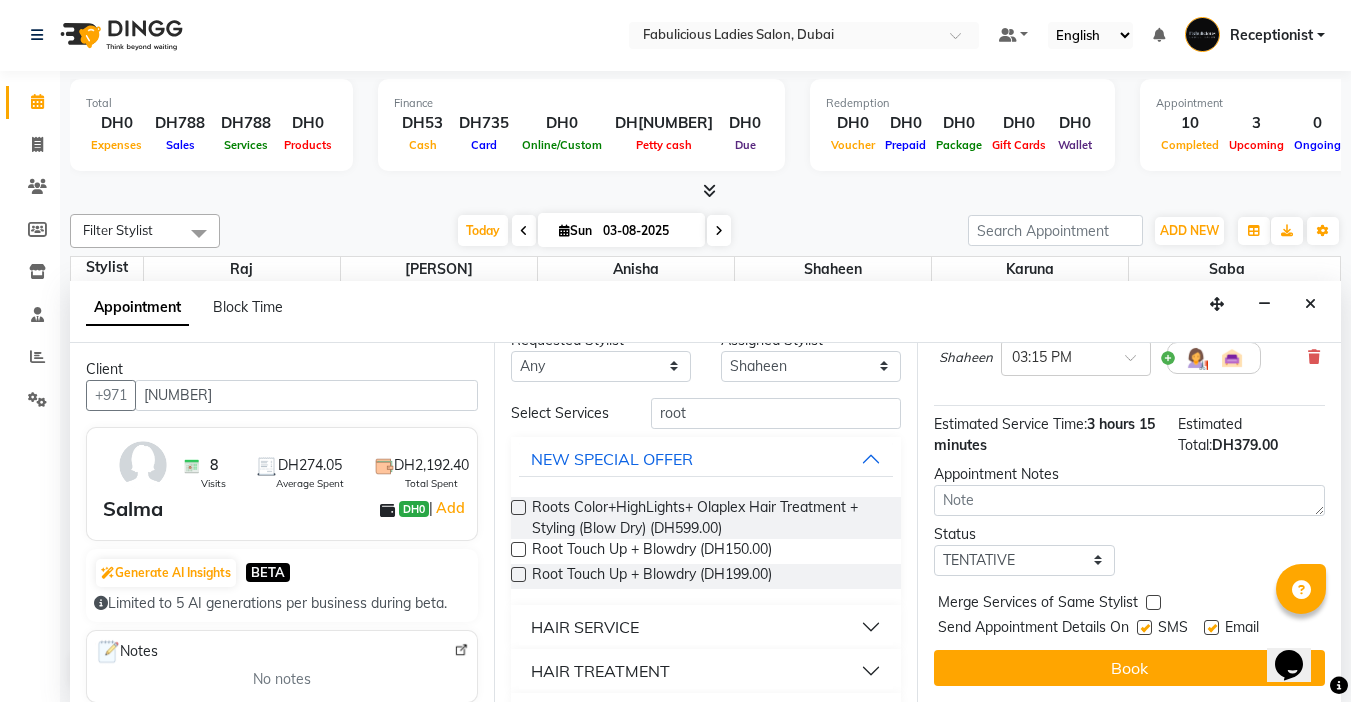 click at bounding box center (1153, 602) 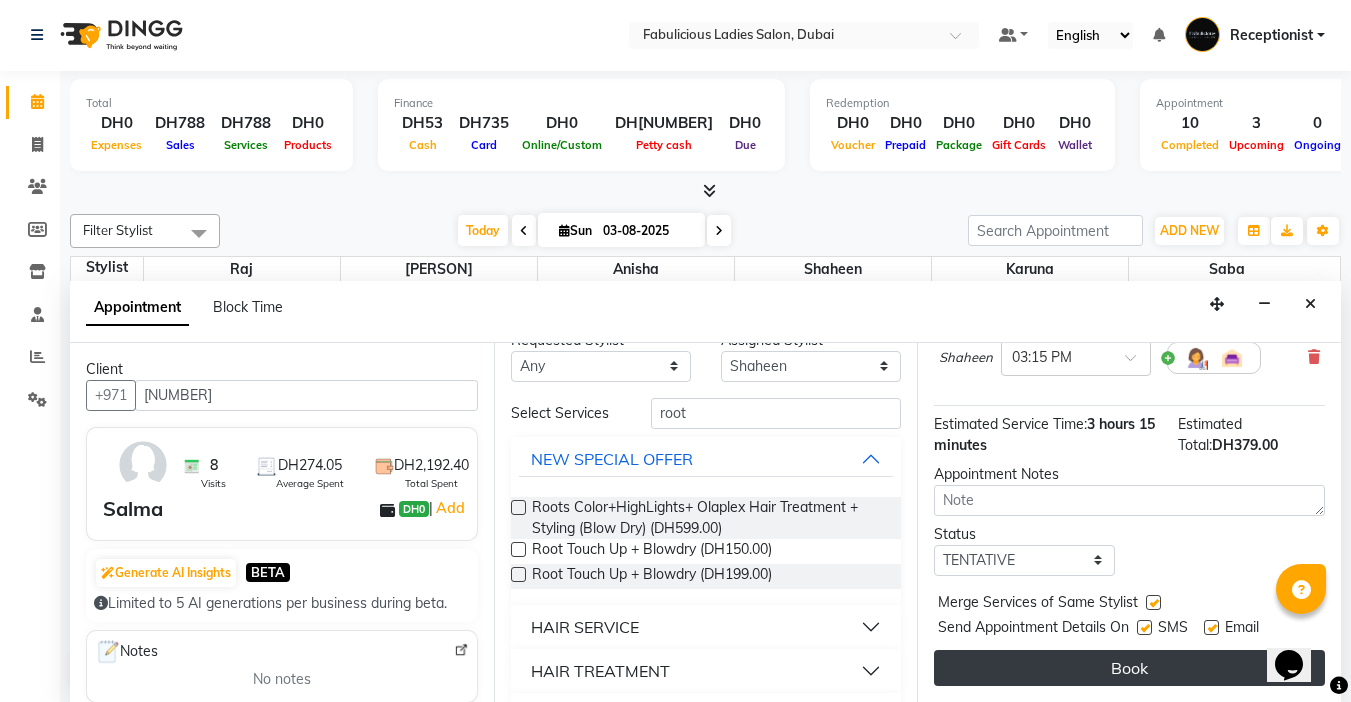 click on "Book" at bounding box center (1129, 668) 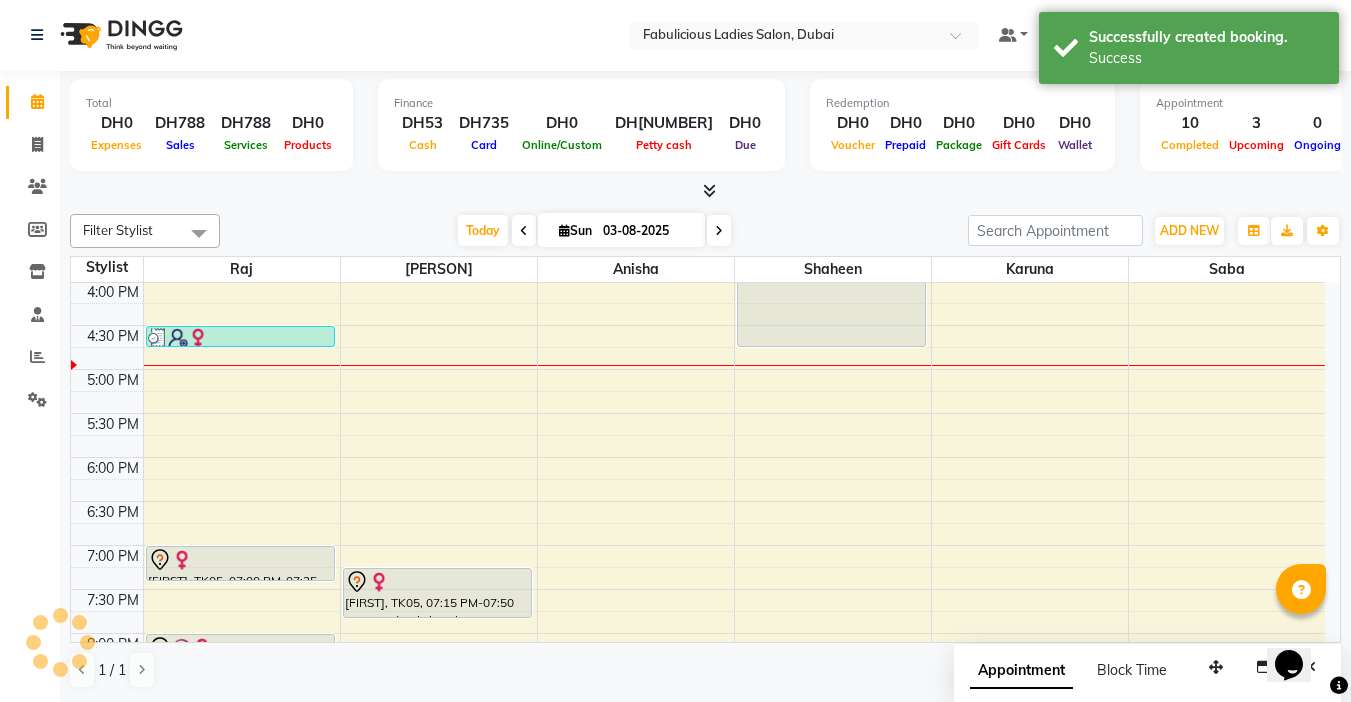 scroll, scrollTop: 0, scrollLeft: 0, axis: both 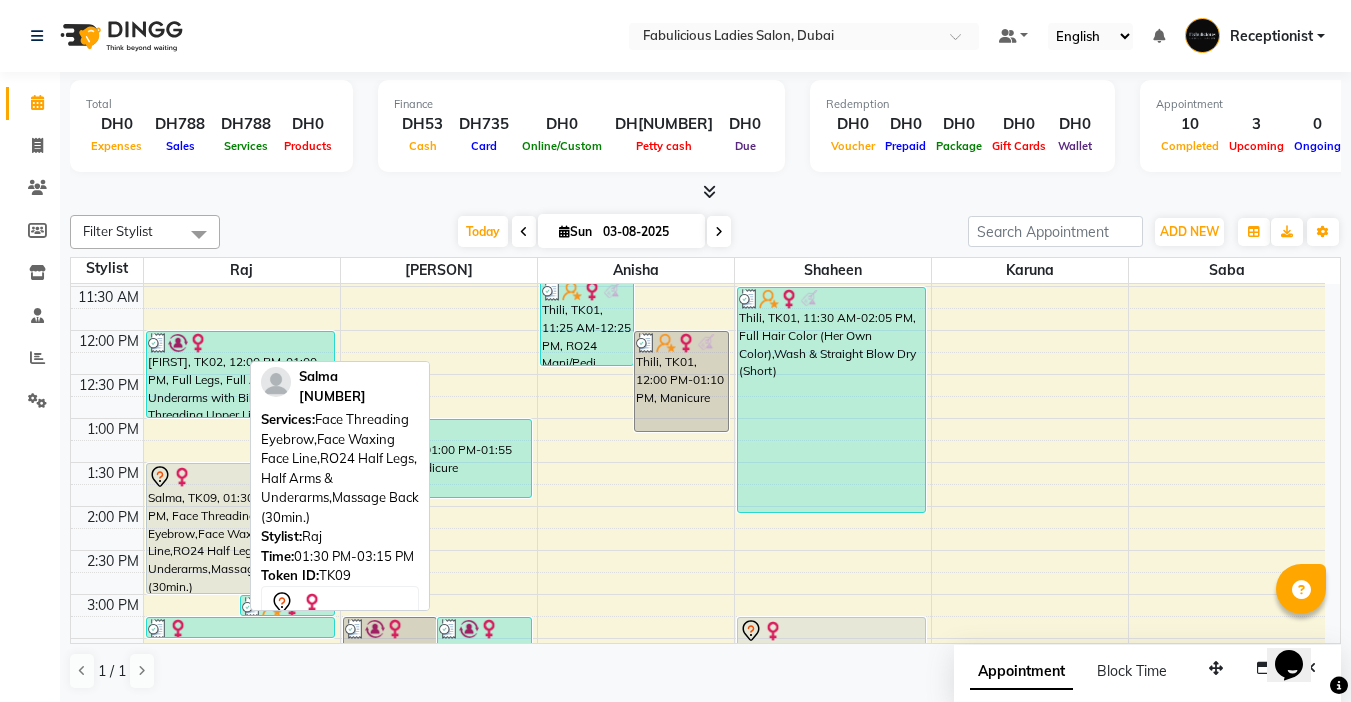 drag, startPoint x: 181, startPoint y: 611, endPoint x: 174, endPoint y: 591, distance: 21.189621 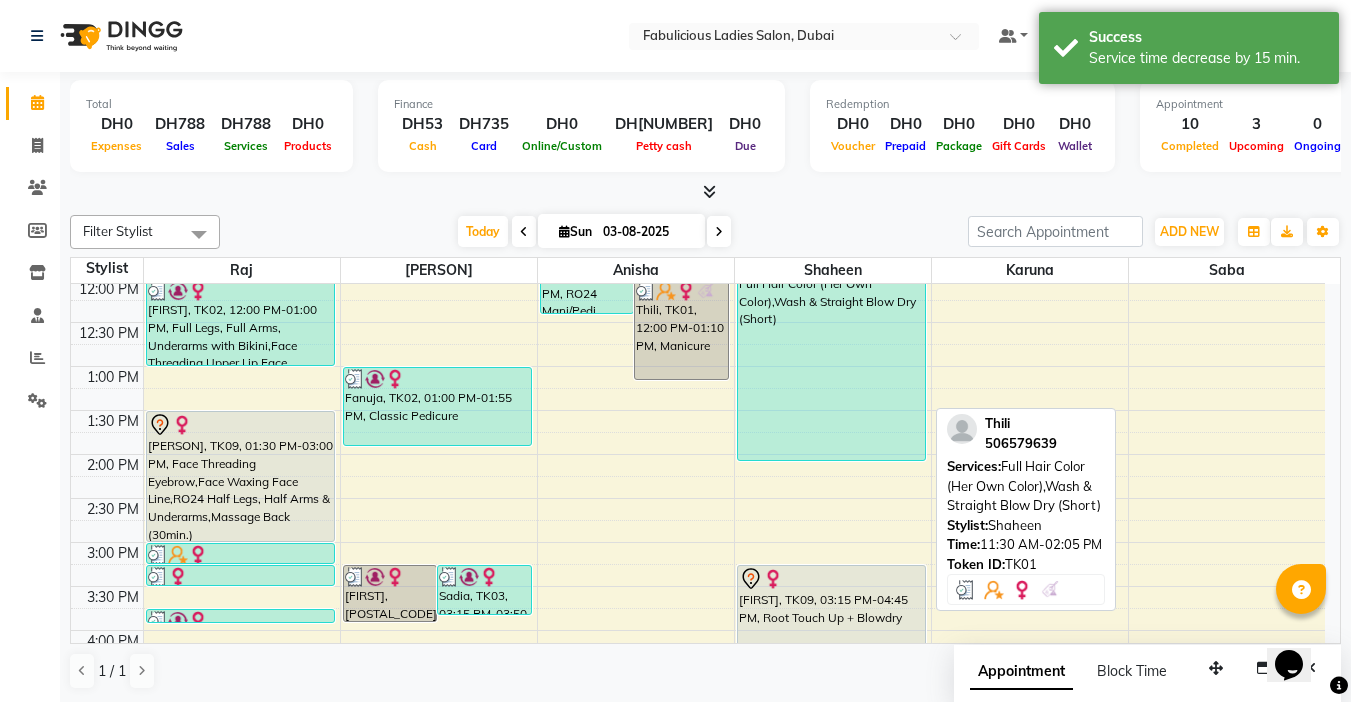 scroll, scrollTop: 317, scrollLeft: 0, axis: vertical 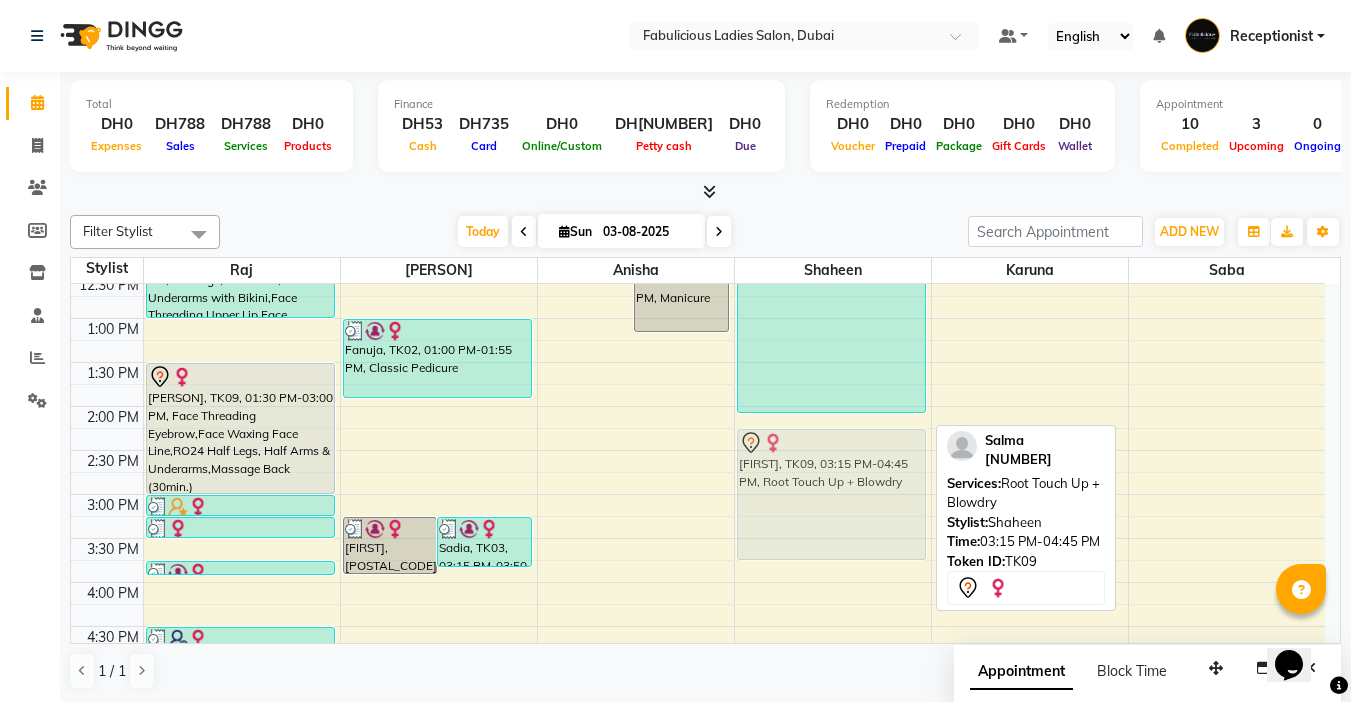 drag, startPoint x: 819, startPoint y: 549, endPoint x: 827, endPoint y: 461, distance: 88.362885 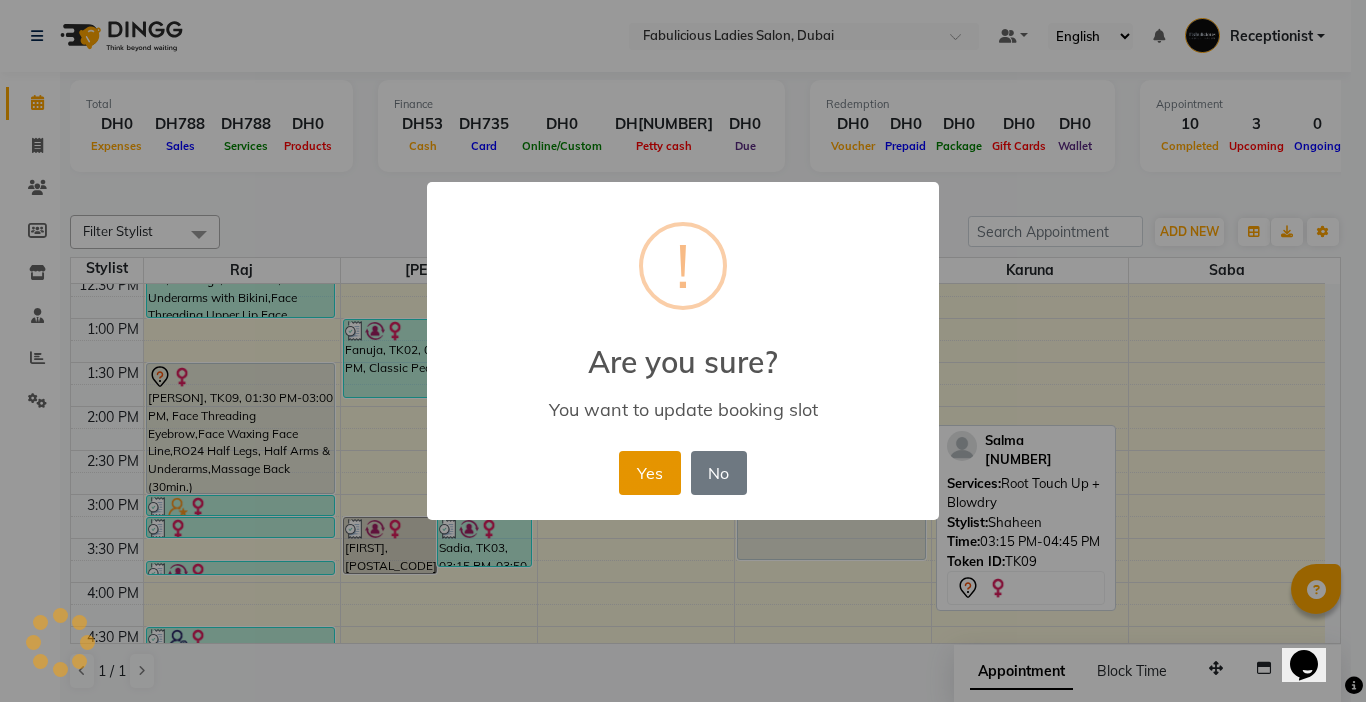 click on "Yes" at bounding box center (649, 473) 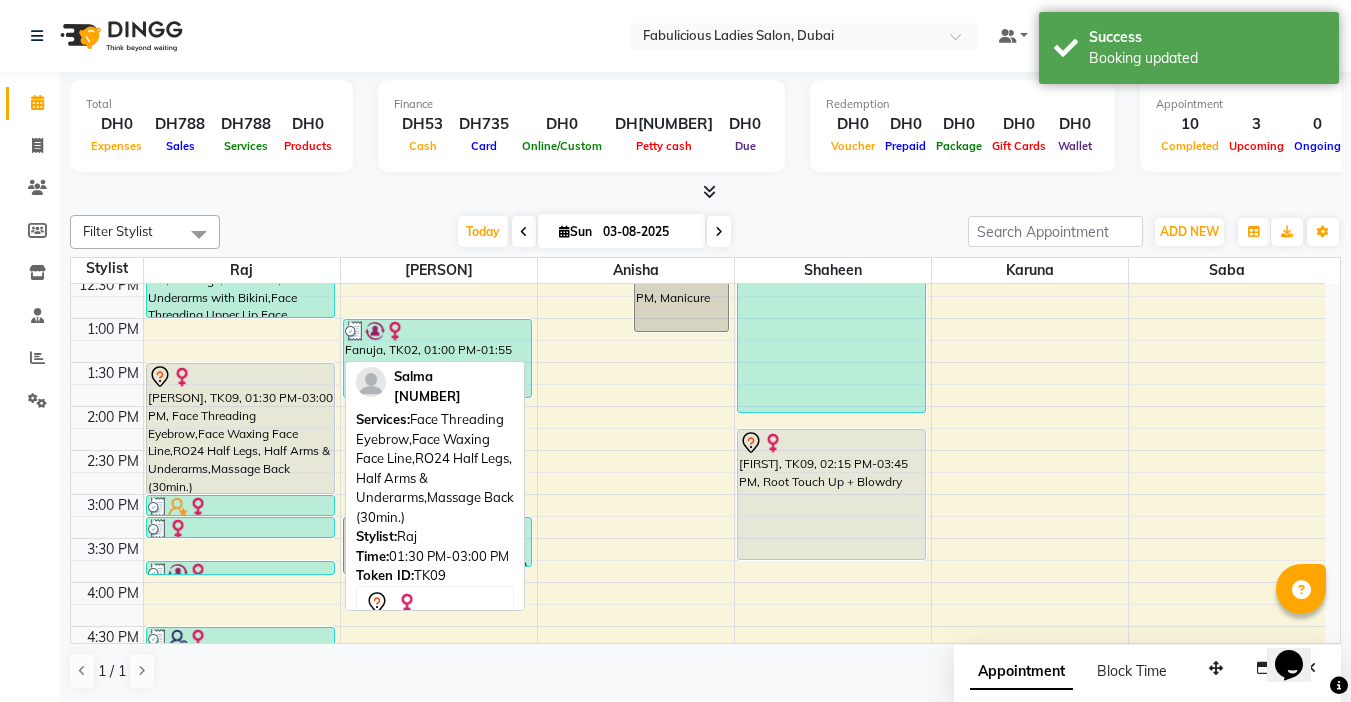 click on "[PERSON], TK09, 01:30 PM-03:00 PM, Face Threading Eyebrow,Face Waxing Face Line,RO24 Half Legs, Half Arms & Underarms,Massage Back (30min.)" at bounding box center (240, 428) 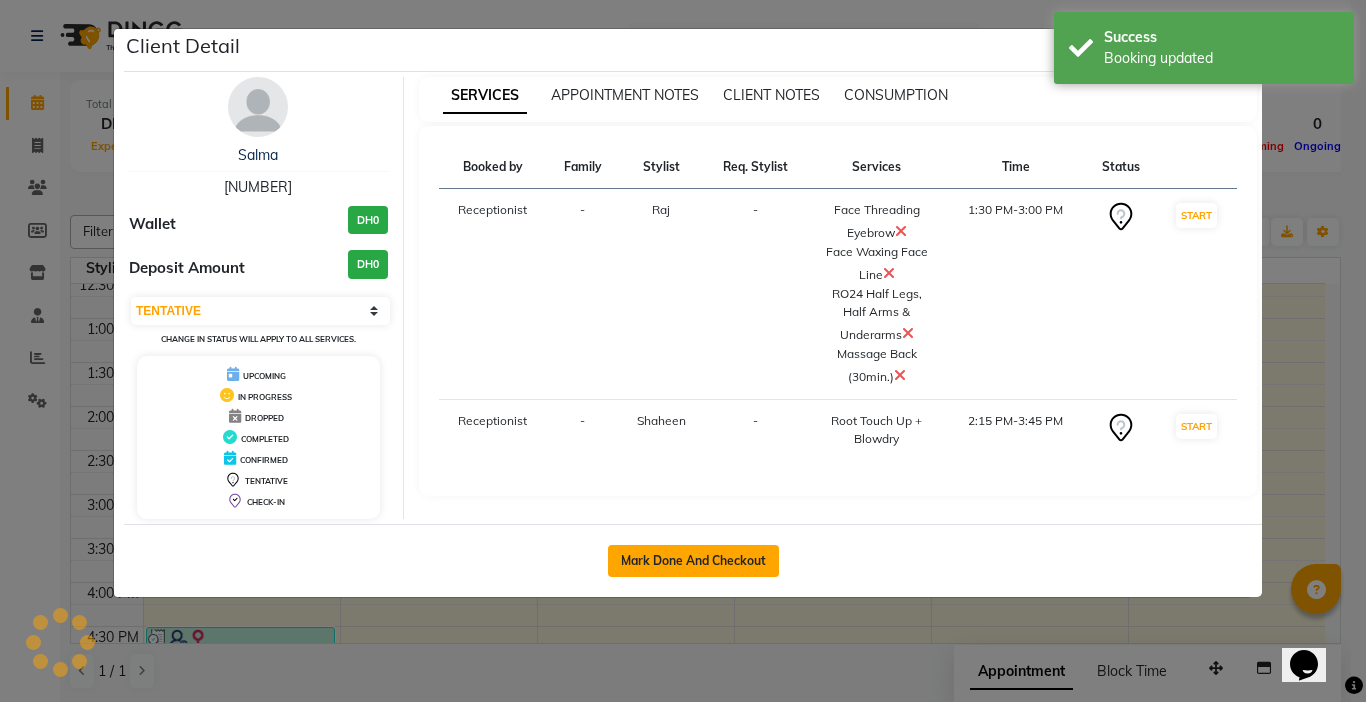 click on "Mark Done And Checkout" 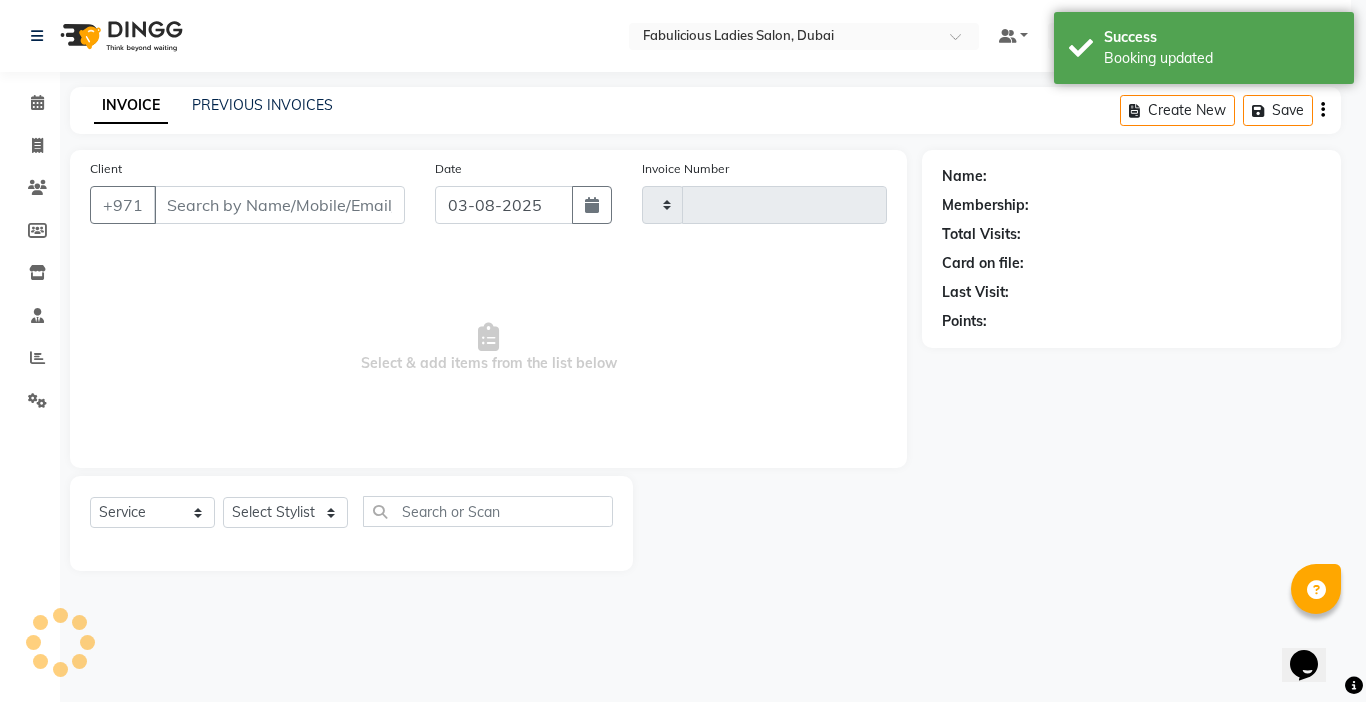 type on "1676" 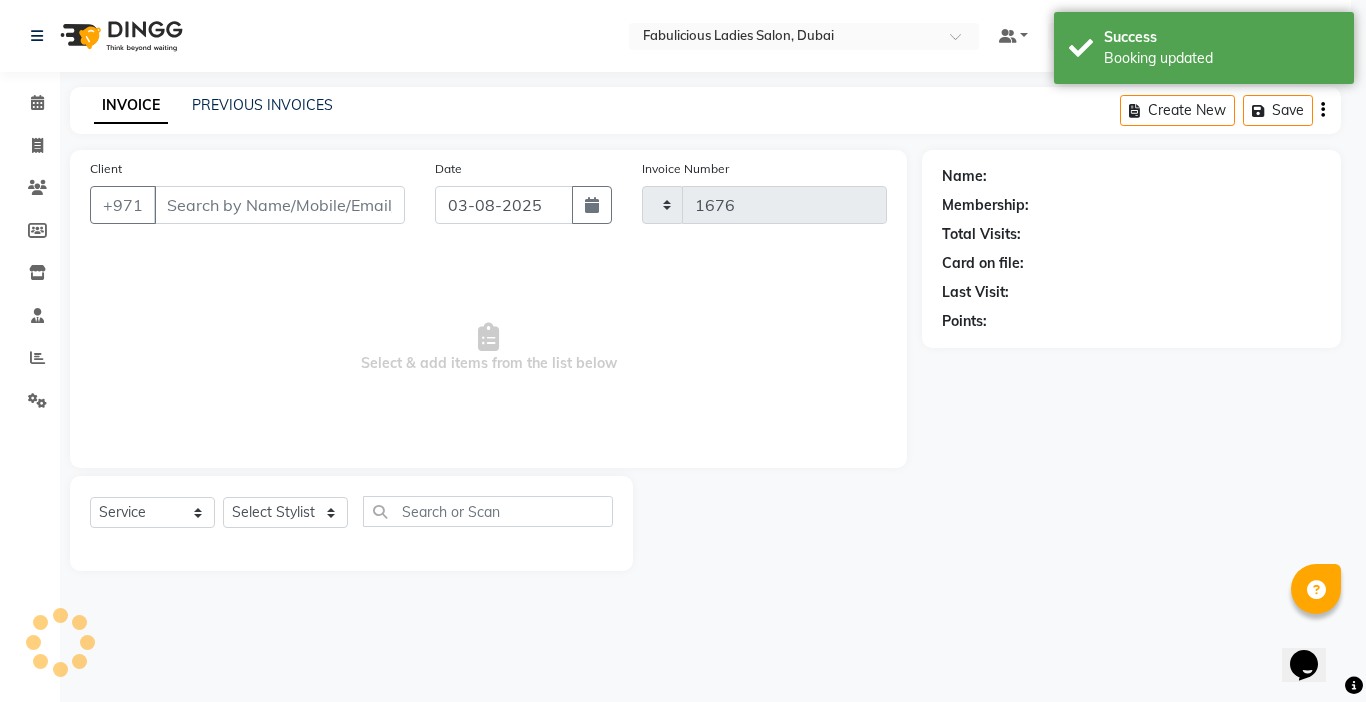 select on "738" 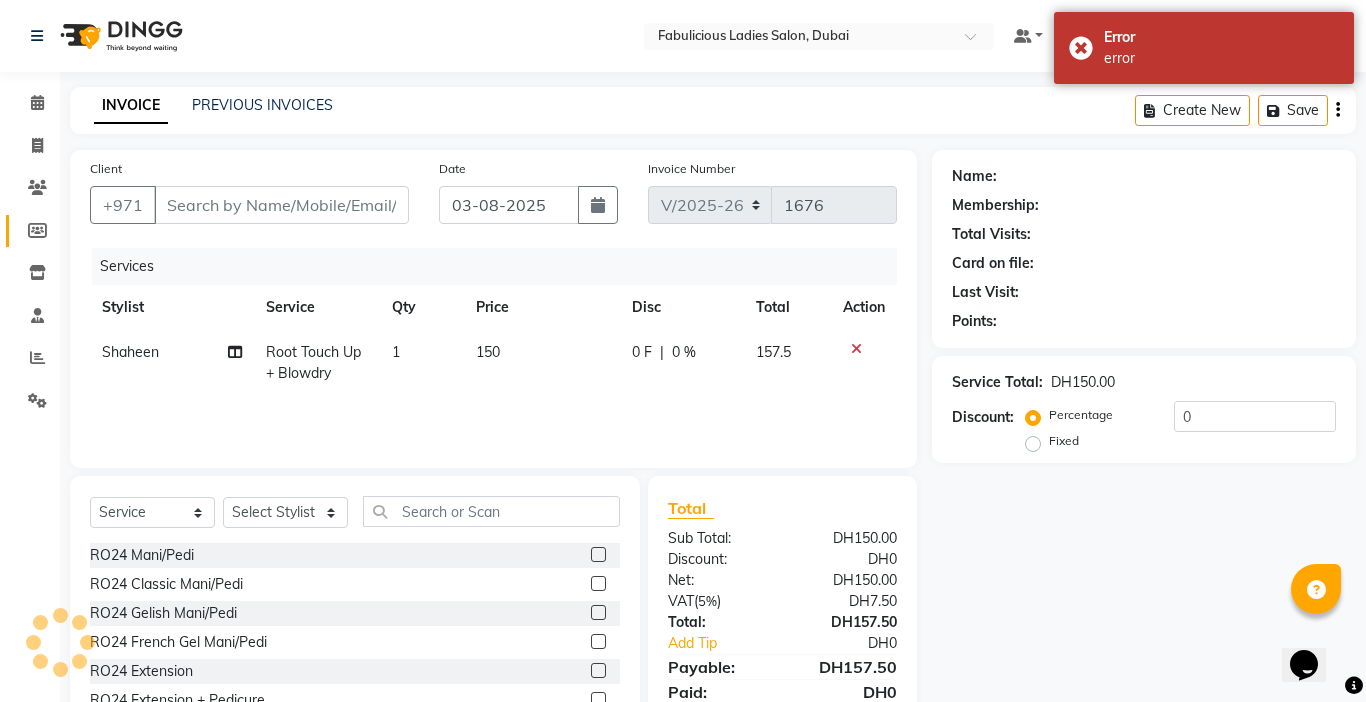 type on "[NUMBER]" 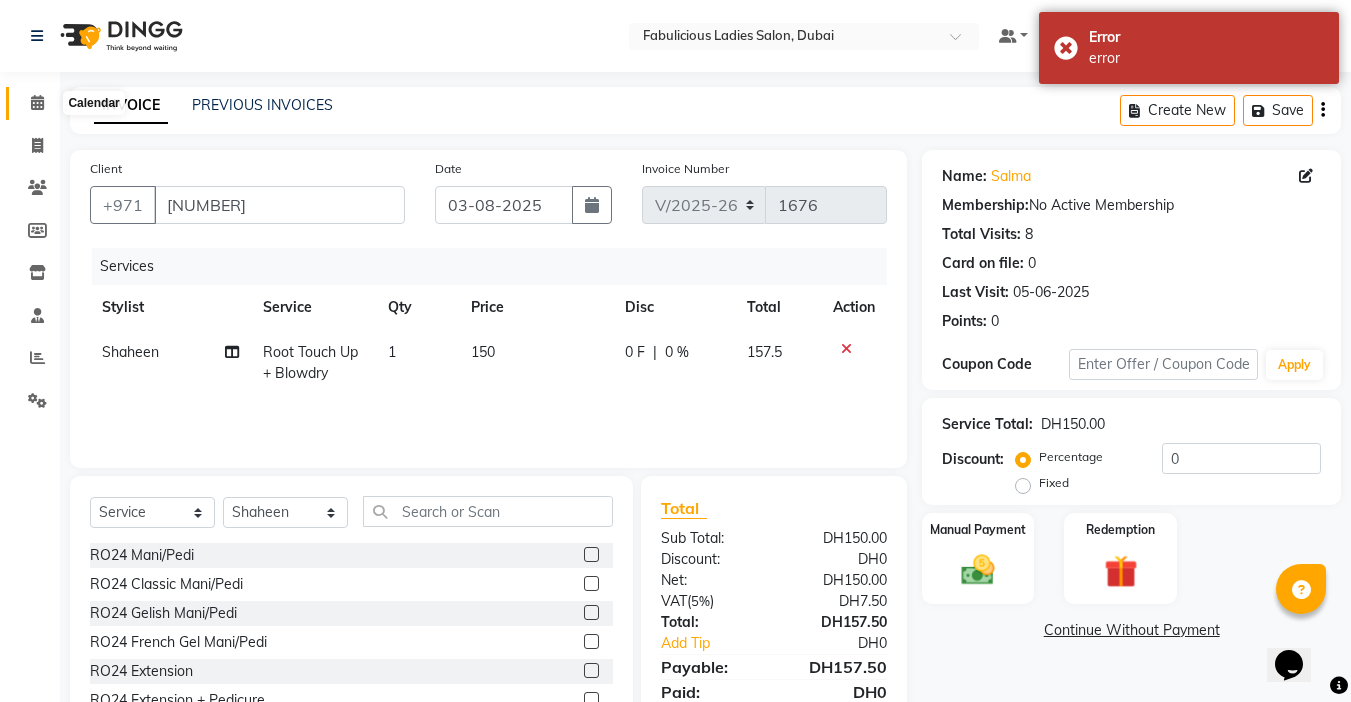 click 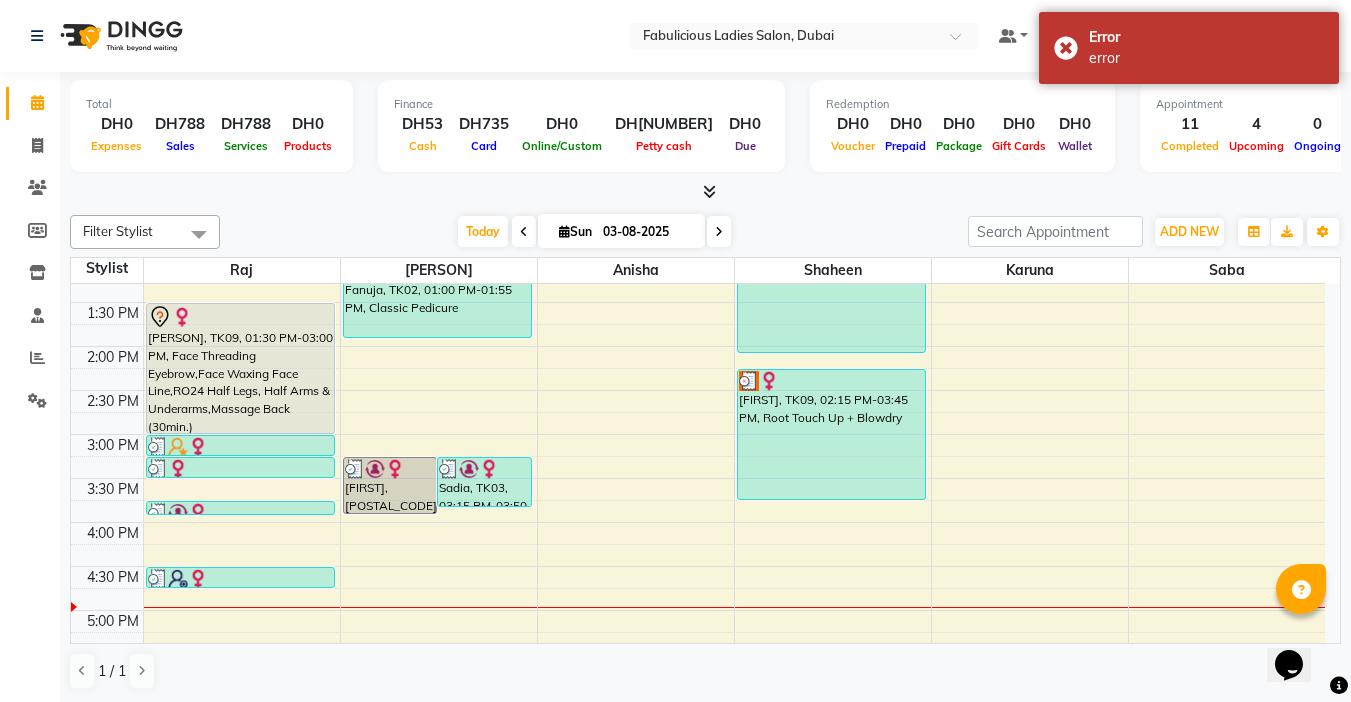 scroll, scrollTop: 400, scrollLeft: 0, axis: vertical 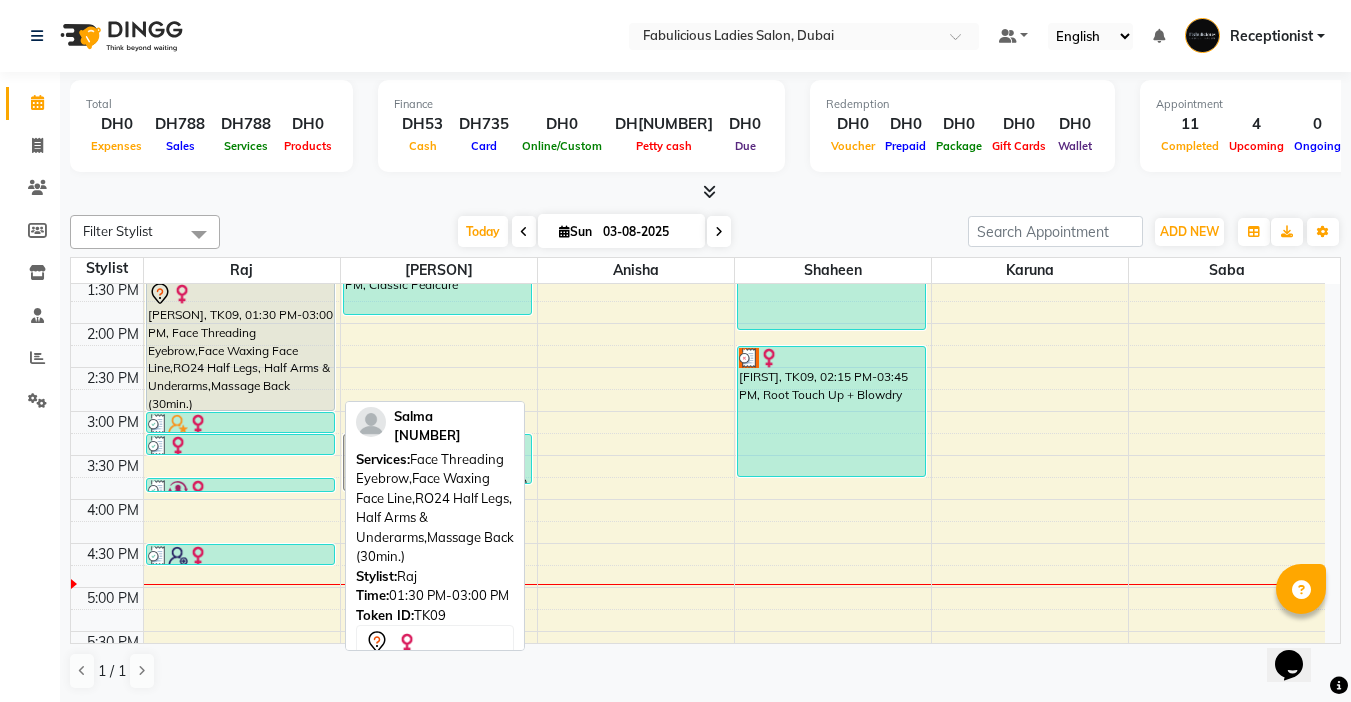 click on "[PERSON], TK09, 01:30 PM-03:00 PM, Face Threading Eyebrow,Face Waxing Face Line,RO24 Half Legs, Half Arms & Underarms,Massage Back (30min.)" at bounding box center (240, 345) 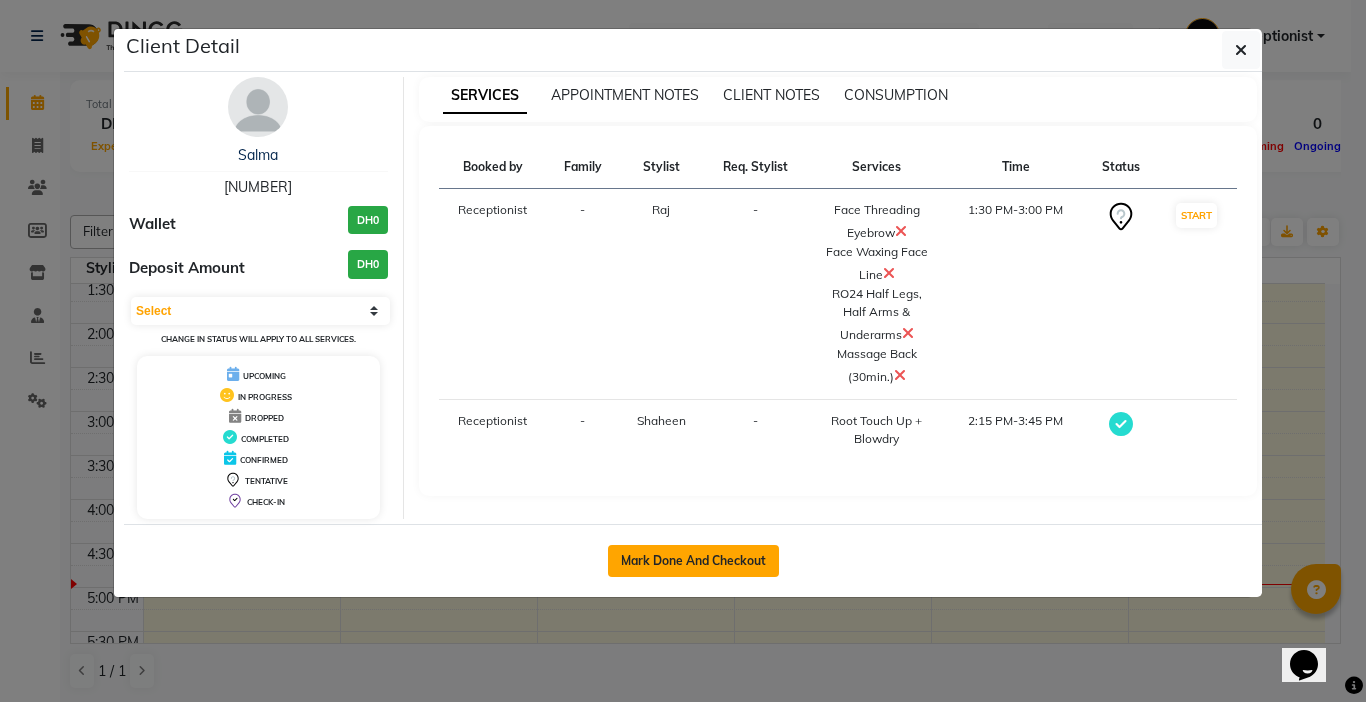 click on "Mark Done And Checkout" 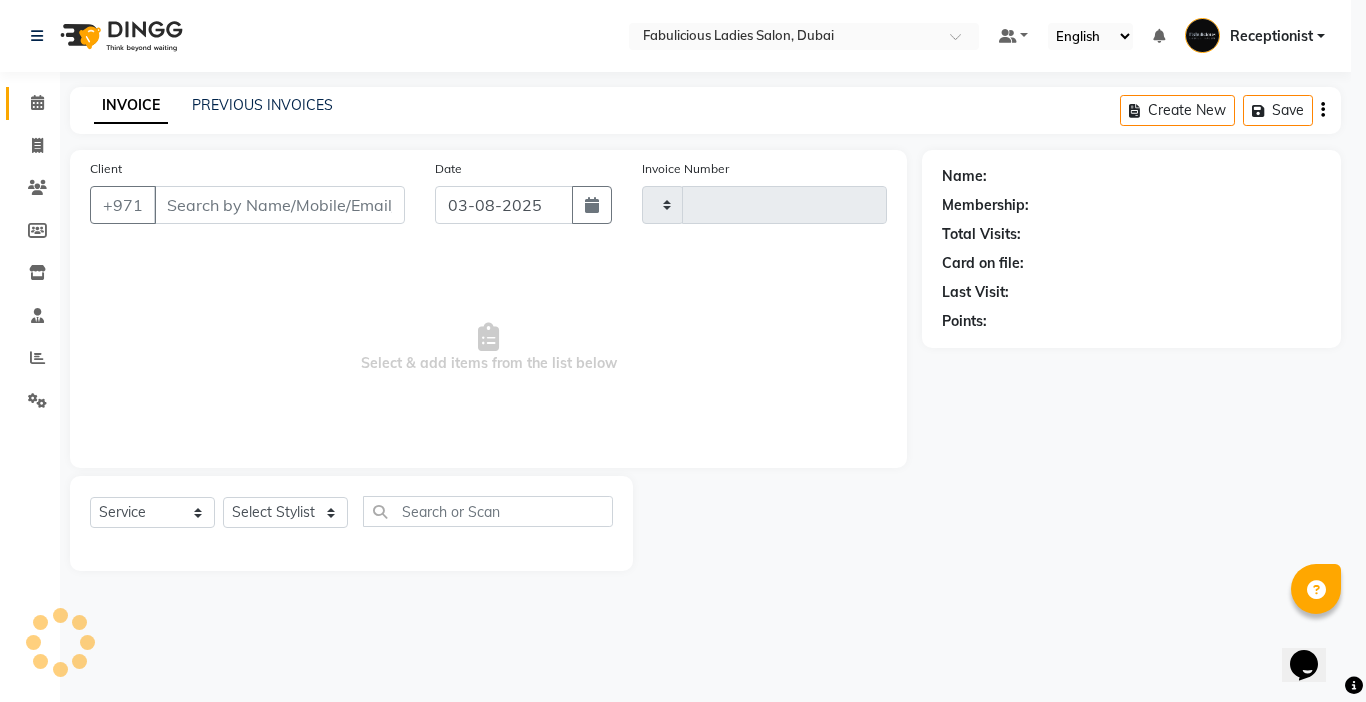 type on "1676" 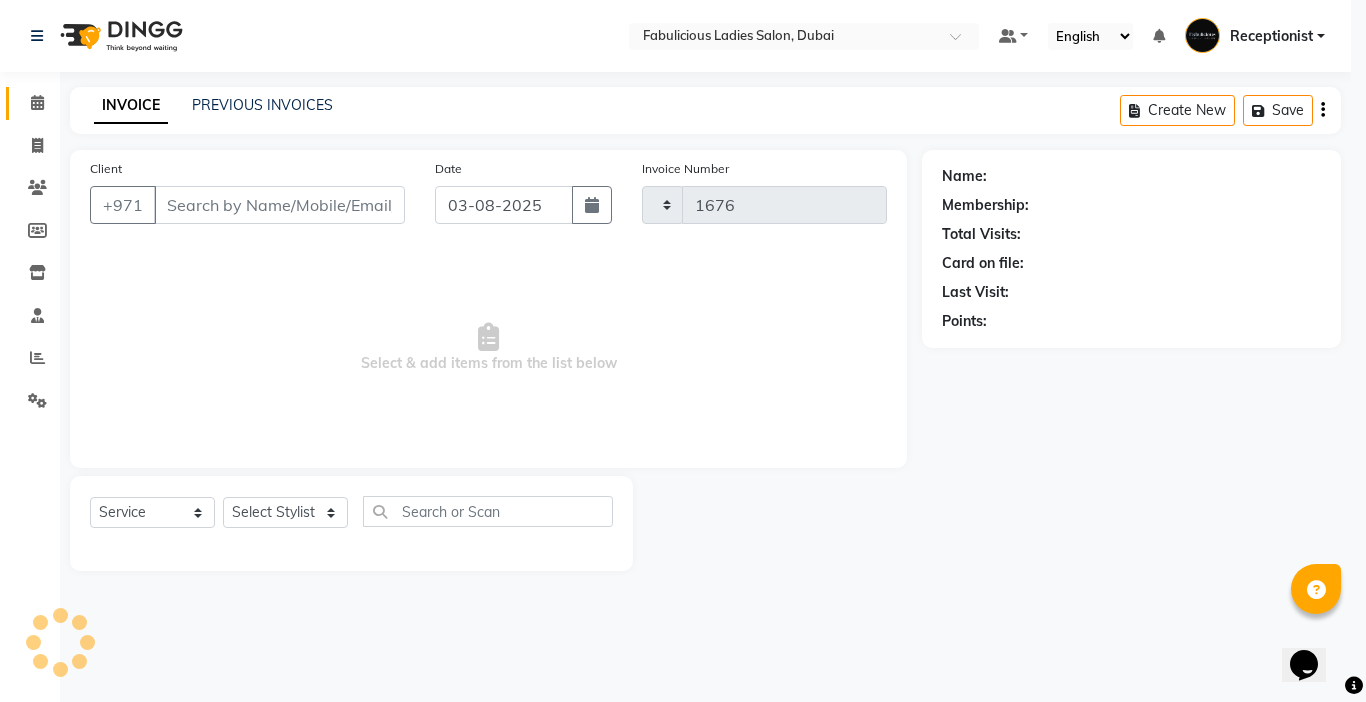select on "738" 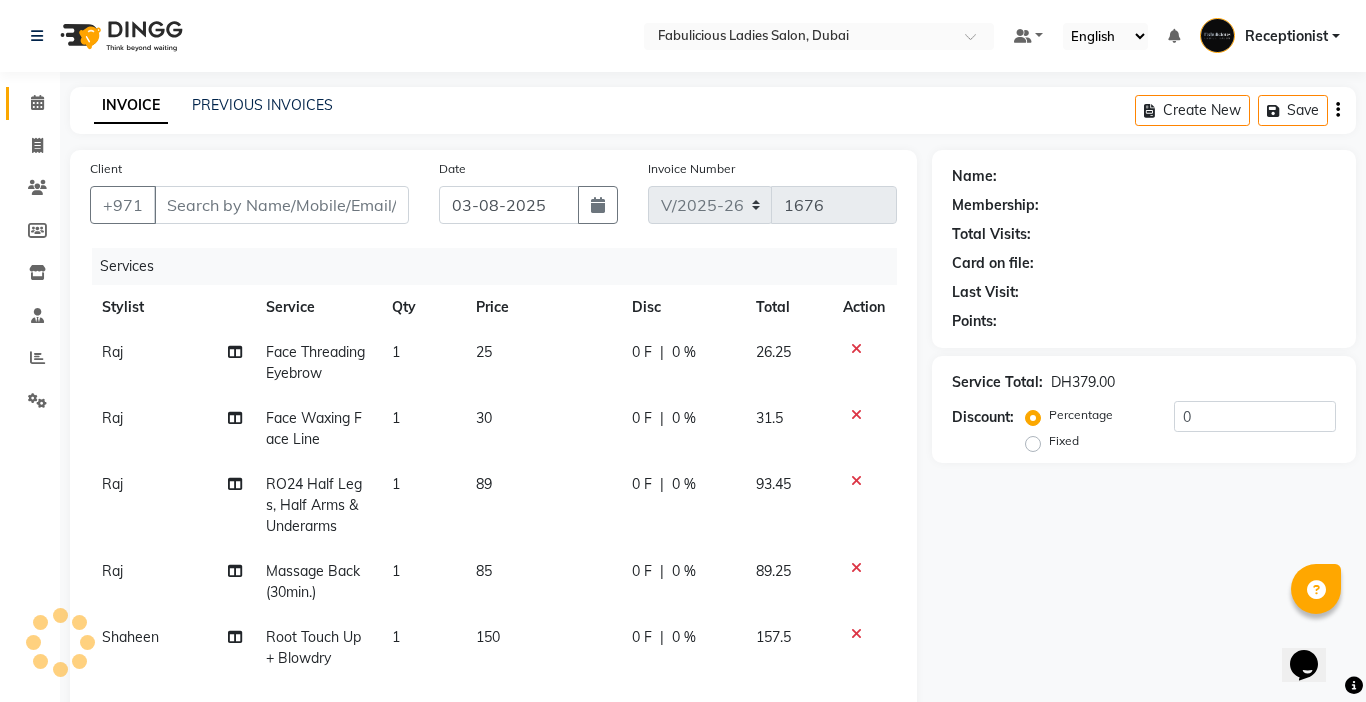 type on "[NUMBER]" 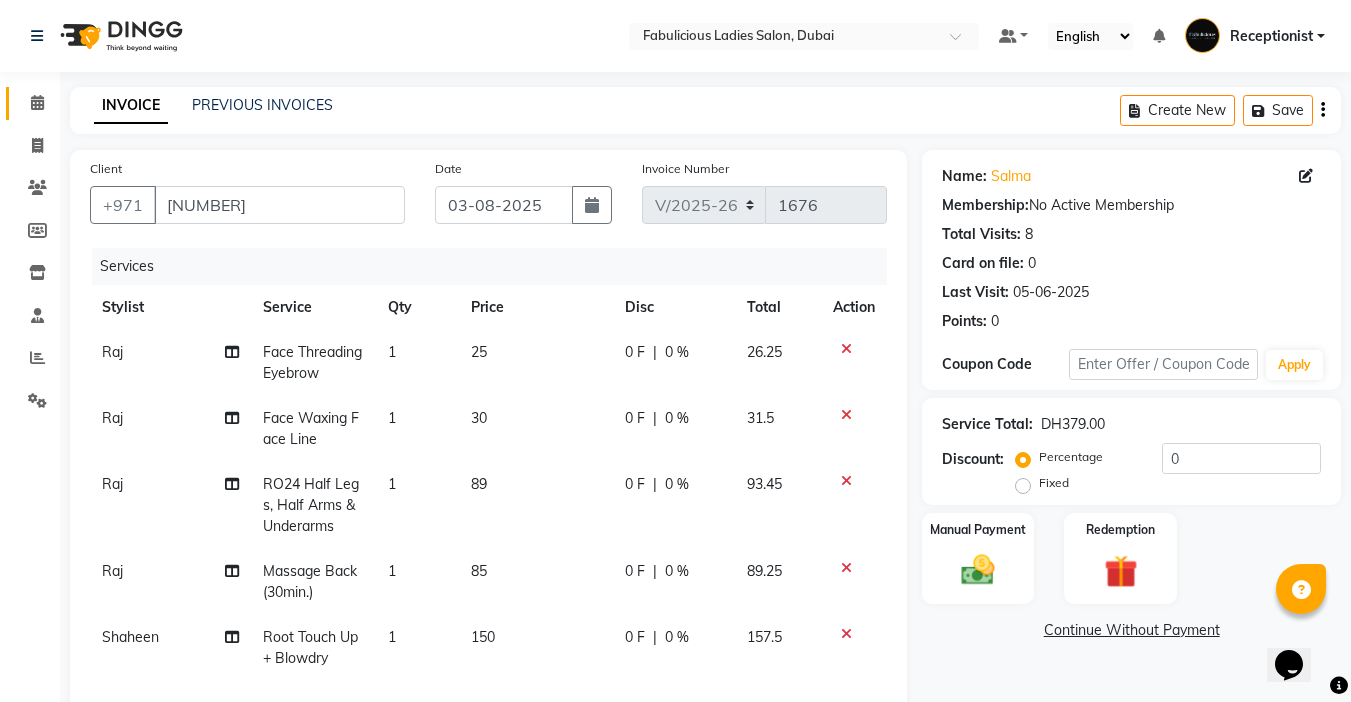 scroll, scrollTop: 363, scrollLeft: 0, axis: vertical 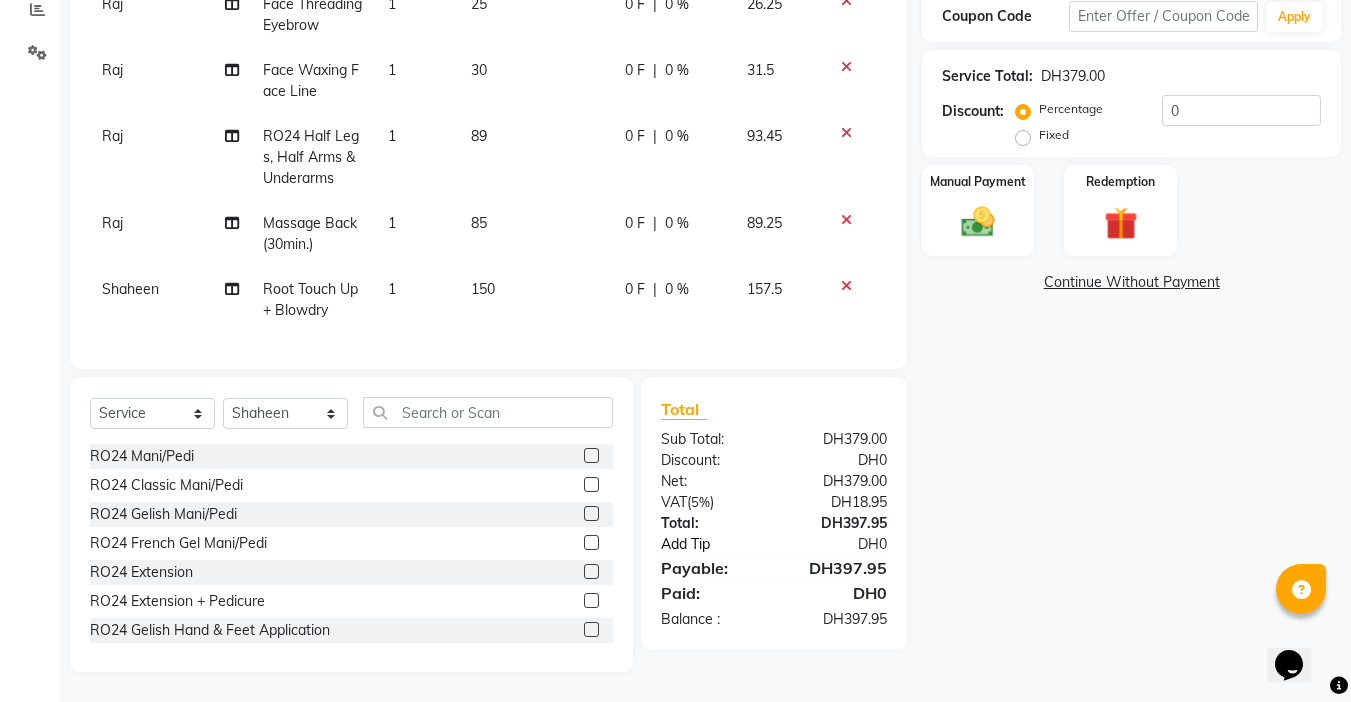 click on "Add Tip" 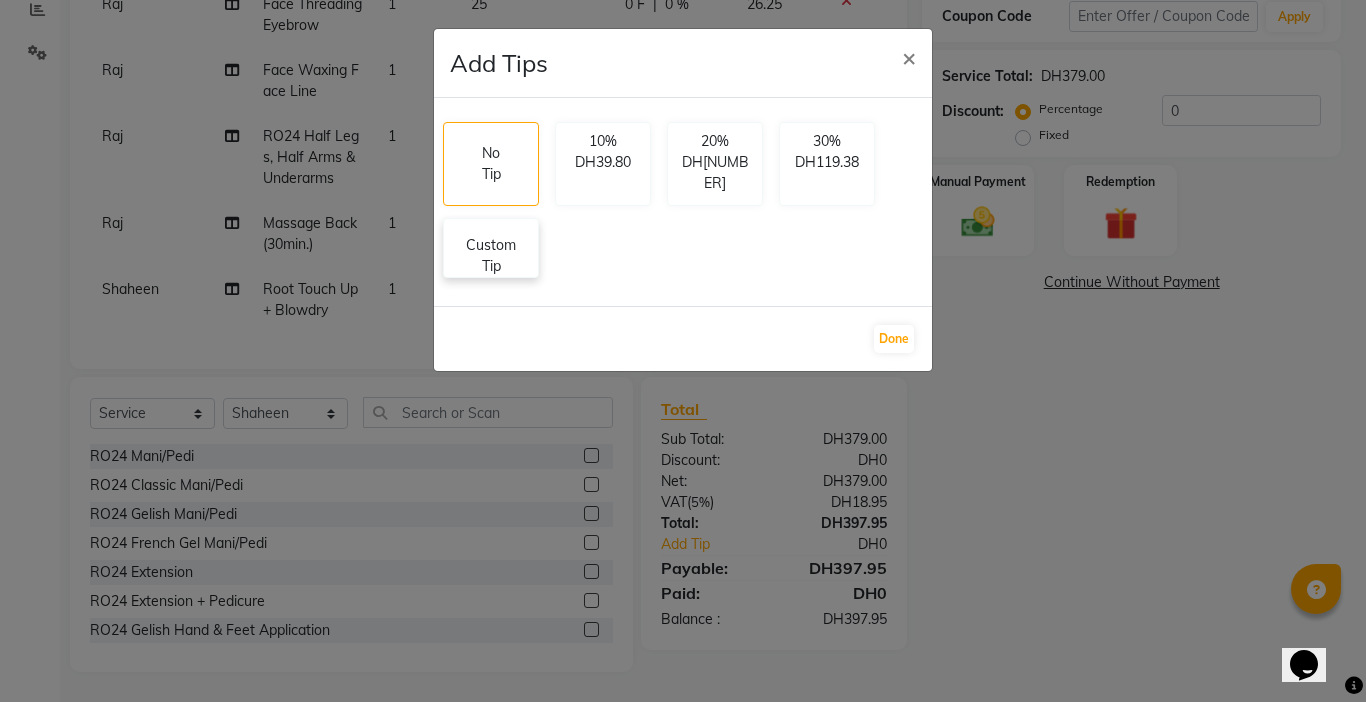click on "Custom Tip" 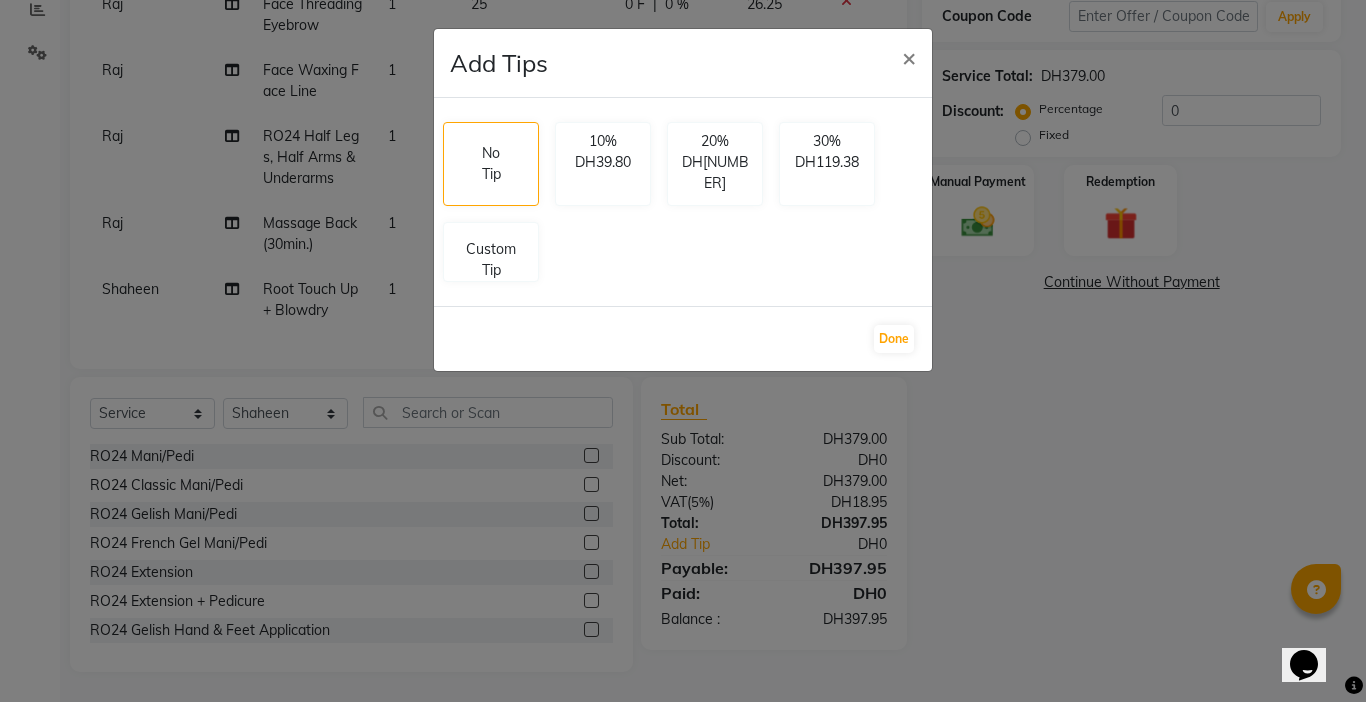 select on "11627" 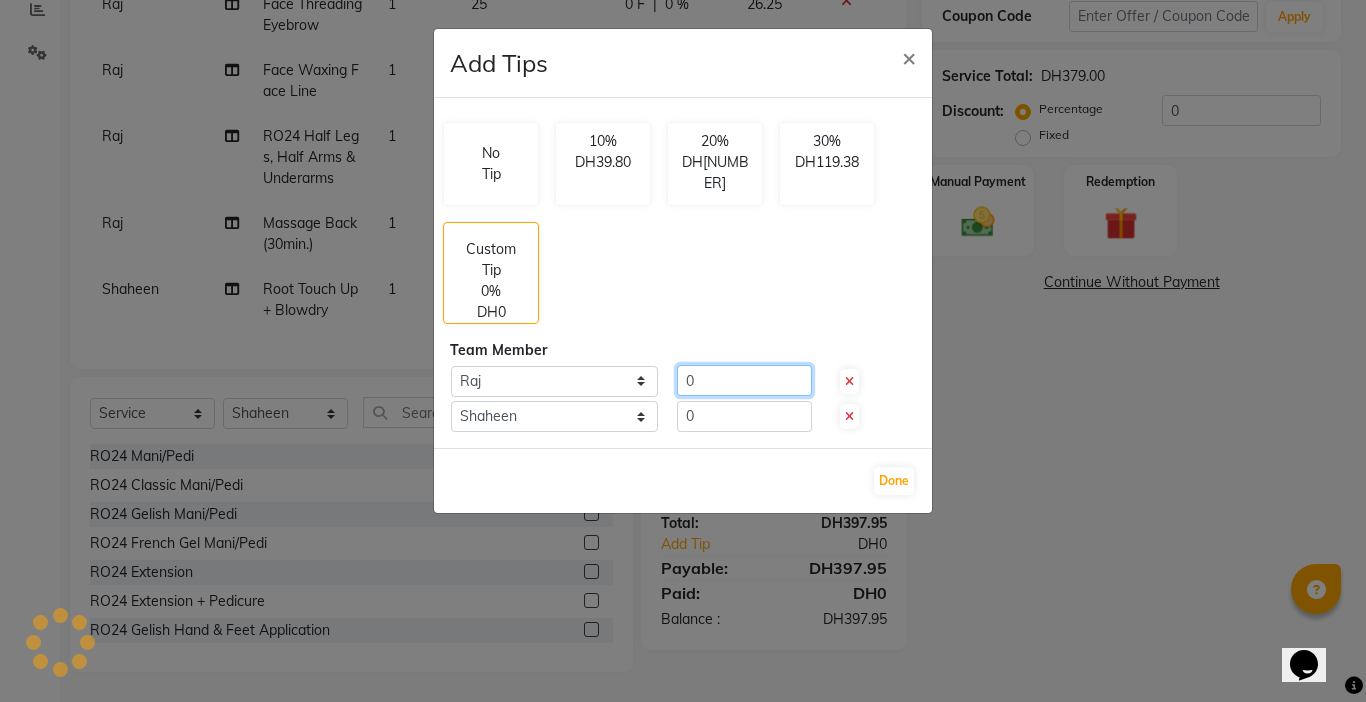 click on "0" 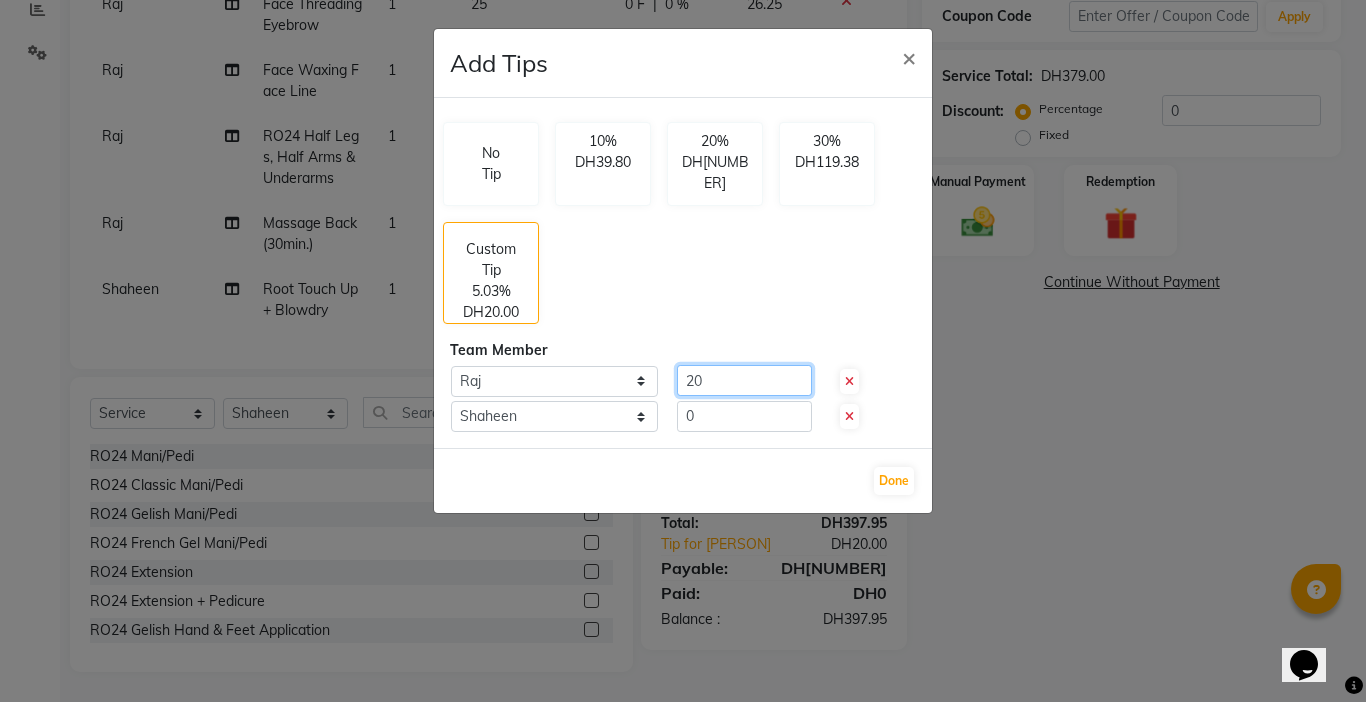type on "20" 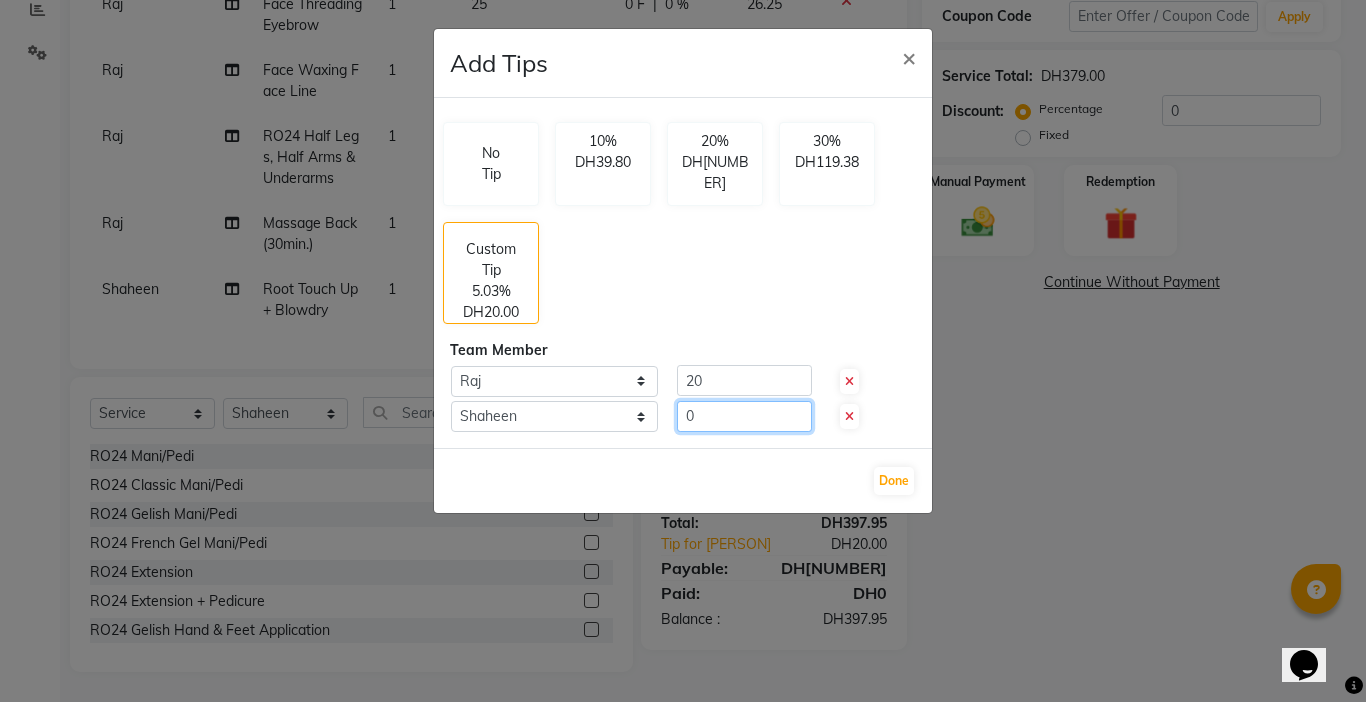click on "0" 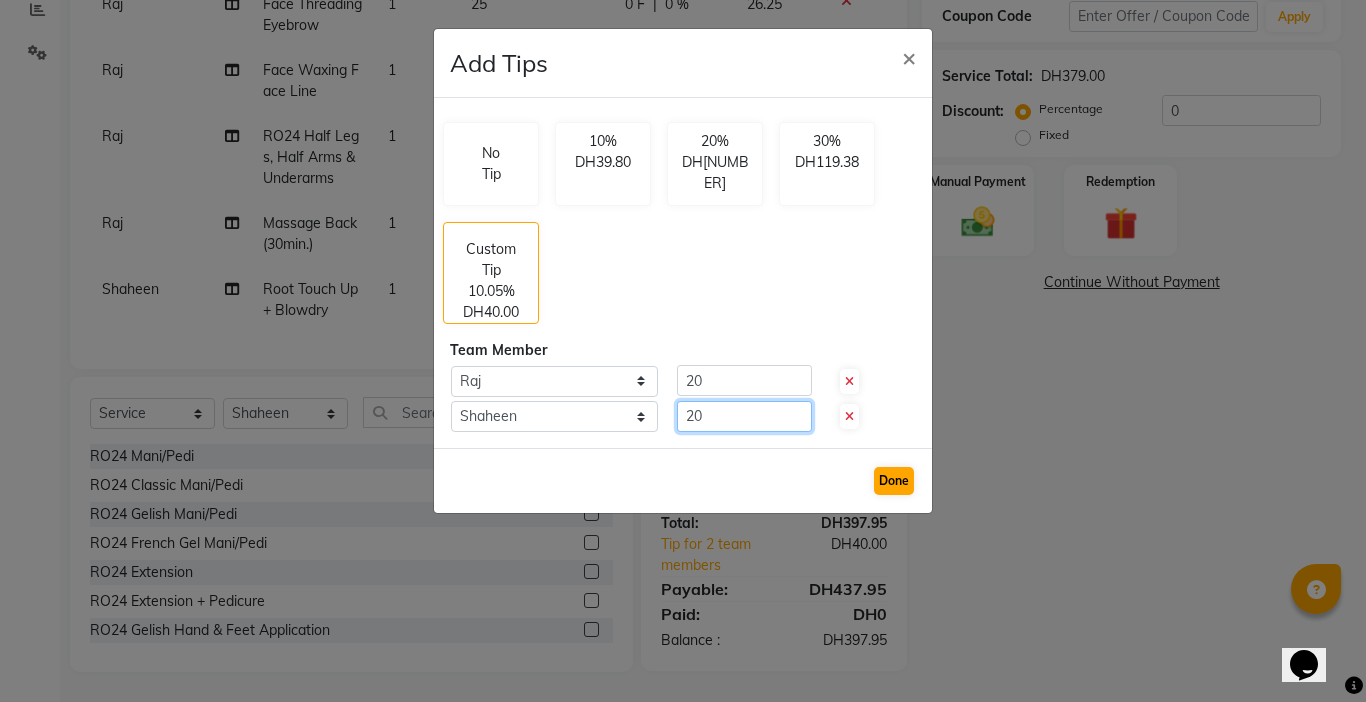 type on "20" 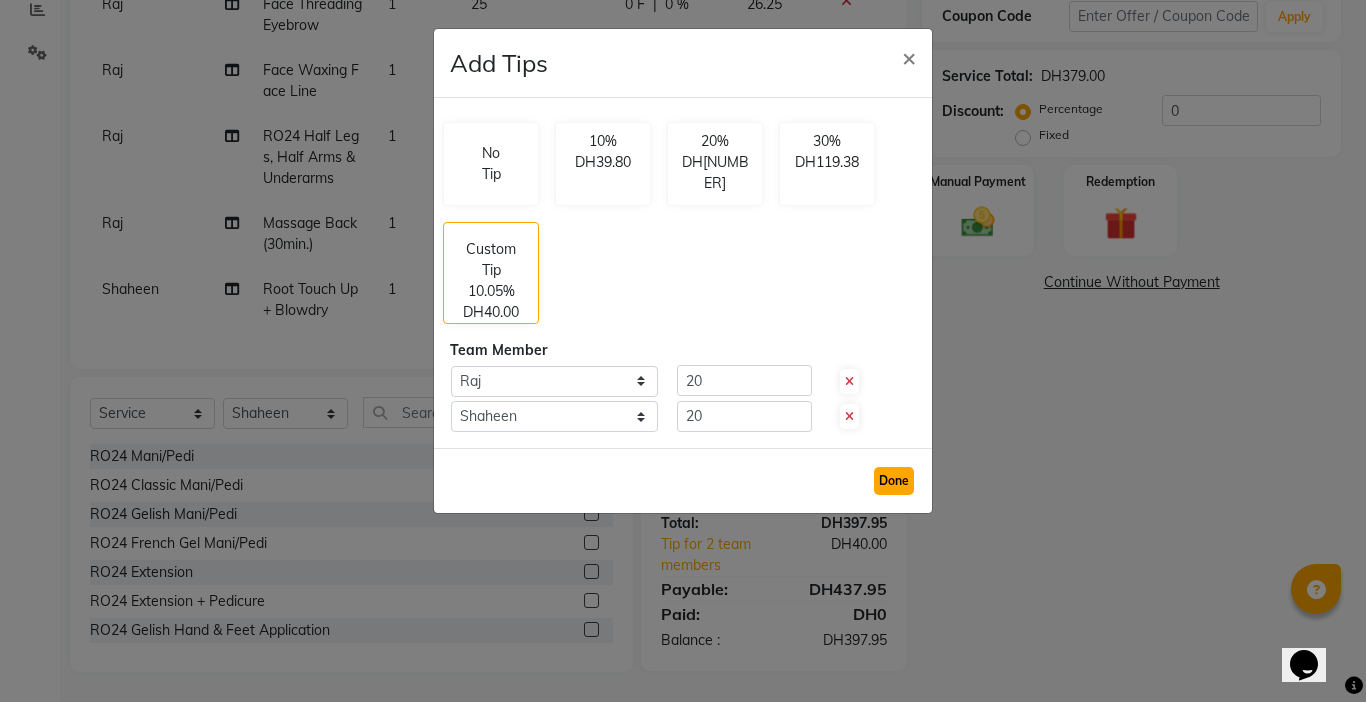 click on "Done" 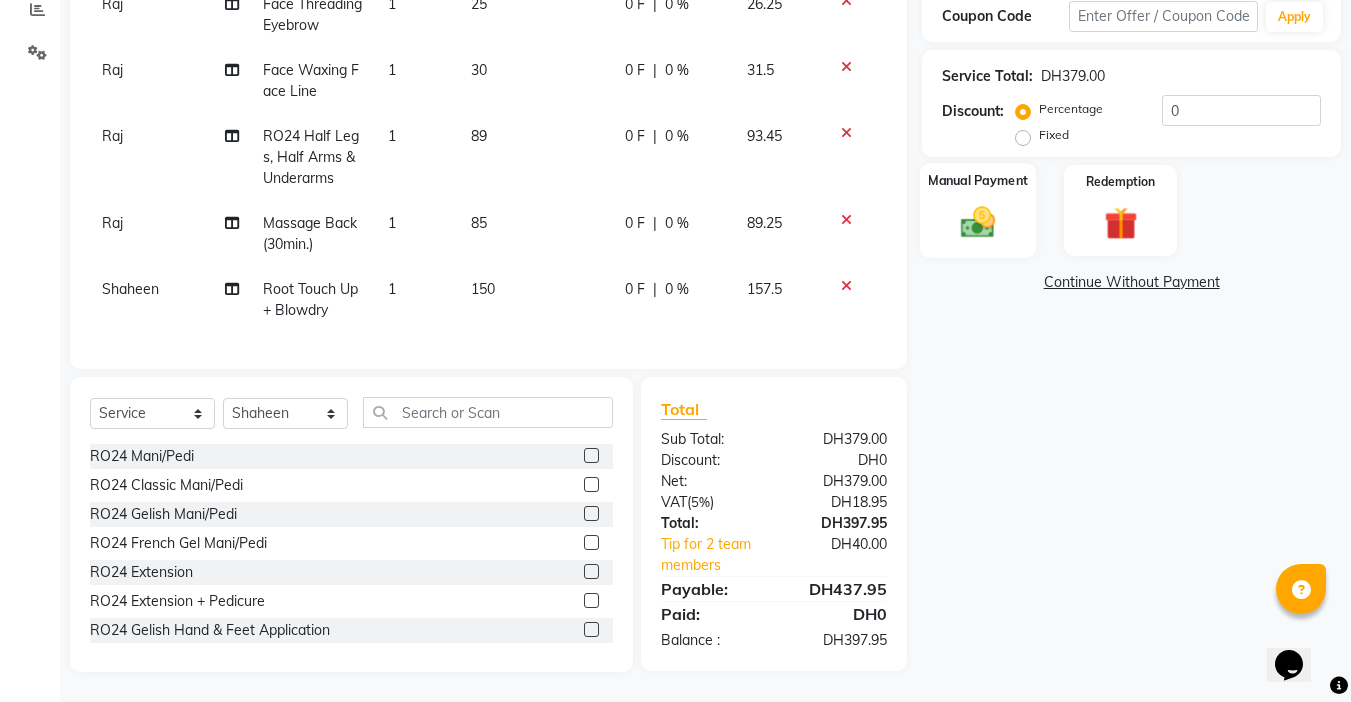 click 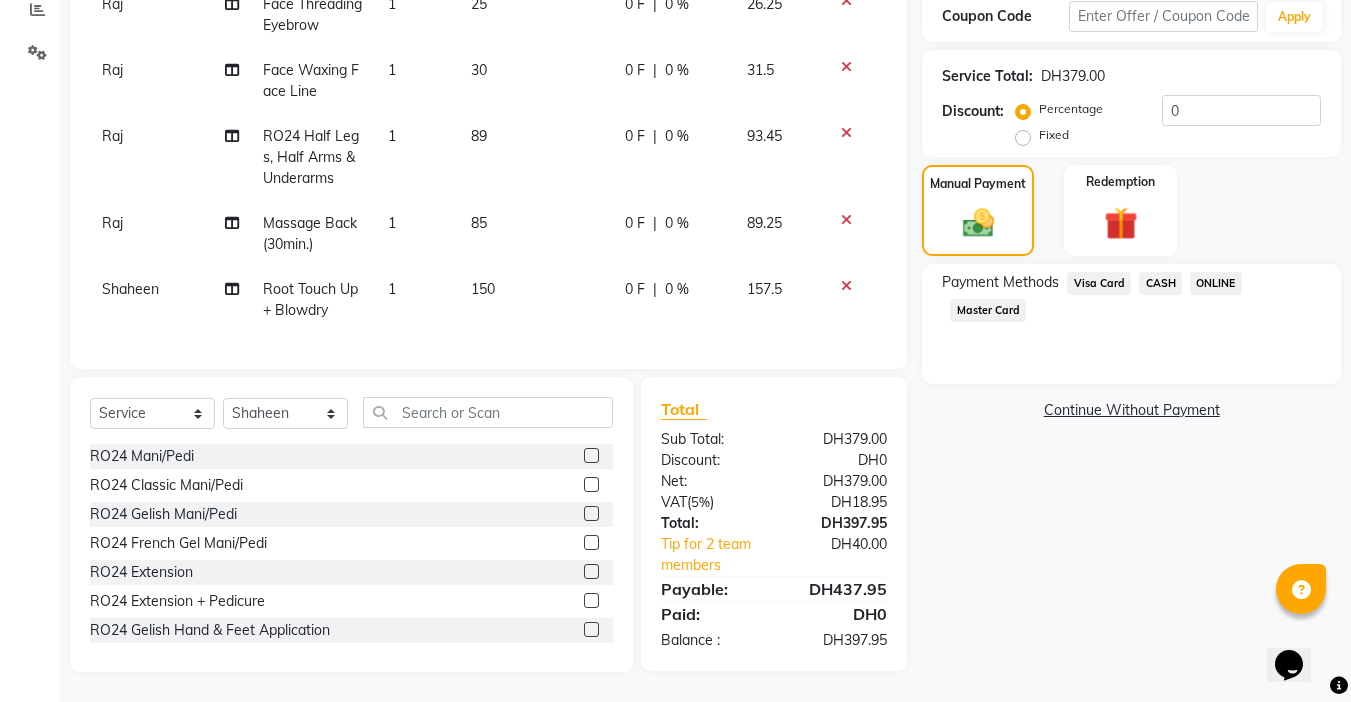 click on "Visa Card" 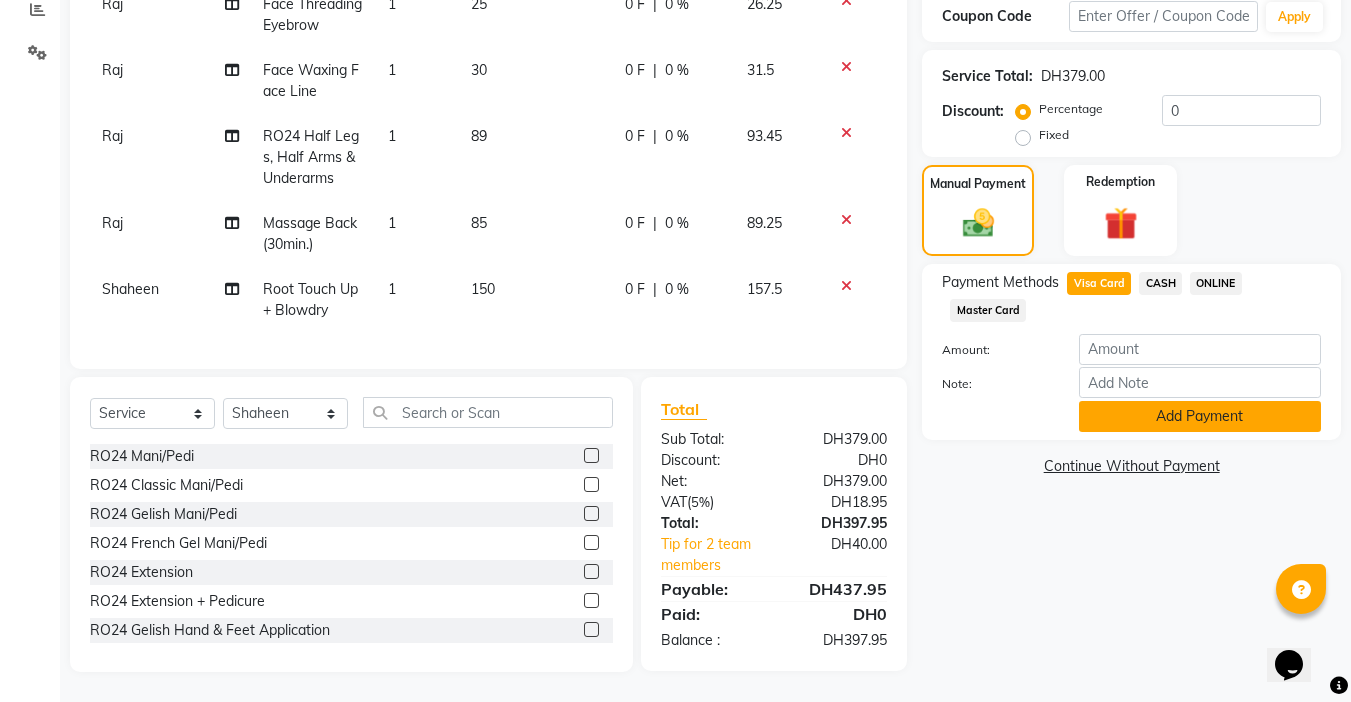 click on "Add Payment" 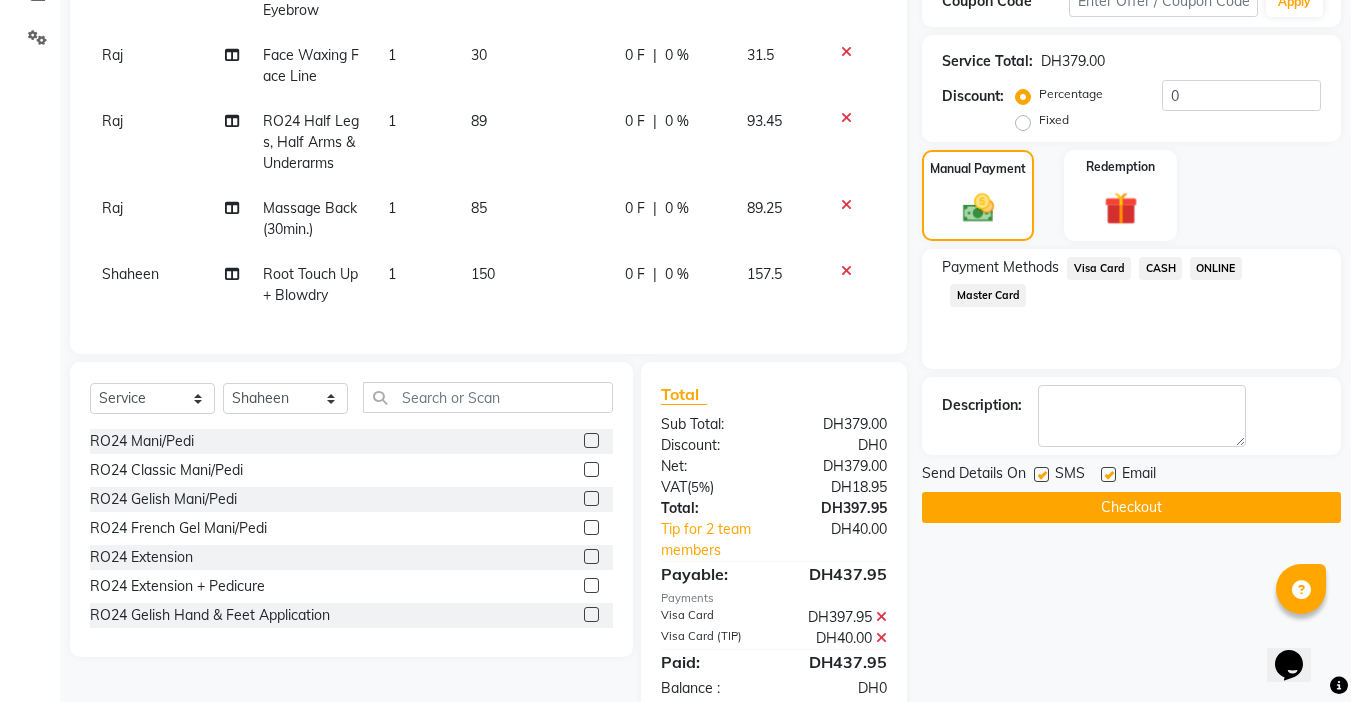 click on "Checkout" 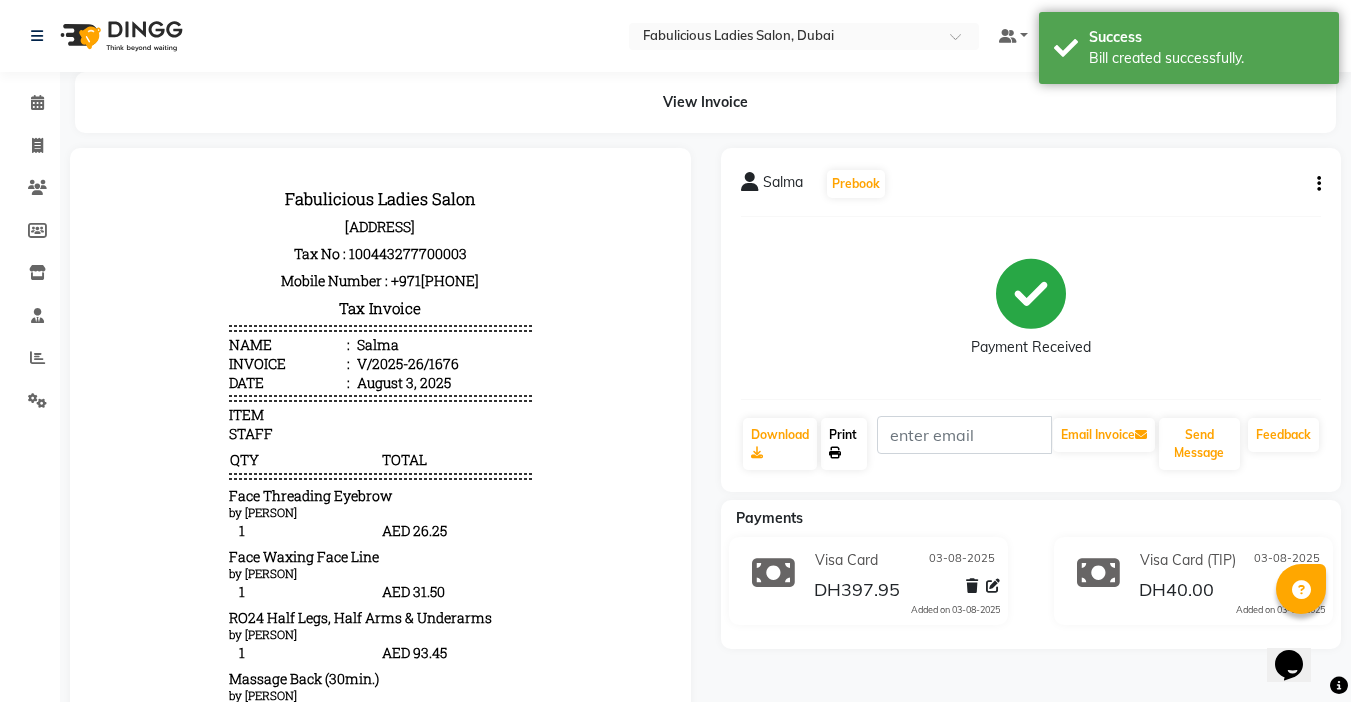 scroll, scrollTop: 0, scrollLeft: 0, axis: both 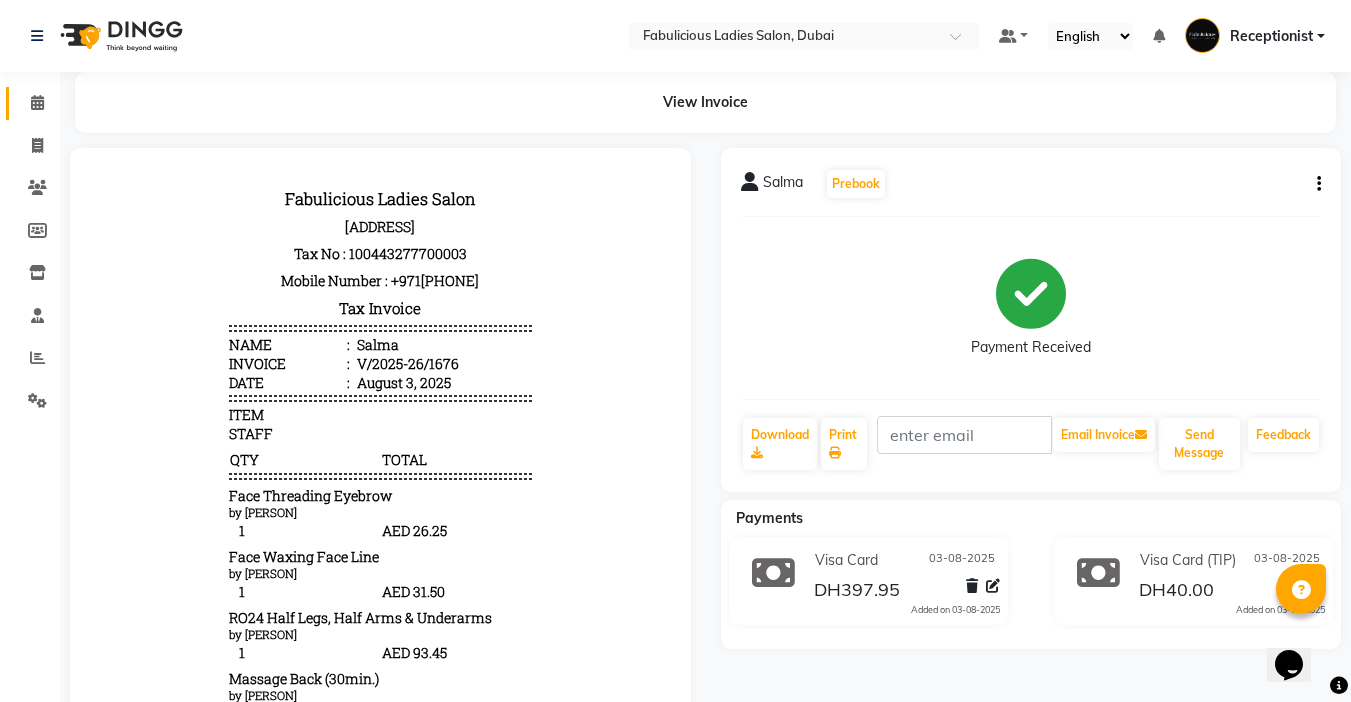 click on "Calendar" 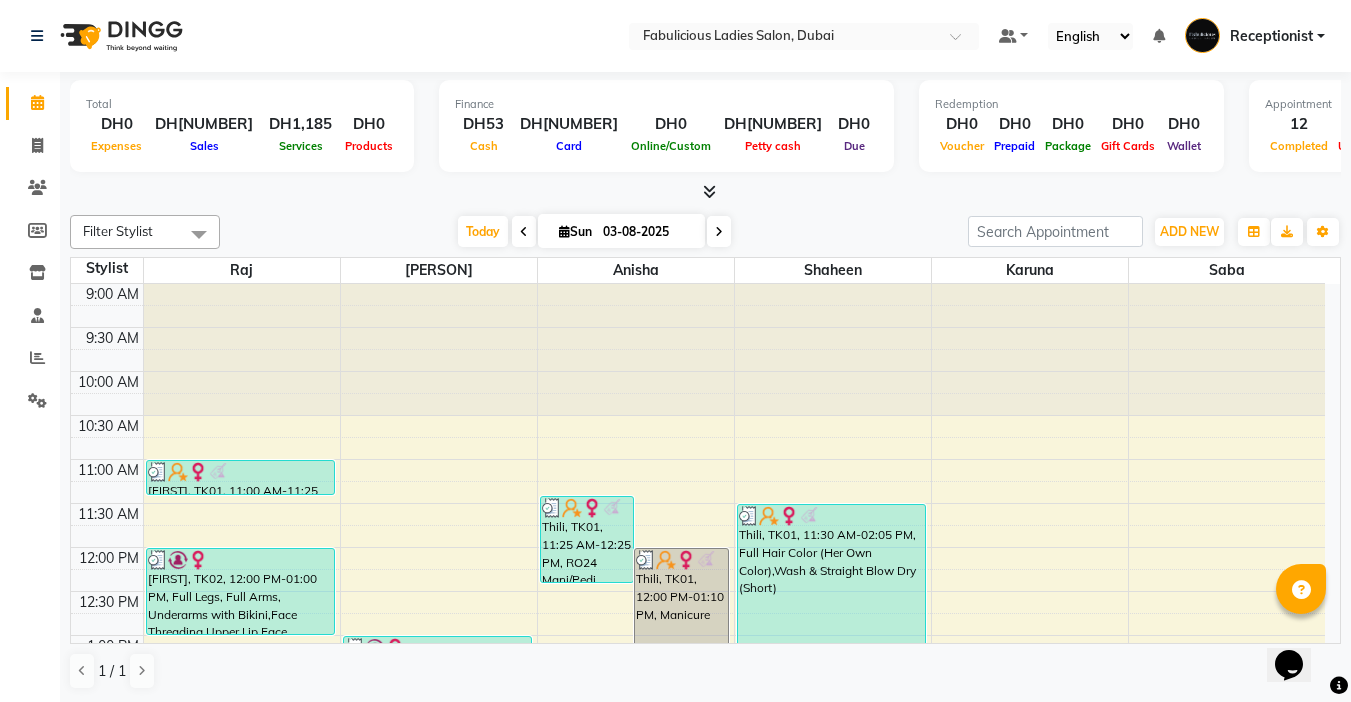 scroll, scrollTop: 1, scrollLeft: 0, axis: vertical 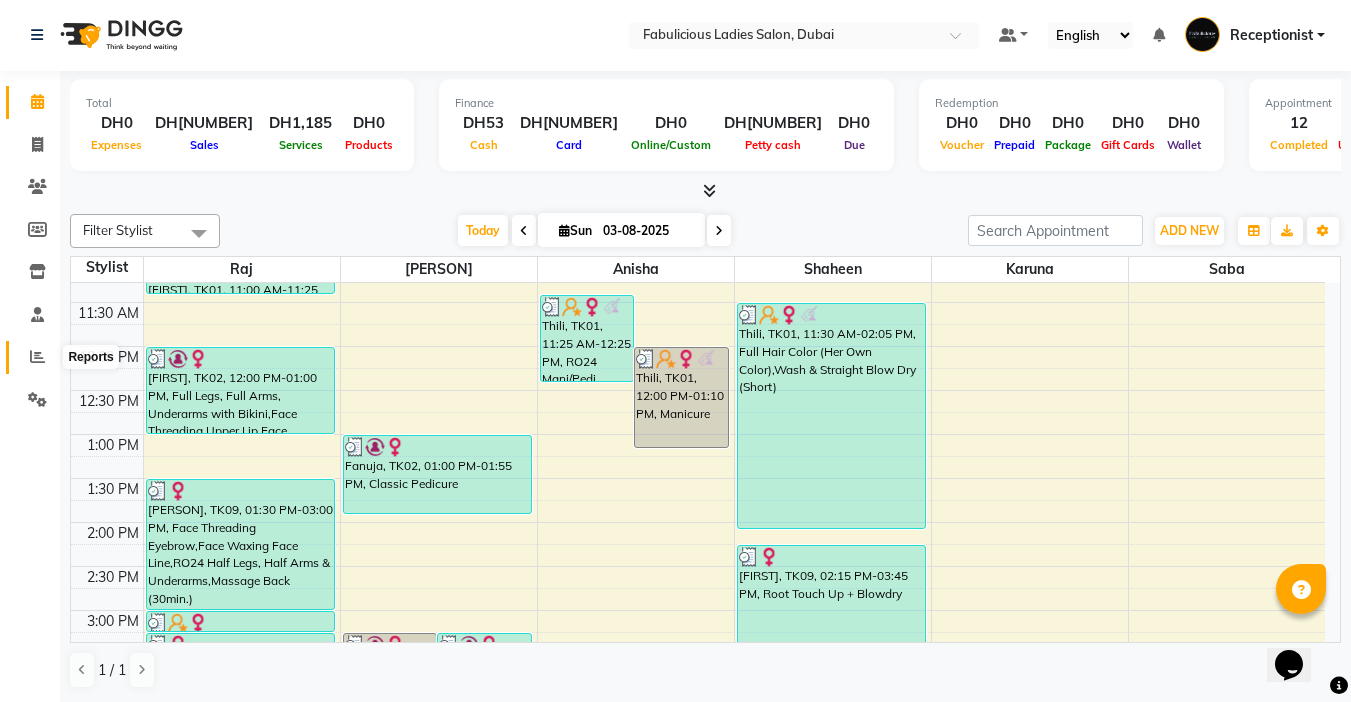 click 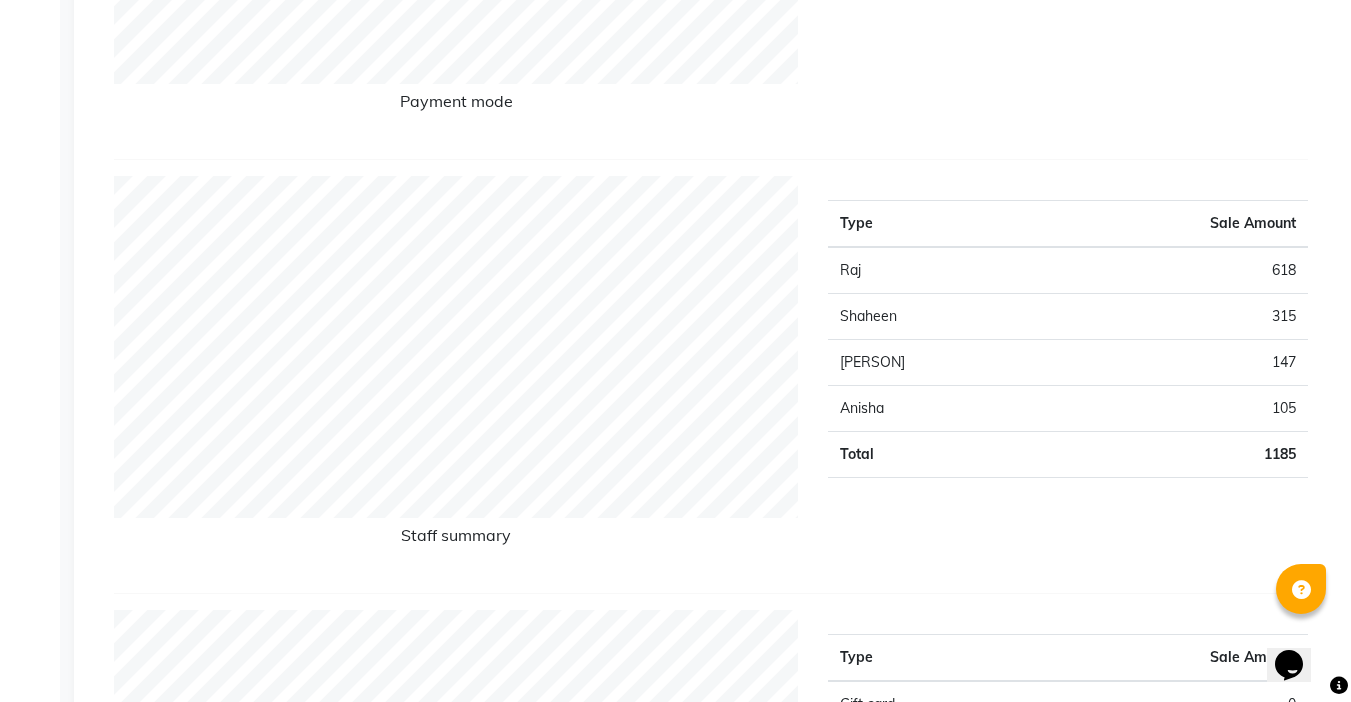 scroll, scrollTop: 200, scrollLeft: 0, axis: vertical 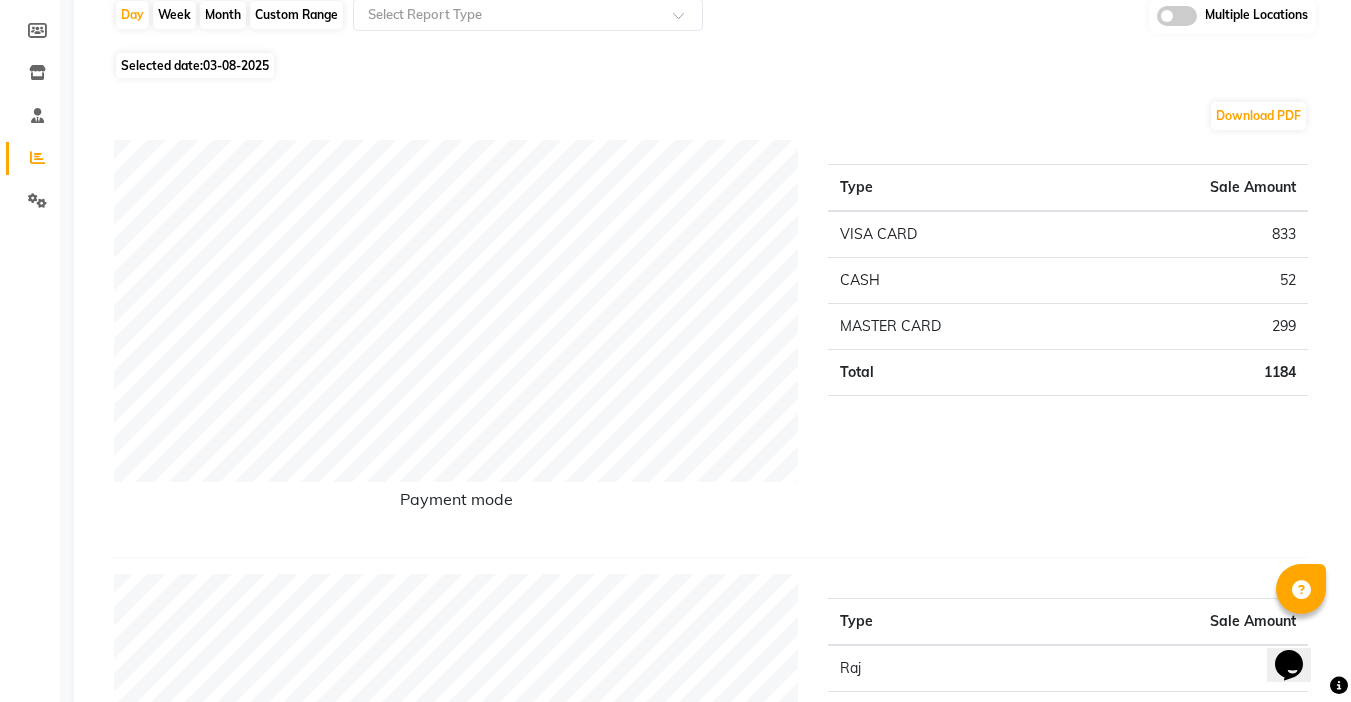 click on "Month" 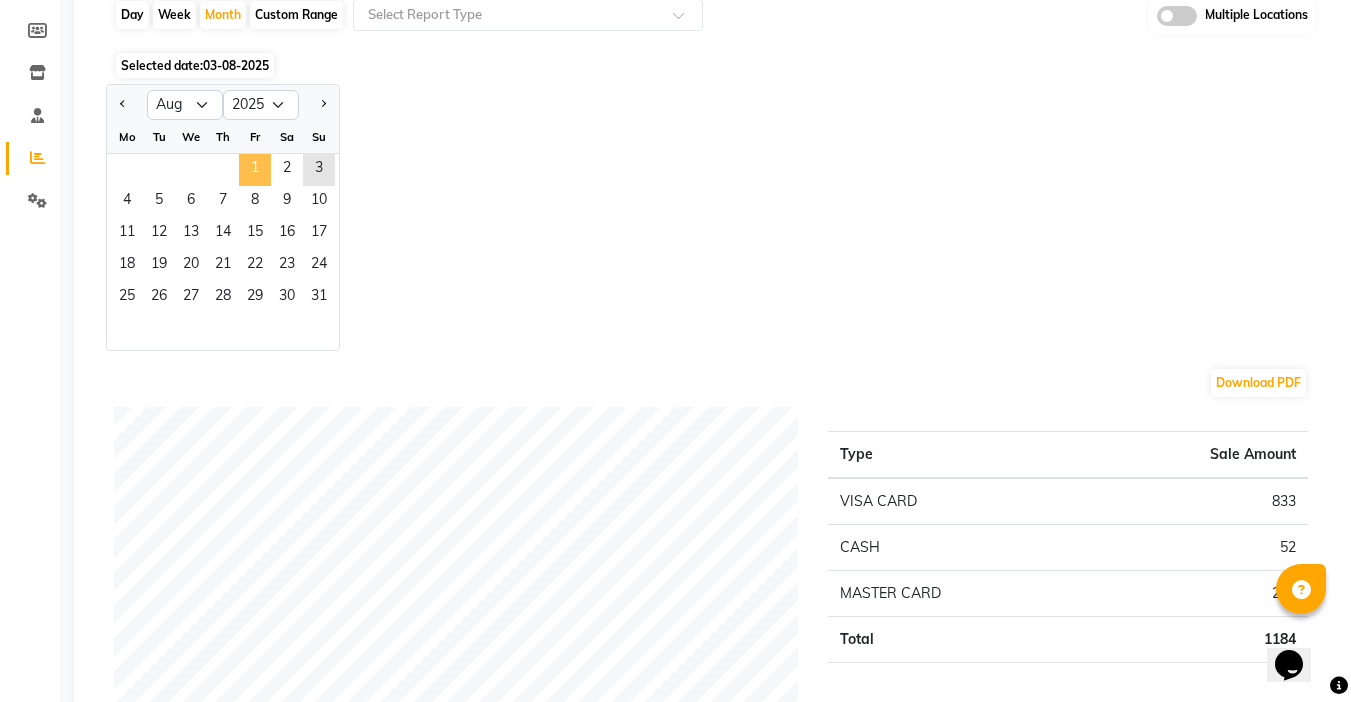 click on "1" 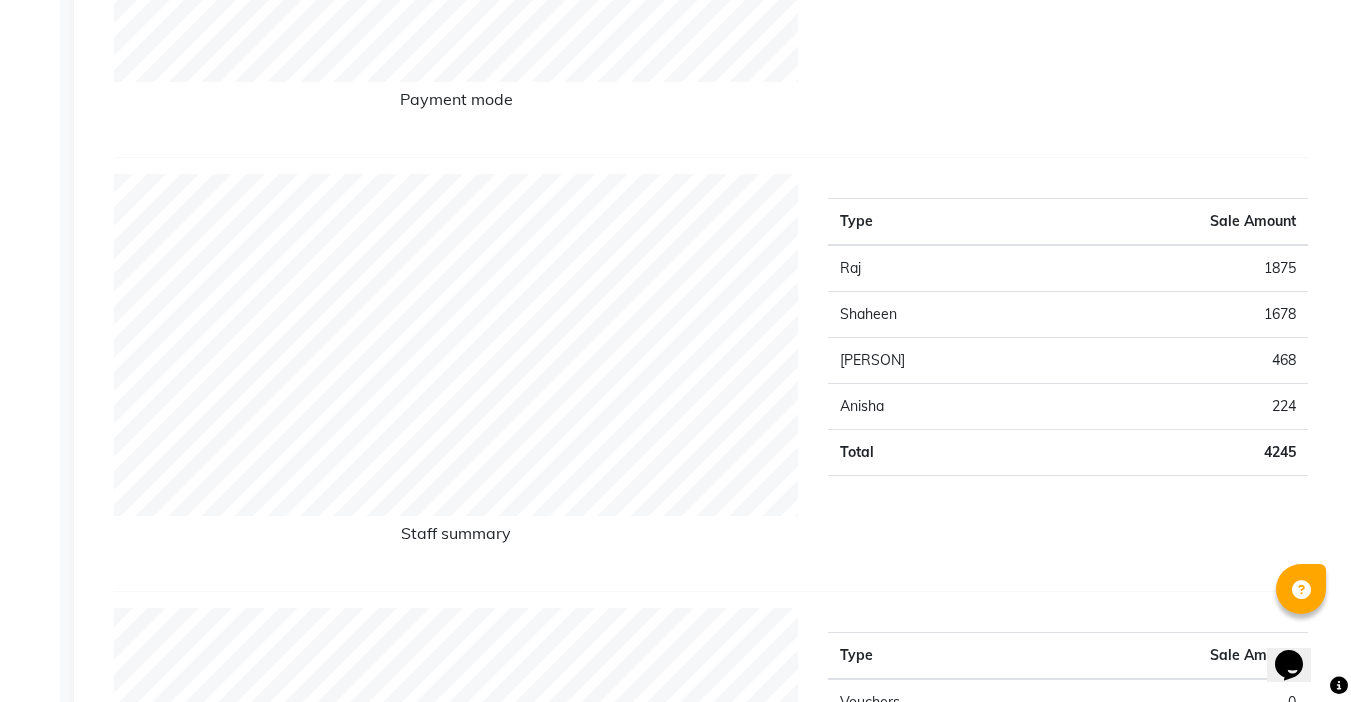 scroll, scrollTop: 0, scrollLeft: 0, axis: both 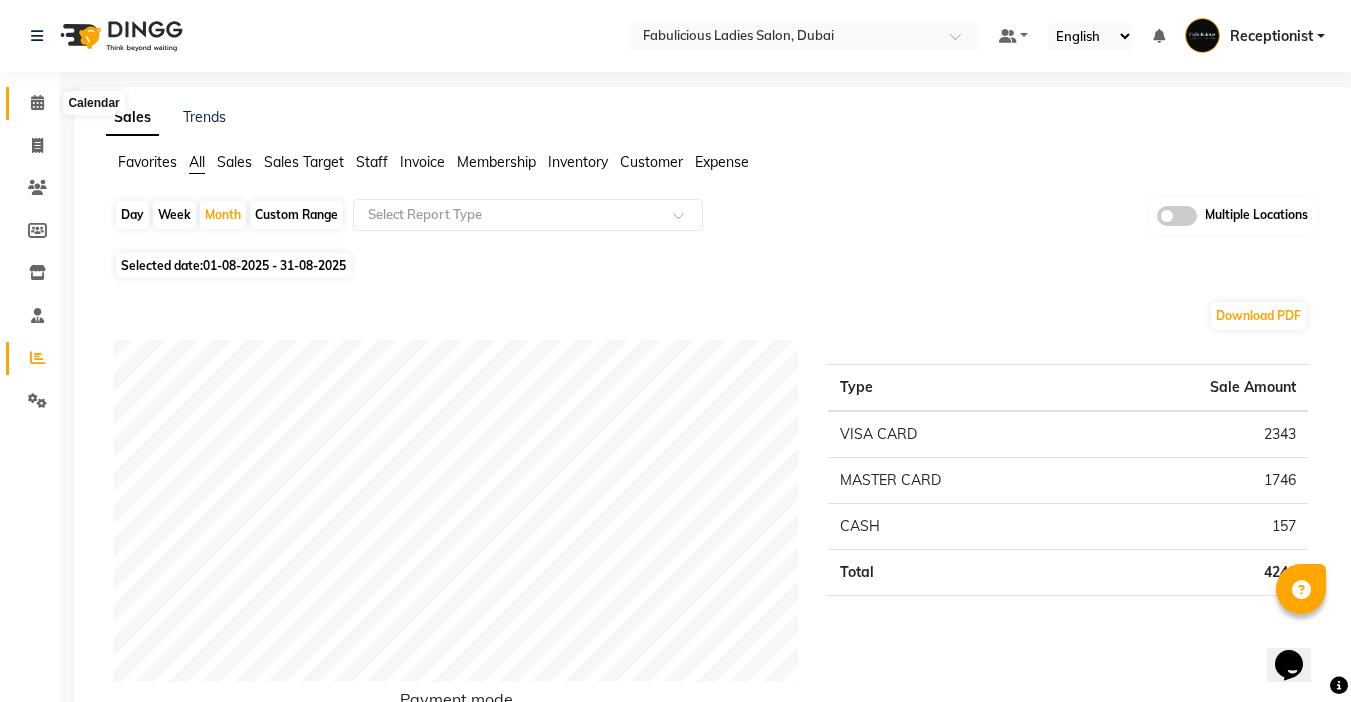 click 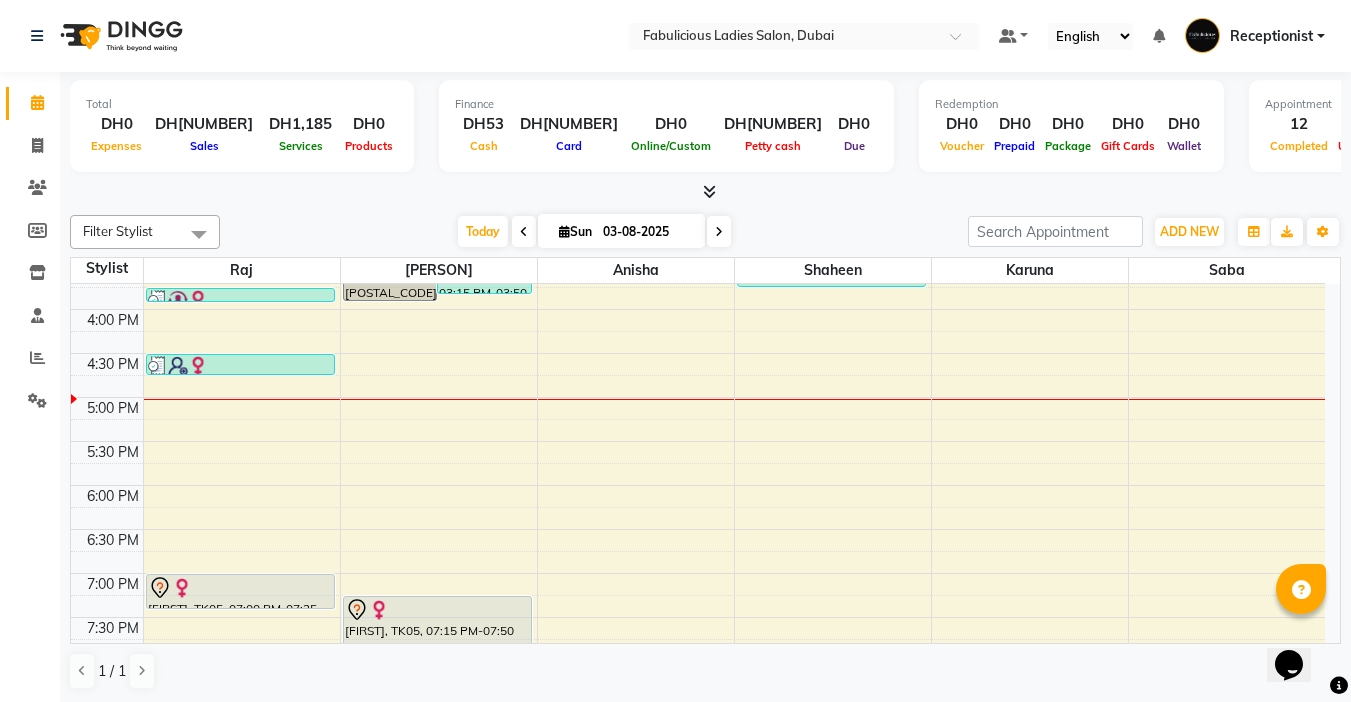 scroll, scrollTop: 600, scrollLeft: 0, axis: vertical 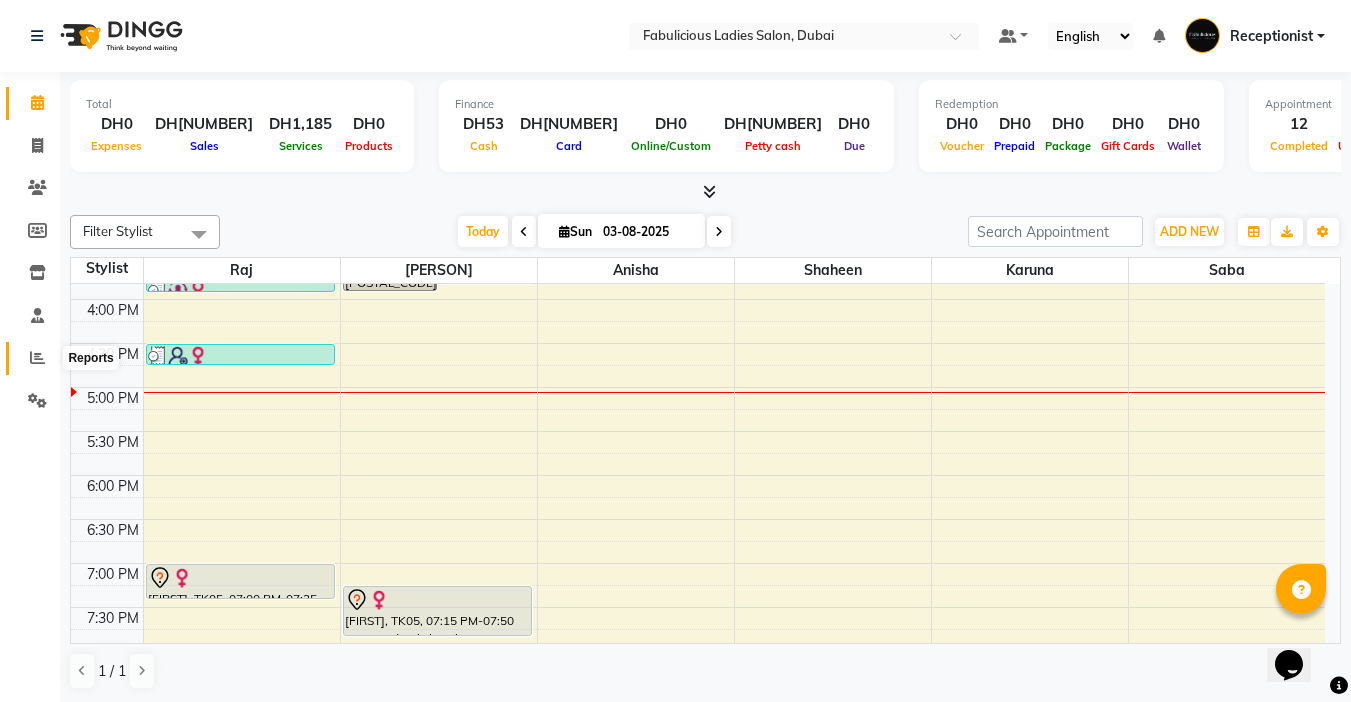 click 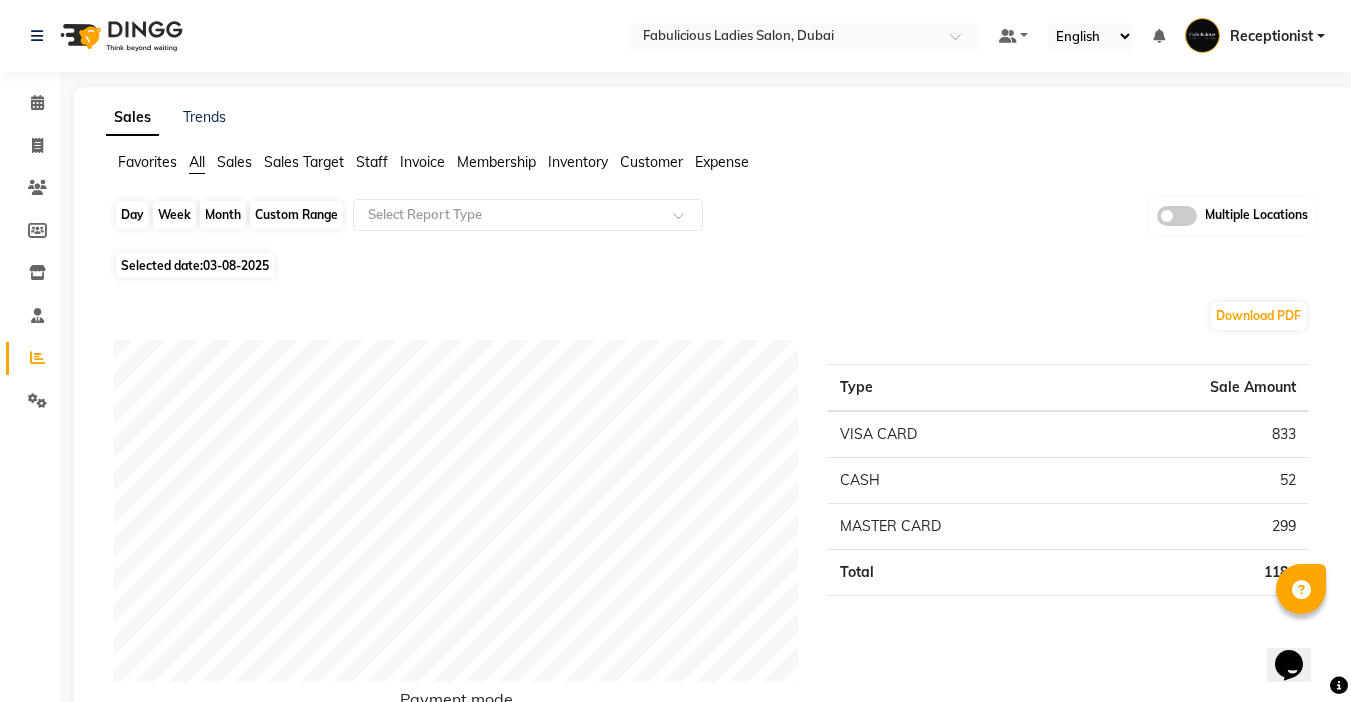 click on "Day" 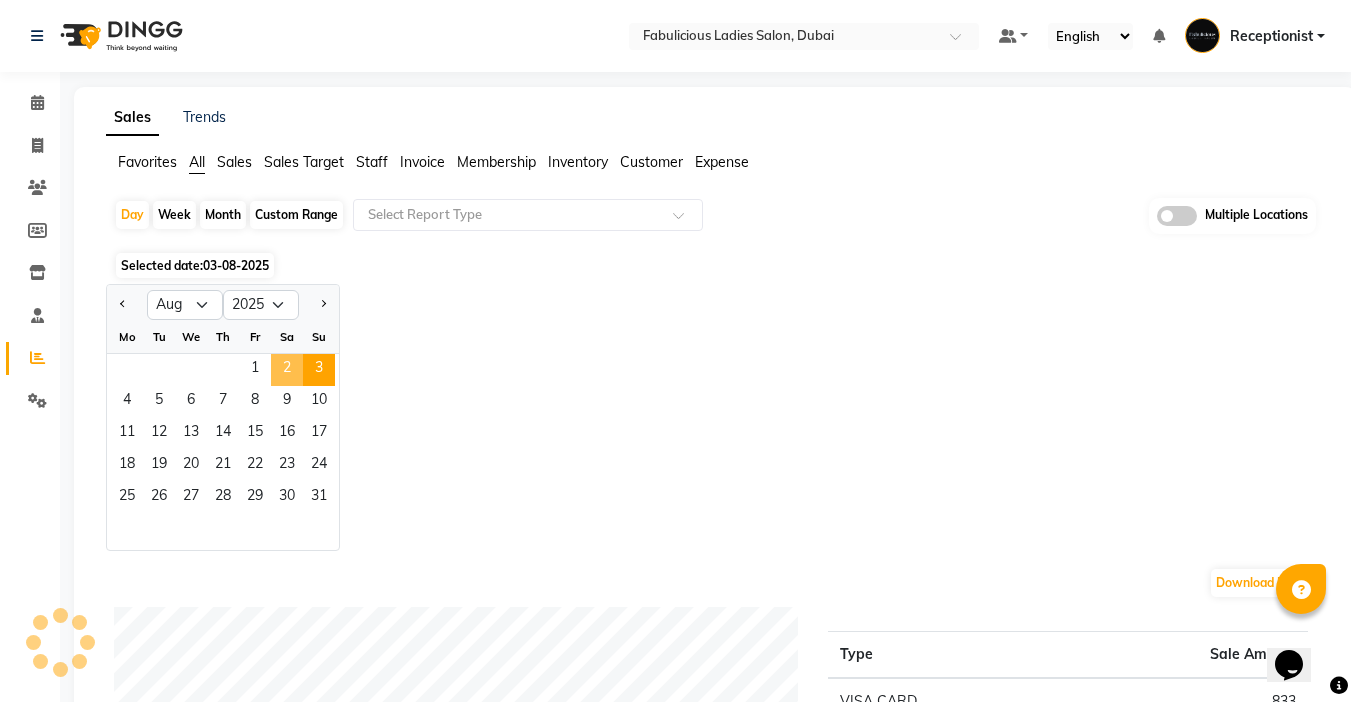 click on "2" 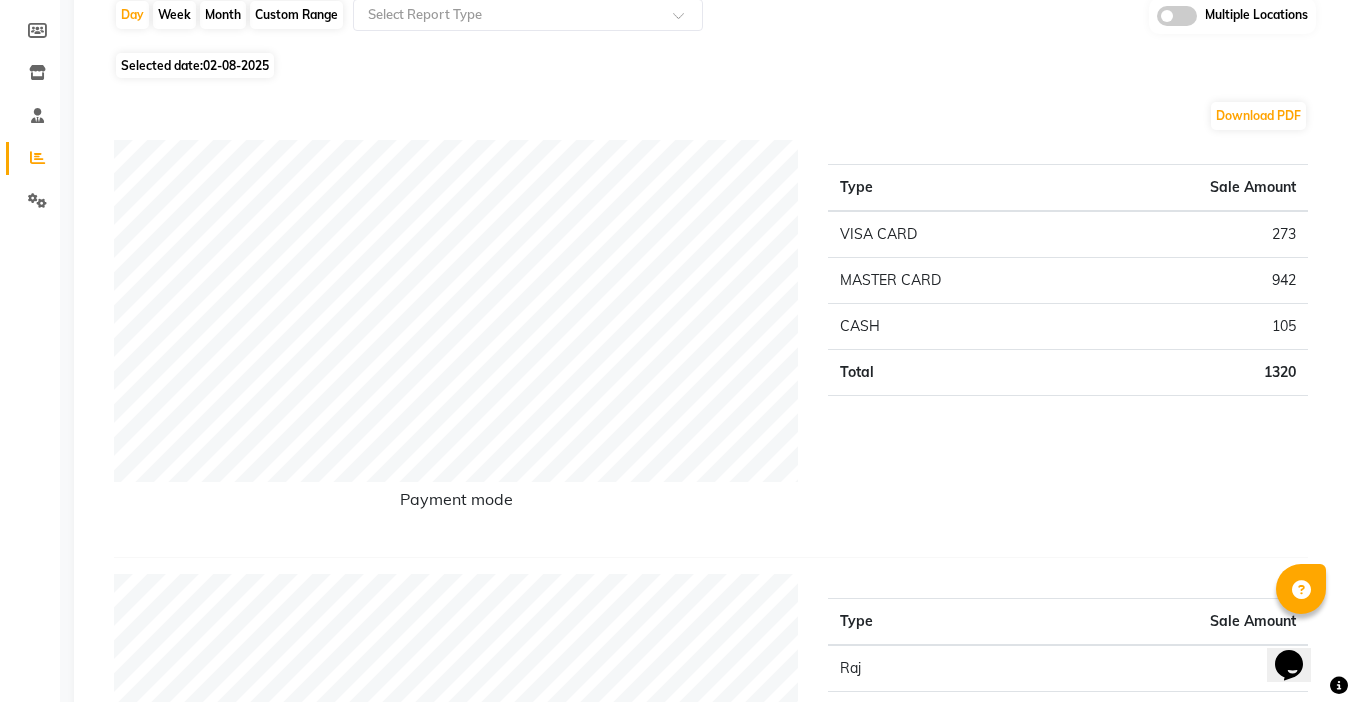 scroll, scrollTop: 0, scrollLeft: 0, axis: both 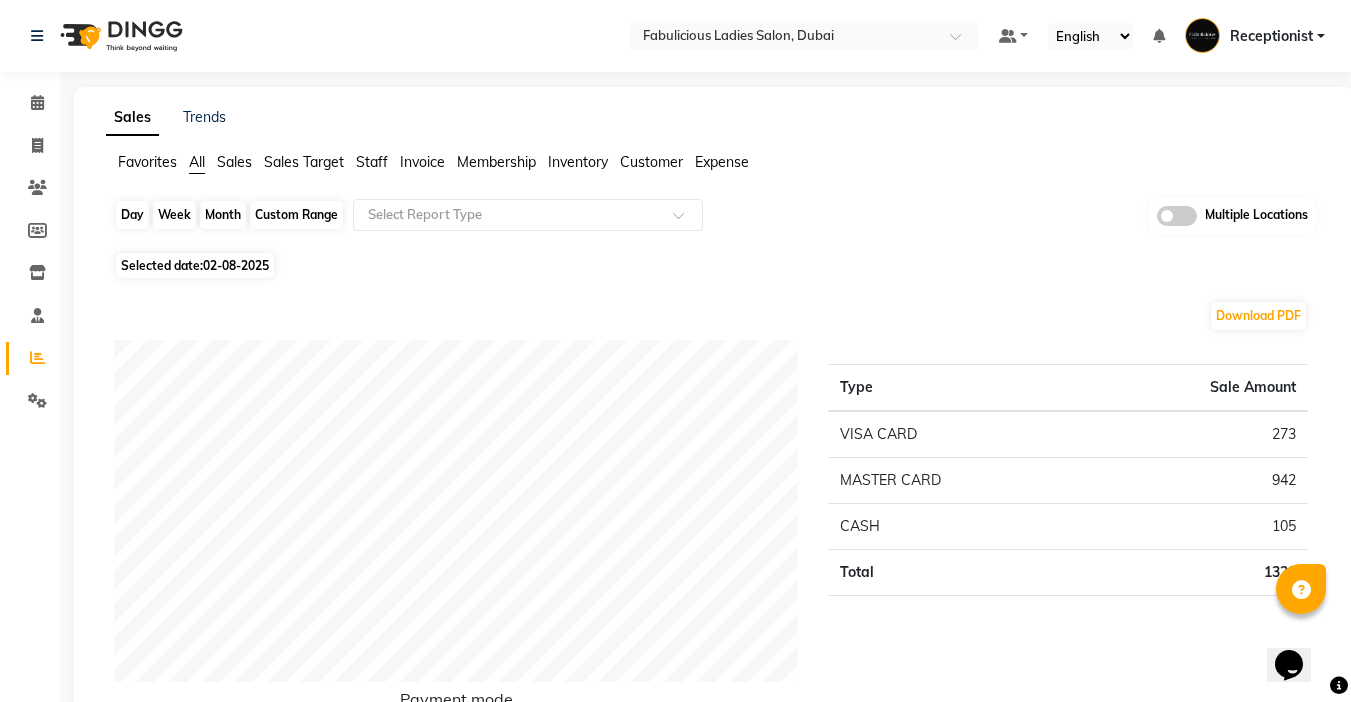 click on "Day" 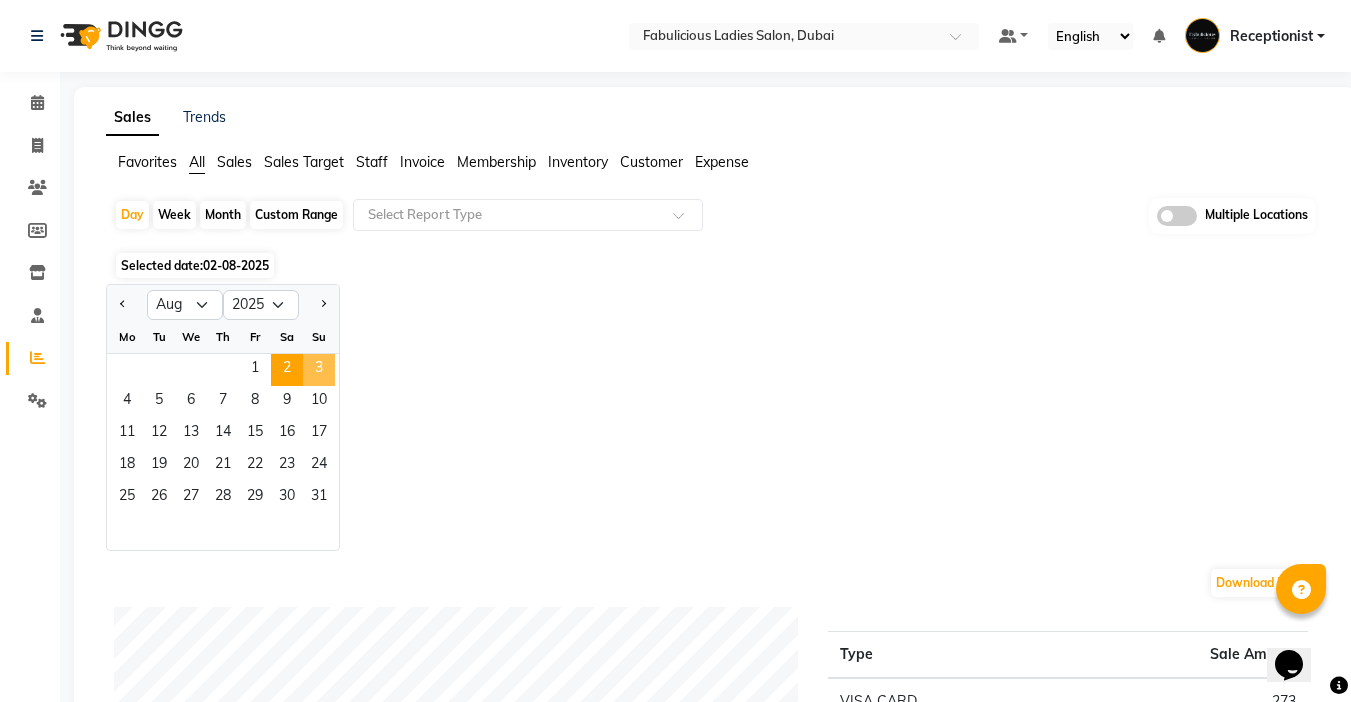 click on "3" 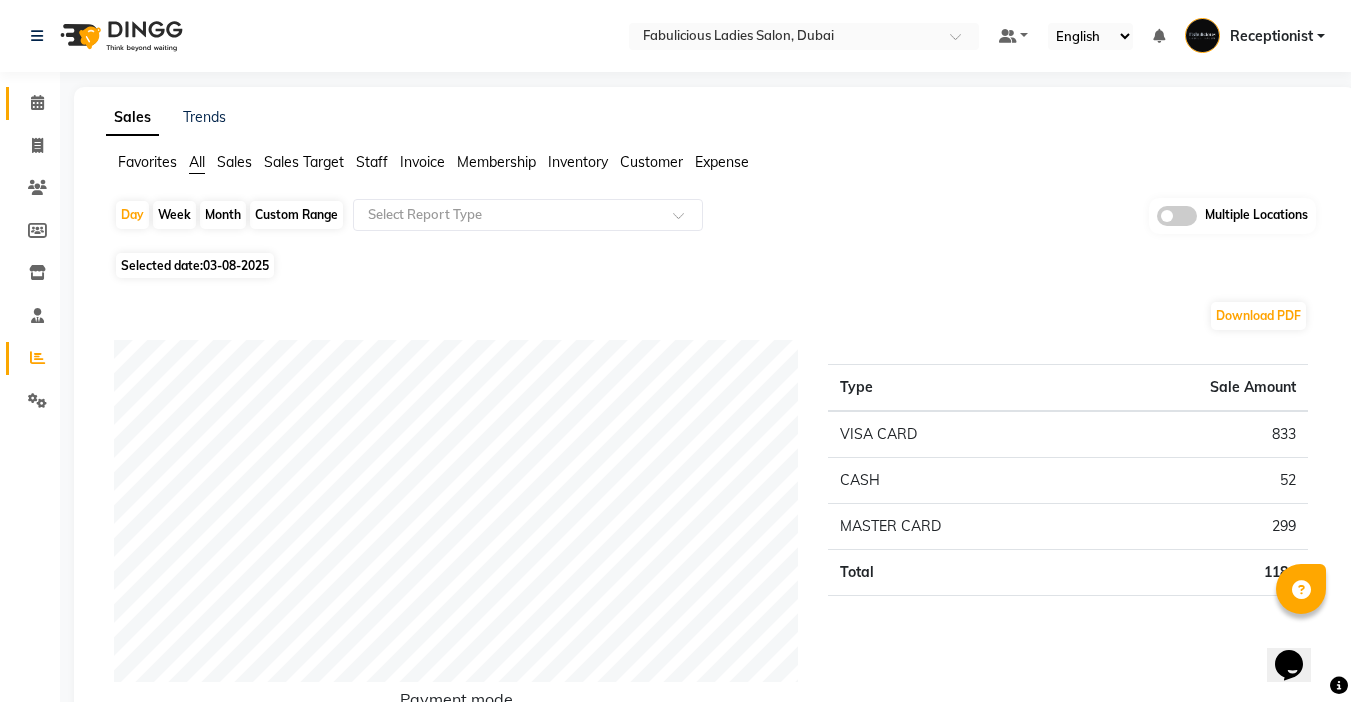 click 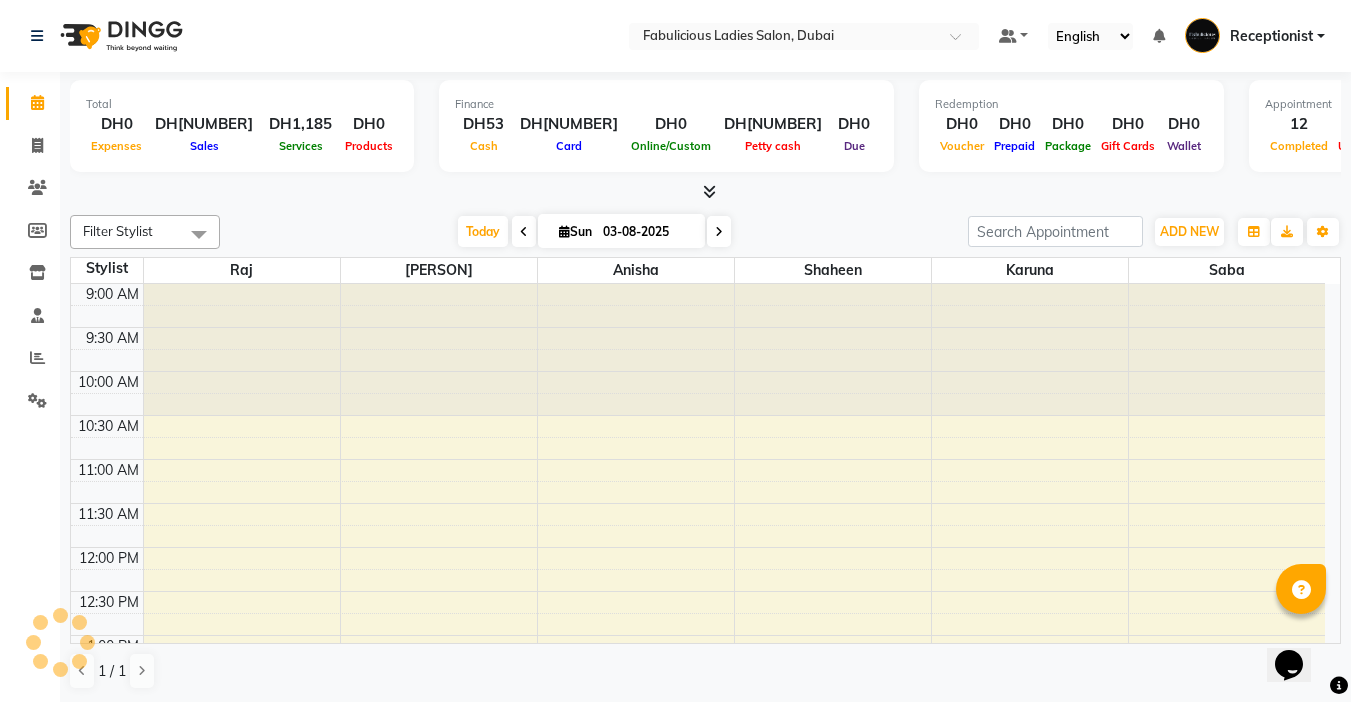 scroll, scrollTop: 0, scrollLeft: 0, axis: both 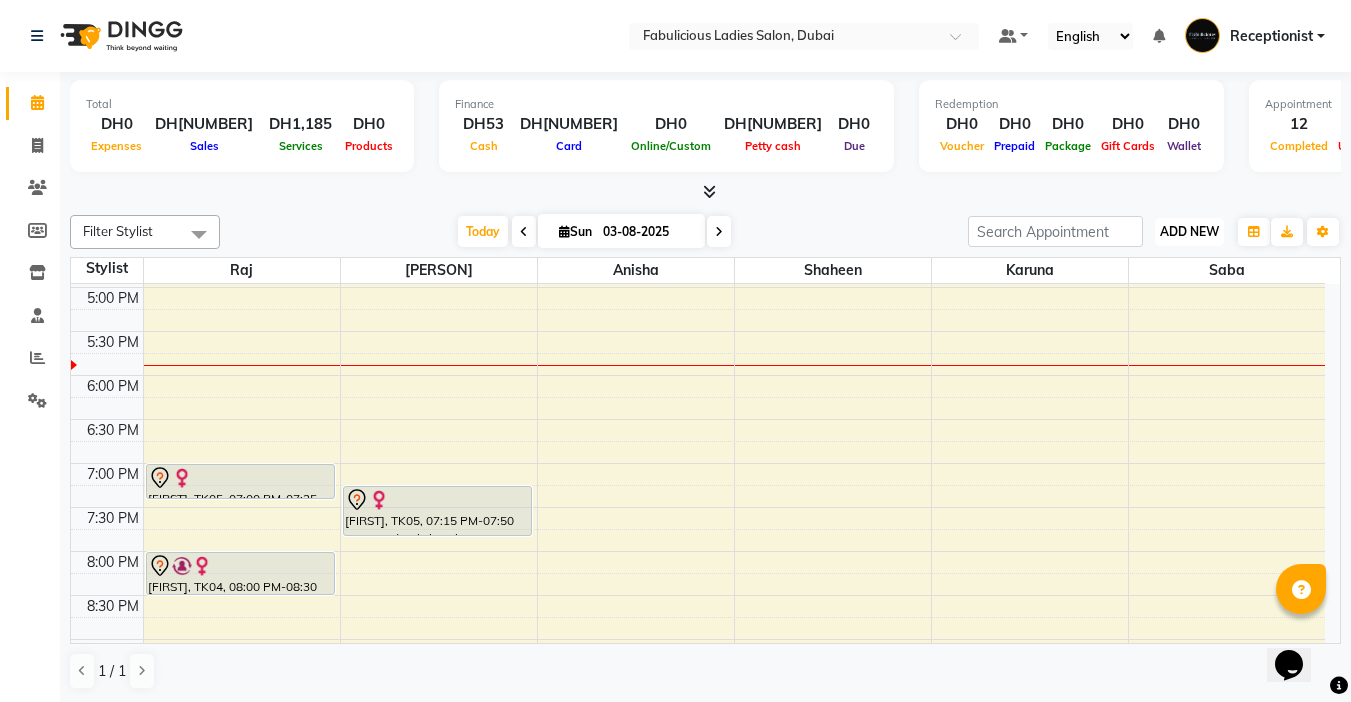 click on "ADD NEW" at bounding box center [1189, 231] 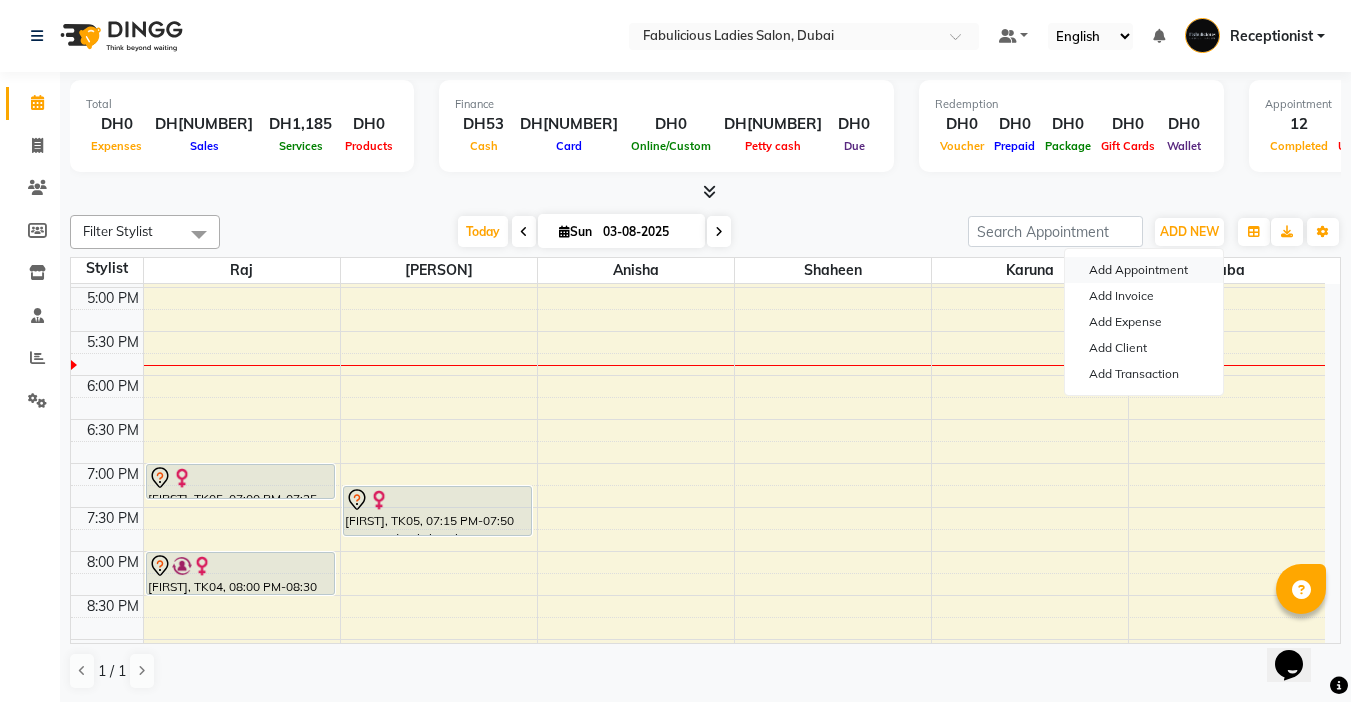 click on "Add Appointment" at bounding box center (1144, 270) 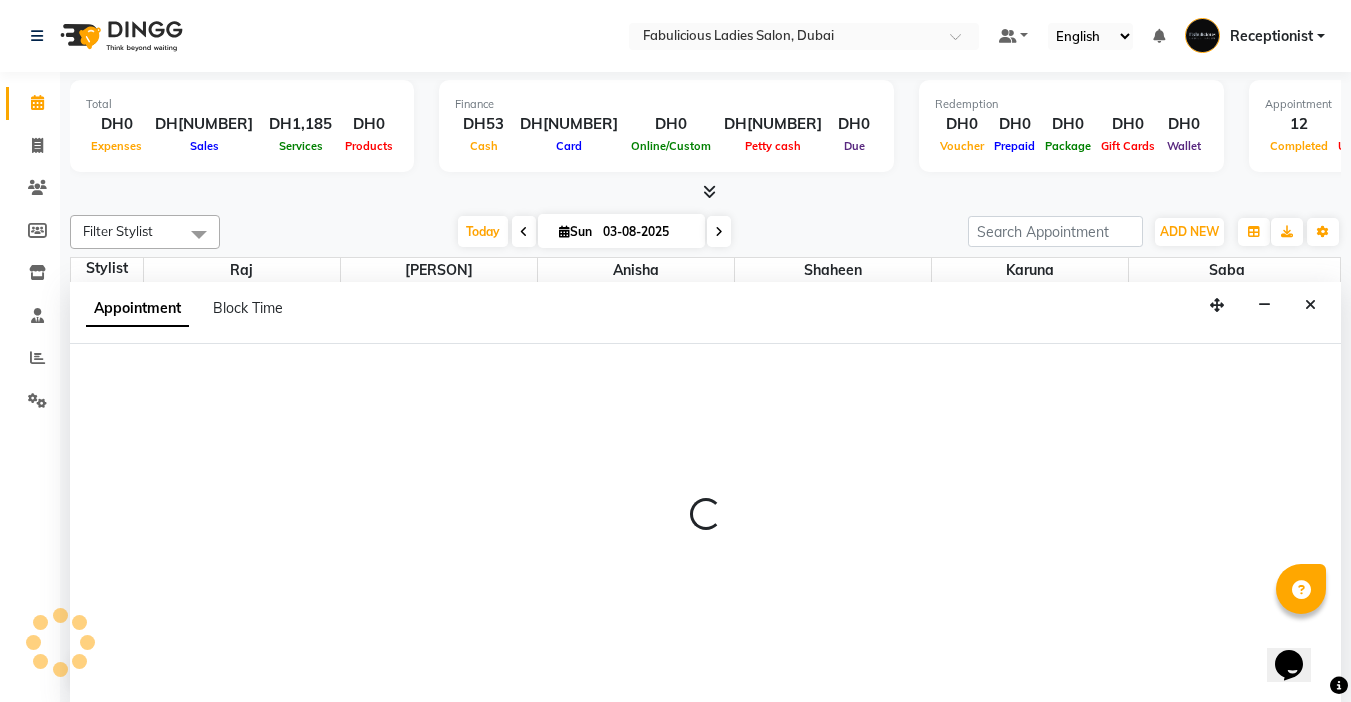 select on "tentative" 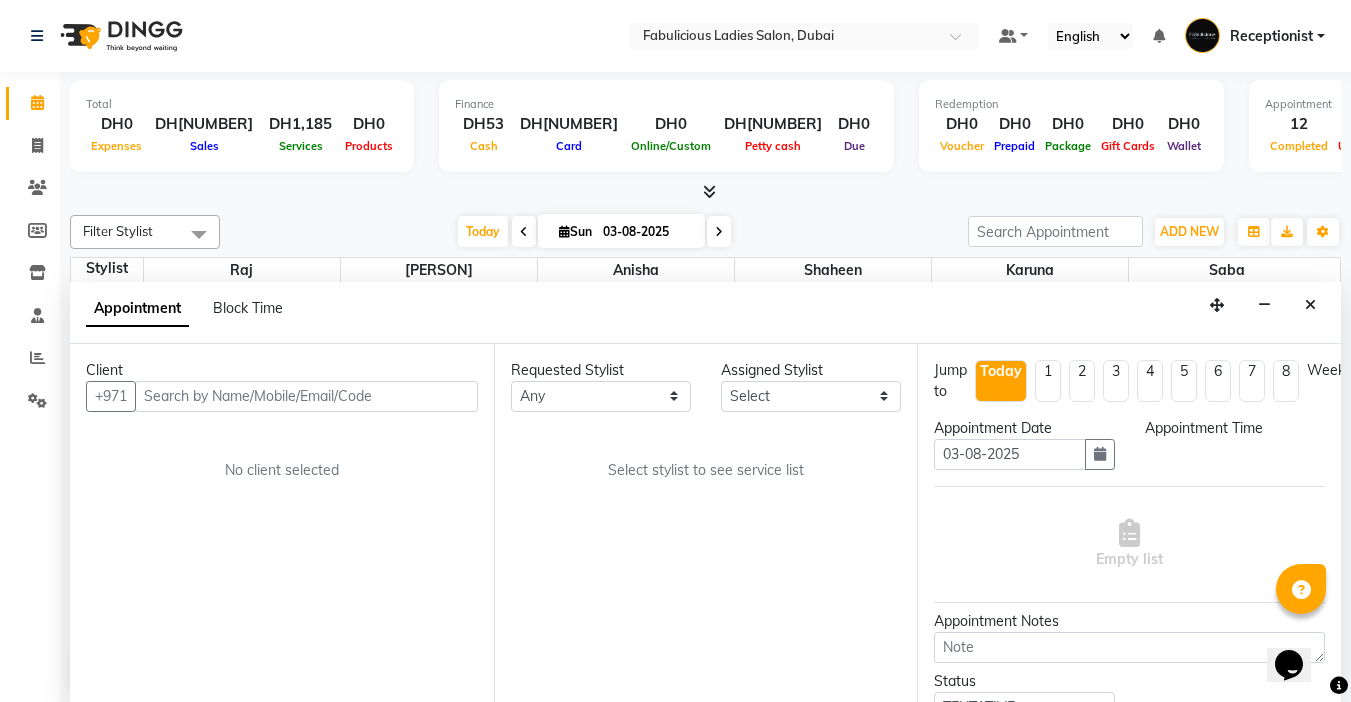 scroll, scrollTop: 1, scrollLeft: 0, axis: vertical 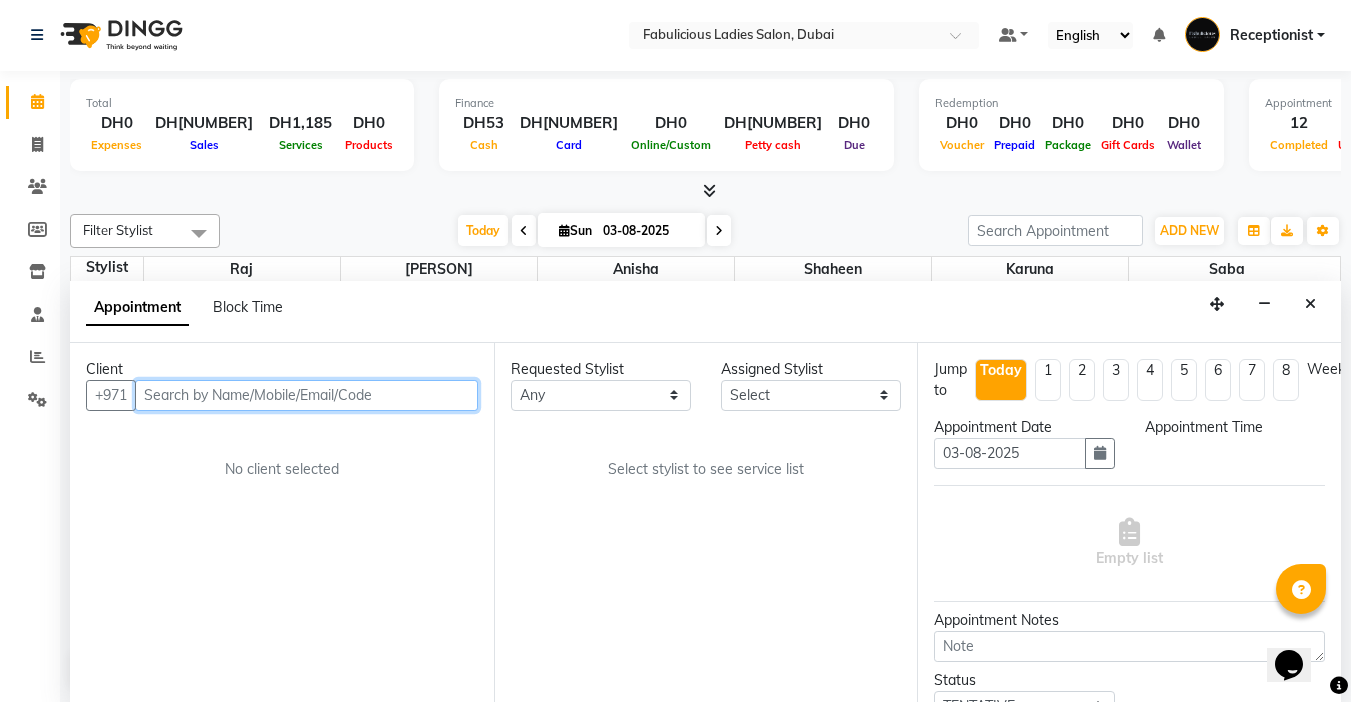 select on "600" 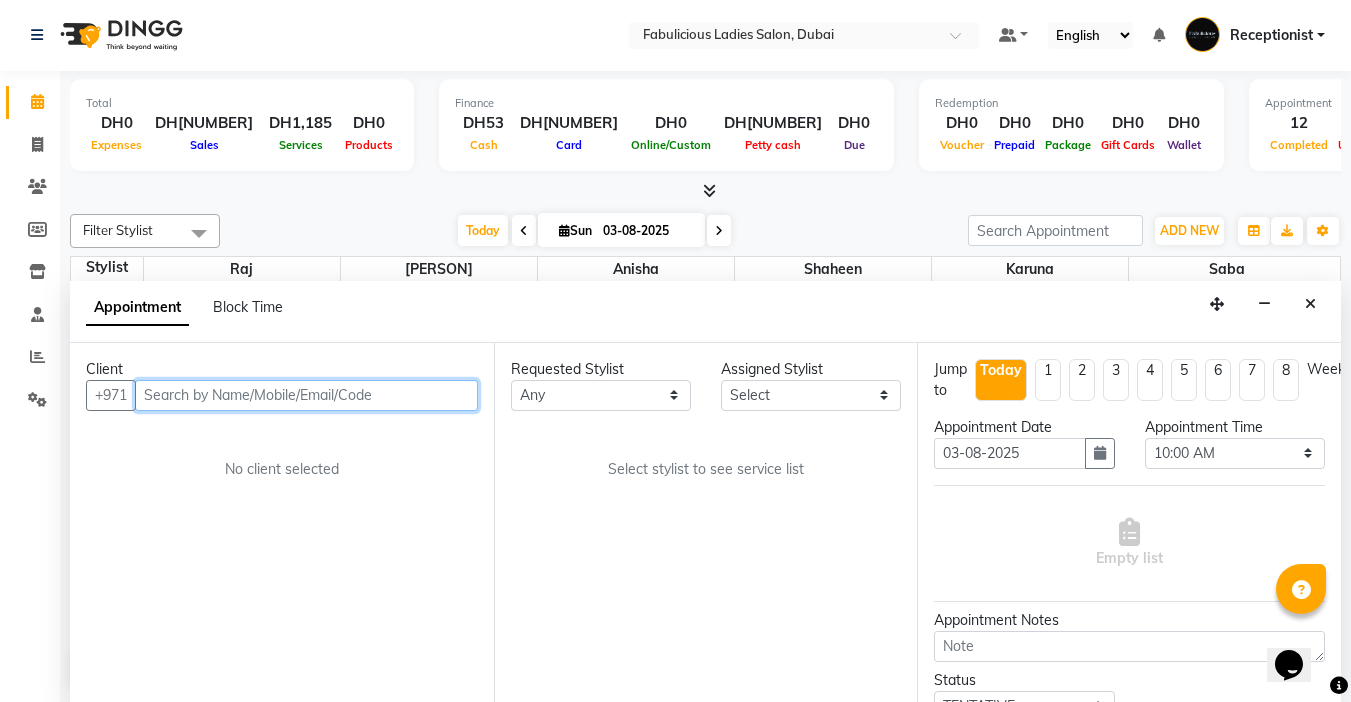 click at bounding box center (306, 395) 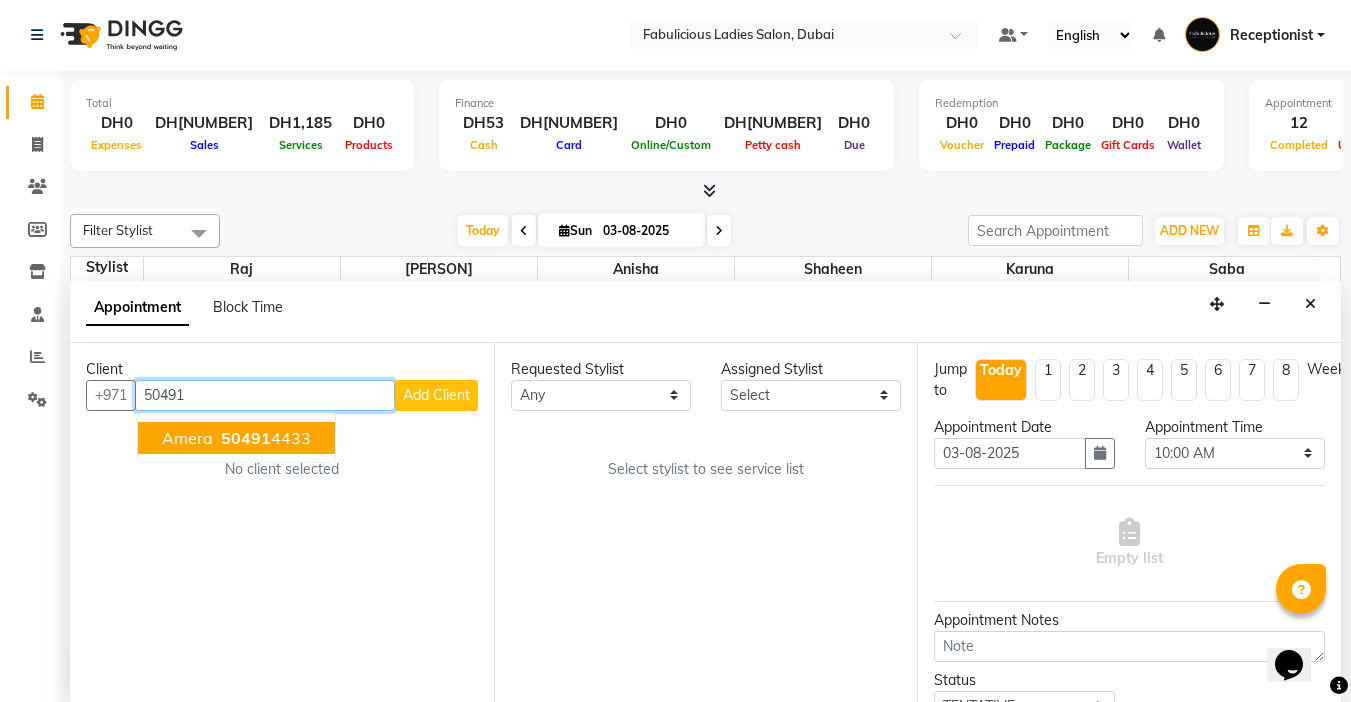 click on "Amera" at bounding box center (187, 438) 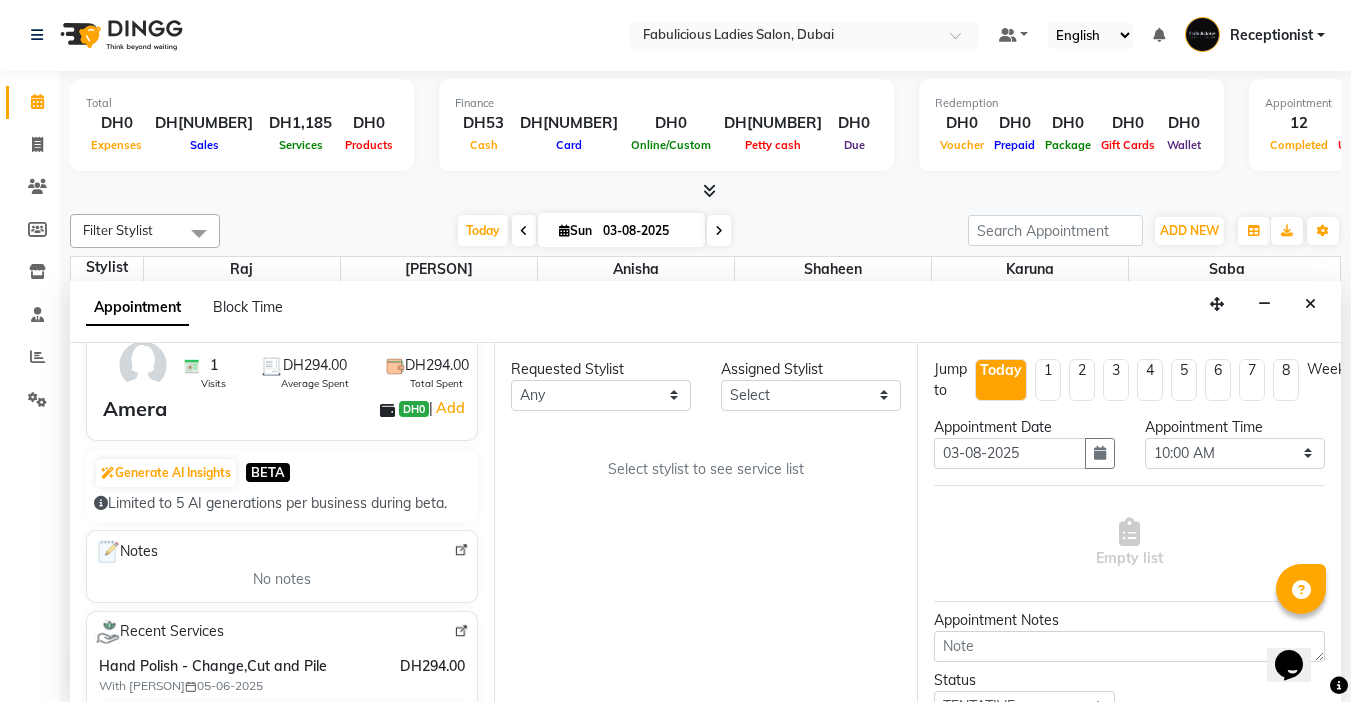 scroll, scrollTop: 200, scrollLeft: 0, axis: vertical 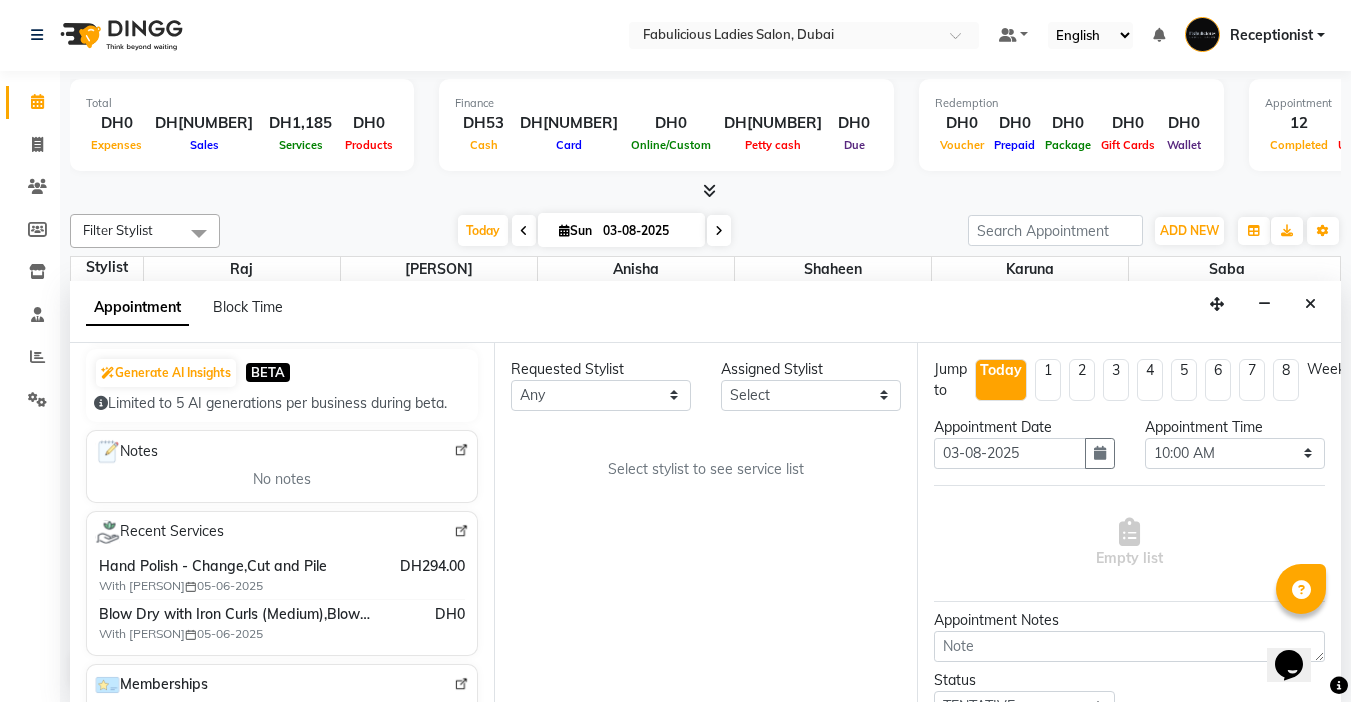type on "[PHONE]" 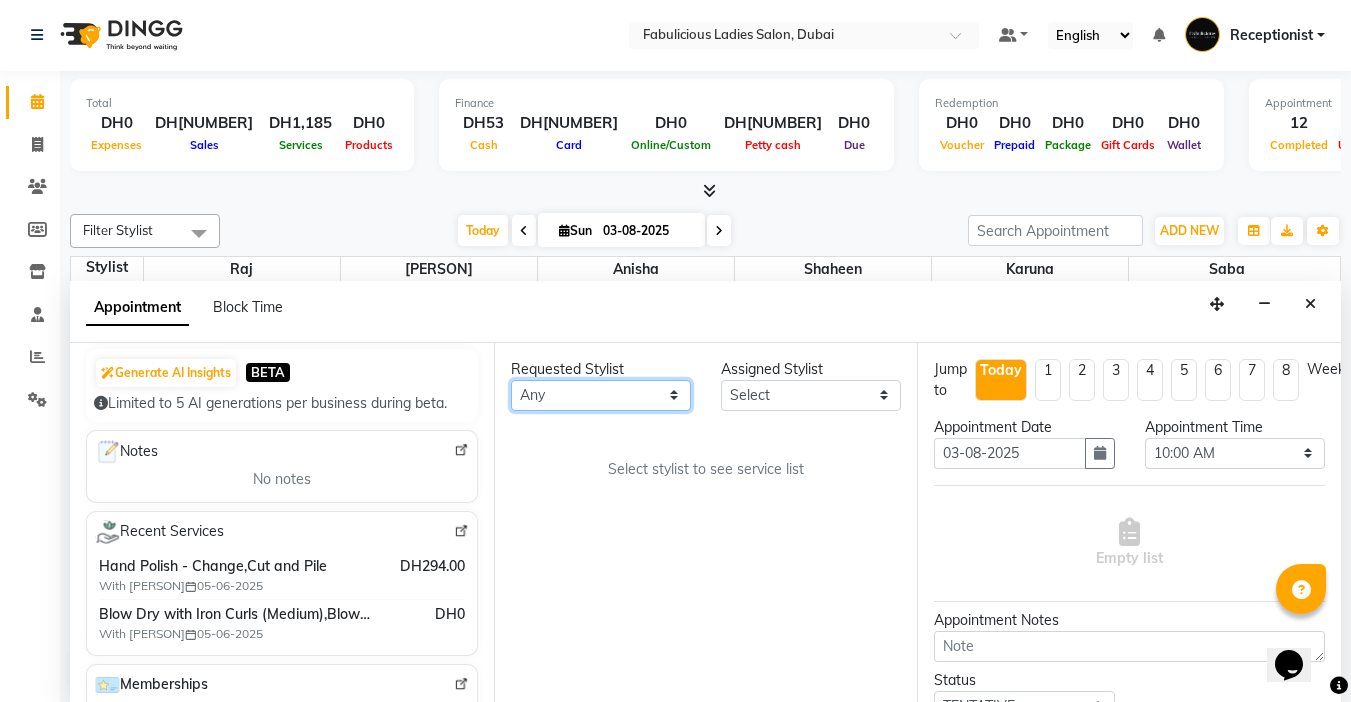 click on "Any [PERSON] [PERSON] [PERSON] [PERSON] [PERSON] [PERSON]" at bounding box center [601, 395] 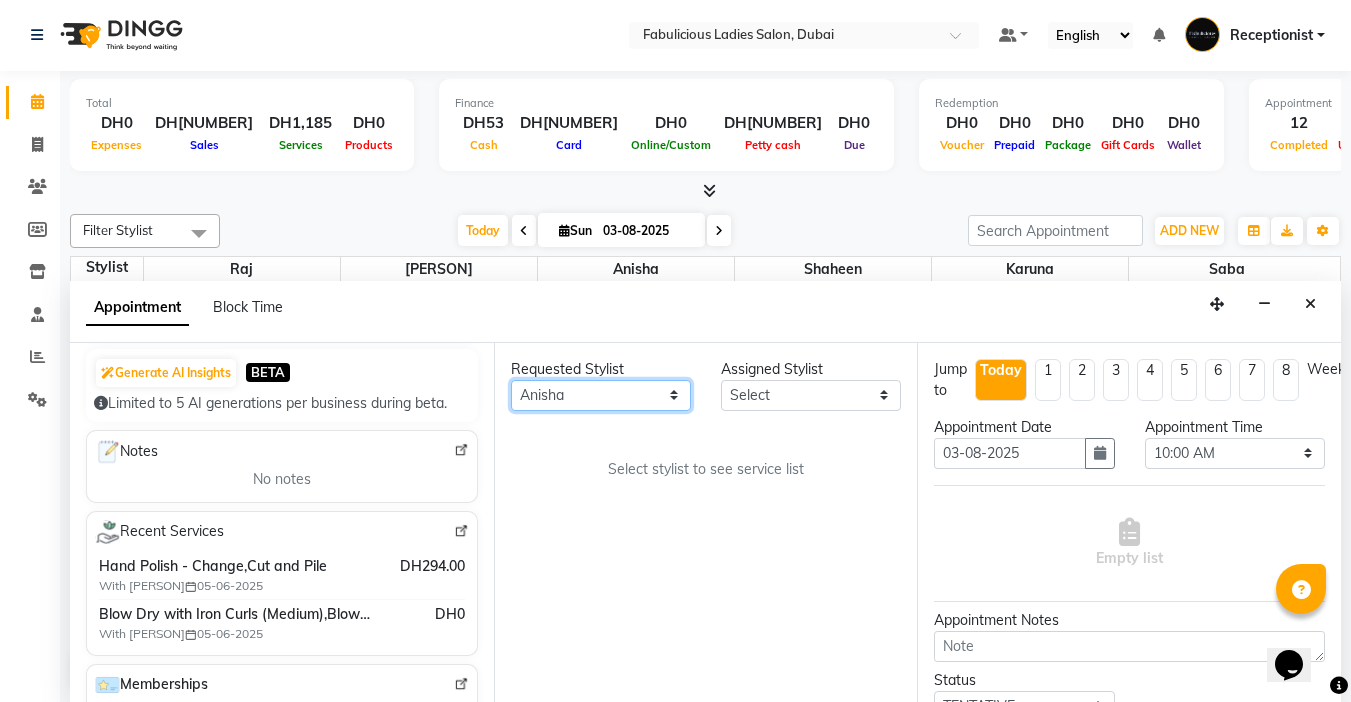 click on "Any [PERSON] [PERSON] [PERSON] [PERSON] [PERSON] [PERSON]" at bounding box center [601, 395] 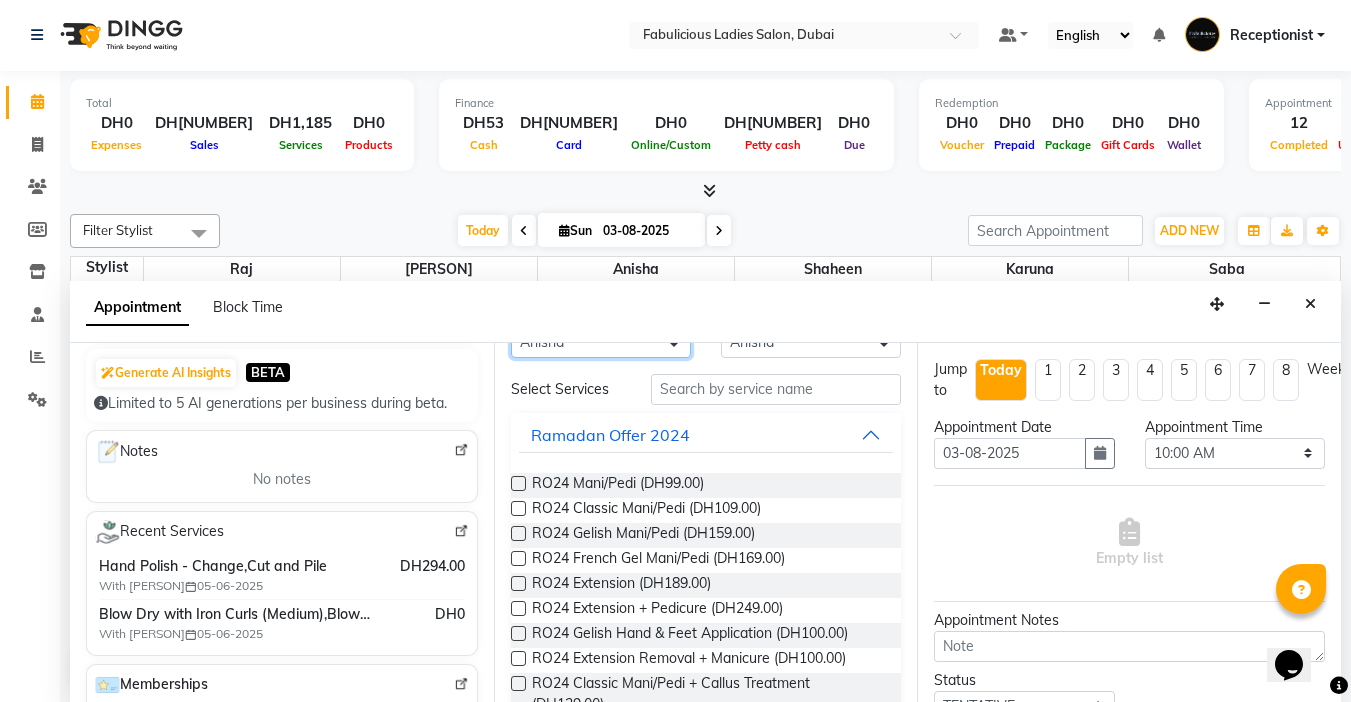 scroll, scrollTop: 100, scrollLeft: 0, axis: vertical 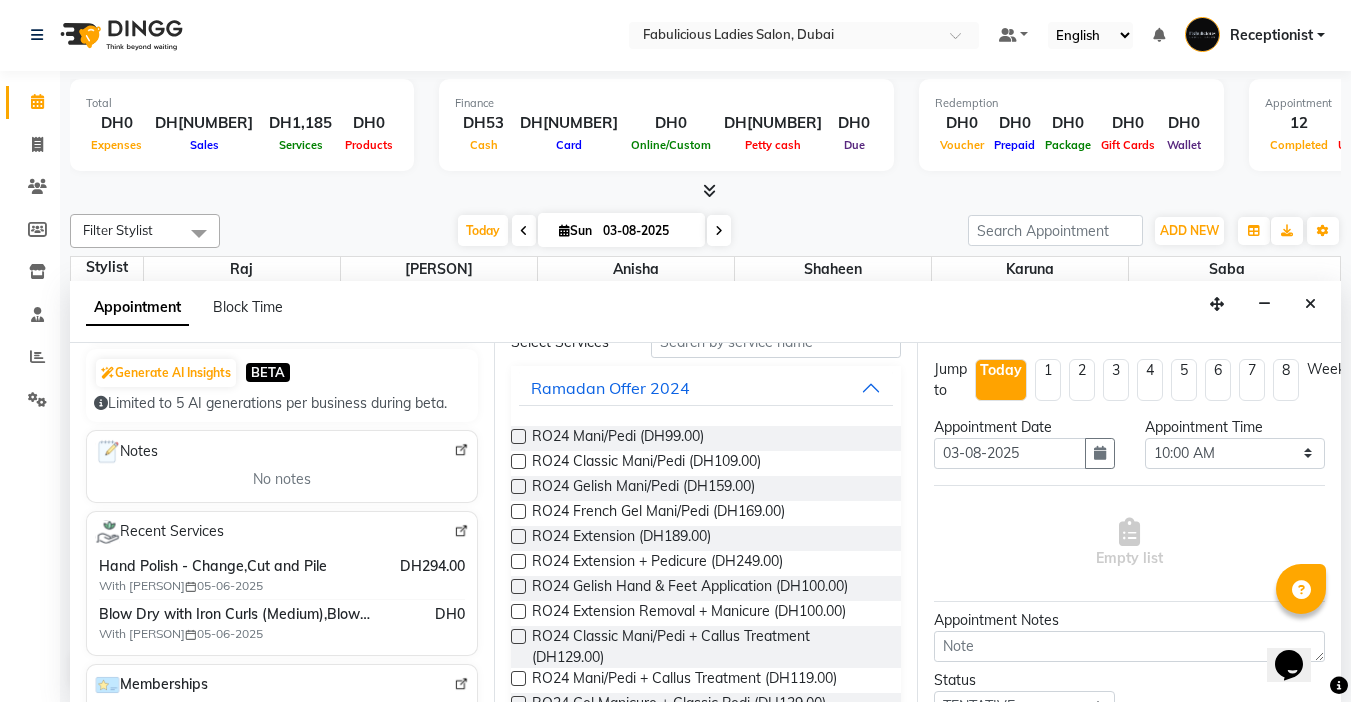 click at bounding box center [518, 436] 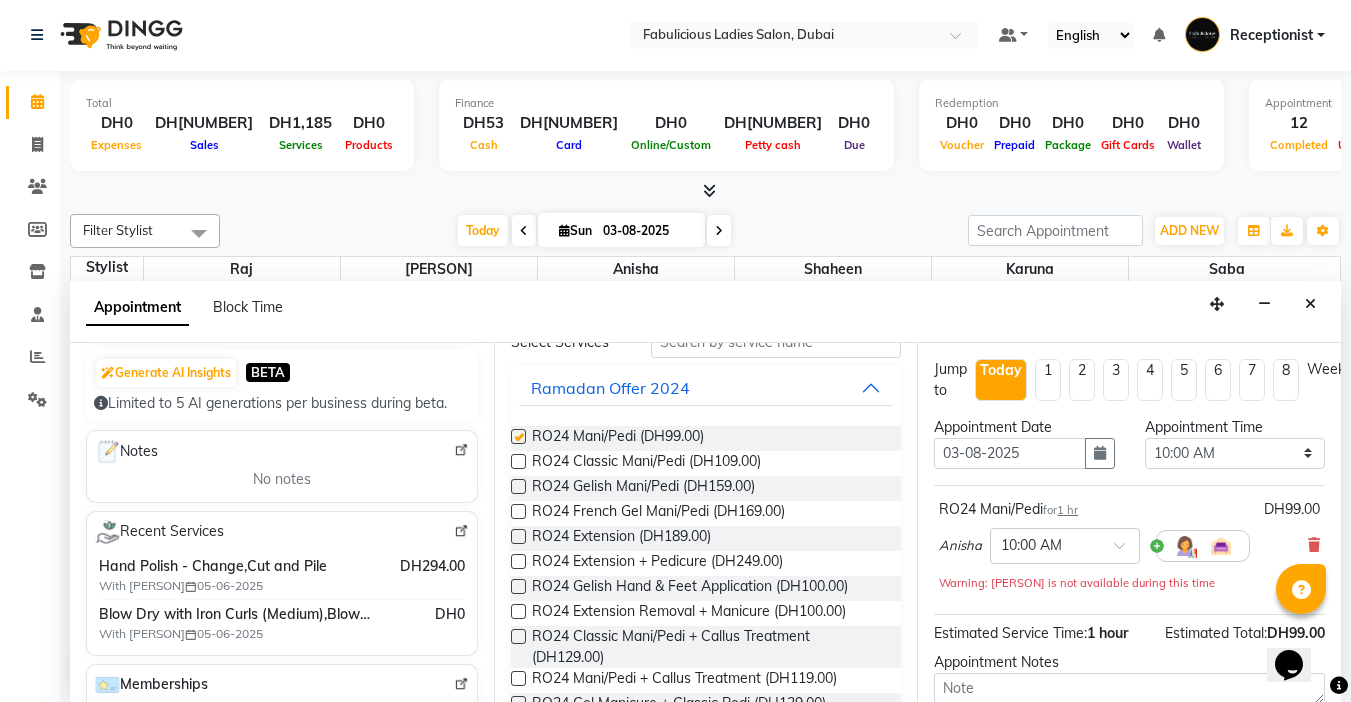 checkbox on "false" 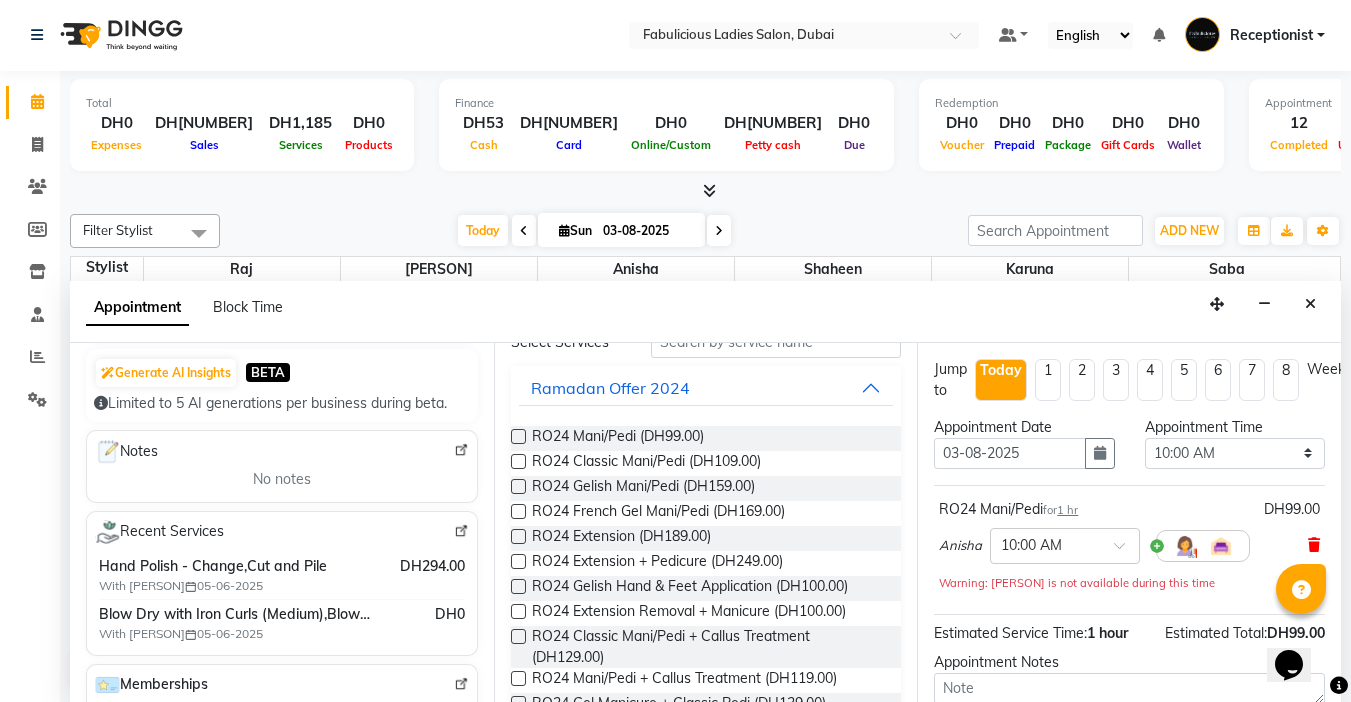 click at bounding box center [1314, 545] 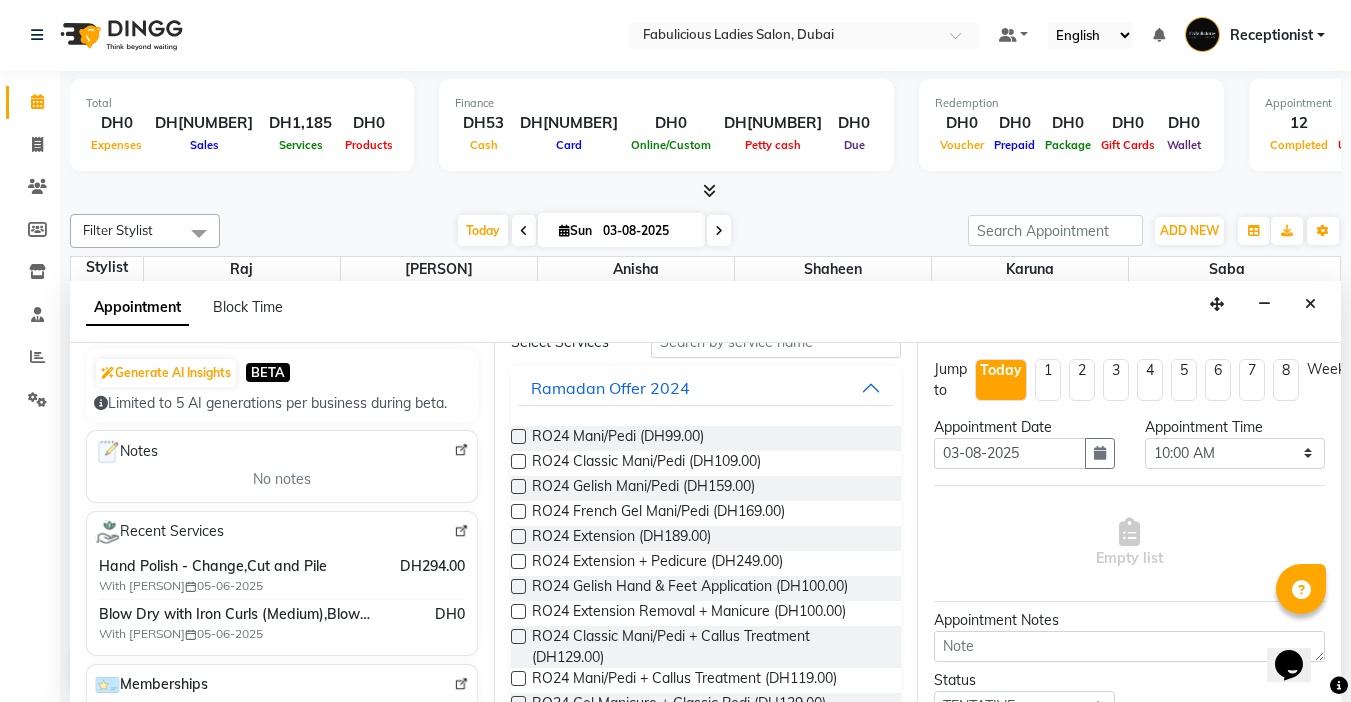click at bounding box center [518, 461] 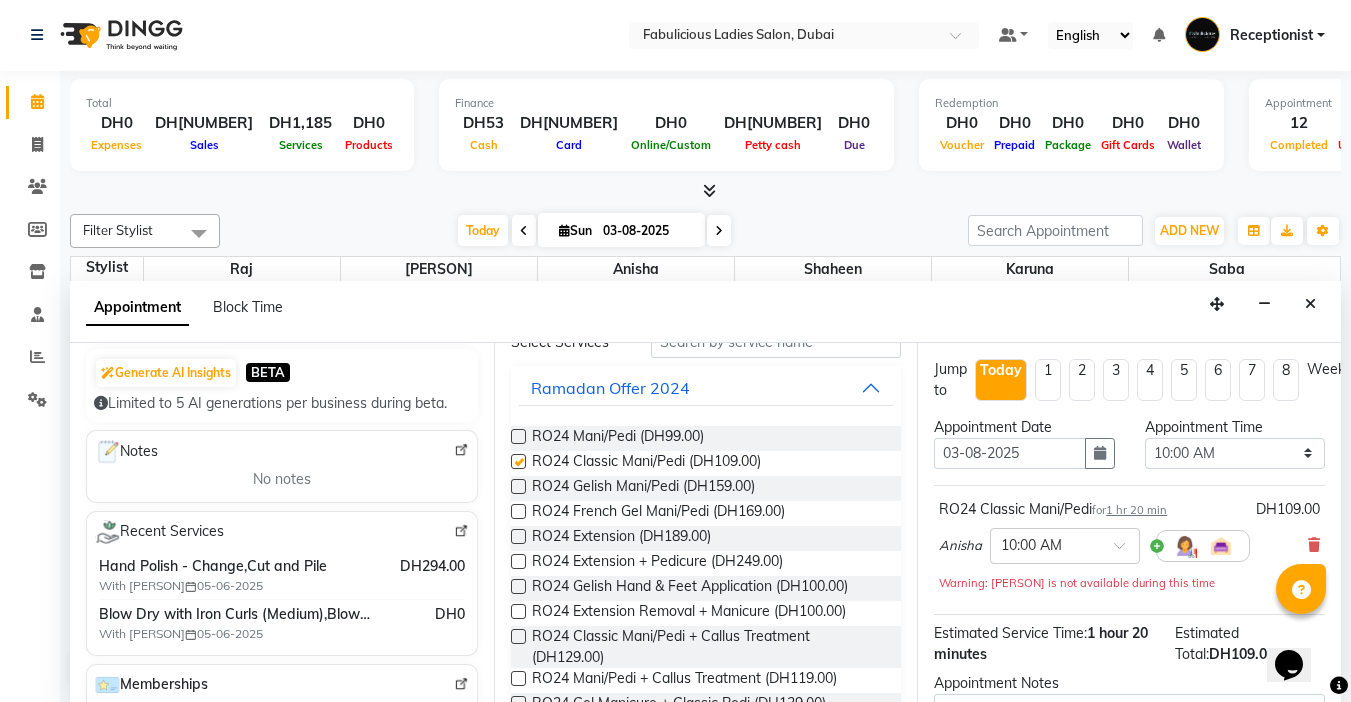 checkbox on "false" 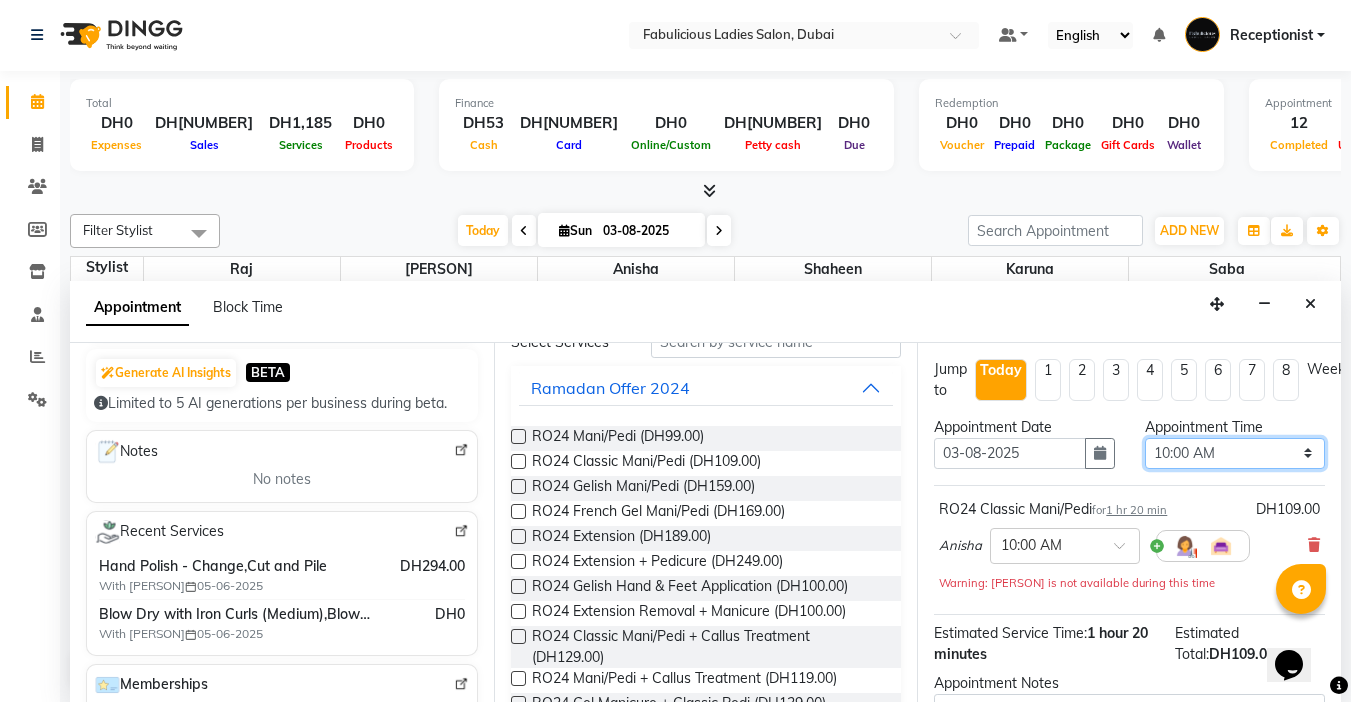 click on "Select 10:00 AM 10:15 AM 10:30 AM 10:45 AM 11:00 AM 11:15 AM 11:30 AM 11:45 AM 12:00 PM 12:15 PM 12:30 PM 12:45 PM 01:00 PM 01:15 PM 01:30 PM 01:45 PM 02:00 PM 02:15 PM 02:30 PM 02:45 PM 03:00 PM 03:15 PM 03:30 PM 03:45 PM 04:00 PM 04:15 PM 04:30 PM 04:45 PM 05:00 PM 05:15 PM 05:30 PM 05:45 PM 06:00 PM 06:15 PM 06:30 PM 06:45 PM 07:00 PM 07:15 PM 07:30 PM 07:45 PM 08:00 PM 08:15 PM 08:30 PM 08:45 PM 09:00 PM 09:15 PM 09:30 PM 09:45 PM 10:00 PM 10:15 PM 10:30 PM 10:45 PM 11:00 PM 11:15 PM 11:30 PM 11:45 PM" at bounding box center [1235, 453] 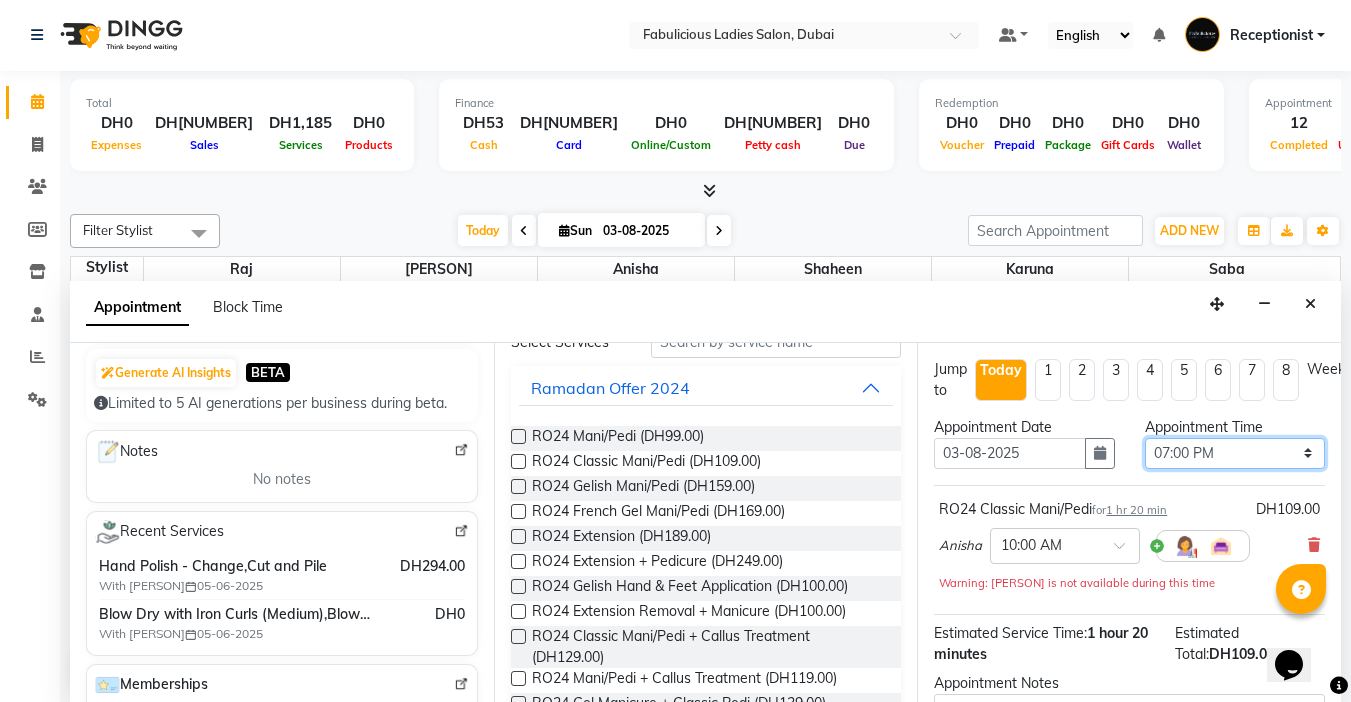 click on "Select 10:00 AM 10:15 AM 10:30 AM 10:45 AM 11:00 AM 11:15 AM 11:30 AM 11:45 AM 12:00 PM 12:15 PM 12:30 PM 12:45 PM 01:00 PM 01:15 PM 01:30 PM 01:45 PM 02:00 PM 02:15 PM 02:30 PM 02:45 PM 03:00 PM 03:15 PM 03:30 PM 03:45 PM 04:00 PM 04:15 PM 04:30 PM 04:45 PM 05:00 PM 05:15 PM 05:30 PM 05:45 PM 06:00 PM 06:15 PM 06:30 PM 06:45 PM 07:00 PM 07:15 PM 07:30 PM 07:45 PM 08:00 PM 08:15 PM 08:30 PM 08:45 PM 09:00 PM 09:15 PM 09:30 PM 09:45 PM 10:00 PM 10:15 PM 10:30 PM 10:45 PM 11:00 PM 11:15 PM 11:30 PM 11:45 PM" at bounding box center (1235, 453) 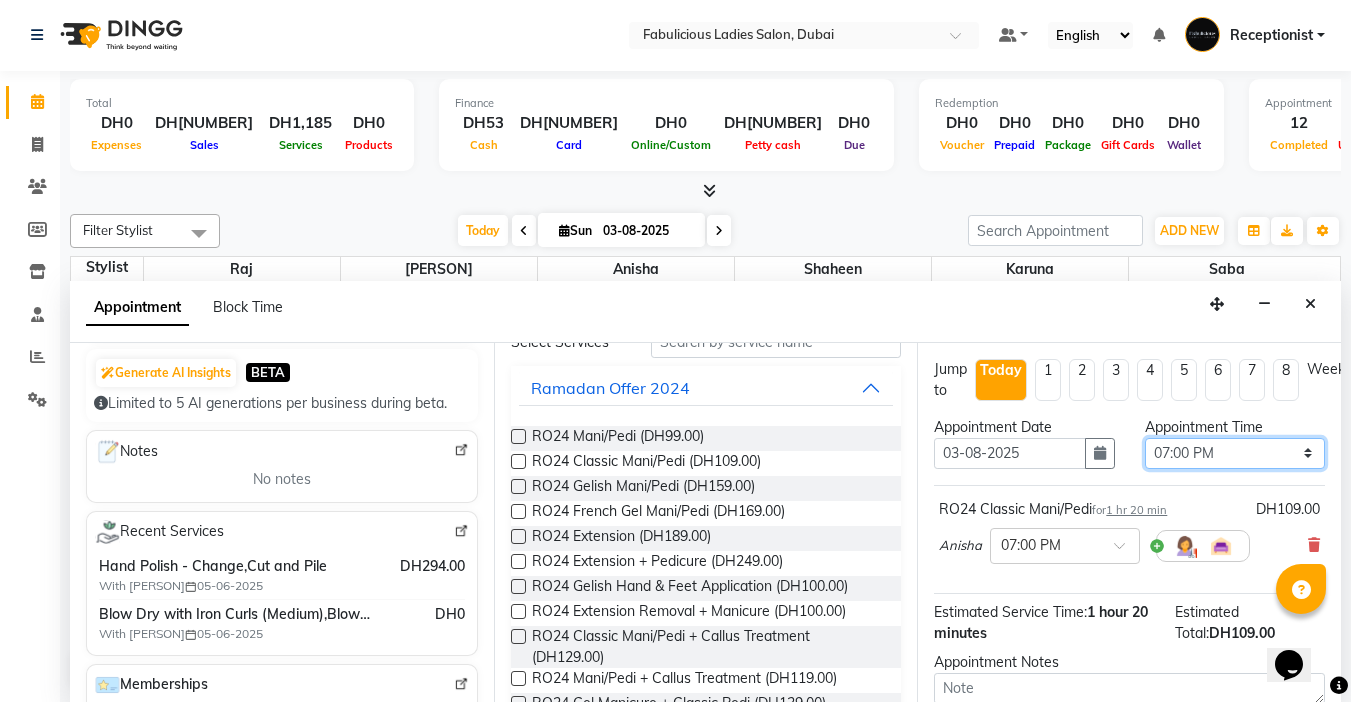 scroll, scrollTop: 203, scrollLeft: 0, axis: vertical 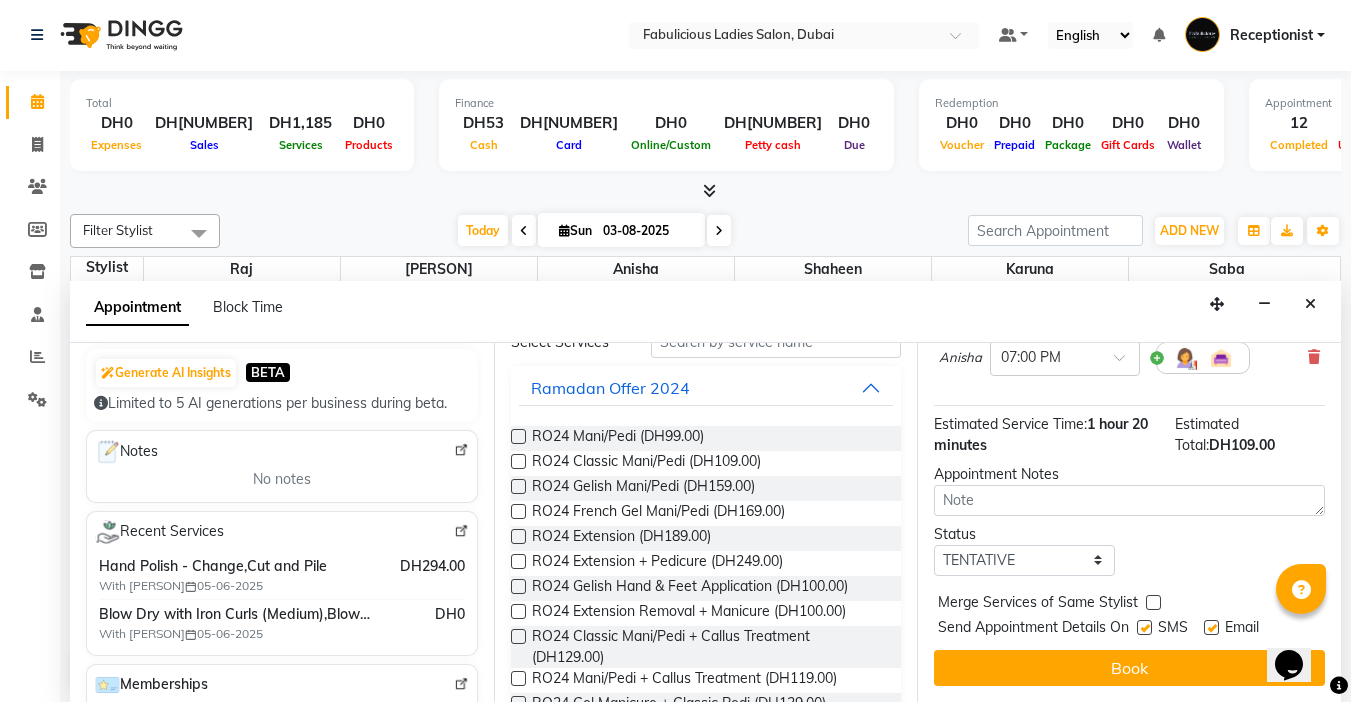 click at bounding box center [1153, 602] 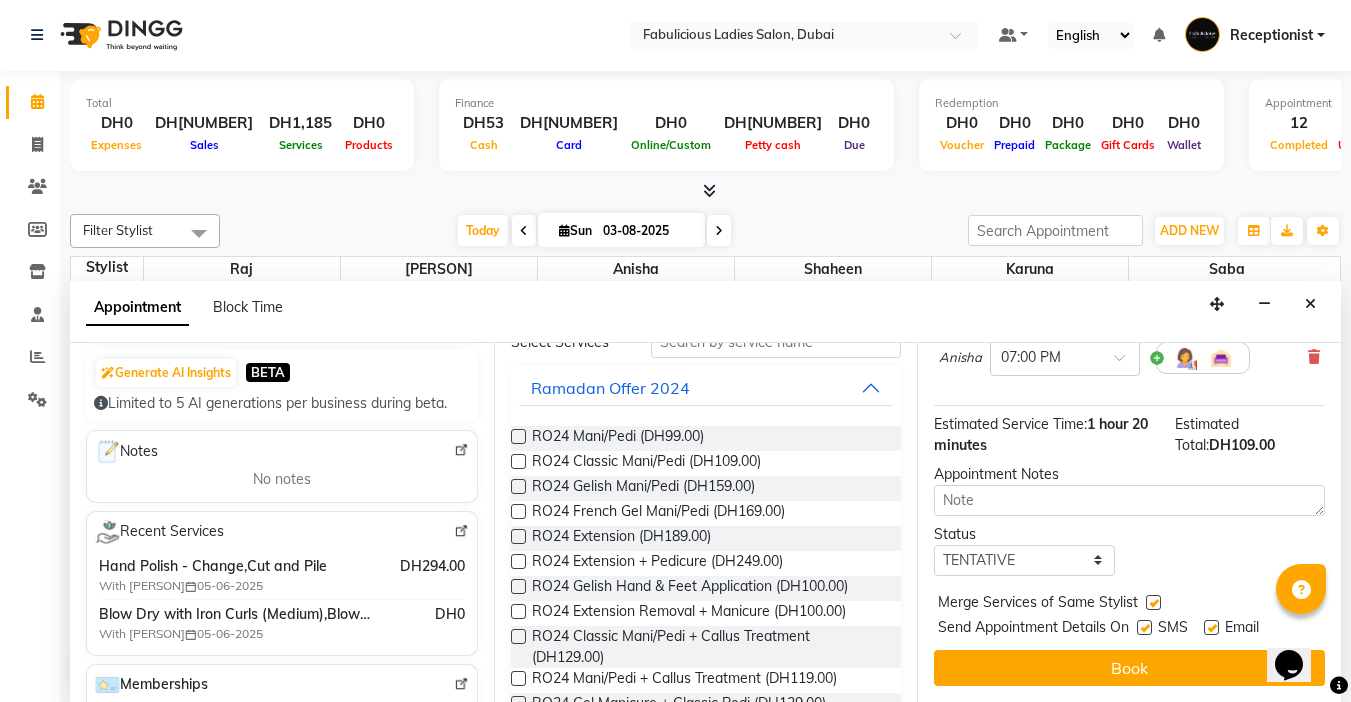 drag, startPoint x: 1143, startPoint y: 659, endPoint x: 1138, endPoint y: 617, distance: 42.296574 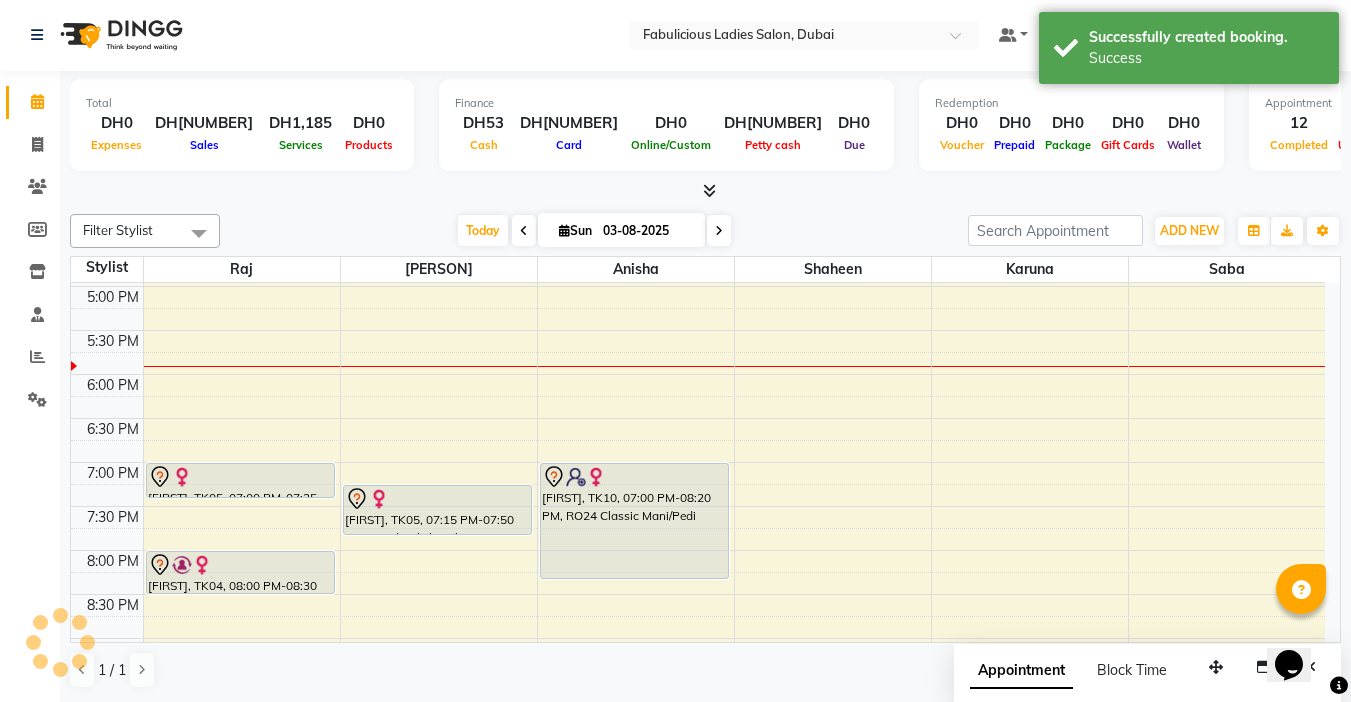 scroll, scrollTop: 0, scrollLeft: 0, axis: both 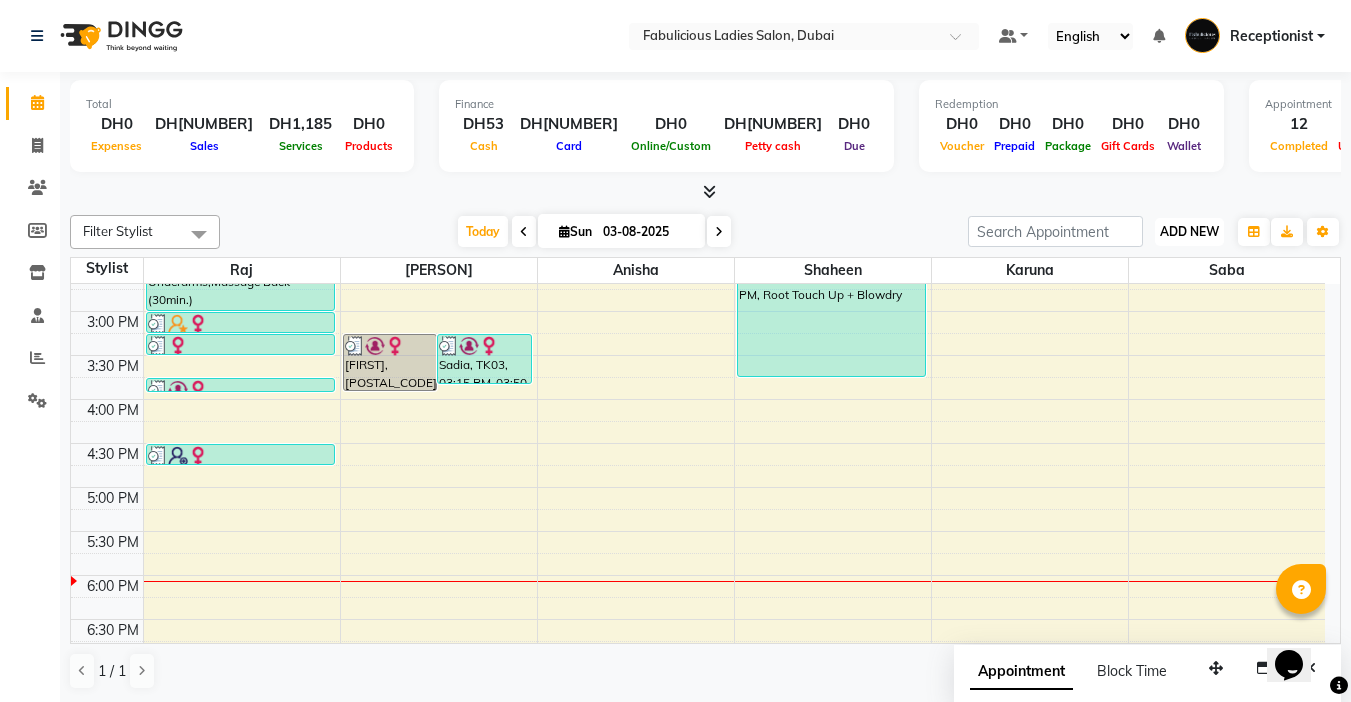 click on "ADD NEW" at bounding box center (1189, 231) 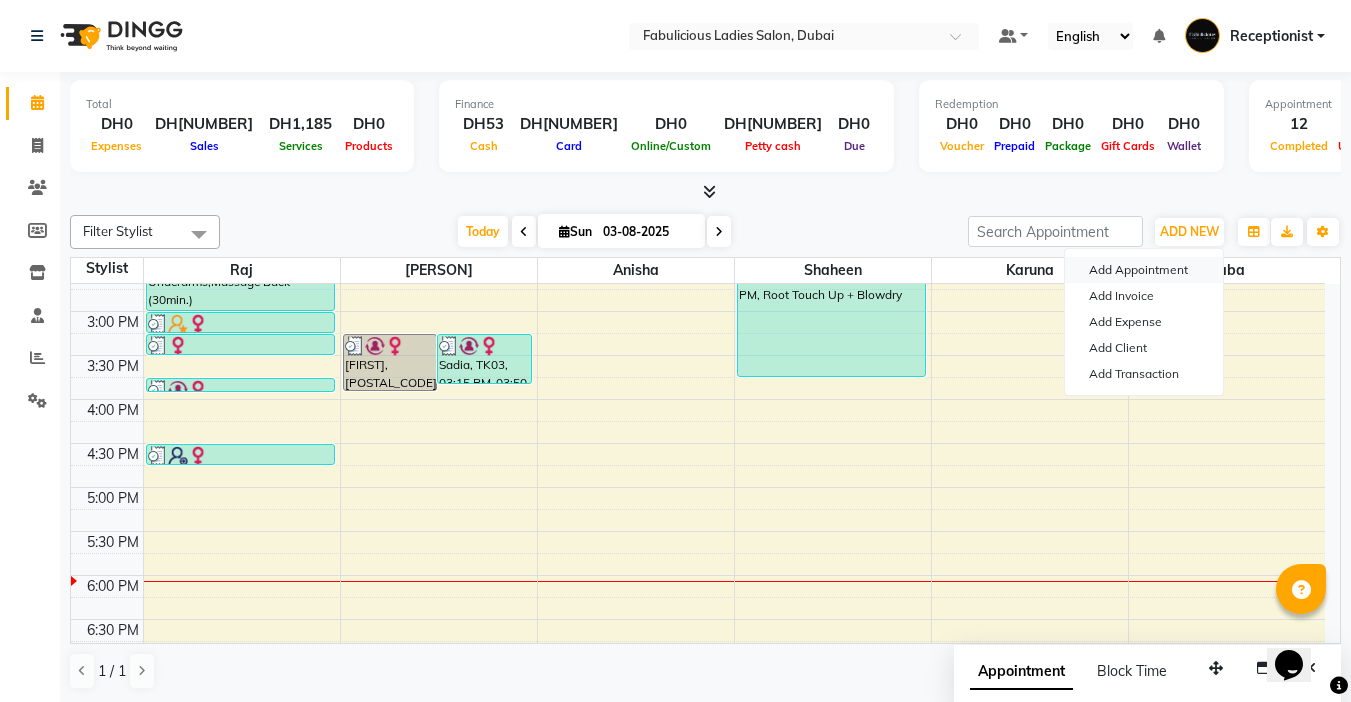 click on "Add Appointment" at bounding box center [1144, 270] 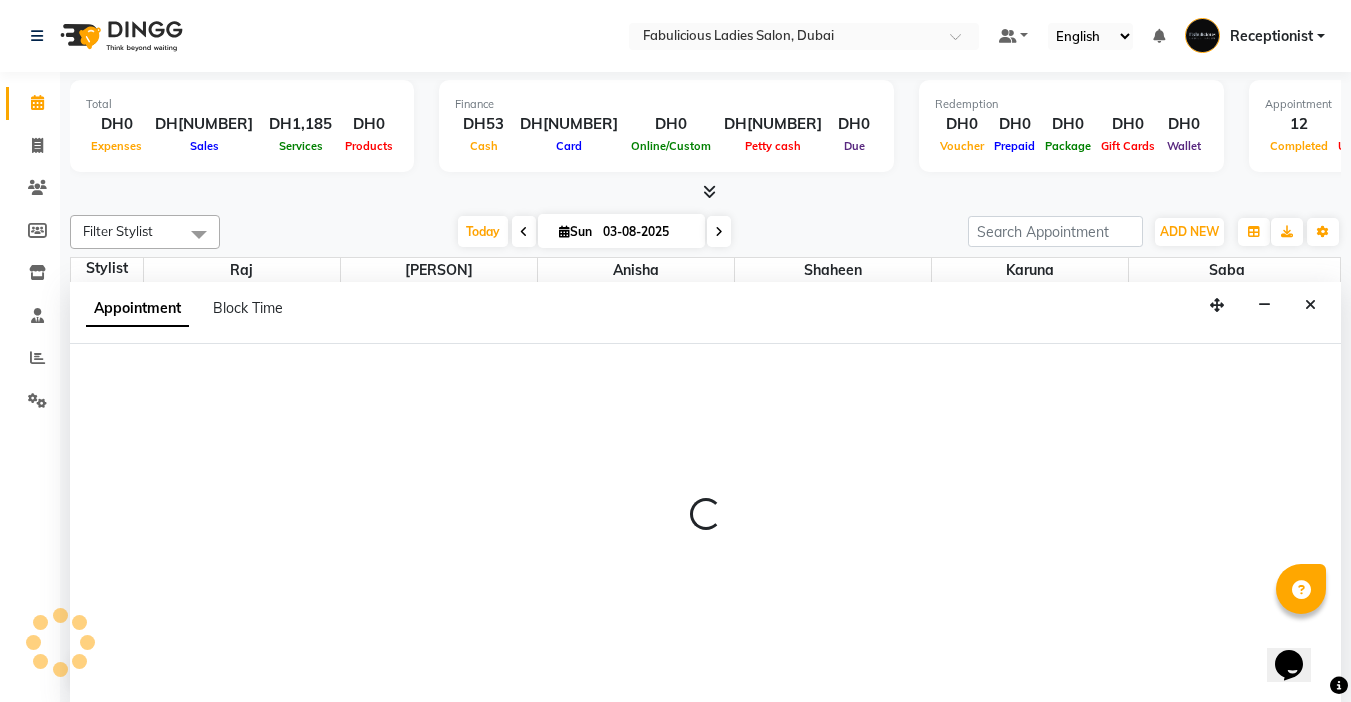 select on "tentative" 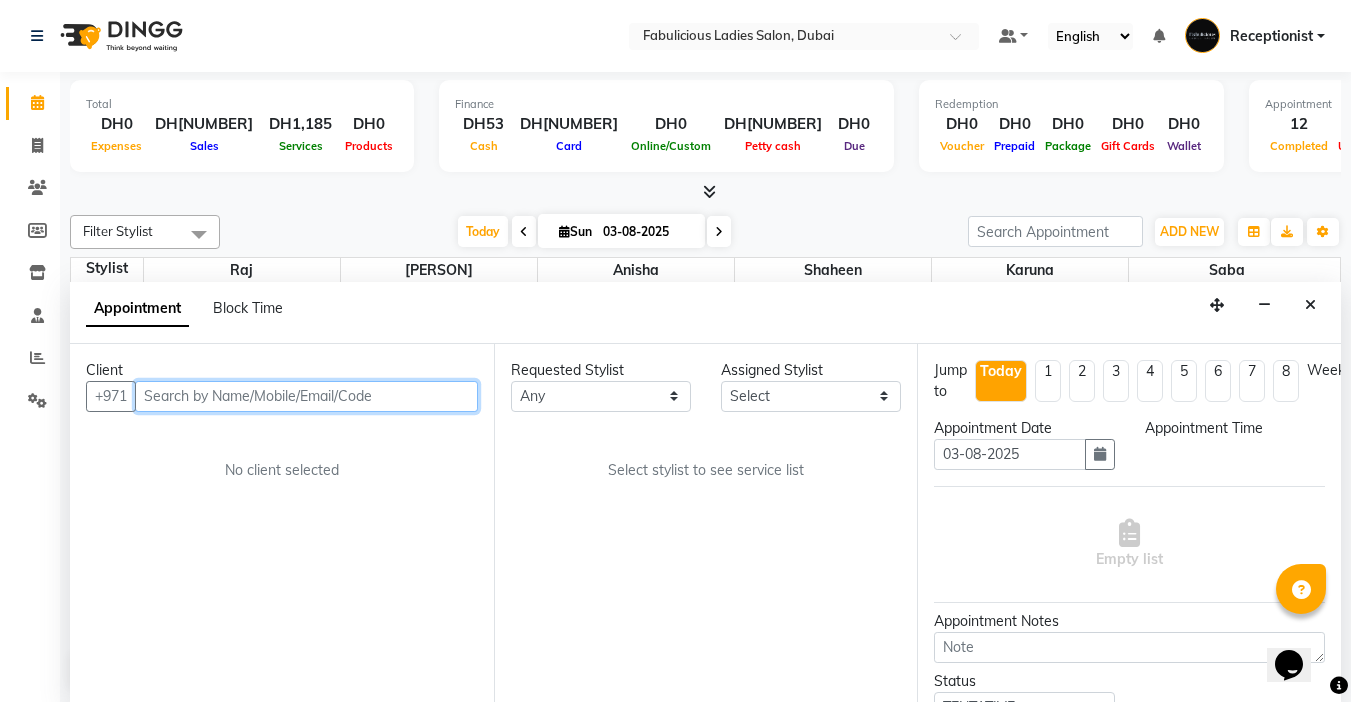 select on "600" 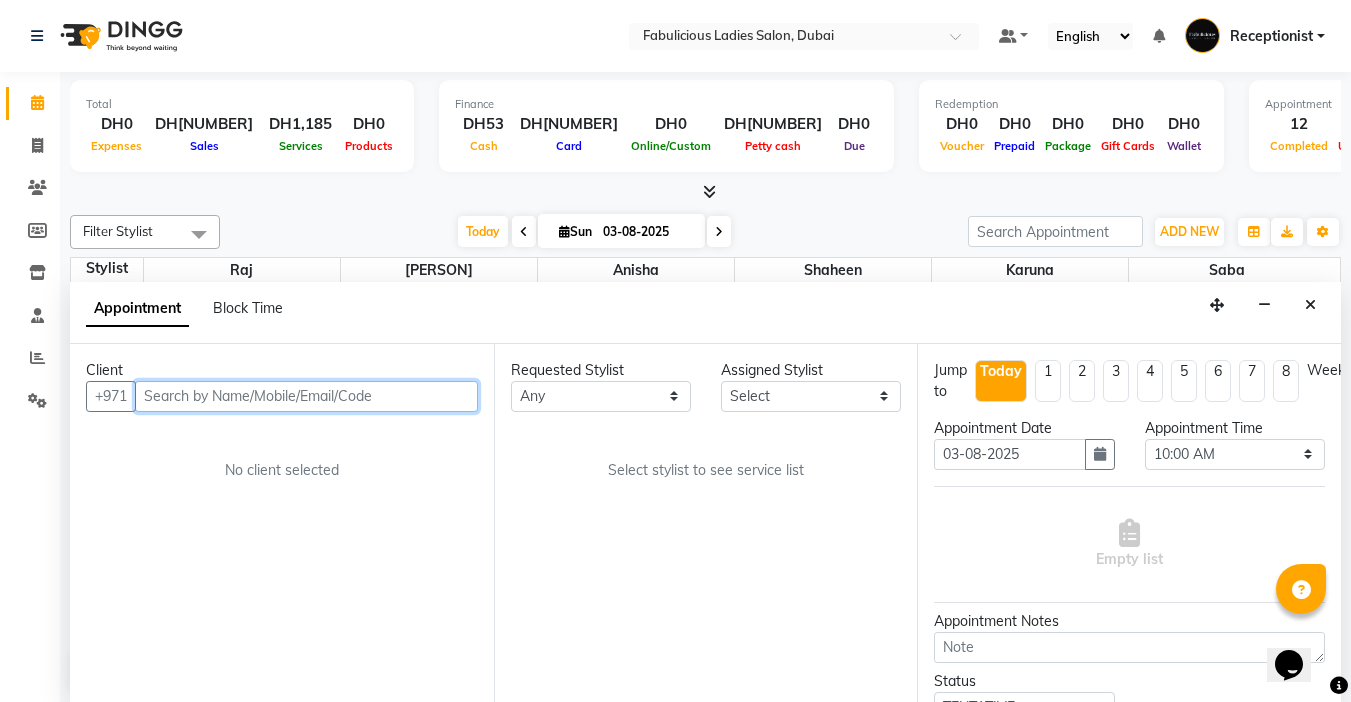 scroll, scrollTop: 1, scrollLeft: 0, axis: vertical 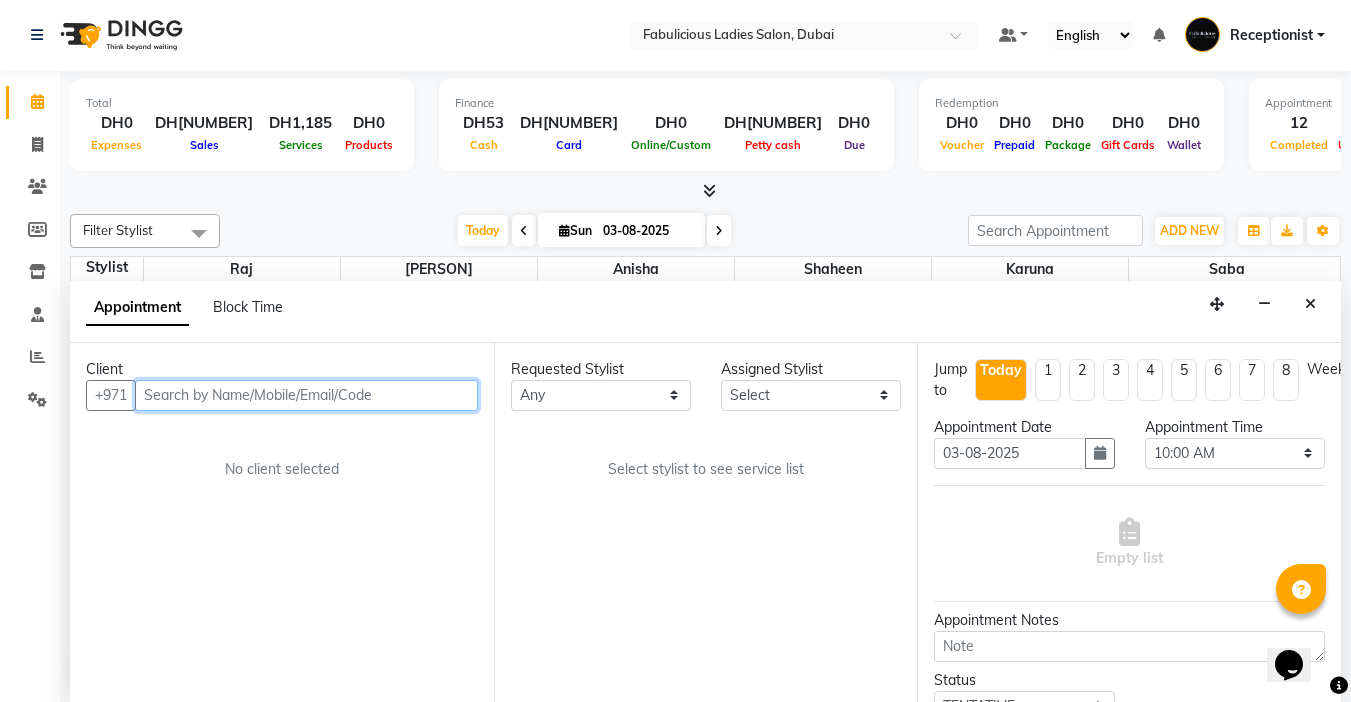 click at bounding box center (306, 395) 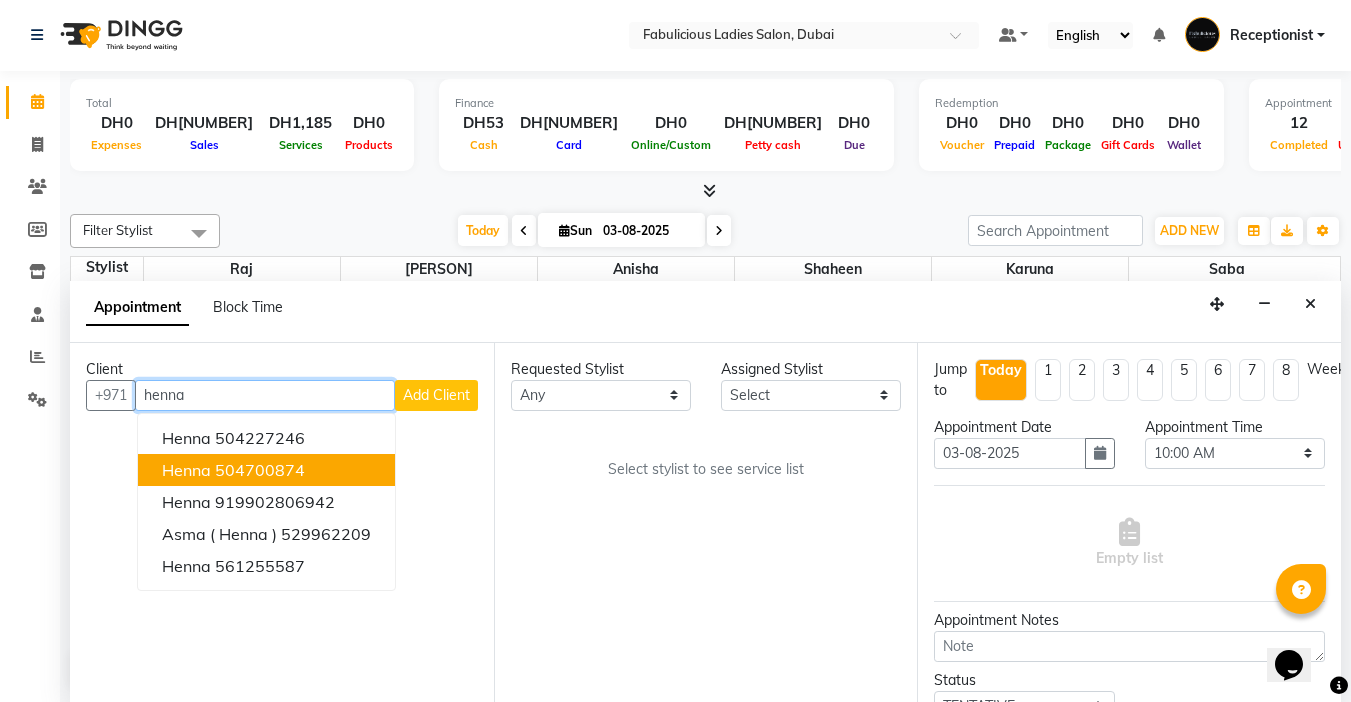 click on "Henna" at bounding box center (186, 470) 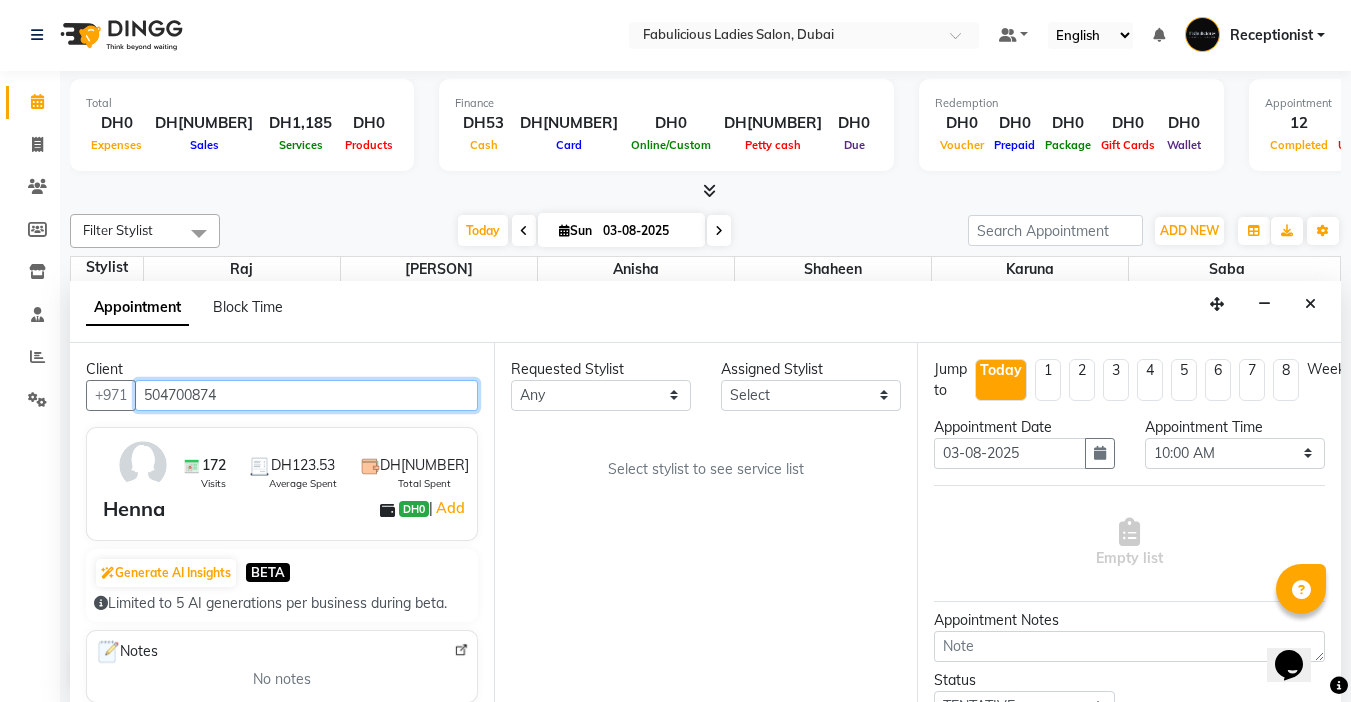 type on "504700874" 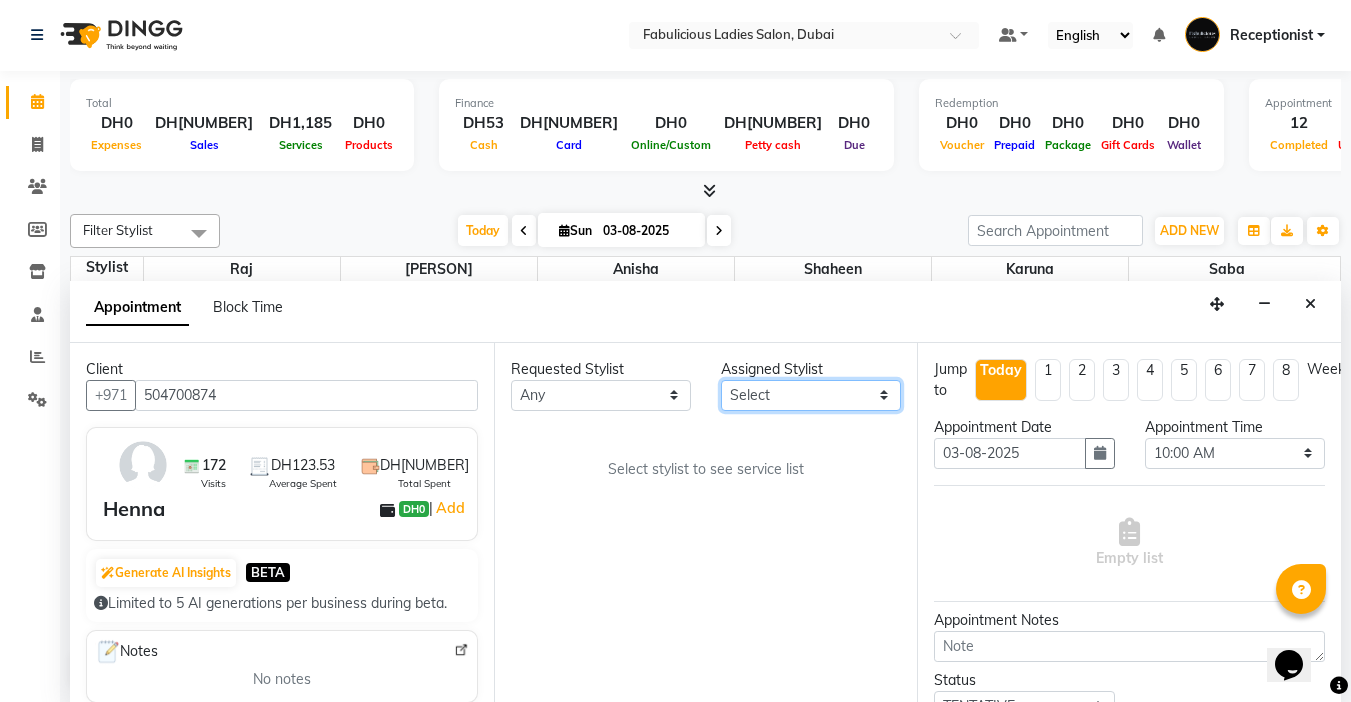click on "Select [PERSON] [PERSON] [PERSON] [PERSON] [PERSON] [PERSON]" at bounding box center [811, 395] 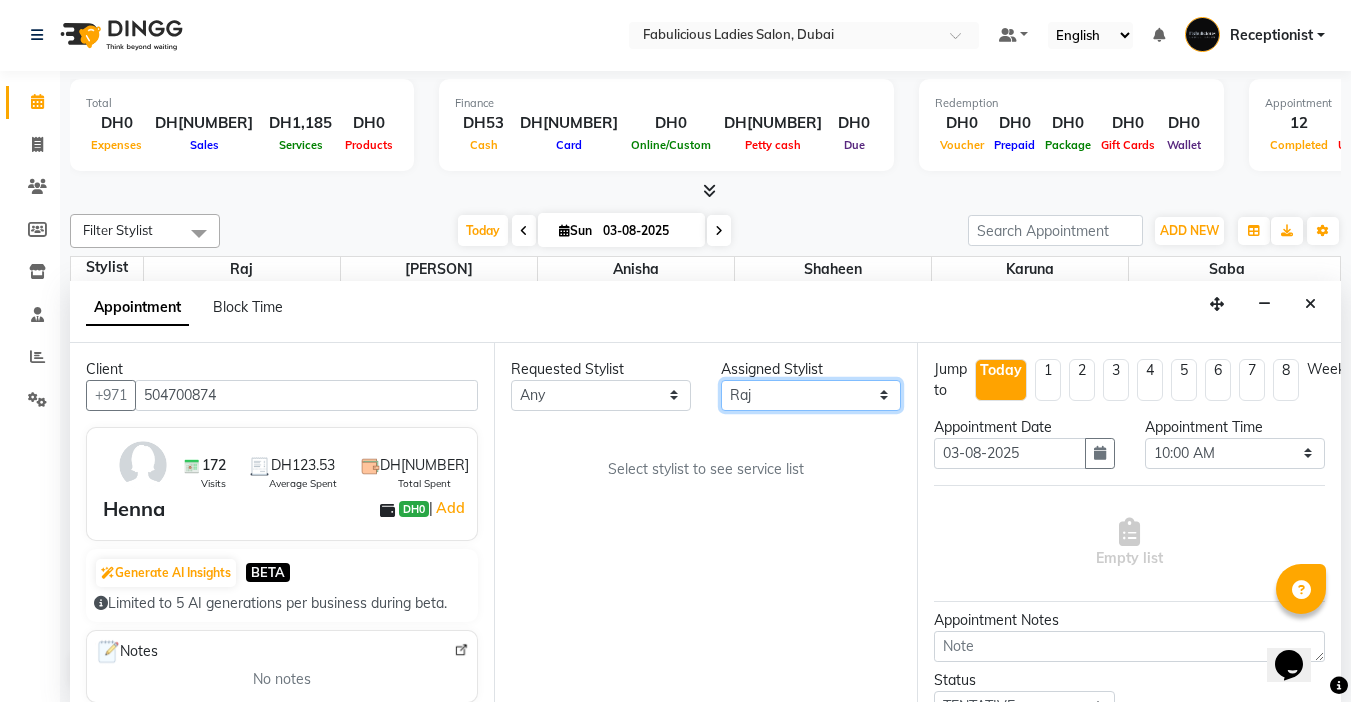 click on "Select [PERSON] [PERSON] [PERSON] [PERSON] [PERSON] [PERSON]" at bounding box center (811, 395) 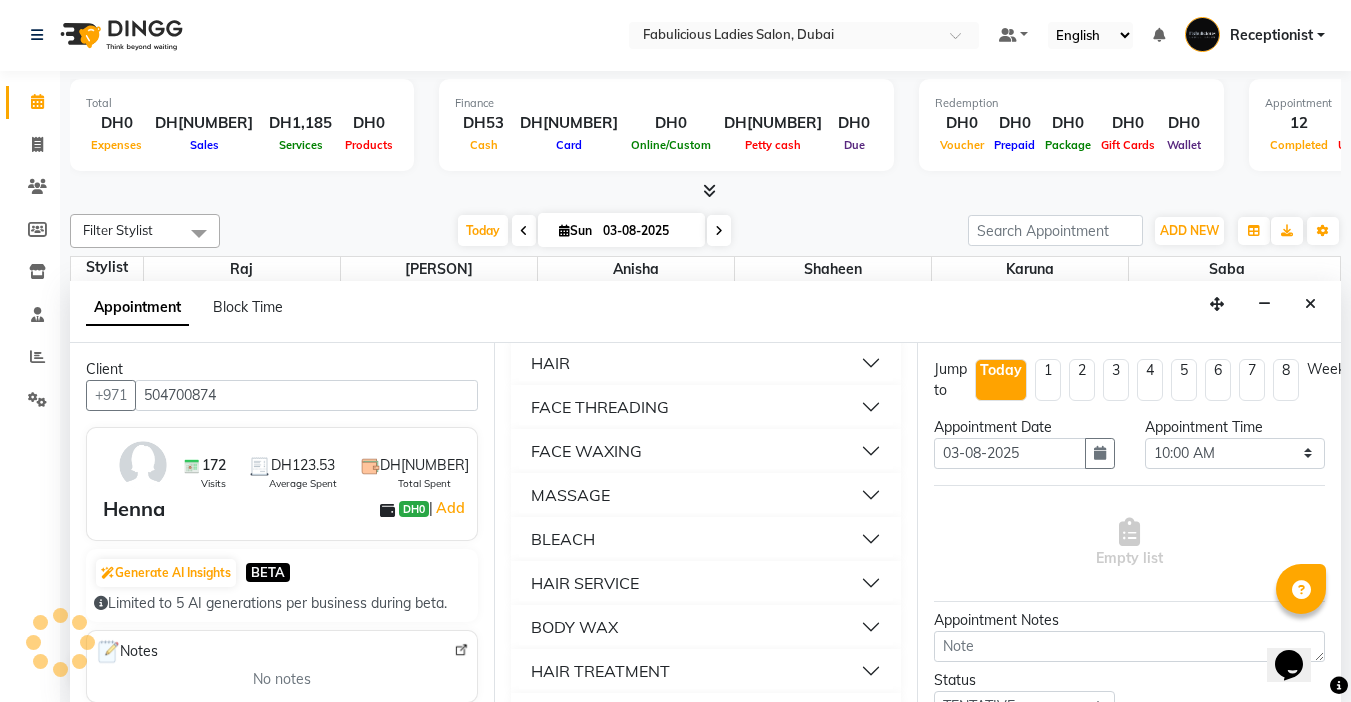 scroll, scrollTop: 1400, scrollLeft: 0, axis: vertical 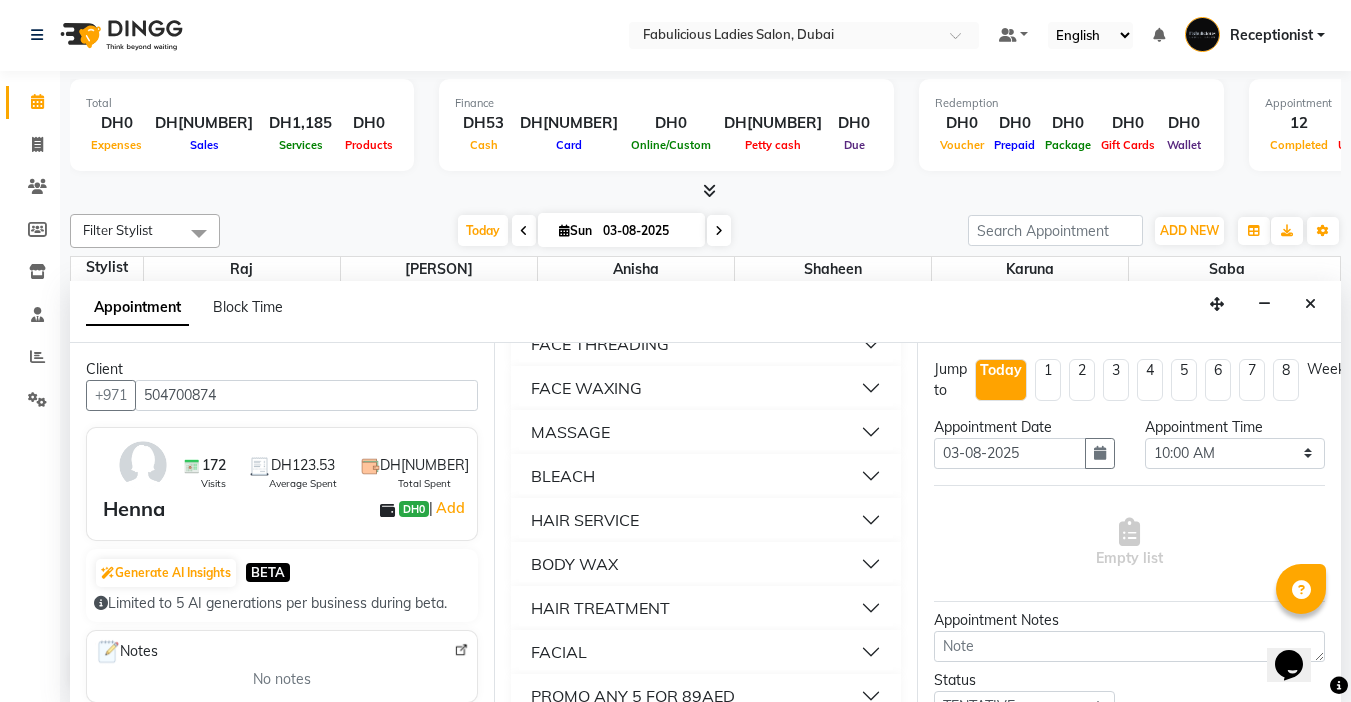 click on "FACE THREADING" at bounding box center (600, 344) 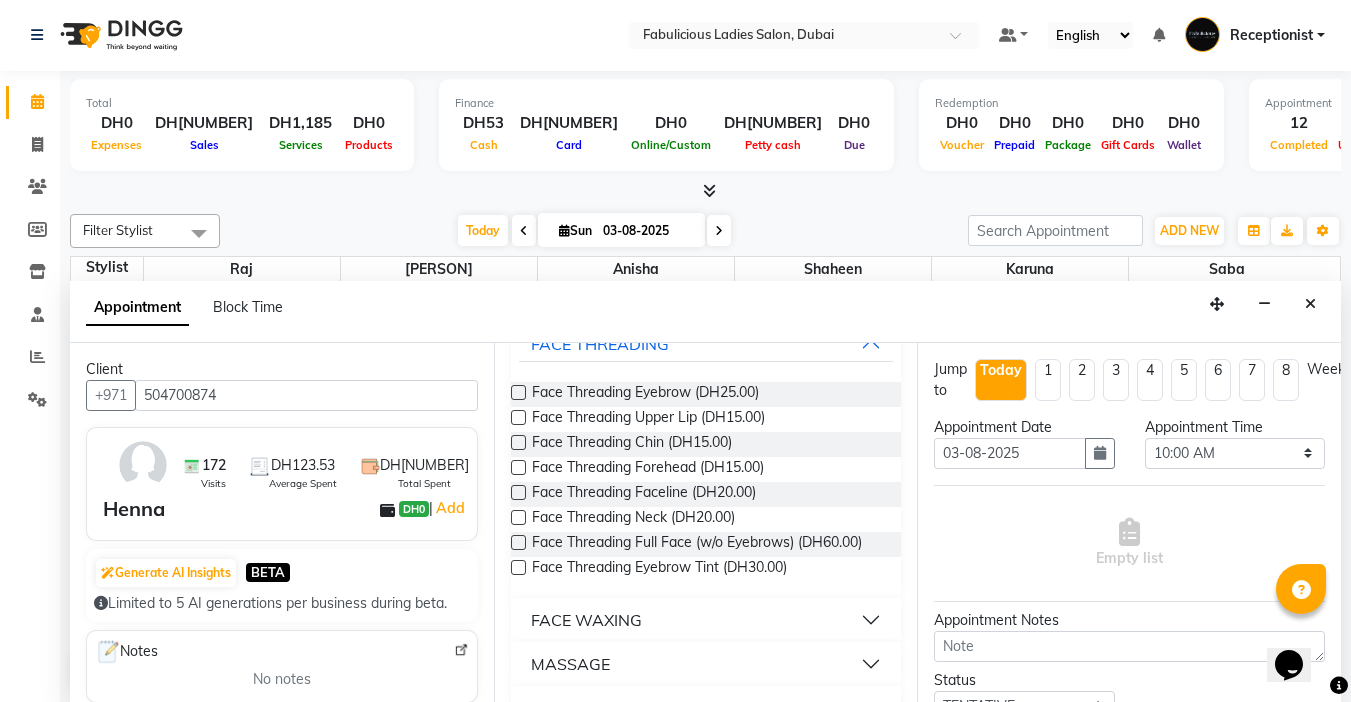 click at bounding box center [518, 417] 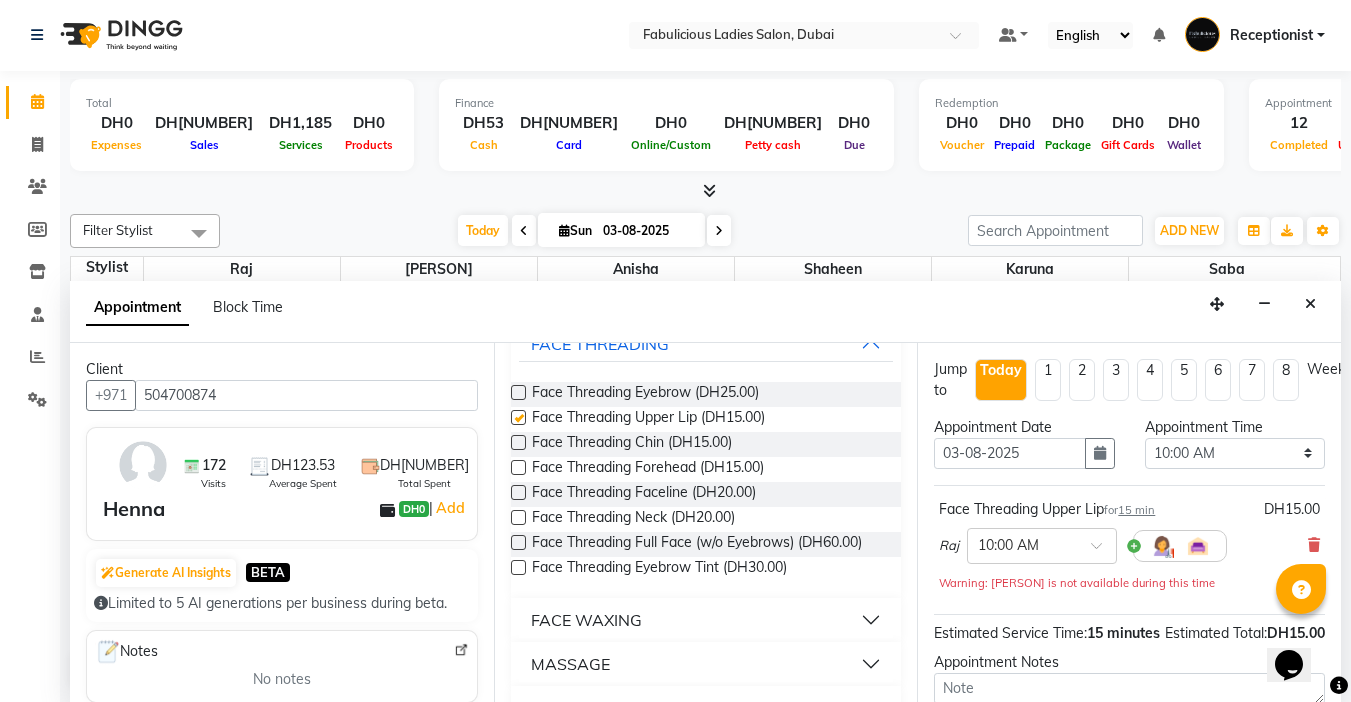 checkbox on "false" 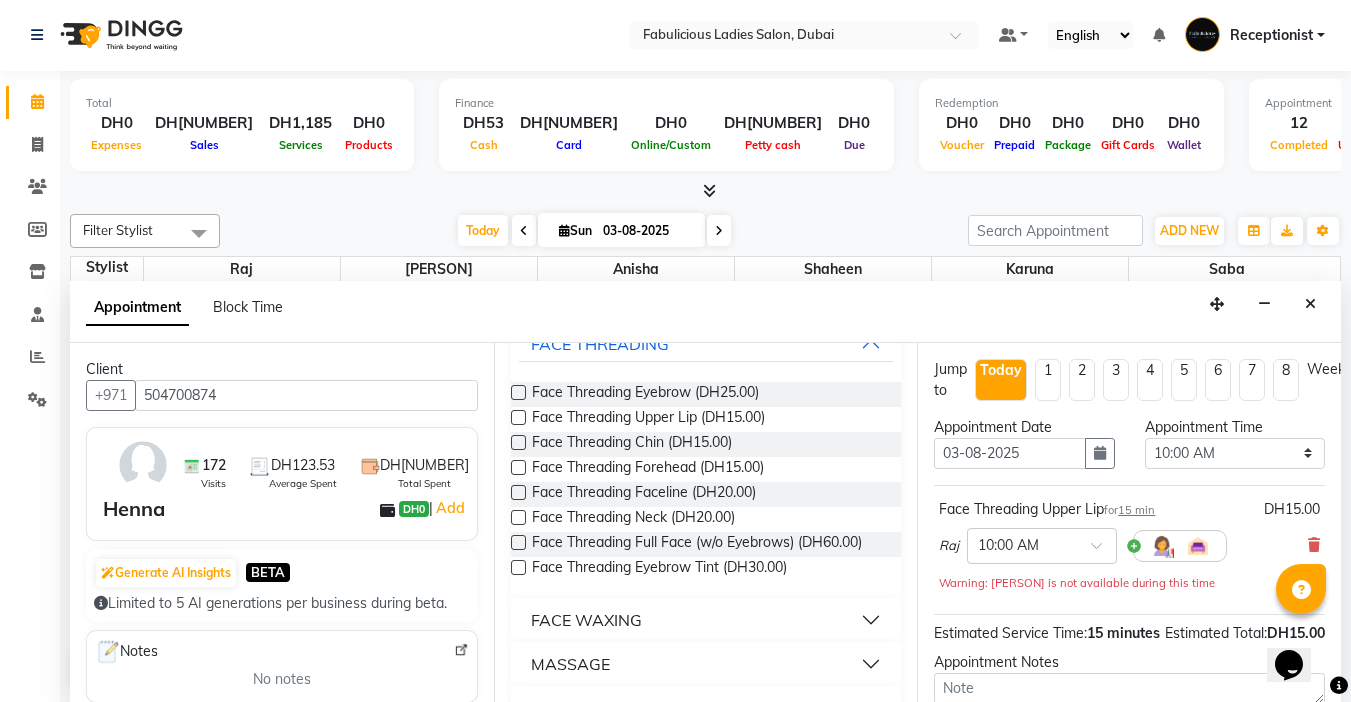click at bounding box center (518, 442) 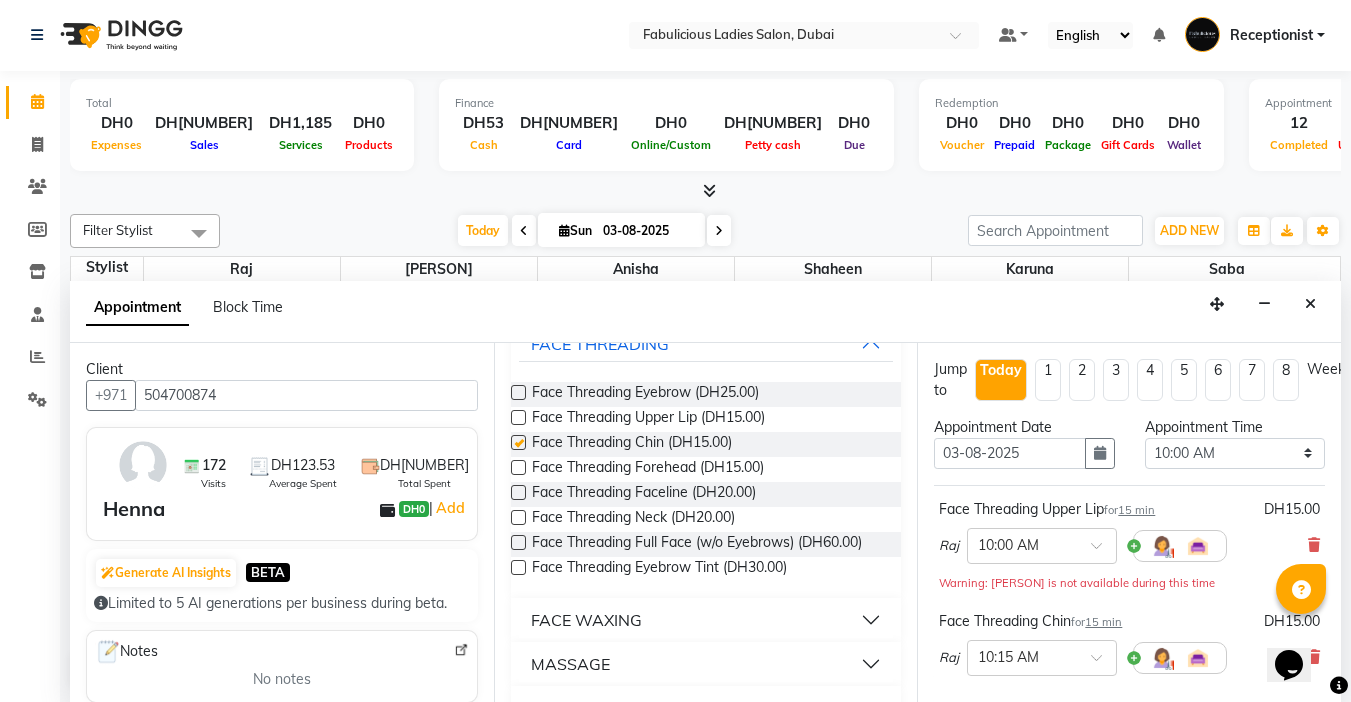 checkbox on "false" 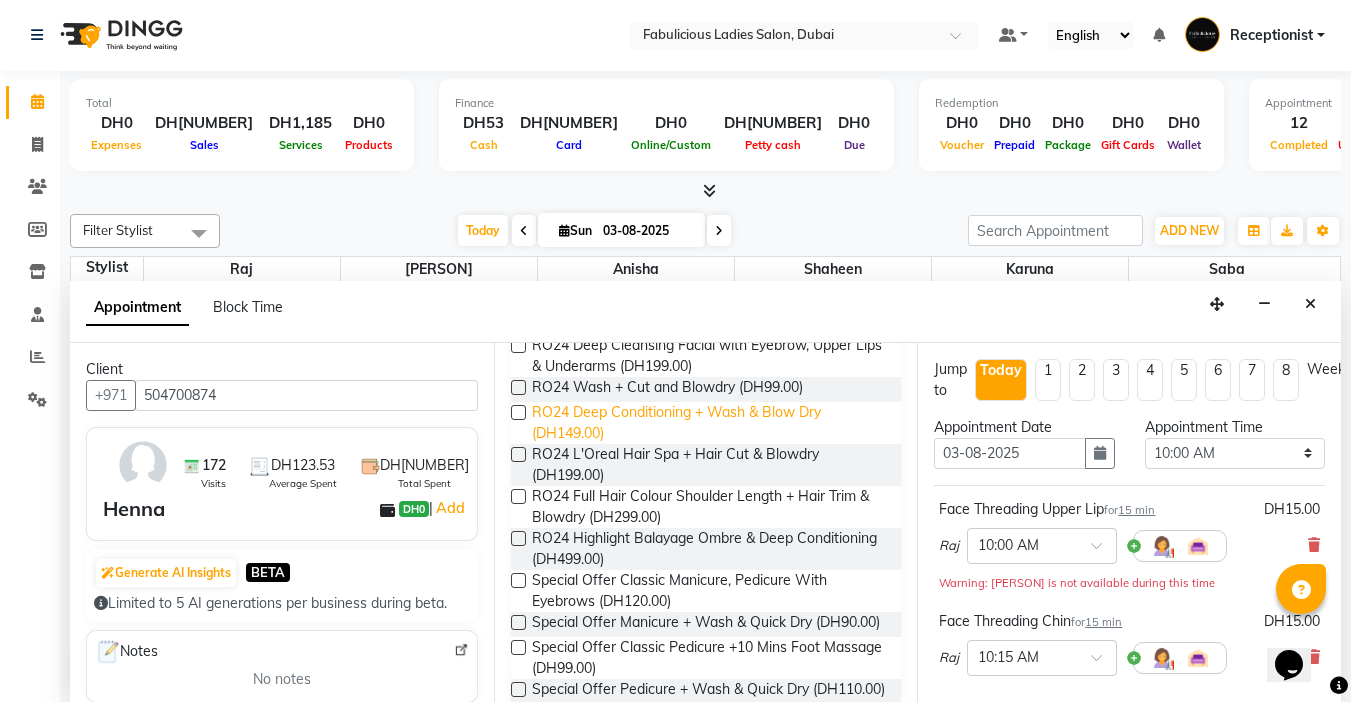 scroll, scrollTop: 0, scrollLeft: 0, axis: both 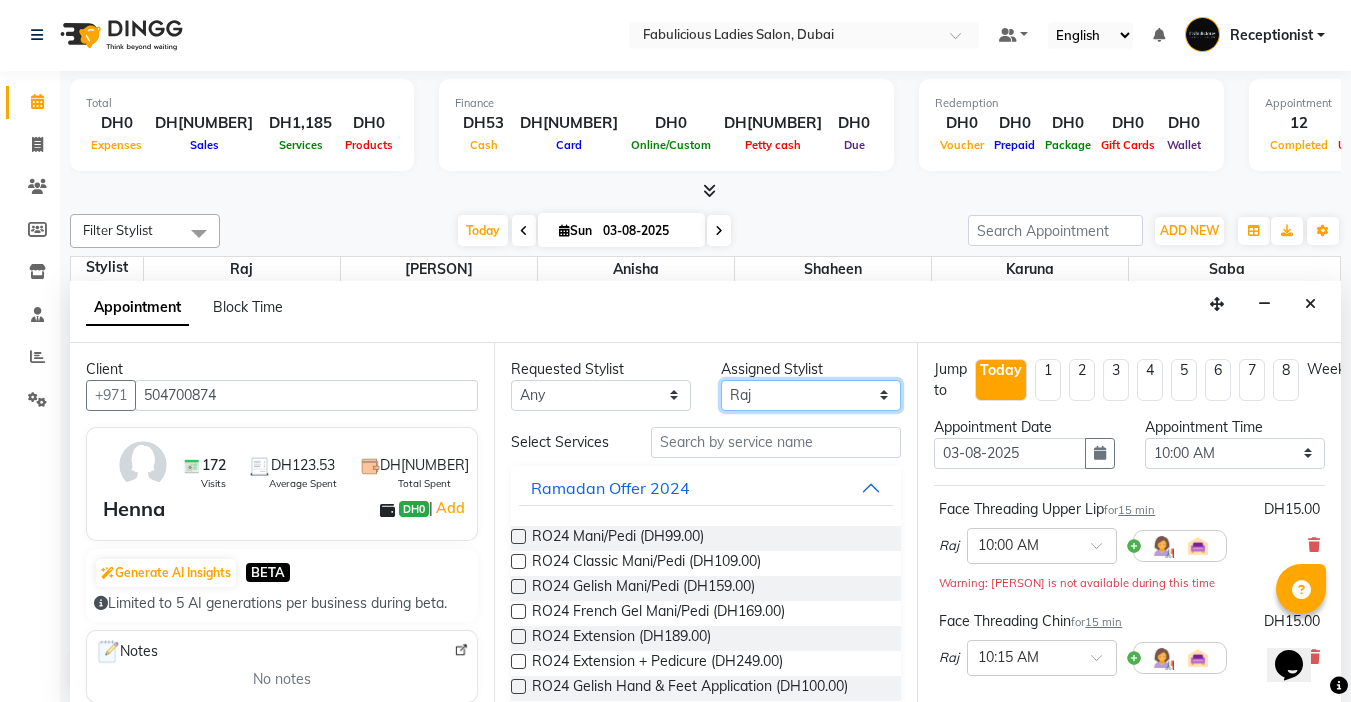 click on "Select [PERSON] [PERSON] [PERSON] [PERSON] [PERSON] [PERSON]" at bounding box center [811, 395] 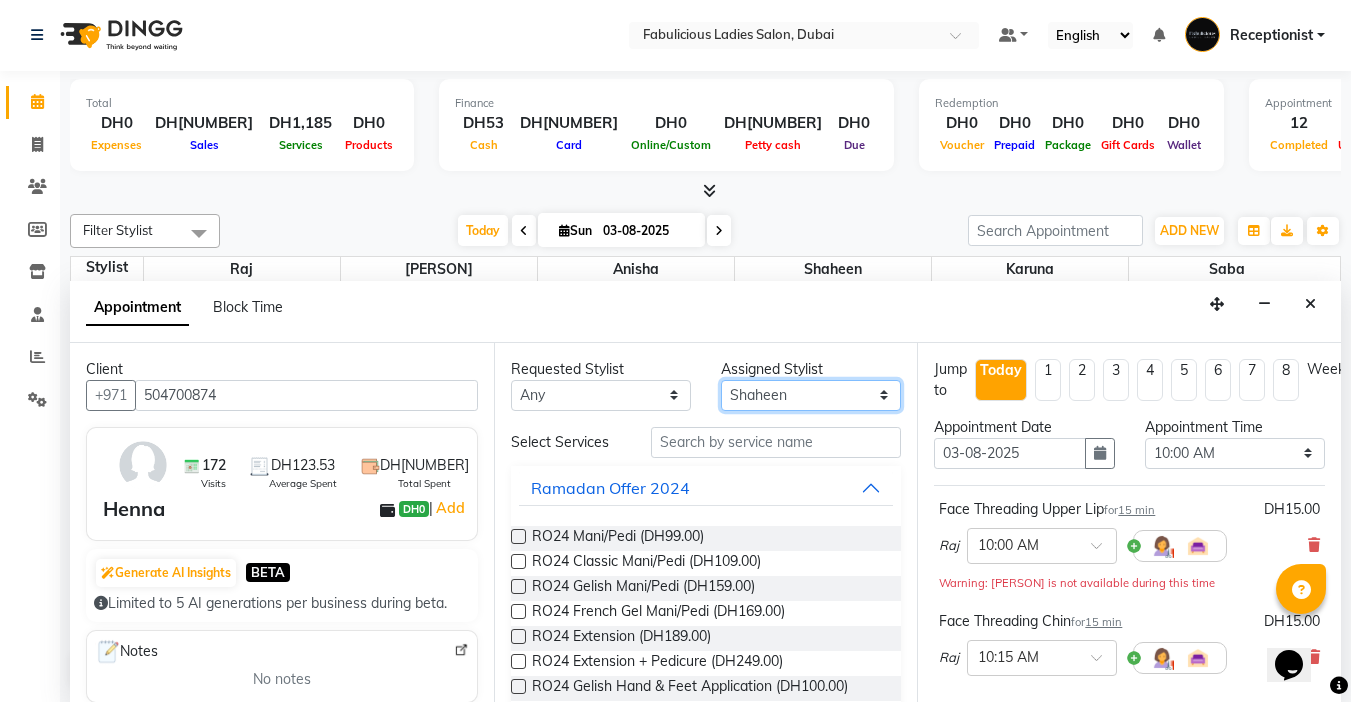 click on "Select [PERSON] [PERSON] [PERSON] [PERSON] [PERSON] [PERSON]" at bounding box center (811, 395) 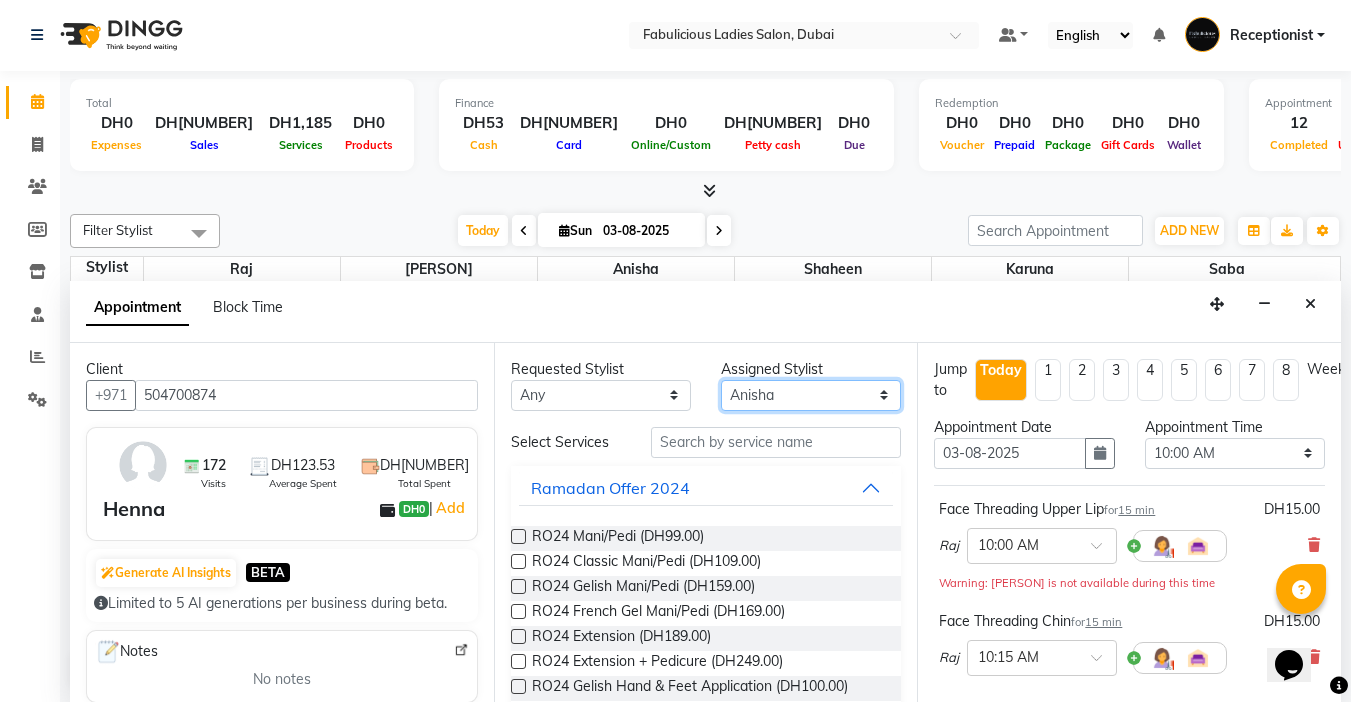 click on "Select [PERSON] [PERSON] [PERSON] [PERSON] [PERSON] [PERSON]" at bounding box center [811, 395] 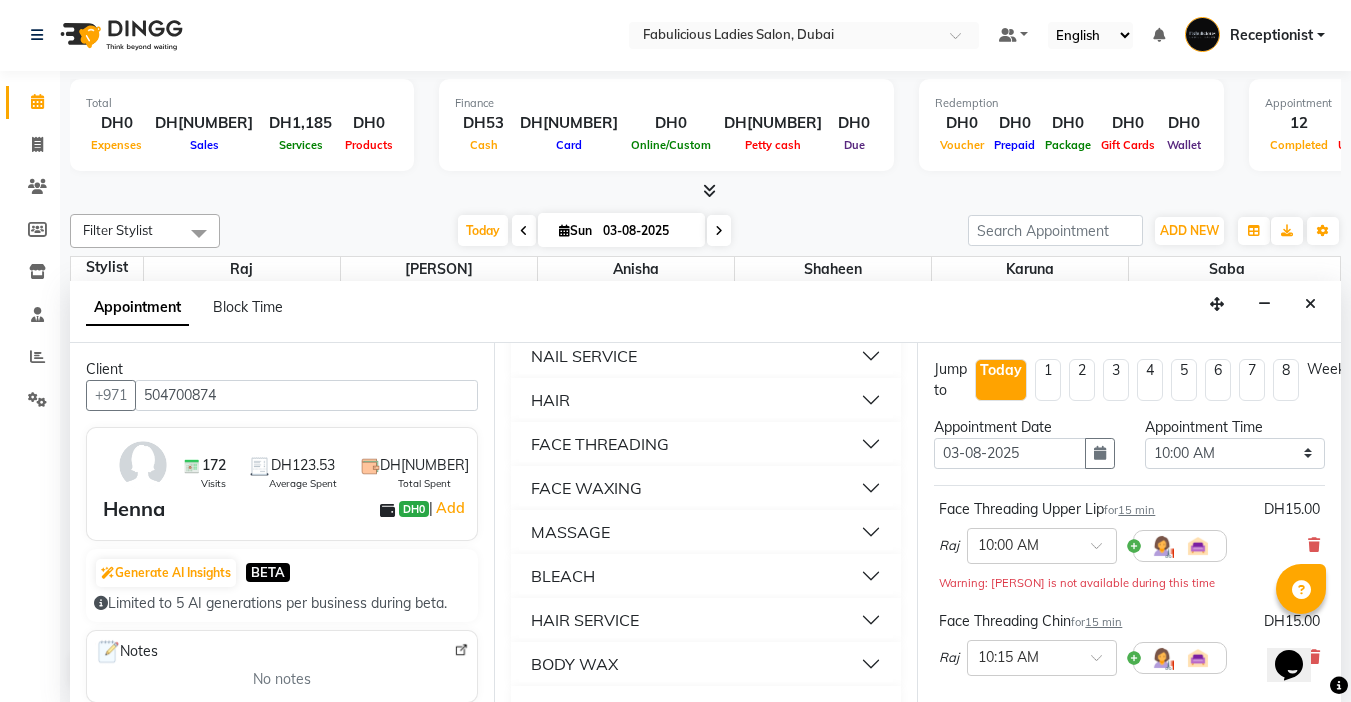 scroll, scrollTop: 1400, scrollLeft: 0, axis: vertical 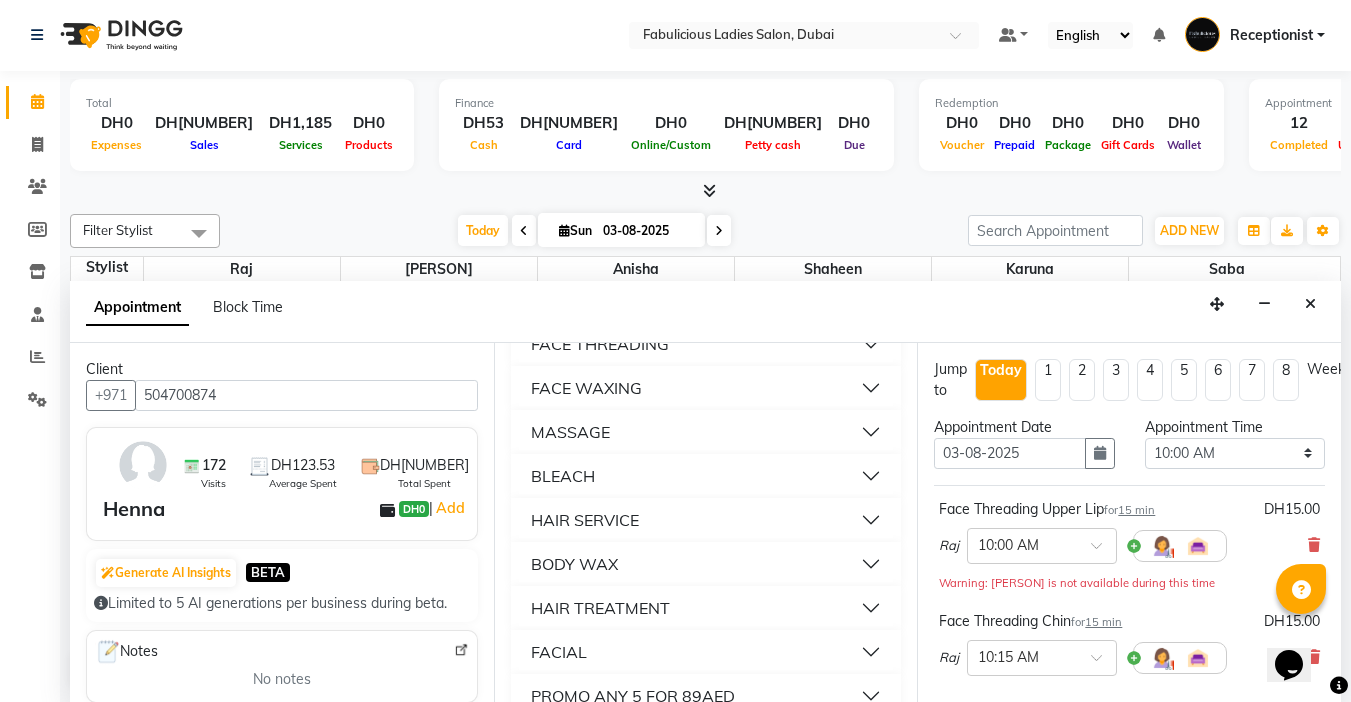 click on "MASSAGE" at bounding box center [570, 432] 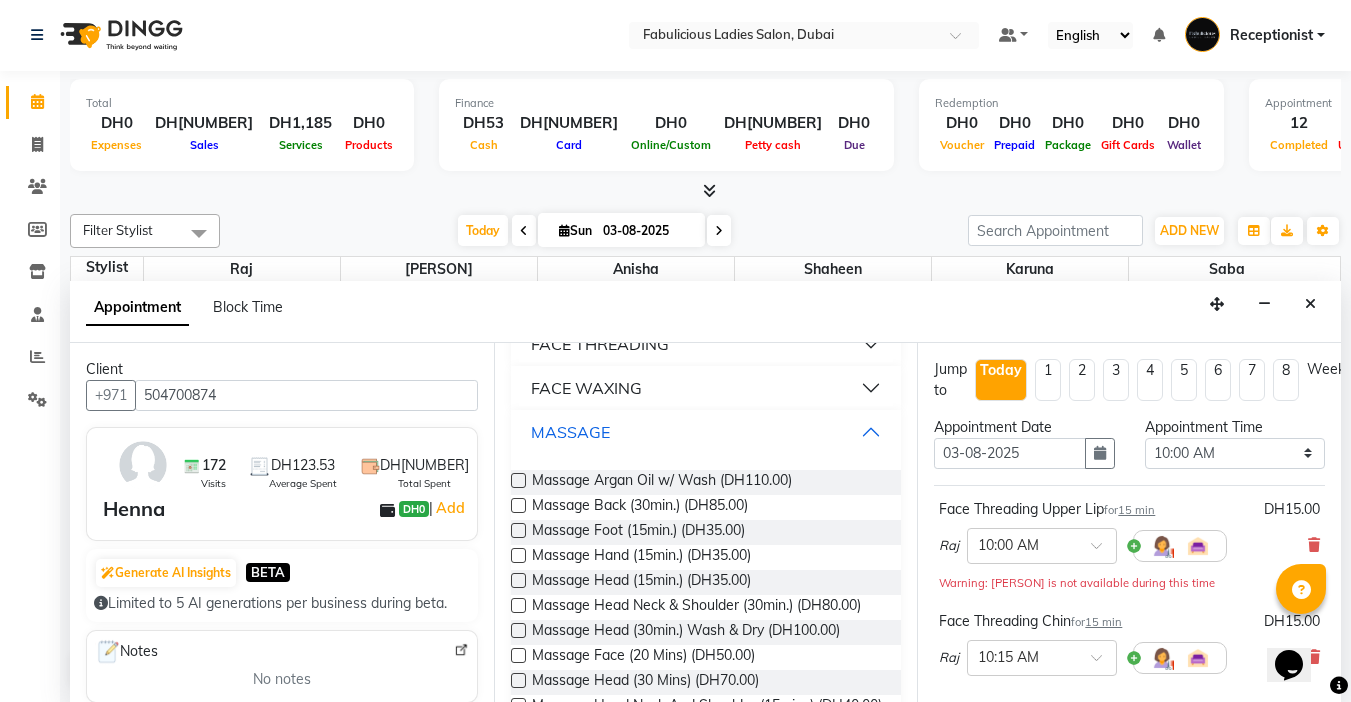 scroll, scrollTop: 1500, scrollLeft: 0, axis: vertical 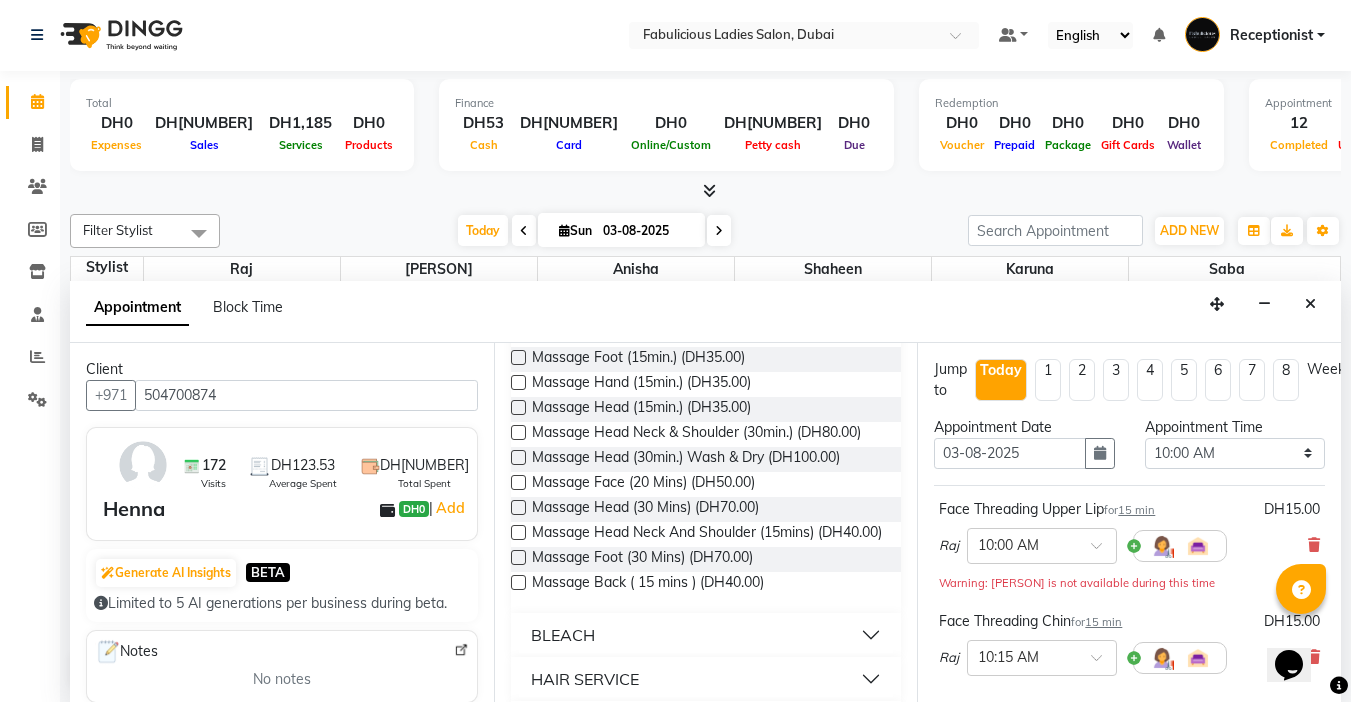 click at bounding box center [518, 407] 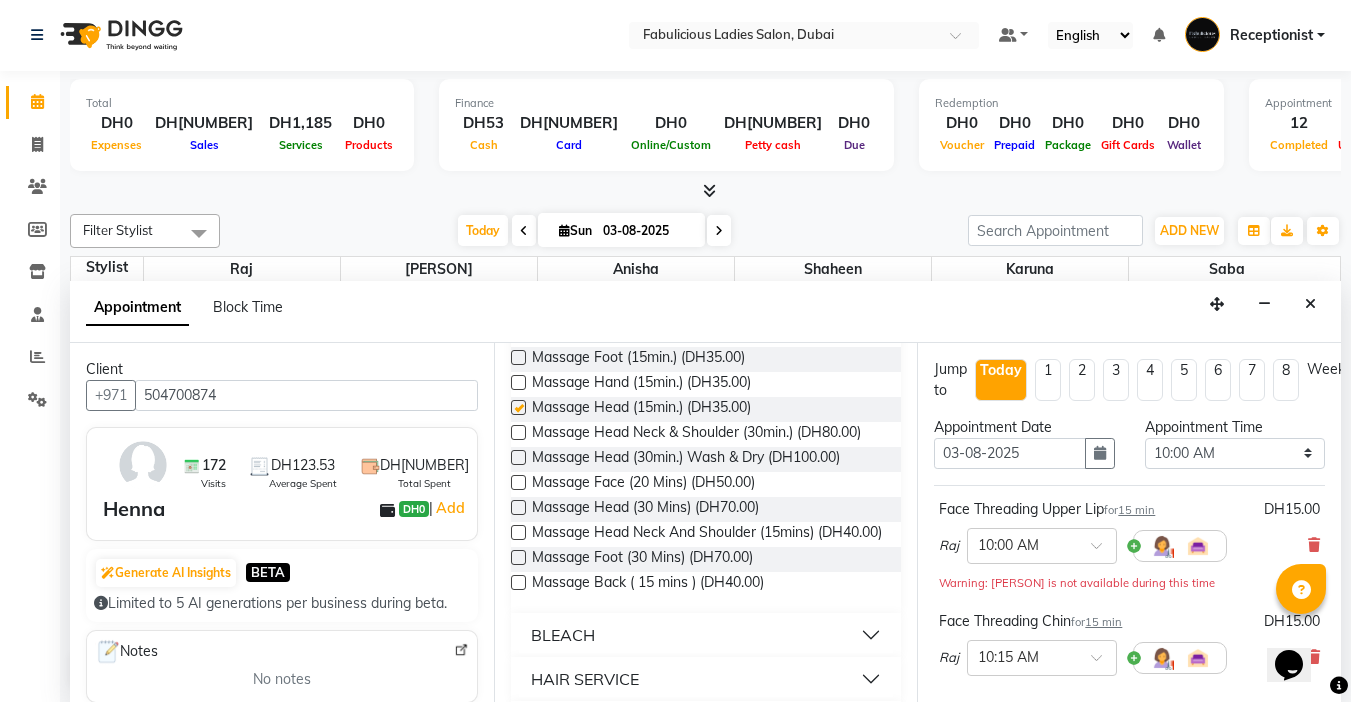 checkbox on "false" 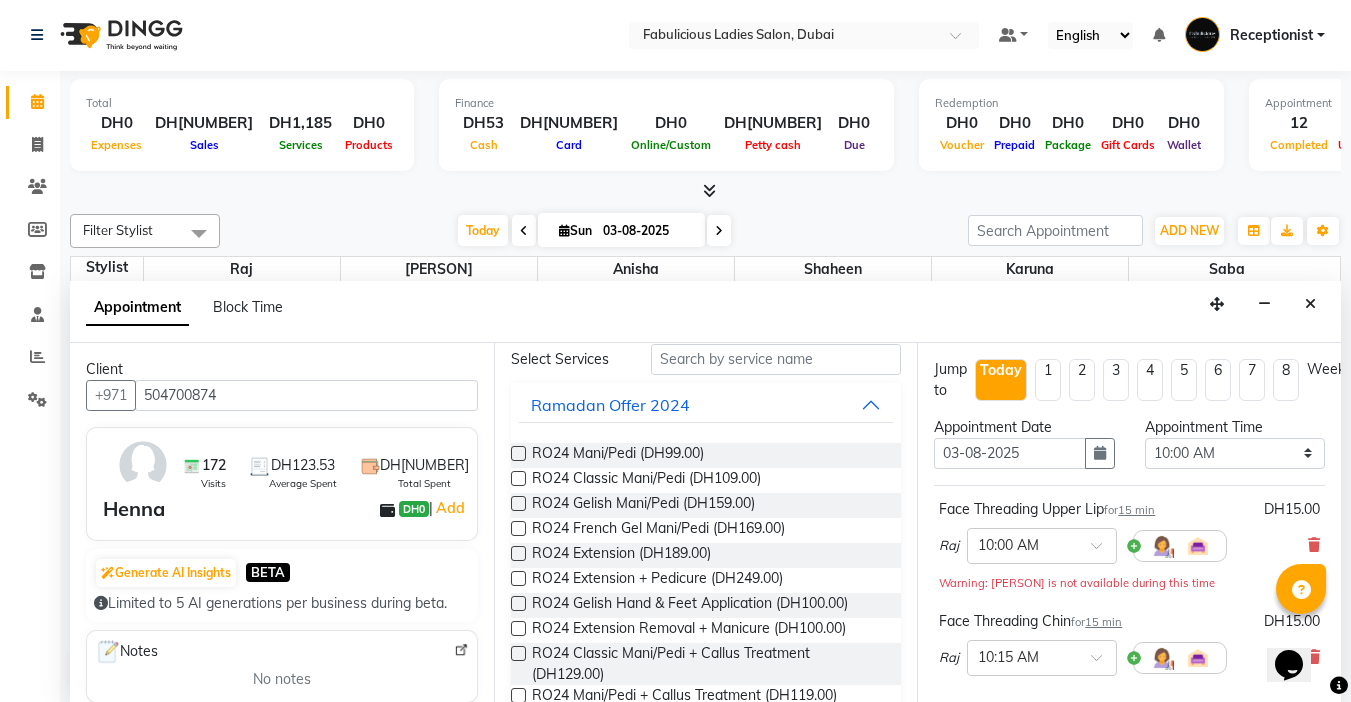scroll, scrollTop: 0, scrollLeft: 0, axis: both 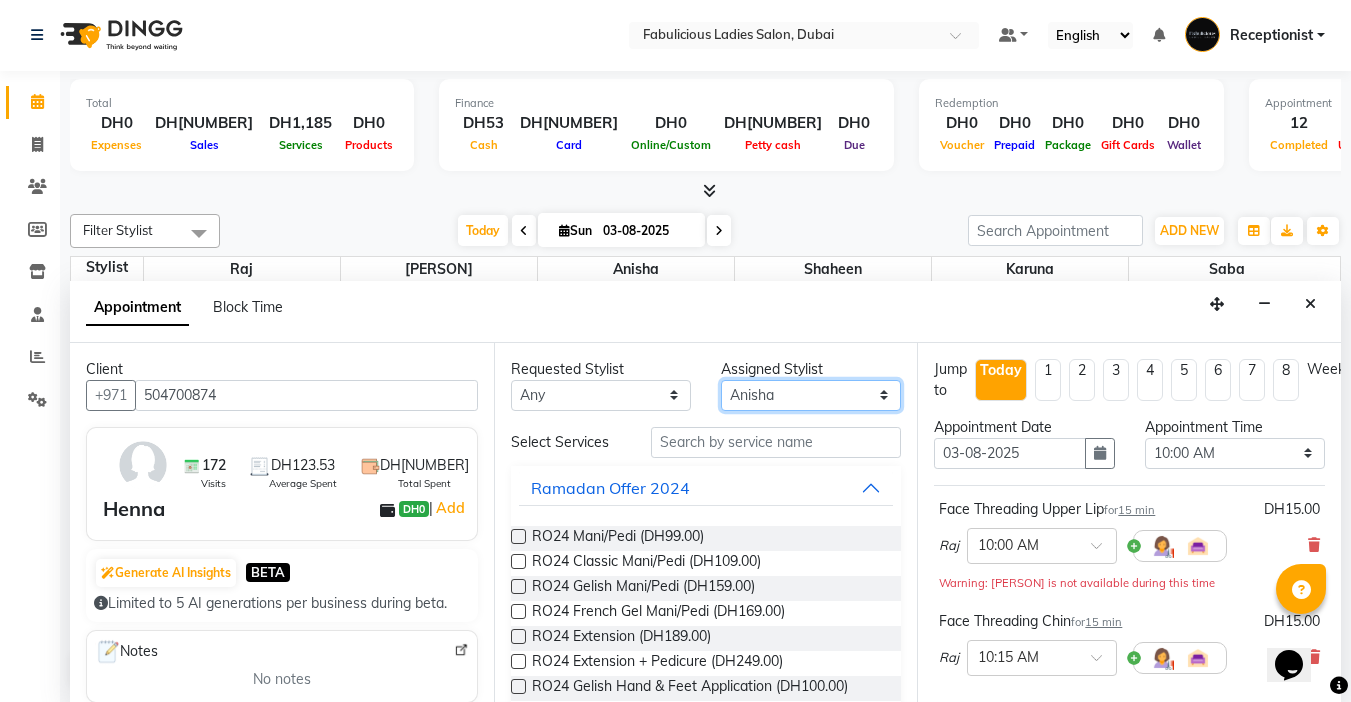 click on "Select [PERSON] [PERSON] [PERSON] [PERSON] [PERSON] [PERSON]" at bounding box center (811, 395) 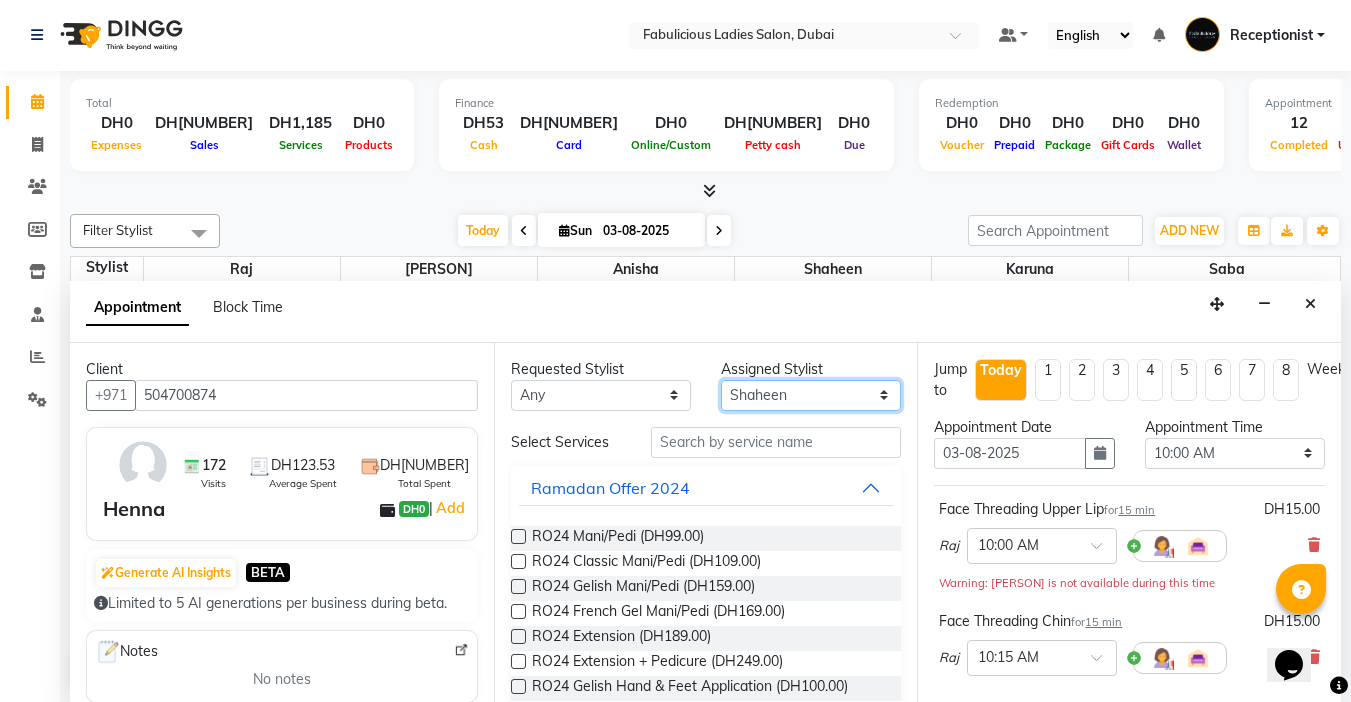 click on "Select [PERSON] [PERSON] [PERSON] [PERSON] [PERSON] [PERSON]" at bounding box center (811, 395) 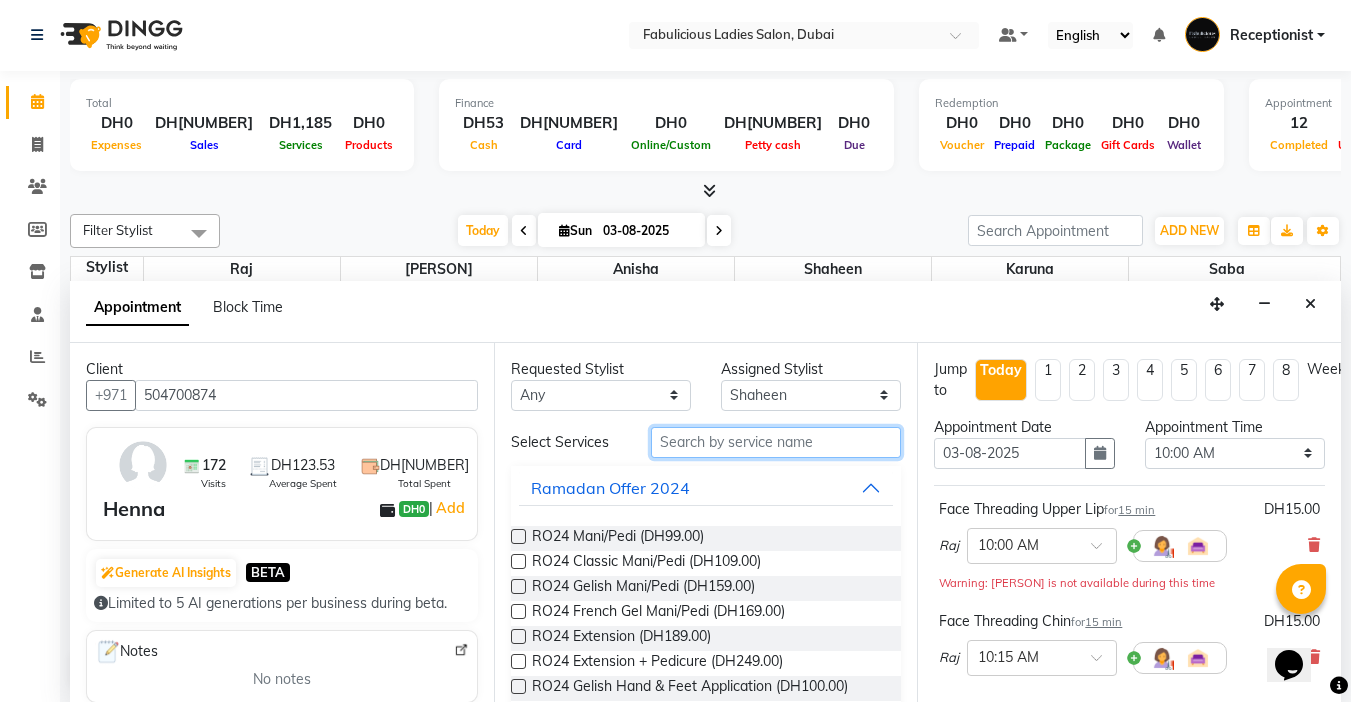 click at bounding box center [776, 442] 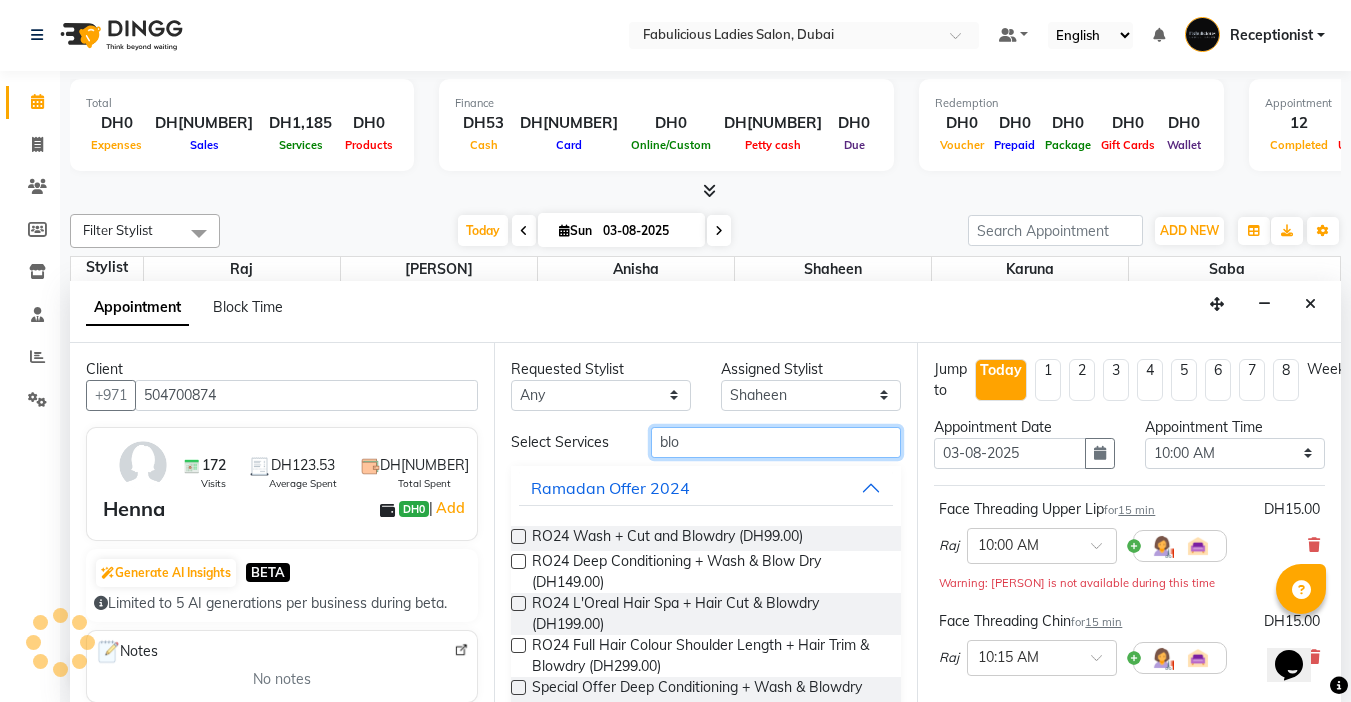 scroll, scrollTop: 400, scrollLeft: 0, axis: vertical 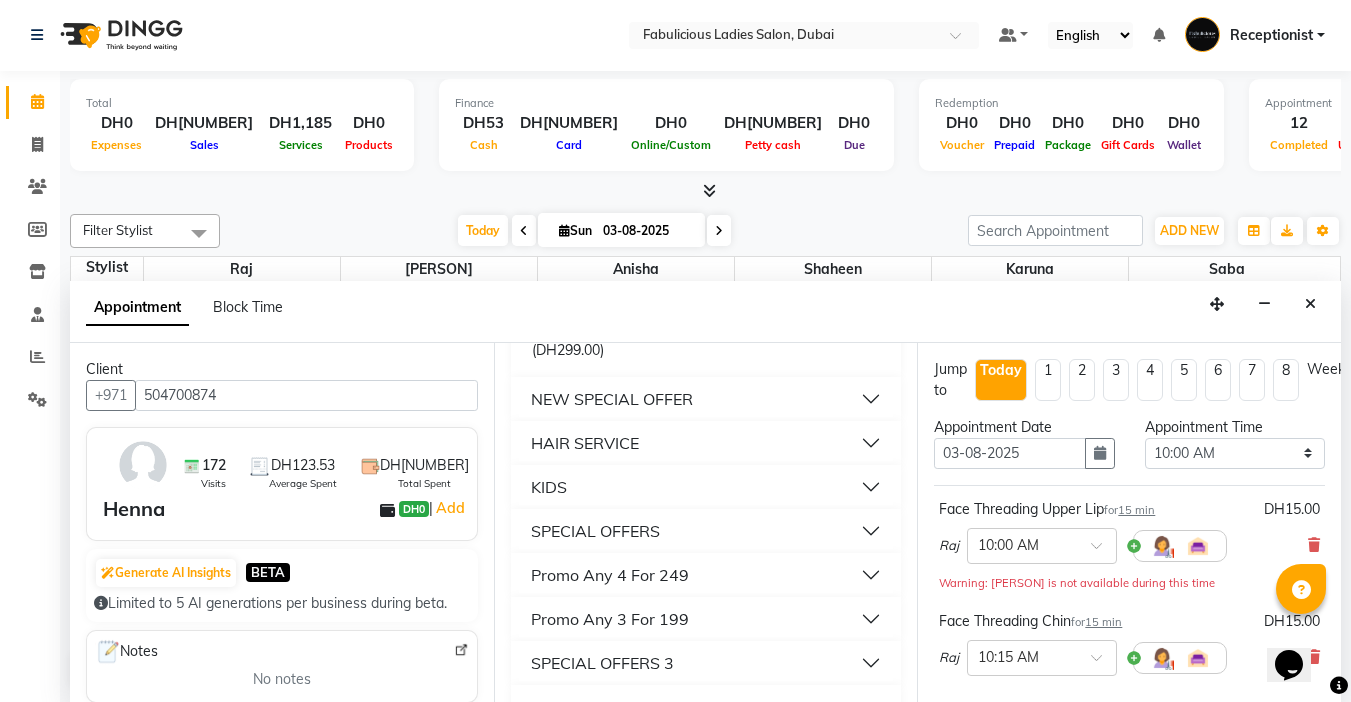 type on "blo" 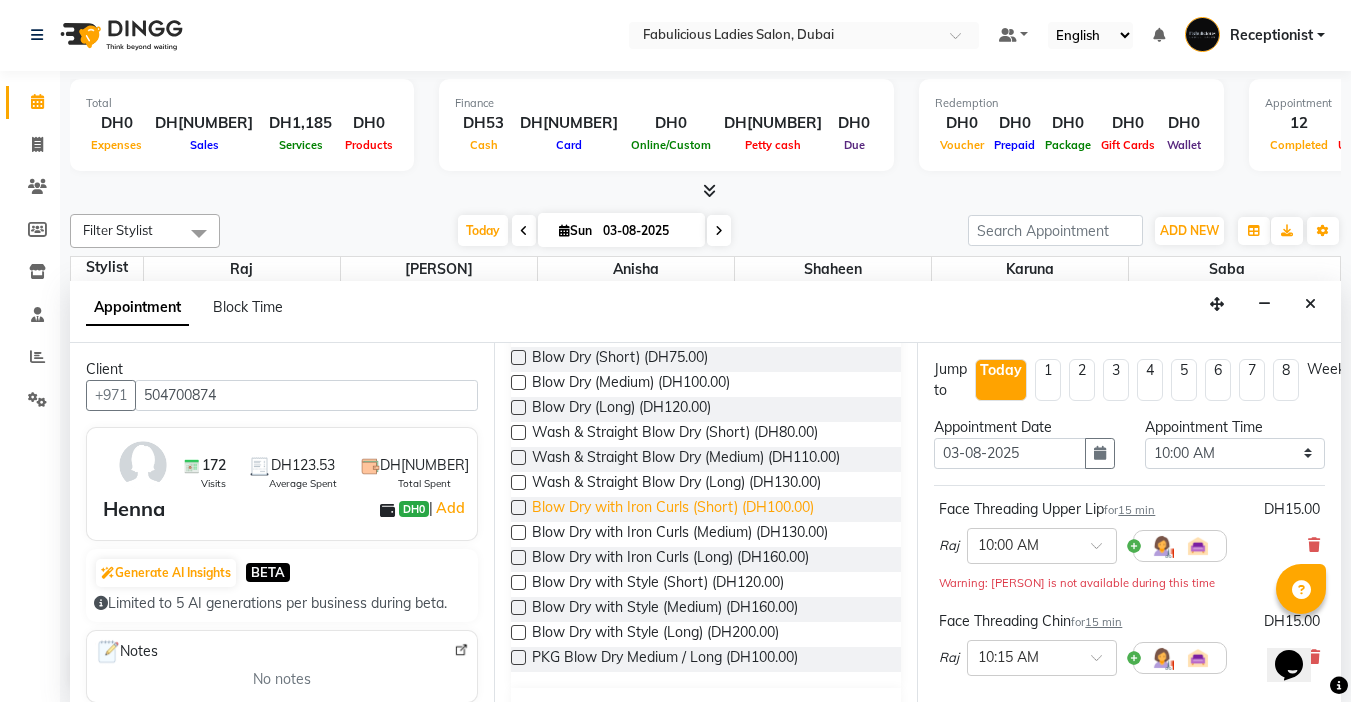 scroll, scrollTop: 500, scrollLeft: 0, axis: vertical 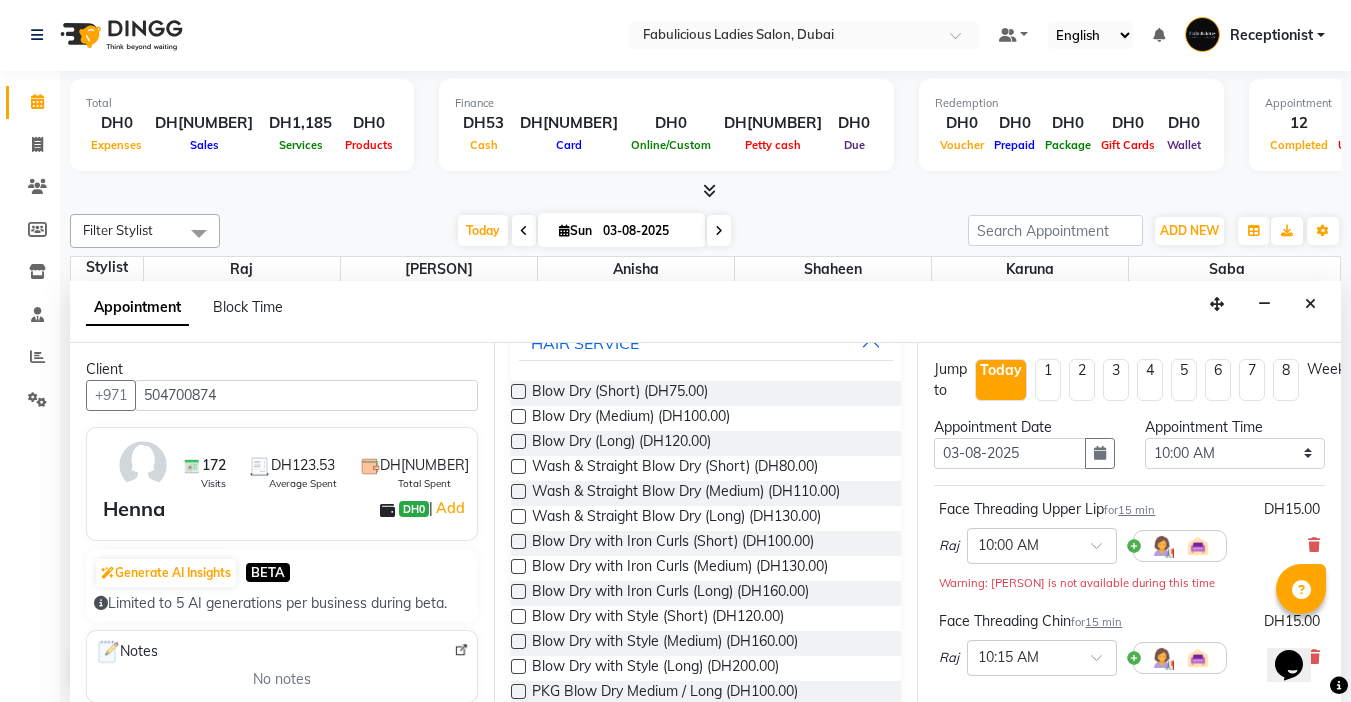 click at bounding box center [518, 491] 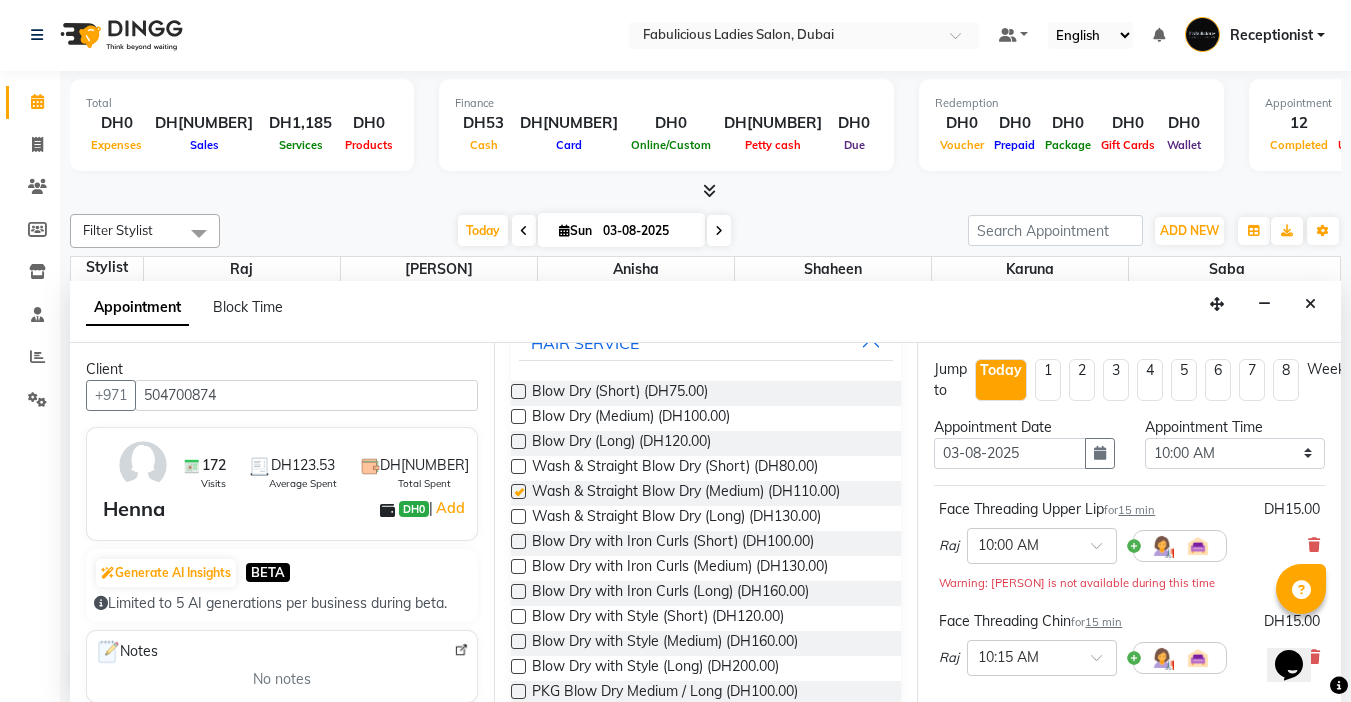 checkbox on "false" 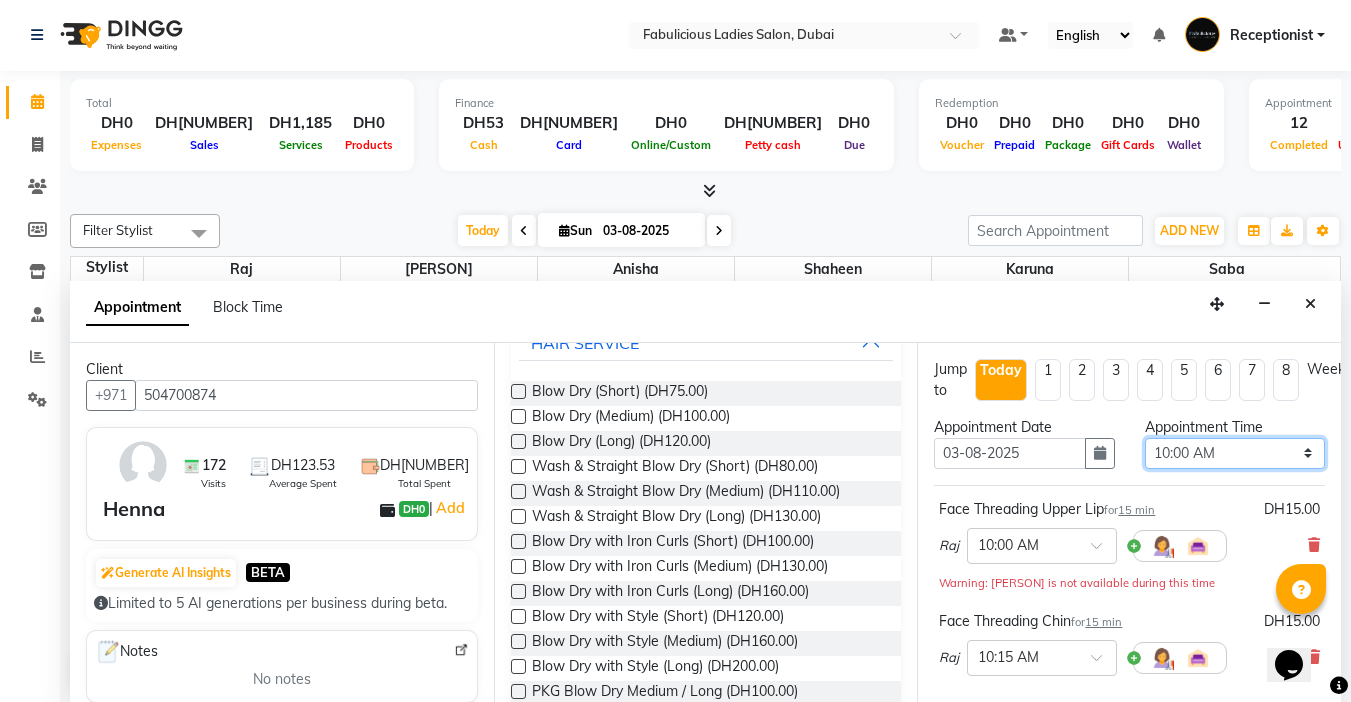 click on "Select 10:00 AM 10:15 AM 10:30 AM 10:45 AM 11:00 AM 11:15 AM 11:30 AM 11:45 AM 12:00 PM 12:15 PM 12:30 PM 12:45 PM 01:00 PM 01:15 PM 01:30 PM 01:45 PM 02:00 PM 02:15 PM 02:30 PM 02:45 PM 03:00 PM 03:15 PM 03:30 PM 03:45 PM 04:00 PM 04:15 PM 04:30 PM 04:45 PM 05:00 PM 05:15 PM 05:30 PM 05:45 PM 06:00 PM 06:15 PM 06:30 PM 06:45 PM 07:00 PM 07:15 PM 07:30 PM 07:45 PM 08:00 PM 08:15 PM 08:30 PM 08:45 PM 09:00 PM 09:15 PM 09:30 PM 09:45 PM 10:00 PM 10:15 PM 10:30 PM 10:45 PM 11:00 PM 11:15 PM 11:30 PM 11:45 PM" at bounding box center [1235, 453] 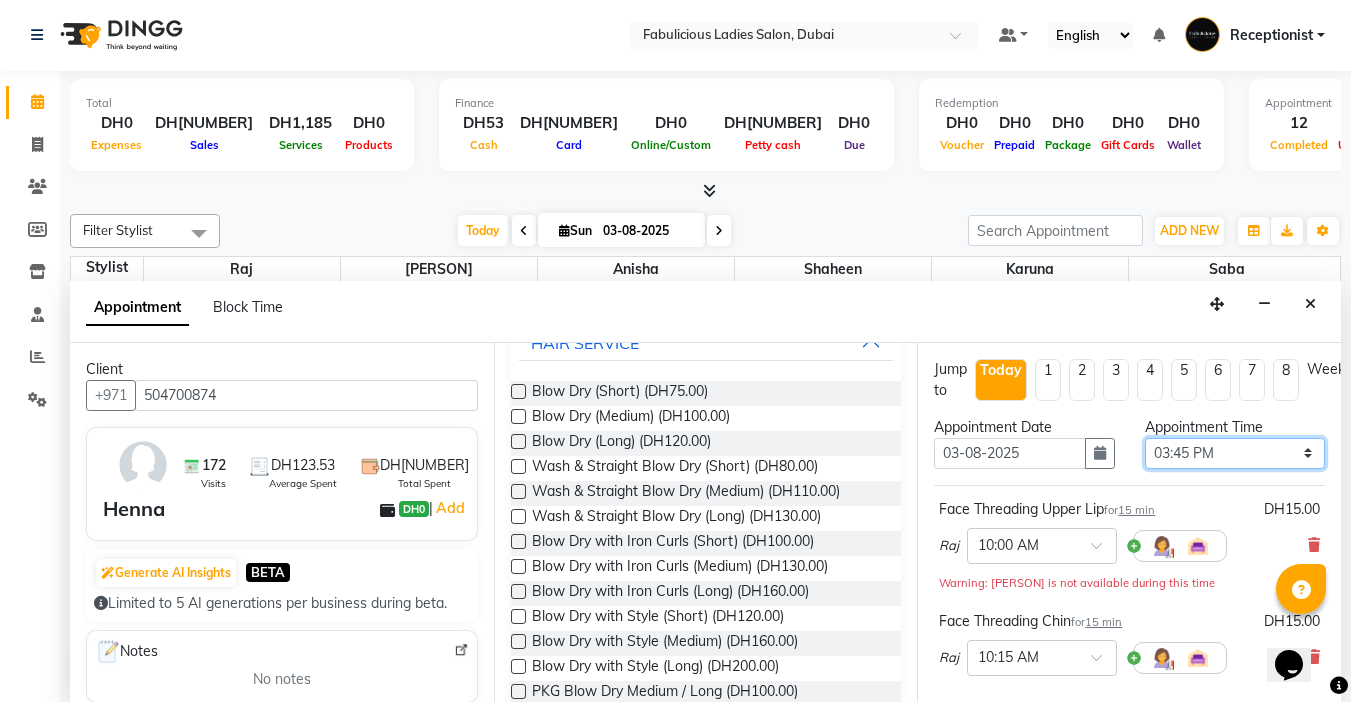 click on "Select 10:00 AM 10:15 AM 10:30 AM 10:45 AM 11:00 AM 11:15 AM 11:30 AM 11:45 AM 12:00 PM 12:15 PM 12:30 PM 12:45 PM 01:00 PM 01:15 PM 01:30 PM 01:45 PM 02:00 PM 02:15 PM 02:30 PM 02:45 PM 03:00 PM 03:15 PM 03:30 PM 03:45 PM 04:00 PM 04:15 PM 04:30 PM 04:45 PM 05:00 PM 05:15 PM 05:30 PM 05:45 PM 06:00 PM 06:15 PM 06:30 PM 06:45 PM 07:00 PM 07:15 PM 07:30 PM 07:45 PM 08:00 PM 08:15 PM 08:30 PM 08:45 PM 09:00 PM 09:15 PM 09:30 PM 09:45 PM 10:00 PM 10:15 PM 10:30 PM 10:45 PM 11:00 PM 11:15 PM 11:30 PM 11:45 PM" at bounding box center [1235, 453] 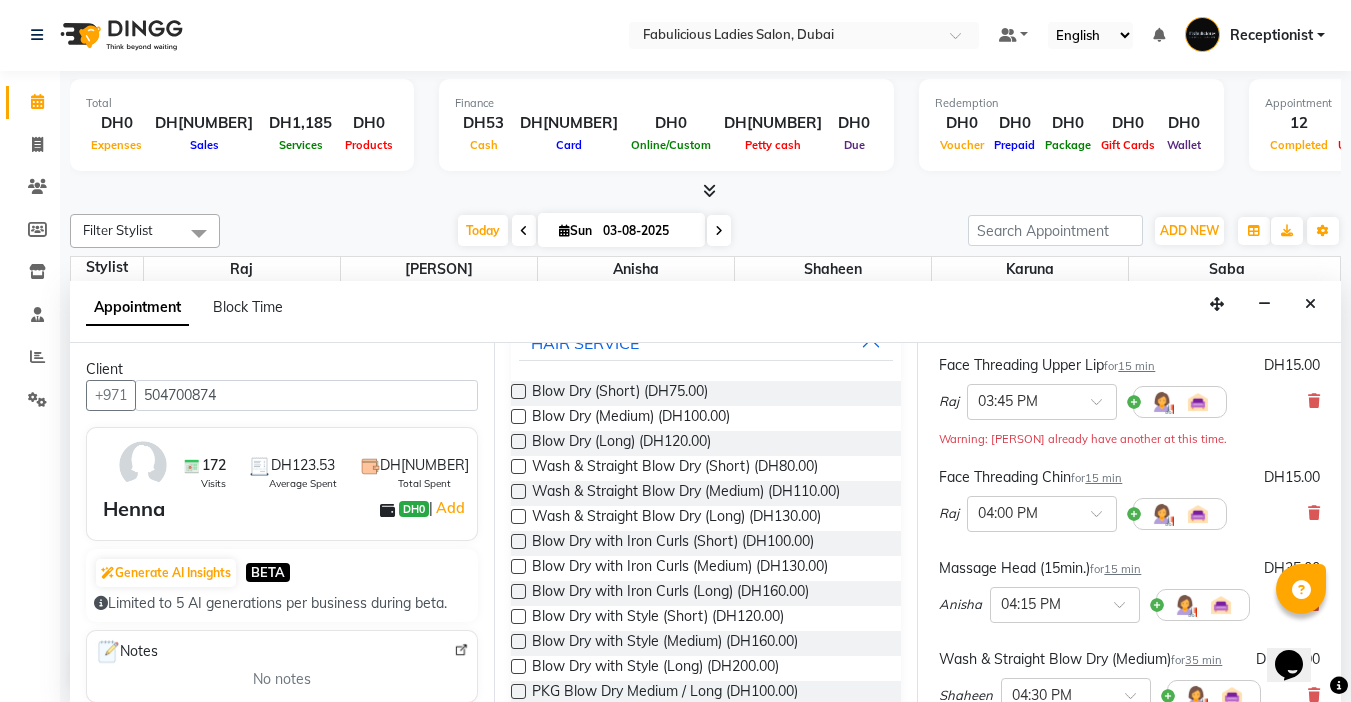 scroll, scrollTop: 497, scrollLeft: 0, axis: vertical 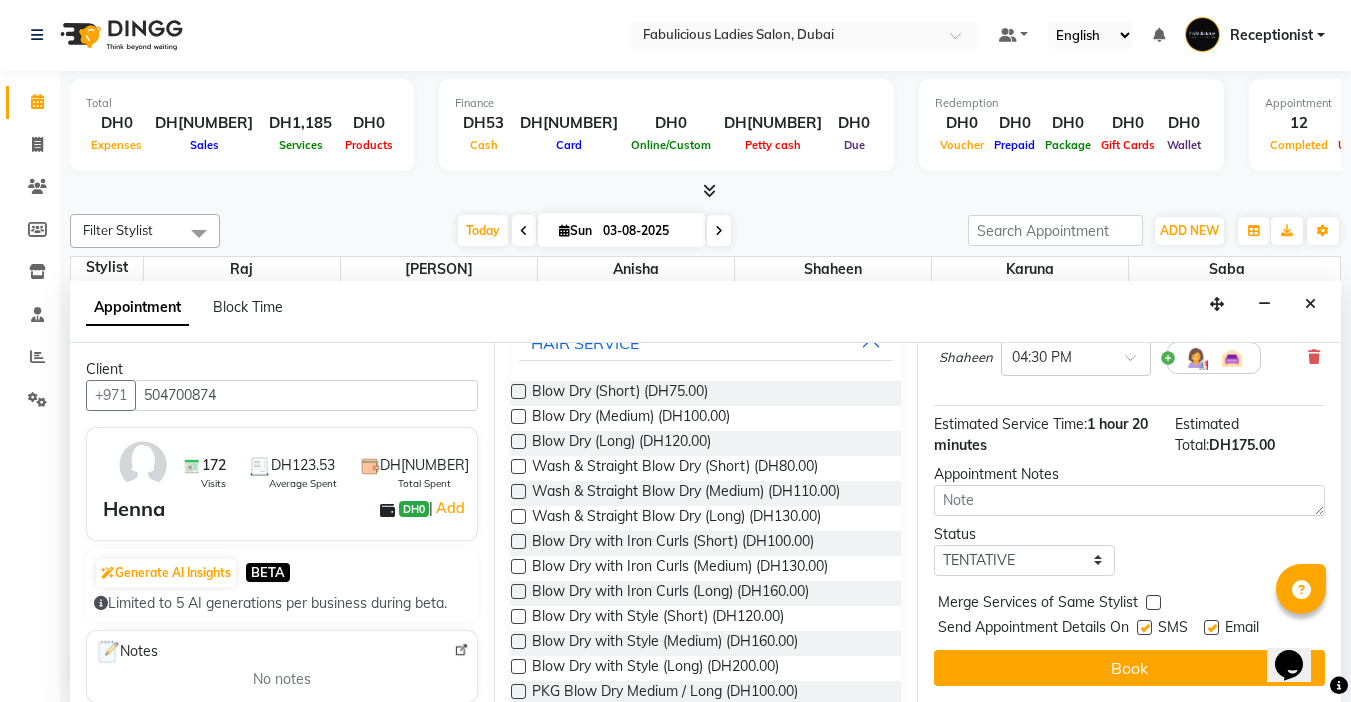 click at bounding box center (1153, 602) 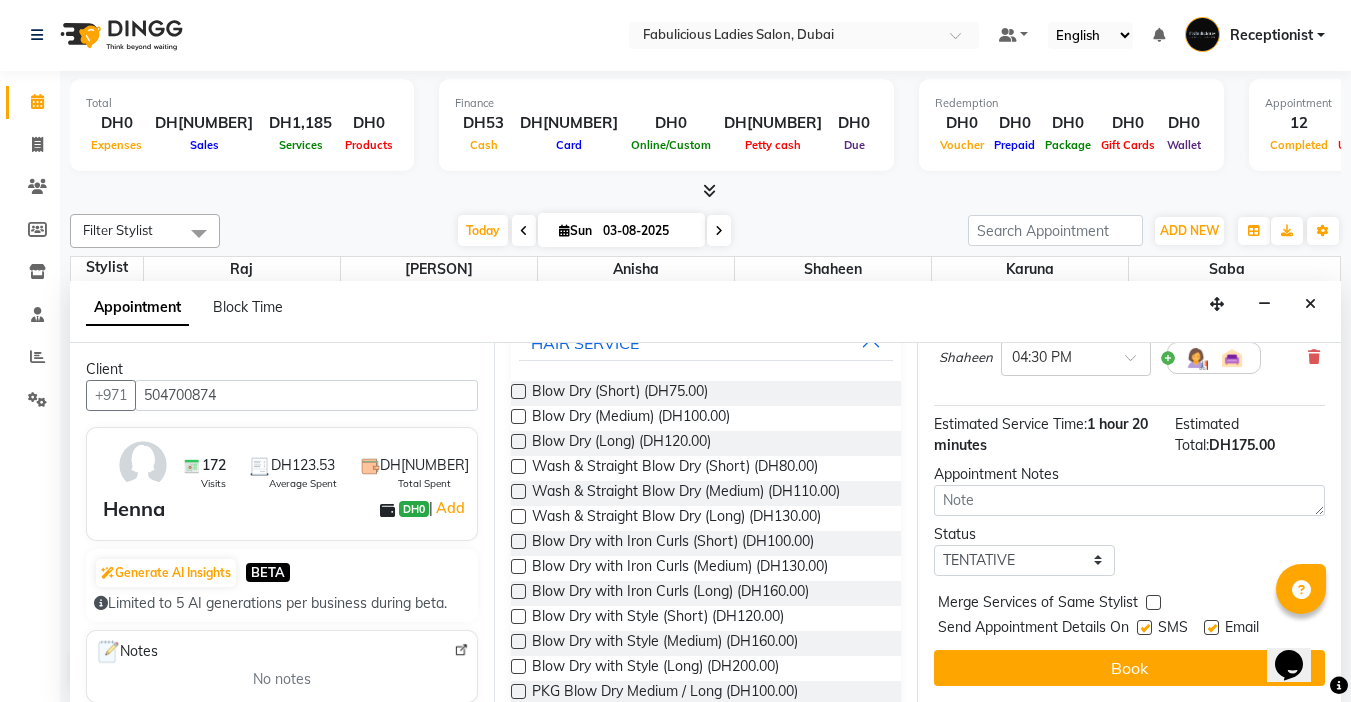 click at bounding box center [1152, 604] 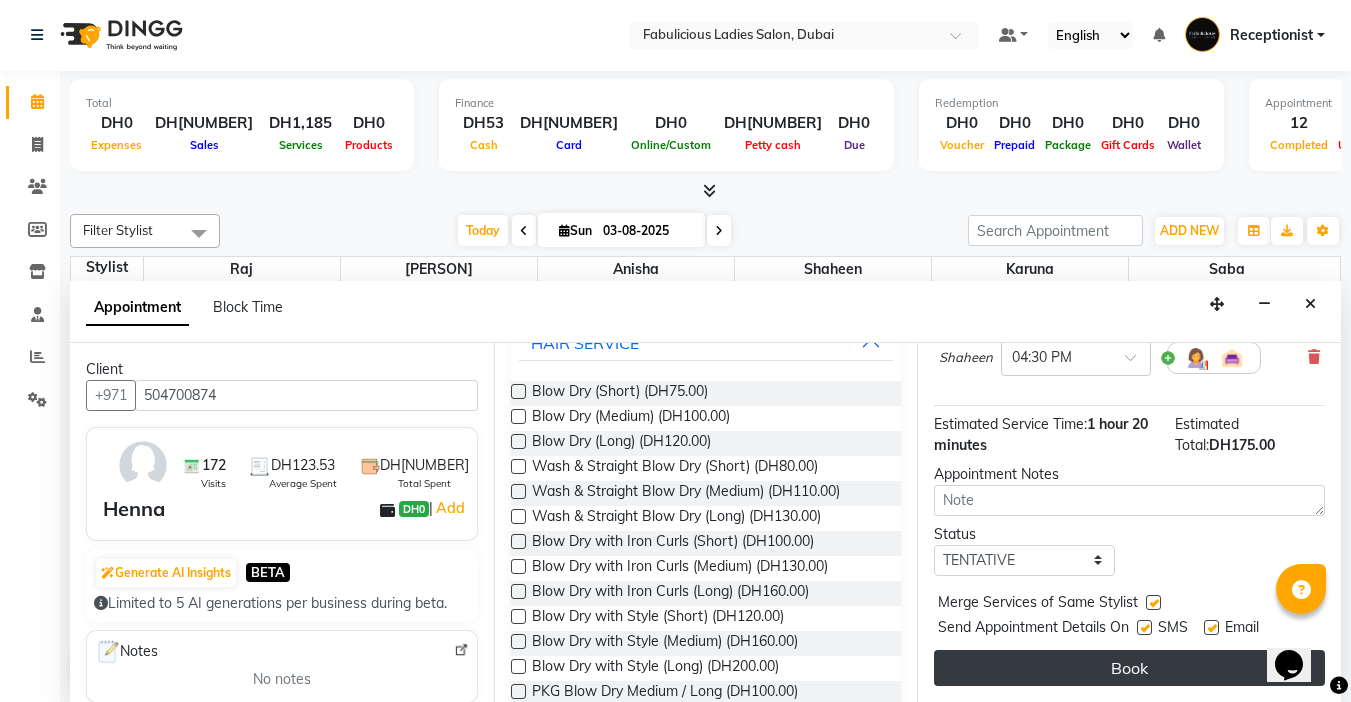 click on "Book" at bounding box center (1129, 668) 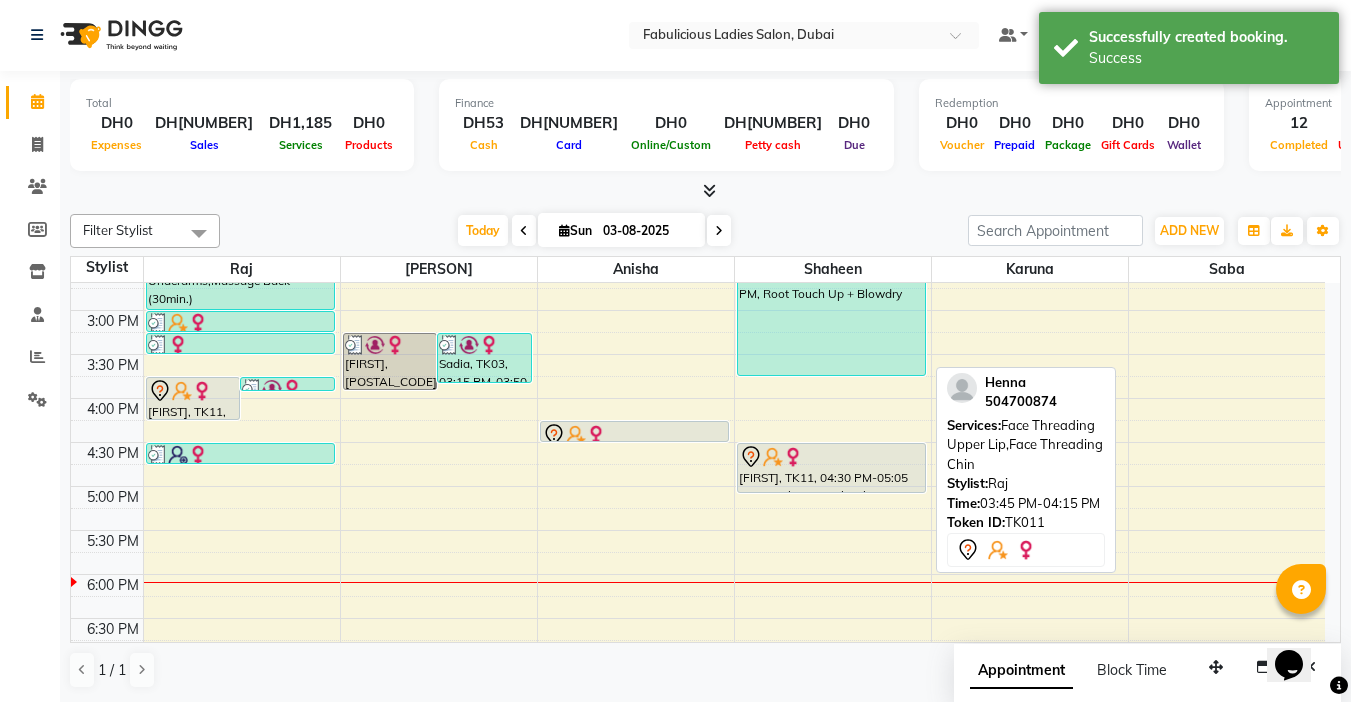 scroll, scrollTop: 0, scrollLeft: 0, axis: both 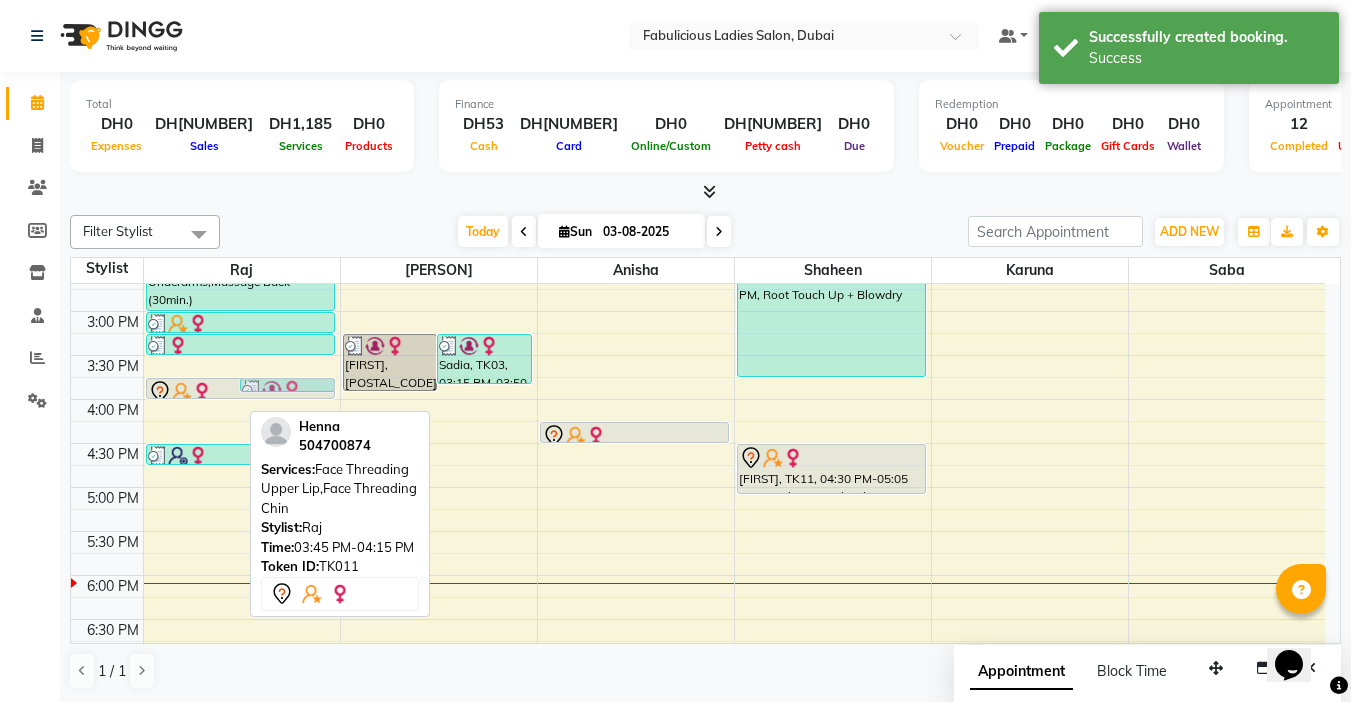 drag, startPoint x: 181, startPoint y: 417, endPoint x: 182, endPoint y: 388, distance: 29.017237 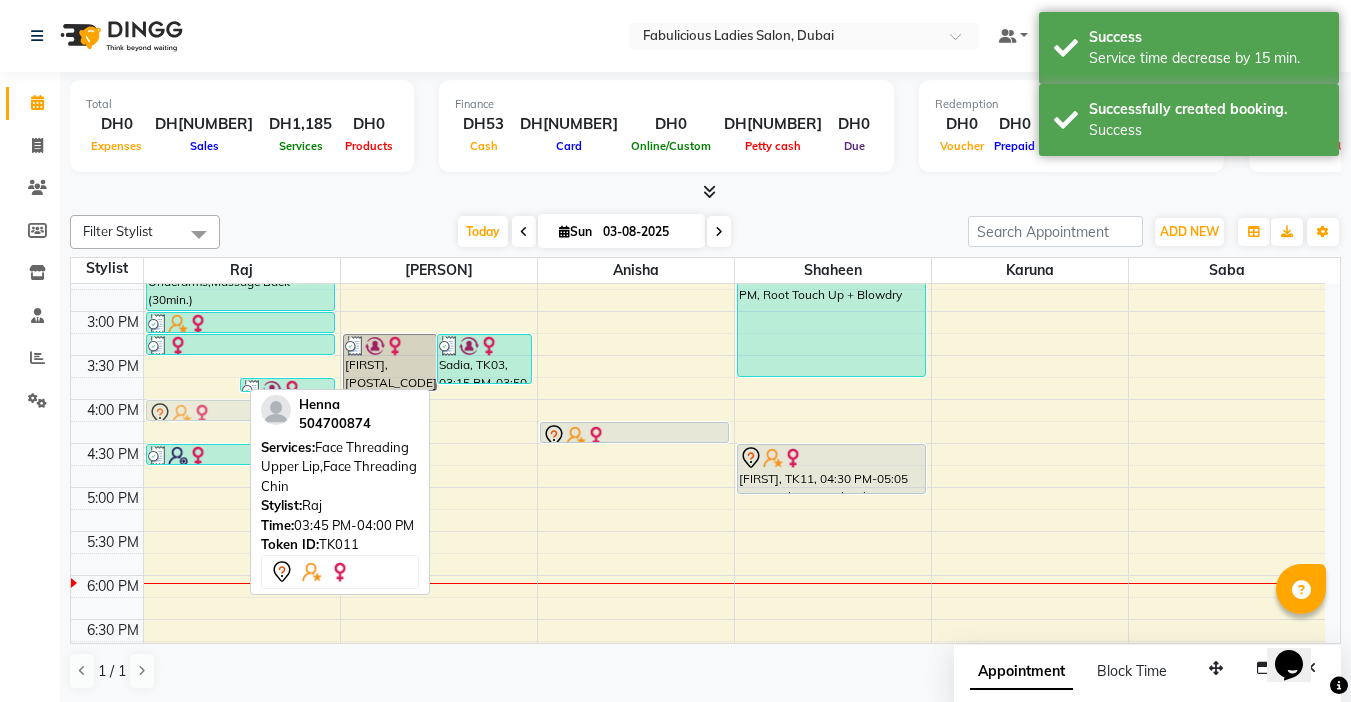 drag, startPoint x: 193, startPoint y: 416, endPoint x: 195, endPoint y: 406, distance: 10.198039 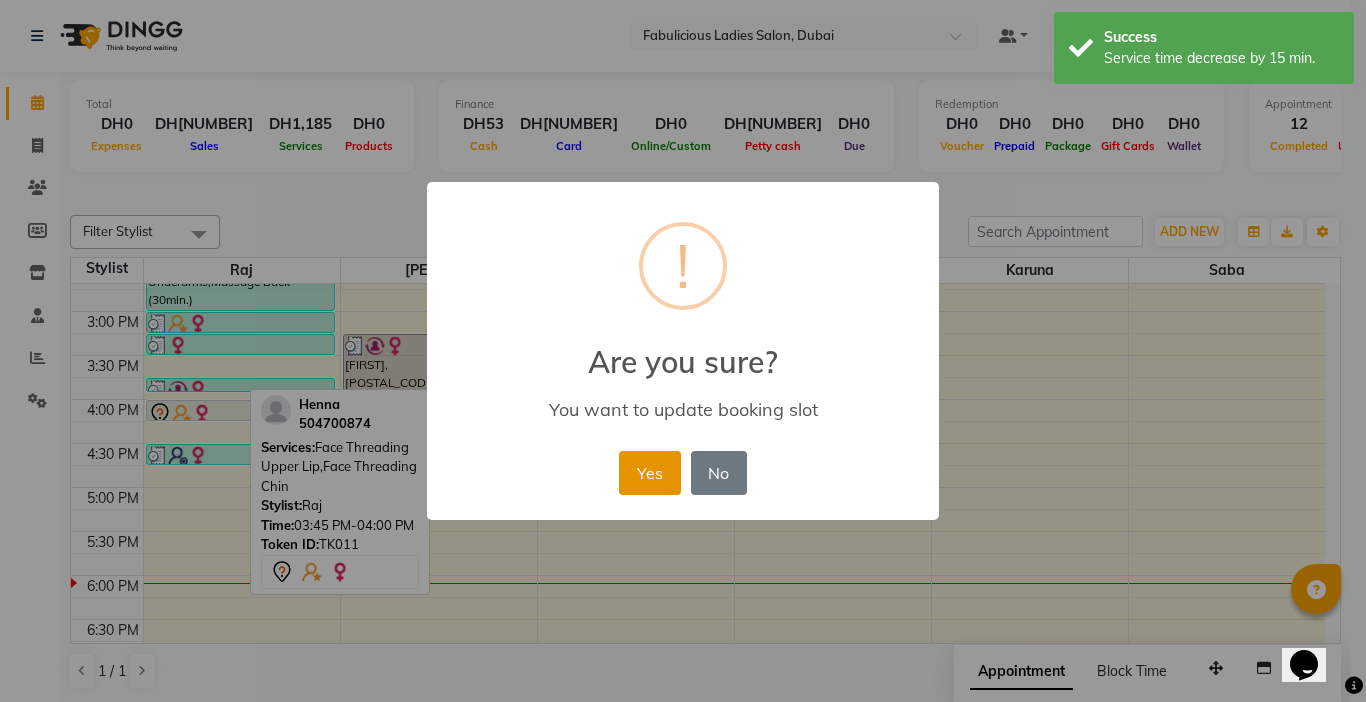 click on "Yes" at bounding box center (649, 473) 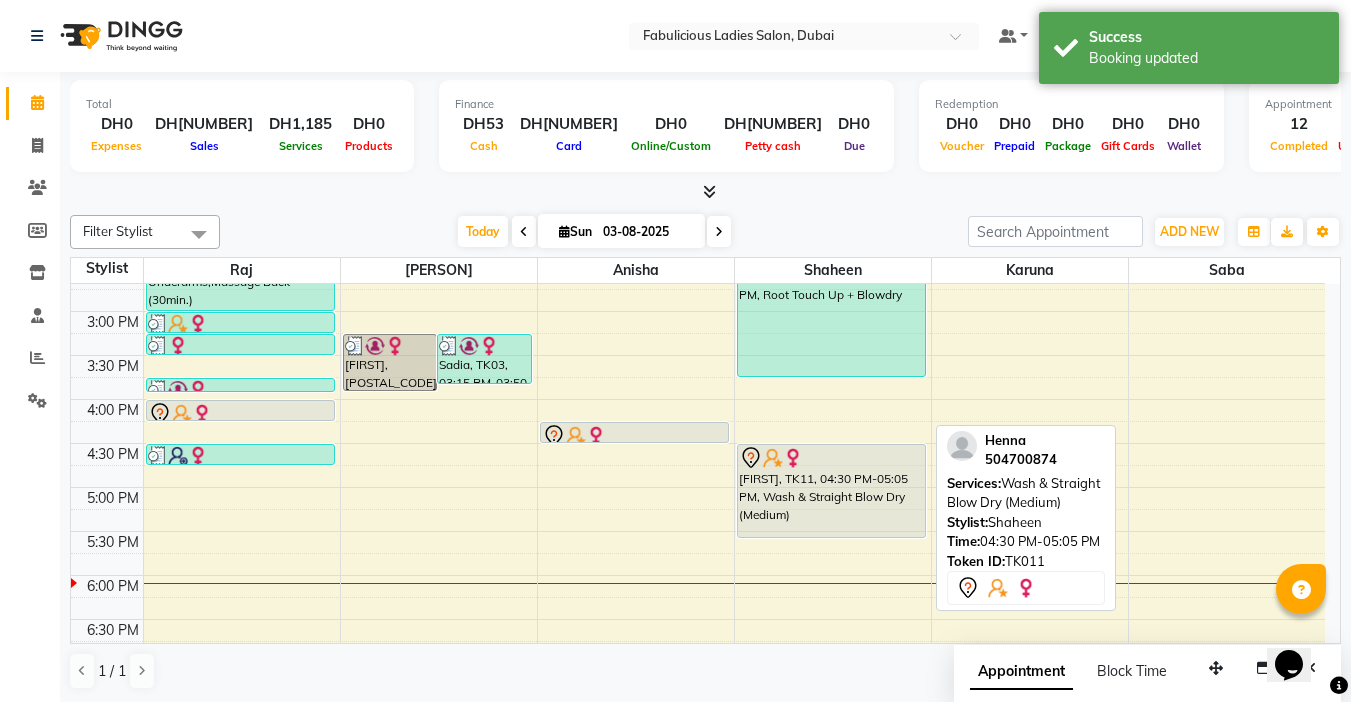 drag, startPoint x: 797, startPoint y: 490, endPoint x: 792, endPoint y: 538, distance: 48.259712 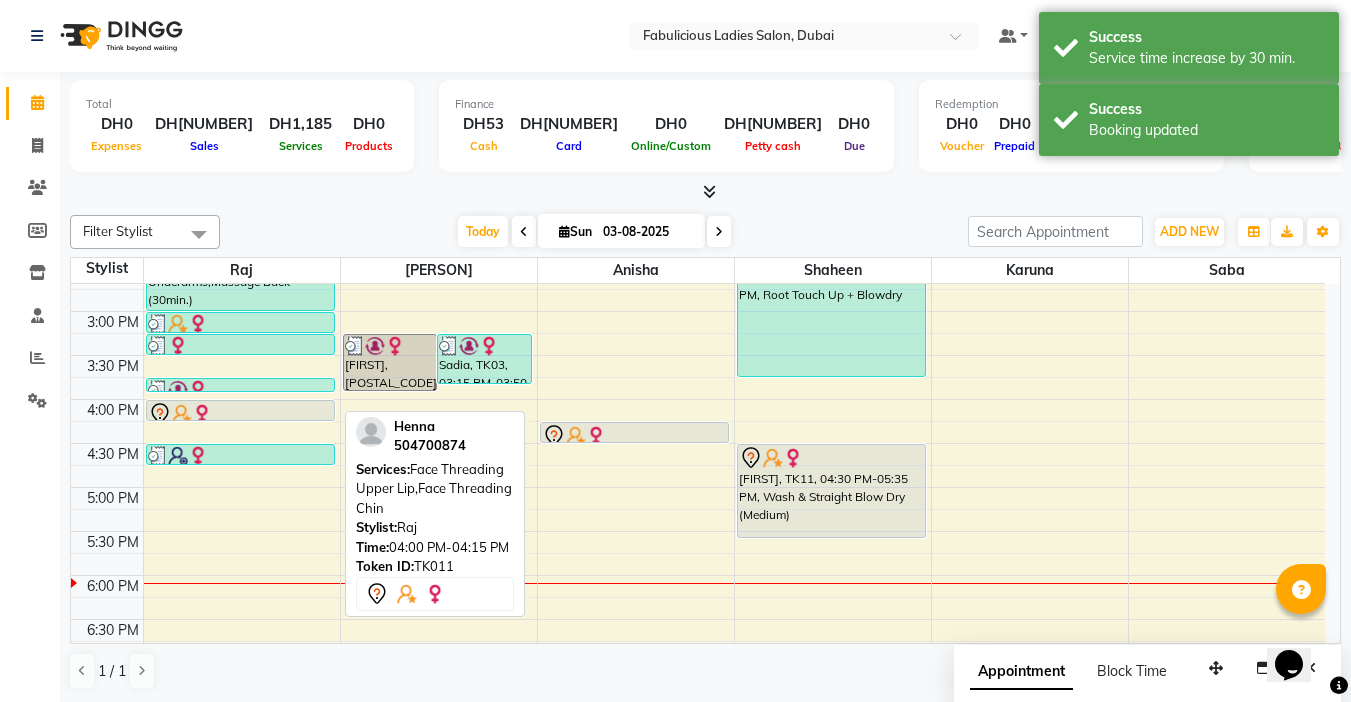 click at bounding box center (240, 420) 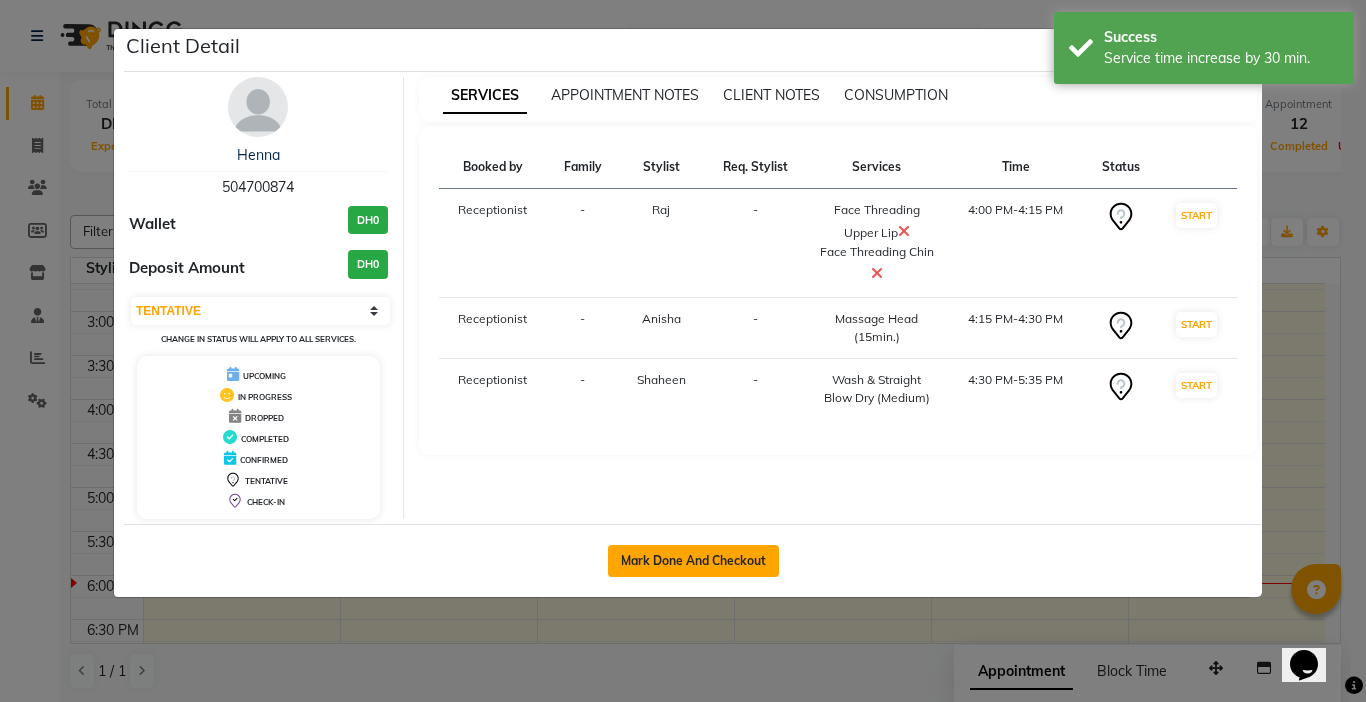 click on "Mark Done And Checkout" 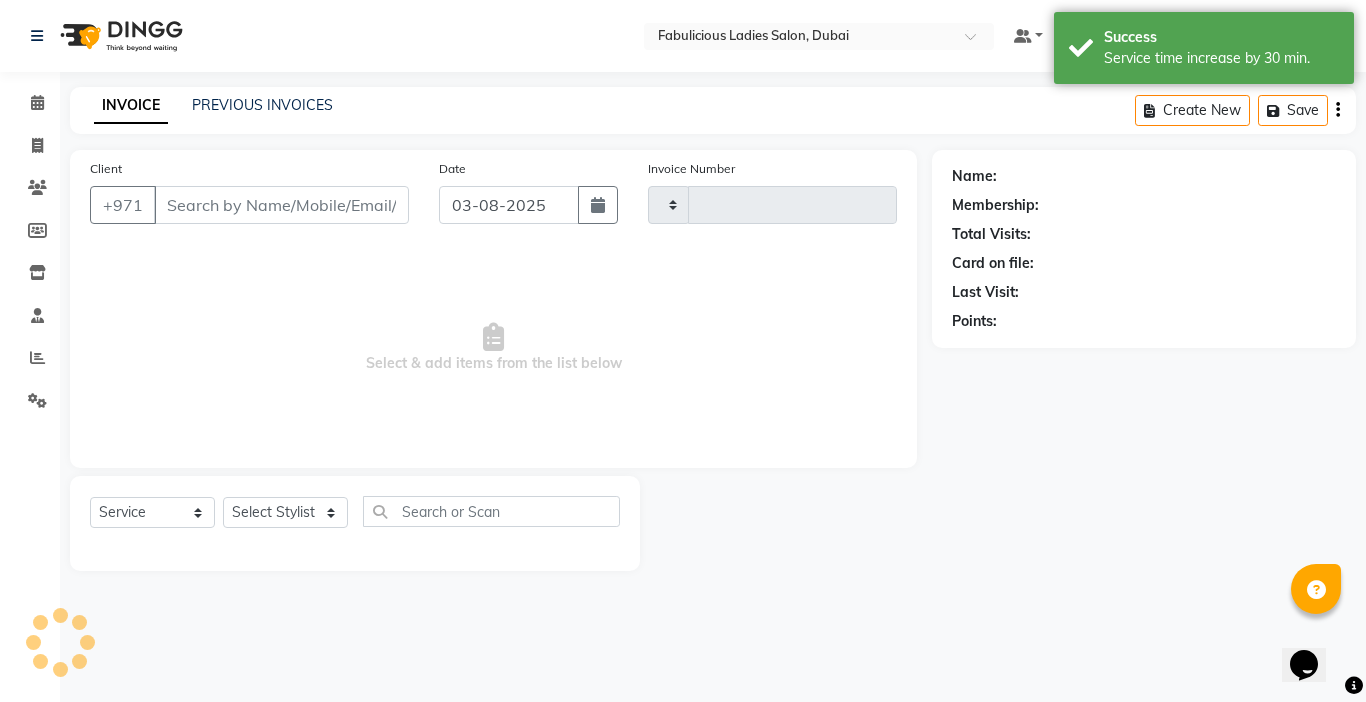 type on "1677" 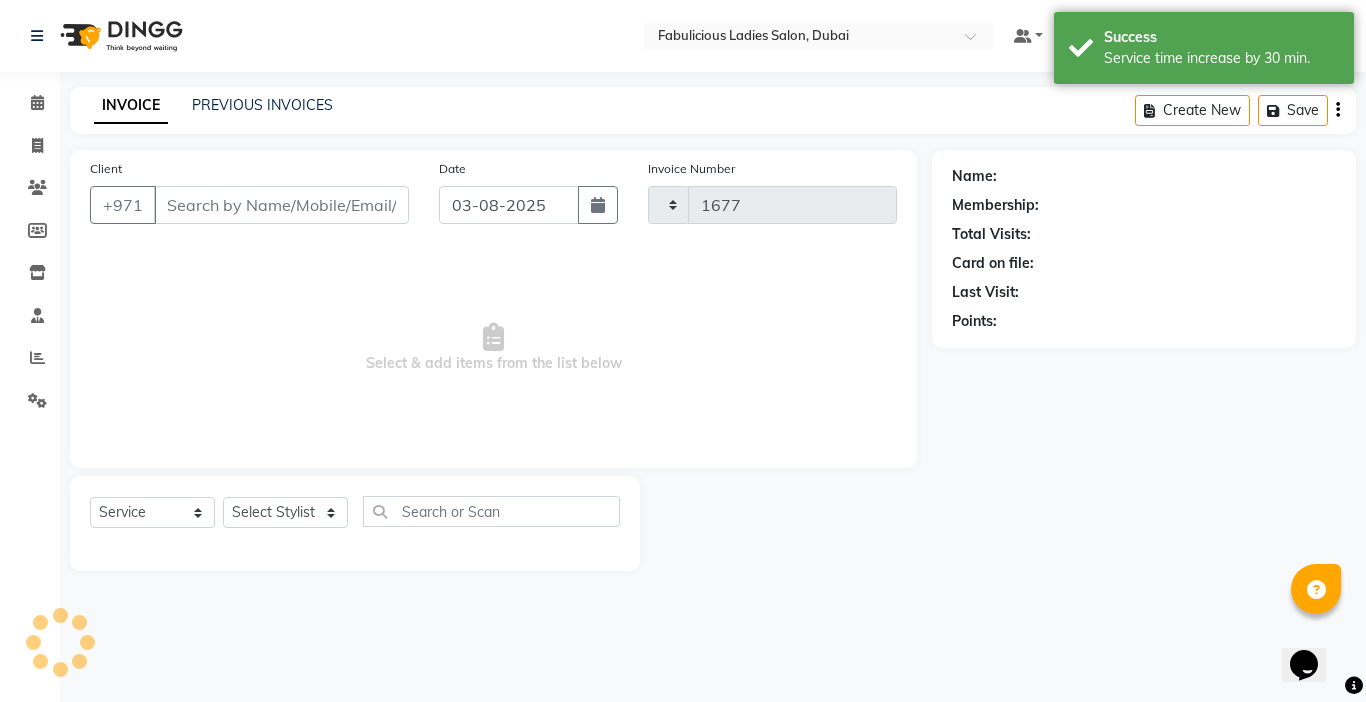 select on "738" 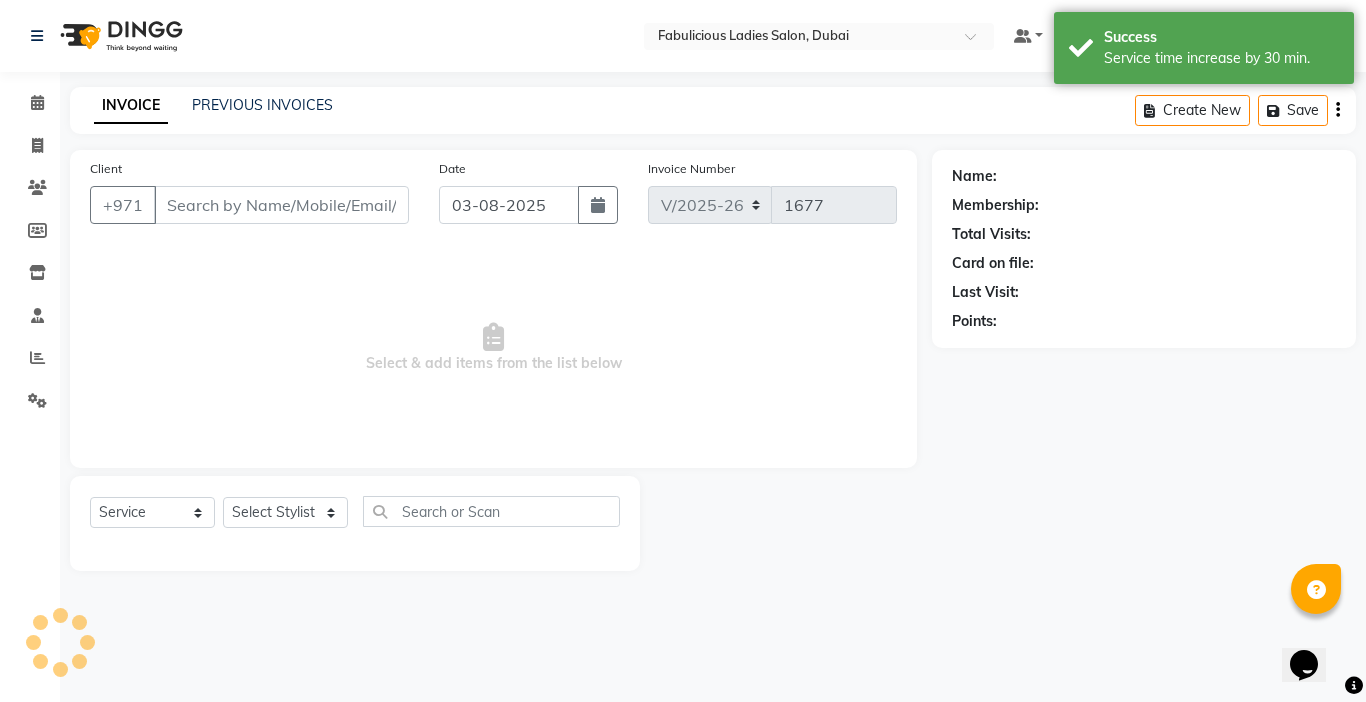 type on "504700874" 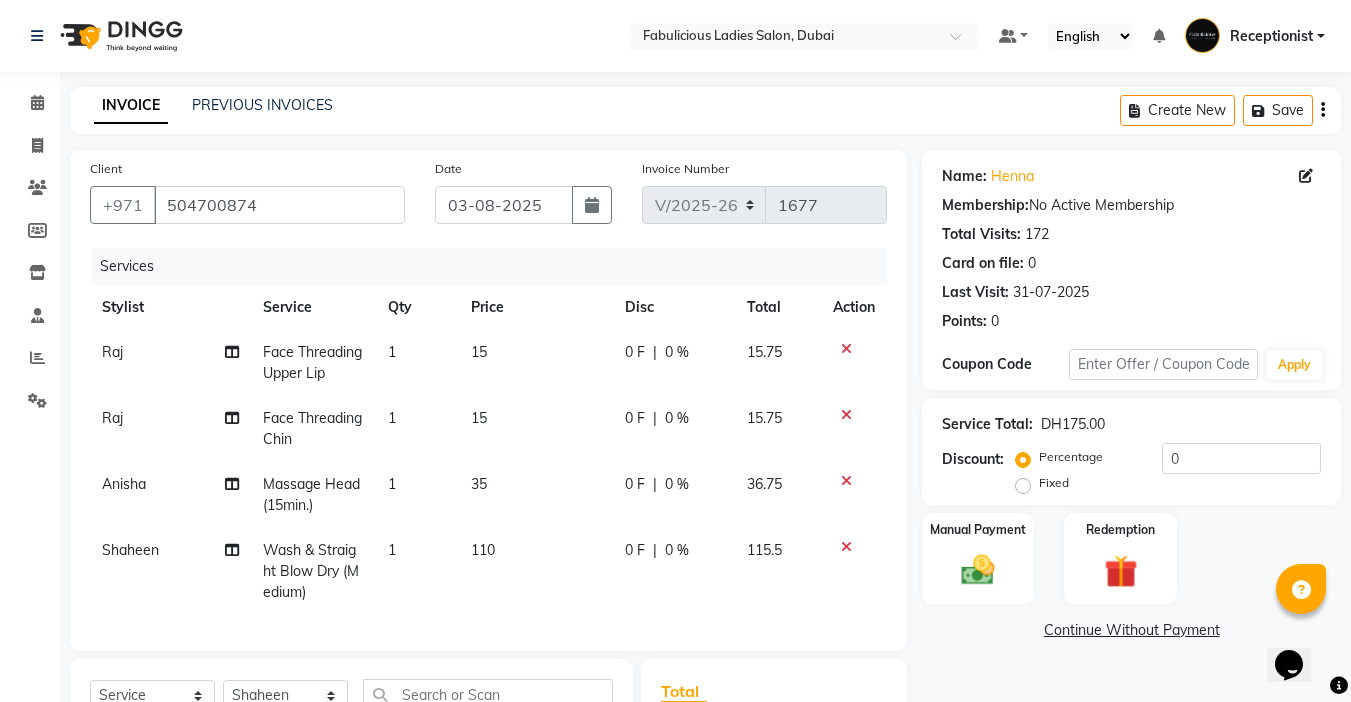 click on "110" 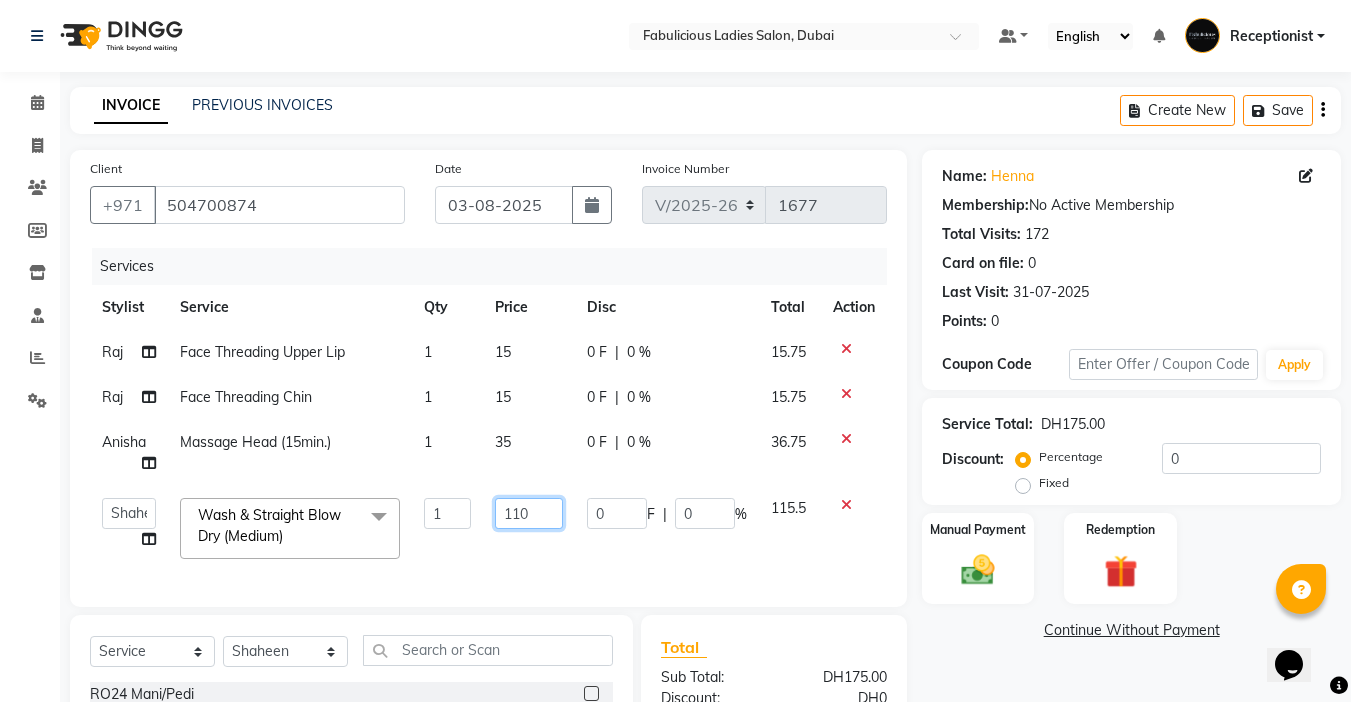click on "110" 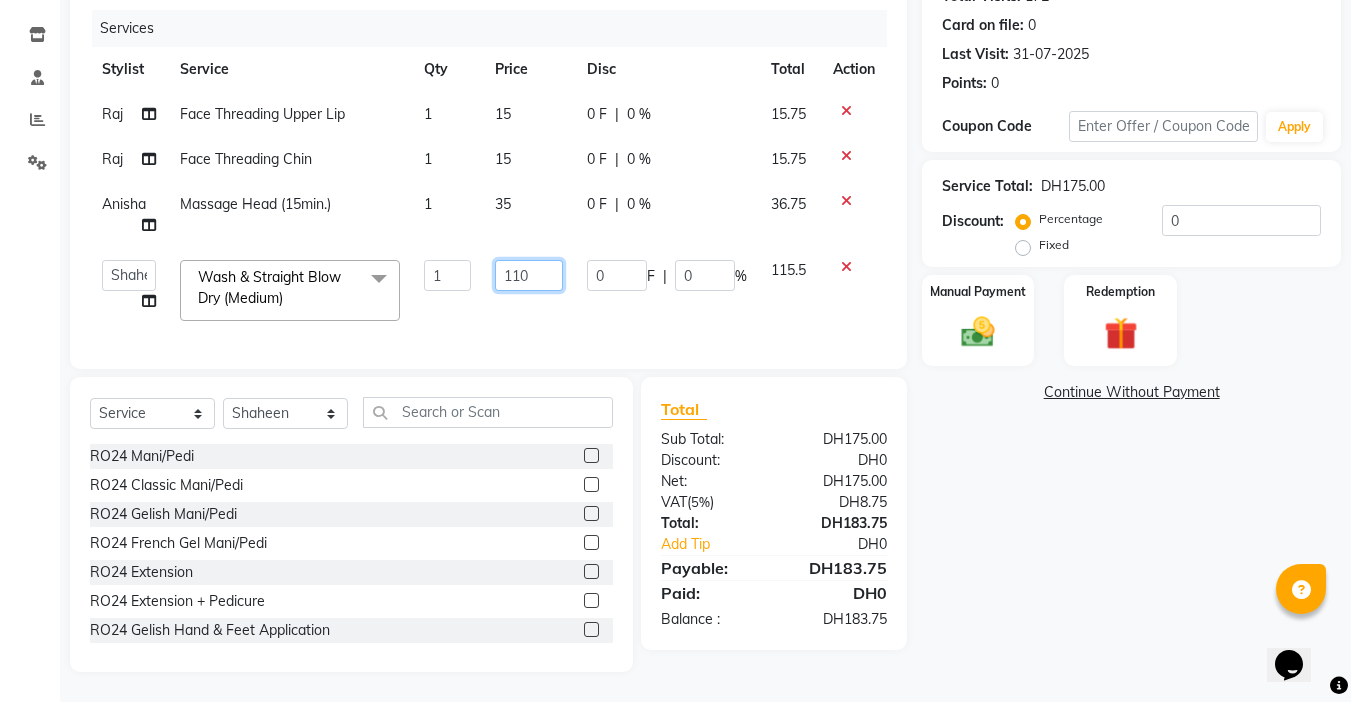 drag, startPoint x: 538, startPoint y: 265, endPoint x: 586, endPoint y: 244, distance: 52.392746 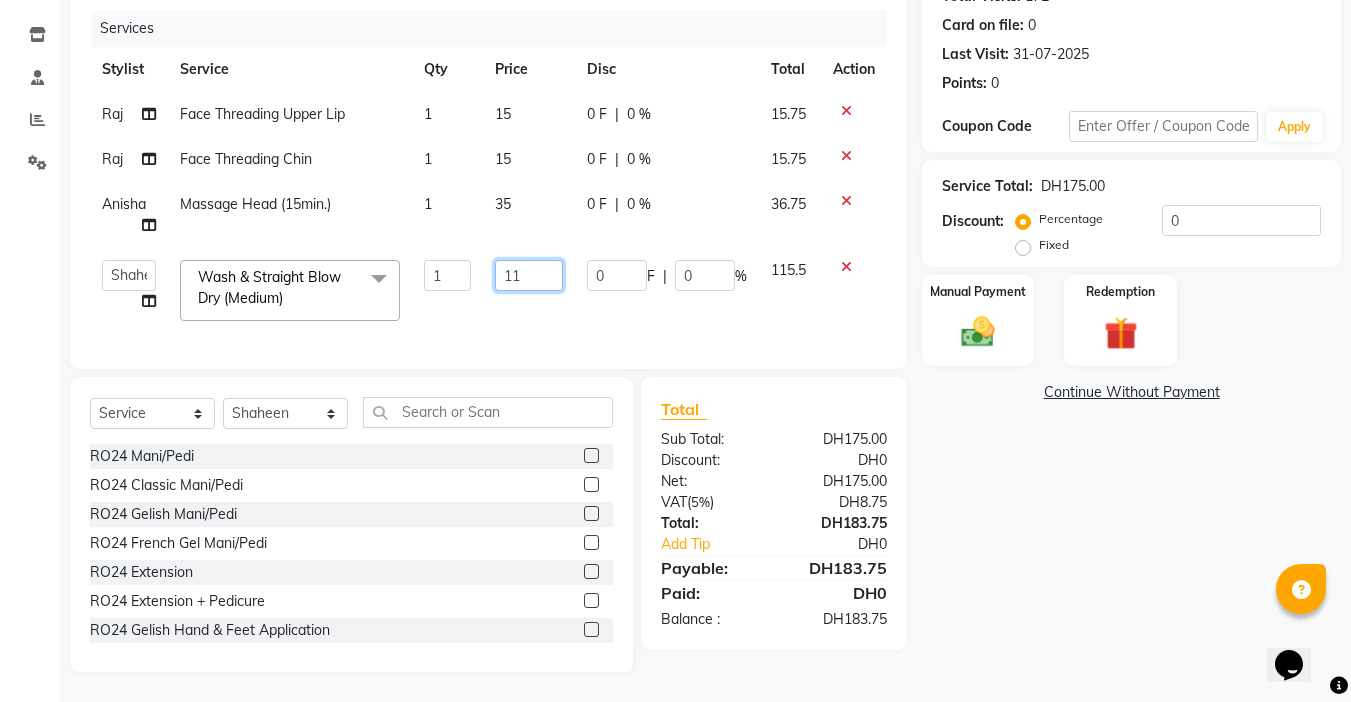 type on "1" 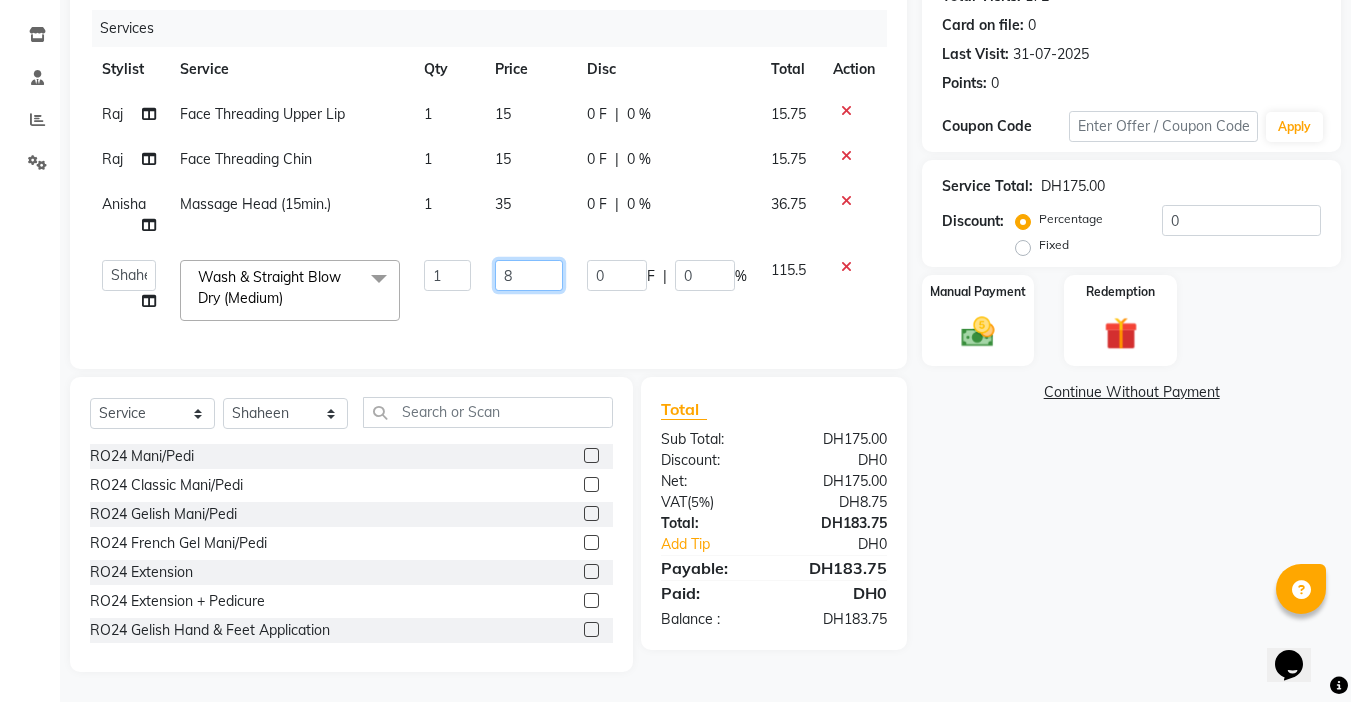 type on "80" 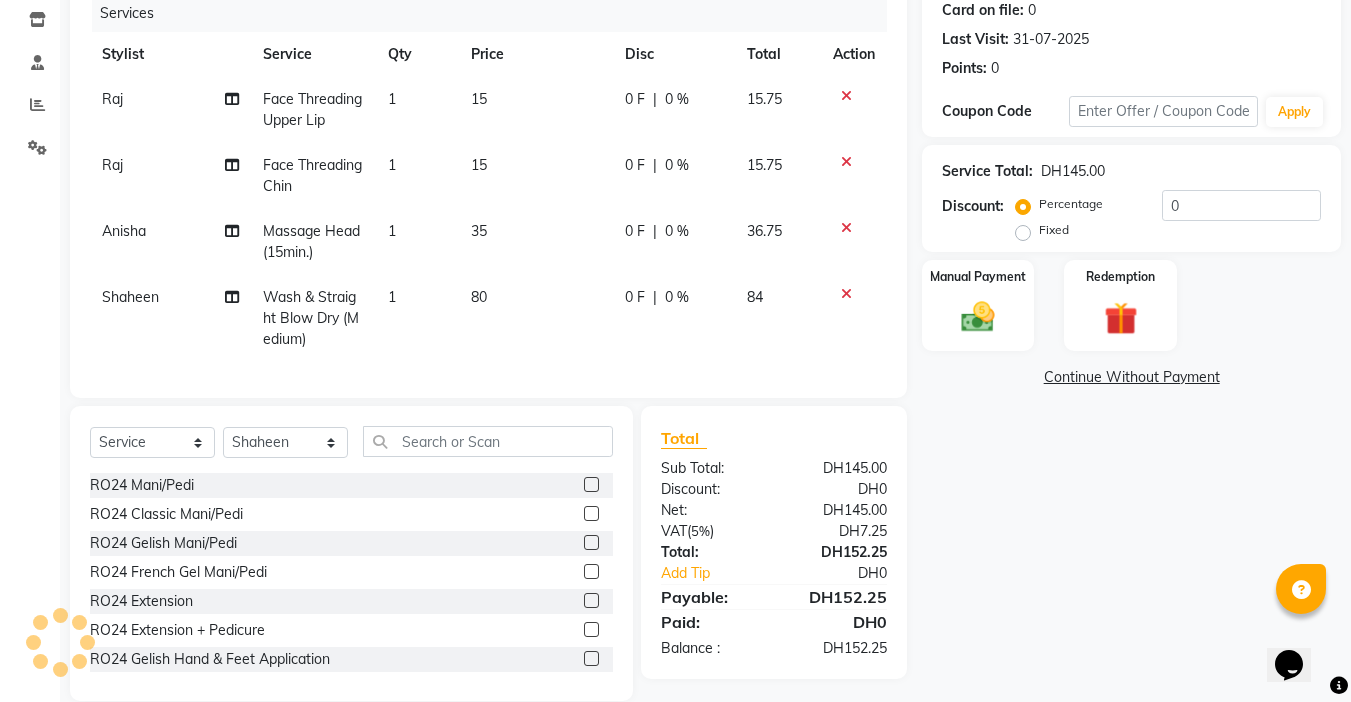 click on "[PERSON] Wash & Straight Blow Dry (Medium) 1 80 0 F | 0 % 84" 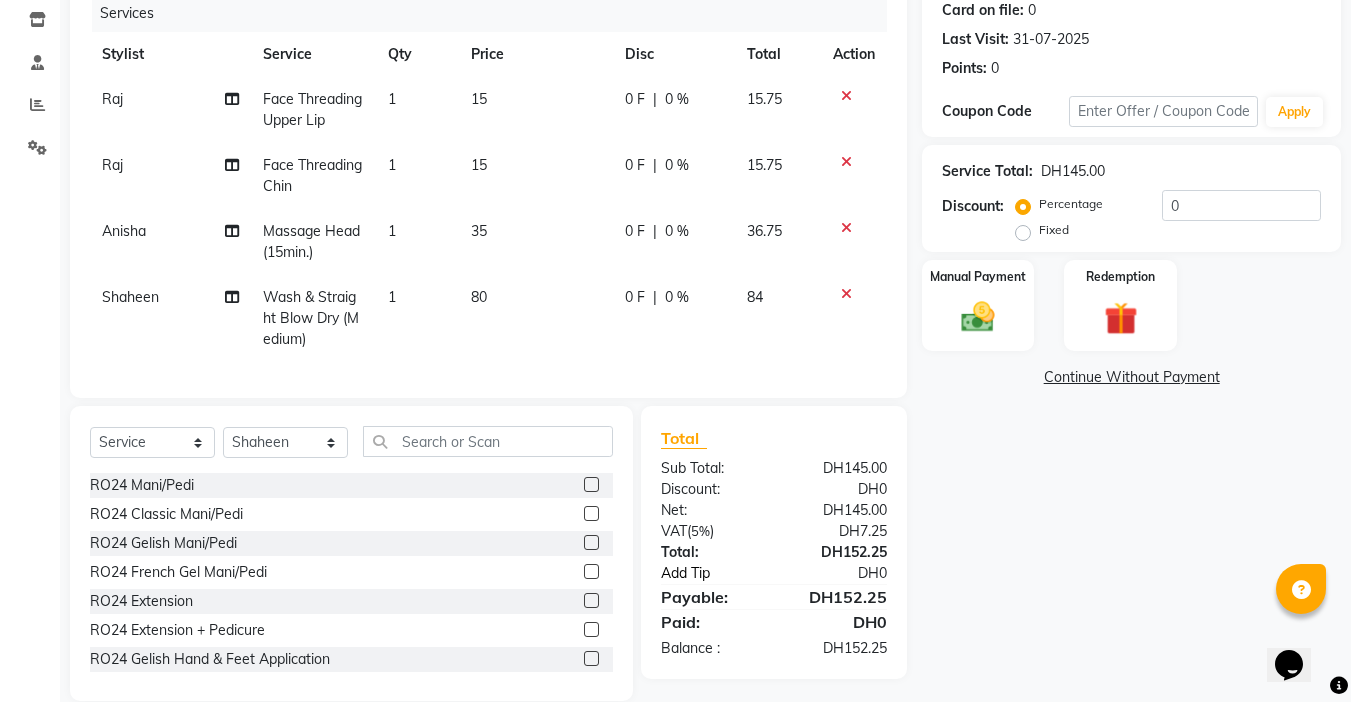 click on "Add Tip" 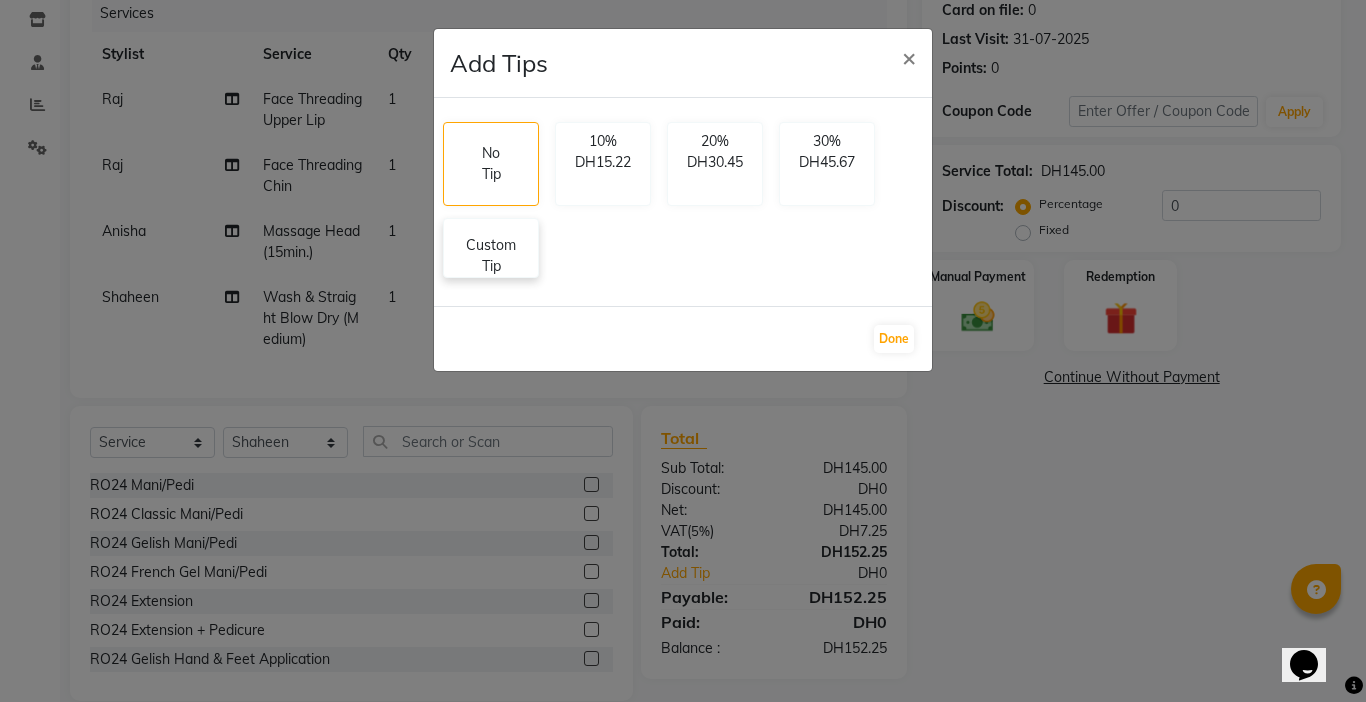 click on "Custom Tip" 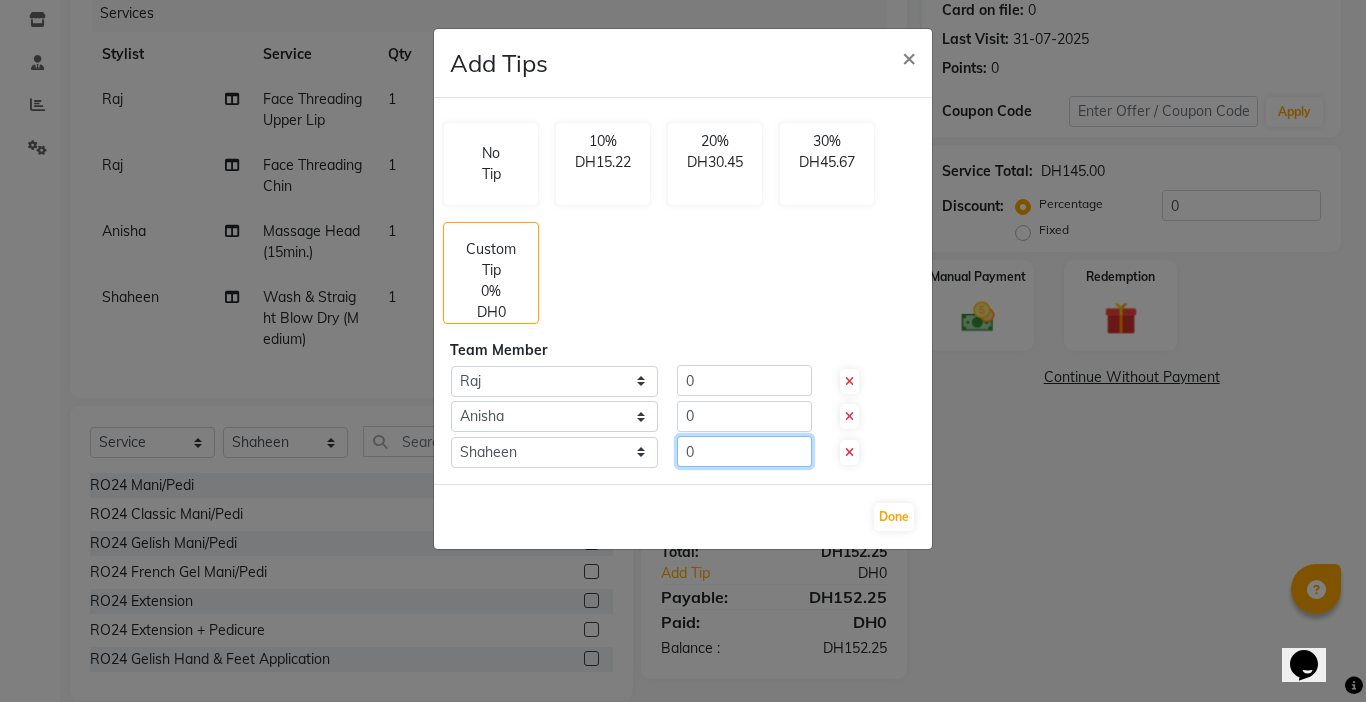 click on "0" 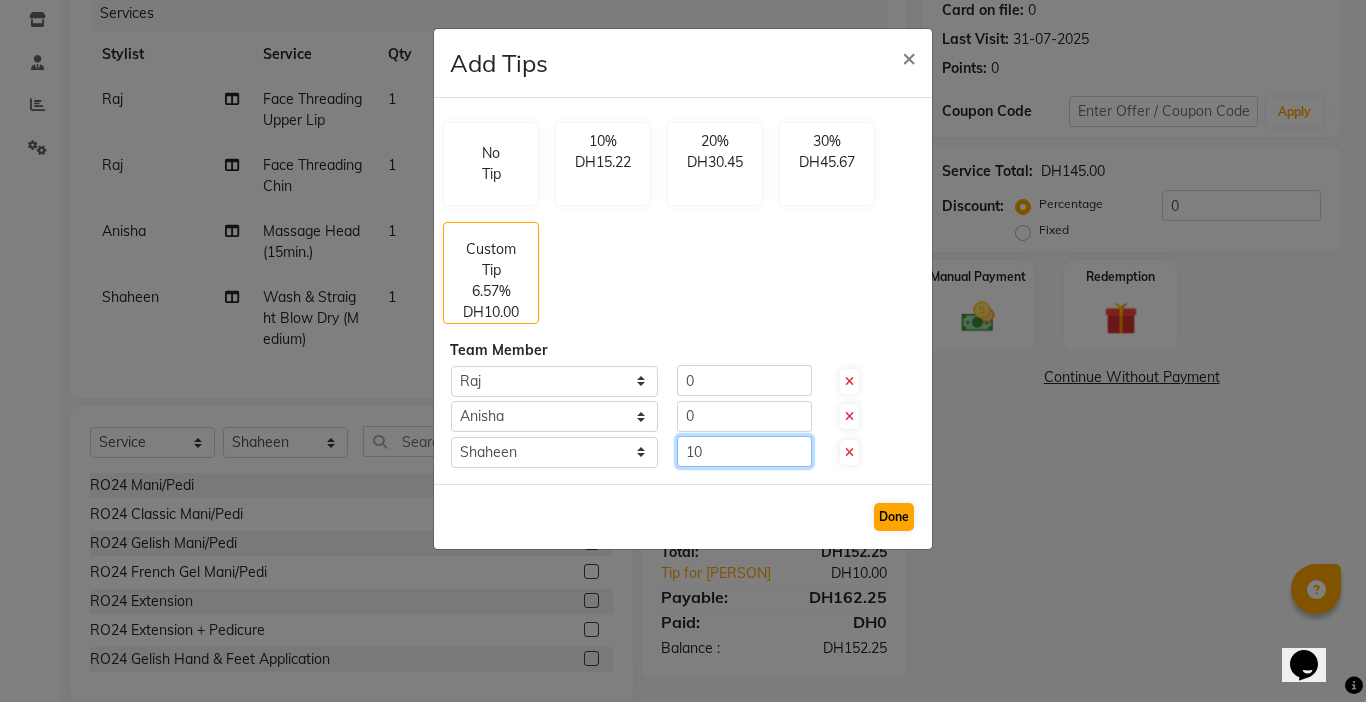type on "10" 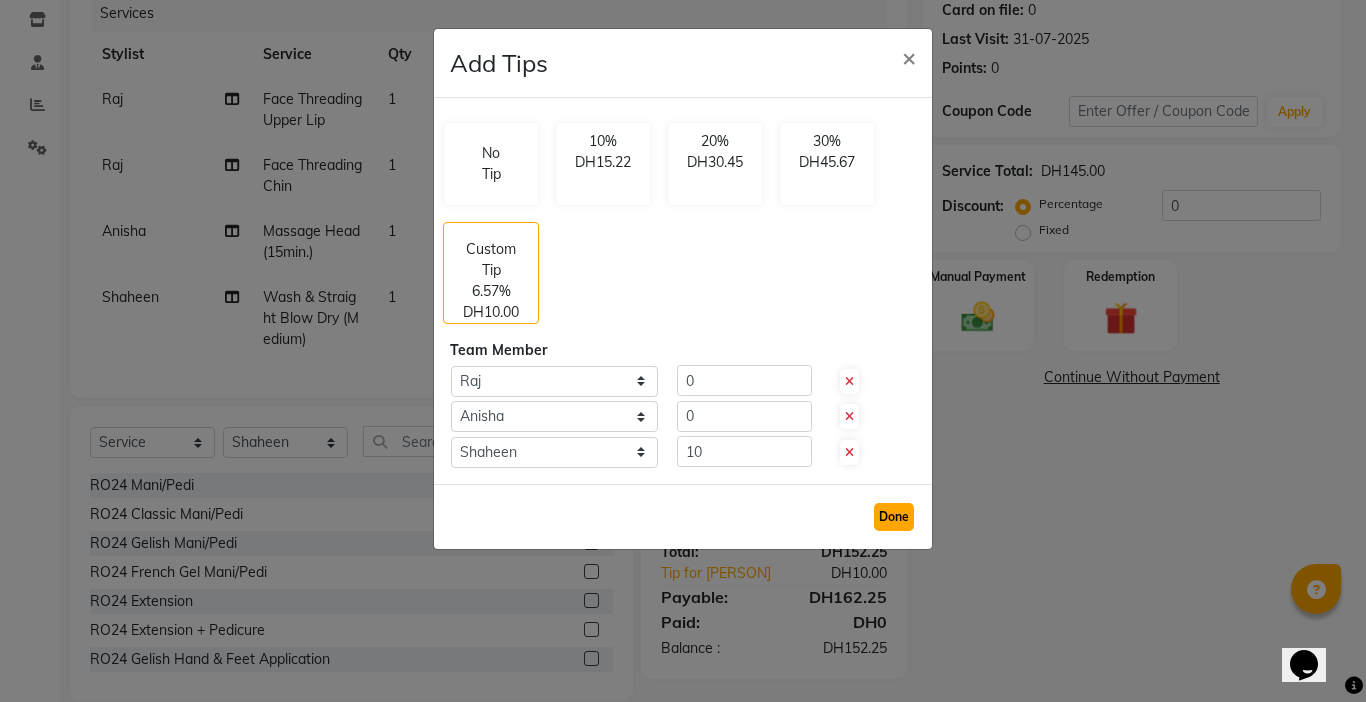 click on "Done" 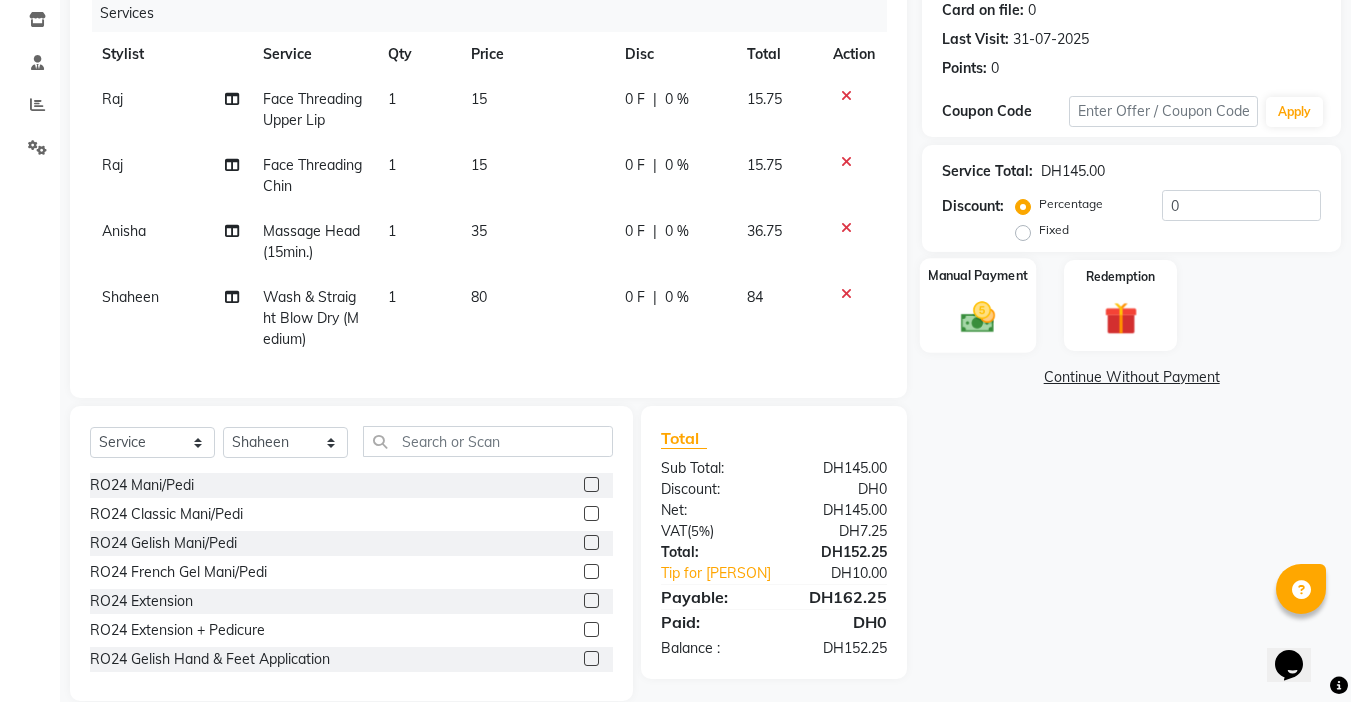 click 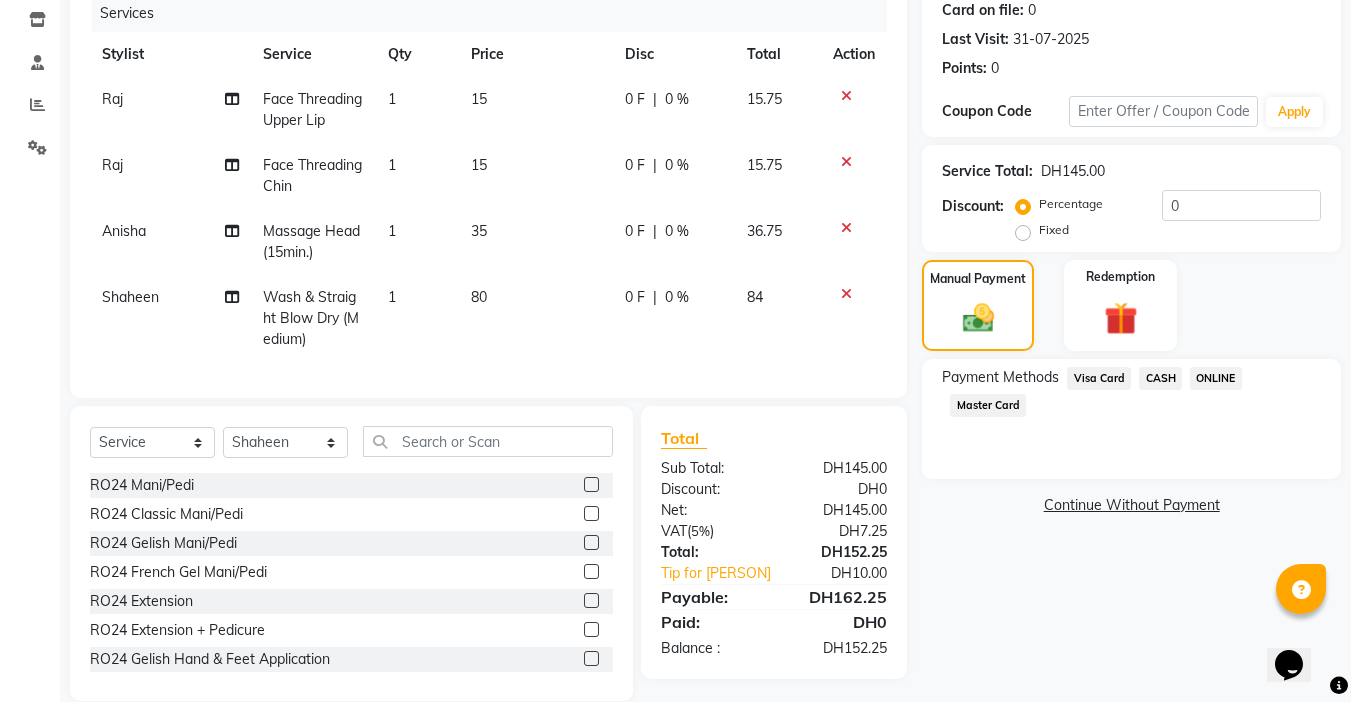 click on "Visa Card" 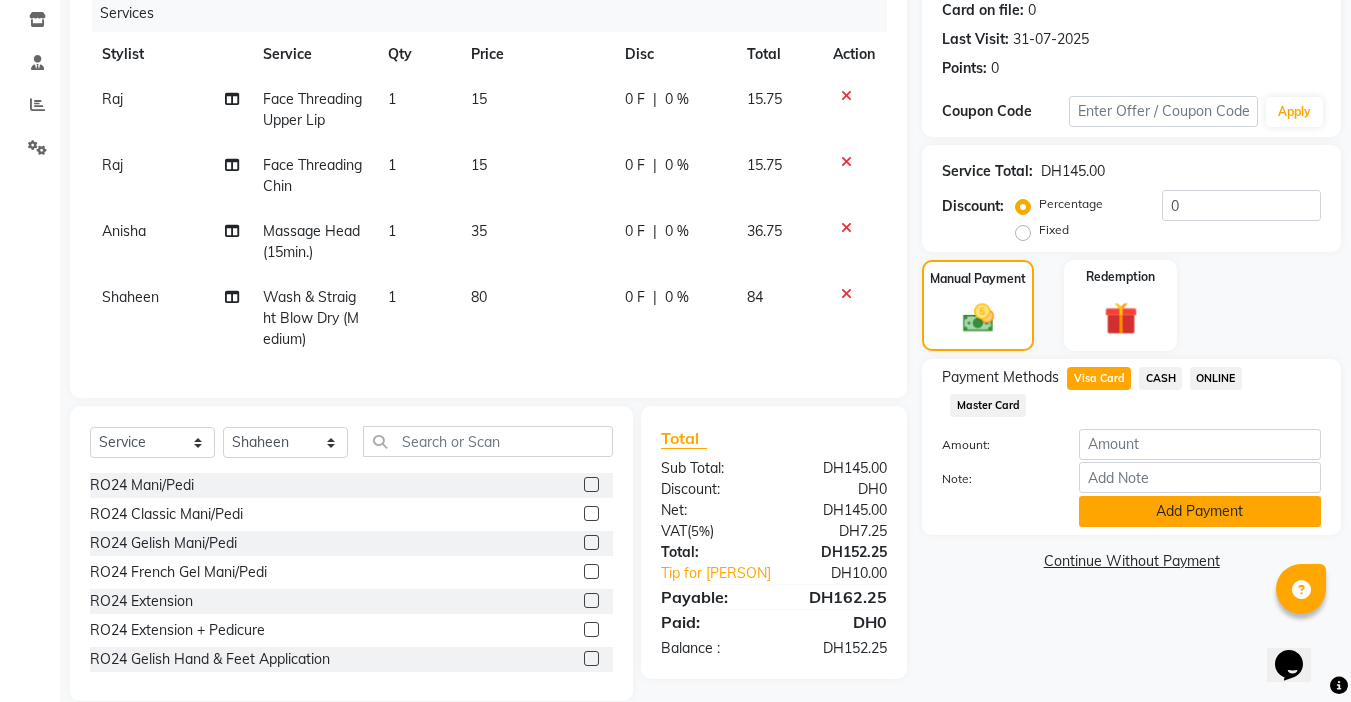click on "Add Payment" 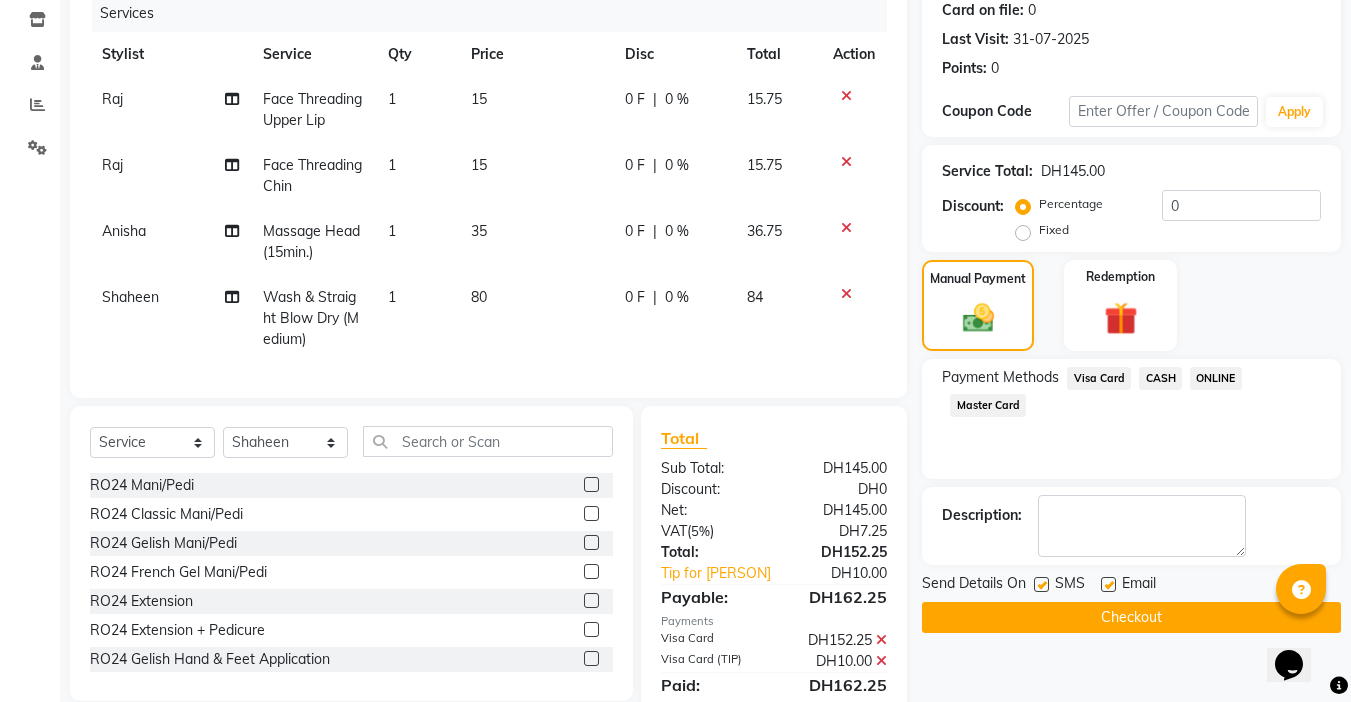 click on "Checkout" 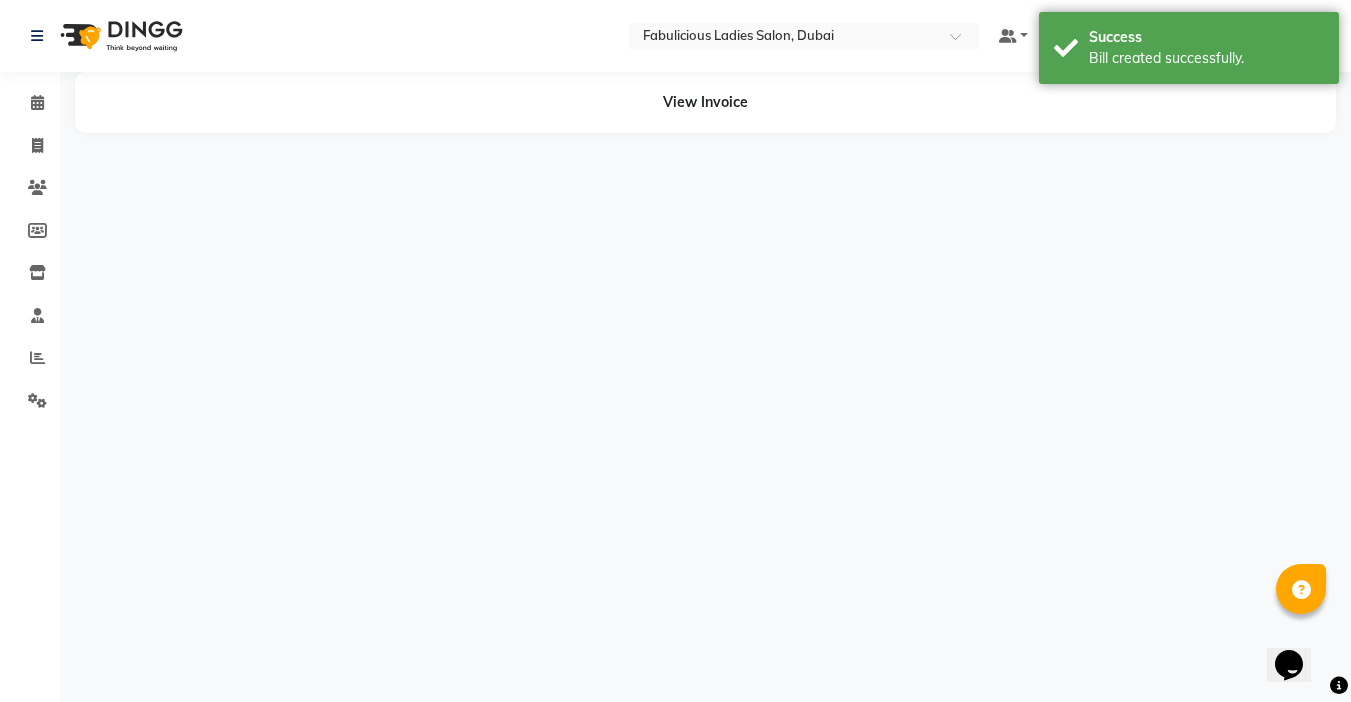 scroll, scrollTop: 0, scrollLeft: 0, axis: both 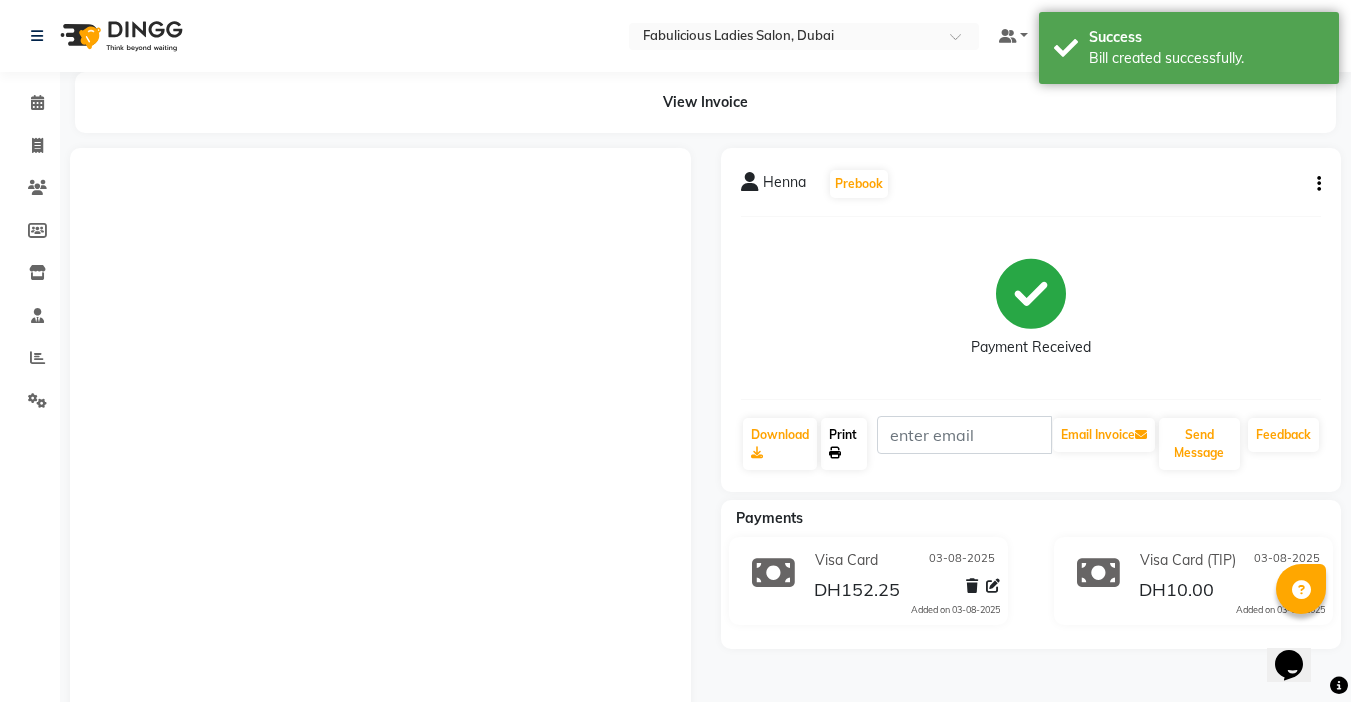 click on "Print" 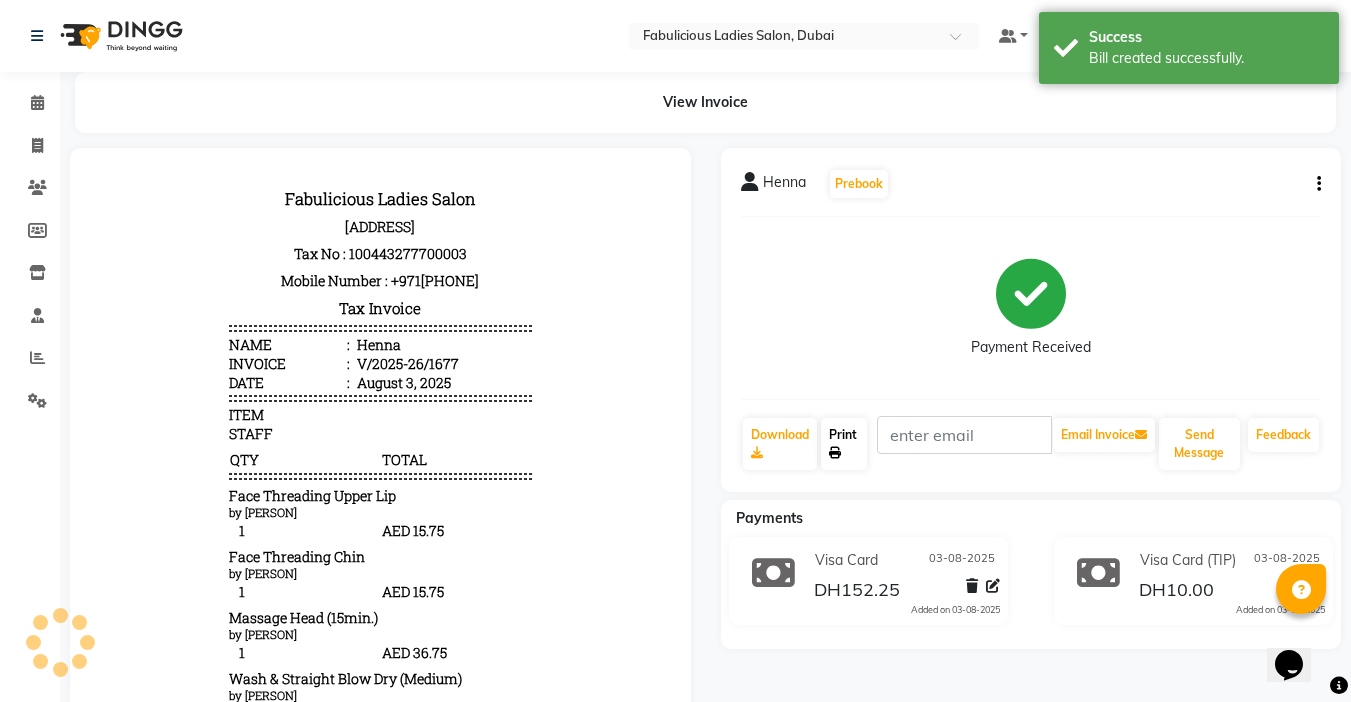 scroll, scrollTop: 0, scrollLeft: 0, axis: both 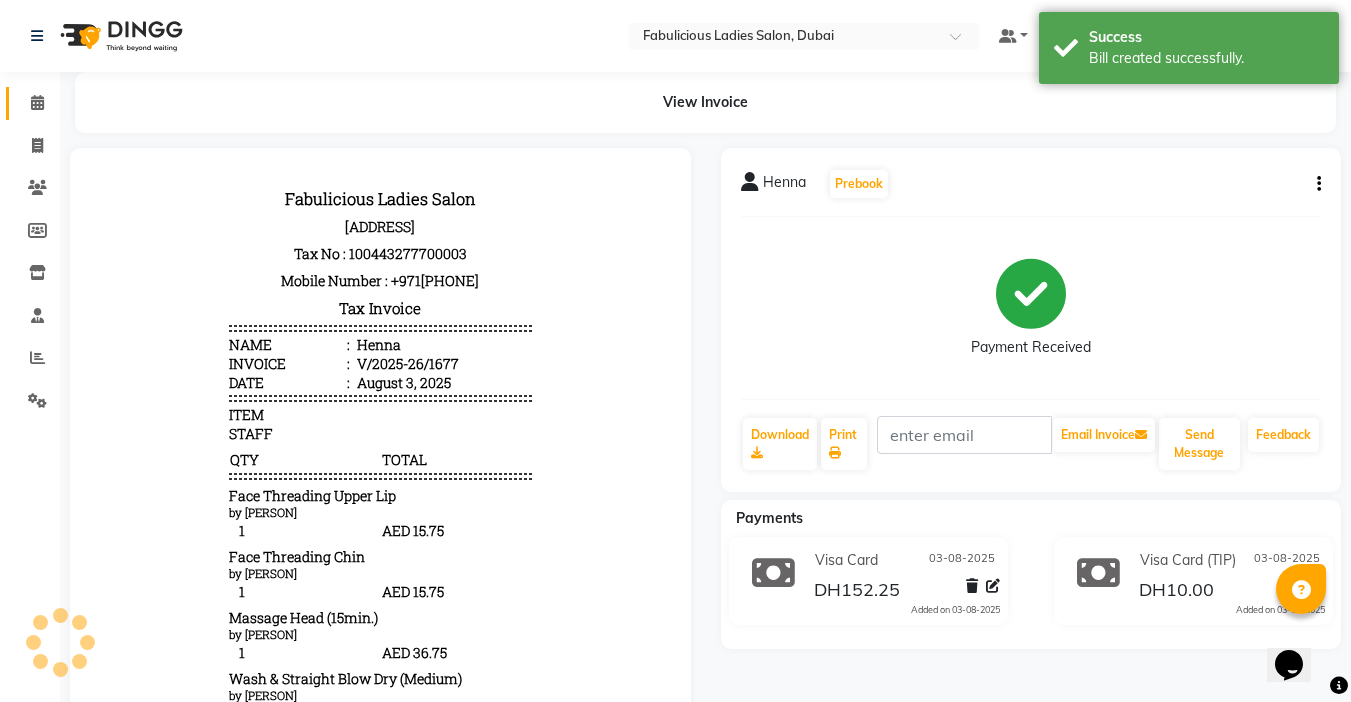 click 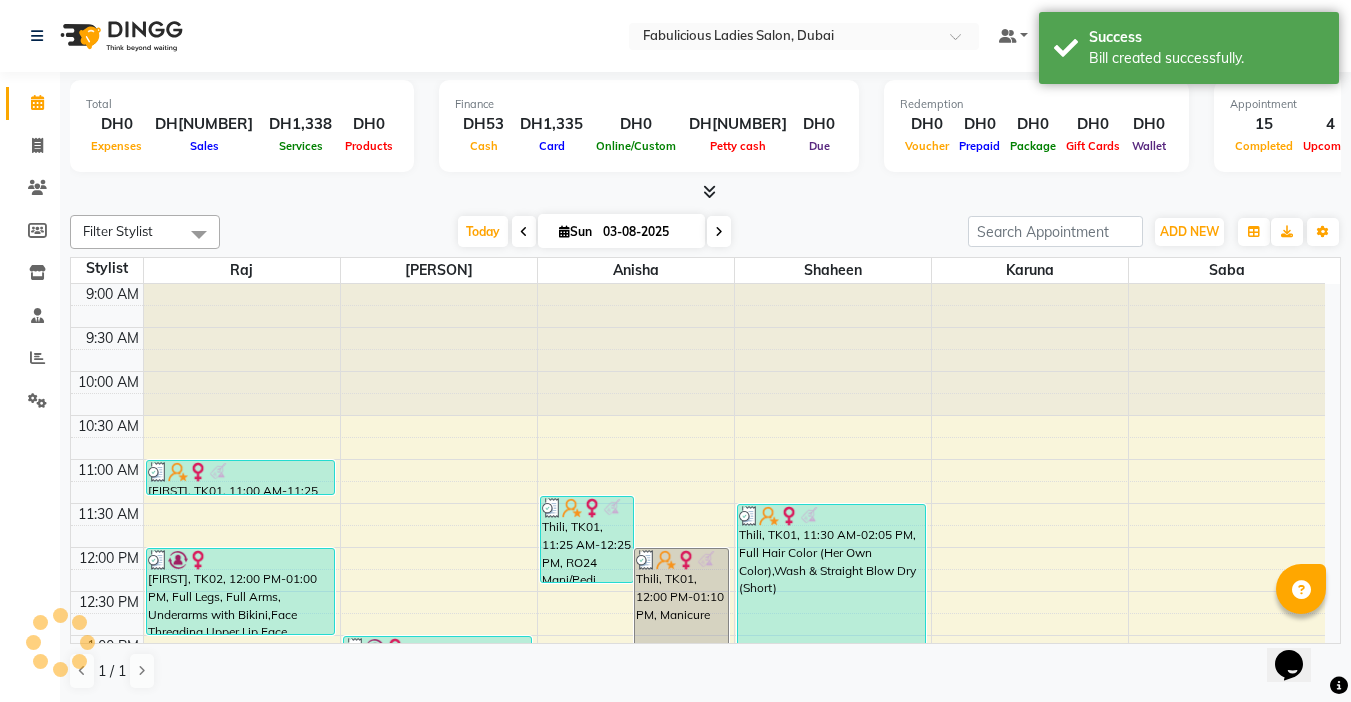 scroll, scrollTop: 0, scrollLeft: 0, axis: both 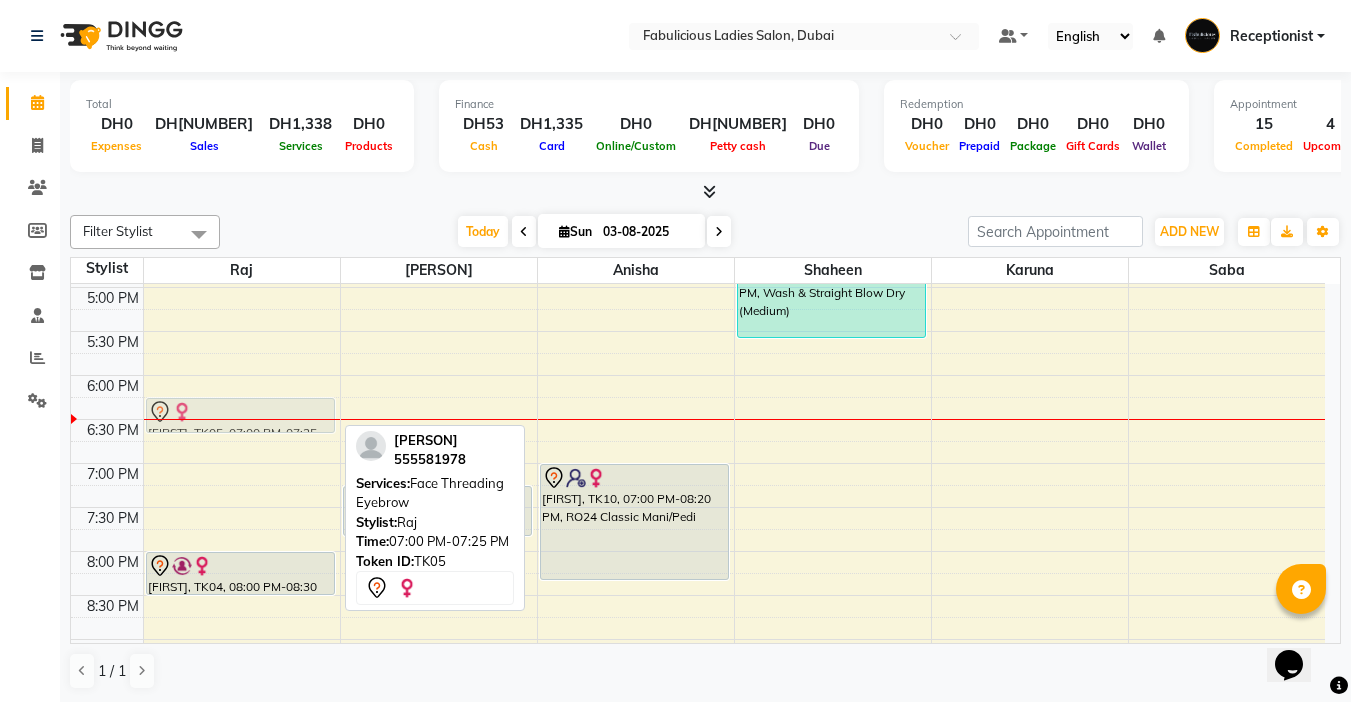 drag, startPoint x: 223, startPoint y: 479, endPoint x: 226, endPoint y: 415, distance: 64.070274 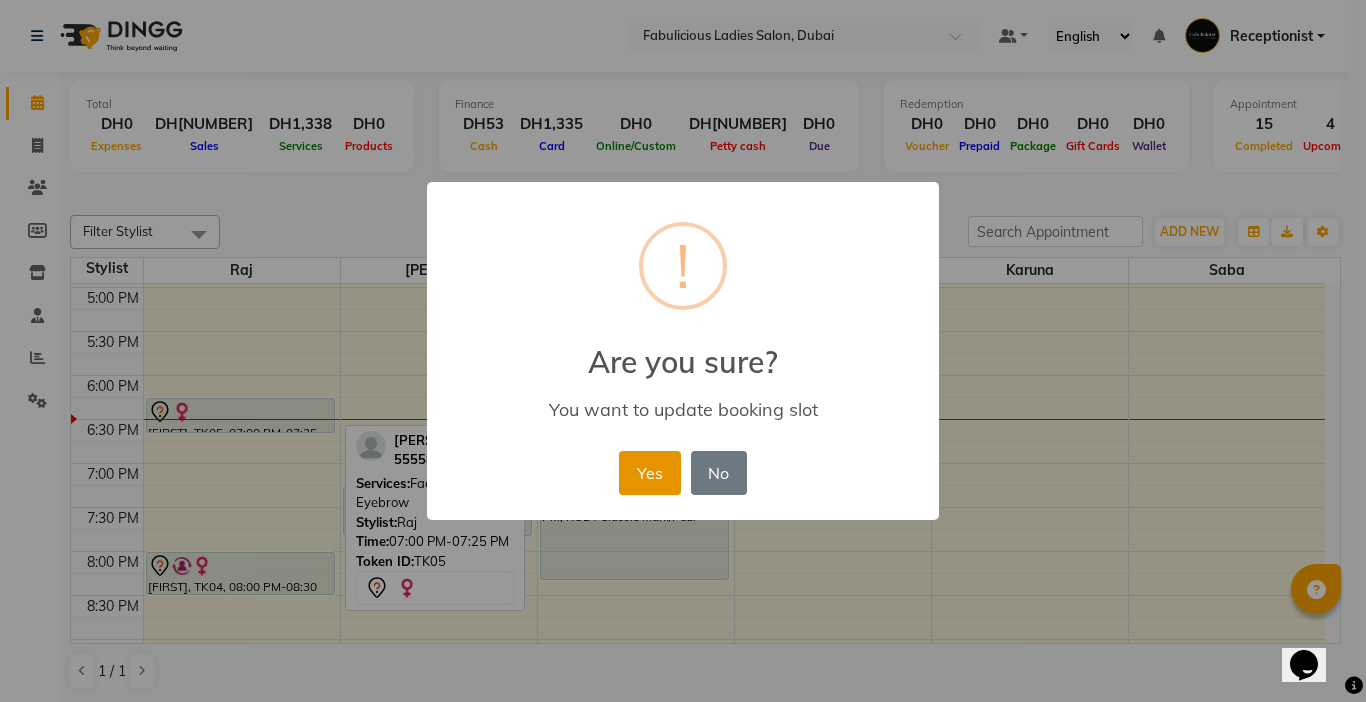 click on "Yes" at bounding box center [649, 473] 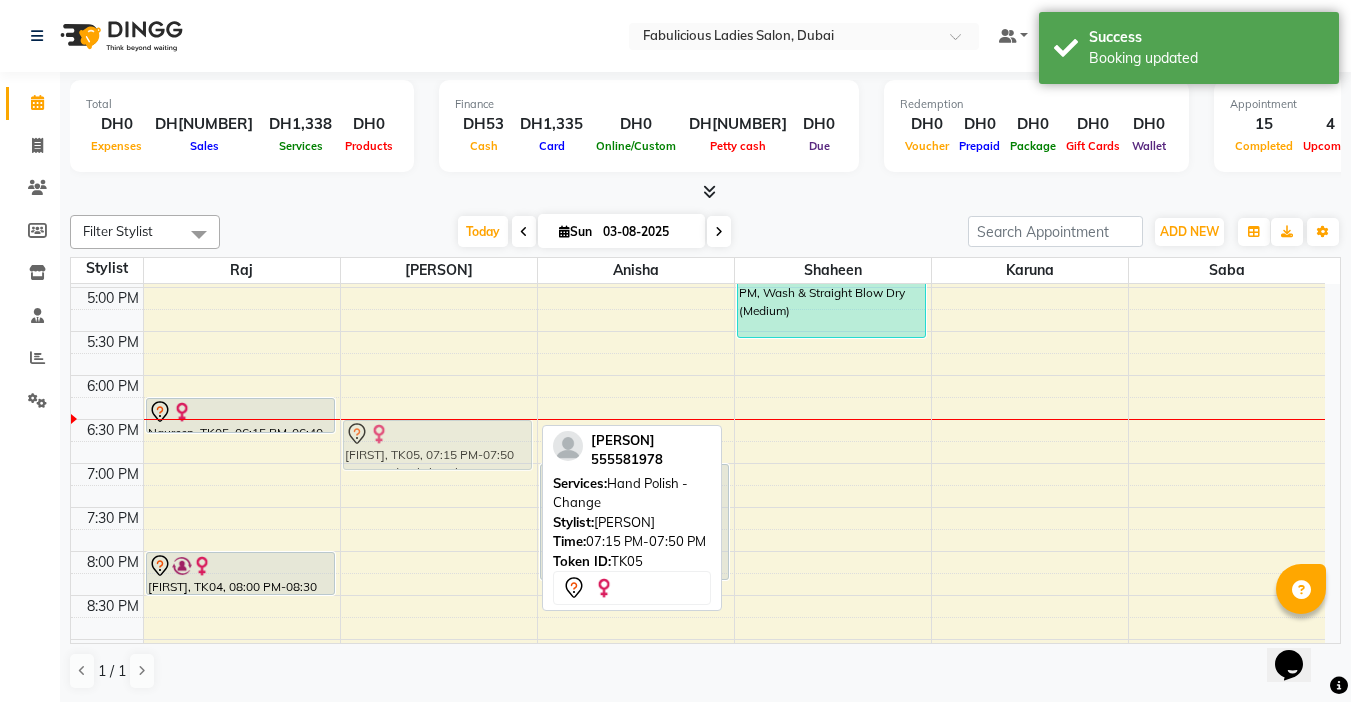 drag, startPoint x: 428, startPoint y: 491, endPoint x: 446, endPoint y: 435, distance: 58.821766 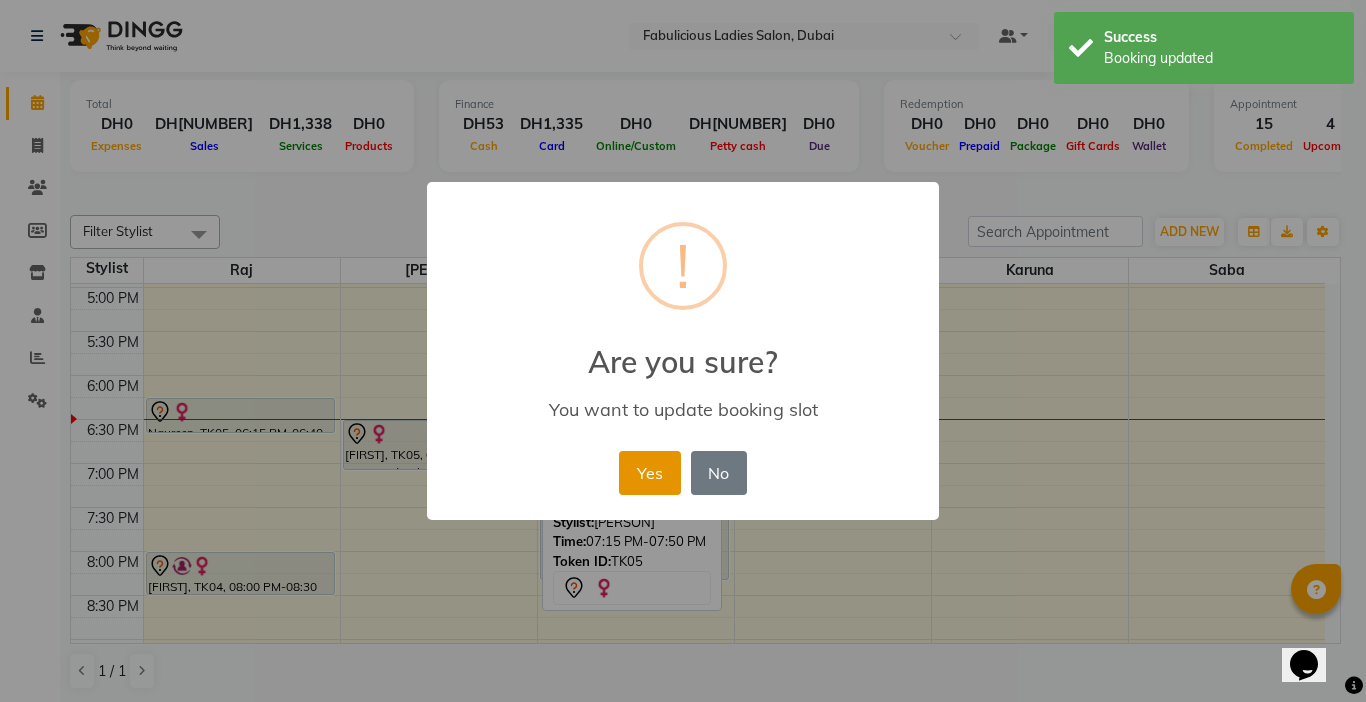 click on "Yes" at bounding box center (649, 473) 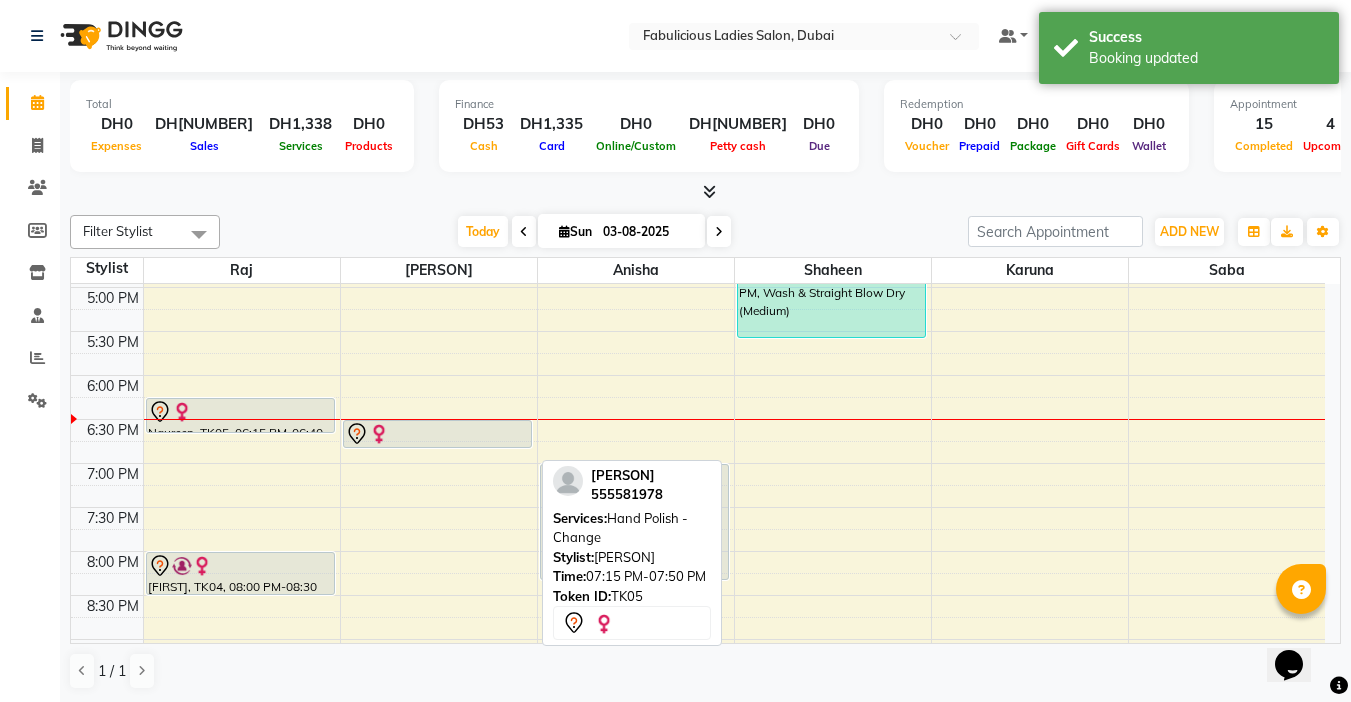 drag, startPoint x: 421, startPoint y: 466, endPoint x: 420, endPoint y: 453, distance: 13.038404 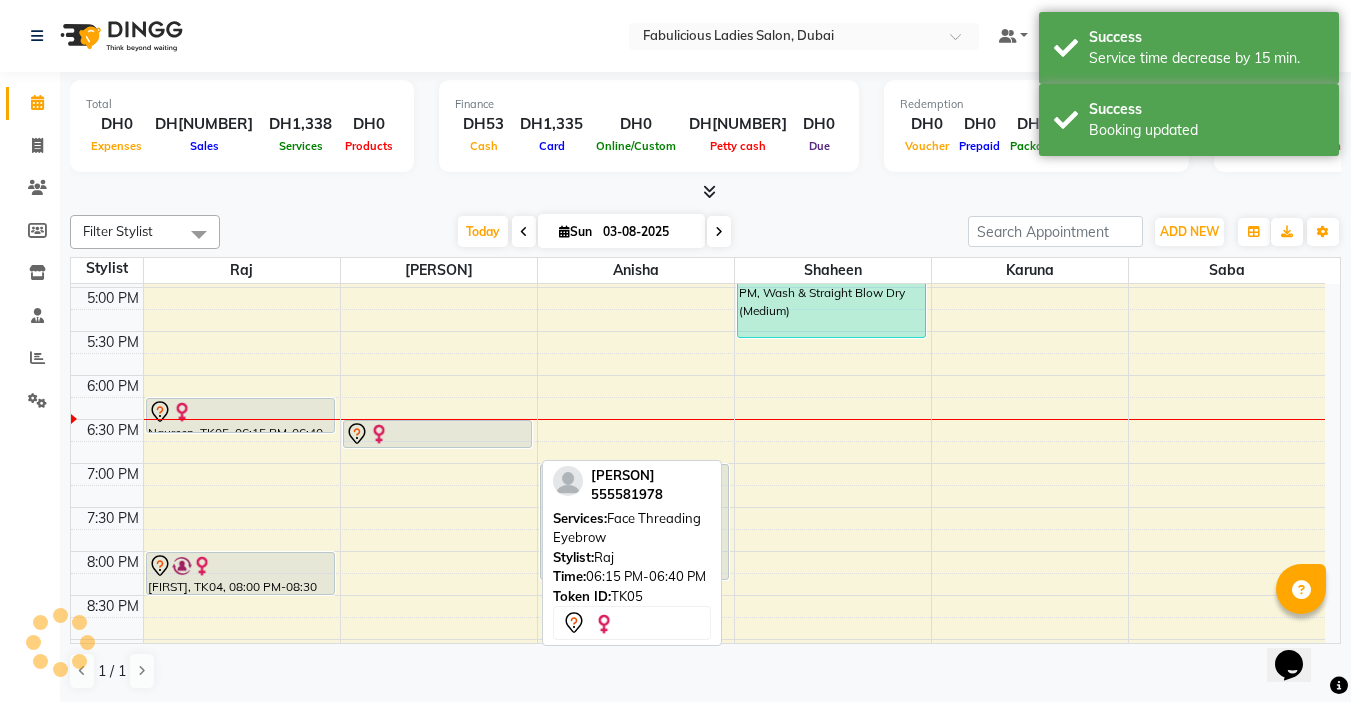 click on "Naureen, TK05, 06:15 PM-06:40 PM, Face Threading Eyebrow" at bounding box center [240, 415] 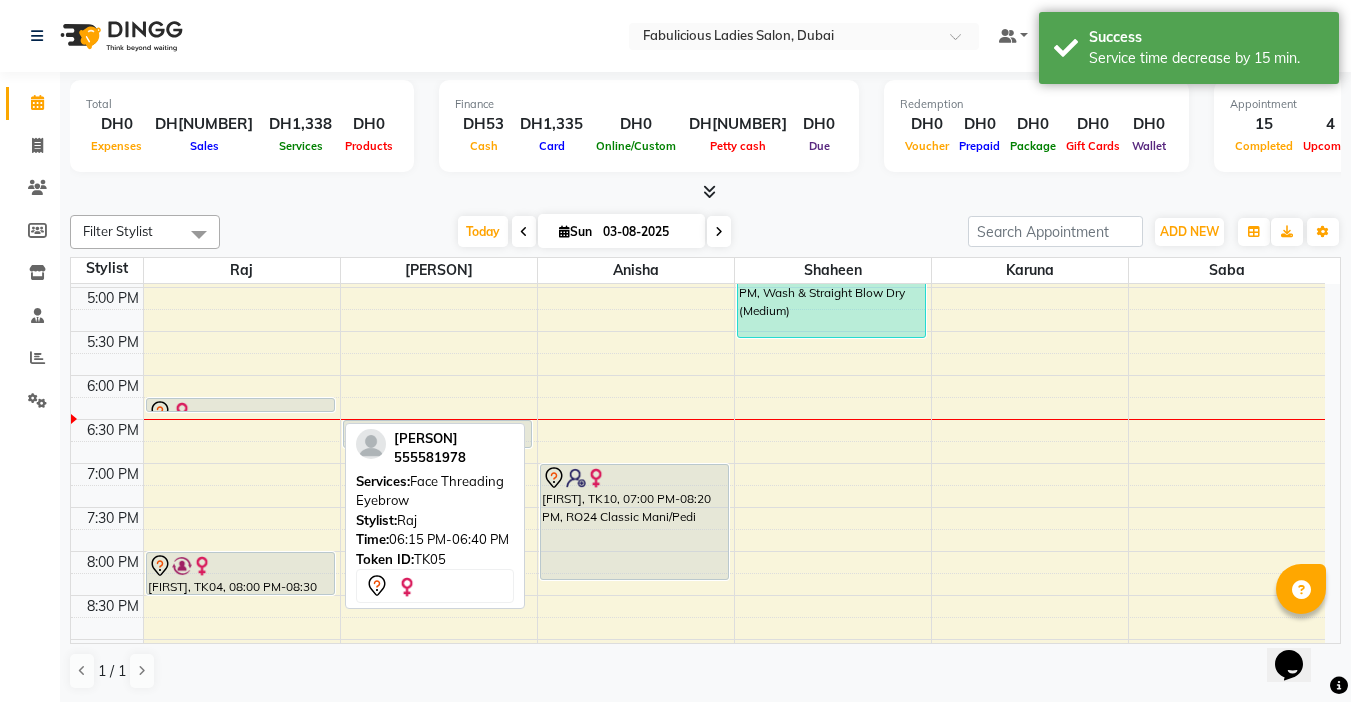 drag, startPoint x: 209, startPoint y: 431, endPoint x: 211, endPoint y: 417, distance: 14.142136 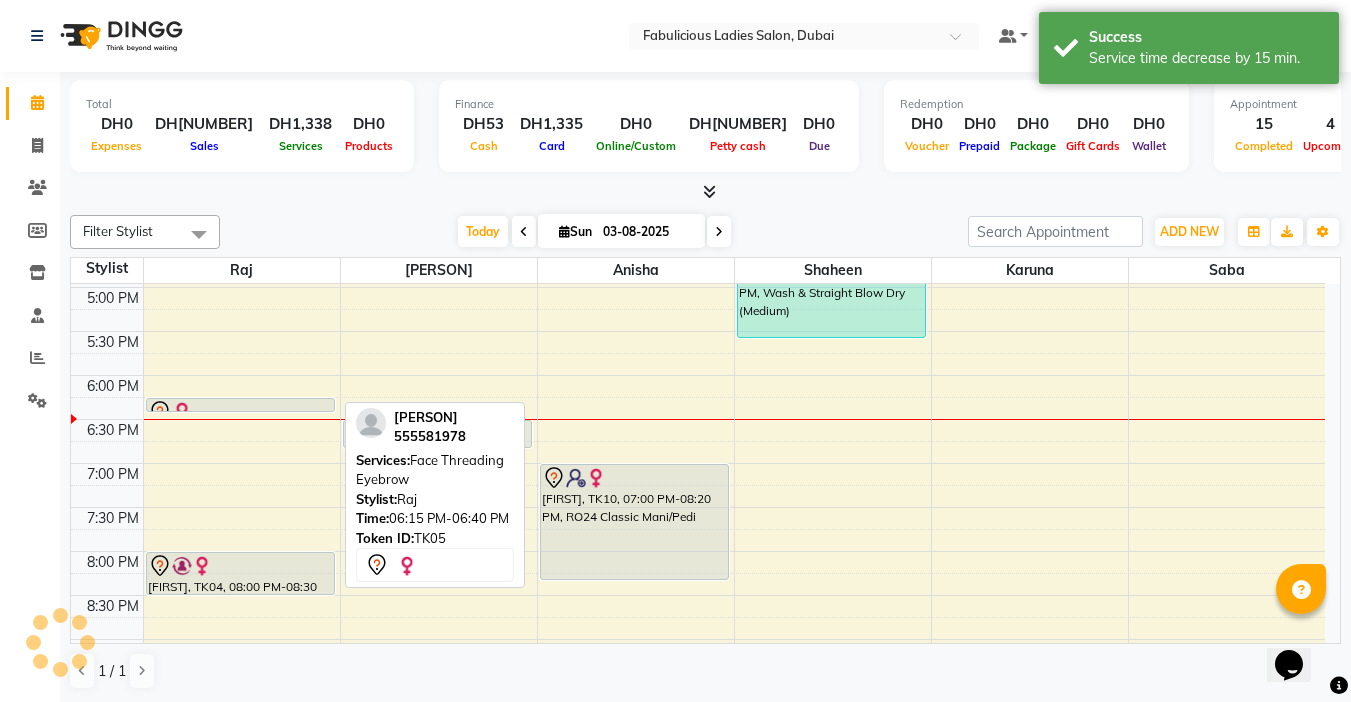 click at bounding box center [0, 0] 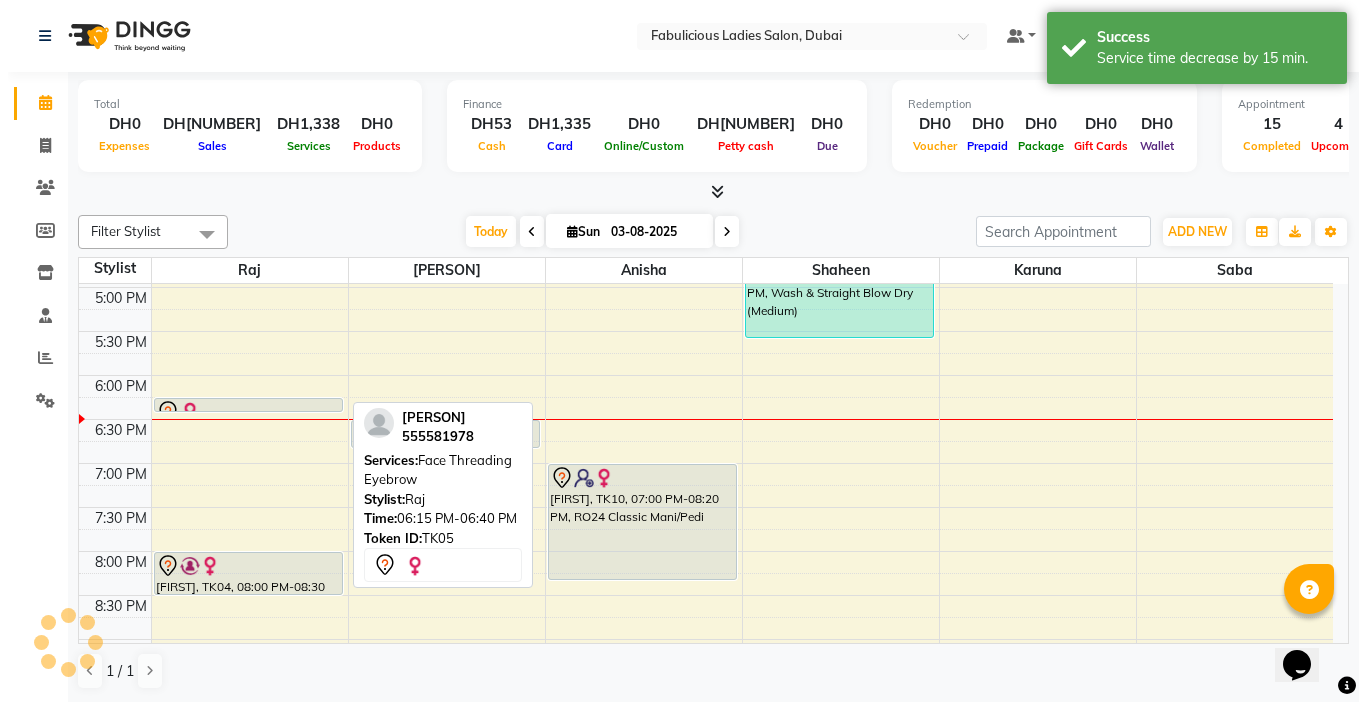 select on "7" 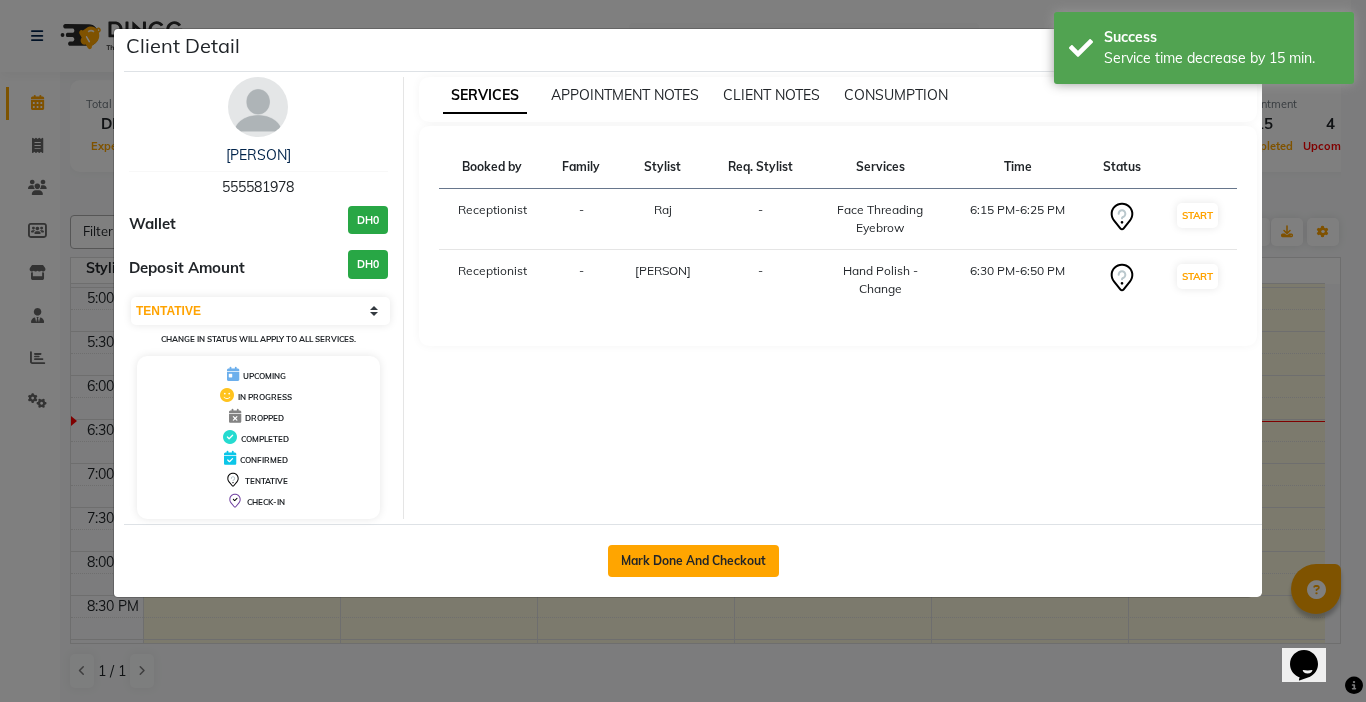 click on "Mark Done And Checkout" 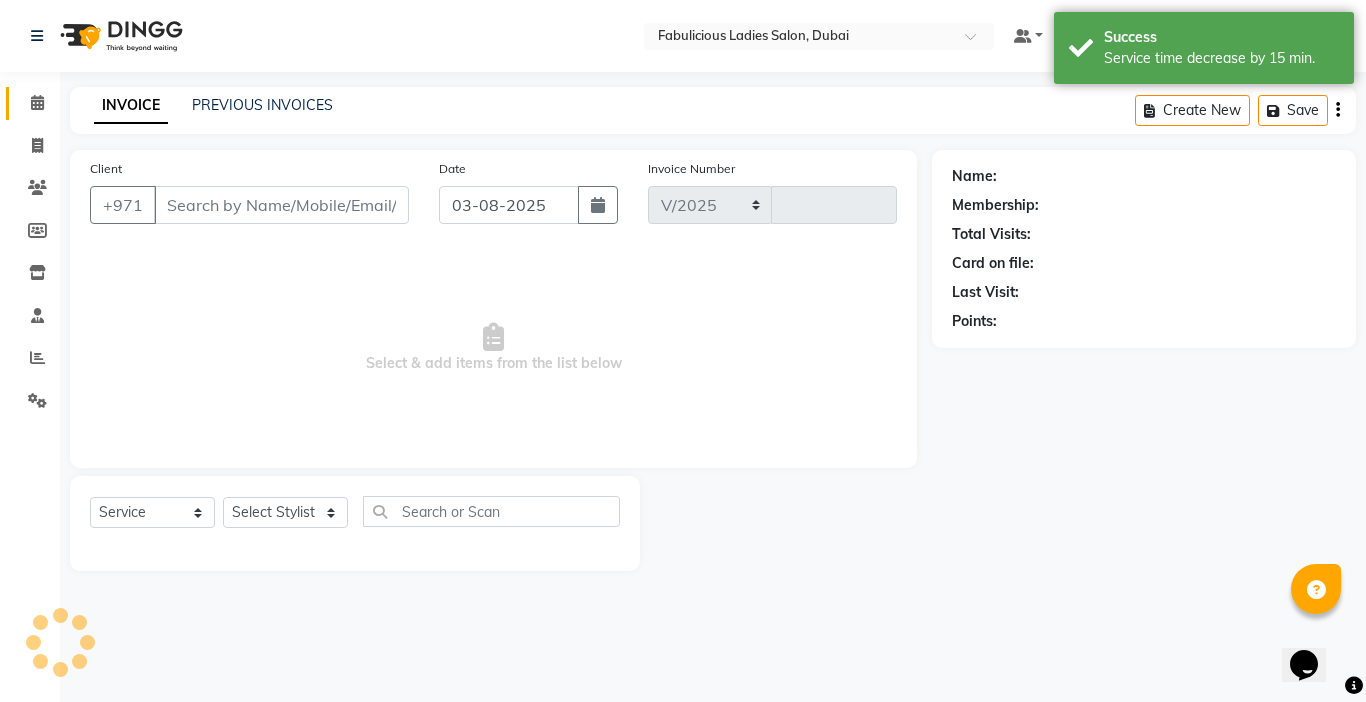 select on "738" 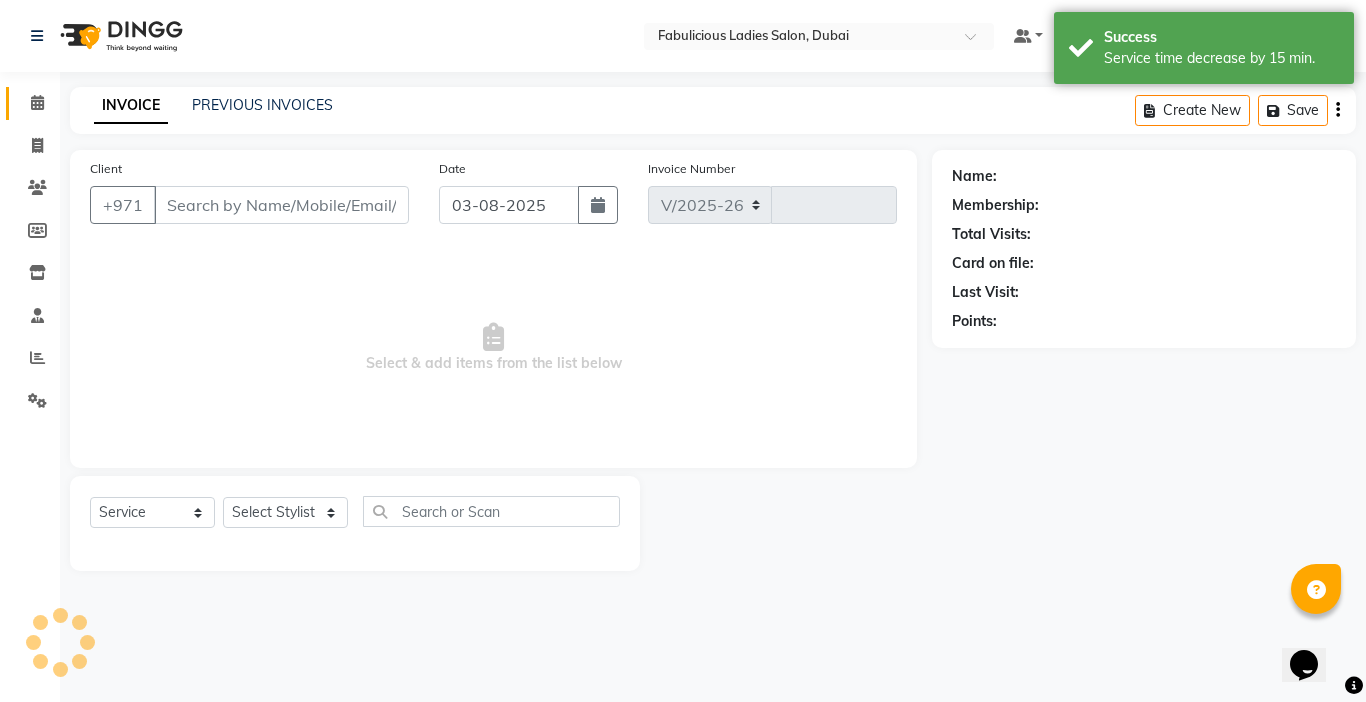type on "1678" 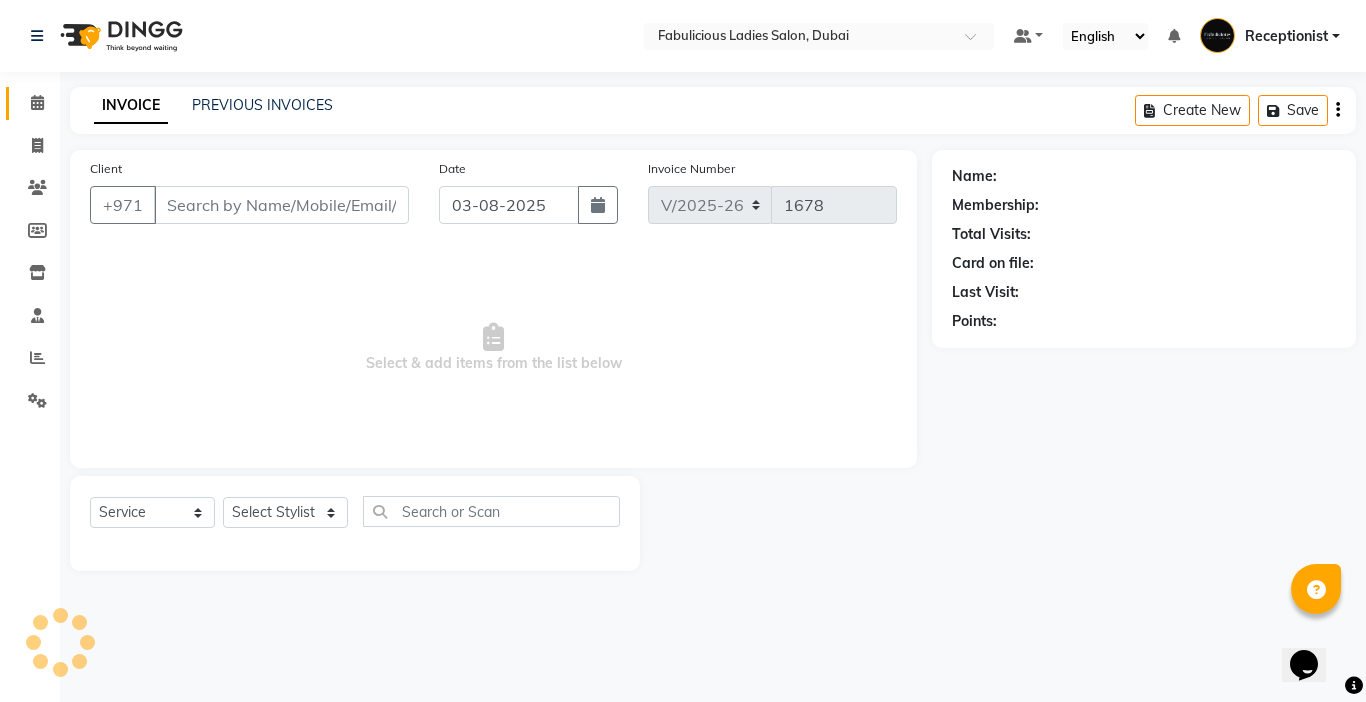 type on "555581978" 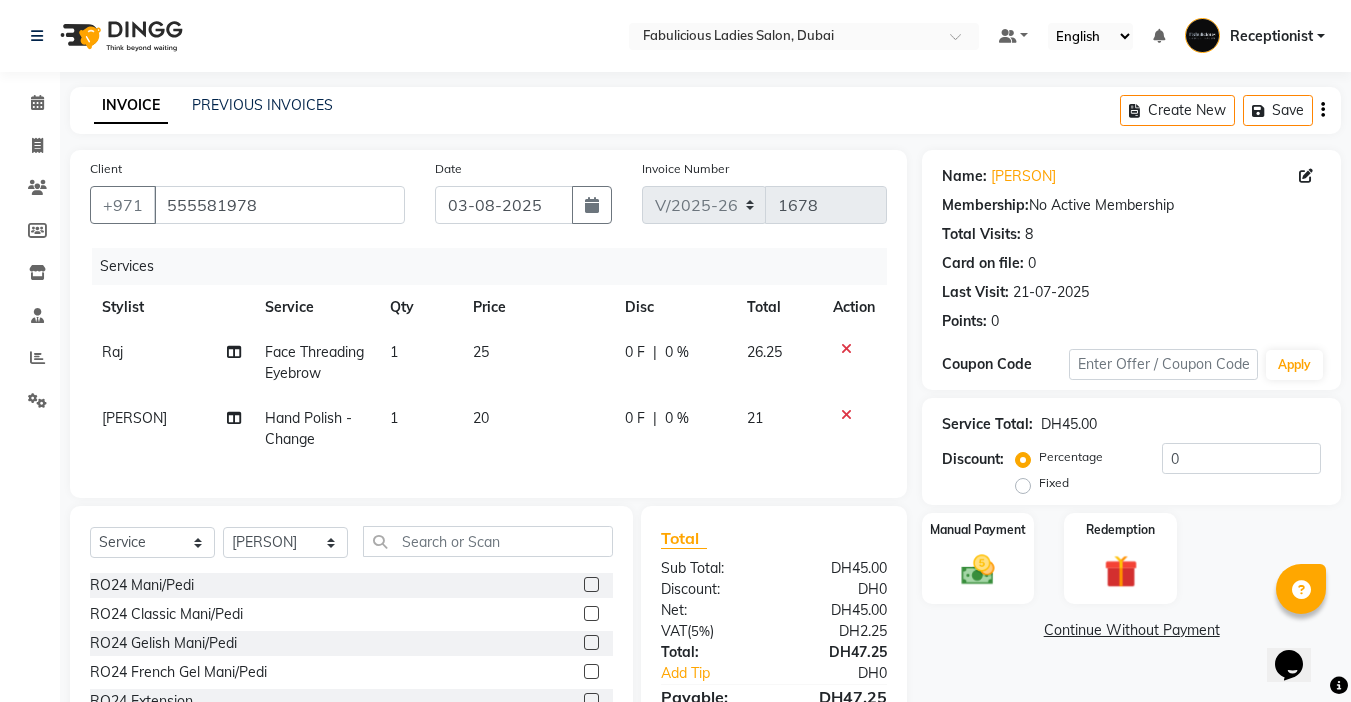 click 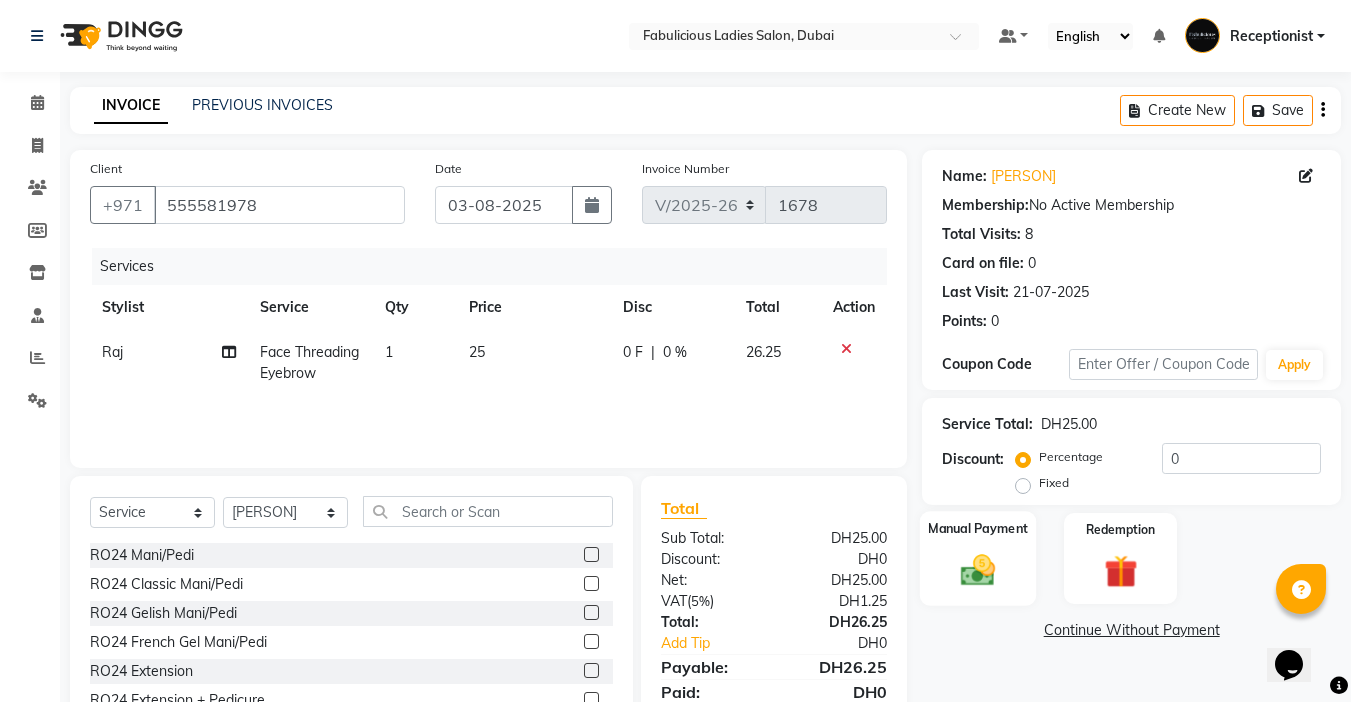 click 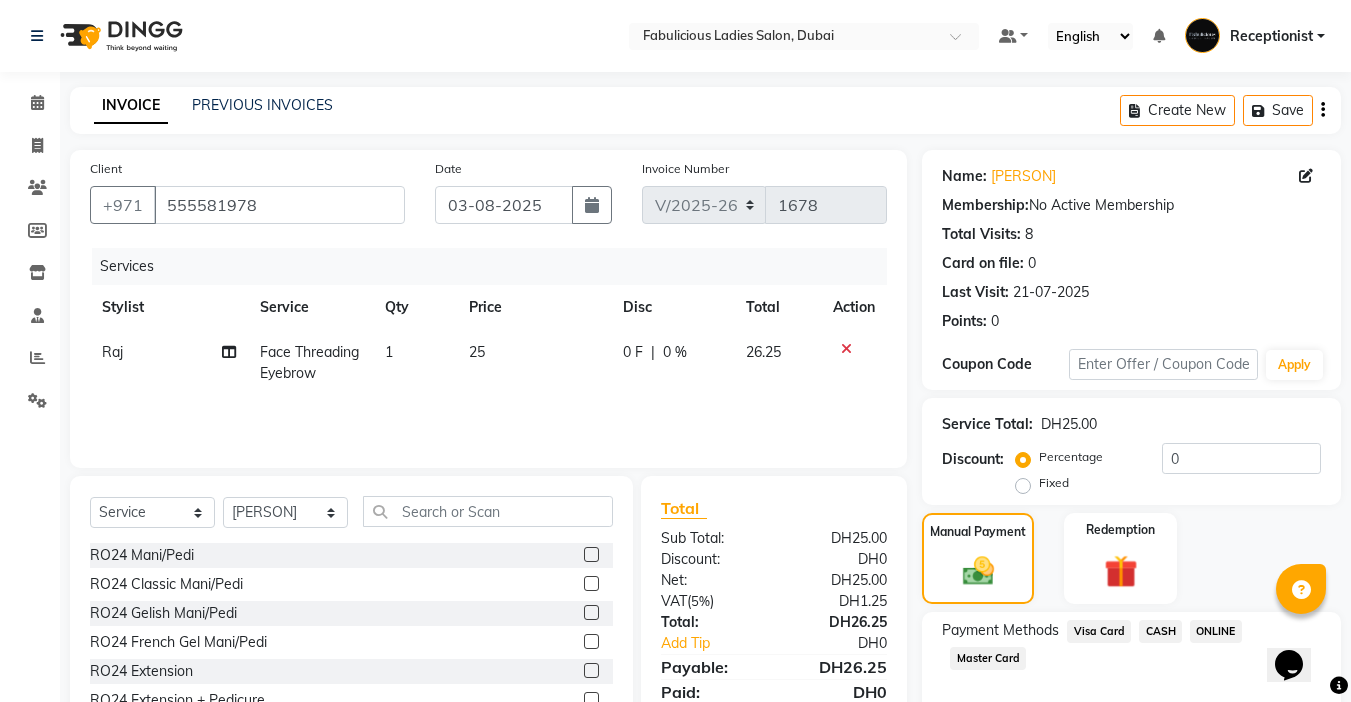 scroll, scrollTop: 101, scrollLeft: 0, axis: vertical 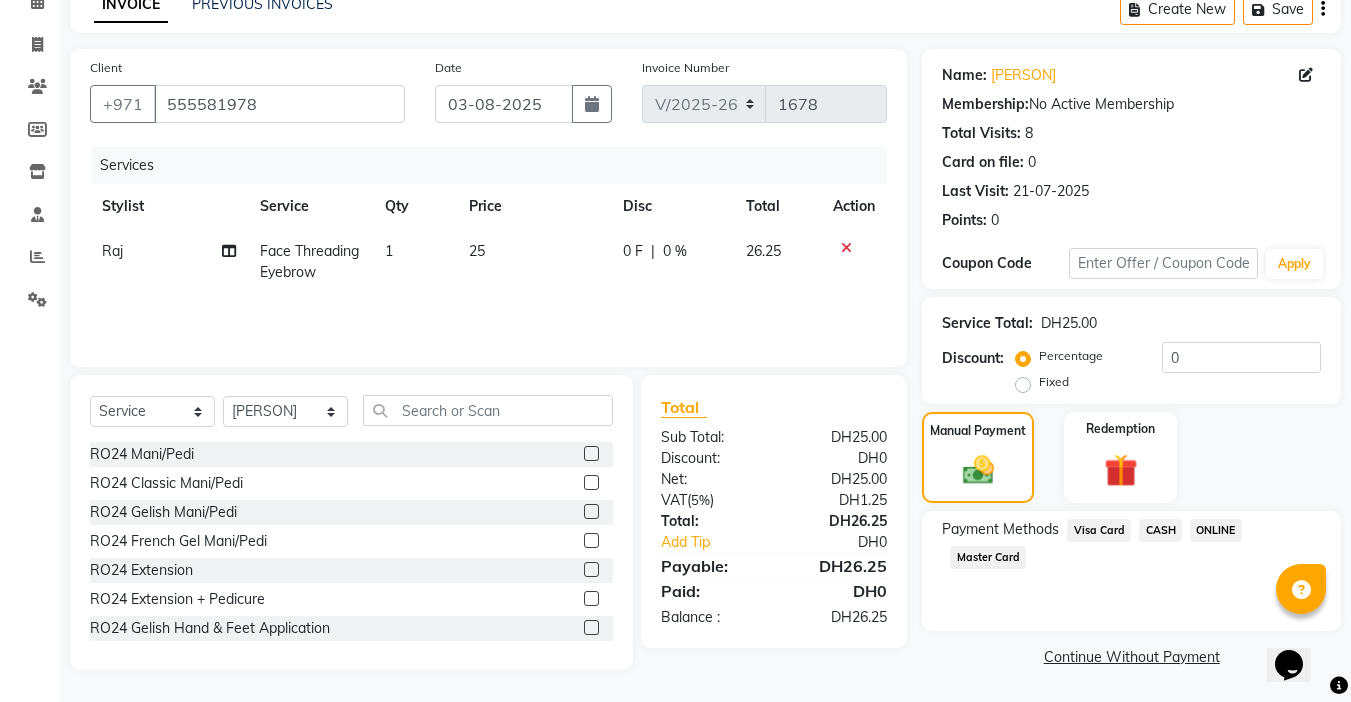 click on "Master Card" 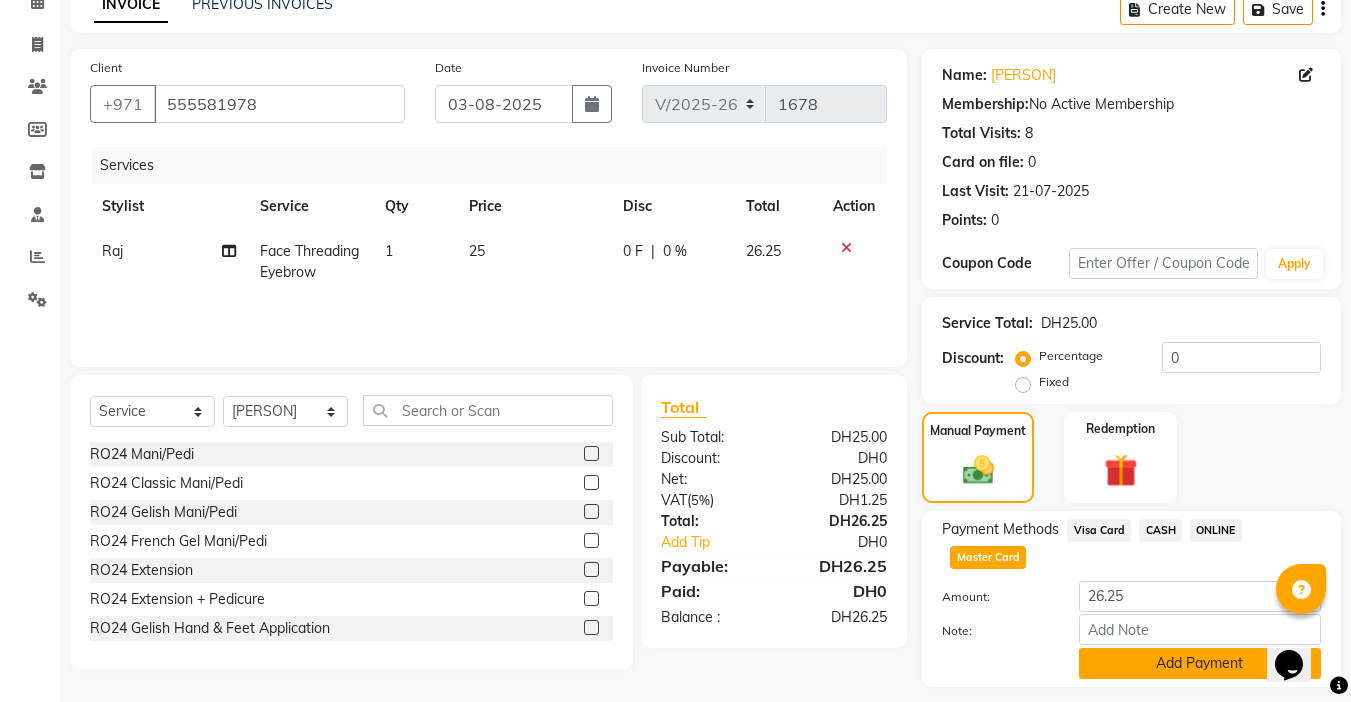 click on "Add Payment" 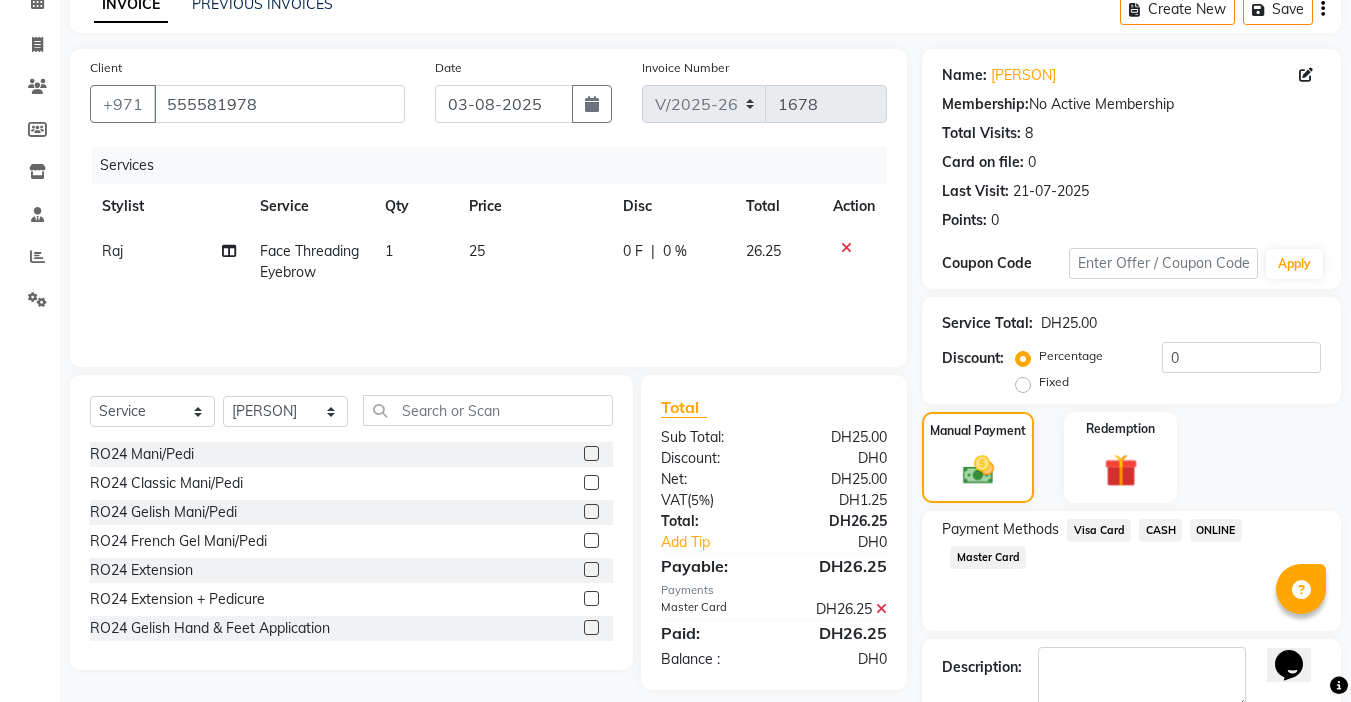 click on "Checkout" 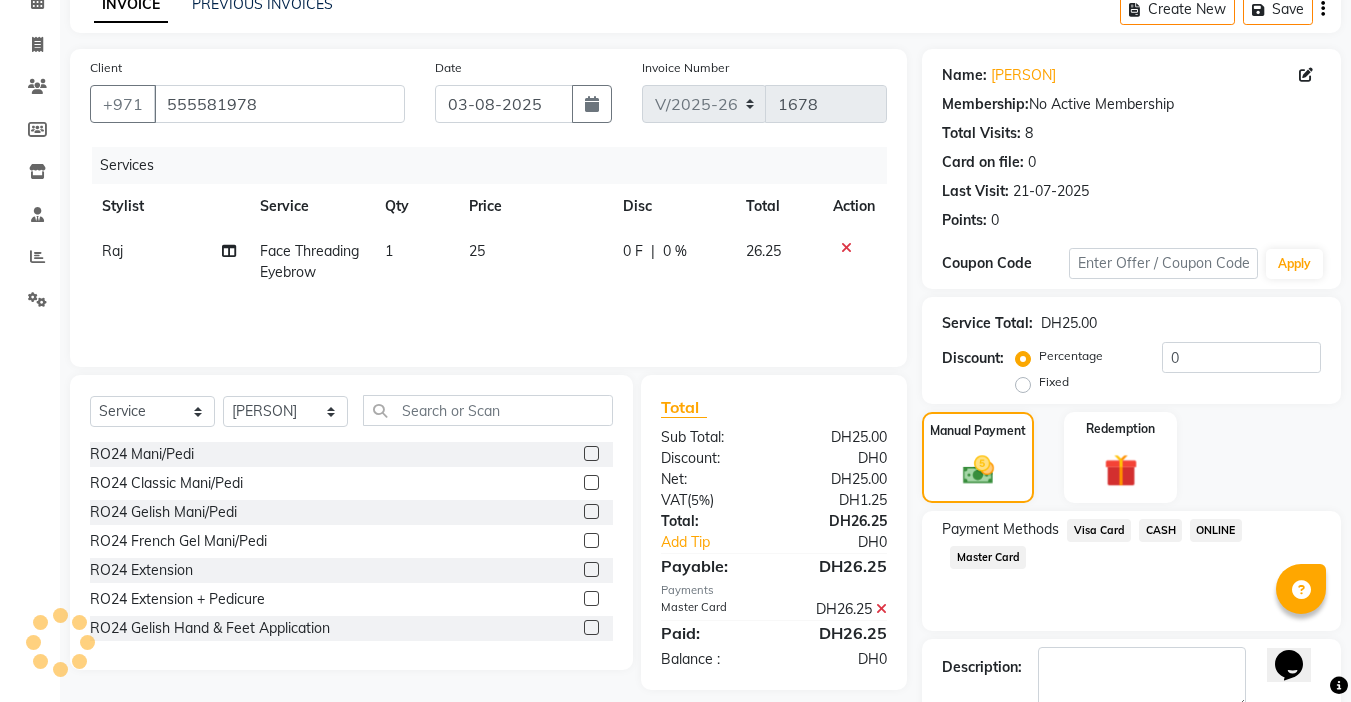 scroll, scrollTop: 214, scrollLeft: 0, axis: vertical 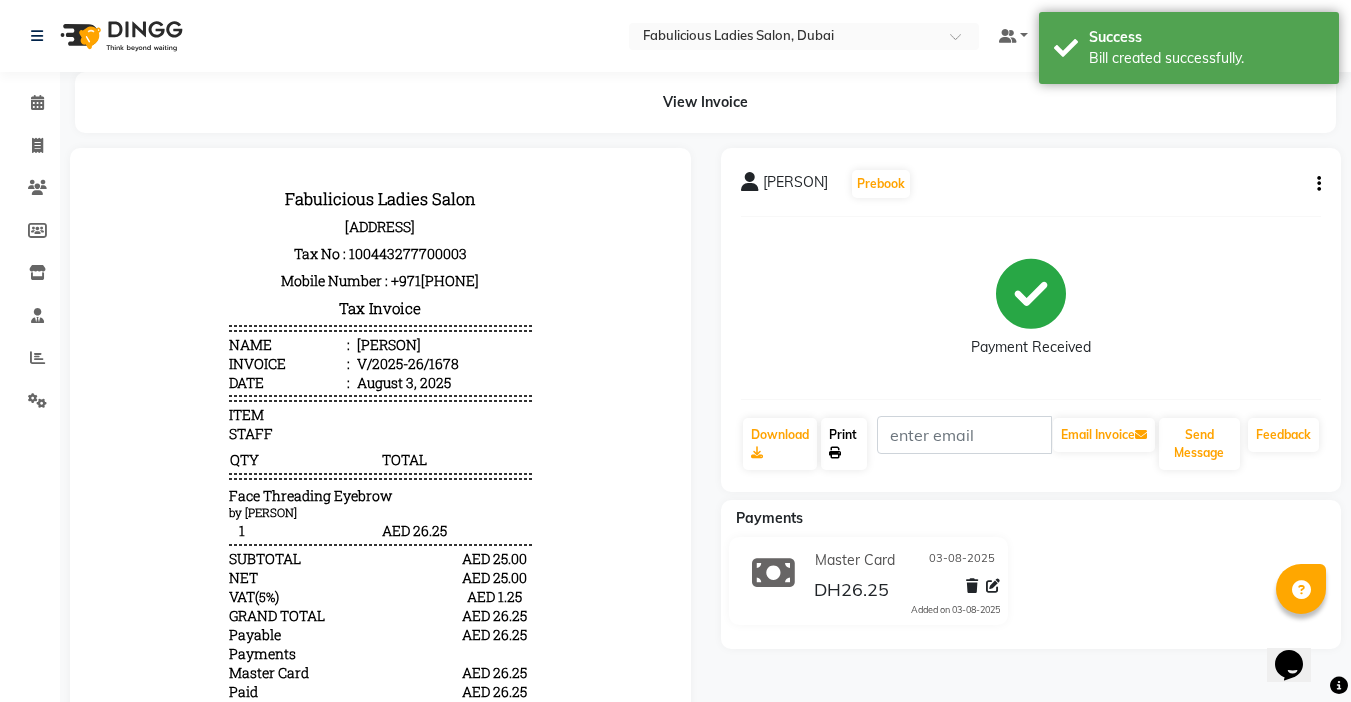 click on "Print" 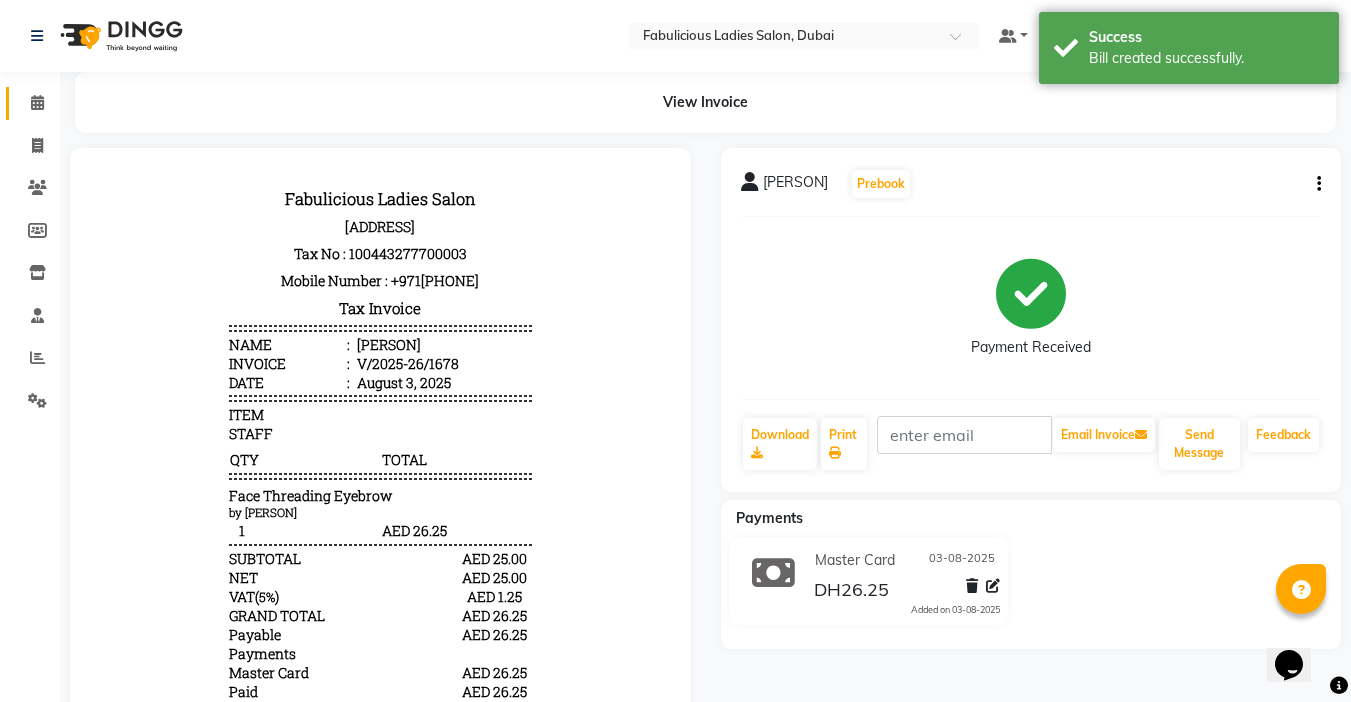 click 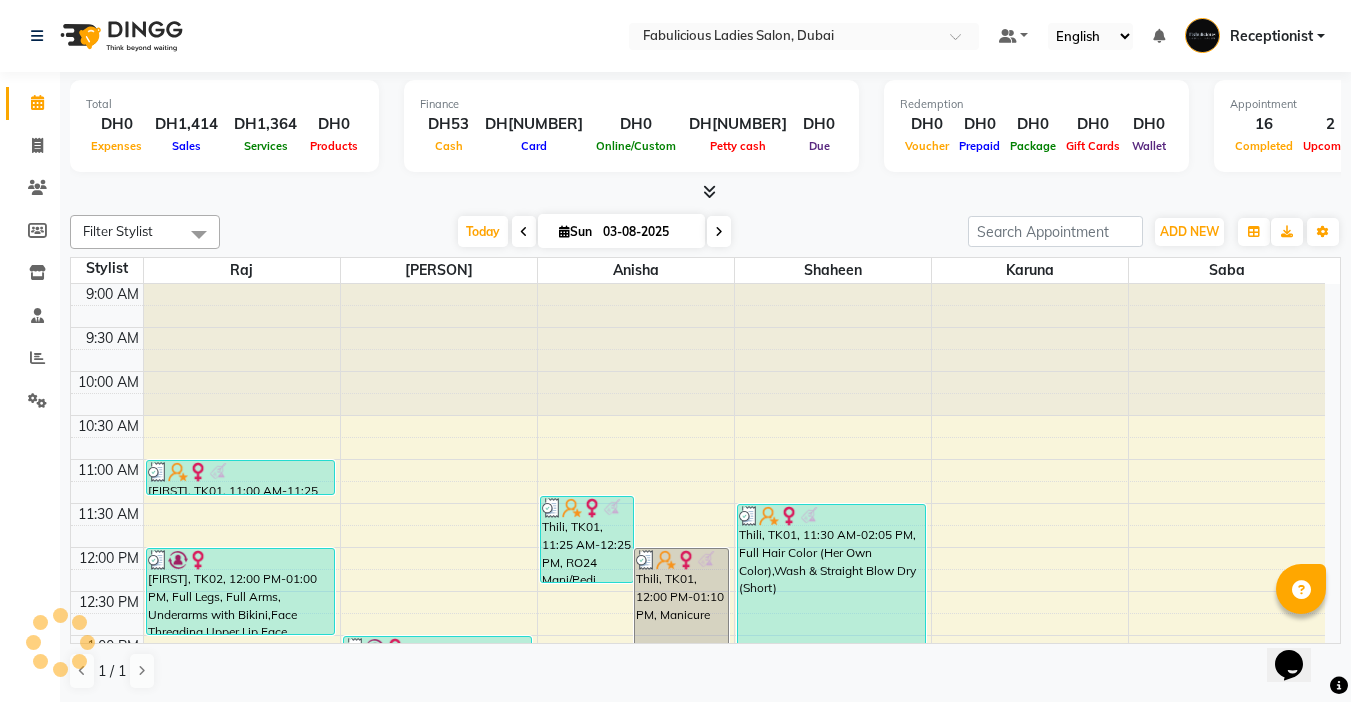scroll, scrollTop: 0, scrollLeft: 0, axis: both 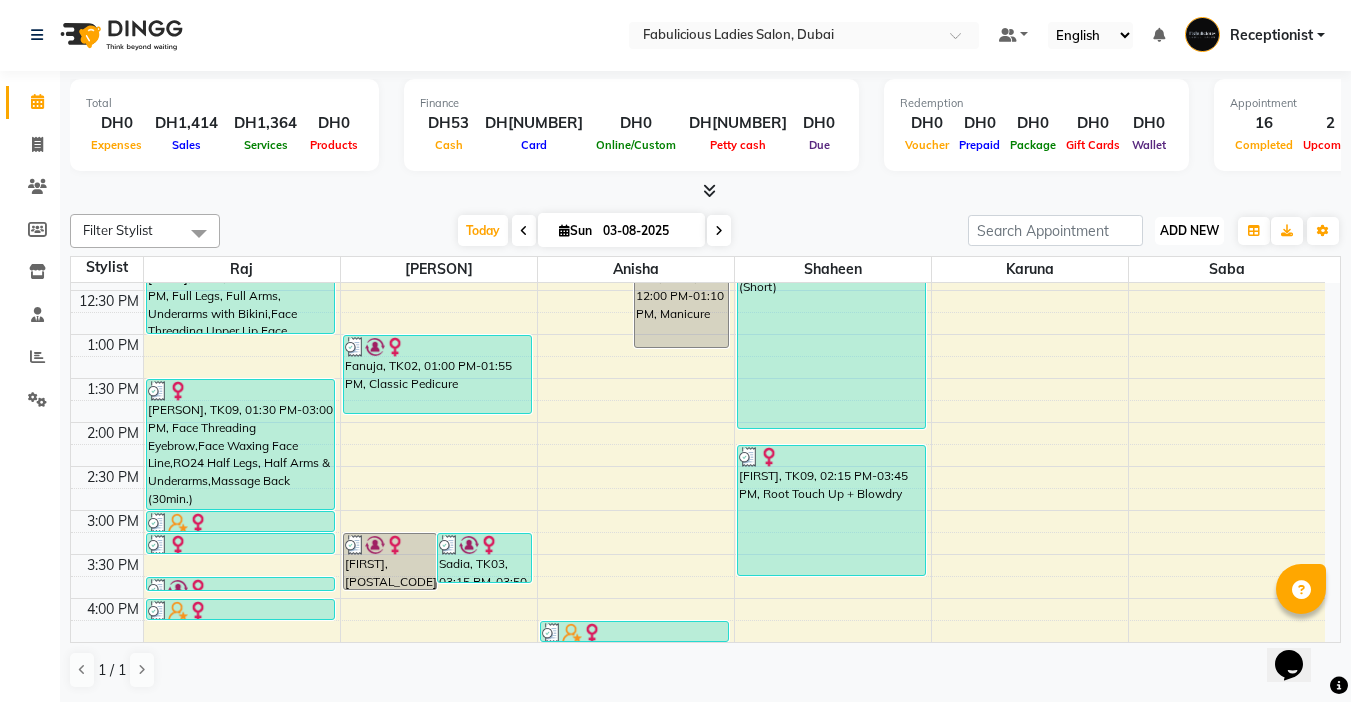 click on "ADD NEW" at bounding box center [1189, 230] 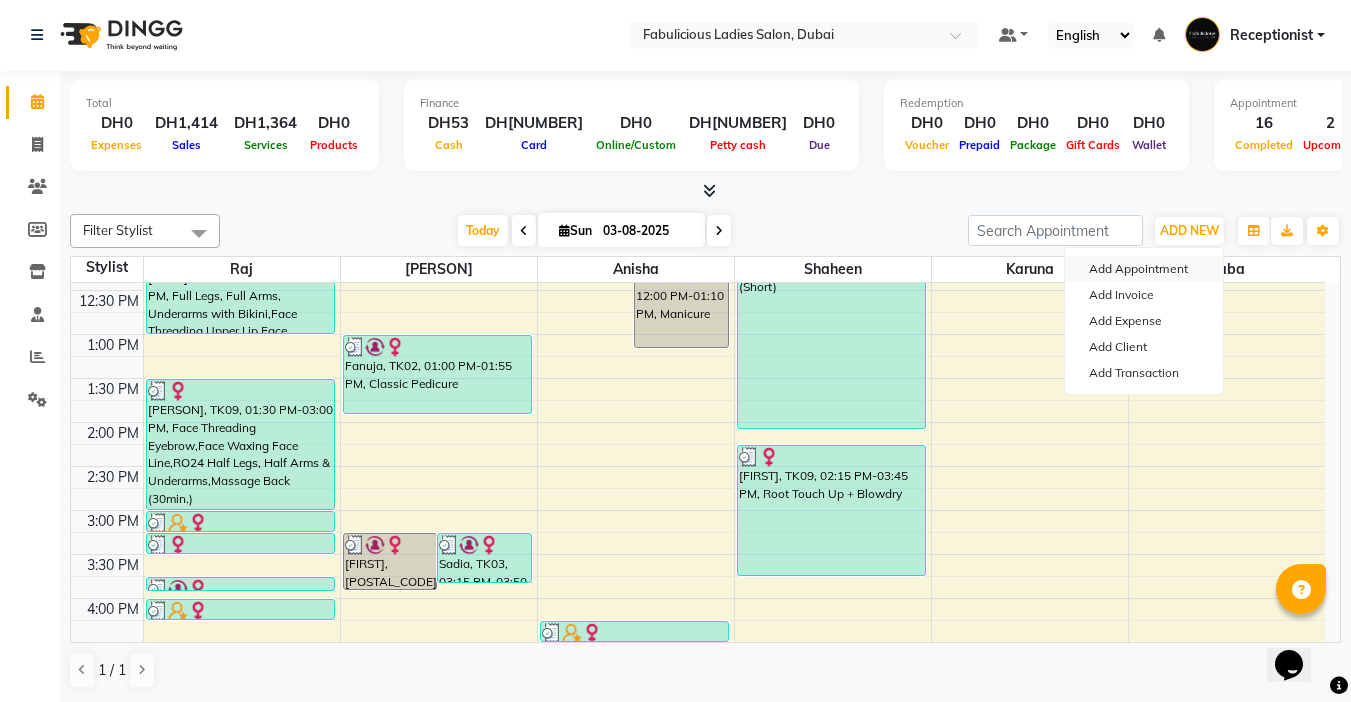 click on "Add Appointment" at bounding box center (1144, 269) 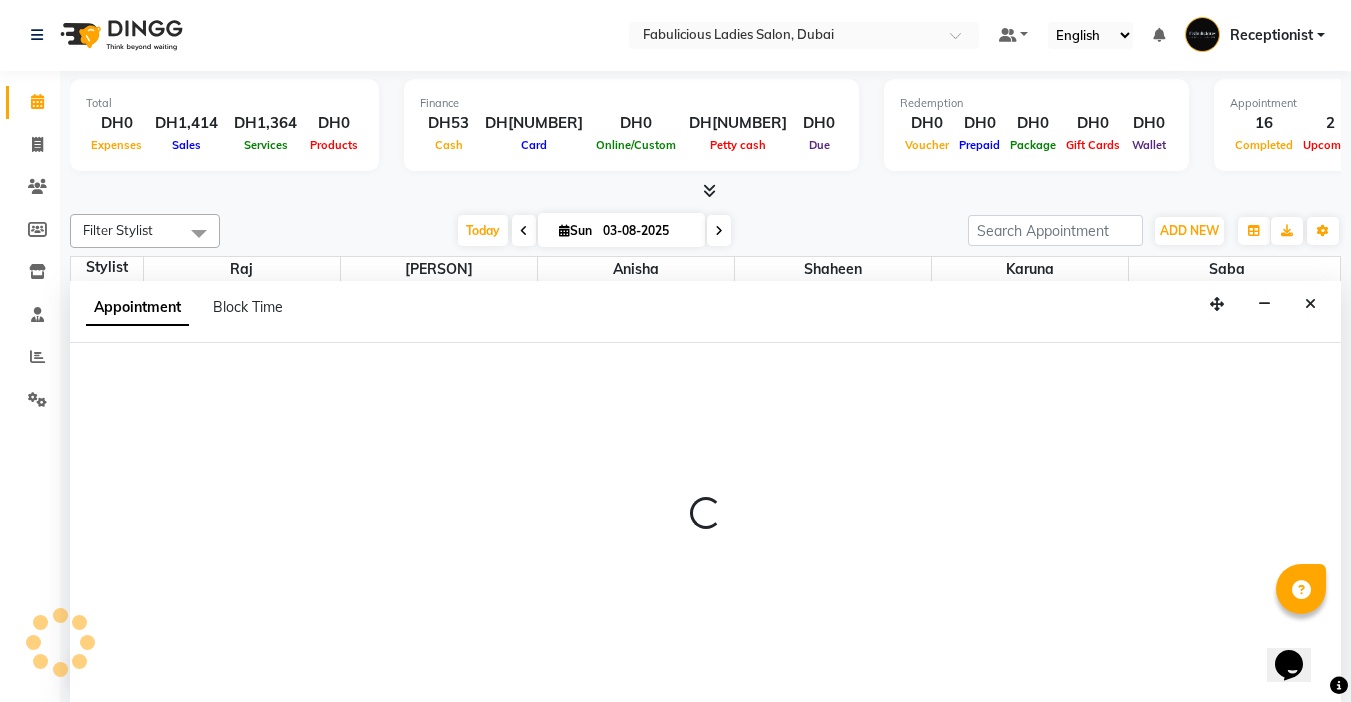 select on "600" 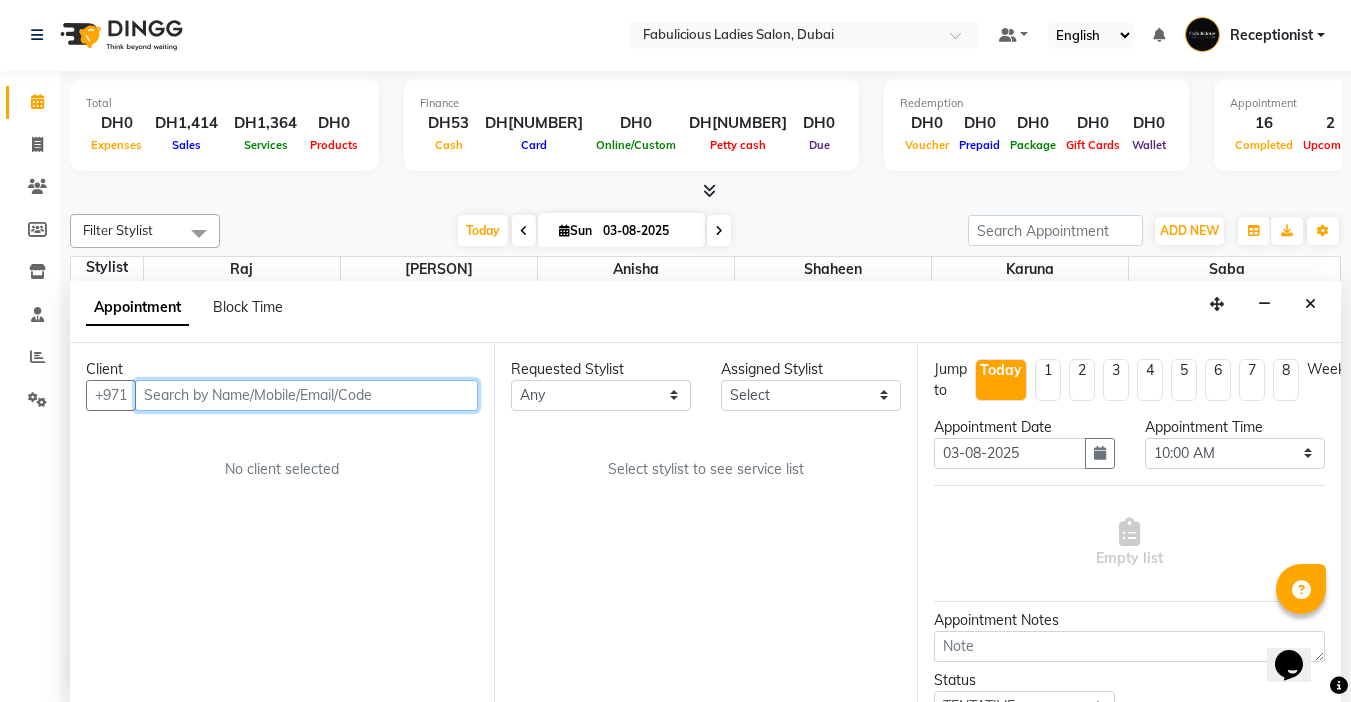 click at bounding box center [306, 395] 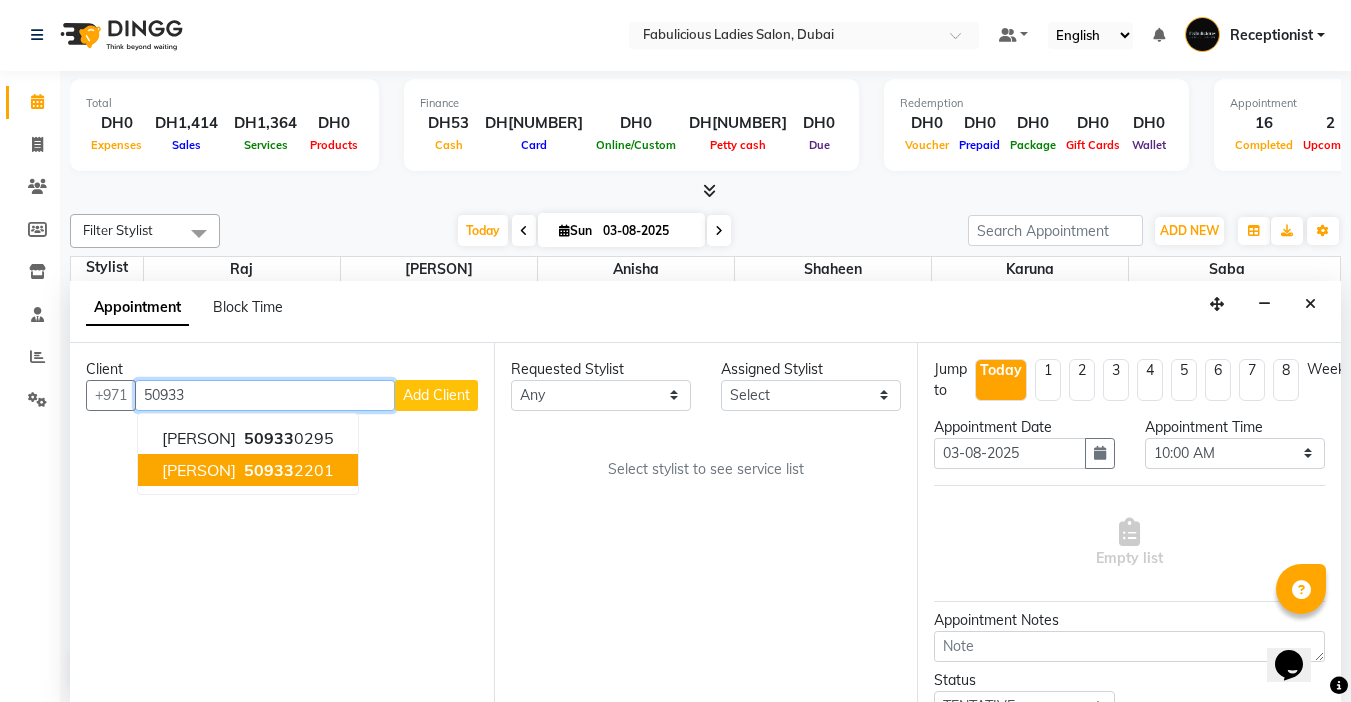 click on "[PERSON]" at bounding box center (199, 470) 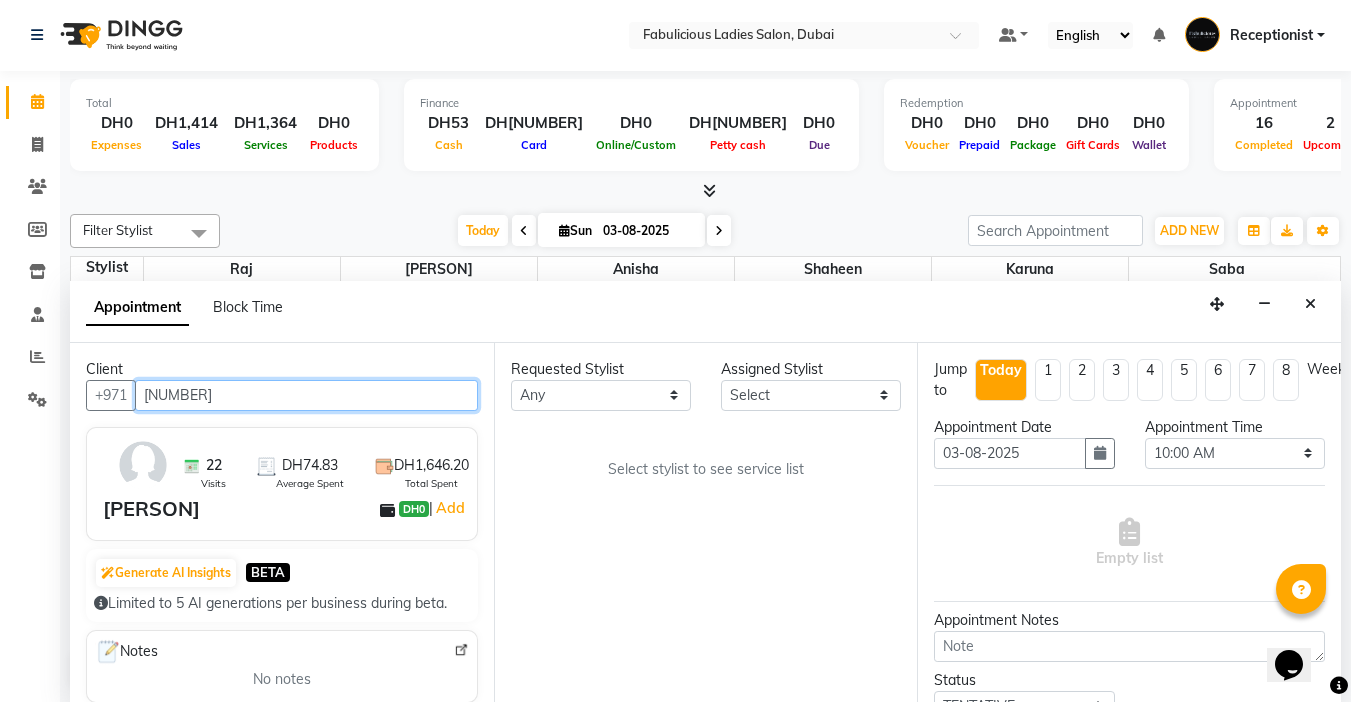 type on "[NUMBER]" 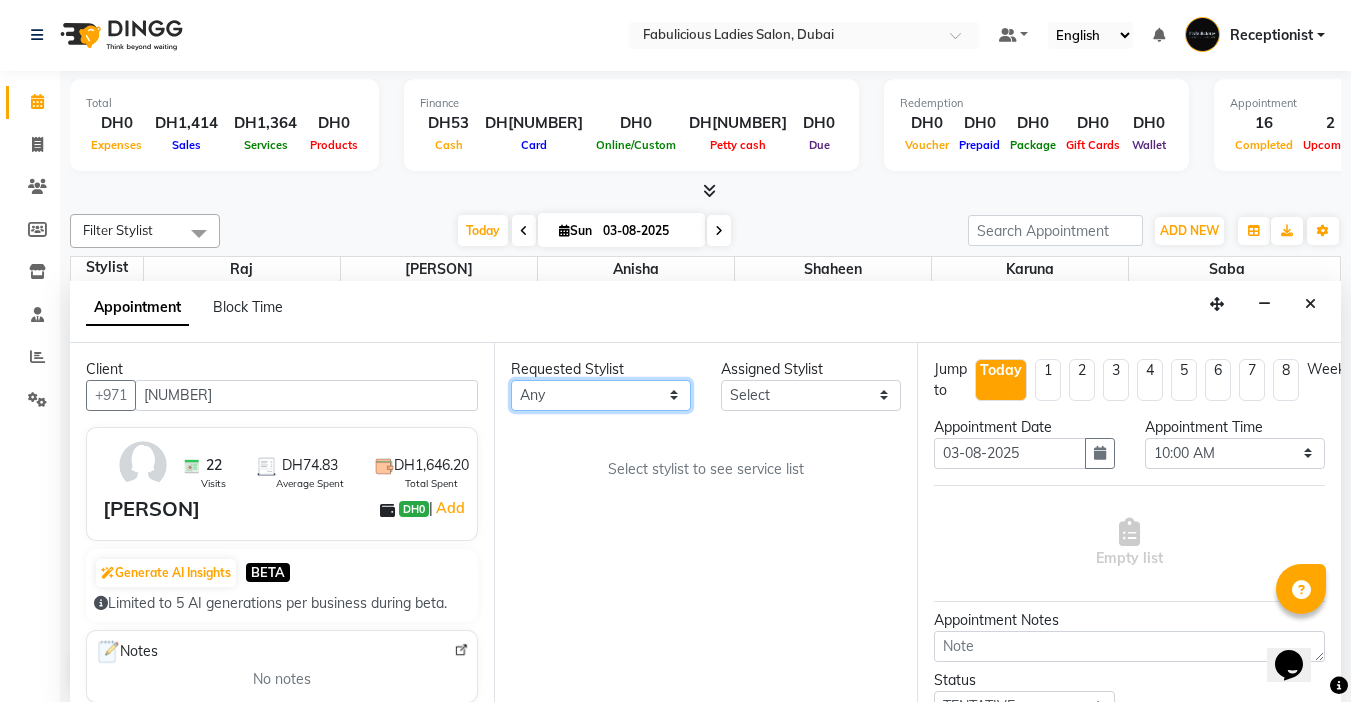 click on "Any [PERSON] [PERSON] [PERSON] [PERSON] [PERSON] [PERSON]" at bounding box center [601, 395] 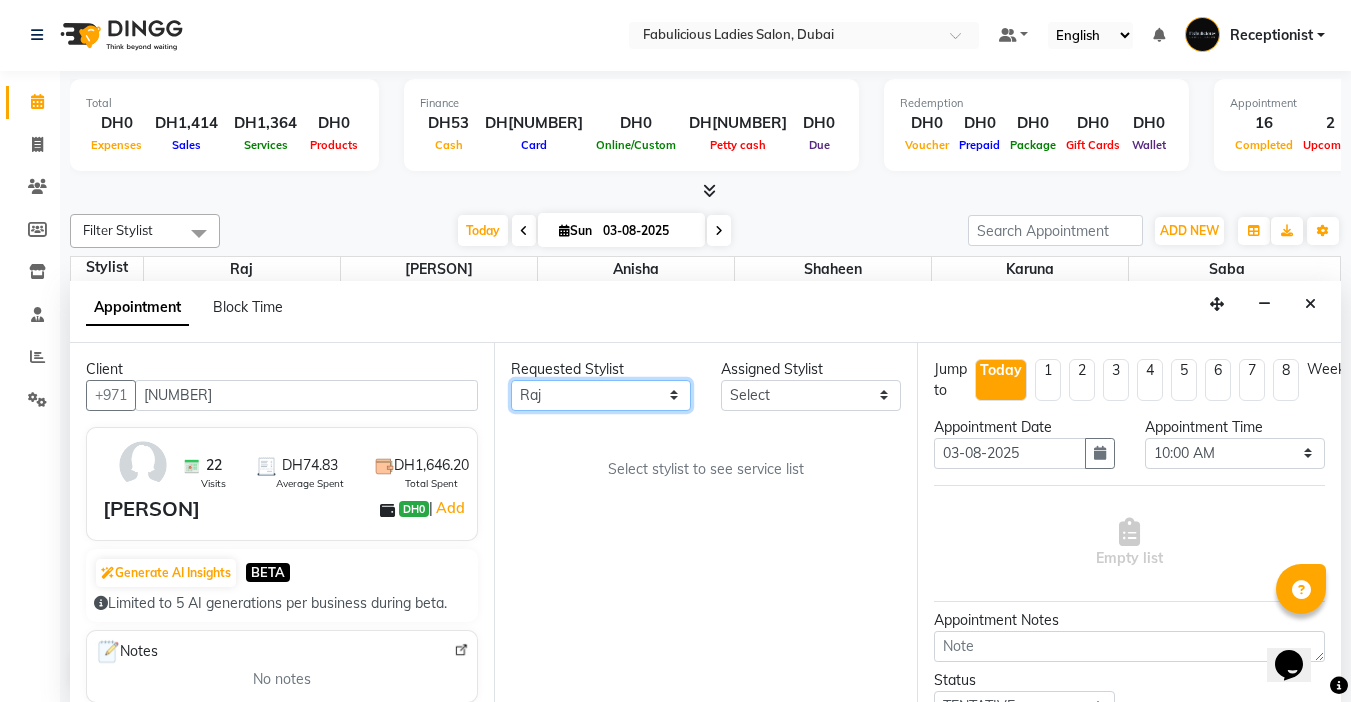 click on "Any [PERSON] [PERSON] [PERSON] [PERSON] [PERSON] [PERSON]" at bounding box center (601, 395) 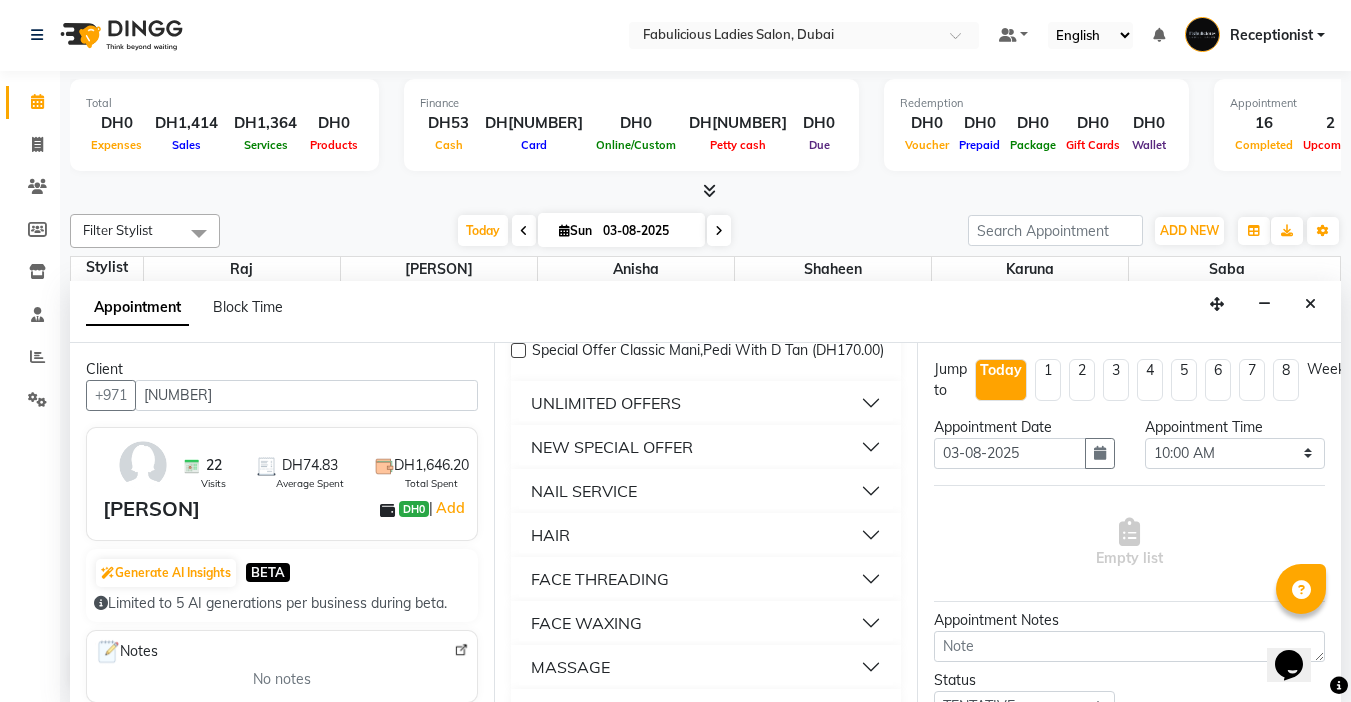 scroll, scrollTop: 1200, scrollLeft: 0, axis: vertical 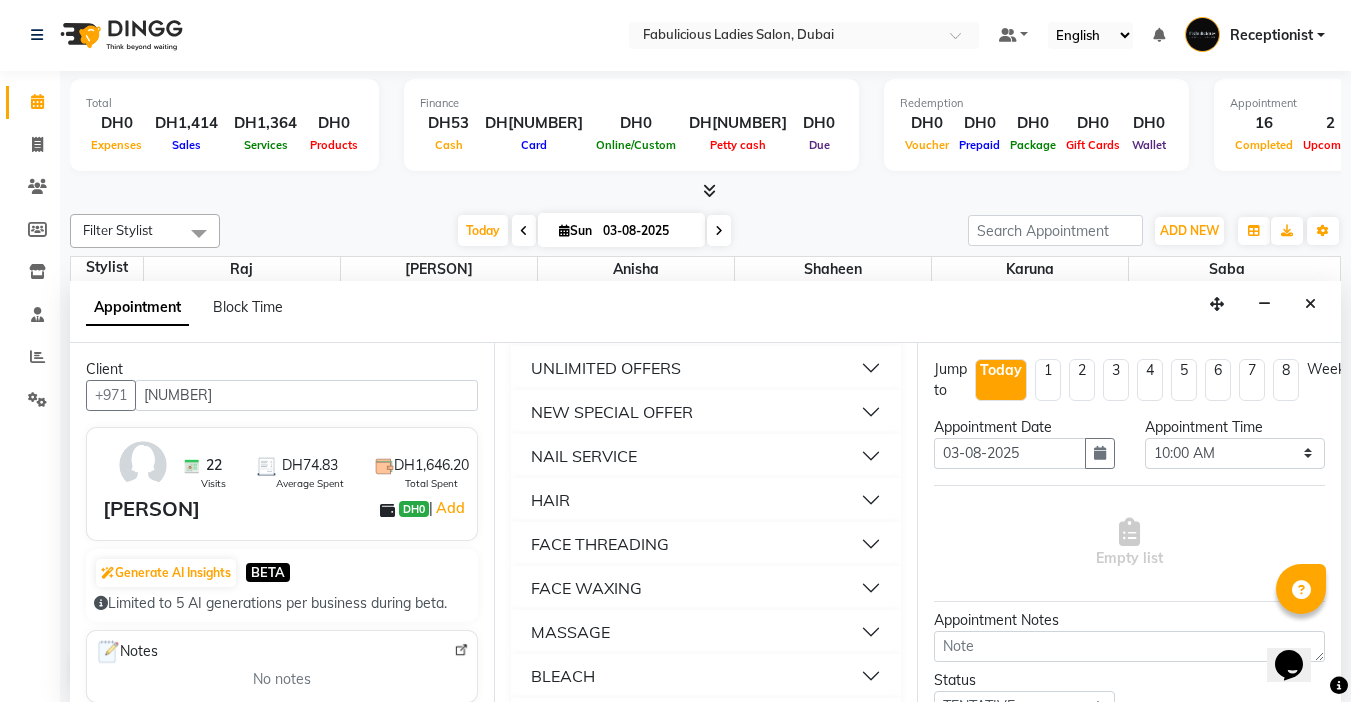 click on "FACE THREADING" at bounding box center (600, 544) 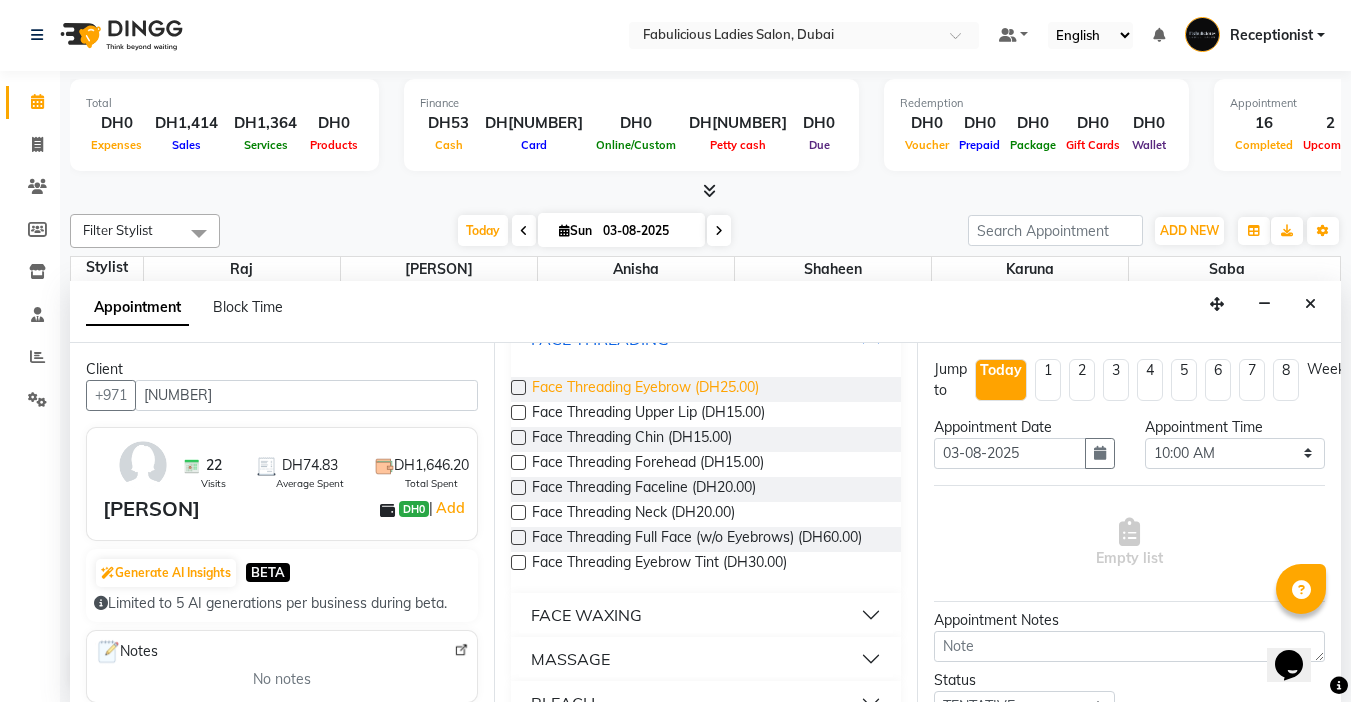 scroll, scrollTop: 1400, scrollLeft: 0, axis: vertical 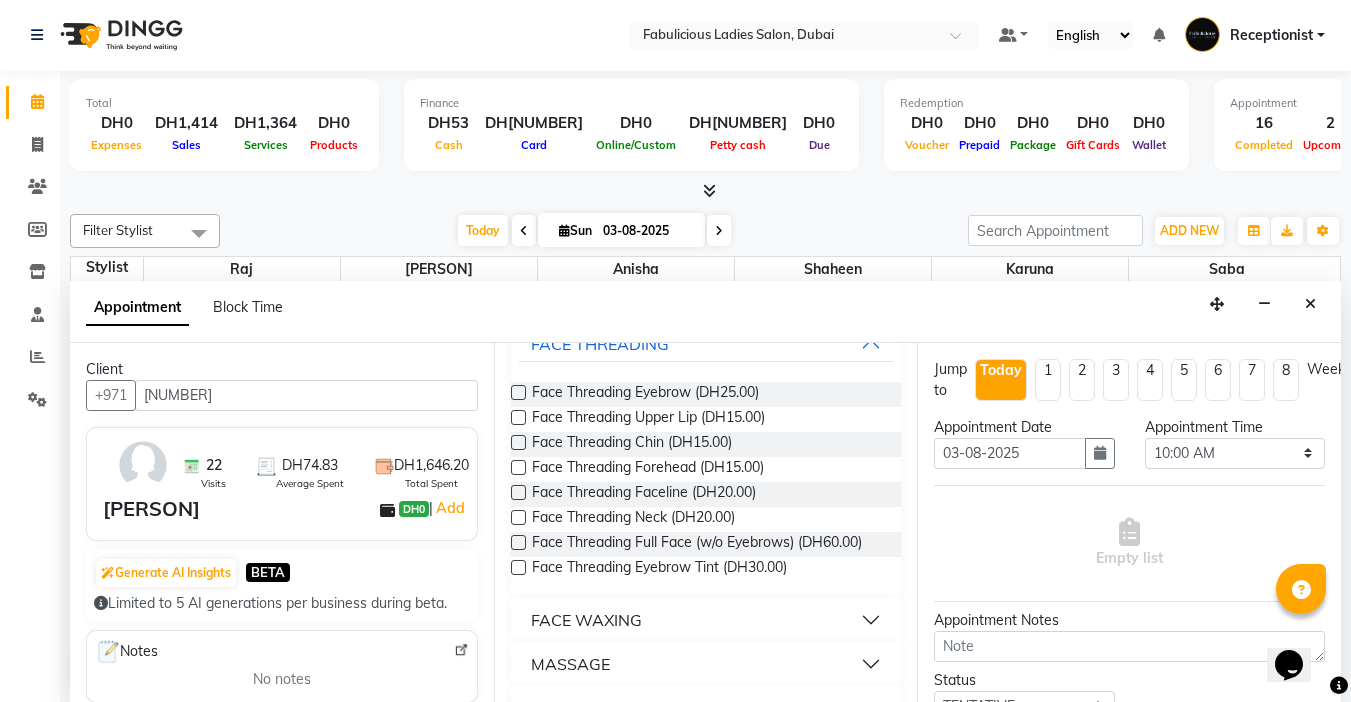 click at bounding box center [518, 392] 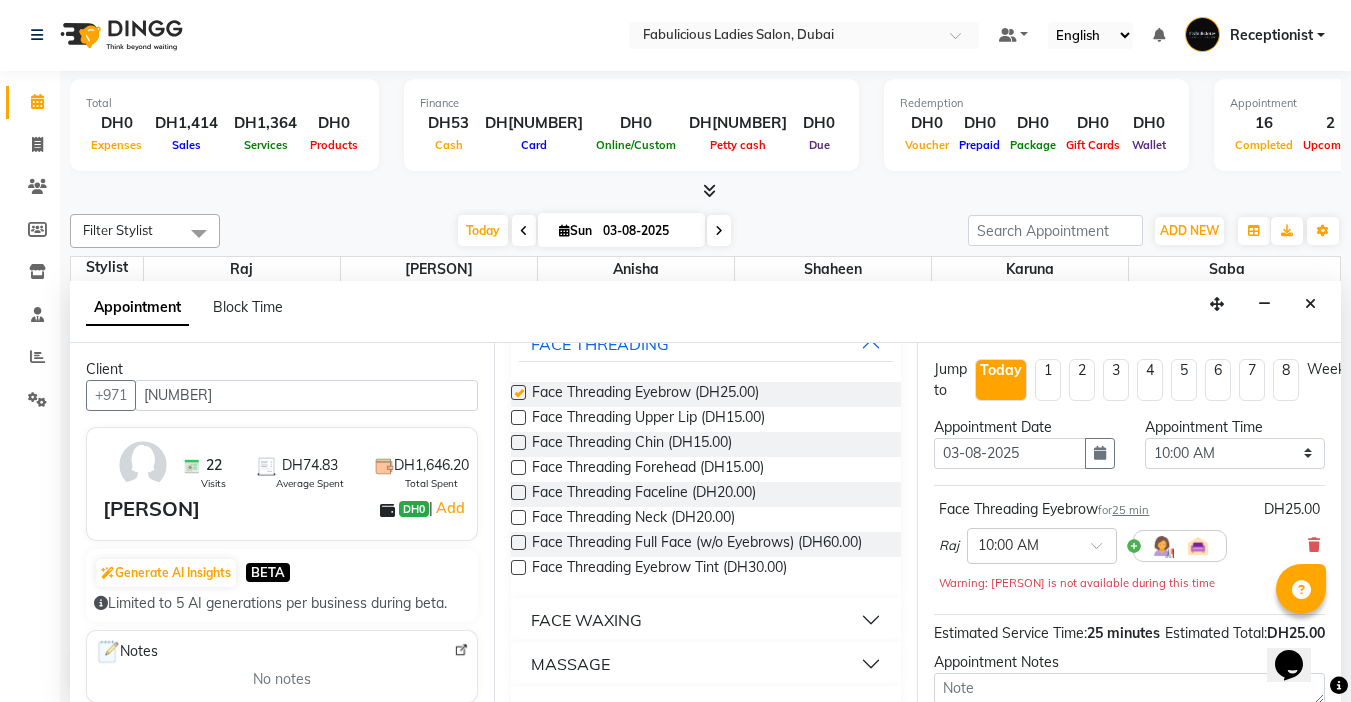 checkbox on "false" 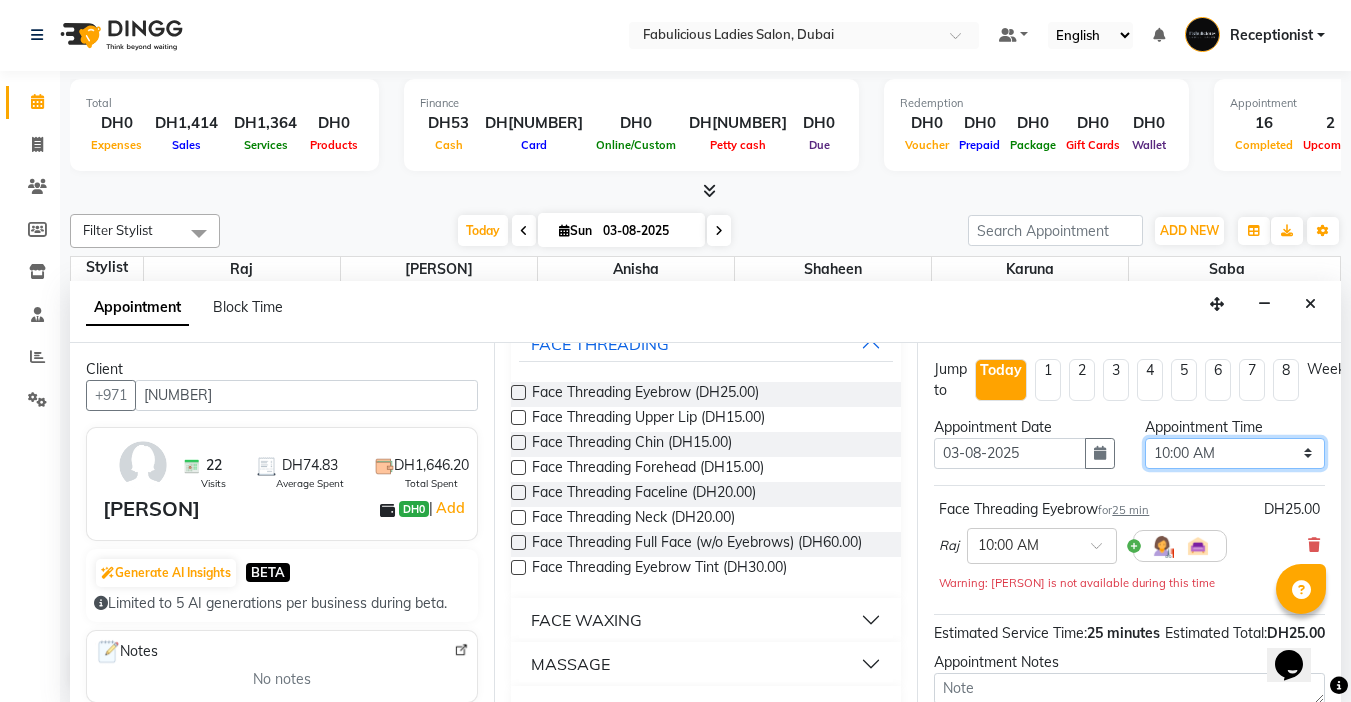 click on "Select 10:00 AM 10:15 AM 10:30 AM 10:45 AM 11:00 AM 11:15 AM 11:30 AM 11:45 AM 12:00 PM 12:15 PM 12:30 PM 12:45 PM 01:00 PM 01:15 PM 01:30 PM 01:45 PM 02:00 PM 02:15 PM 02:30 PM 02:45 PM 03:00 PM 03:15 PM 03:30 PM 03:45 PM 04:00 PM 04:15 PM 04:30 PM 04:45 PM 05:00 PM 05:15 PM 05:30 PM 05:45 PM 06:00 PM 06:15 PM 06:30 PM 06:45 PM 07:00 PM 07:15 PM 07:30 PM 07:45 PM 08:00 PM 08:15 PM 08:30 PM 08:45 PM 09:00 PM 09:15 PM 09:30 PM 09:45 PM 10:00 PM 10:15 PM 10:30 PM 10:45 PM 11:00 PM 11:15 PM 11:30 PM 11:45 PM" at bounding box center [1235, 453] 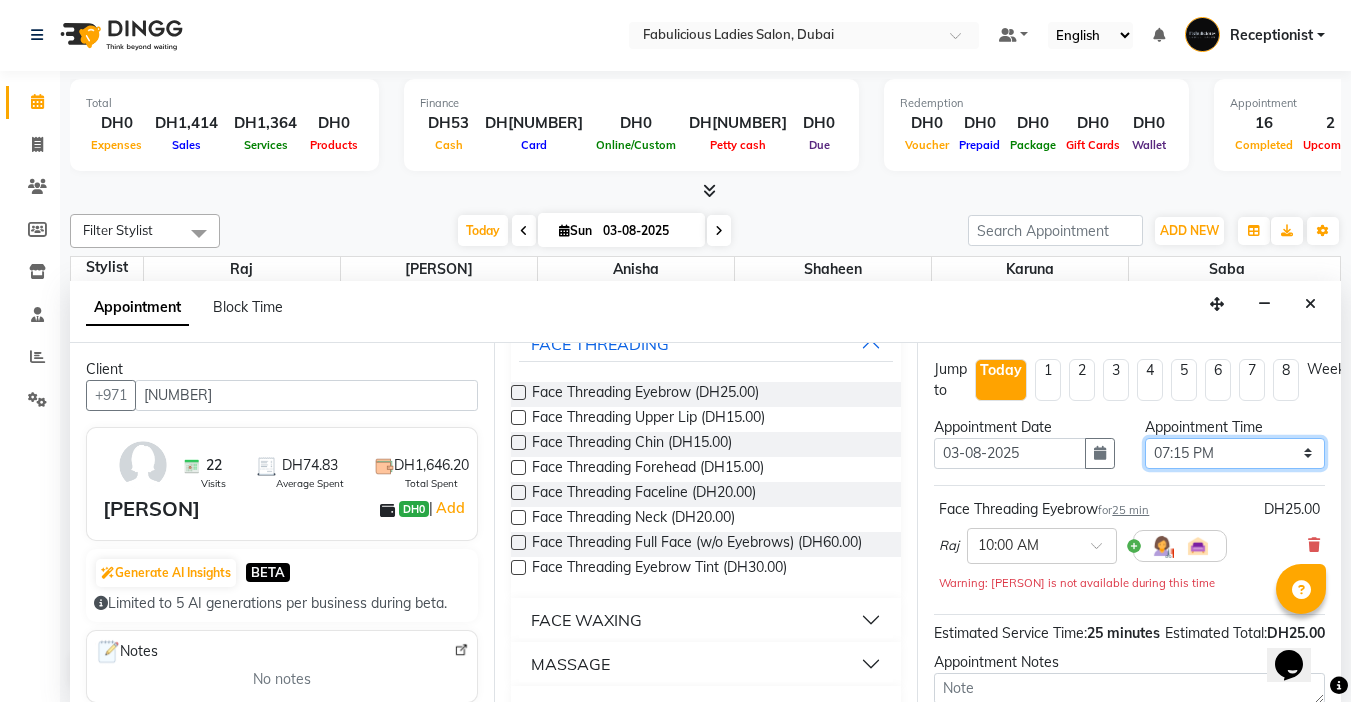 click on "Select 10:00 AM 10:15 AM 10:30 AM 10:45 AM 11:00 AM 11:15 AM 11:30 AM 11:45 AM 12:00 PM 12:15 PM 12:30 PM 12:45 PM 01:00 PM 01:15 PM 01:30 PM 01:45 PM 02:00 PM 02:15 PM 02:30 PM 02:45 PM 03:00 PM 03:15 PM 03:30 PM 03:45 PM 04:00 PM 04:15 PM 04:30 PM 04:45 PM 05:00 PM 05:15 PM 05:30 PM 05:45 PM 06:00 PM 06:15 PM 06:30 PM 06:45 PM 07:00 PM 07:15 PM 07:30 PM 07:45 PM 08:00 PM 08:15 PM 08:30 PM 08:45 PM 09:00 PM 09:15 PM 09:30 PM 09:45 PM 10:00 PM 10:15 PM 10:30 PM 10:45 PM 11:00 PM 11:15 PM 11:30 PM 11:45 PM" at bounding box center (1235, 453) 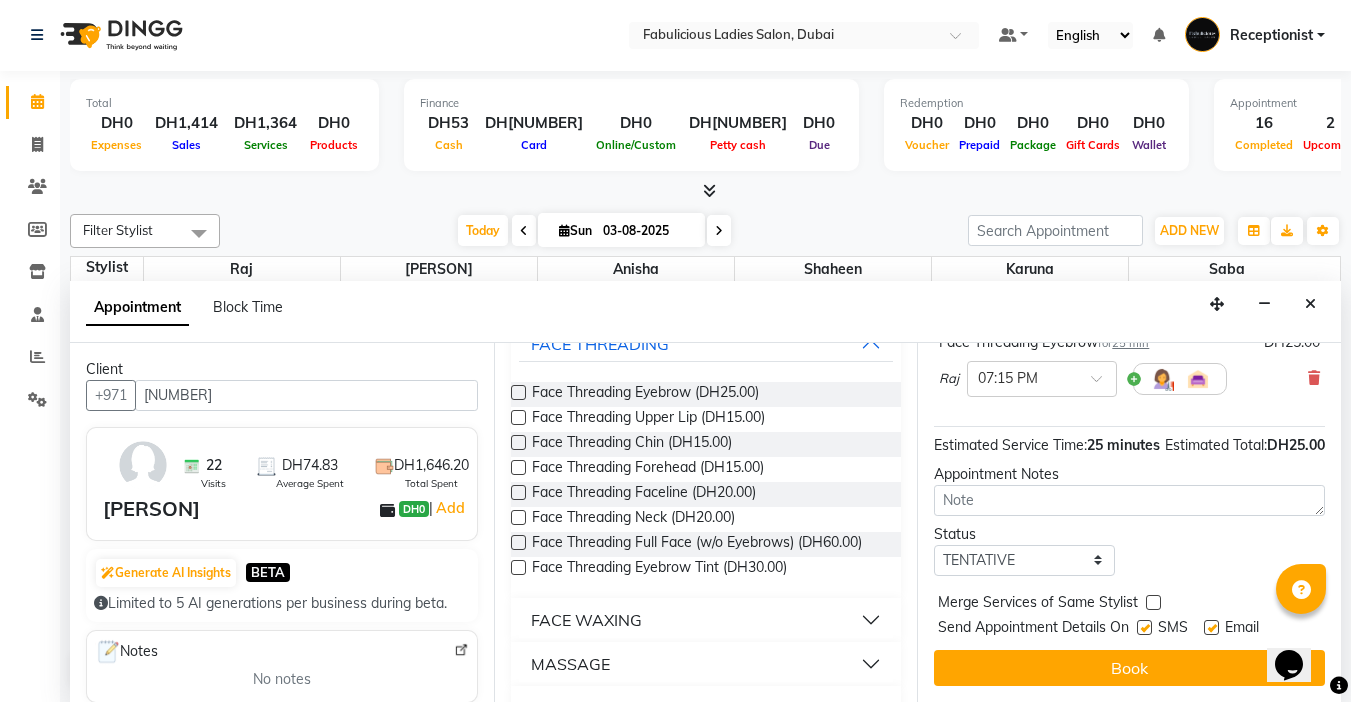 scroll, scrollTop: 203, scrollLeft: 0, axis: vertical 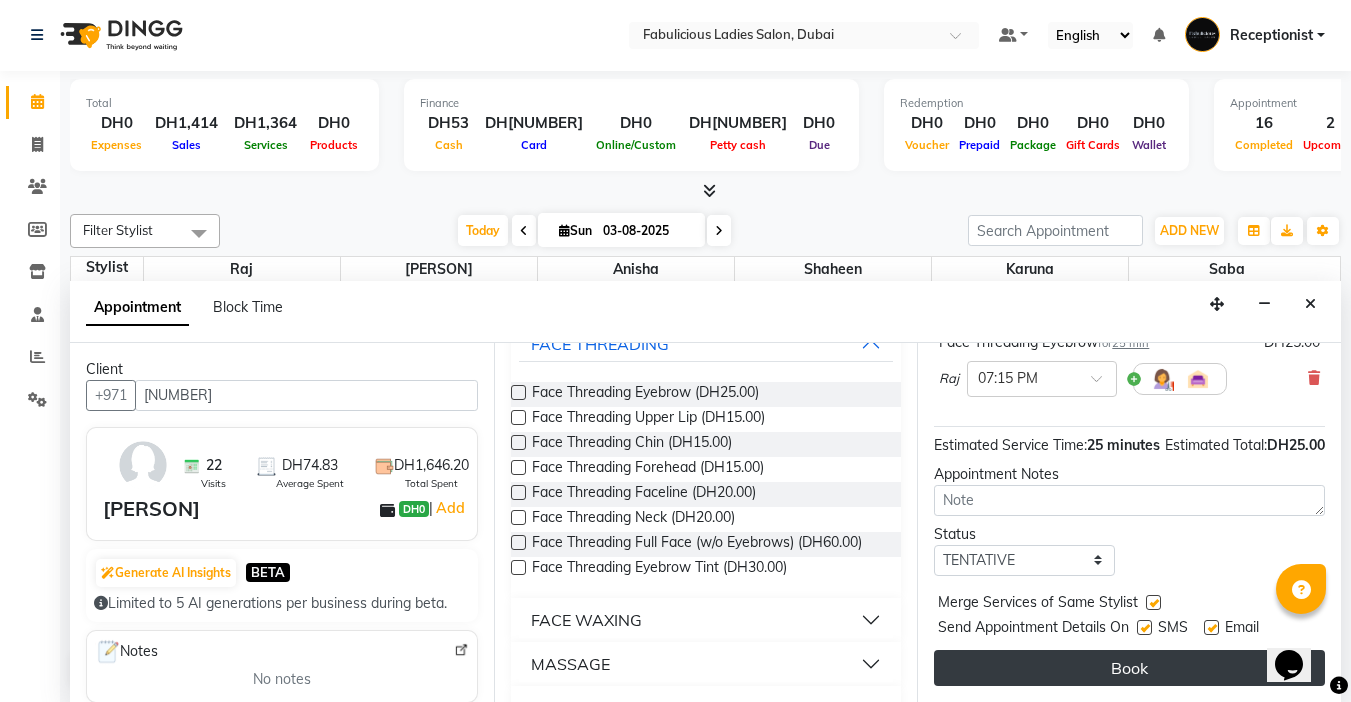 click on "Book" at bounding box center [1129, 668] 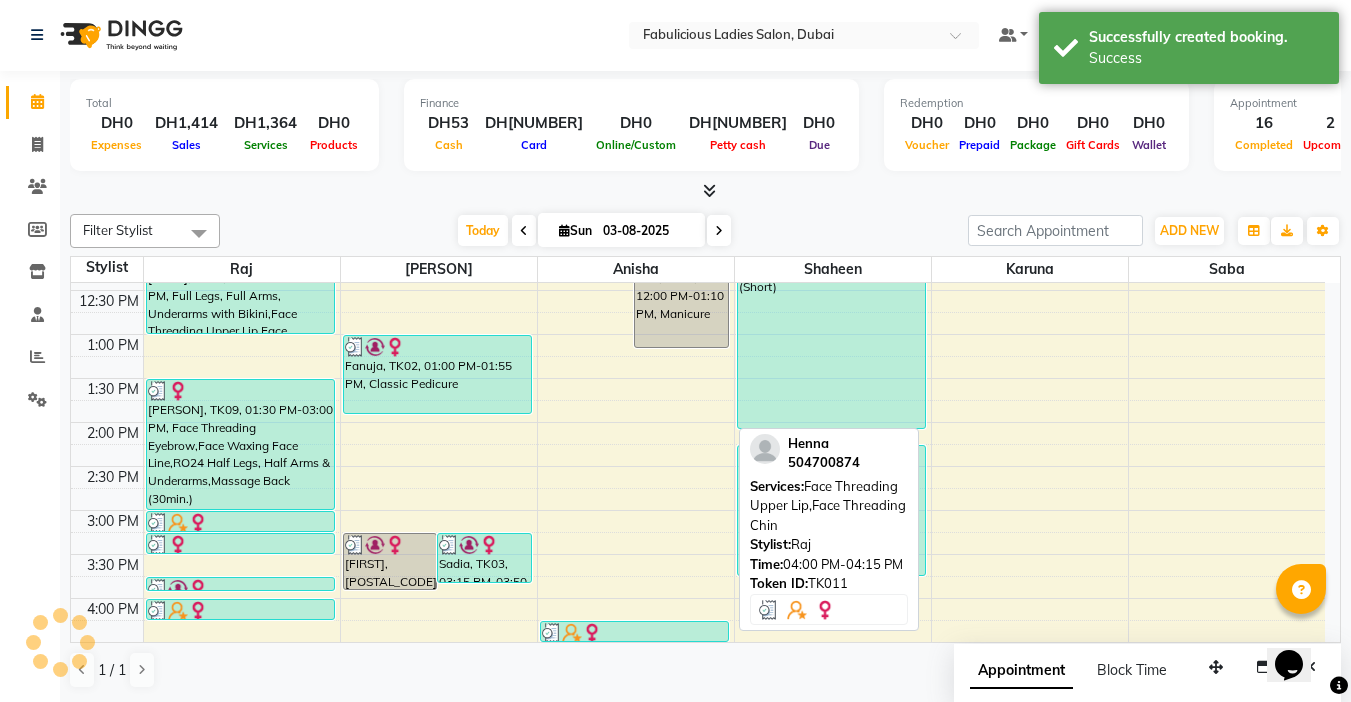 scroll, scrollTop: 0, scrollLeft: 0, axis: both 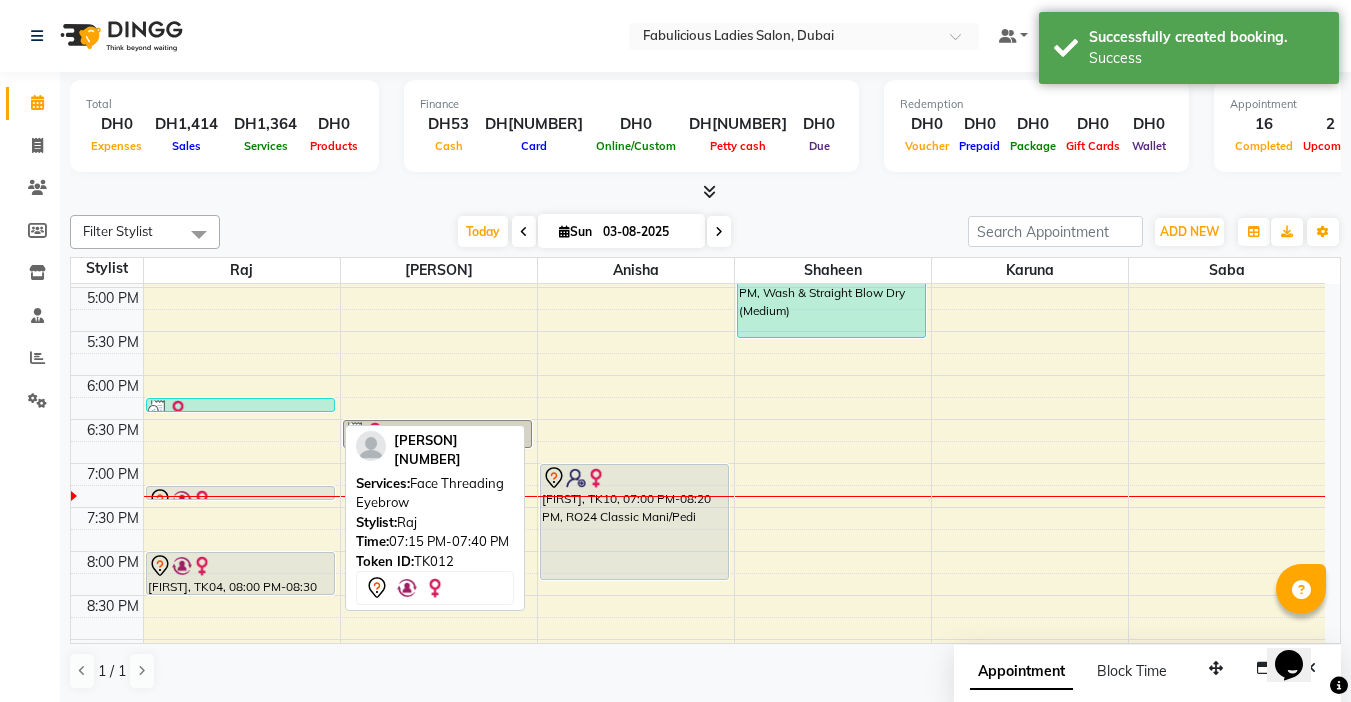 drag, startPoint x: 210, startPoint y: 517, endPoint x: 213, endPoint y: 496, distance: 21.213203 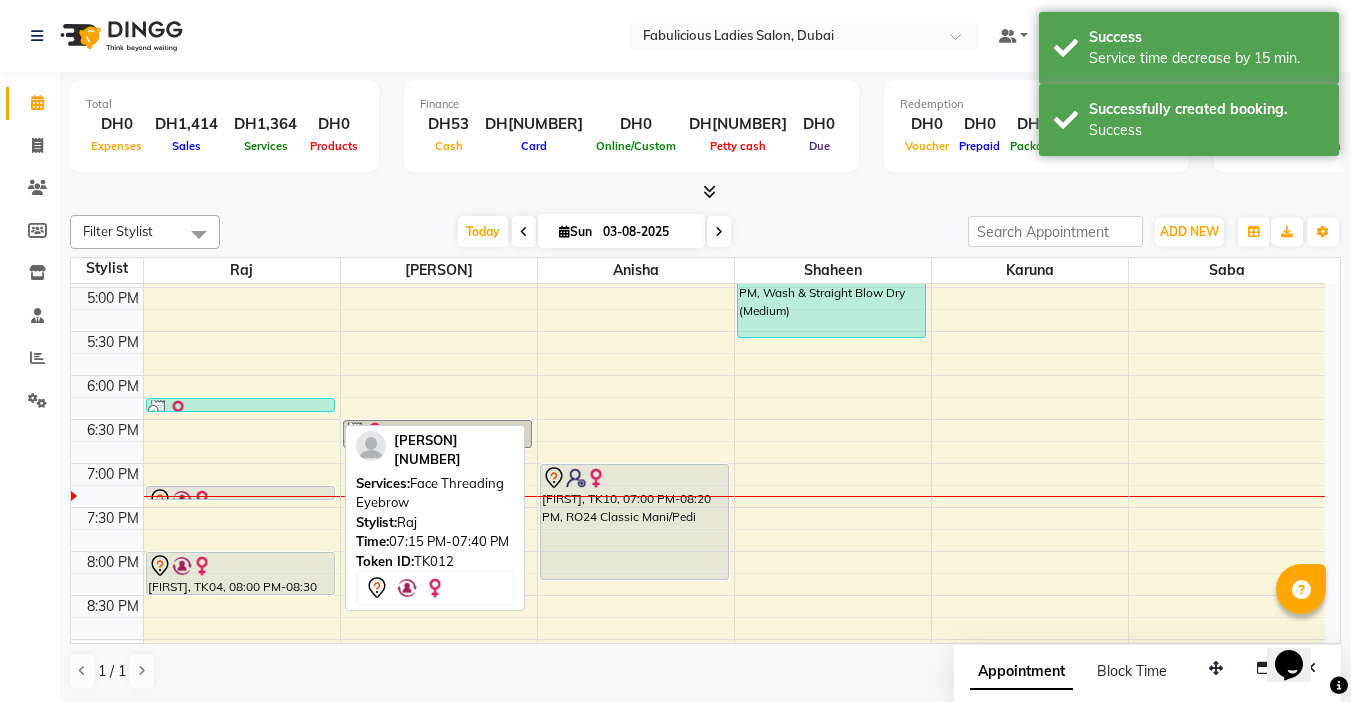 click at bounding box center [240, 500] 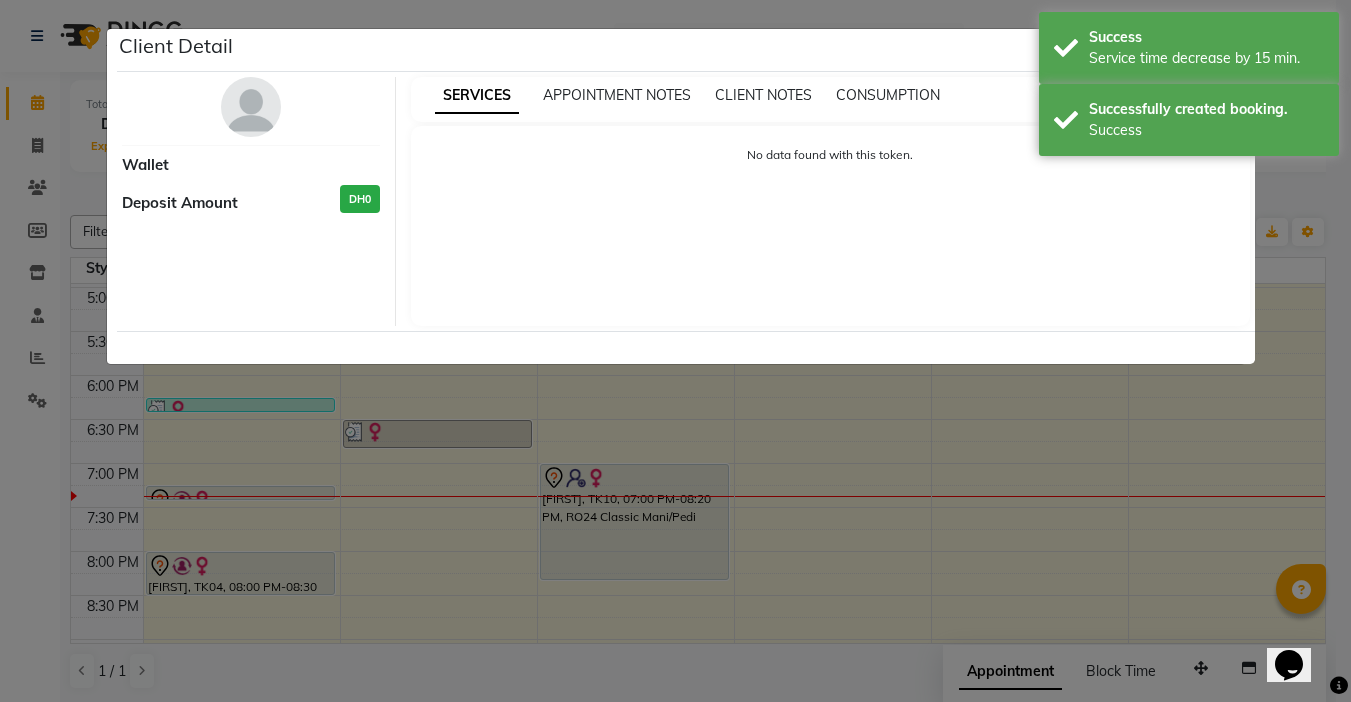 select on "7" 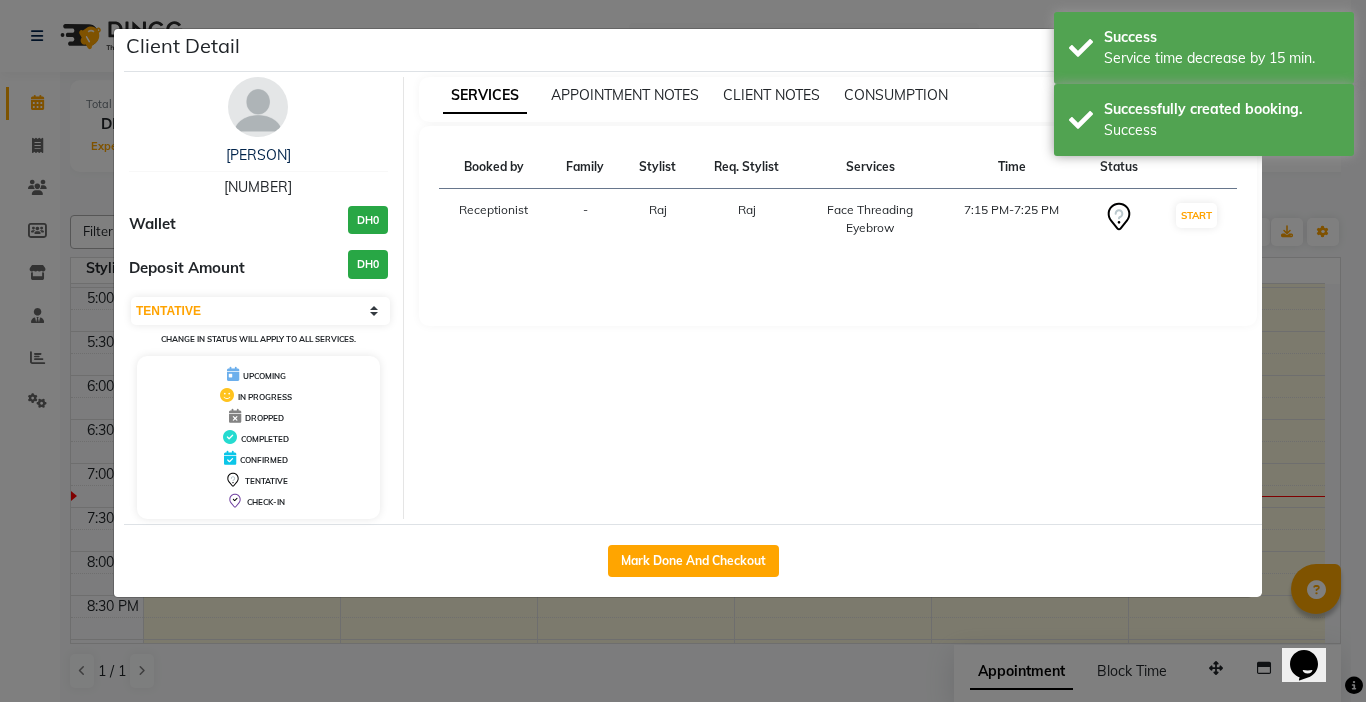 click on "Mark Done And Checkout" 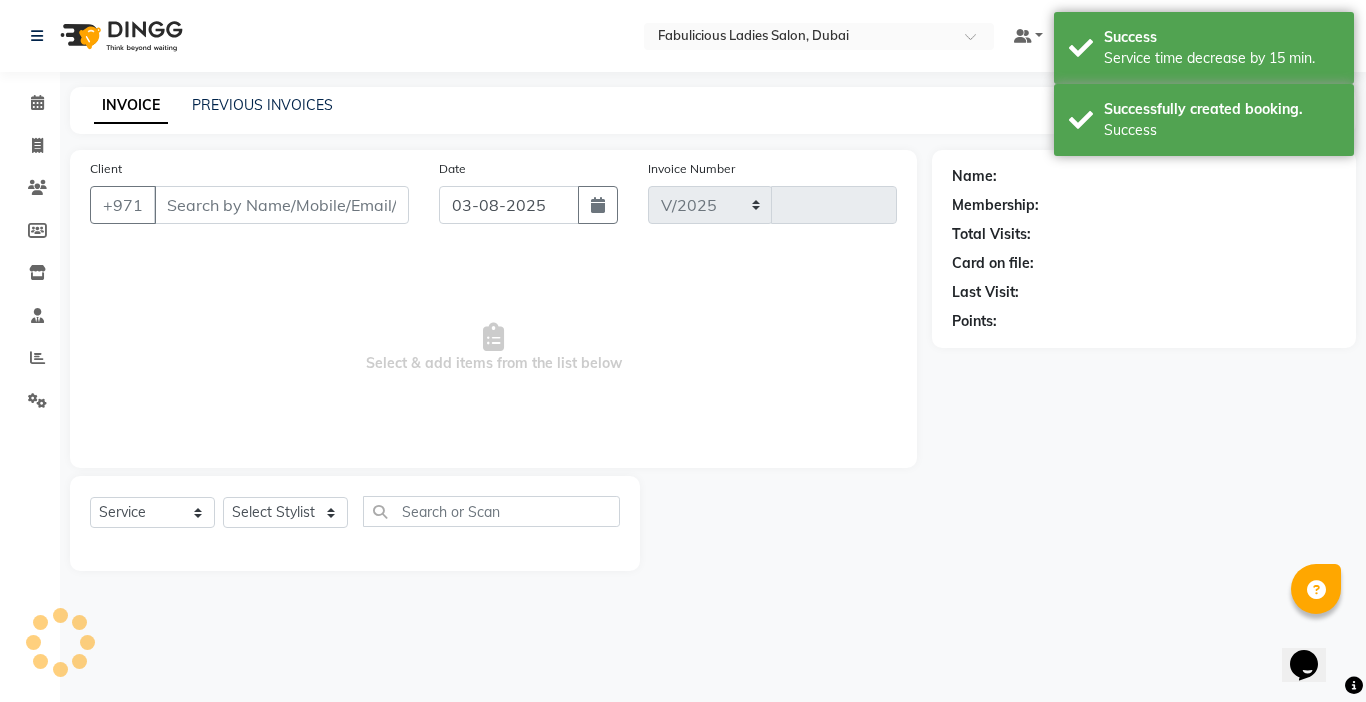 select on "738" 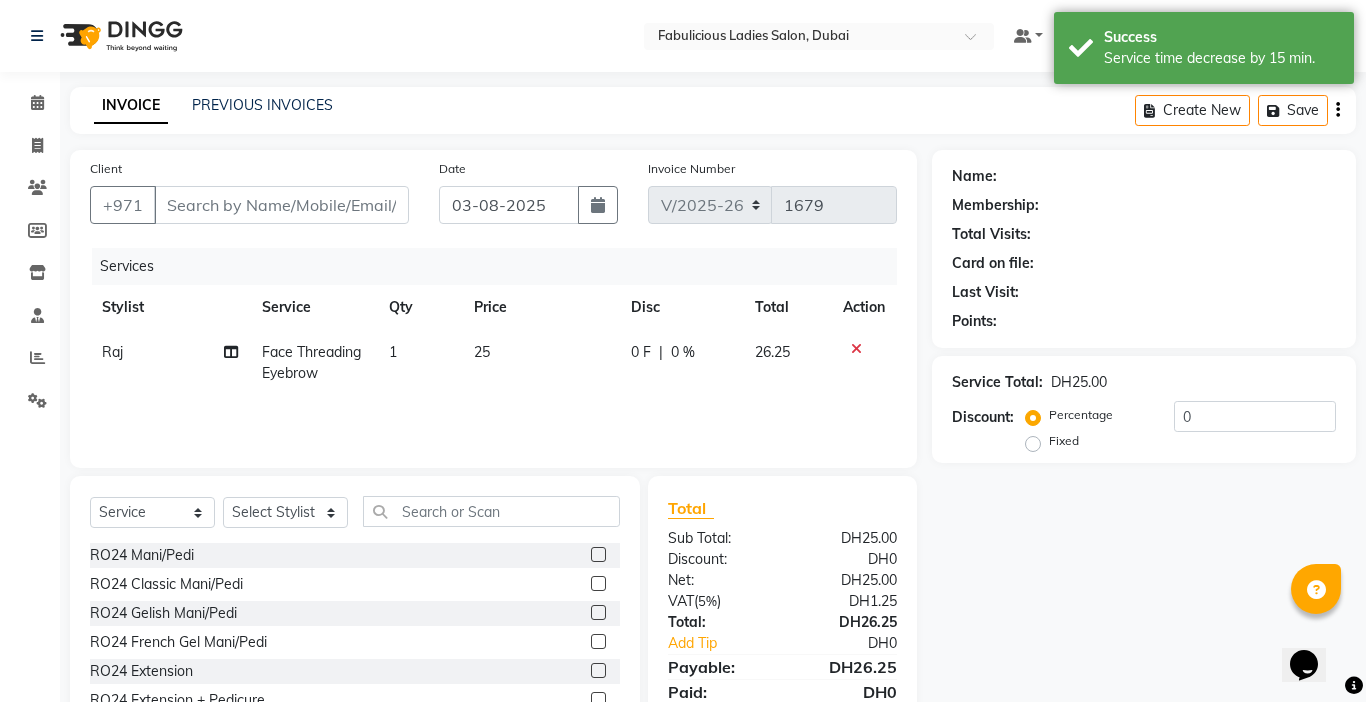 type on "[NUMBER]" 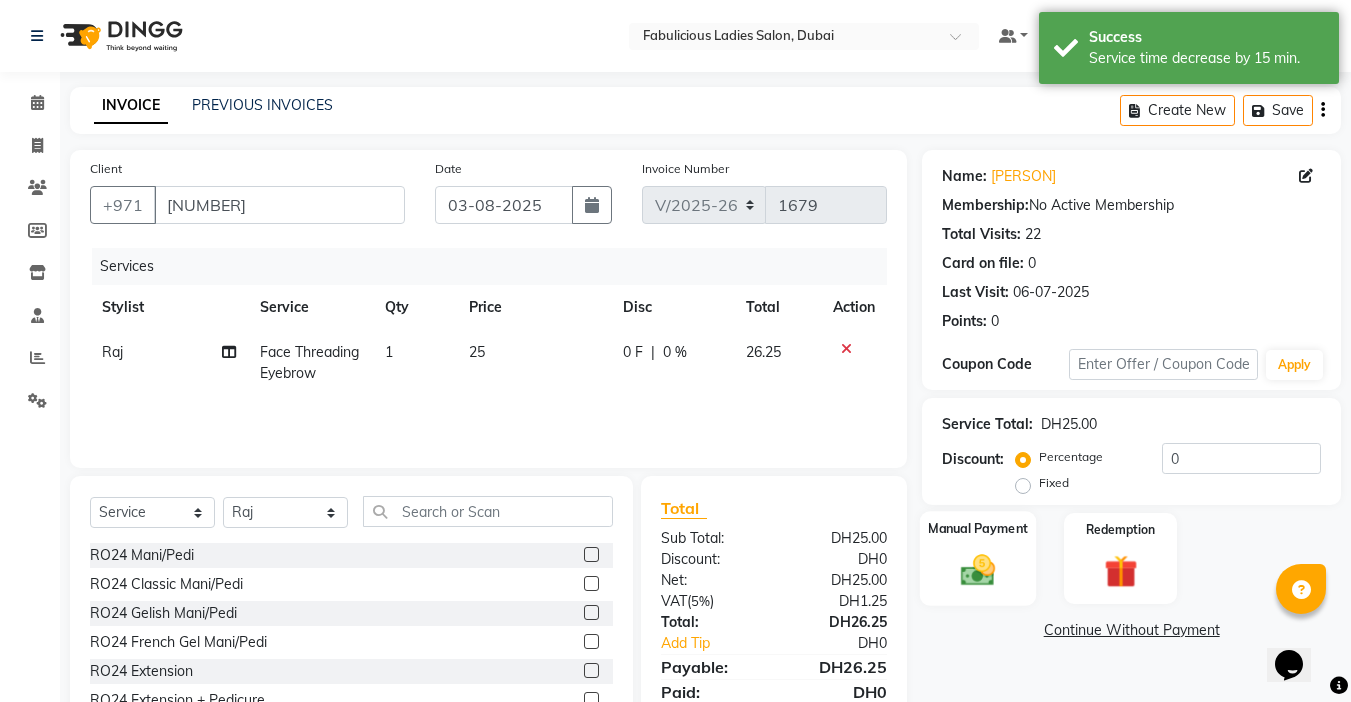 click 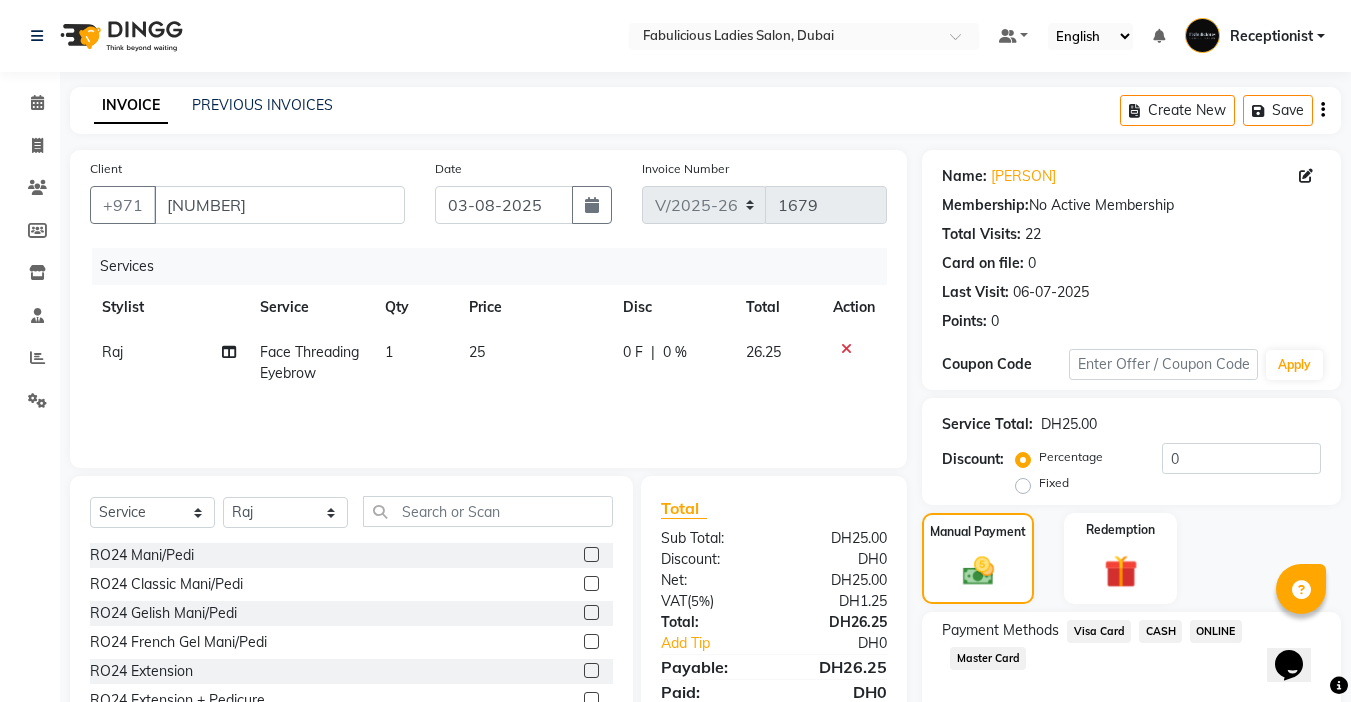 click on "Visa Card" 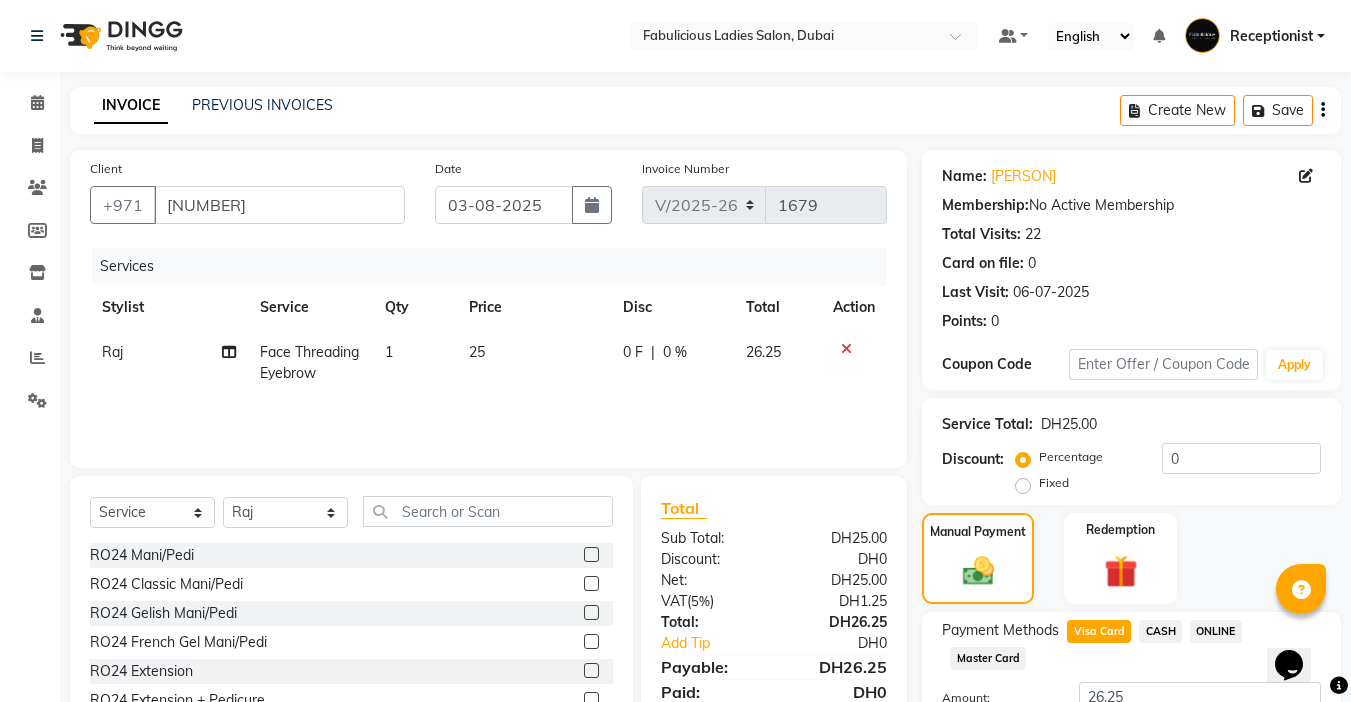 click on "Add Payment" 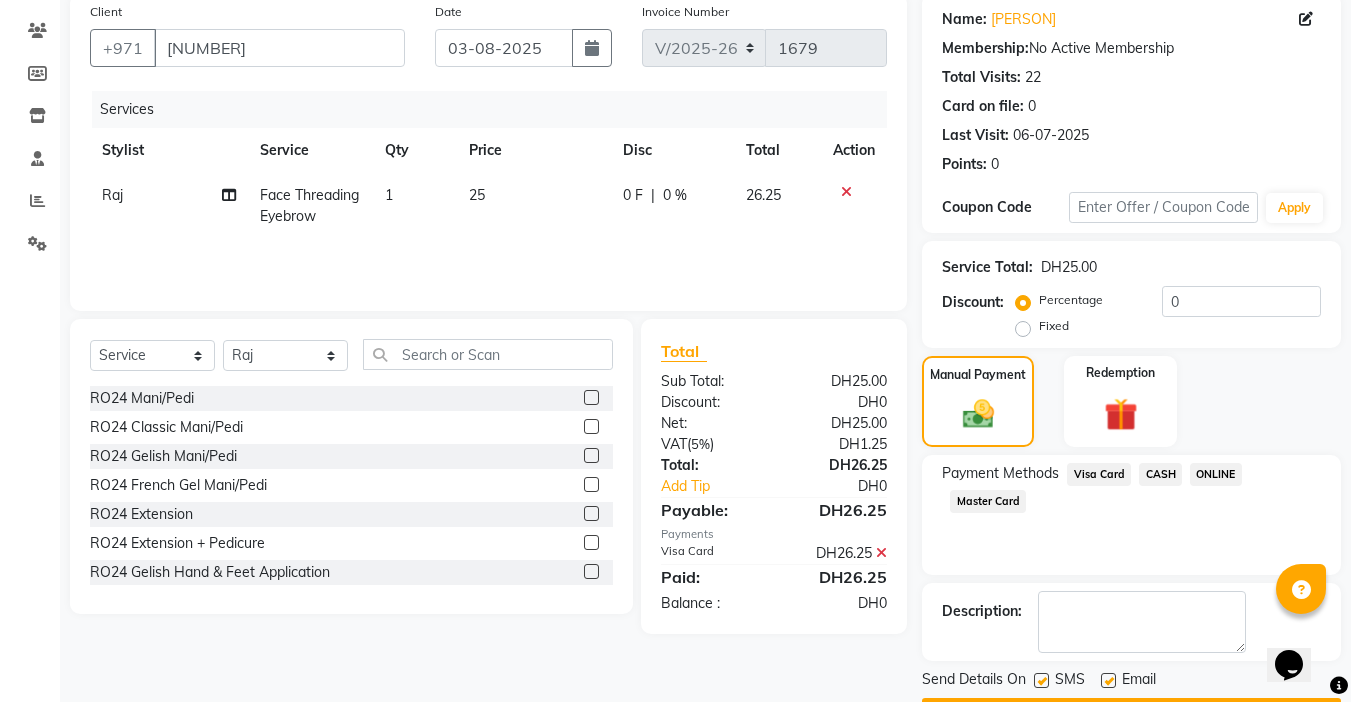 click on "Checkout" 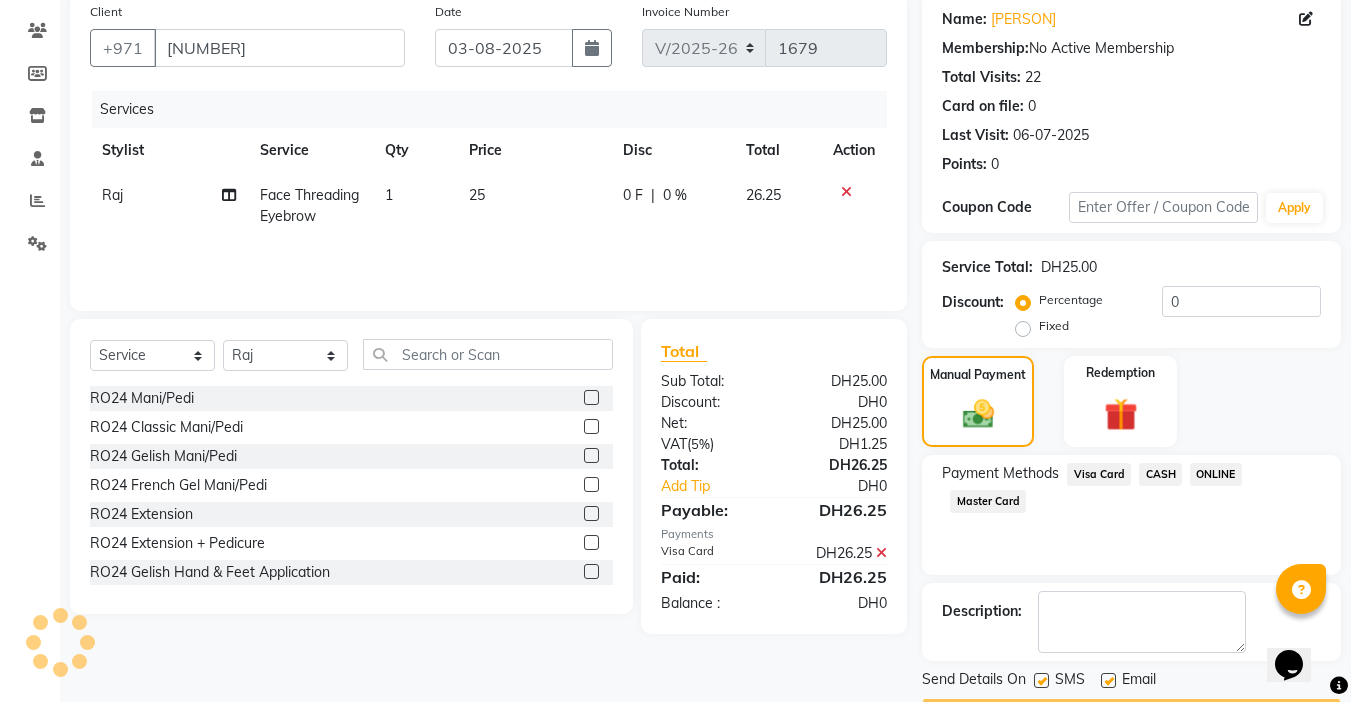 scroll, scrollTop: 214, scrollLeft: 0, axis: vertical 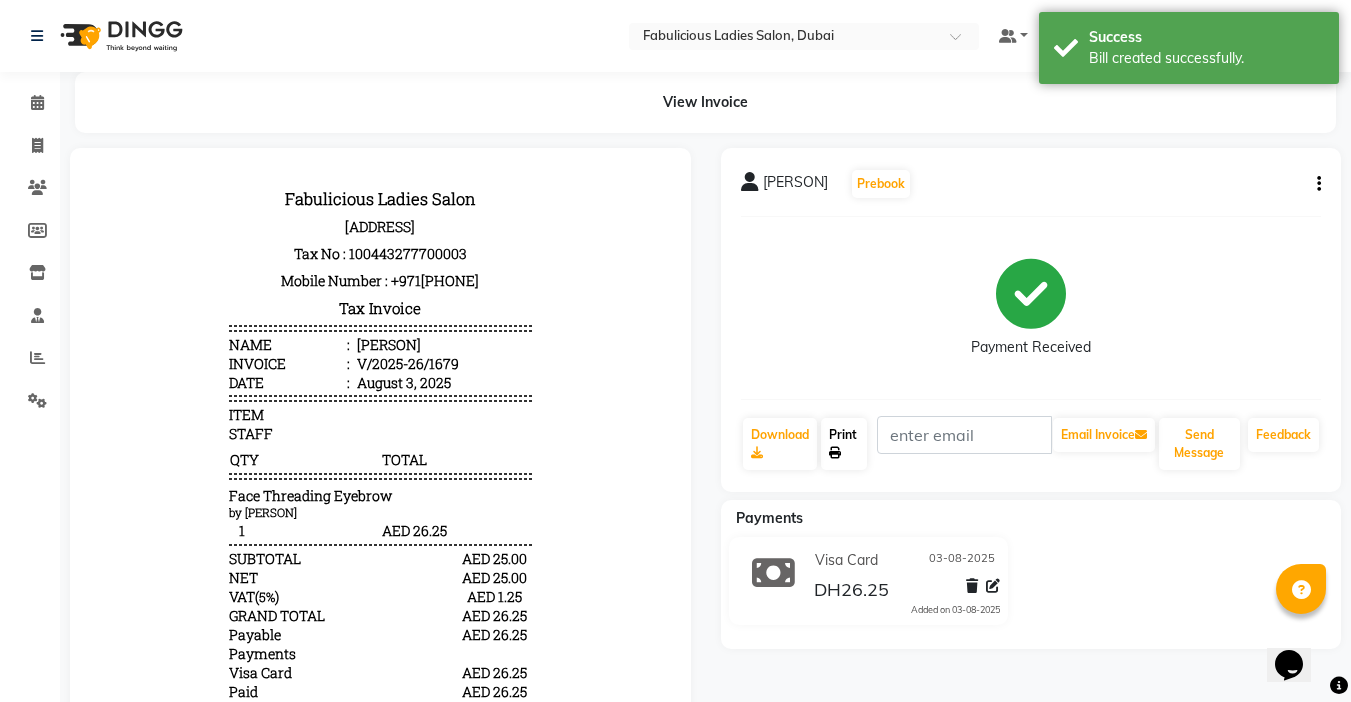 click on "Print" 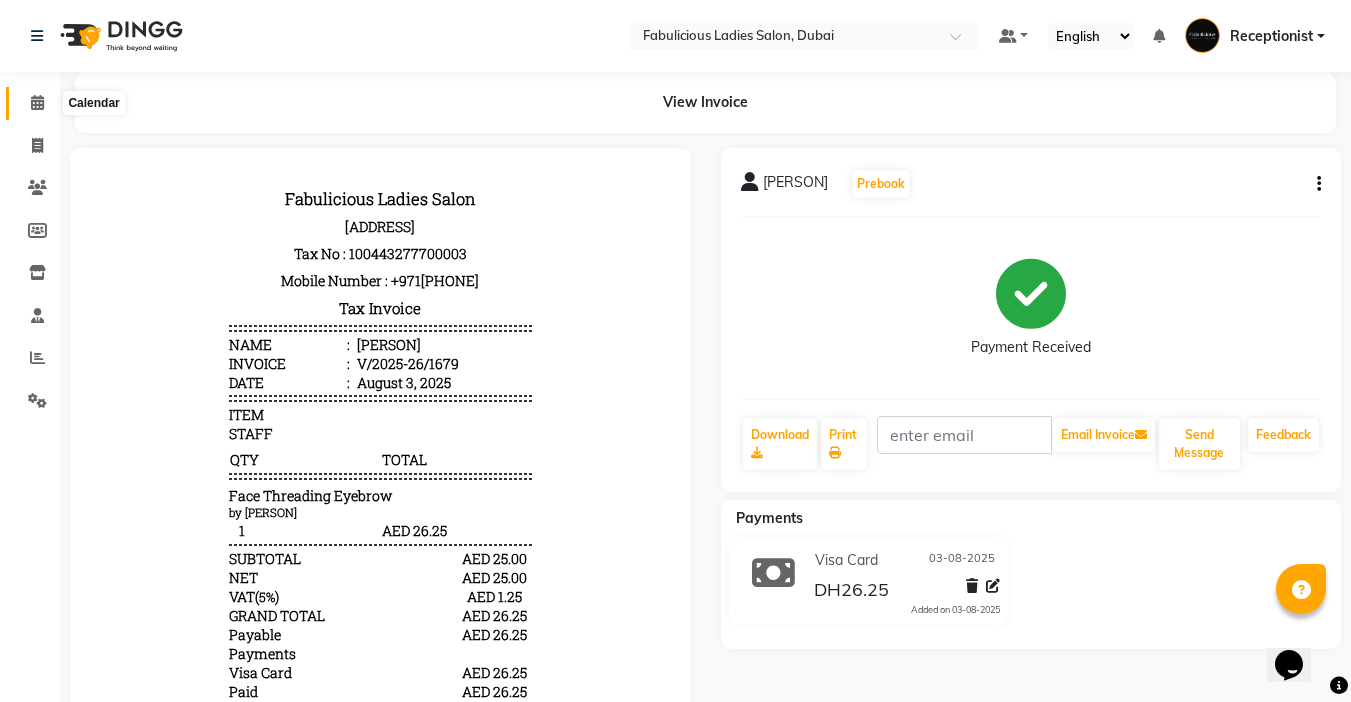 click 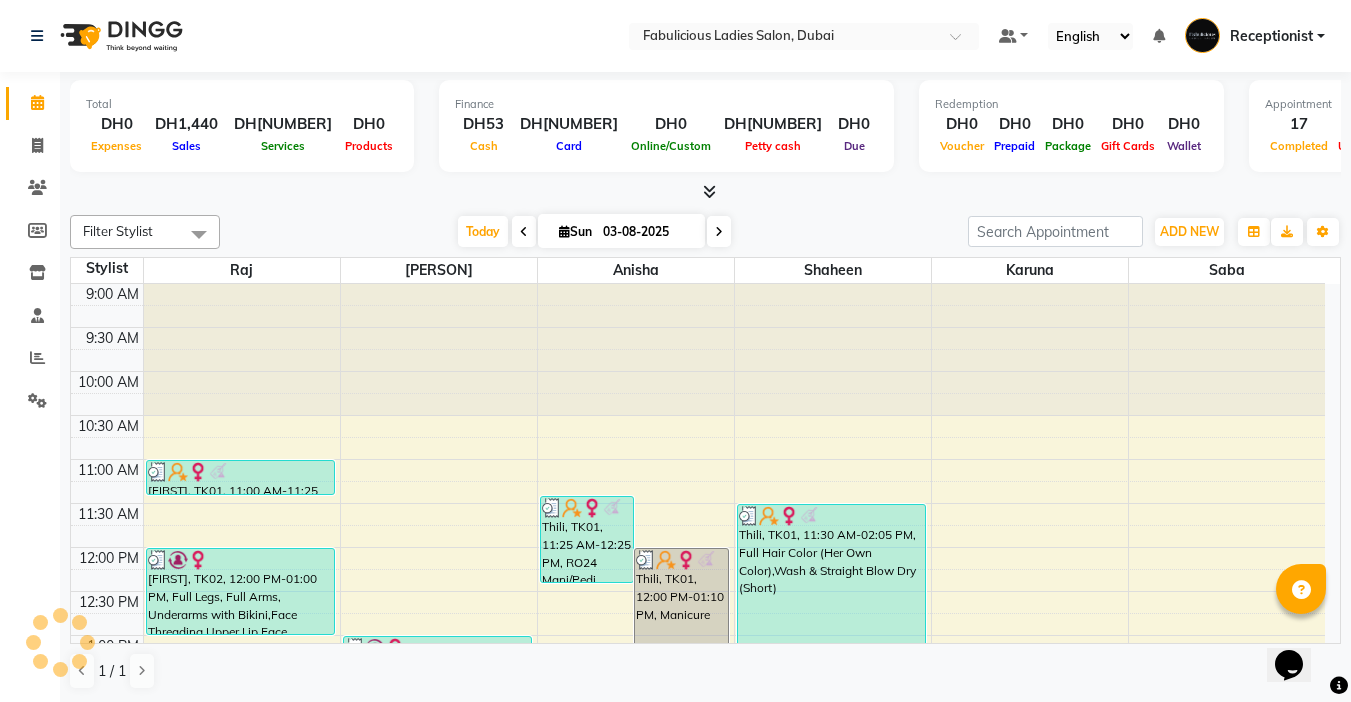 scroll, scrollTop: 0, scrollLeft: 0, axis: both 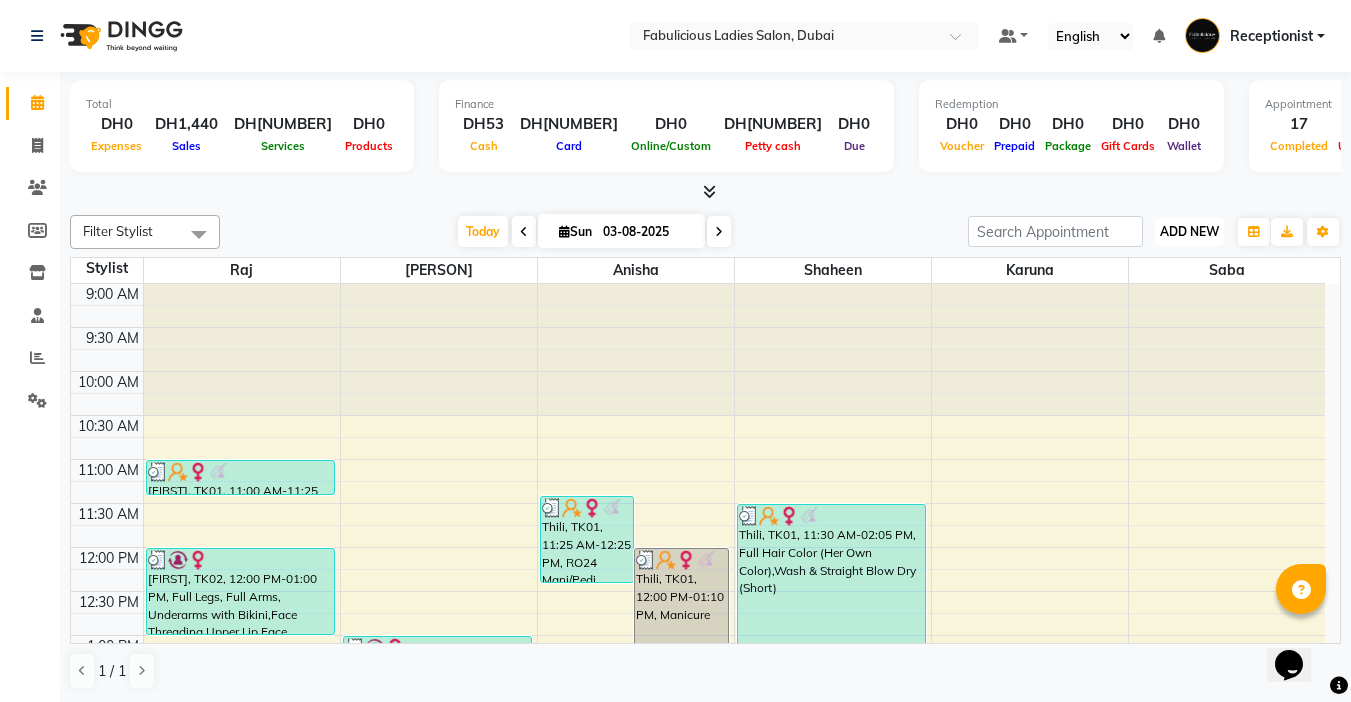 click on "ADD NEW" at bounding box center (1189, 231) 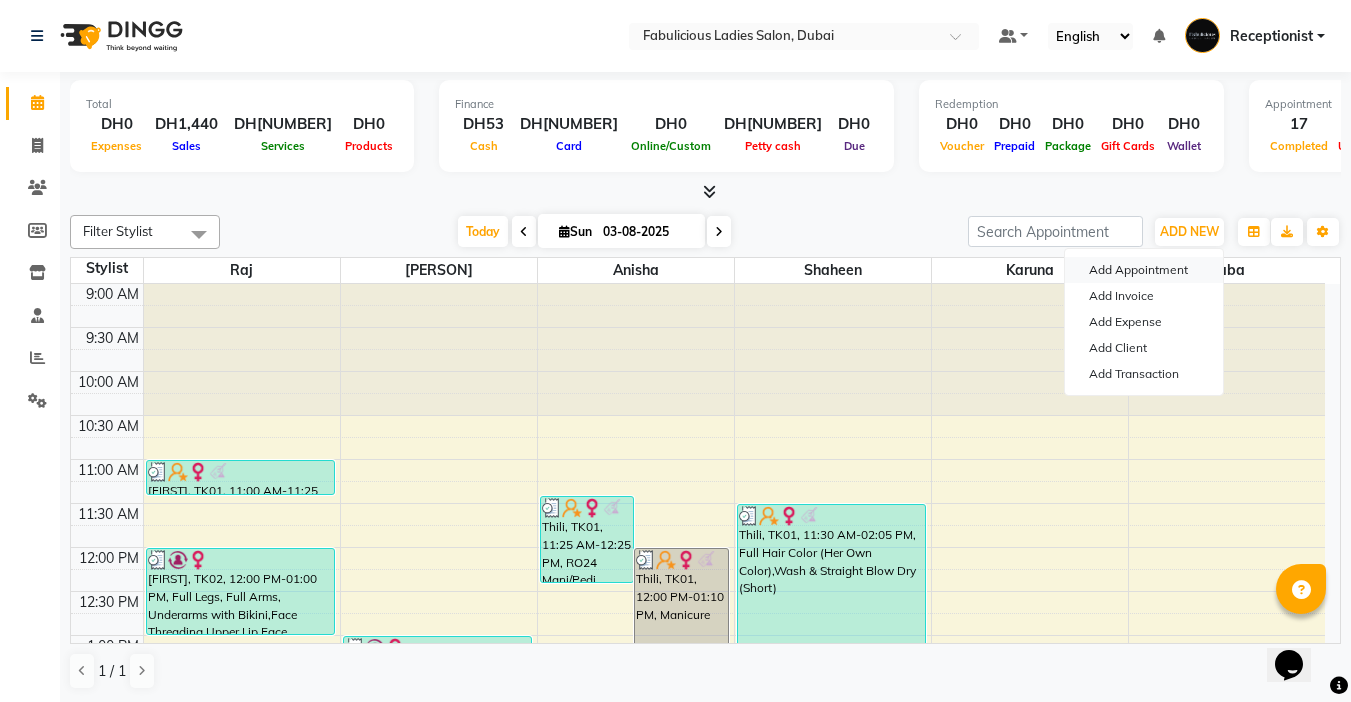 click on "Add Appointment" at bounding box center [1144, 270] 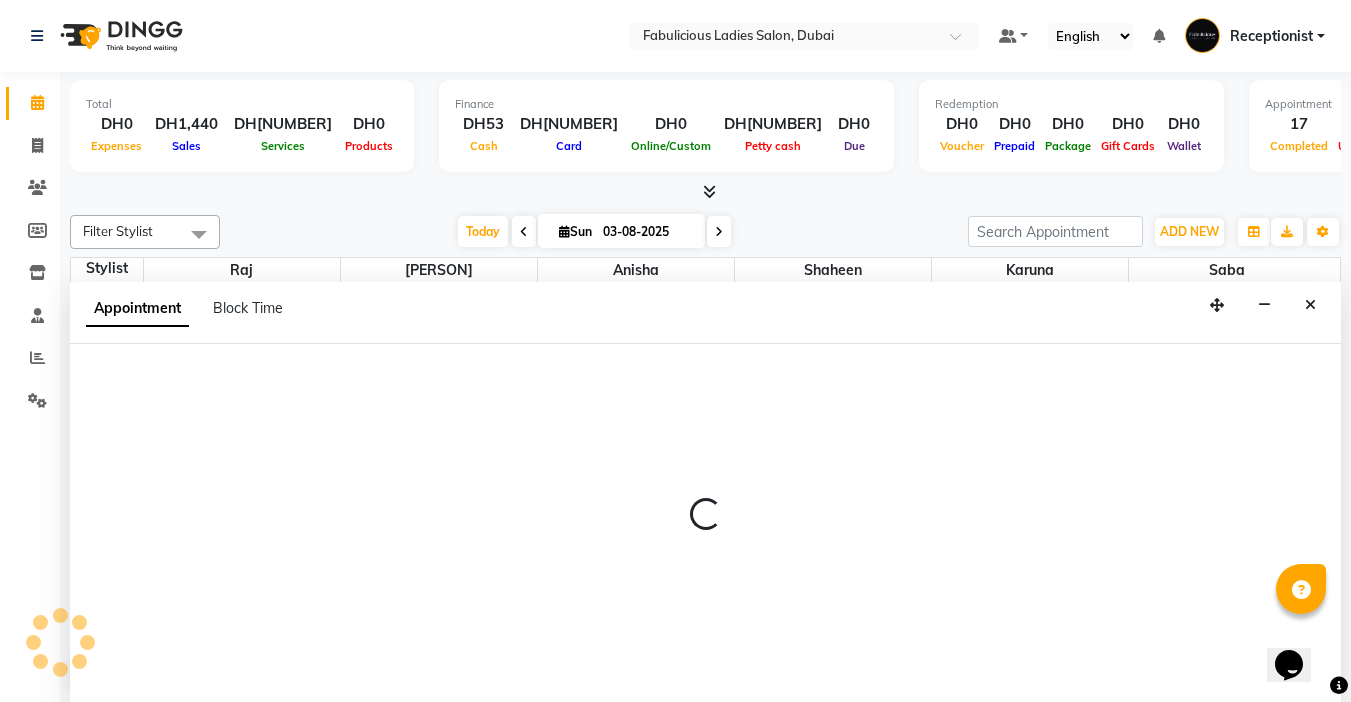 select on "tentative" 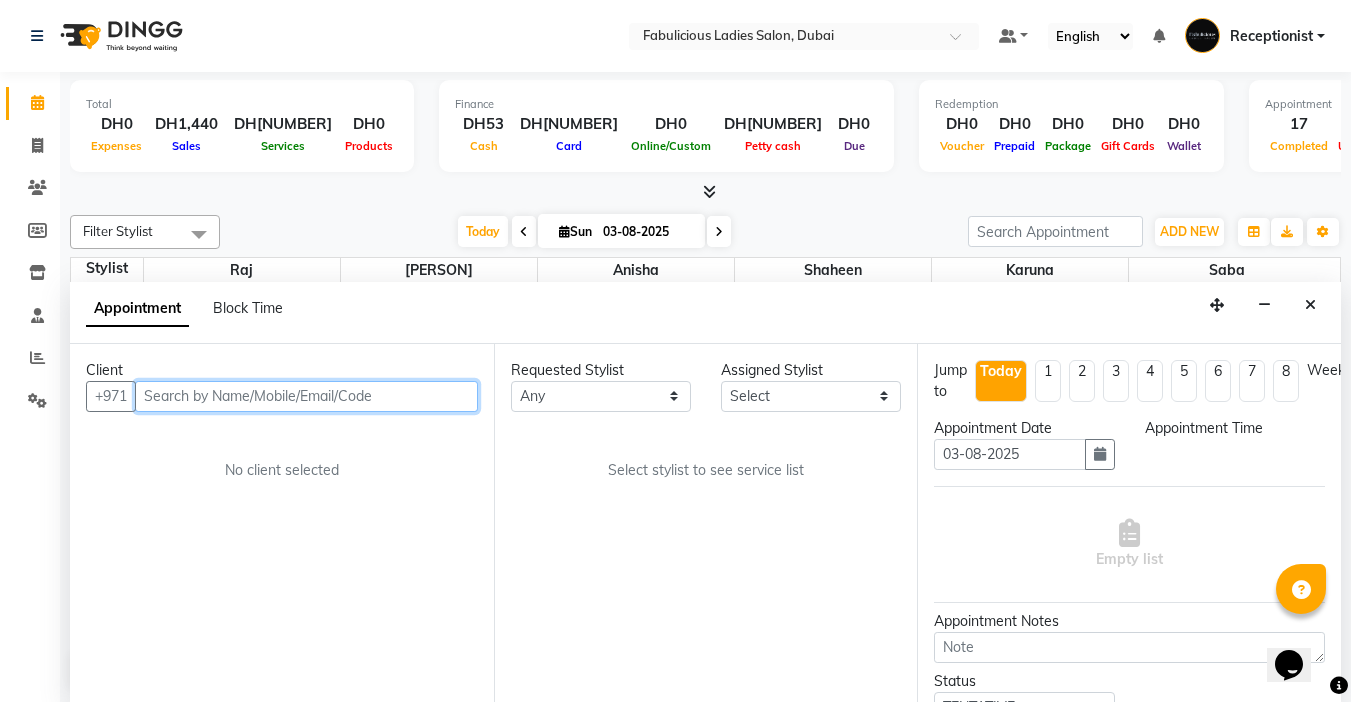 select on "600" 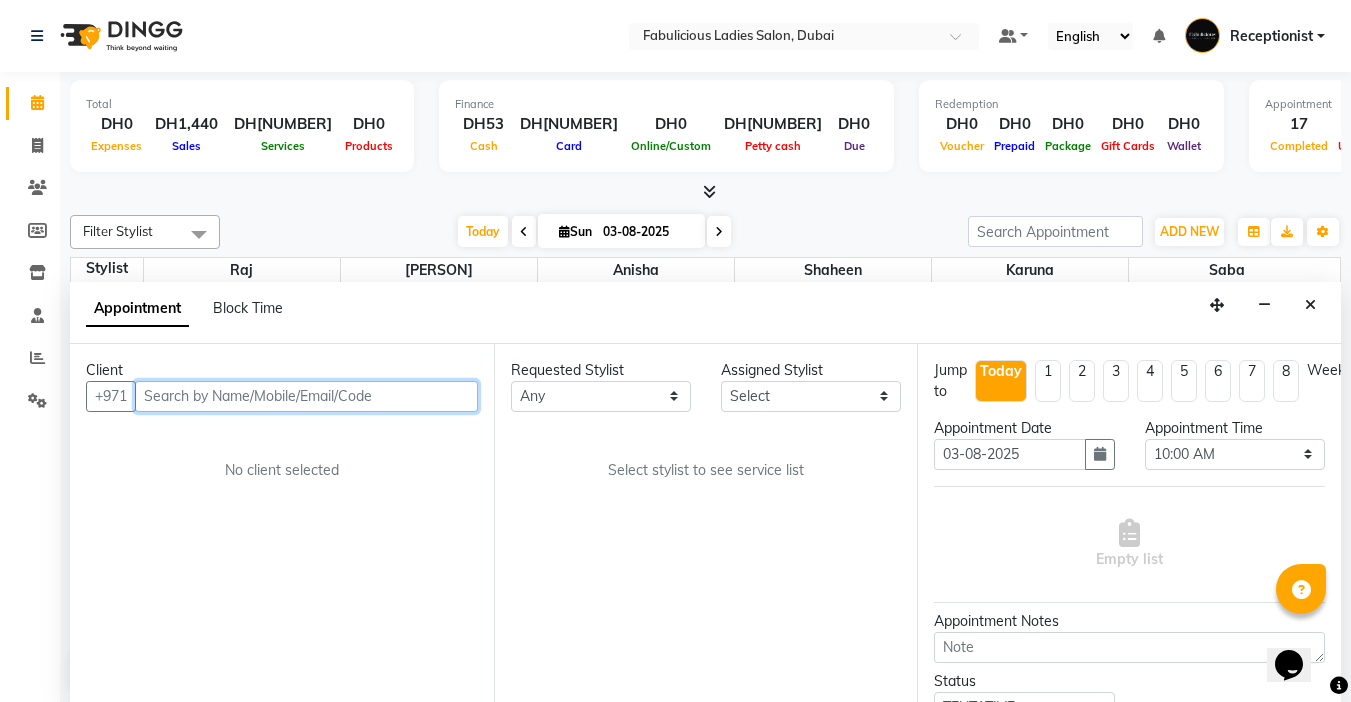 scroll, scrollTop: 1, scrollLeft: 0, axis: vertical 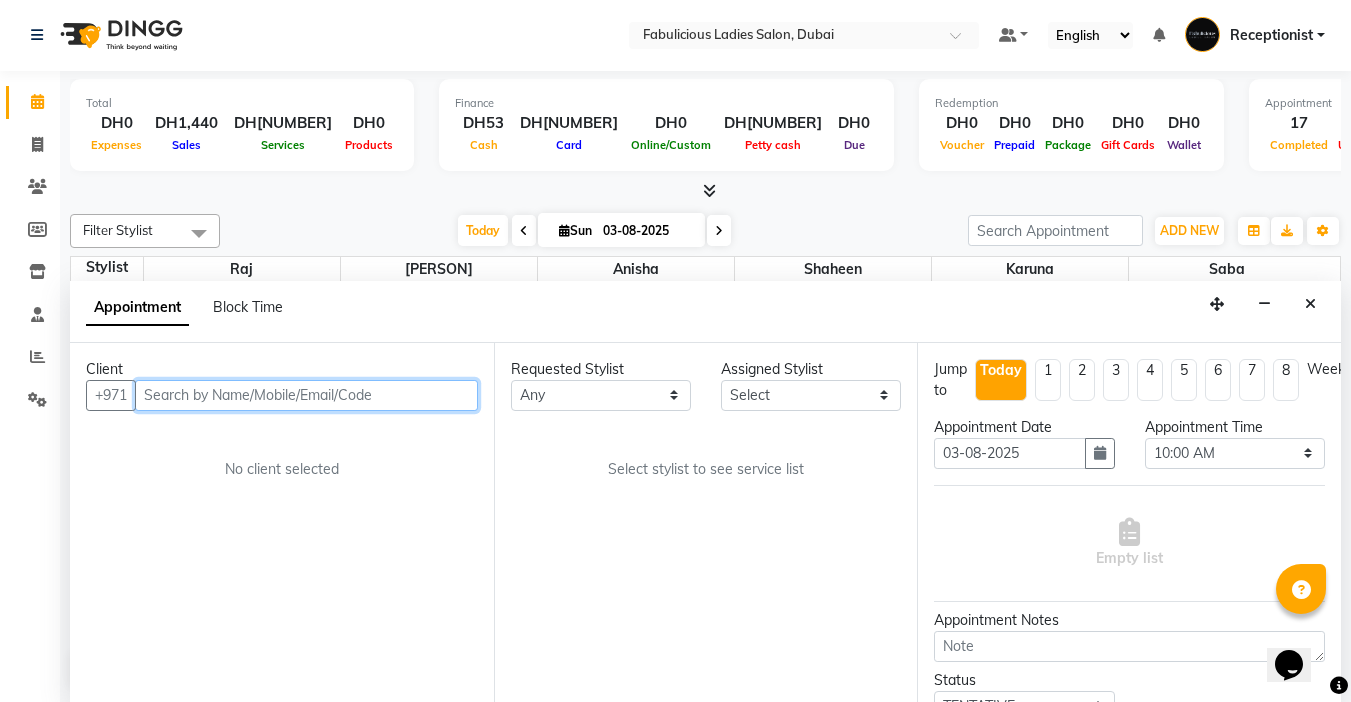 click at bounding box center [306, 395] 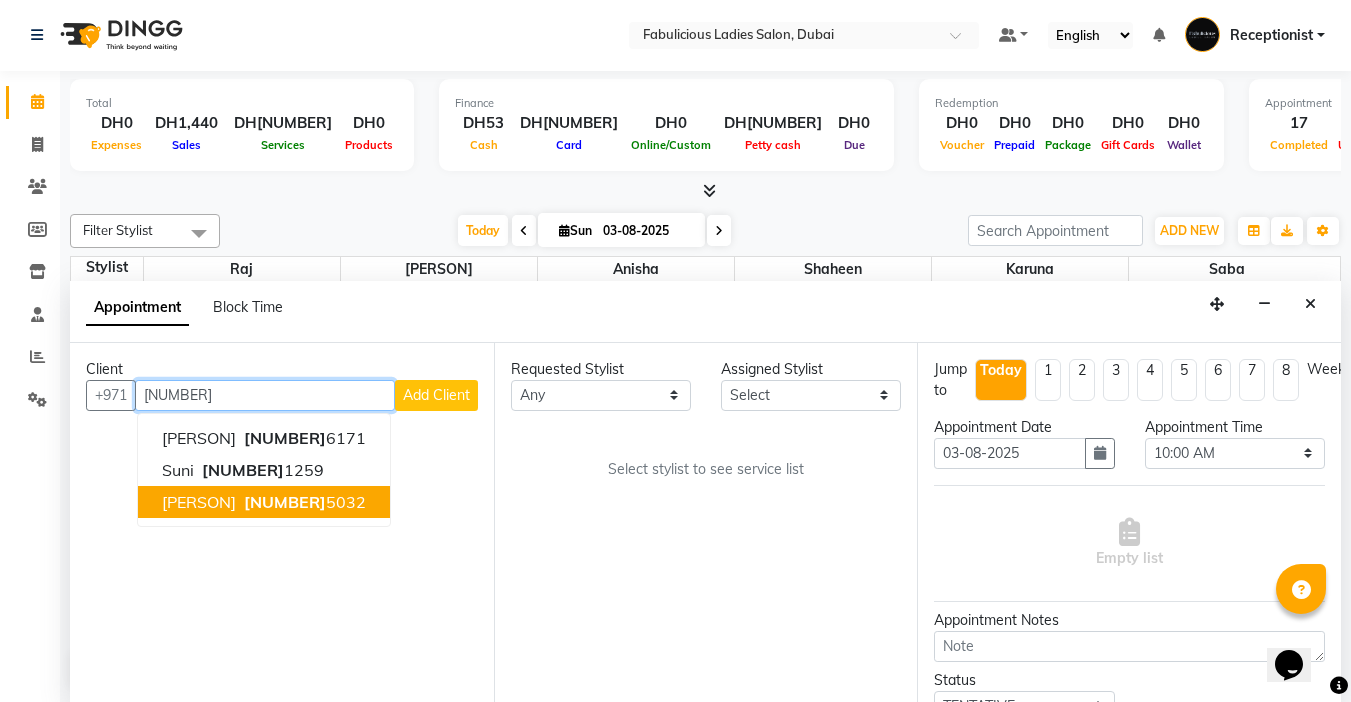 click on "[PERSON] [PHONE]" at bounding box center (264, 502) 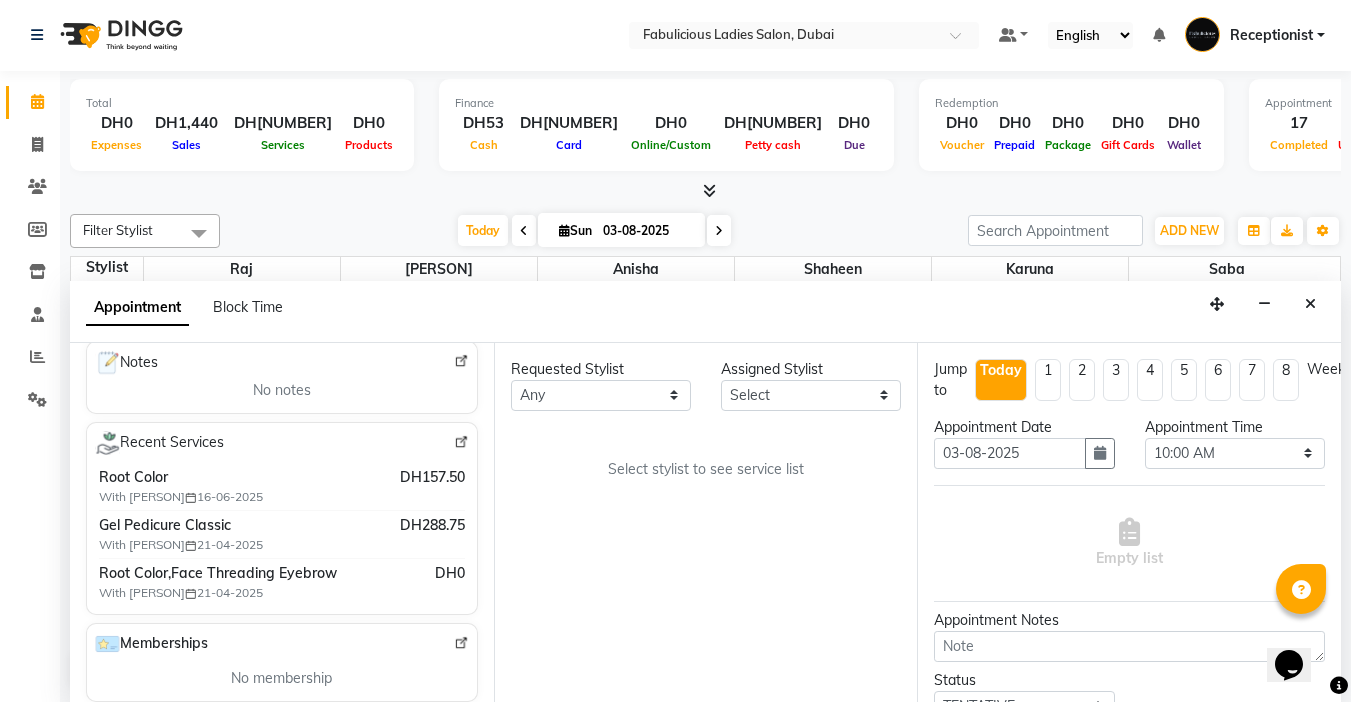 scroll, scrollTop: 300, scrollLeft: 0, axis: vertical 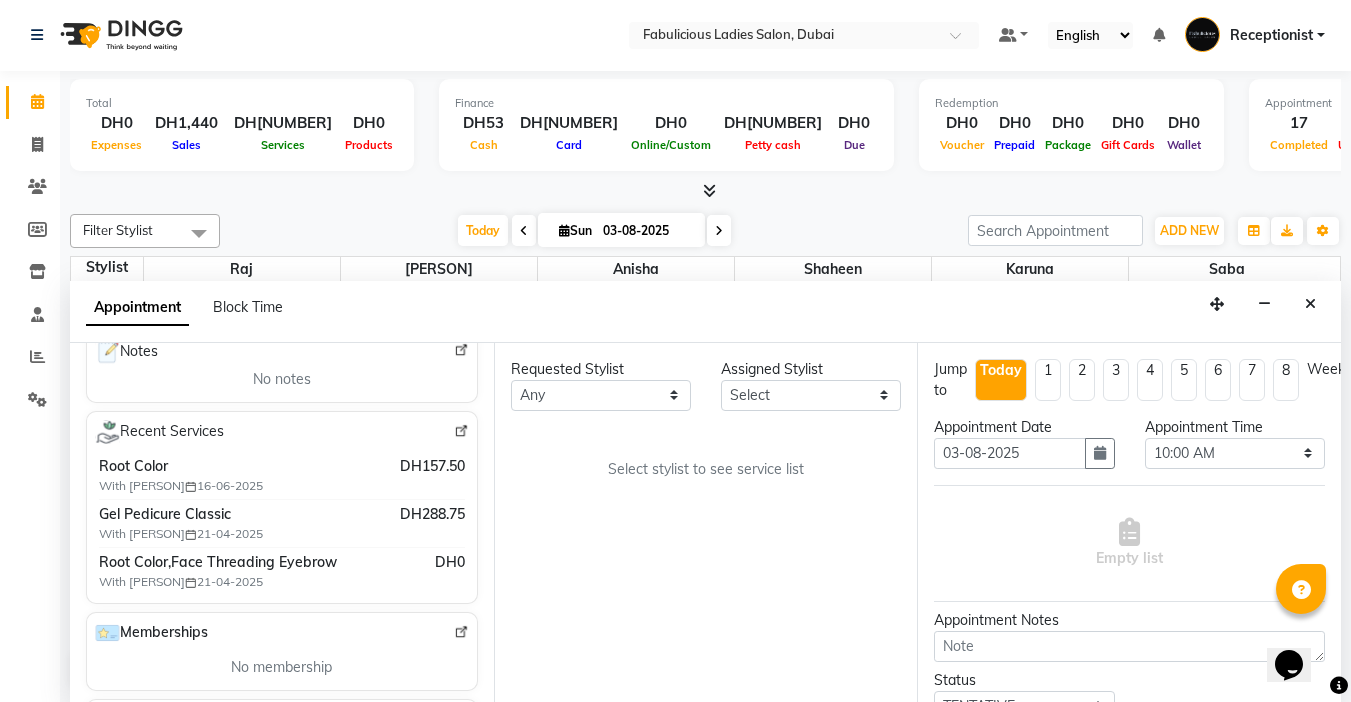 type on "[PHONE]" 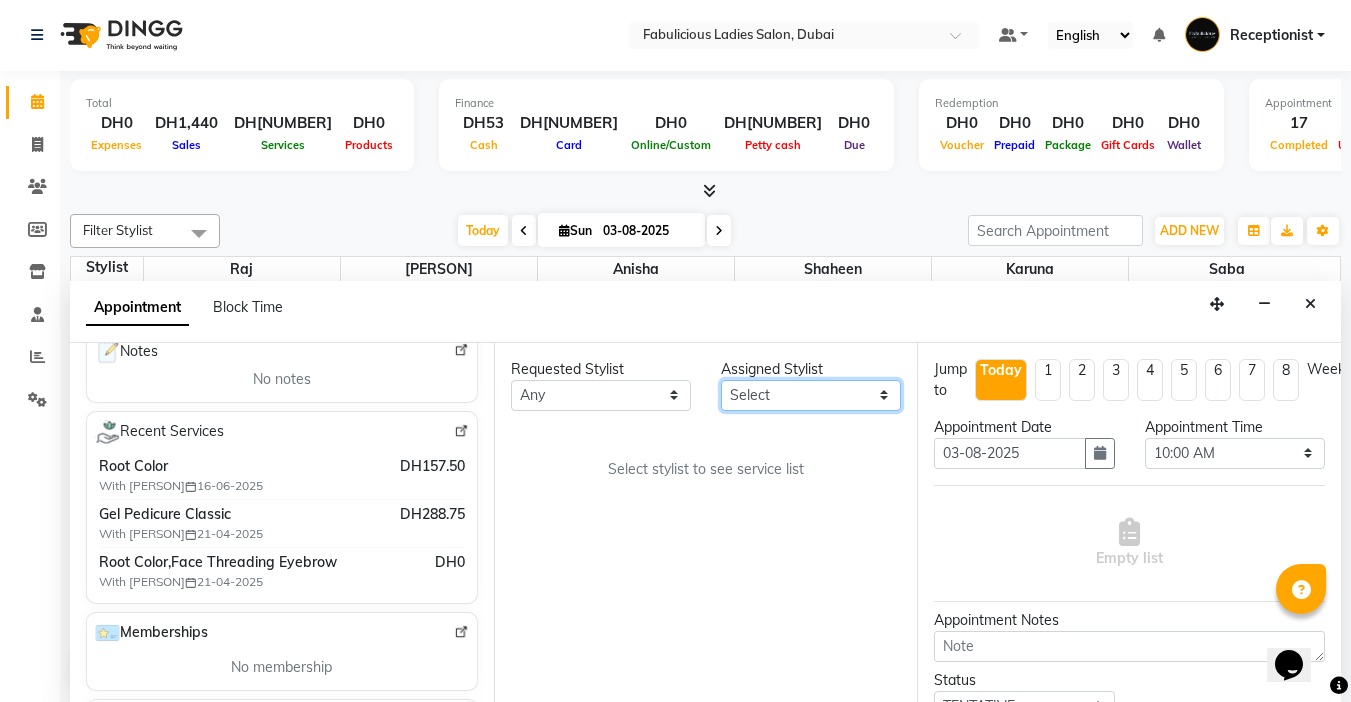 click on "Select [PERSON] [PERSON] [PERSON] [PERSON] [PERSON] [PERSON]" at bounding box center (811, 395) 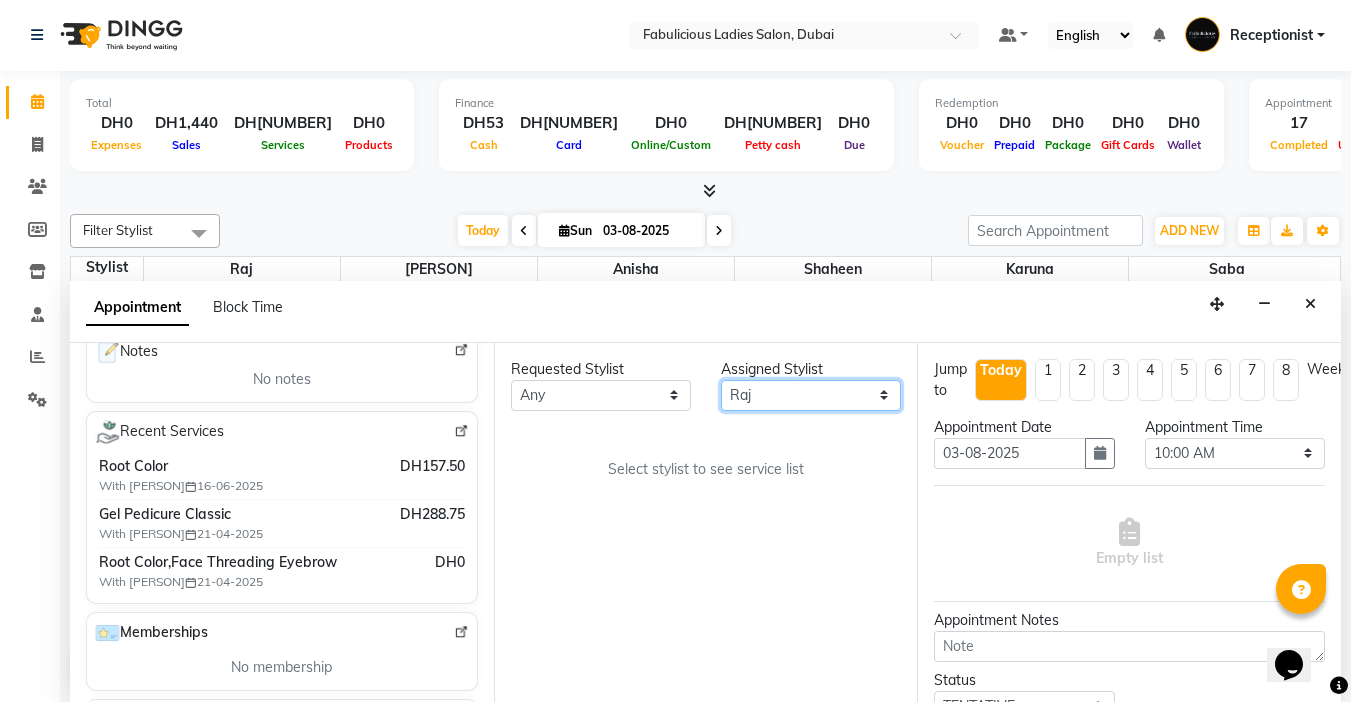click on "Select [PERSON] [PERSON] [PERSON] [PERSON] [PERSON] [PERSON]" at bounding box center [811, 395] 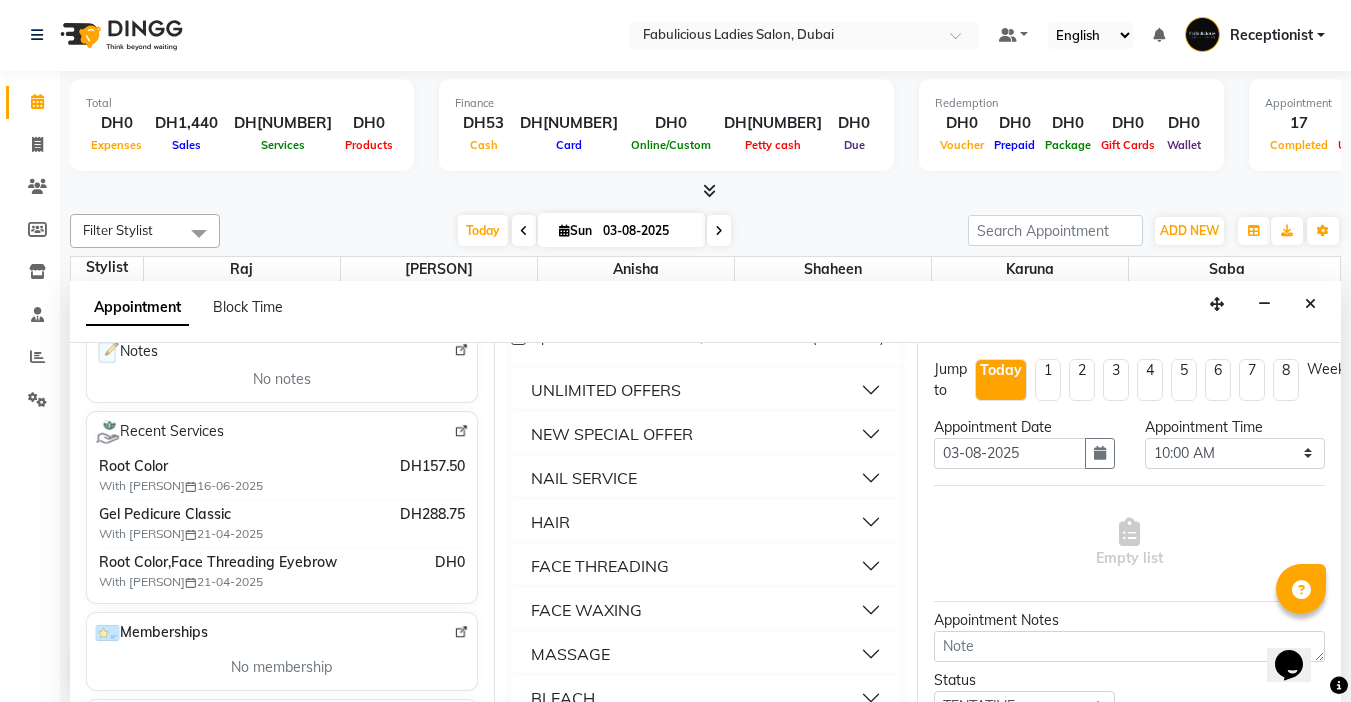 scroll, scrollTop: 1200, scrollLeft: 0, axis: vertical 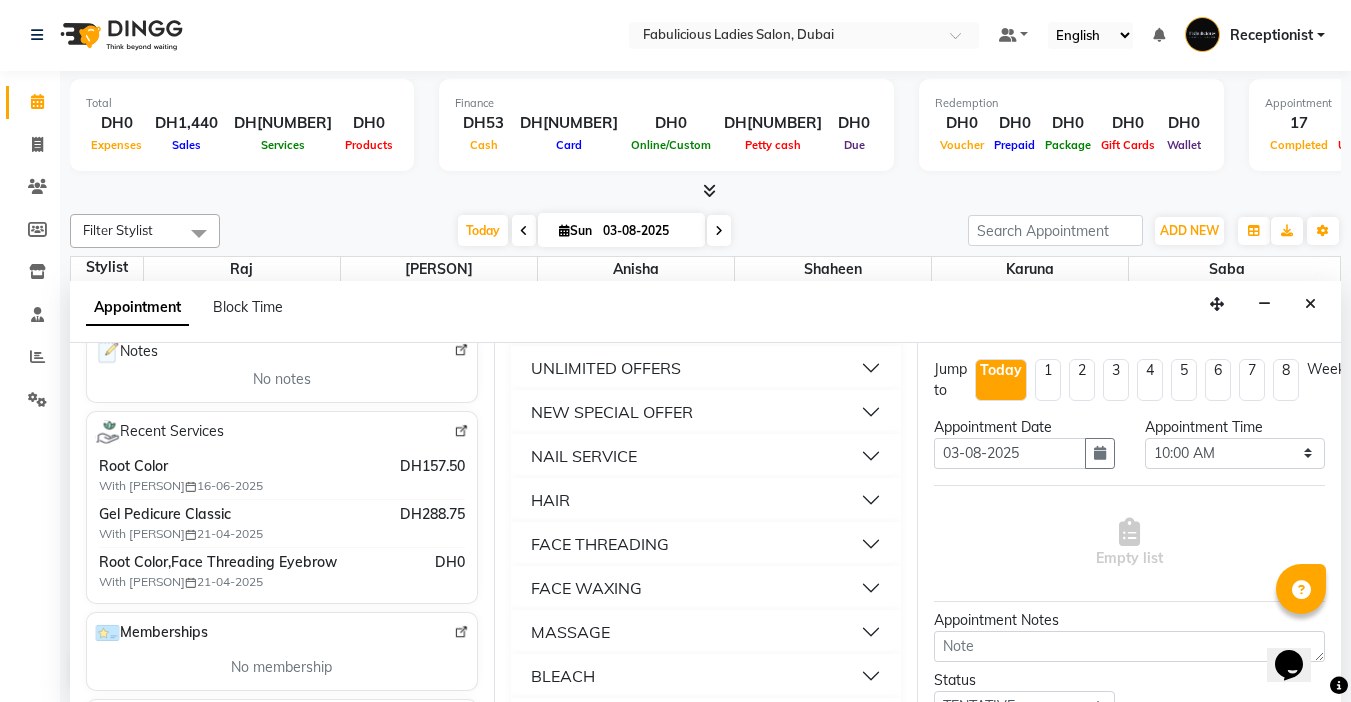 click on "FACE THREADING" at bounding box center (600, 544) 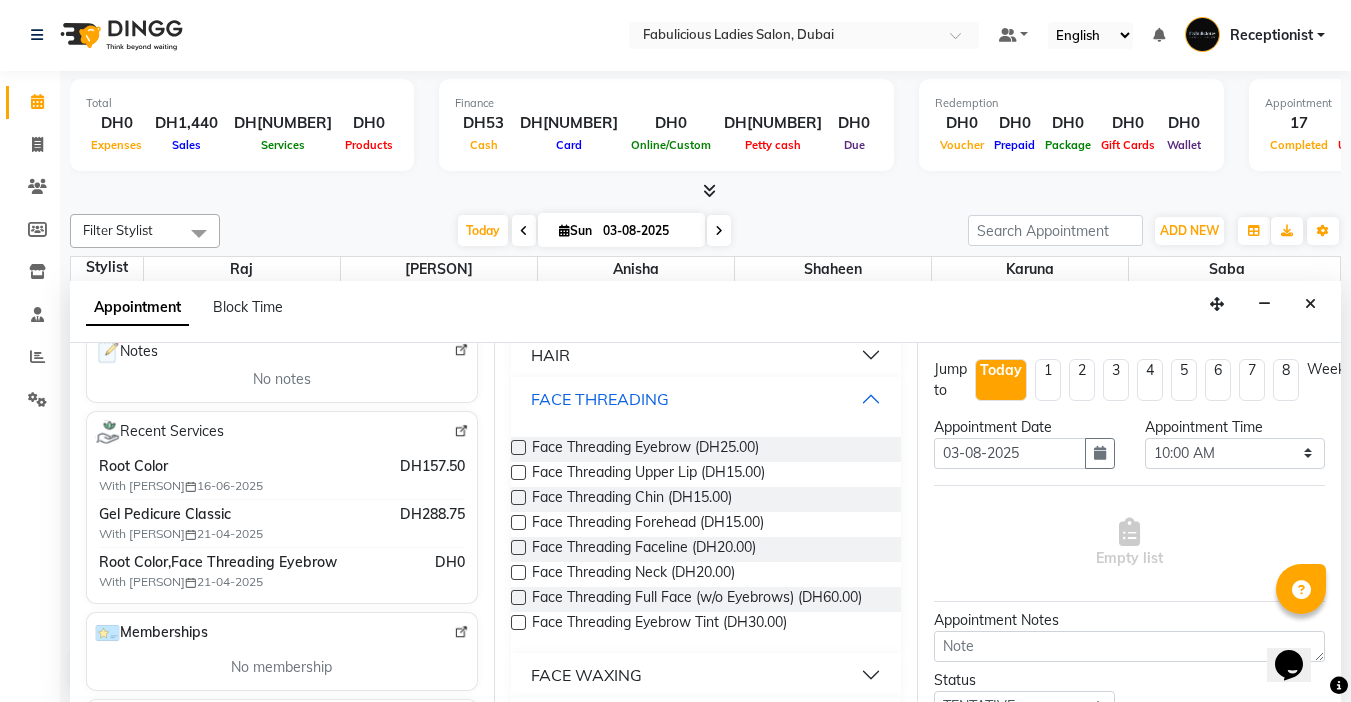 scroll, scrollTop: 1400, scrollLeft: 0, axis: vertical 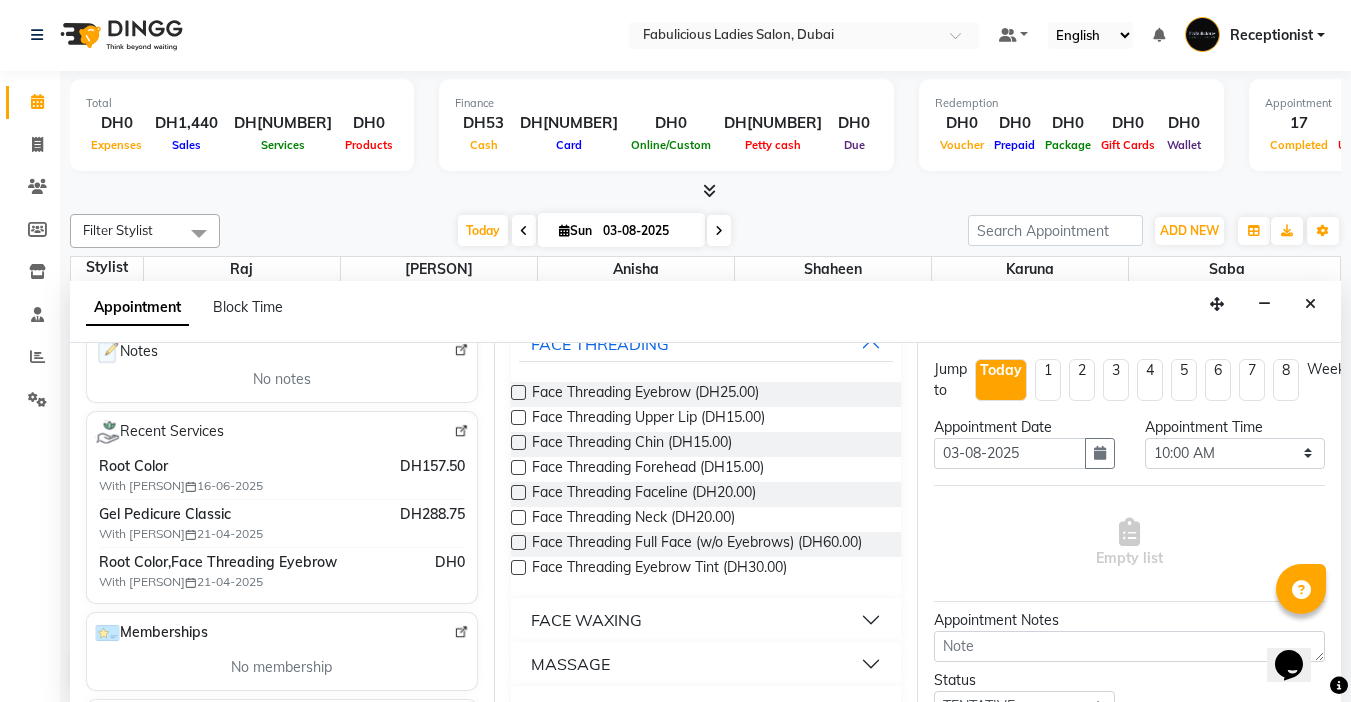 click at bounding box center [518, 392] 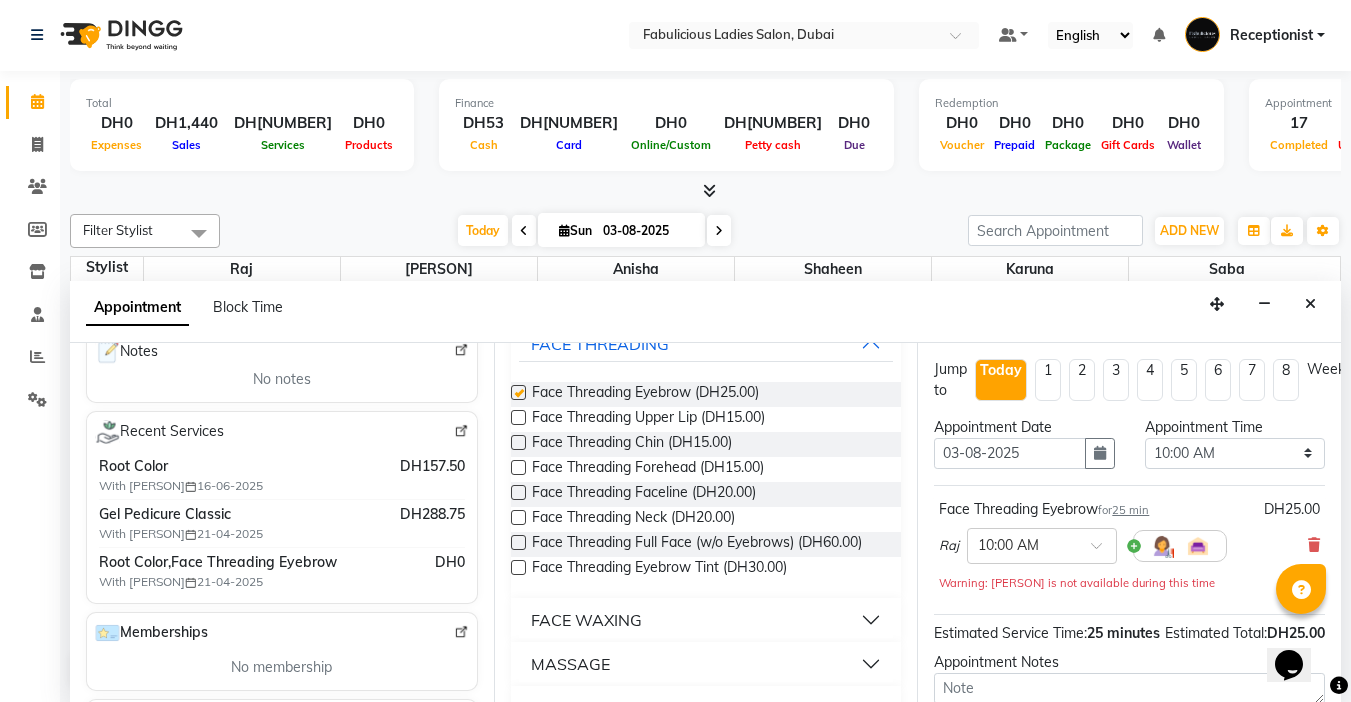 checkbox on "false" 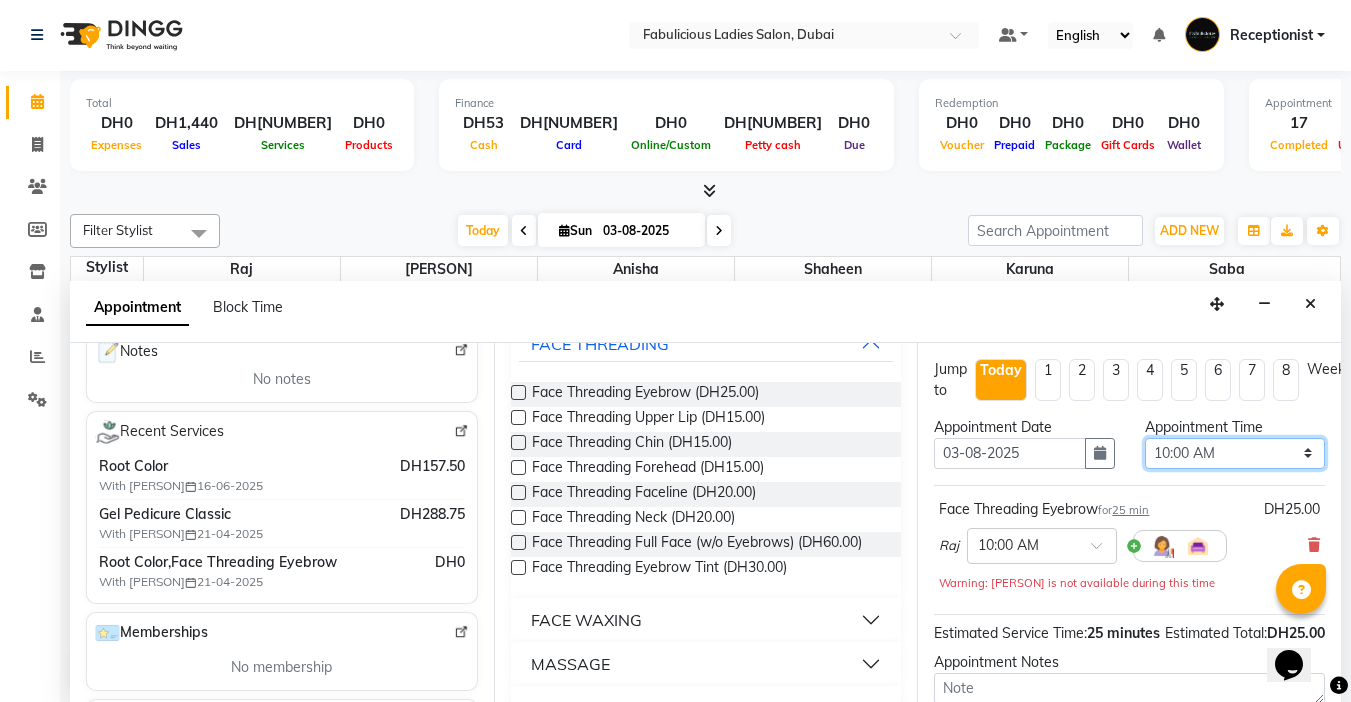click on "Select 10:00 AM 10:15 AM 10:30 AM 10:45 AM 11:00 AM 11:15 AM 11:30 AM 11:45 AM 12:00 PM 12:15 PM 12:30 PM 12:45 PM 01:00 PM 01:15 PM 01:30 PM 01:45 PM 02:00 PM 02:15 PM 02:30 PM 02:45 PM 03:00 PM 03:15 PM 03:30 PM 03:45 PM 04:00 PM 04:15 PM 04:30 PM 04:45 PM 05:00 PM 05:15 PM 05:30 PM 05:45 PM 06:00 PM 06:15 PM 06:30 PM 06:45 PM 07:00 PM 07:15 PM 07:30 PM 07:45 PM 08:00 PM 08:15 PM 08:30 PM 08:45 PM 09:00 PM 09:15 PM 09:30 PM 09:45 PM 10:00 PM 10:15 PM 10:30 PM 10:45 PM 11:00 PM 11:15 PM 11:30 PM 11:45 PM" at bounding box center [1235, 453] 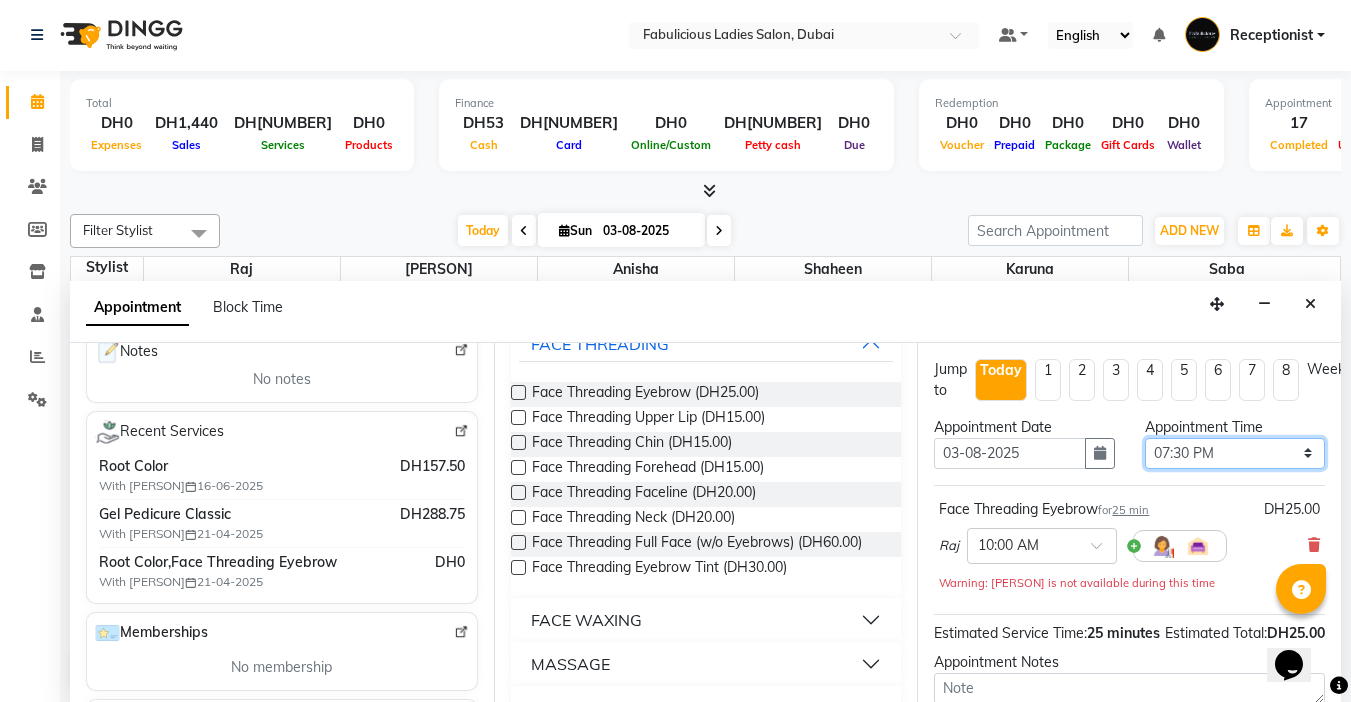 click on "Select 10:00 AM 10:15 AM 10:30 AM 10:45 AM 11:00 AM 11:15 AM 11:30 AM 11:45 AM 12:00 PM 12:15 PM 12:30 PM 12:45 PM 01:00 PM 01:15 PM 01:30 PM 01:45 PM 02:00 PM 02:15 PM 02:30 PM 02:45 PM 03:00 PM 03:15 PM 03:30 PM 03:45 PM 04:00 PM 04:15 PM 04:30 PM 04:45 PM 05:00 PM 05:15 PM 05:30 PM 05:45 PM 06:00 PM 06:15 PM 06:30 PM 06:45 PM 07:00 PM 07:15 PM 07:30 PM 07:45 PM 08:00 PM 08:15 PM 08:30 PM 08:45 PM 09:00 PM 09:15 PM 09:30 PM 09:45 PM 10:00 PM 10:15 PM 10:30 PM 10:45 PM 11:00 PM 11:15 PM 11:30 PM 11:45 PM" at bounding box center (1235, 453) 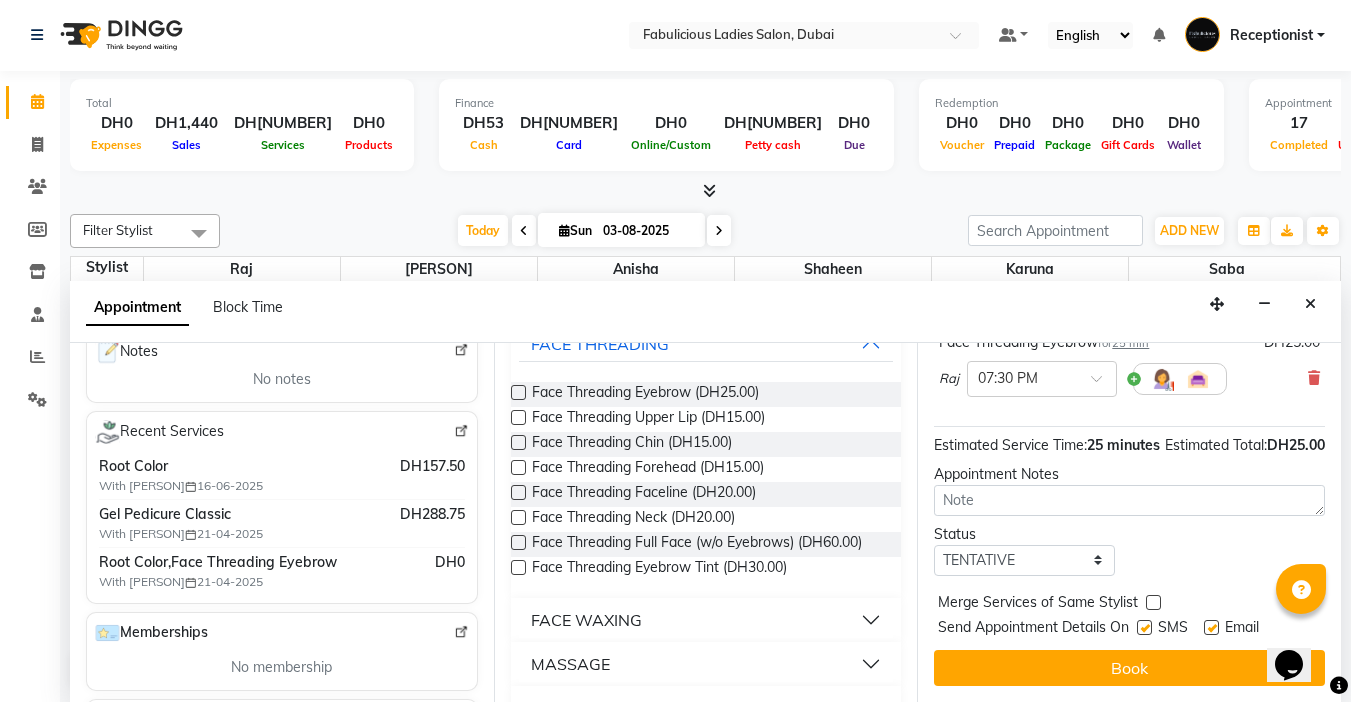 scroll, scrollTop: 203, scrollLeft: 0, axis: vertical 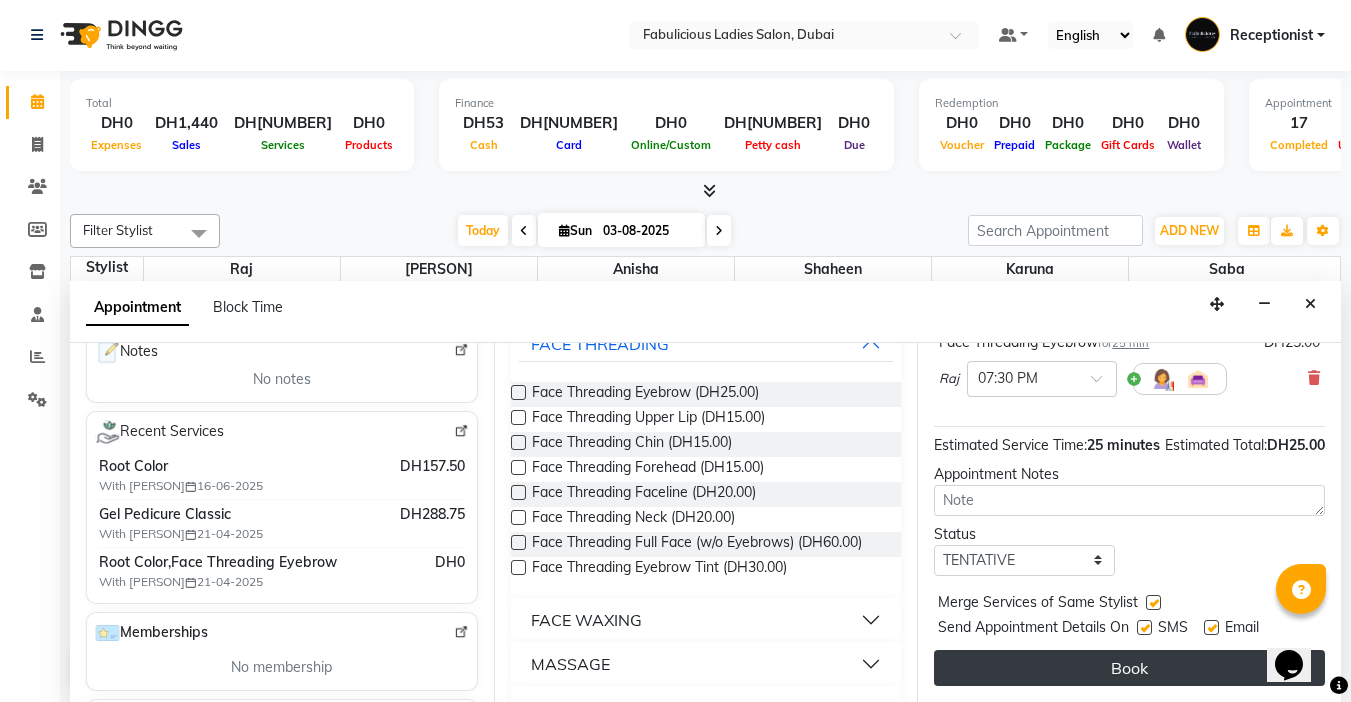 click on "Book" at bounding box center [1129, 668] 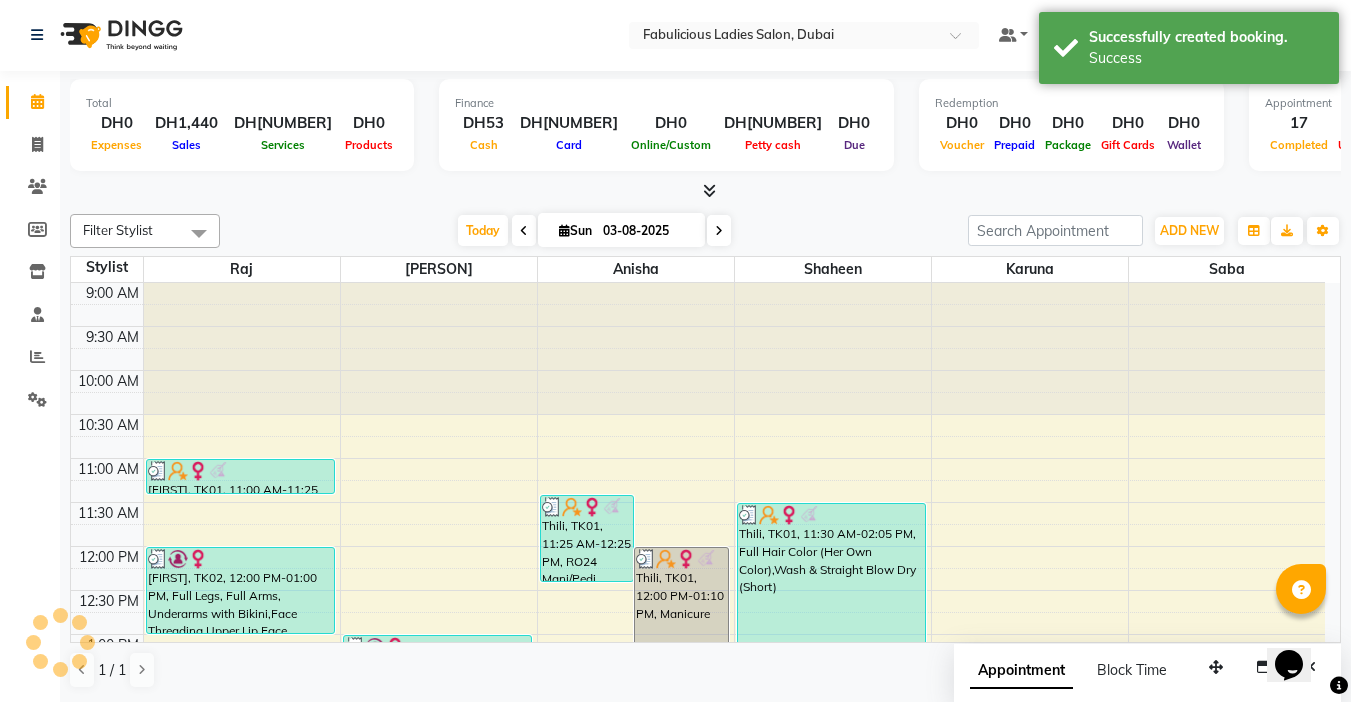 scroll, scrollTop: 0, scrollLeft: 0, axis: both 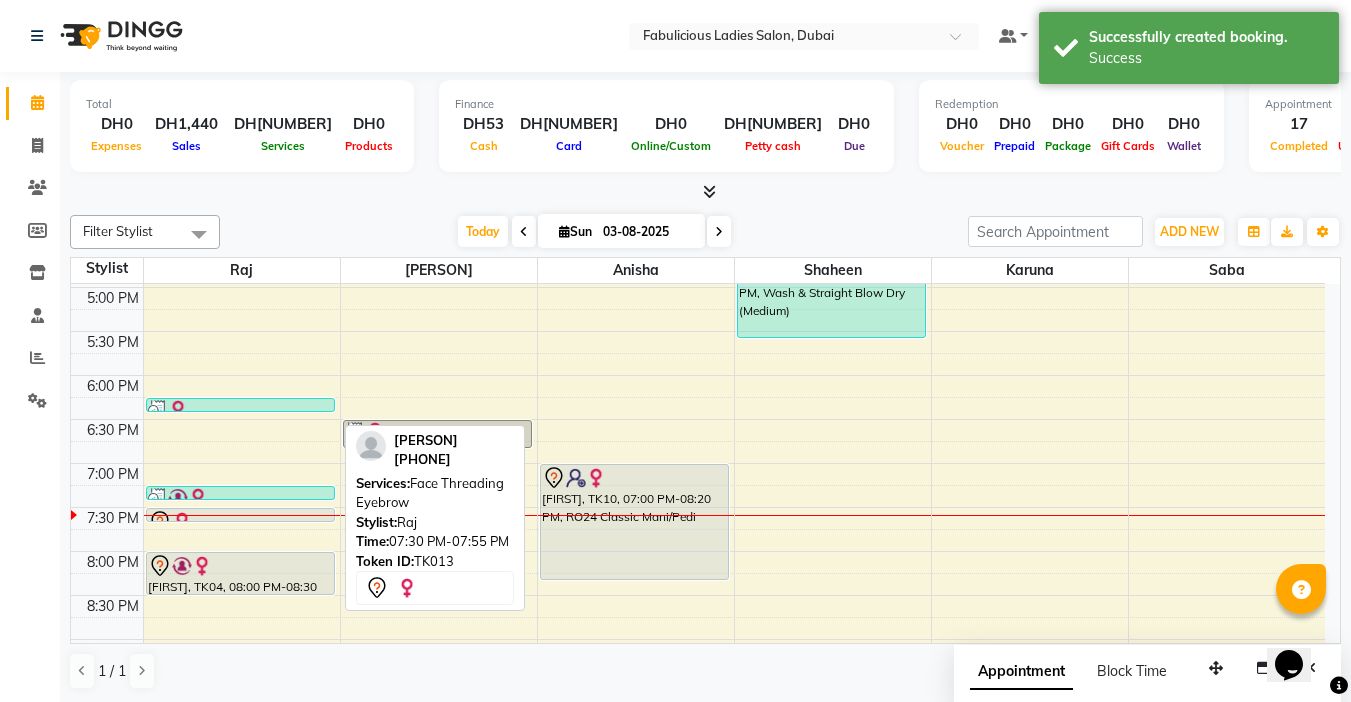 drag, startPoint x: 257, startPoint y: 541, endPoint x: 268, endPoint y: 510, distance: 32.89377 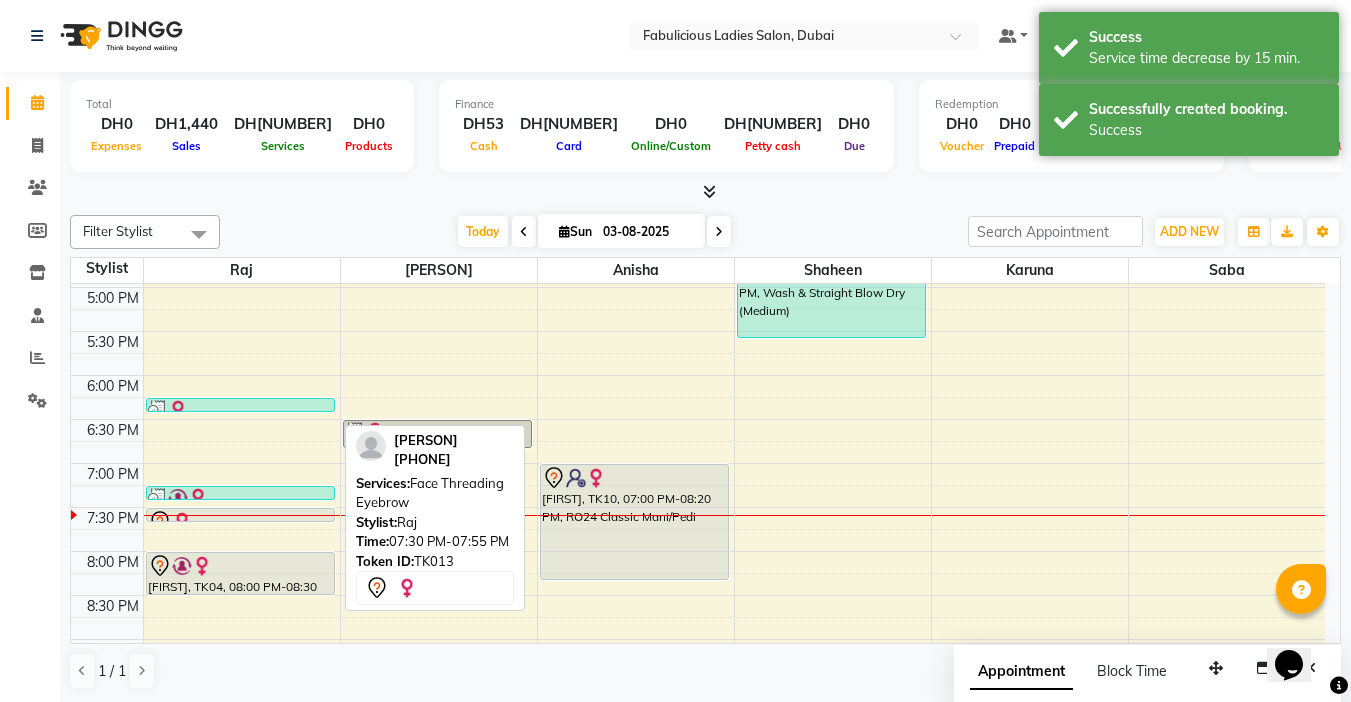click on "Suraya, TK13, 07:30 PM-07:40 PM, Face Threading Eyebrow" at bounding box center [240, 515] 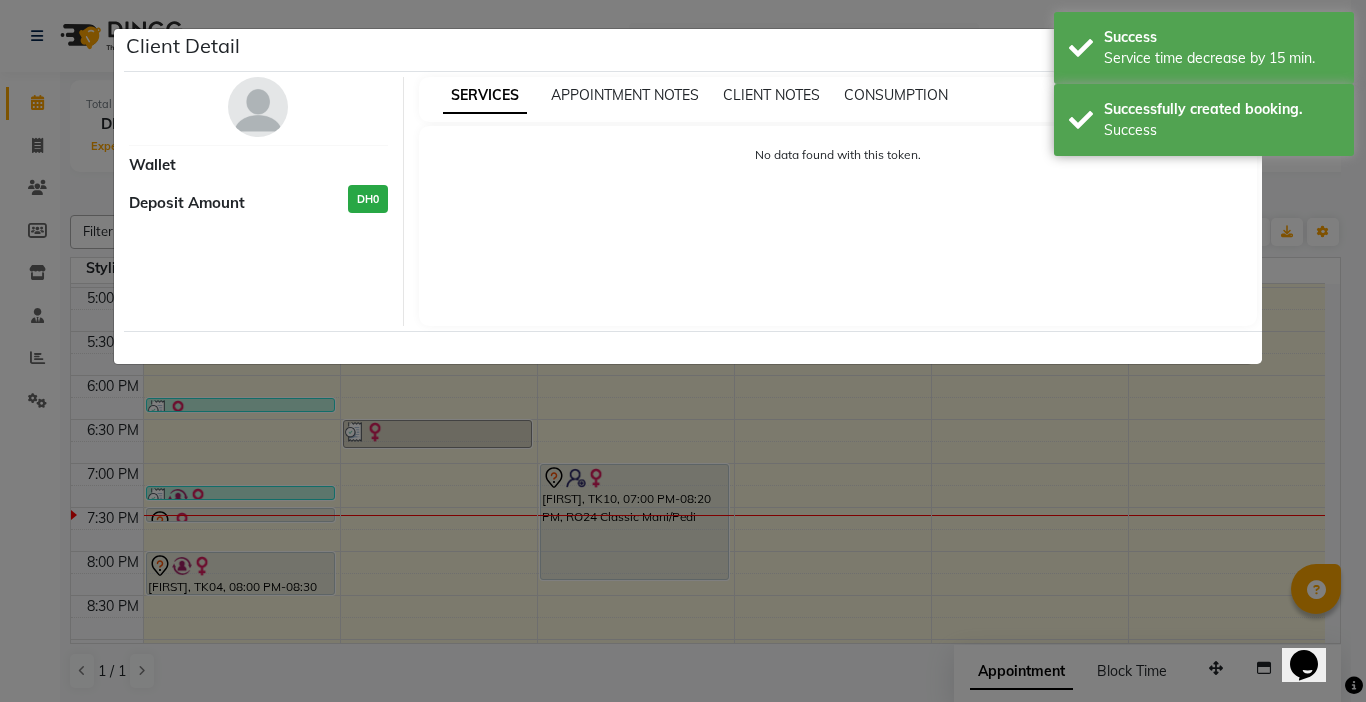 select on "7" 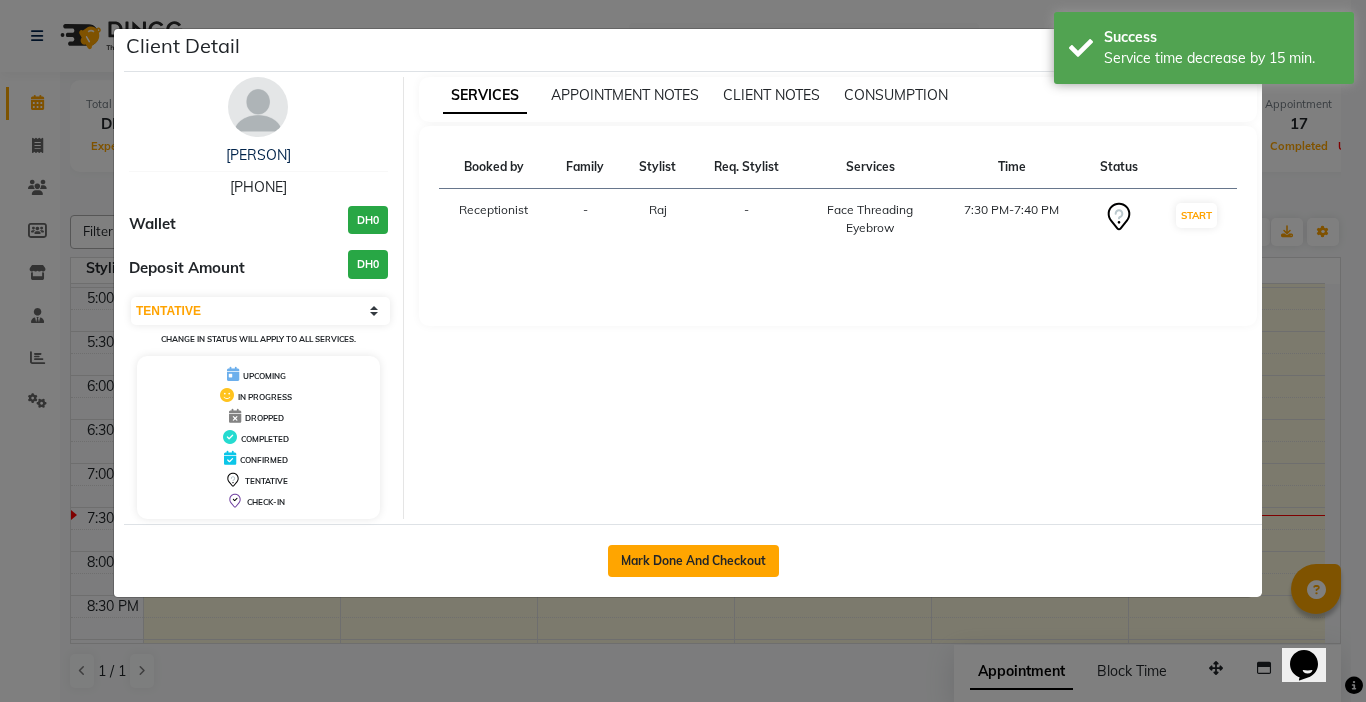 click on "Mark Done And Checkout" 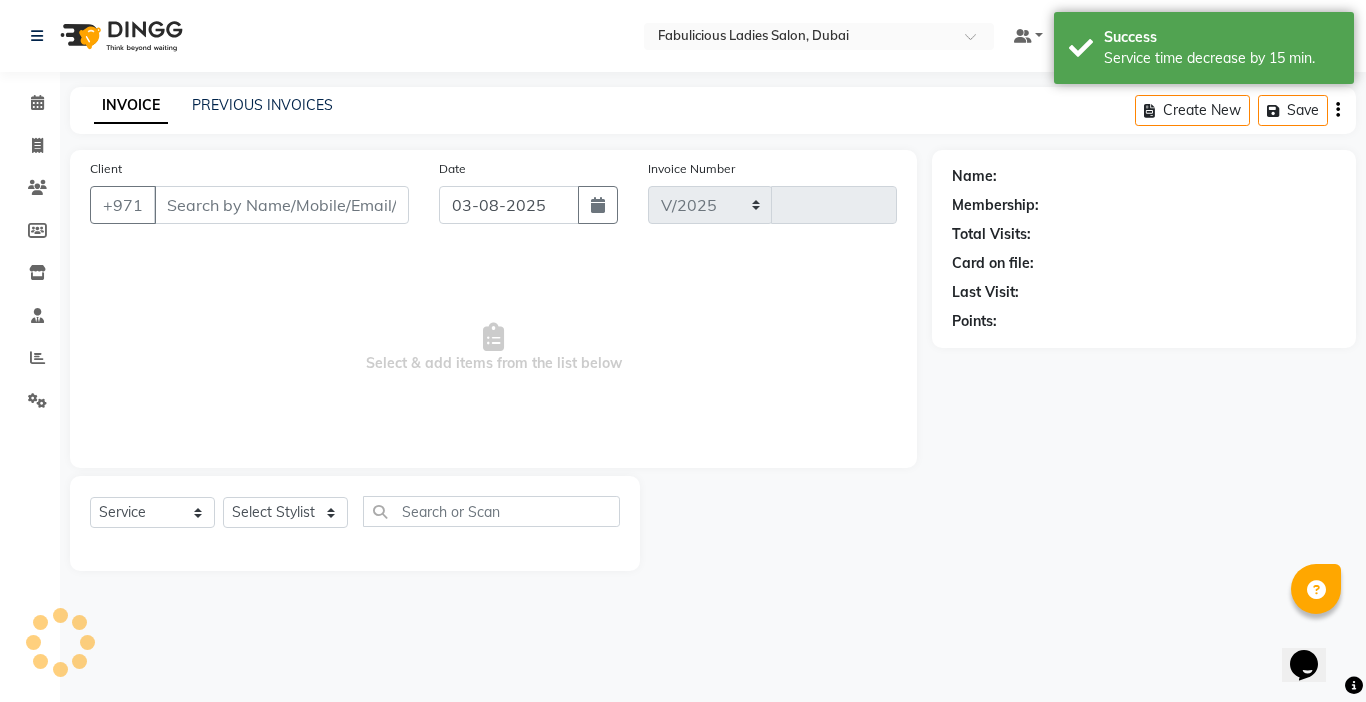 select on "738" 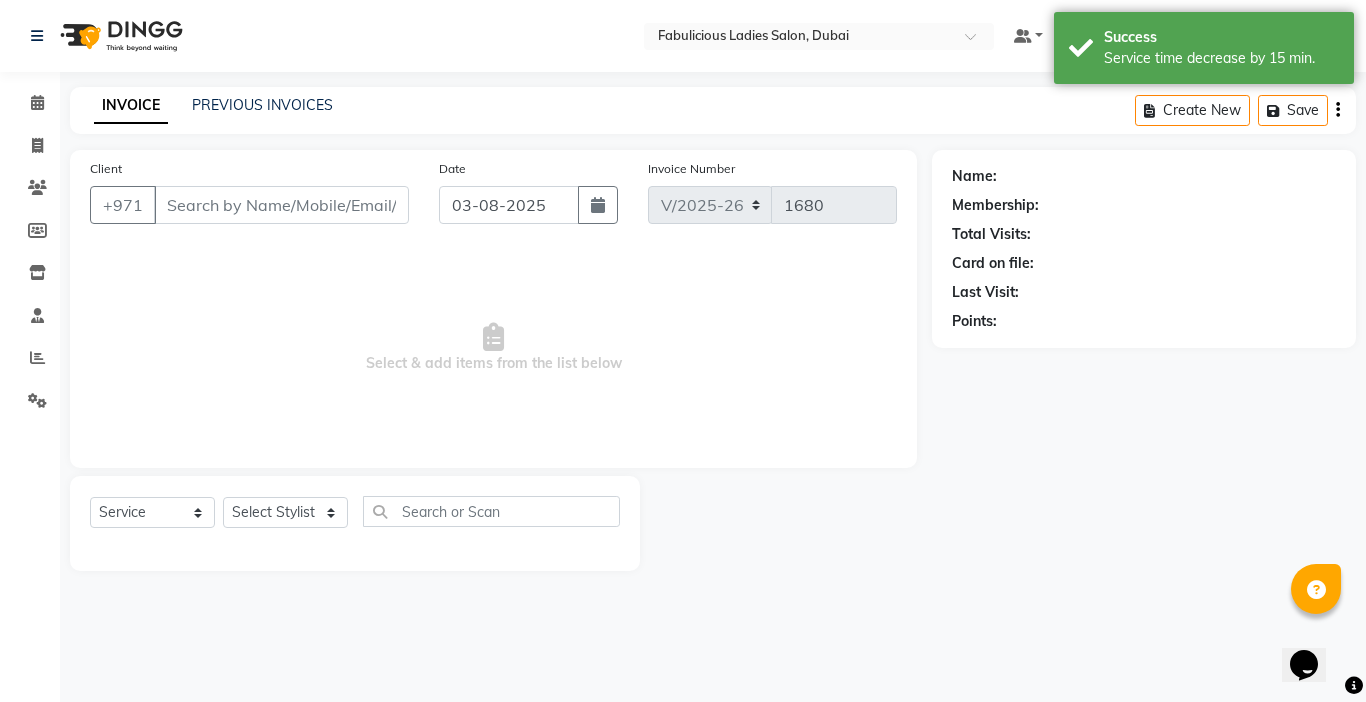 type on "[PHONE]" 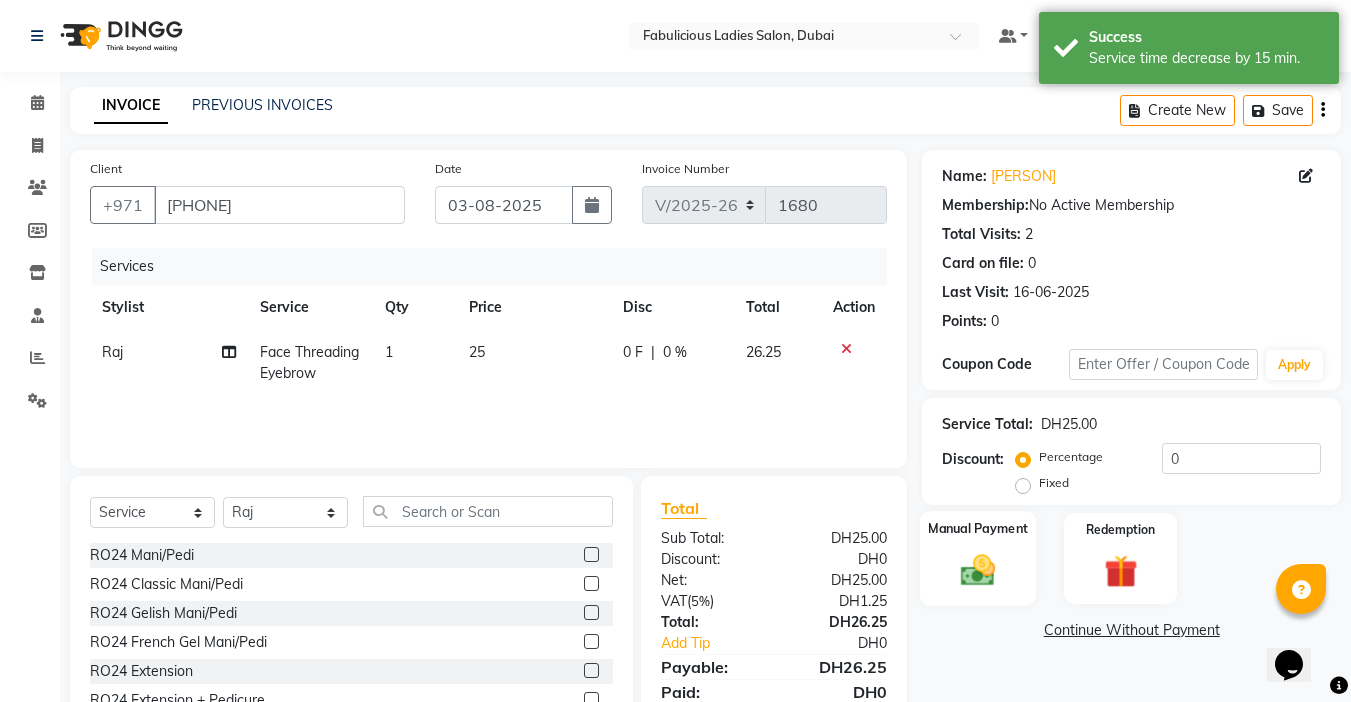 click 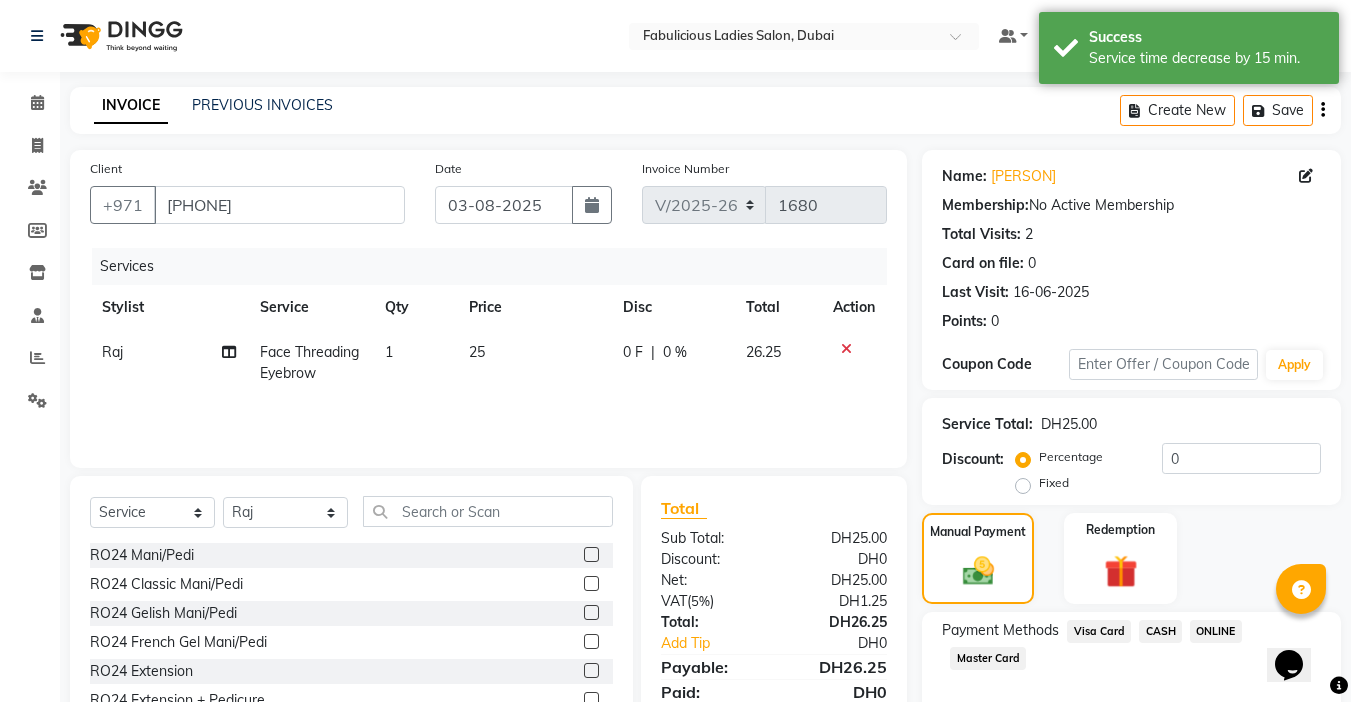 click on "Visa Card" 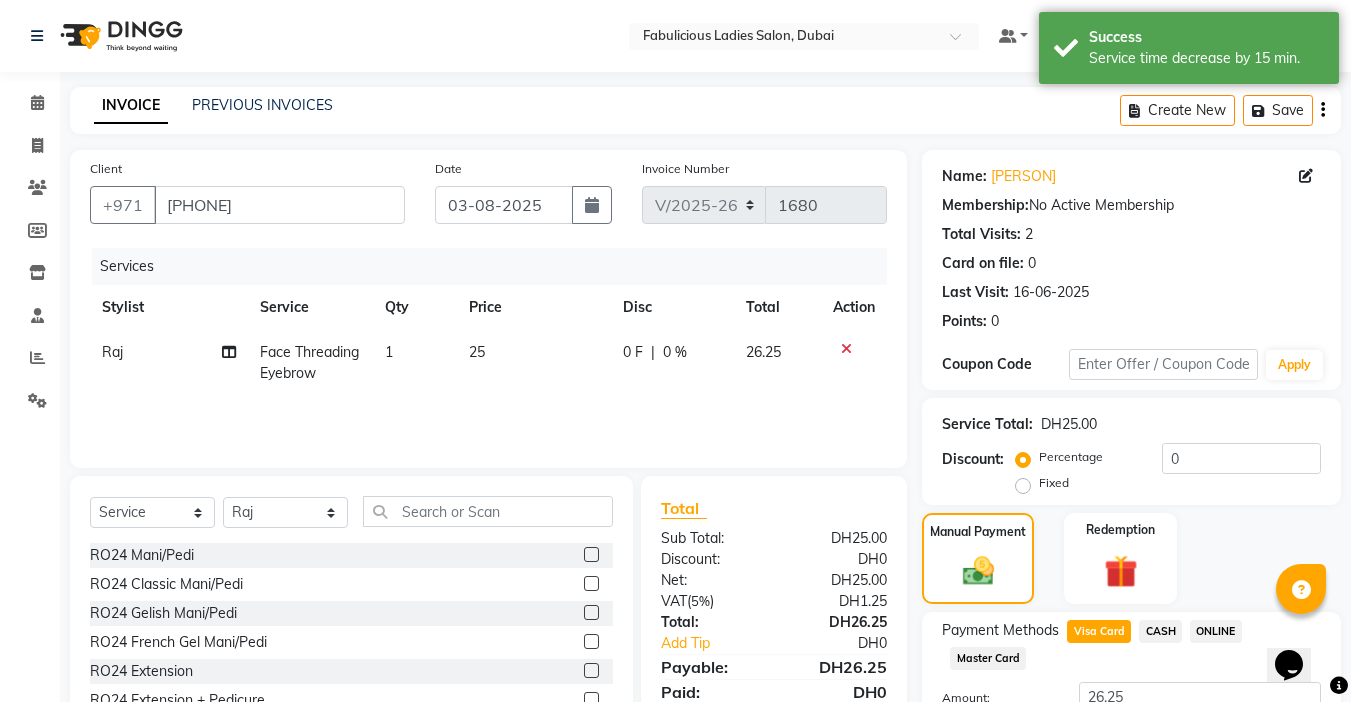 click on "Add Payment" 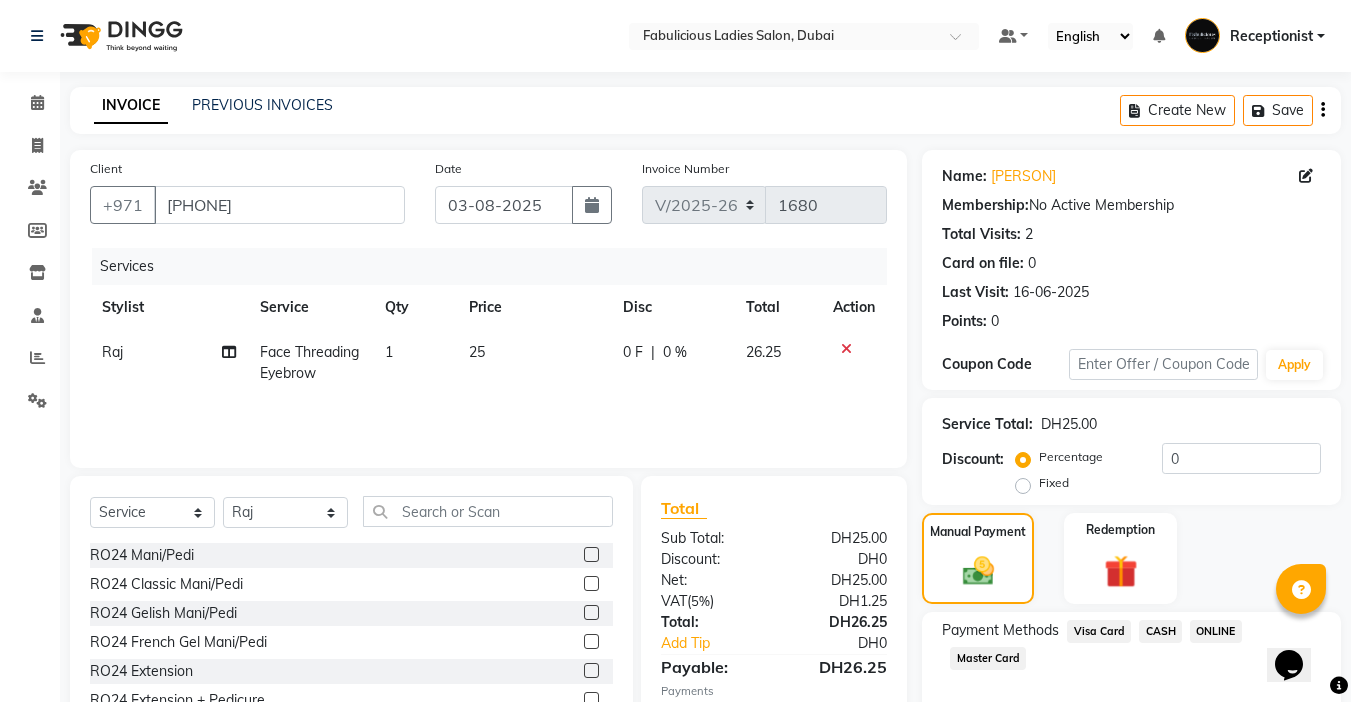 click on "Checkout" 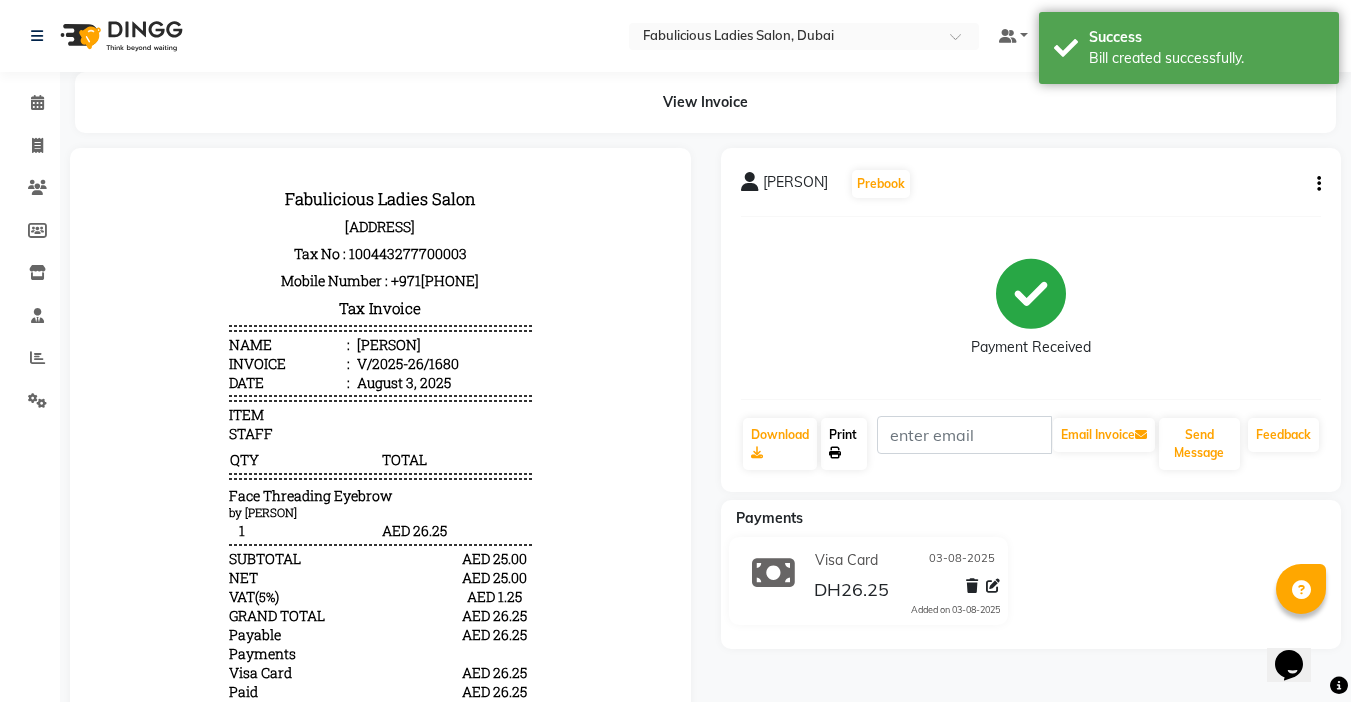 scroll, scrollTop: 0, scrollLeft: 0, axis: both 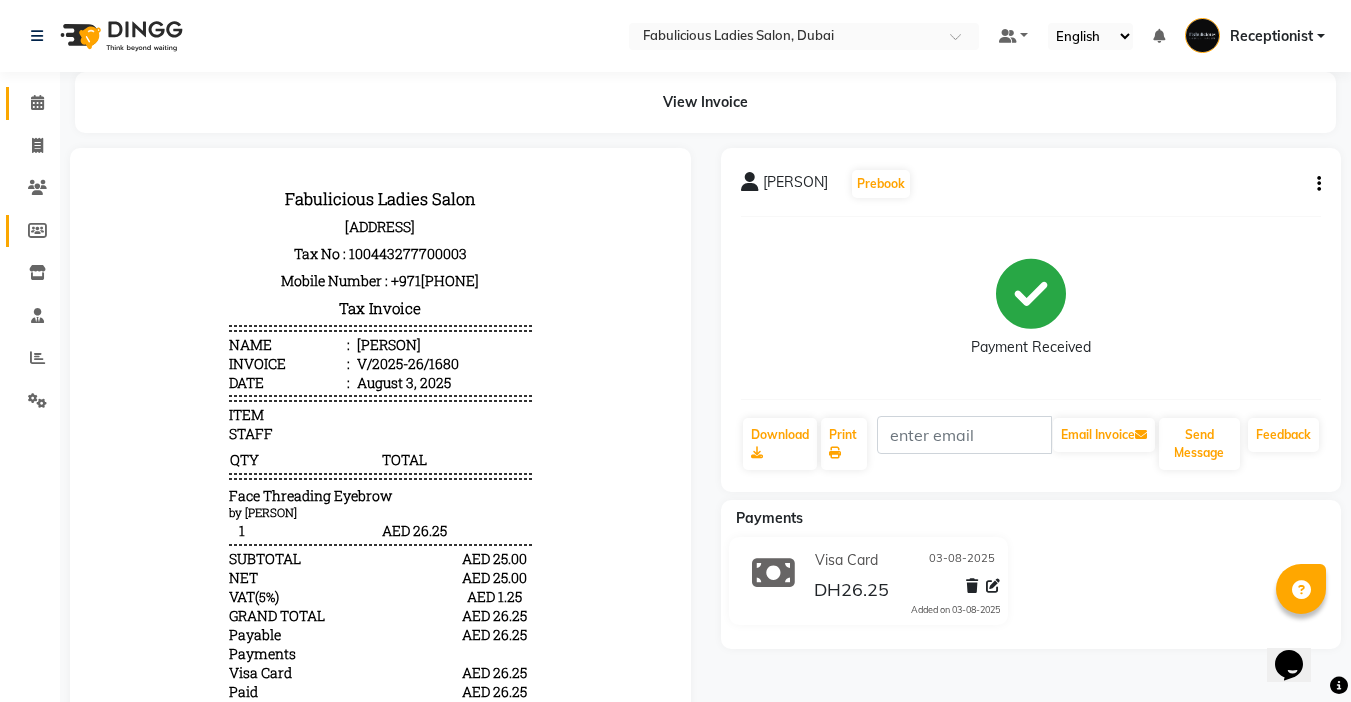 click 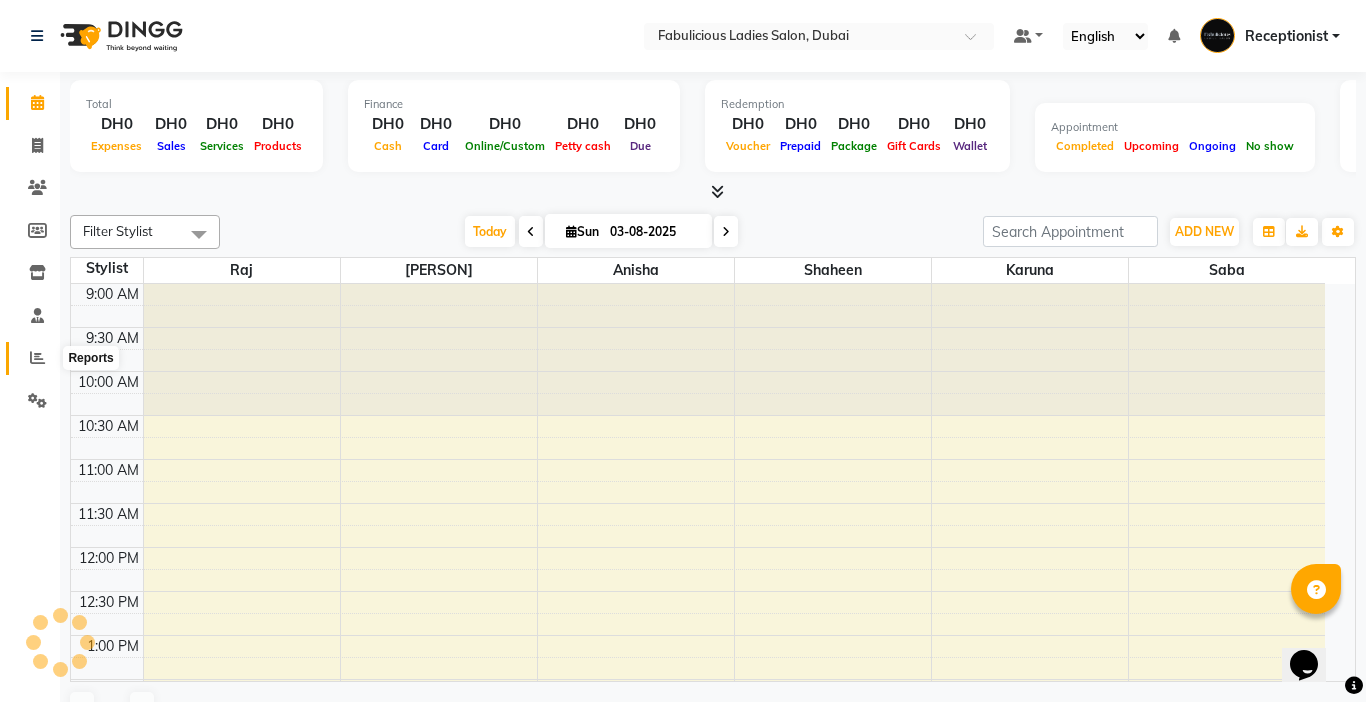 click 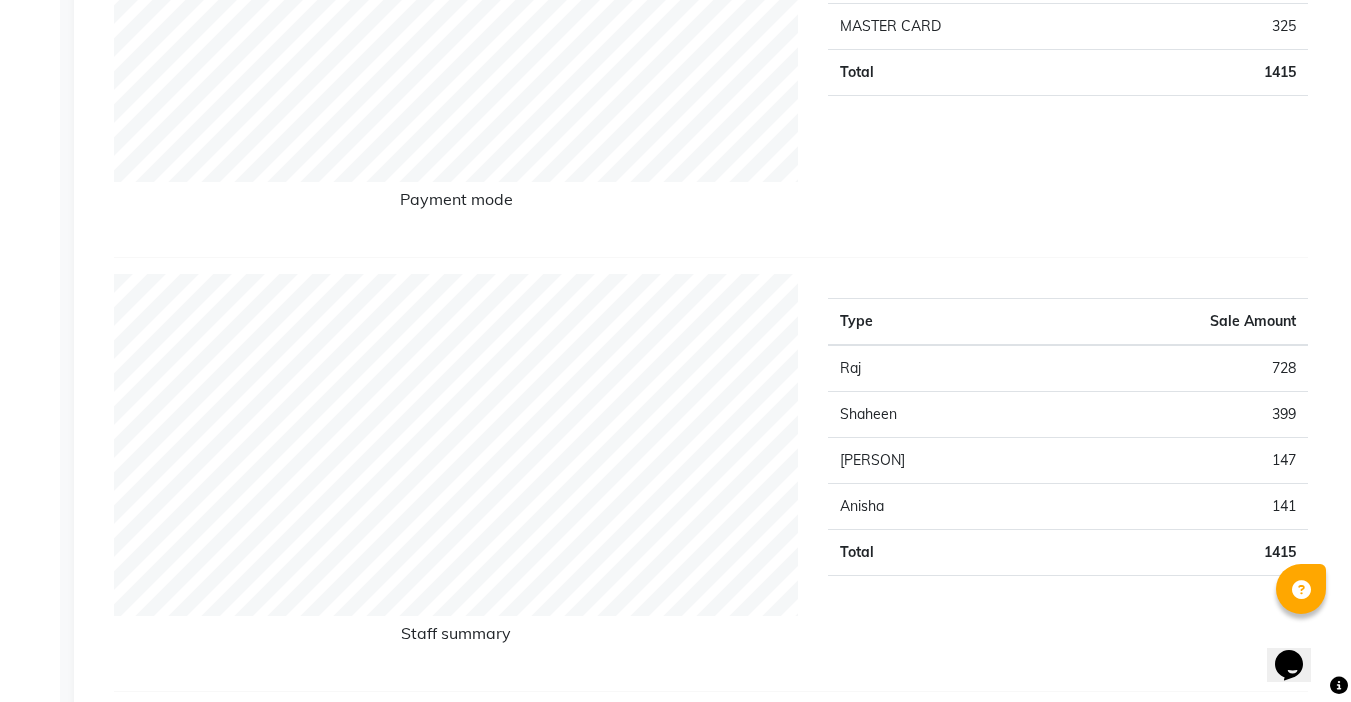scroll, scrollTop: 0, scrollLeft: 0, axis: both 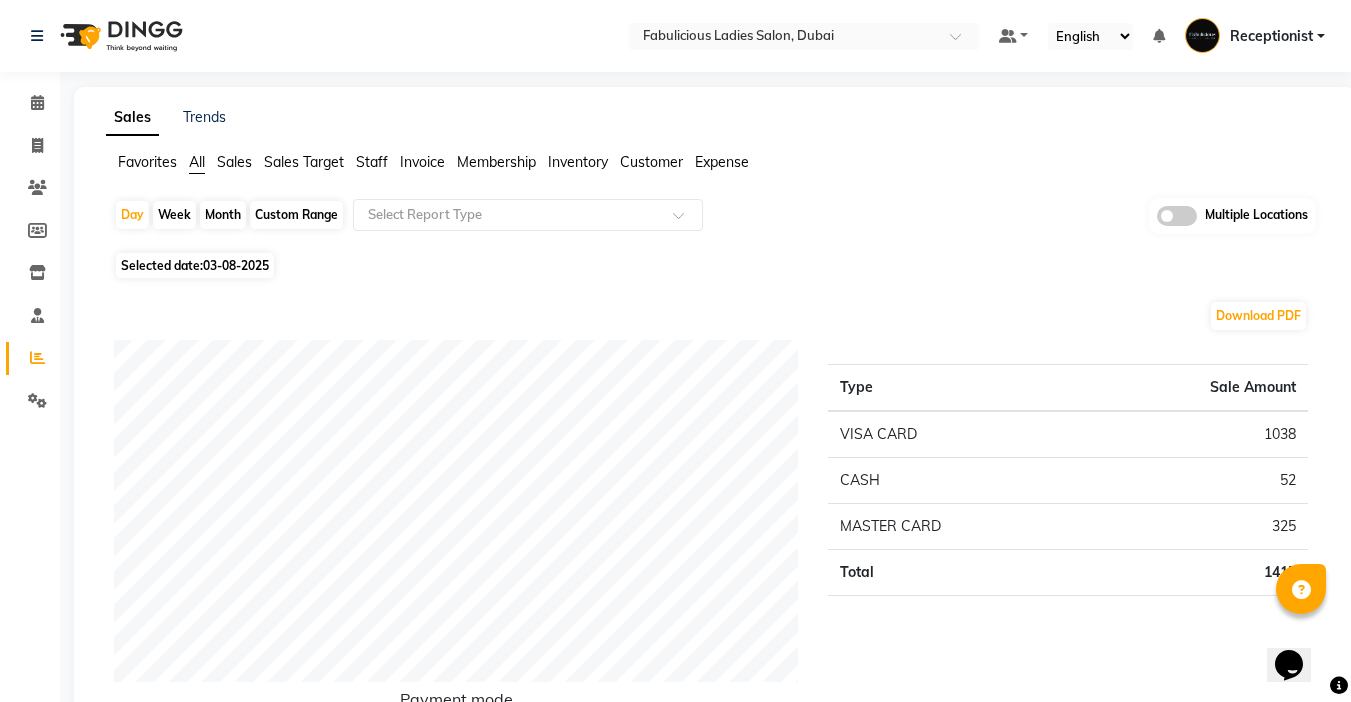 click on "Month" 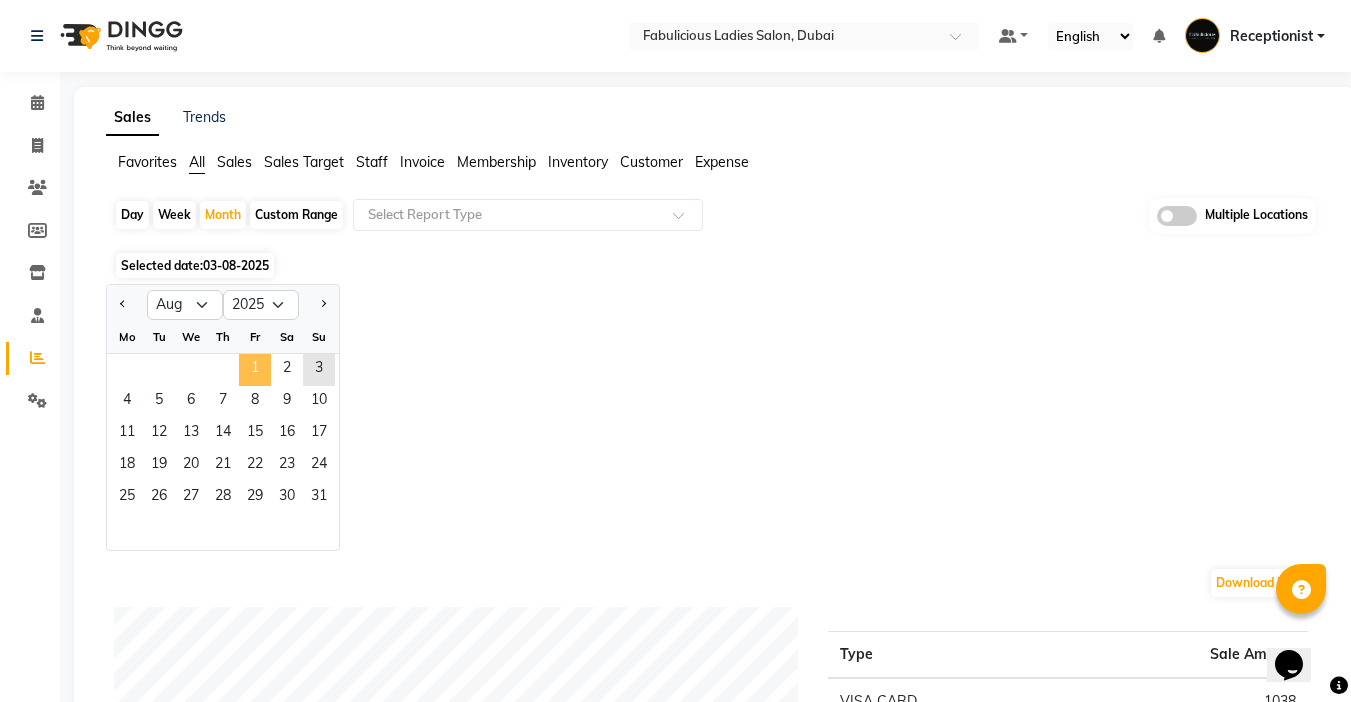 click on "1" 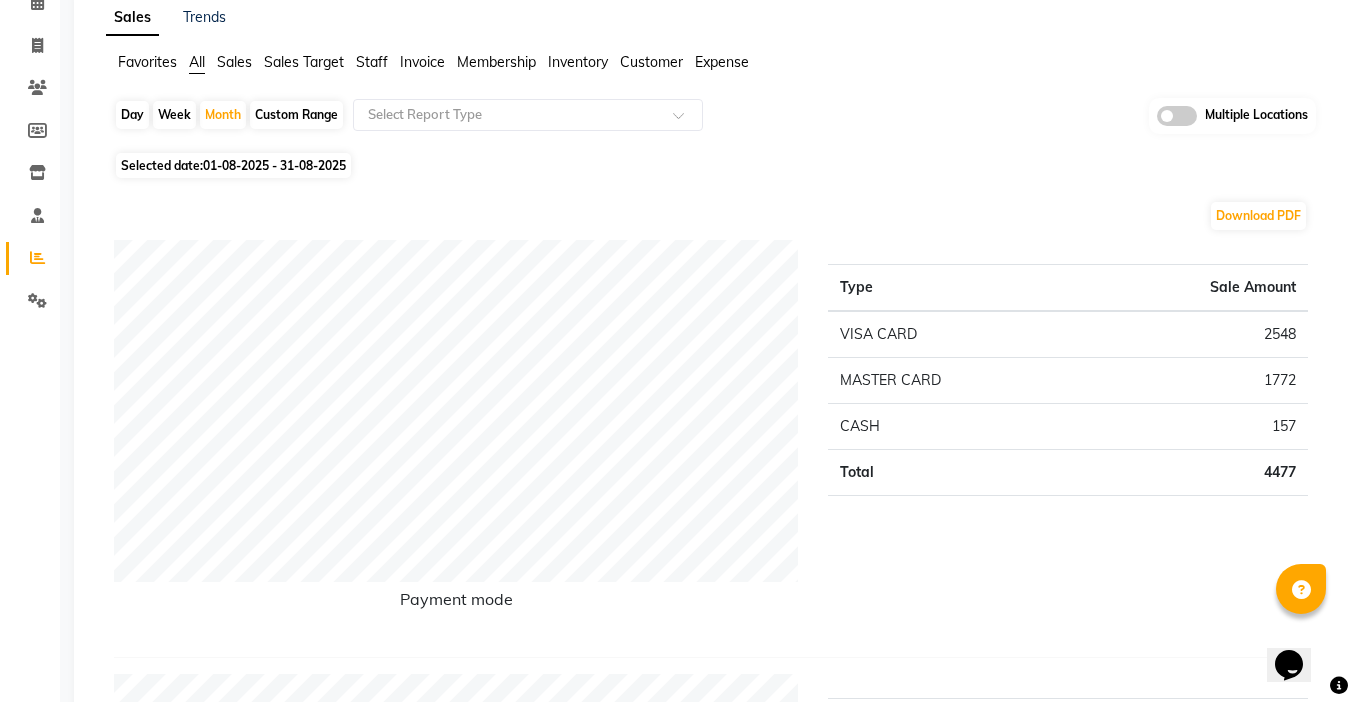scroll, scrollTop: 0, scrollLeft: 0, axis: both 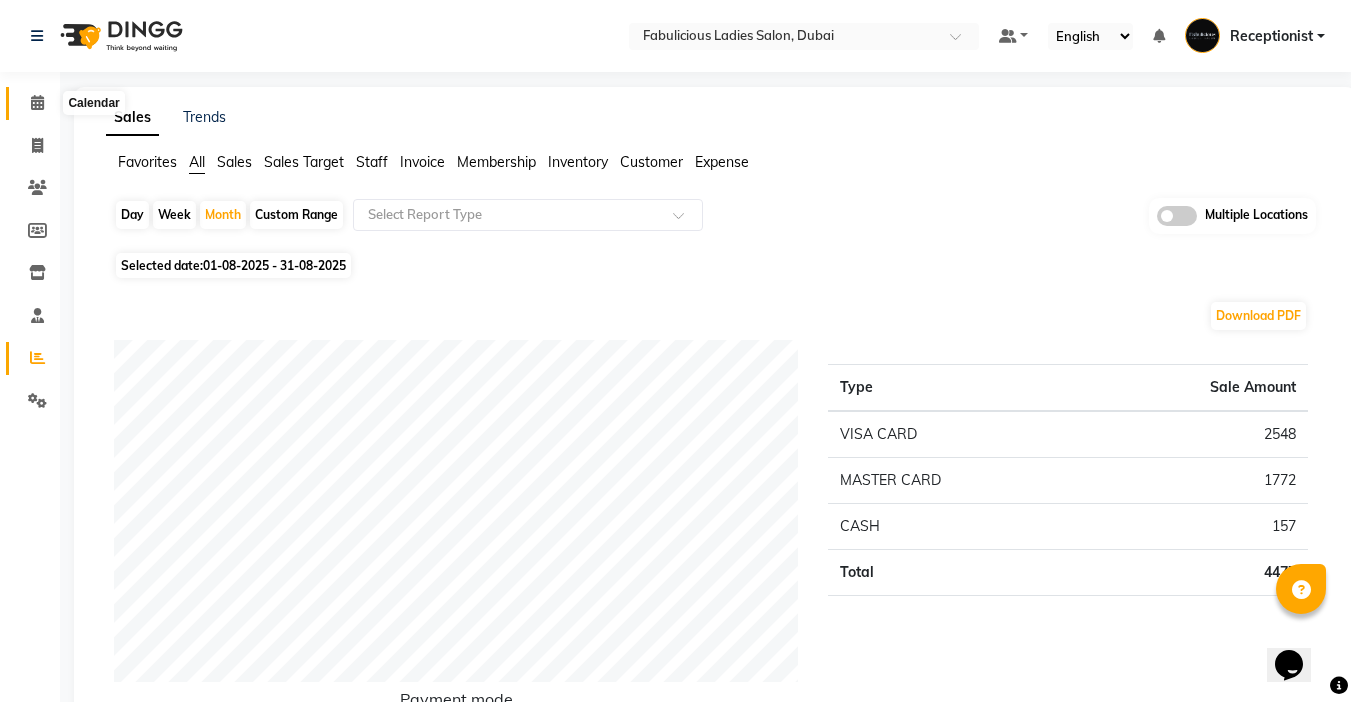 click 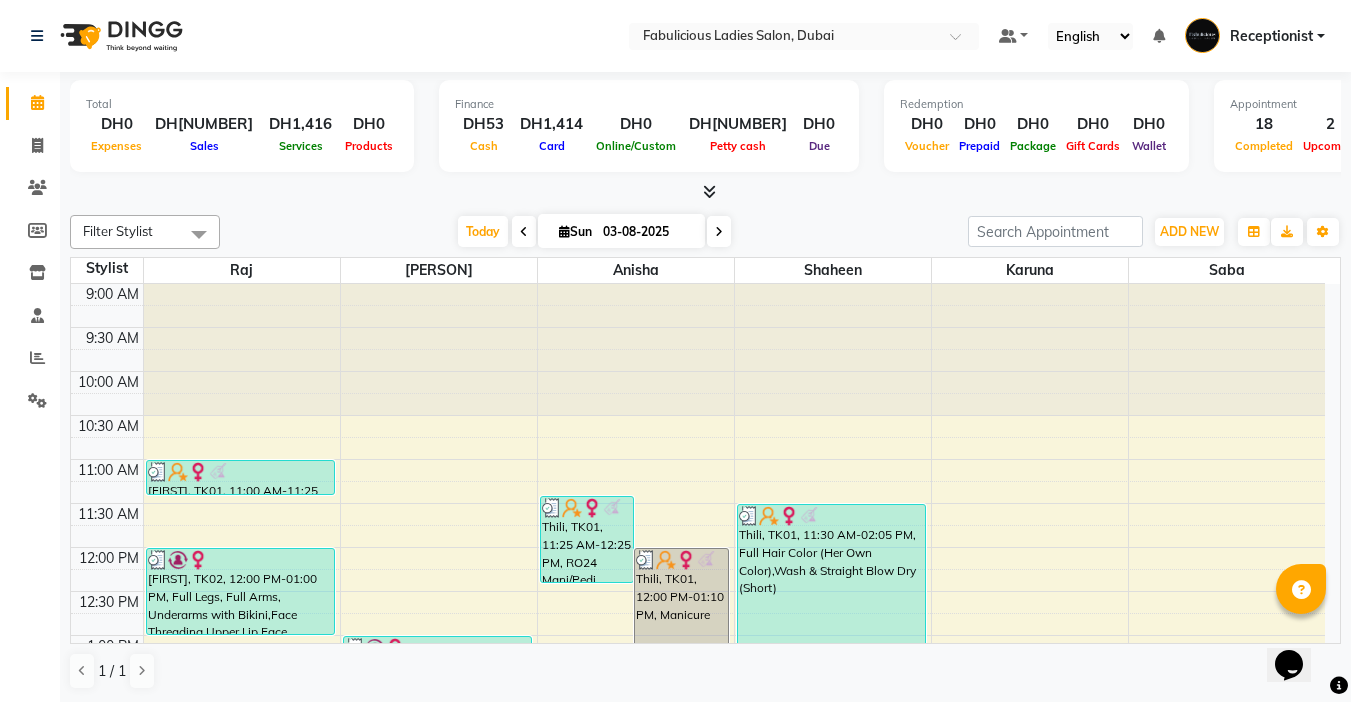 scroll, scrollTop: 1, scrollLeft: 0, axis: vertical 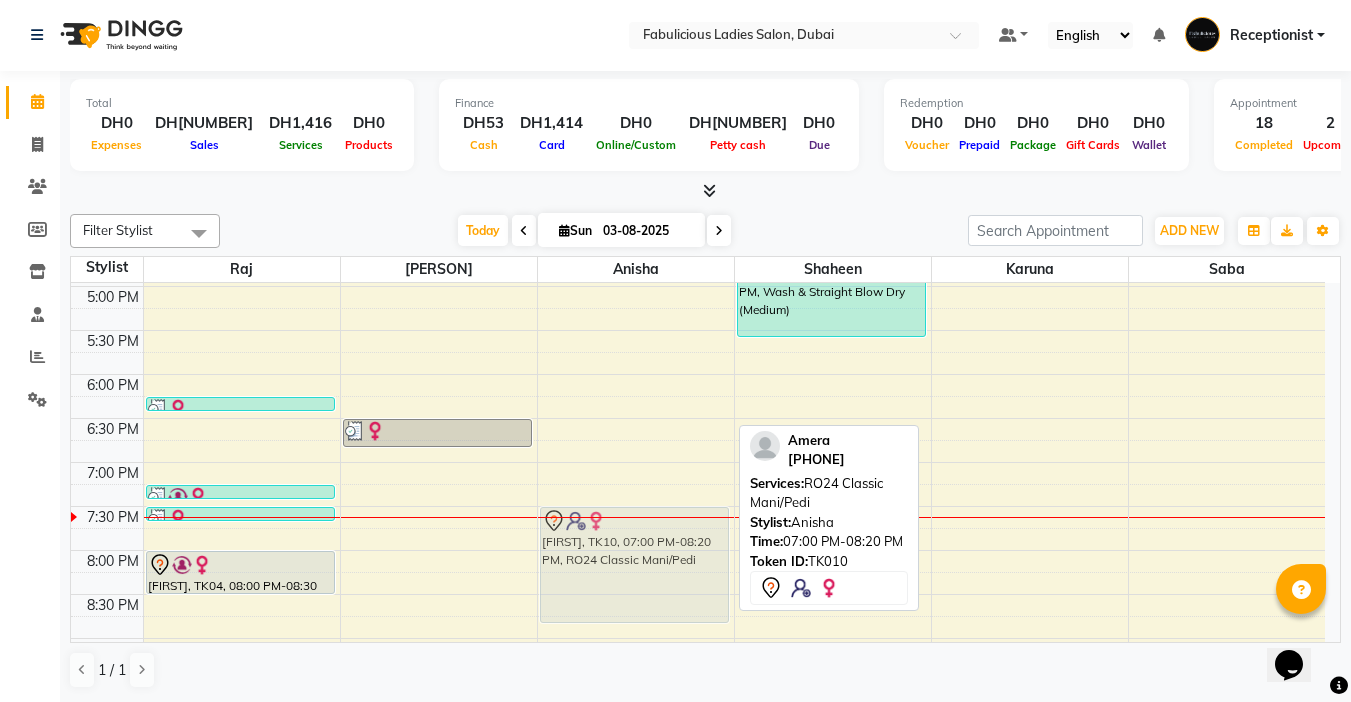 drag, startPoint x: 640, startPoint y: 481, endPoint x: 639, endPoint y: 533, distance: 52.009613 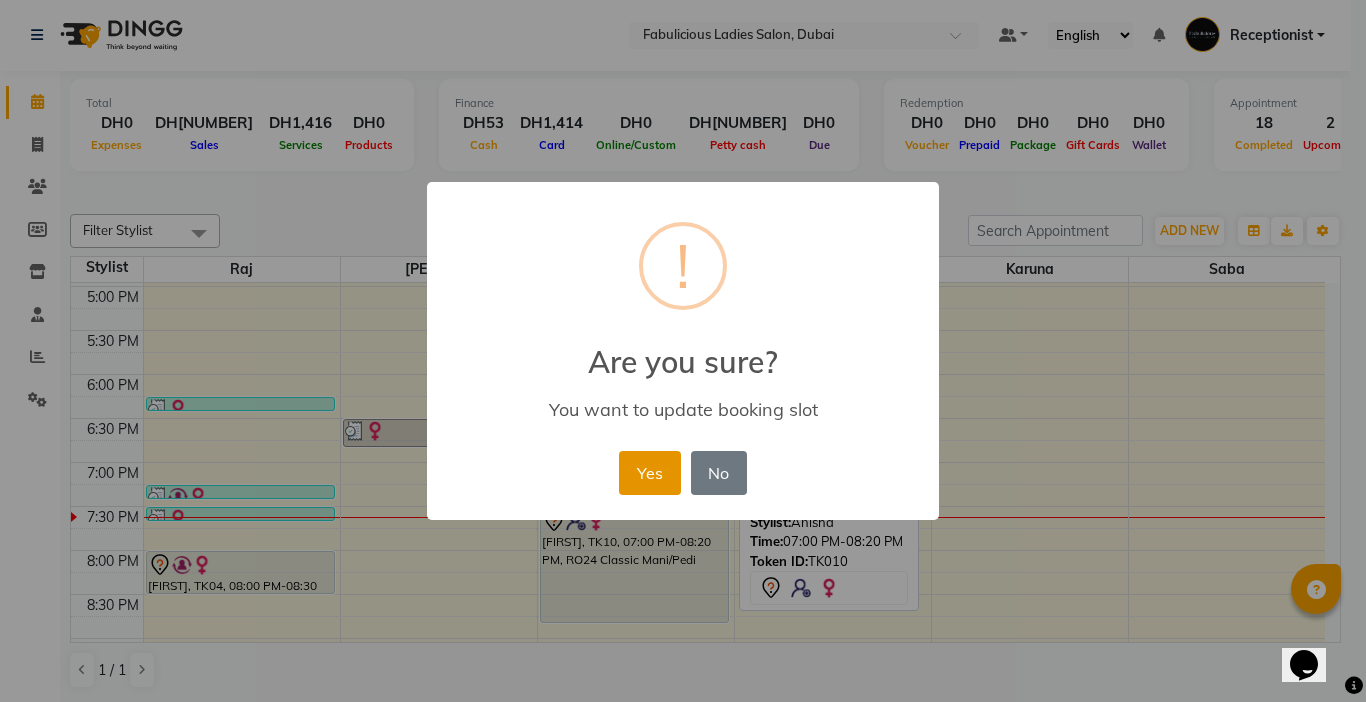 click on "Yes" at bounding box center [649, 473] 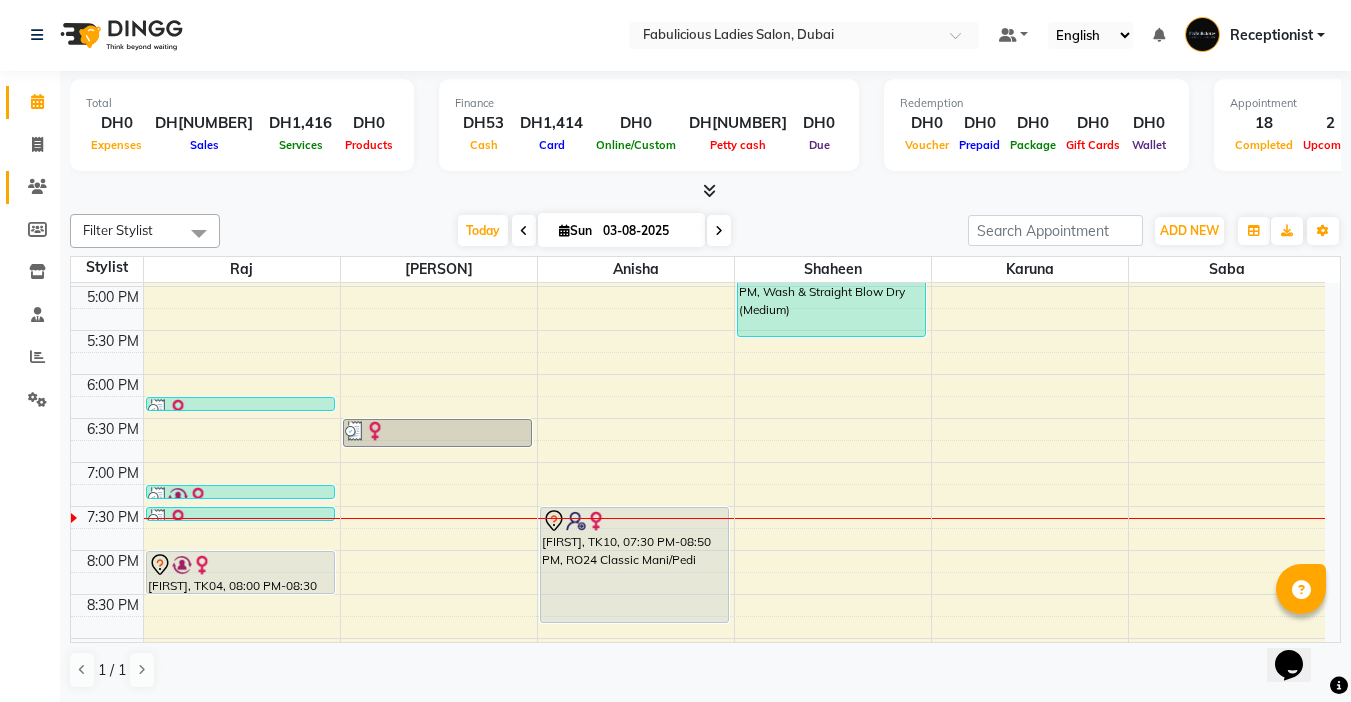 scroll, scrollTop: 0, scrollLeft: 0, axis: both 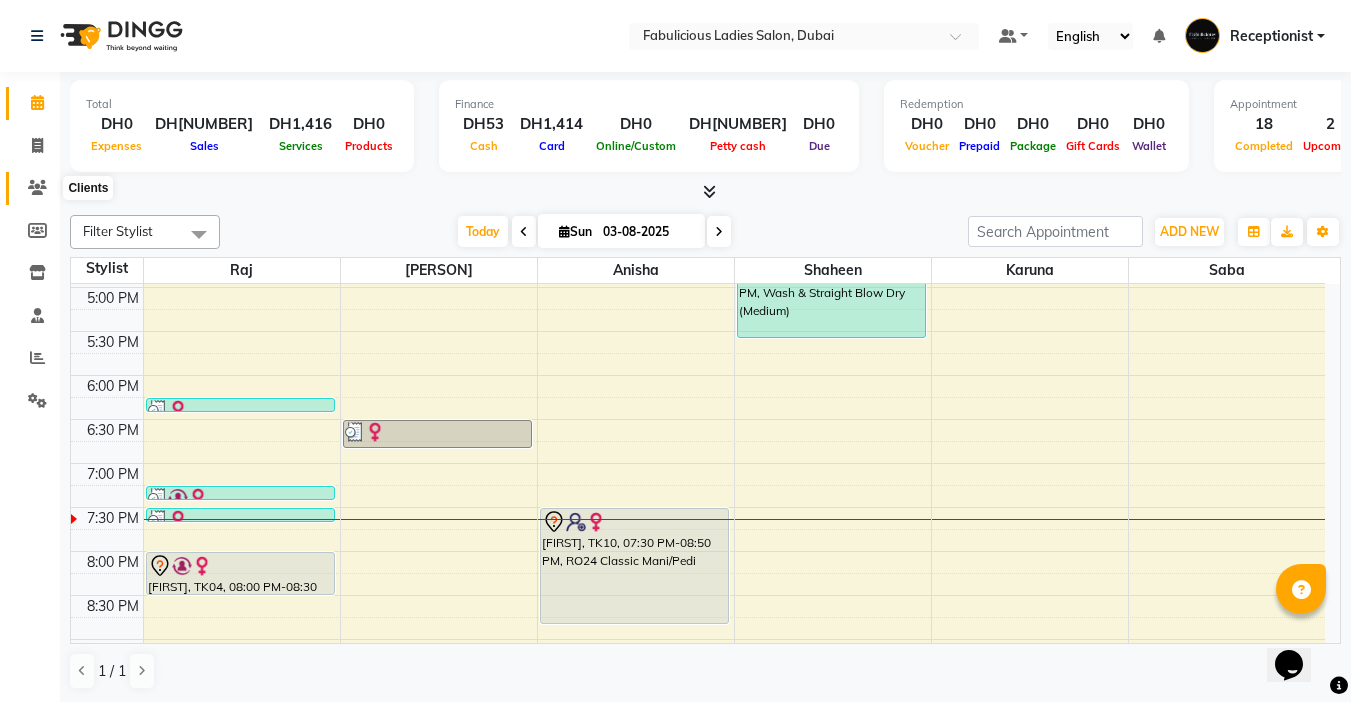 click 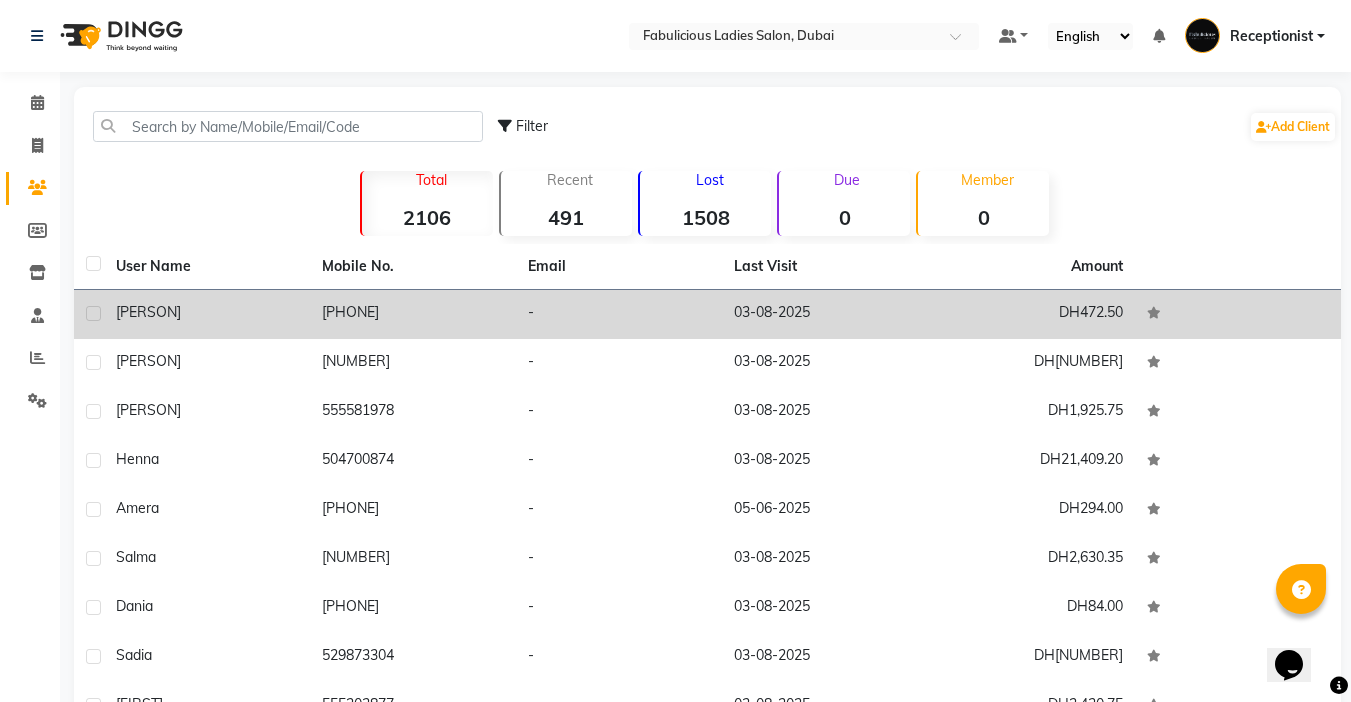 click 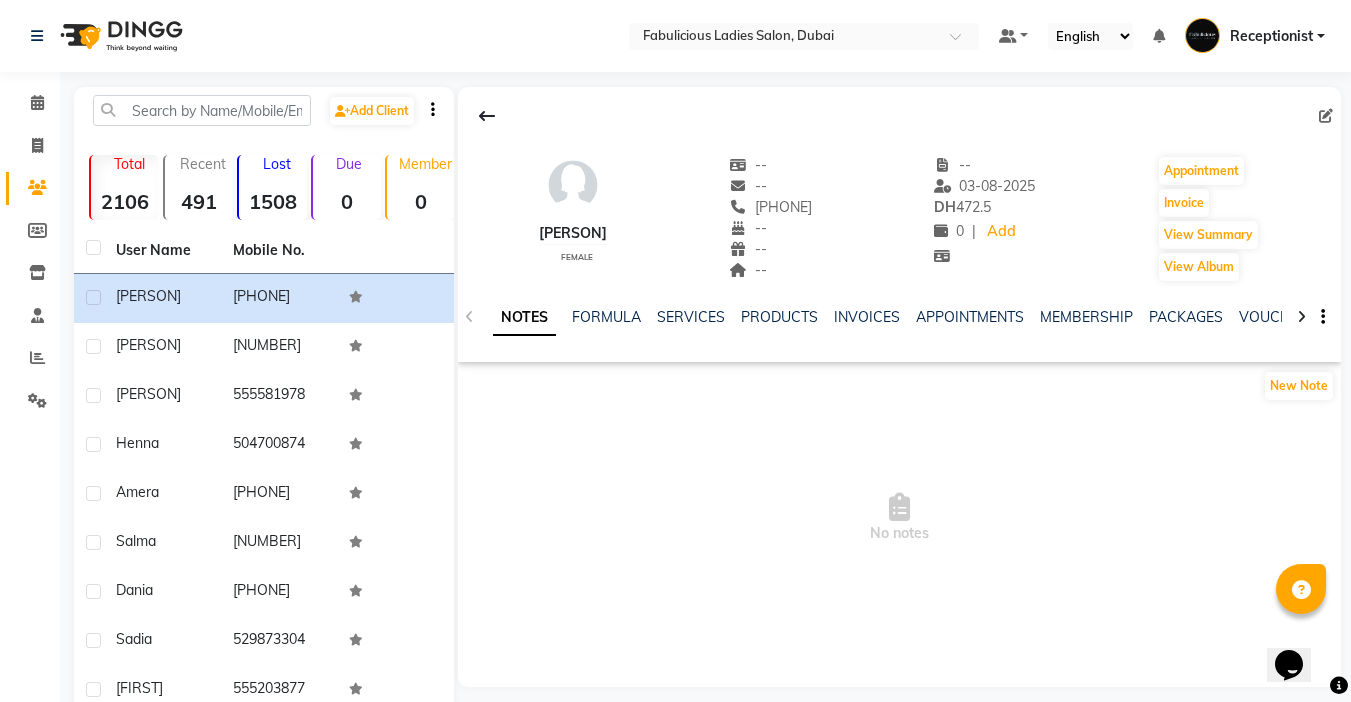 click on "NOTES FORMULA SERVICES PRODUCTS INVOICES APPOINTMENTS MEMBERSHIP PACKAGES VOUCHERS GIFTCARDS POINTS FORMS FAMILY CARDS WALLET" 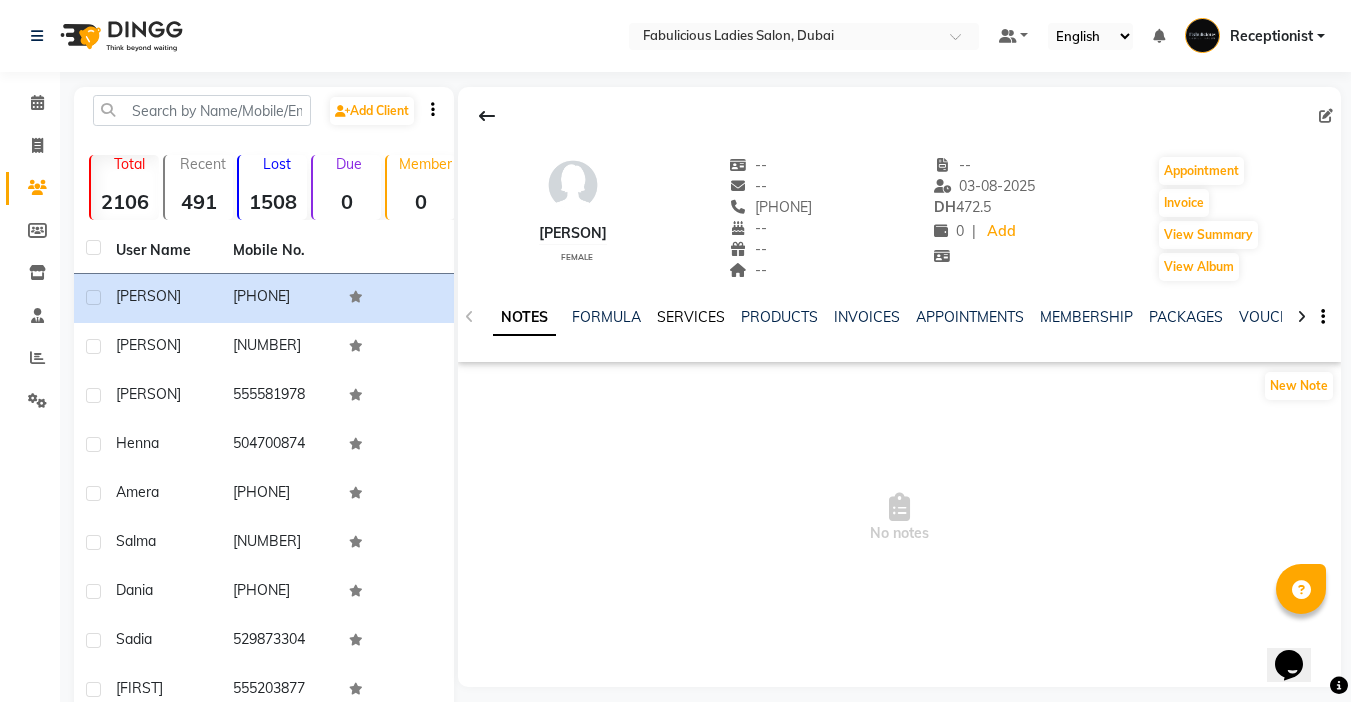 click on "SERVICES" 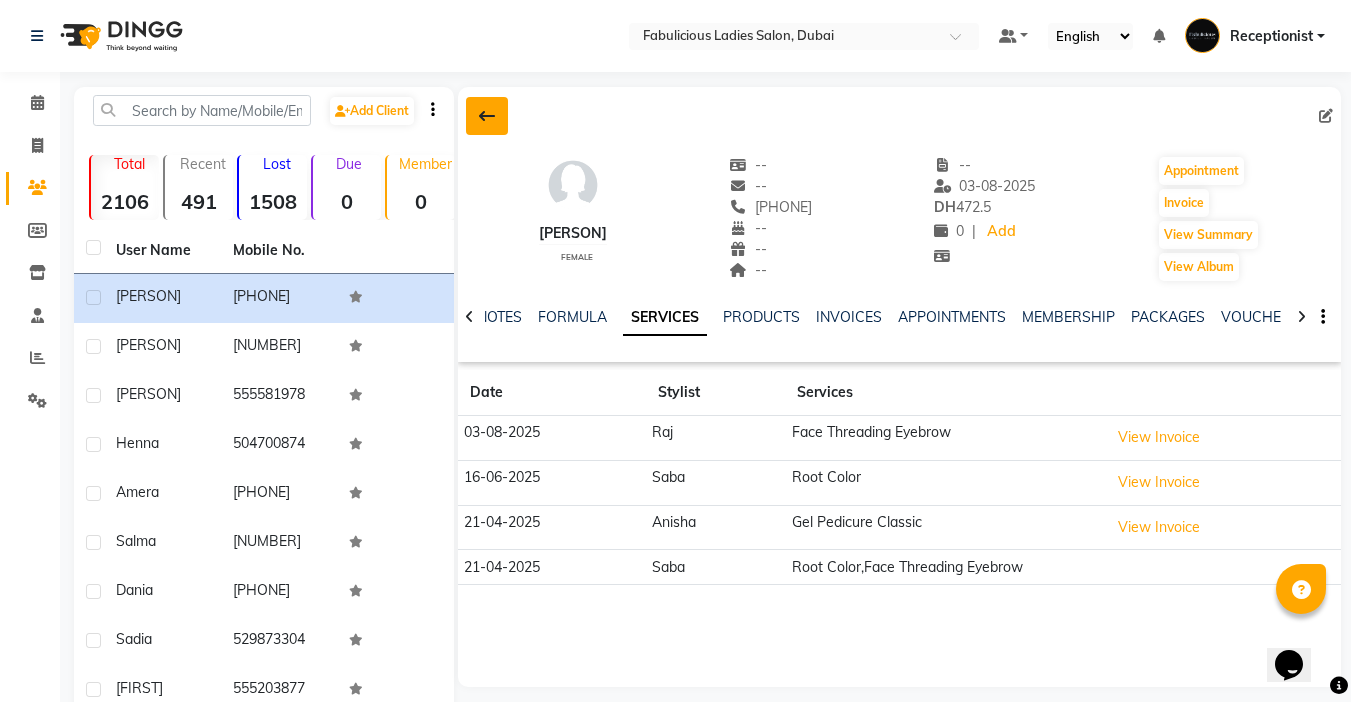 click 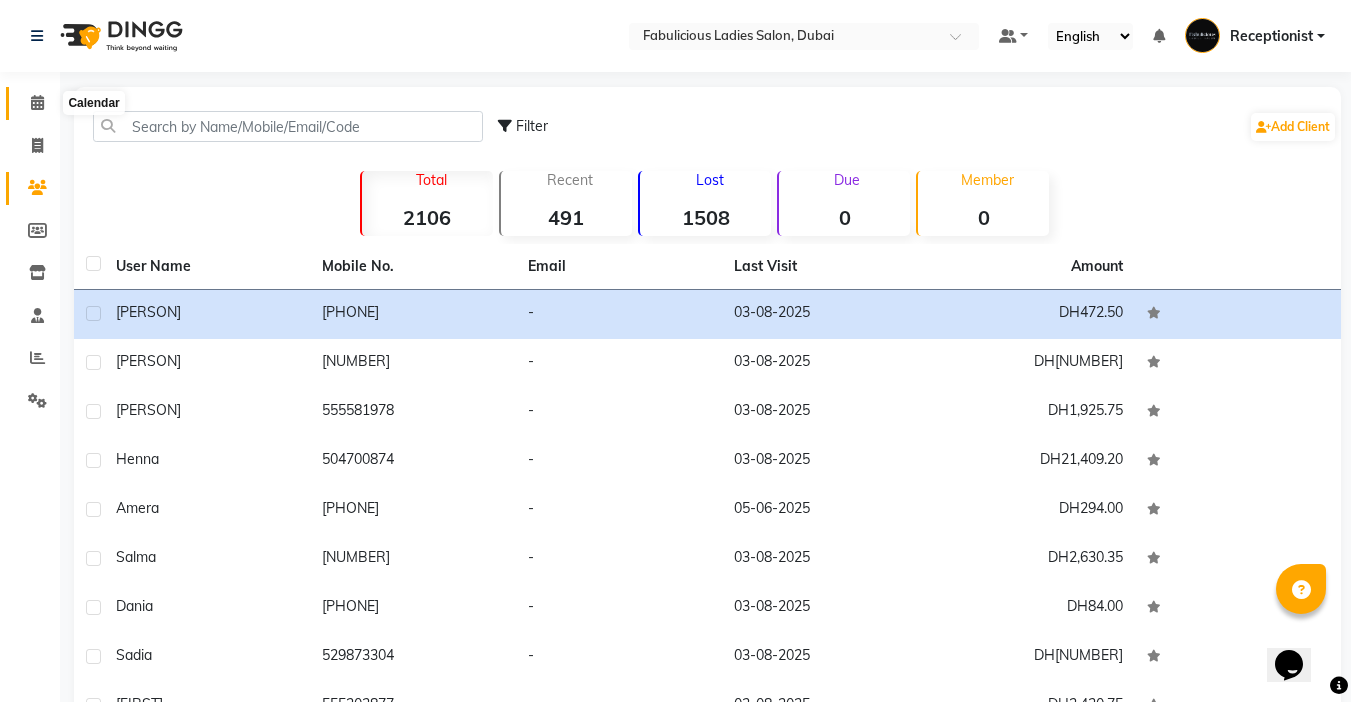click 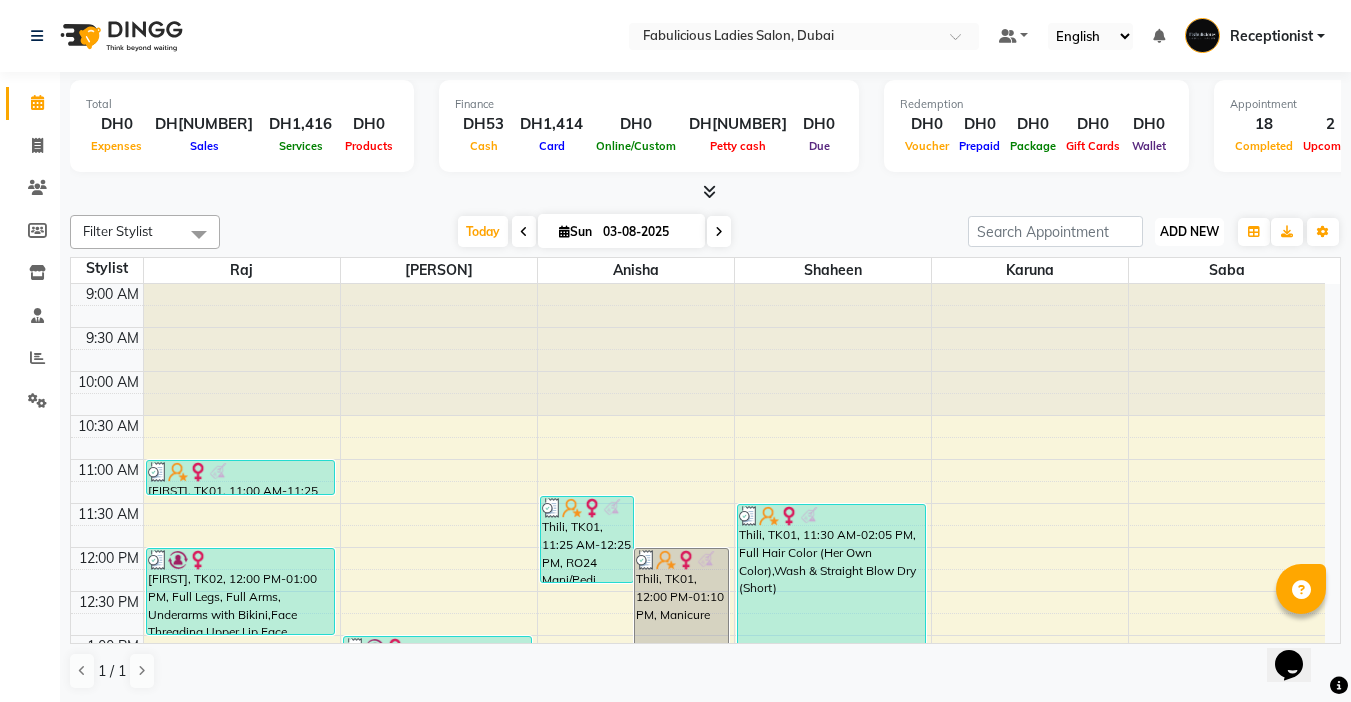 click on "ADD NEW" at bounding box center (1189, 231) 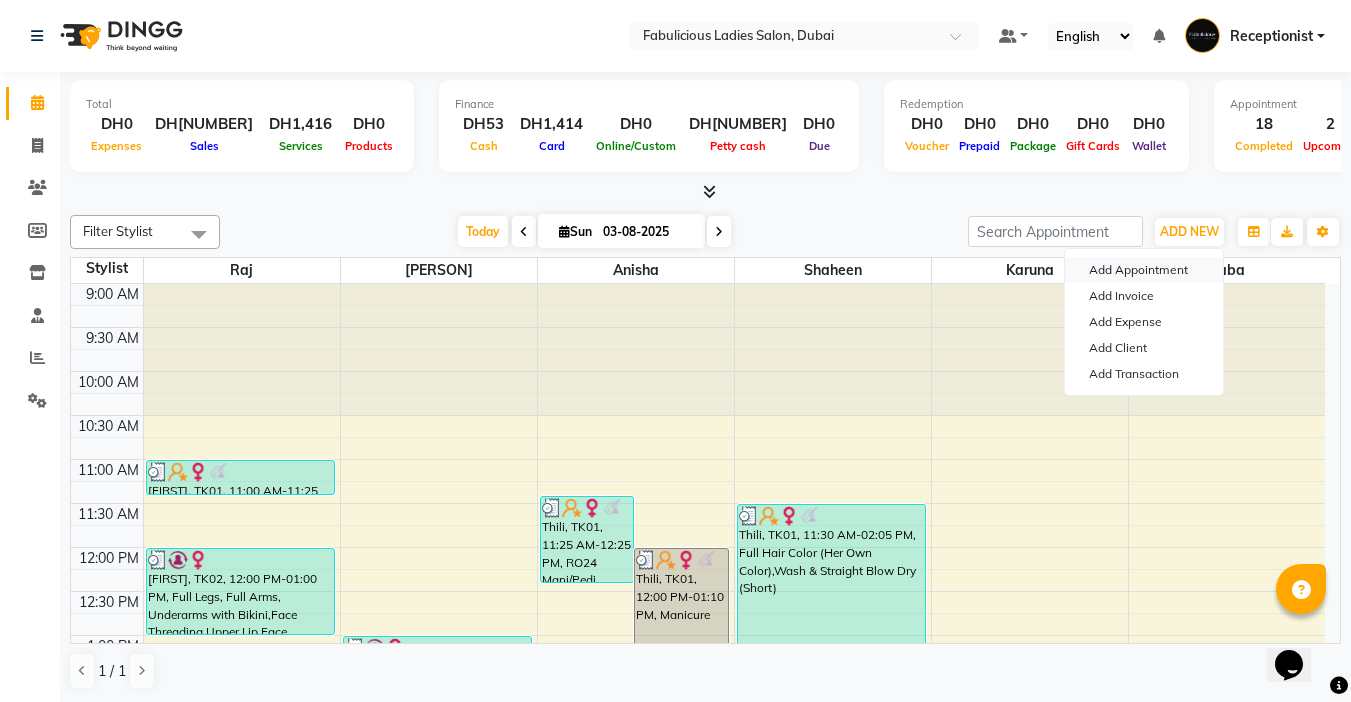 click on "Add Appointment" at bounding box center (1144, 270) 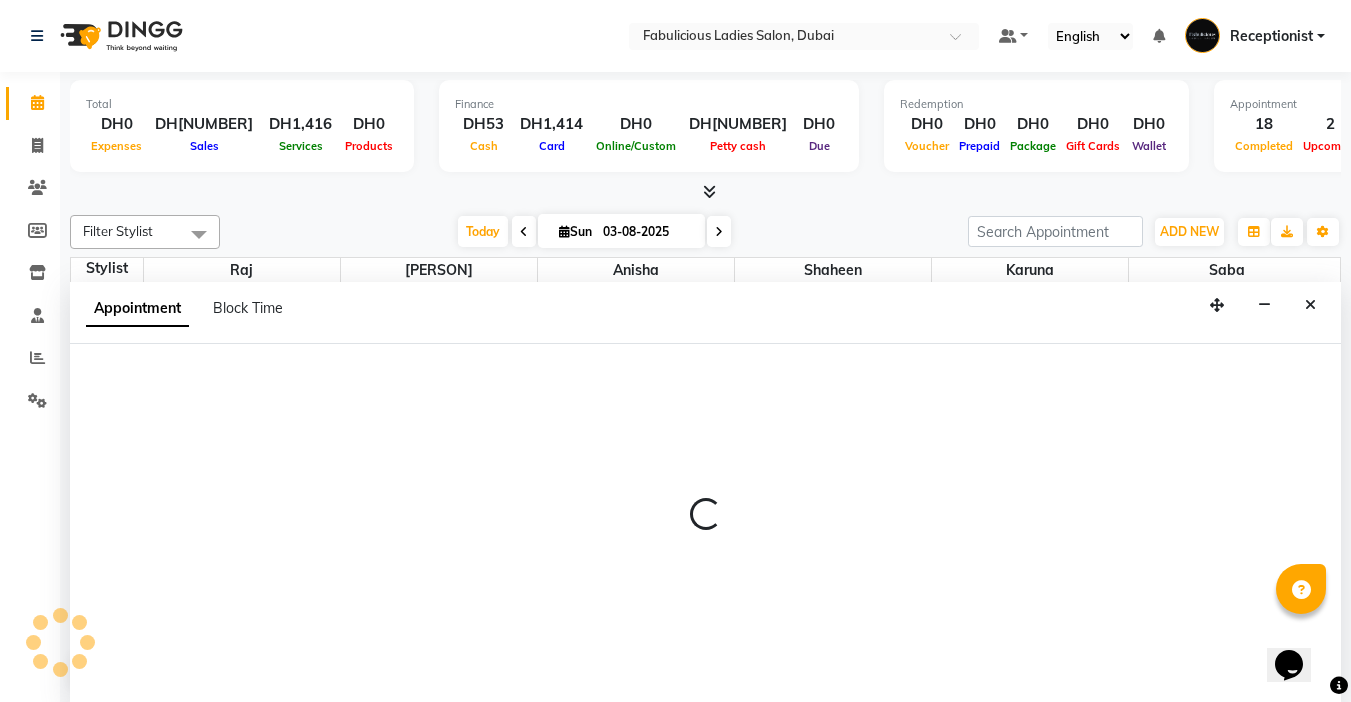 select on "tentative" 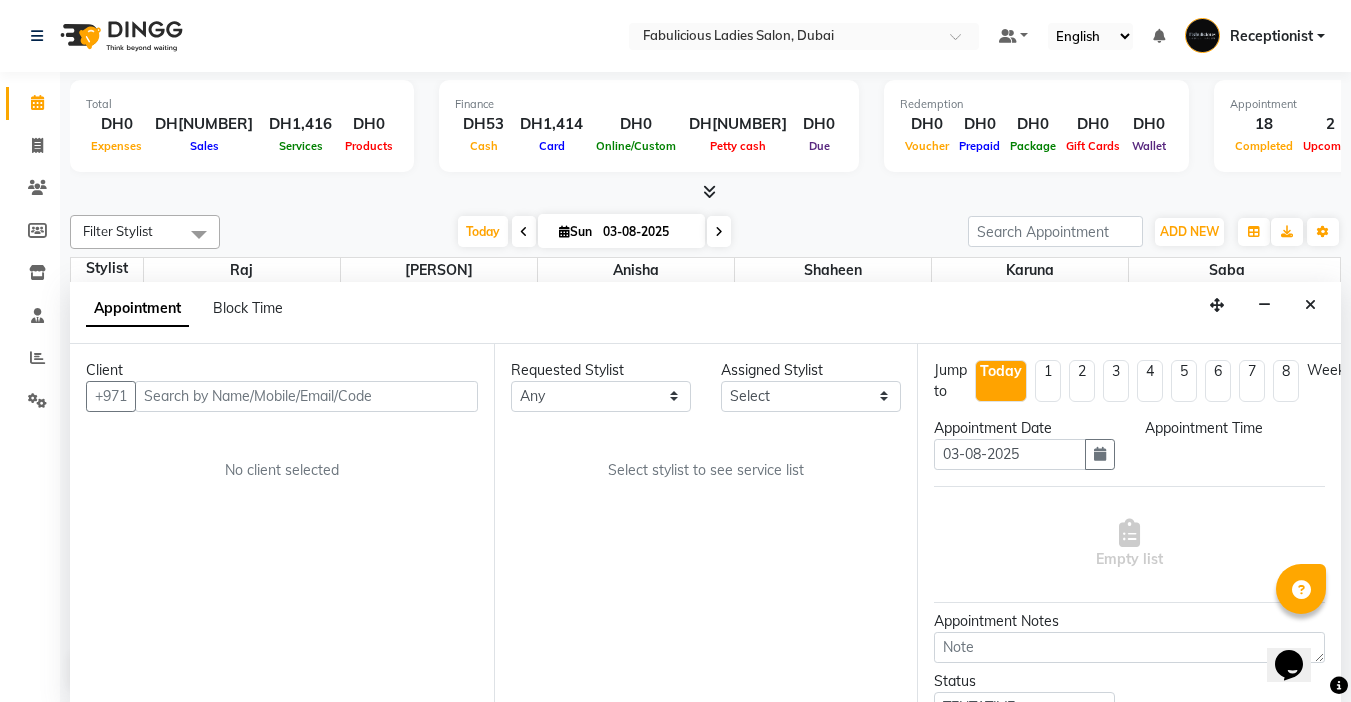 select on "600" 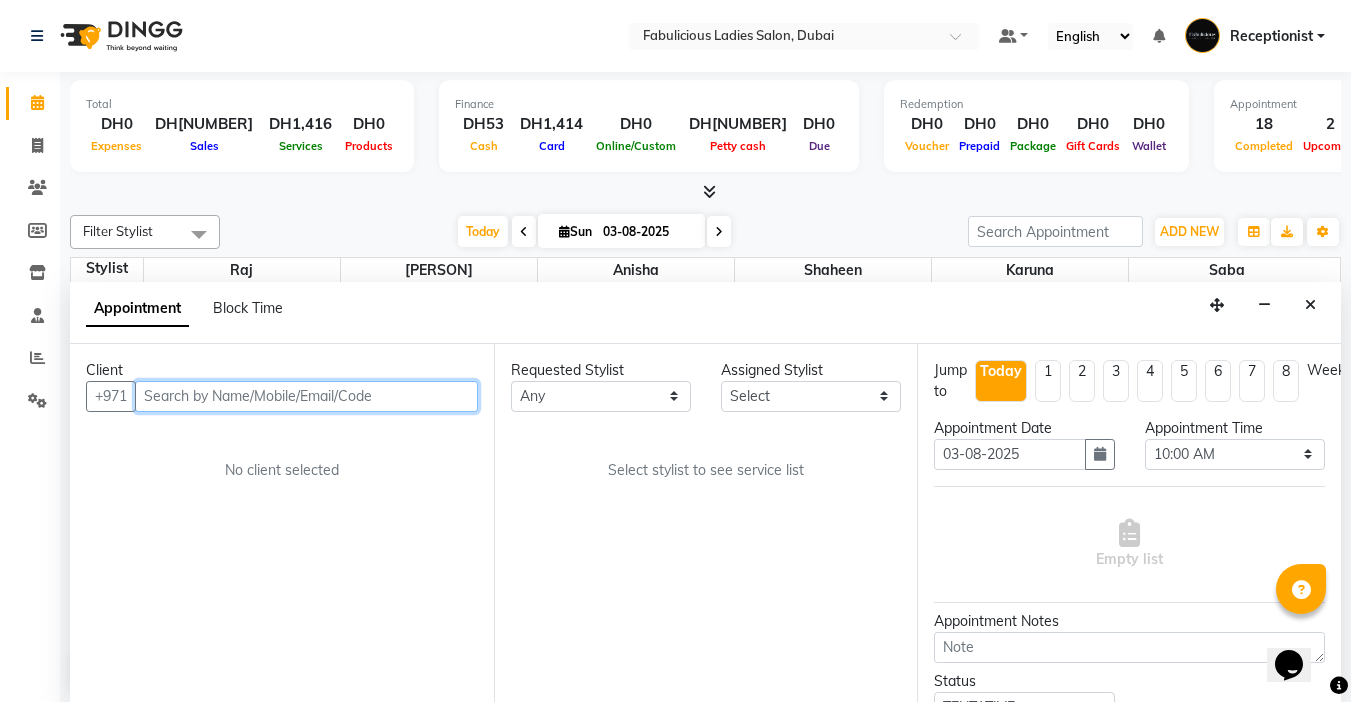scroll, scrollTop: 1, scrollLeft: 0, axis: vertical 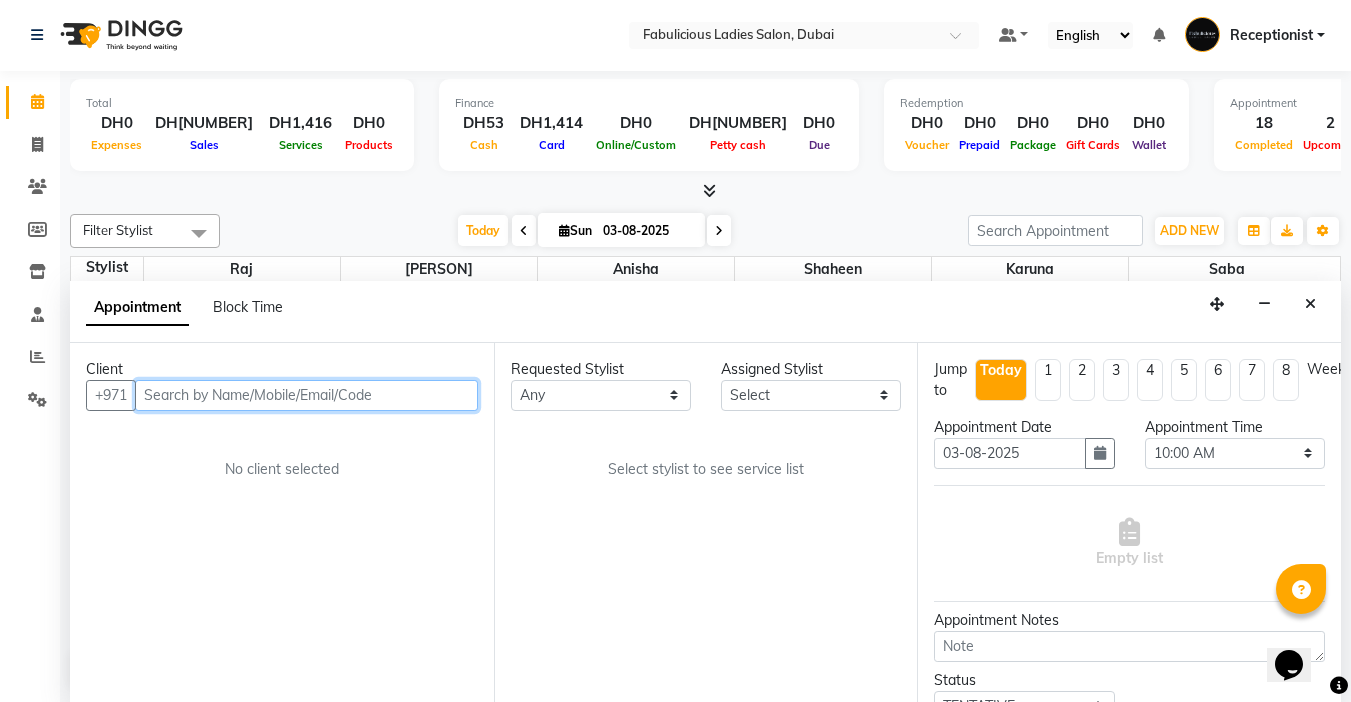 click at bounding box center [306, 395] 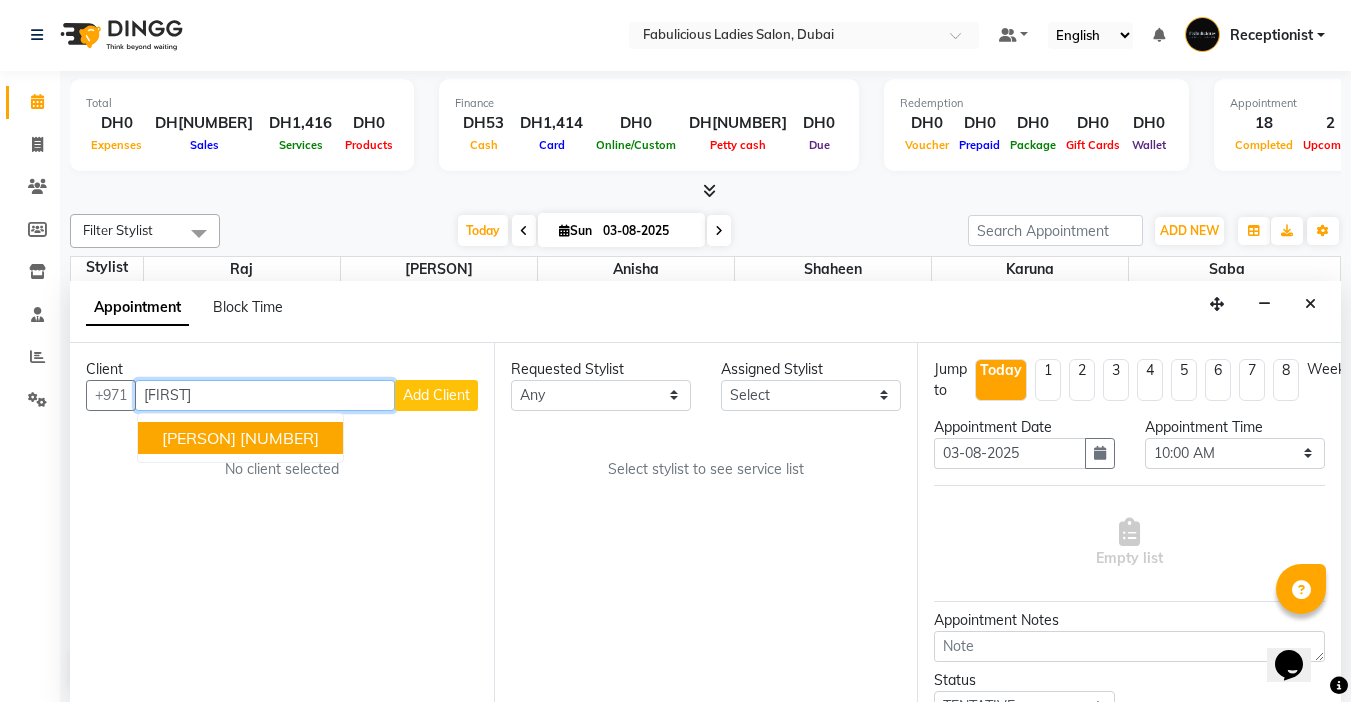 click on "[PERSON] [PHONE]" at bounding box center (240, 438) 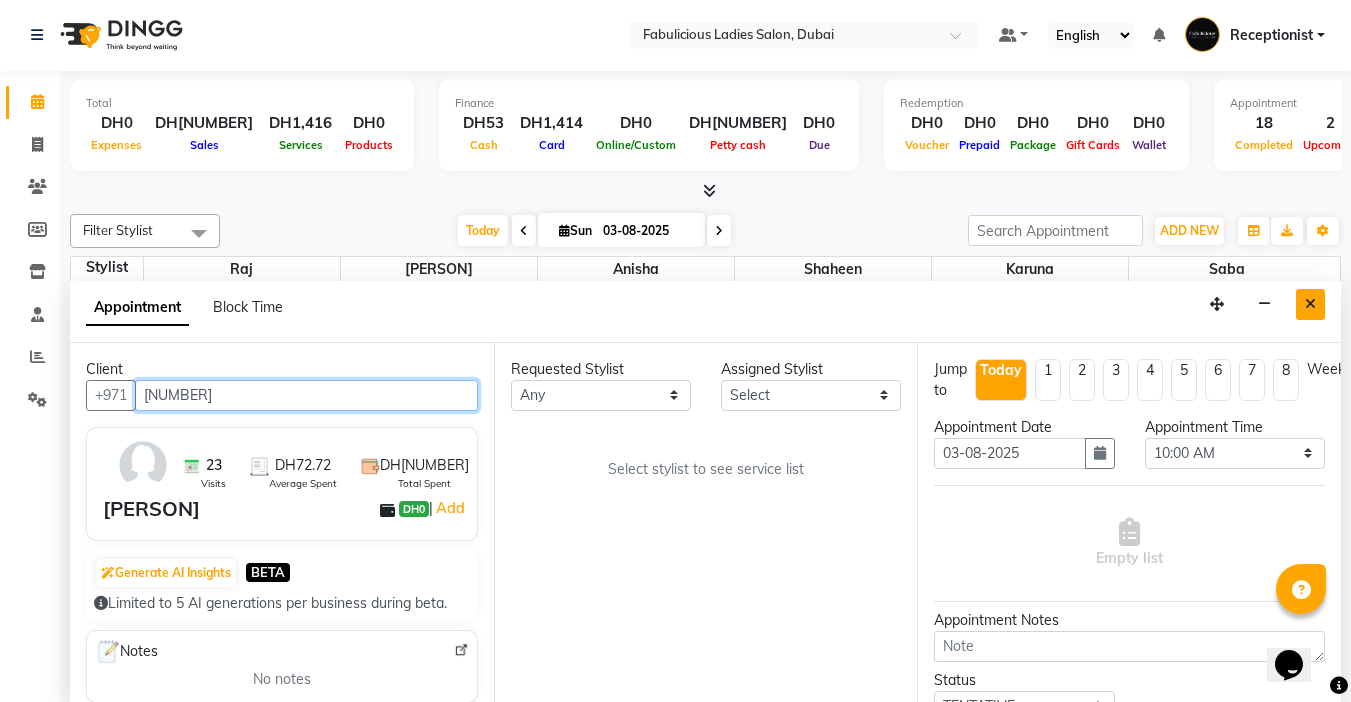 type on "[NUMBER]" 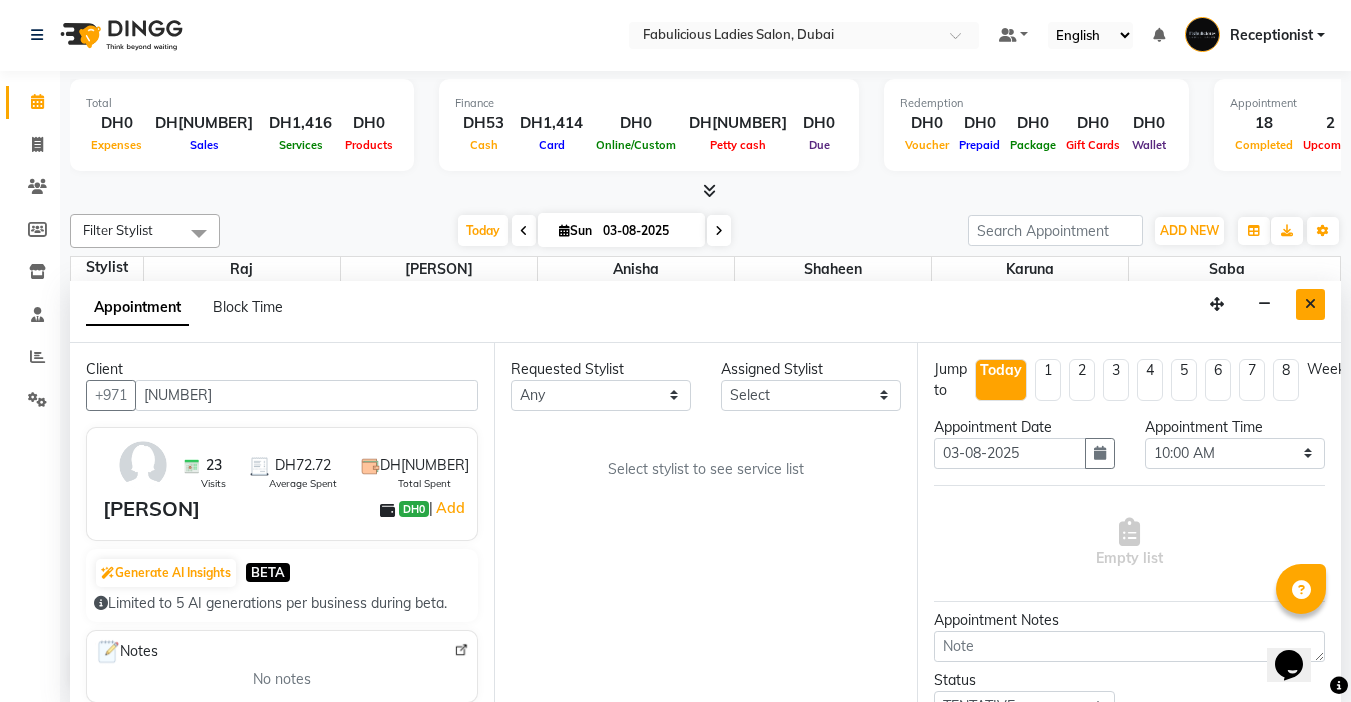 click at bounding box center [1310, 304] 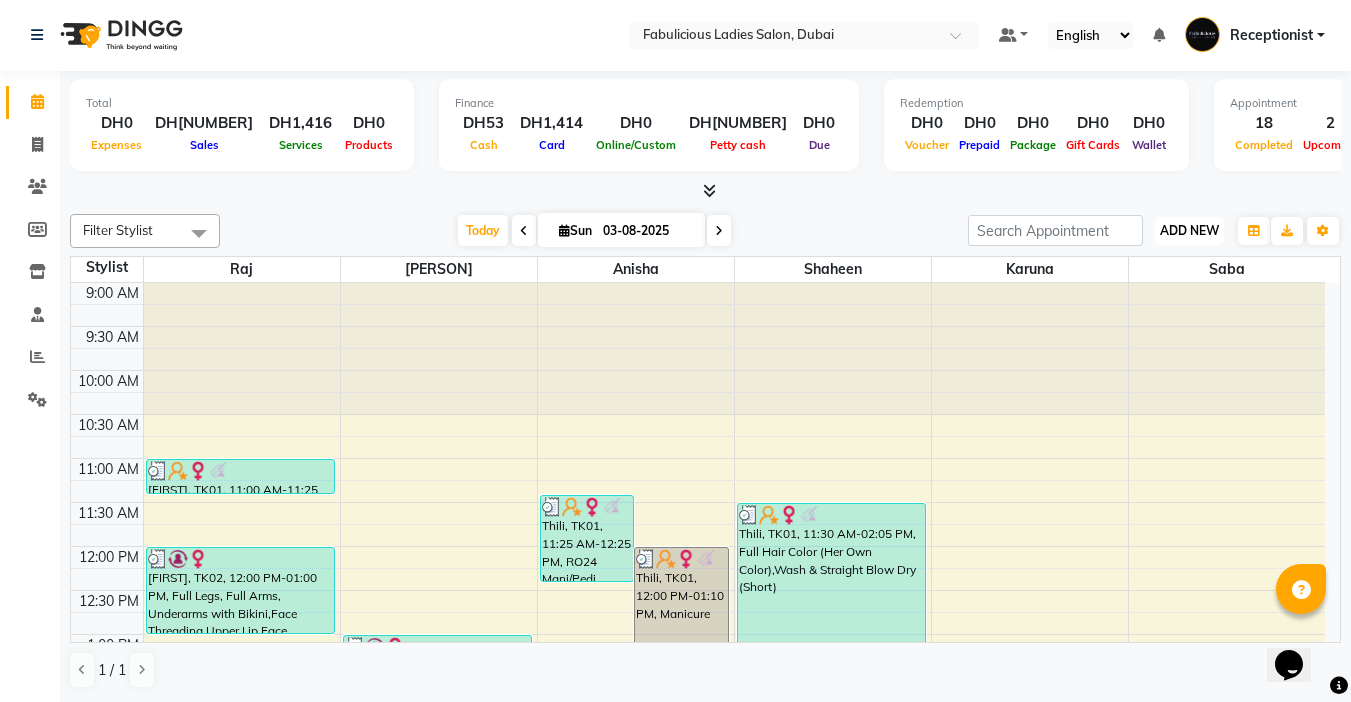 click on "ADD NEW" at bounding box center [1189, 230] 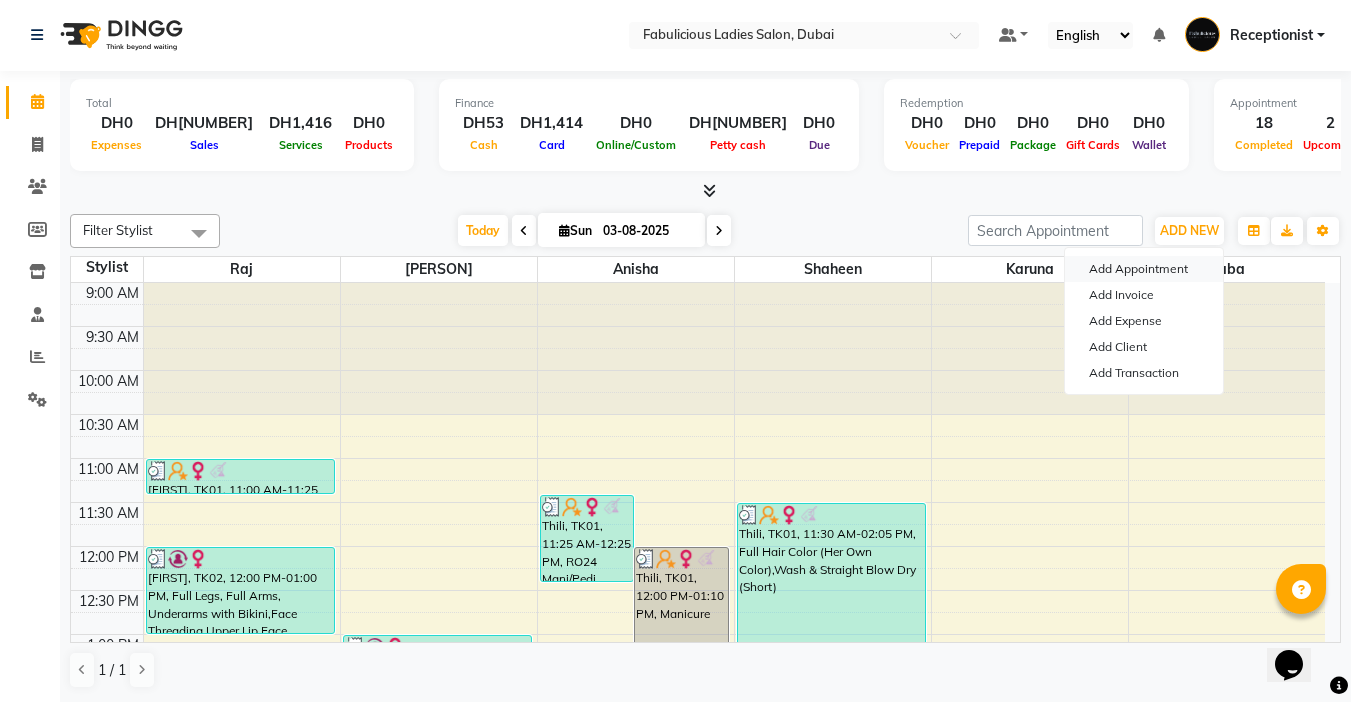 click on "Add Appointment" at bounding box center (1144, 269) 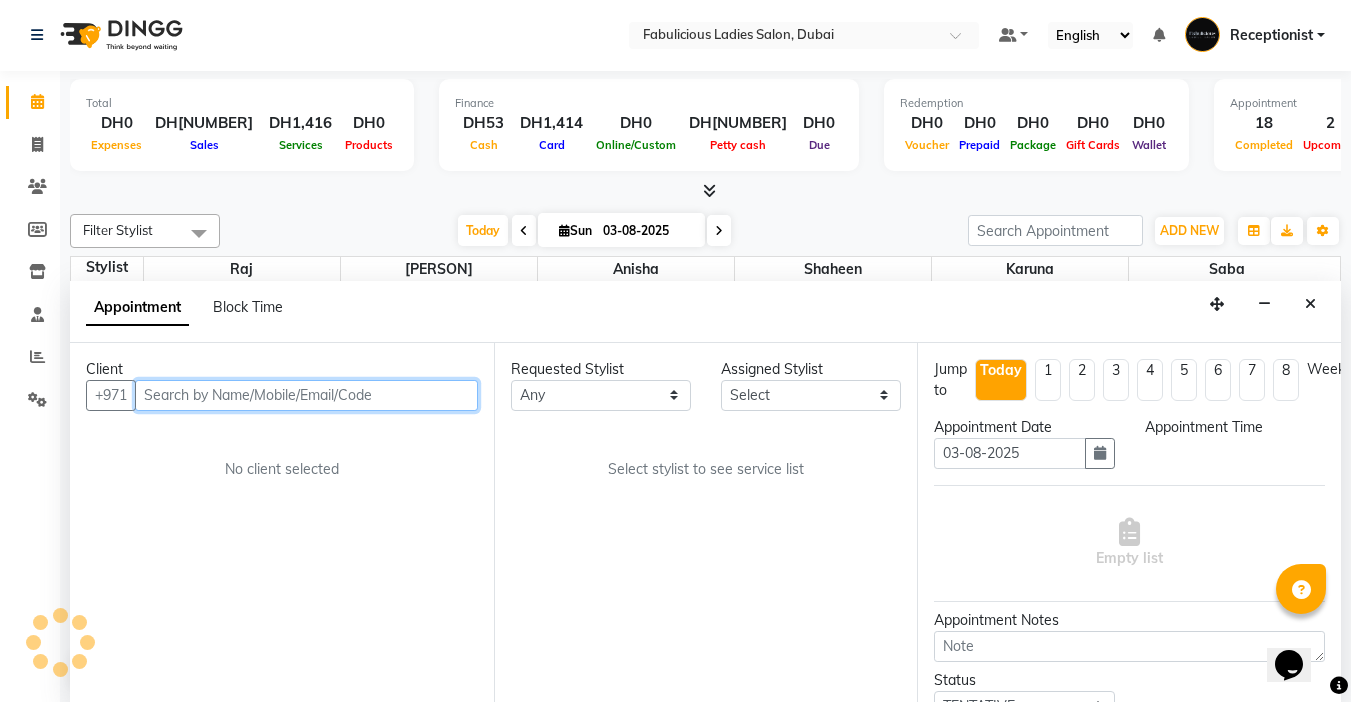 select on "600" 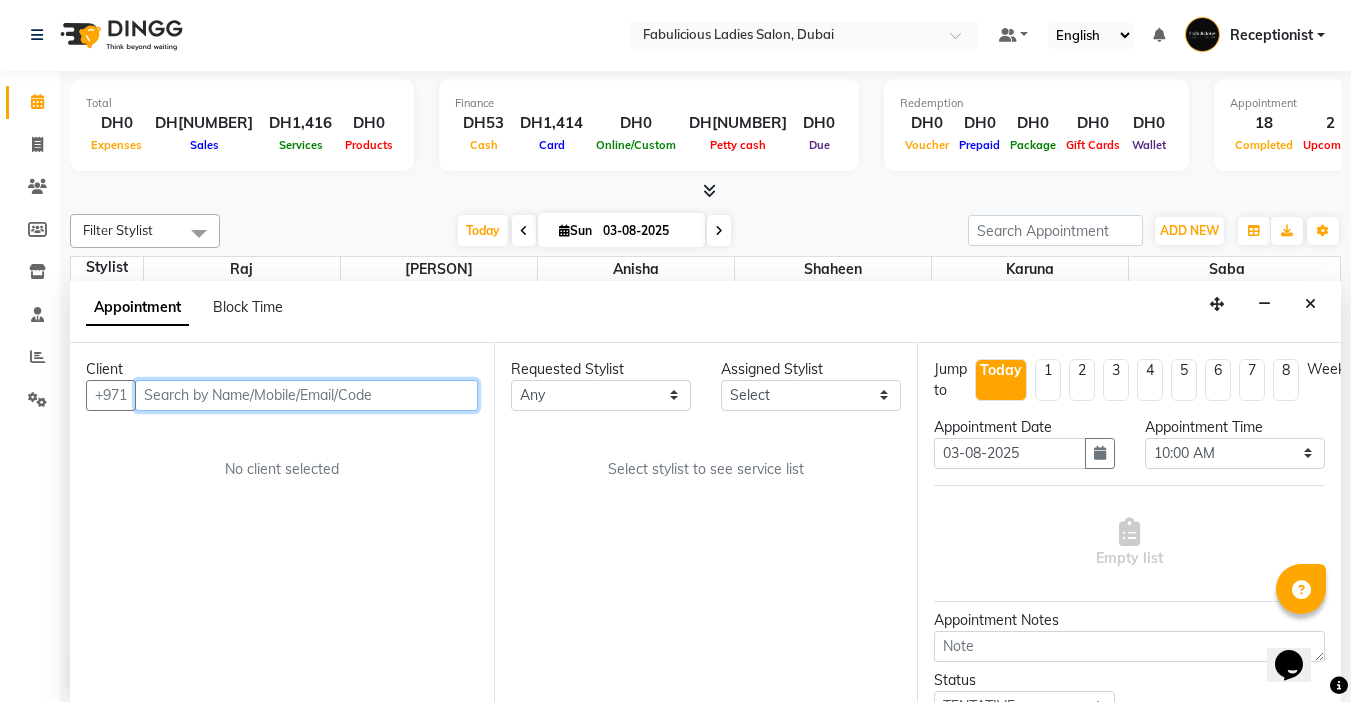 click at bounding box center (306, 395) 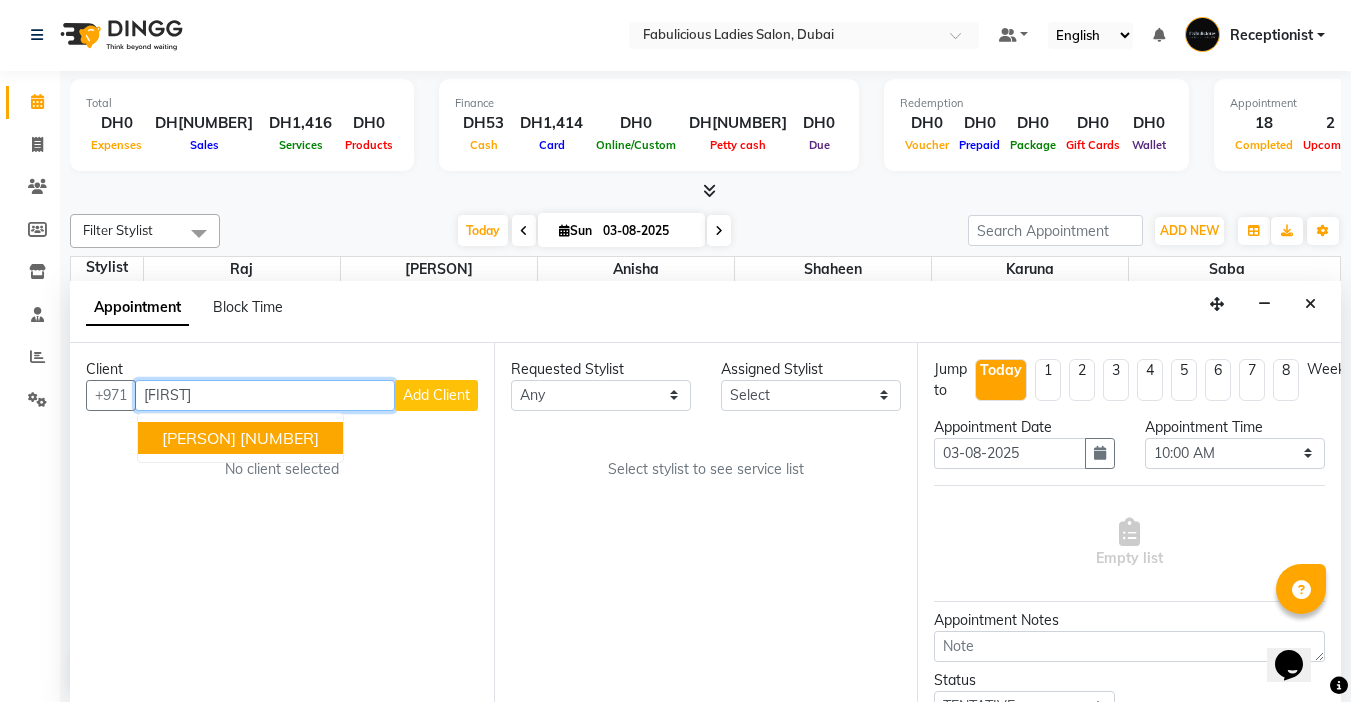 click on "[PERSON] [PHONE]" at bounding box center (240, 438) 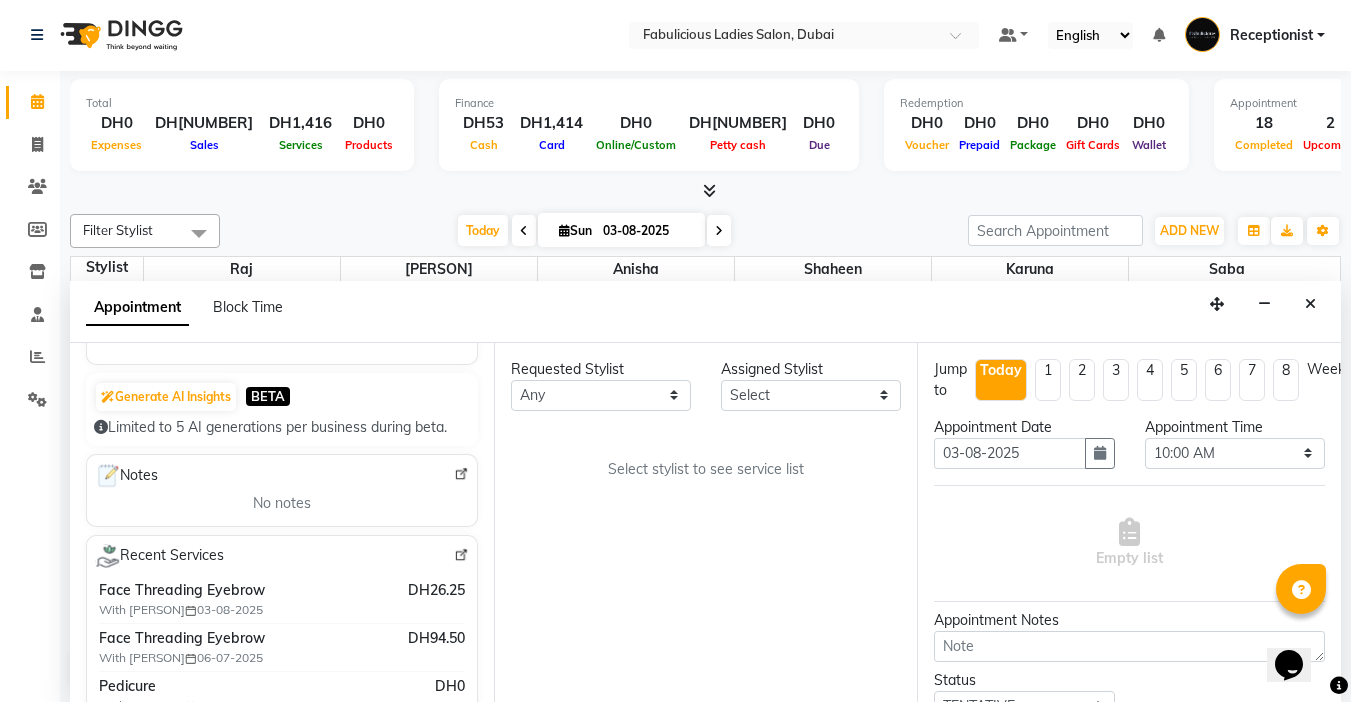 scroll, scrollTop: 189, scrollLeft: 0, axis: vertical 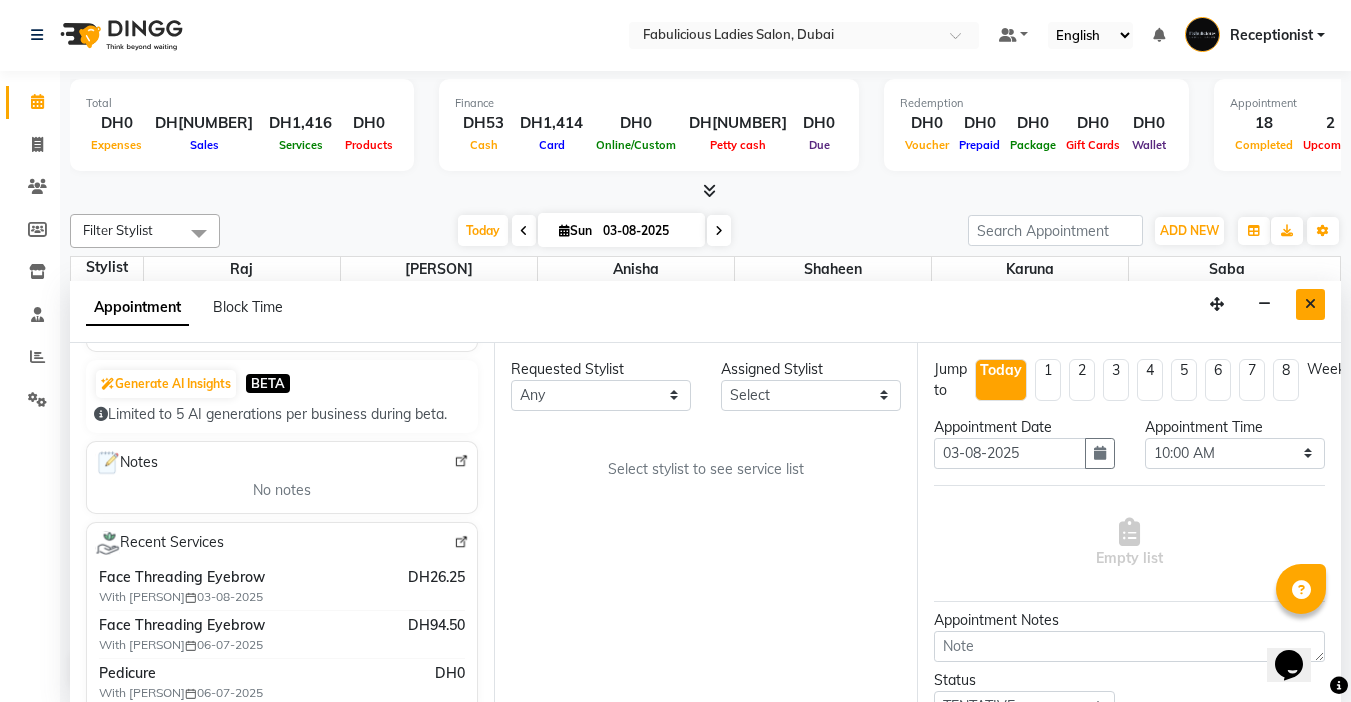 type on "[NUMBER]" 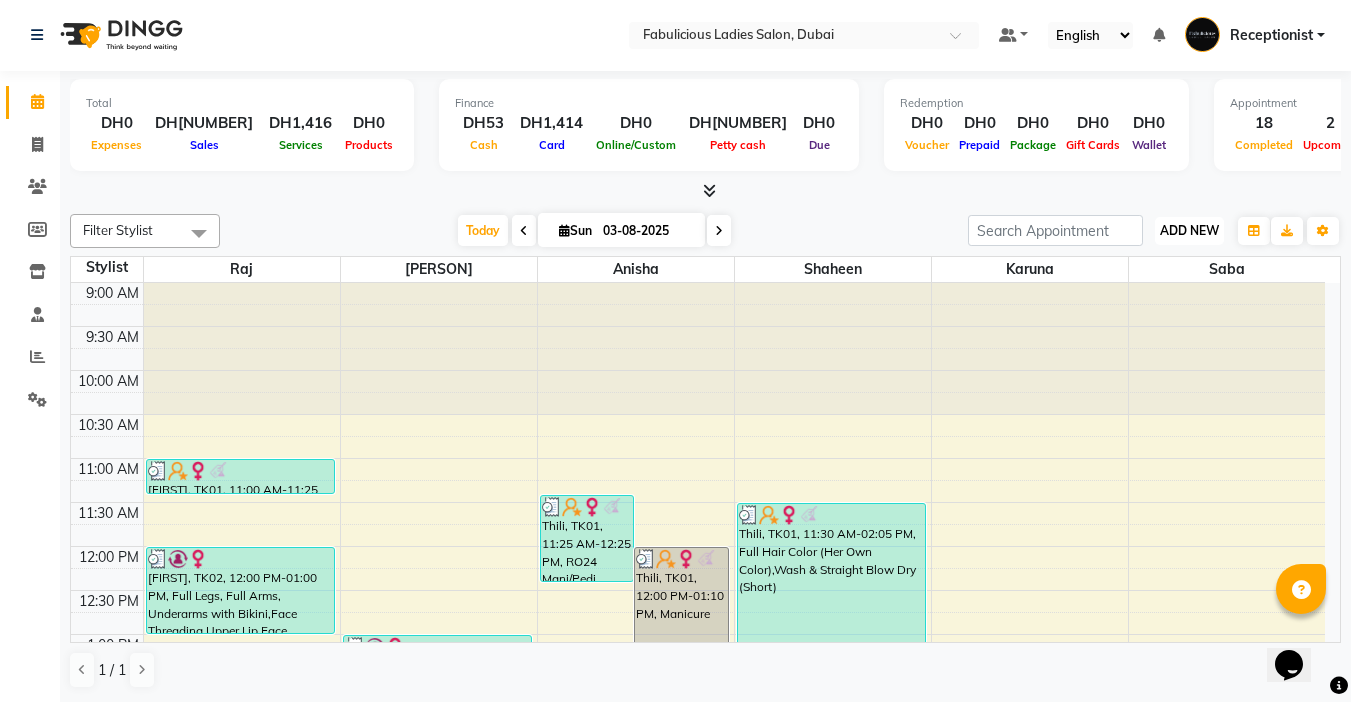 click on "ADD NEW" at bounding box center (1189, 230) 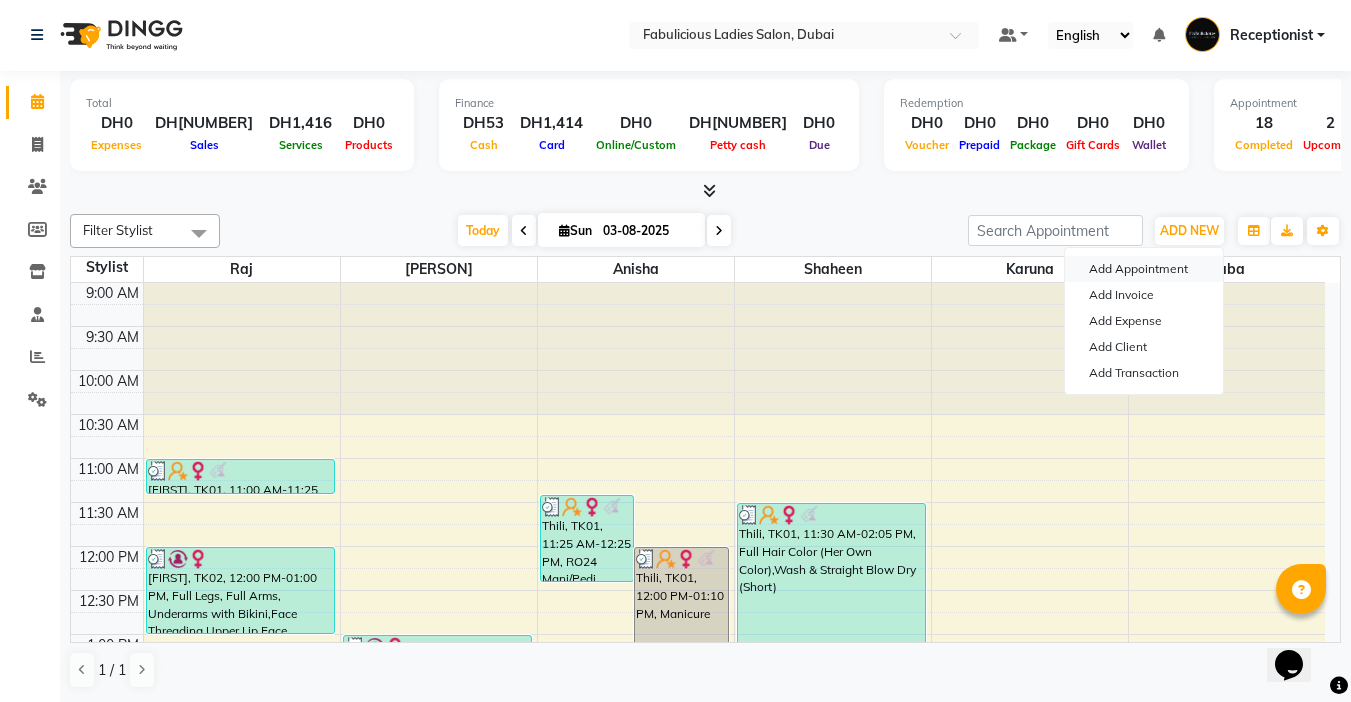 click on "Add Appointment" at bounding box center (1144, 269) 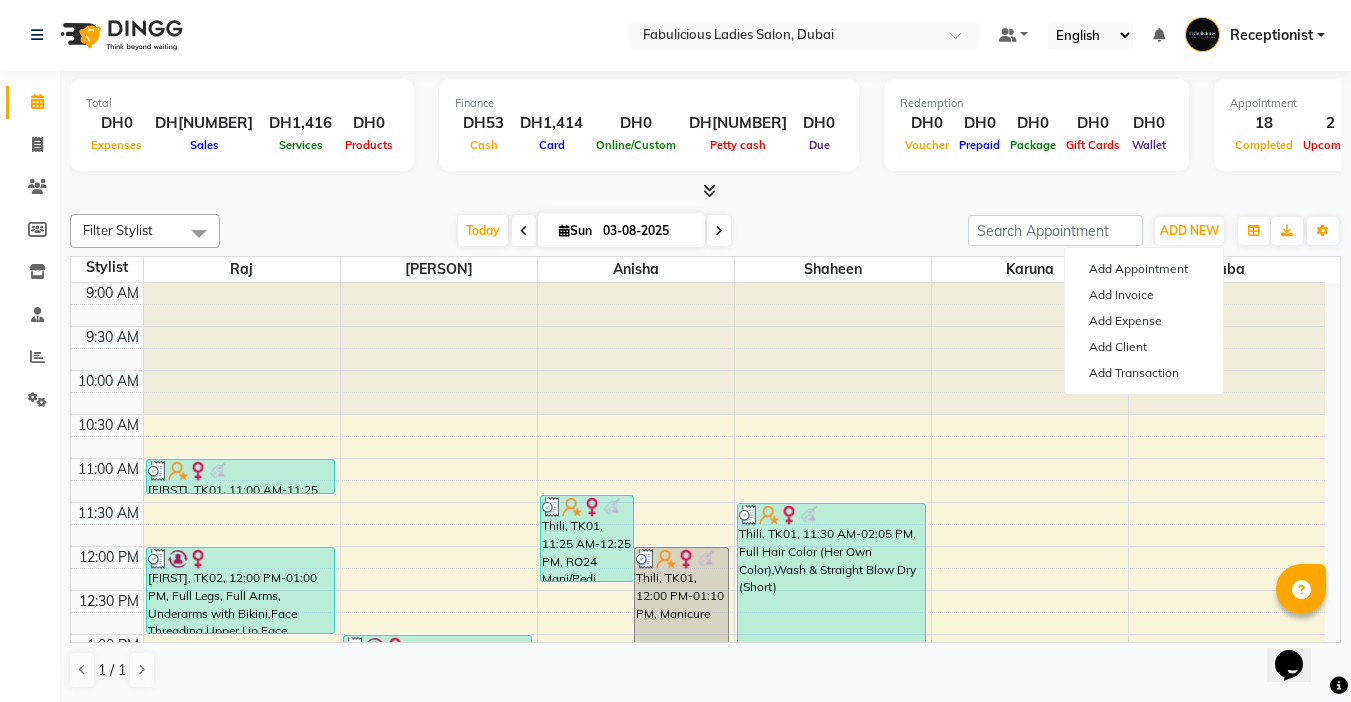 select on "tentative" 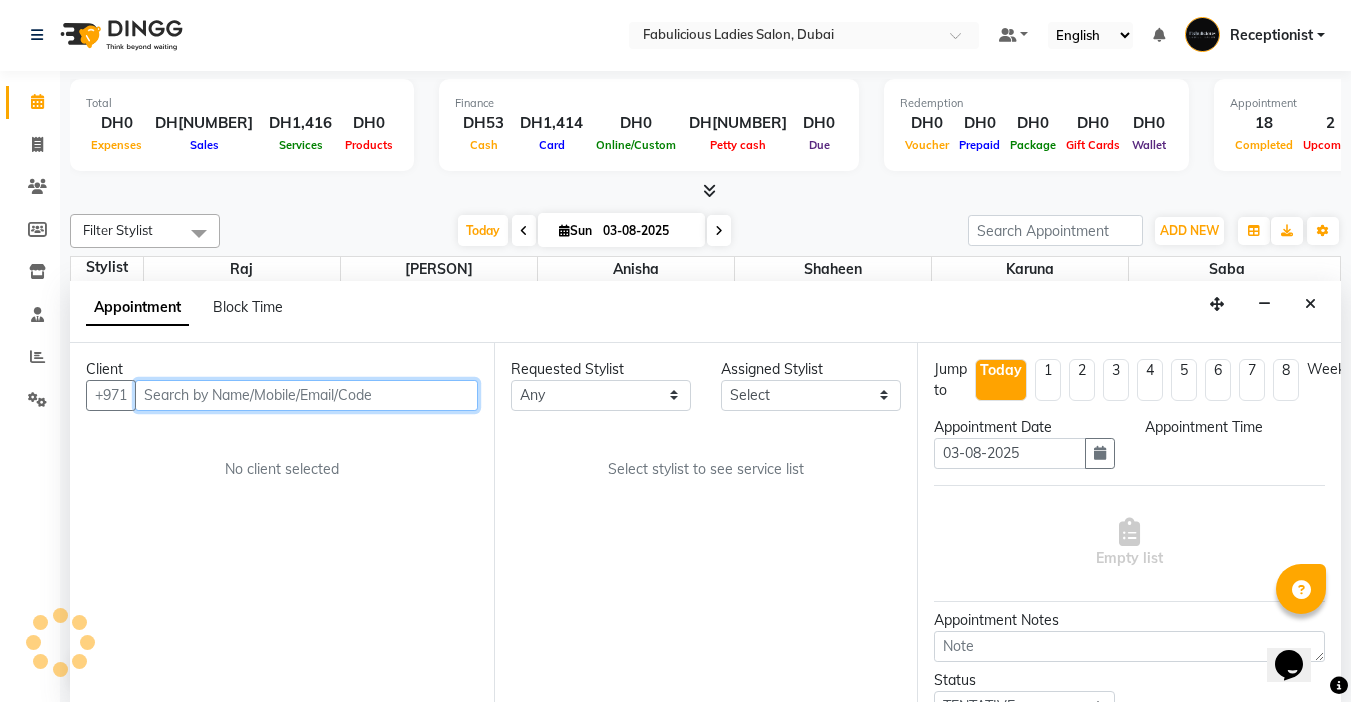 select on "600" 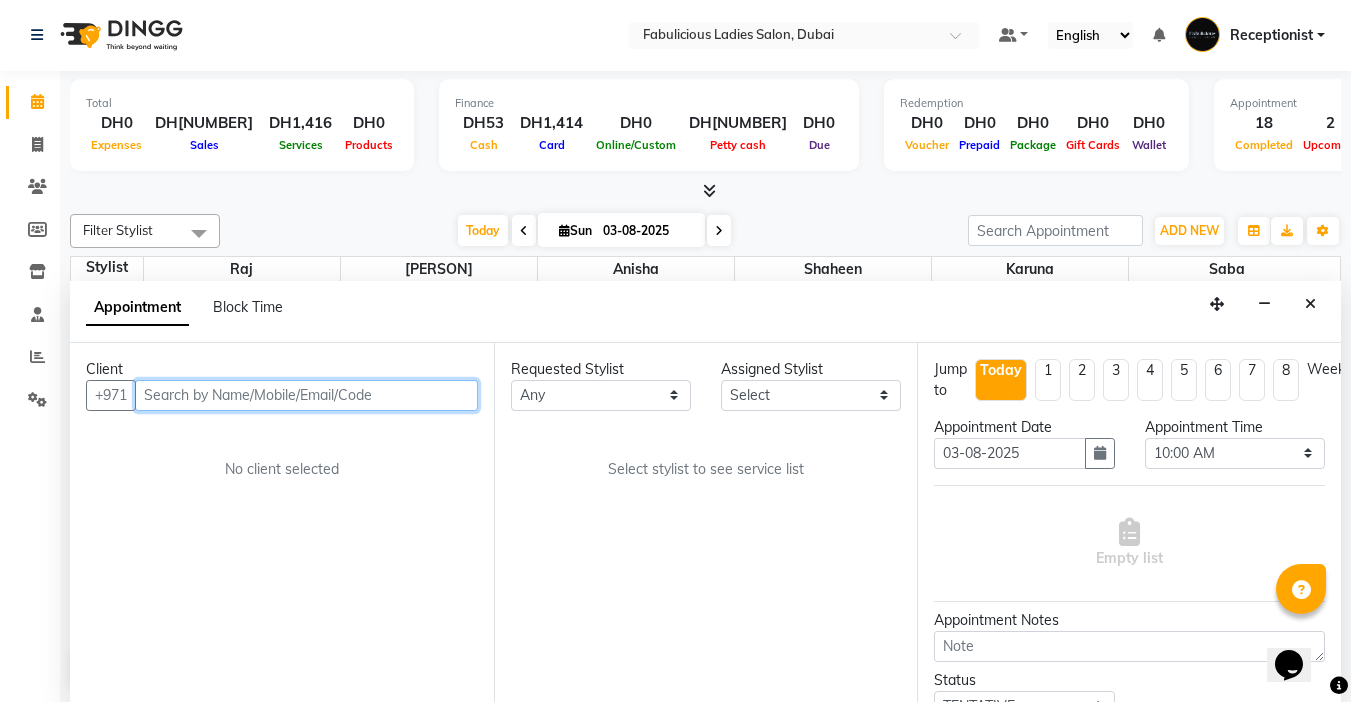 click at bounding box center (306, 395) 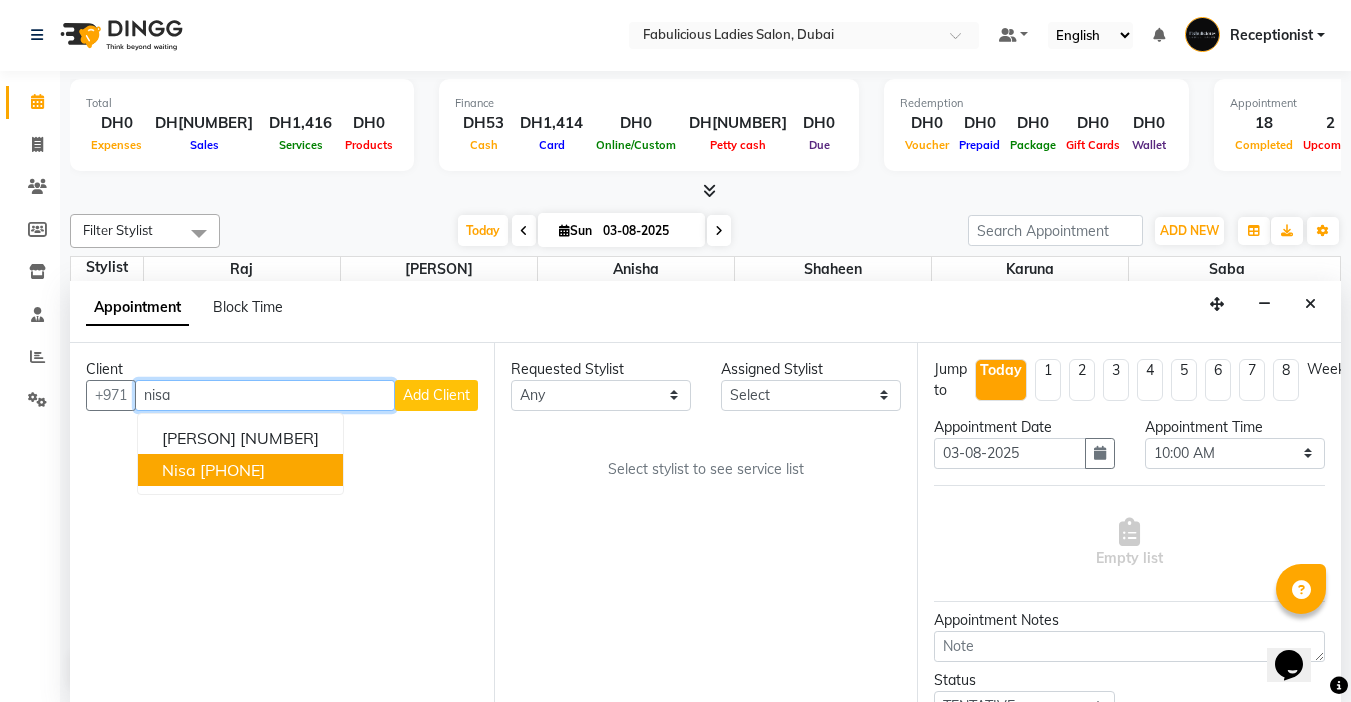 click on "[PHONE]" at bounding box center (232, 470) 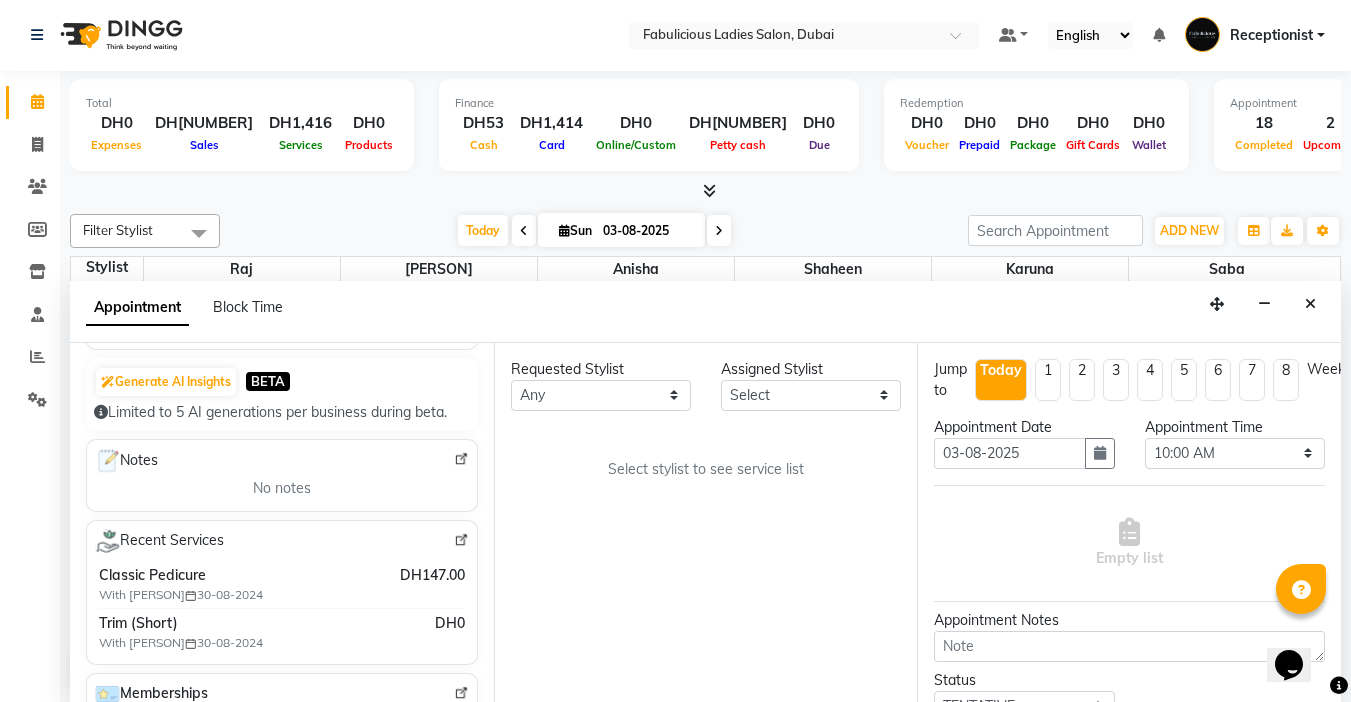 scroll, scrollTop: 200, scrollLeft: 0, axis: vertical 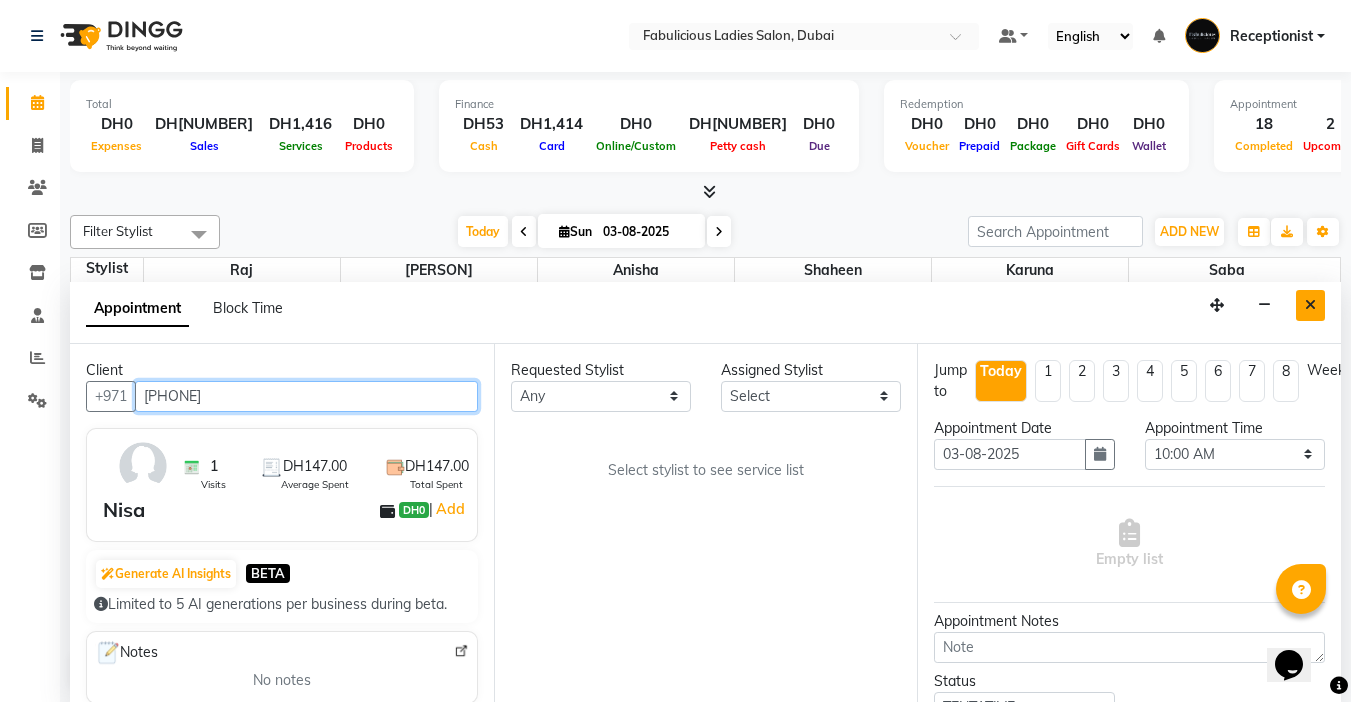 type on "[PHONE]" 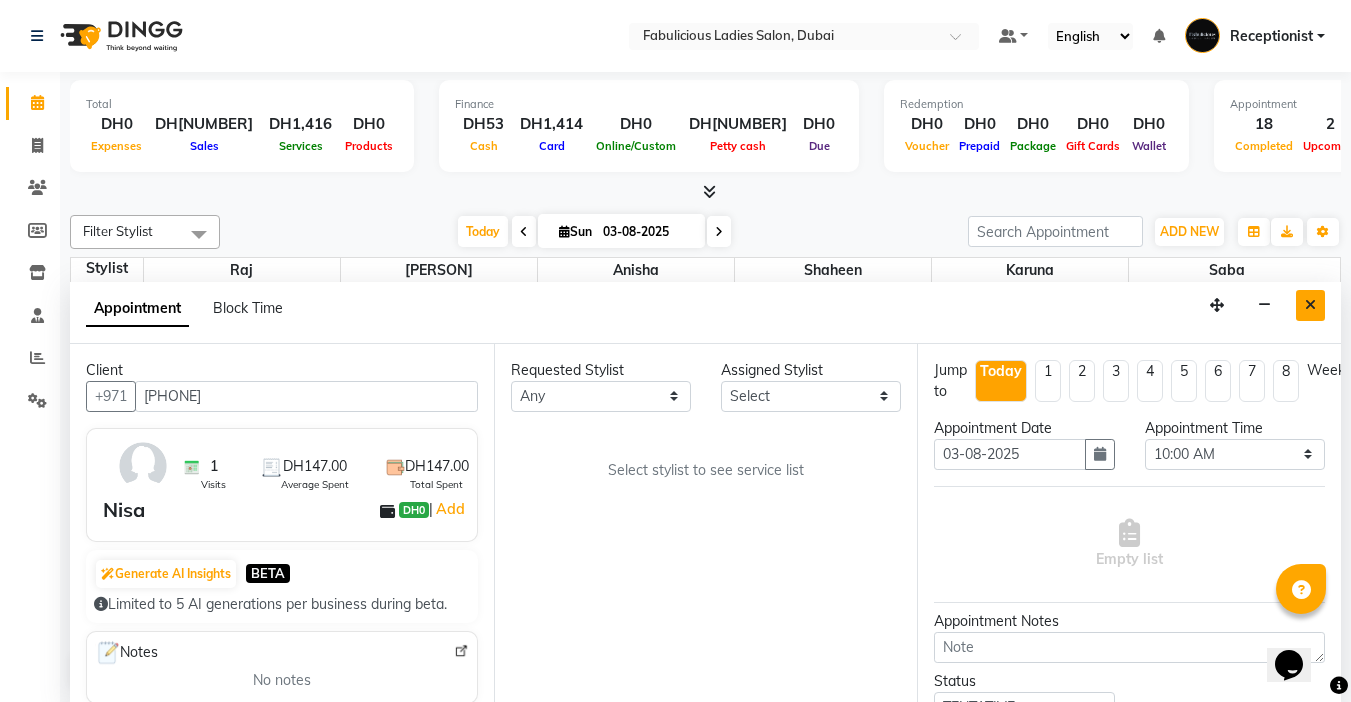 click at bounding box center (1310, 305) 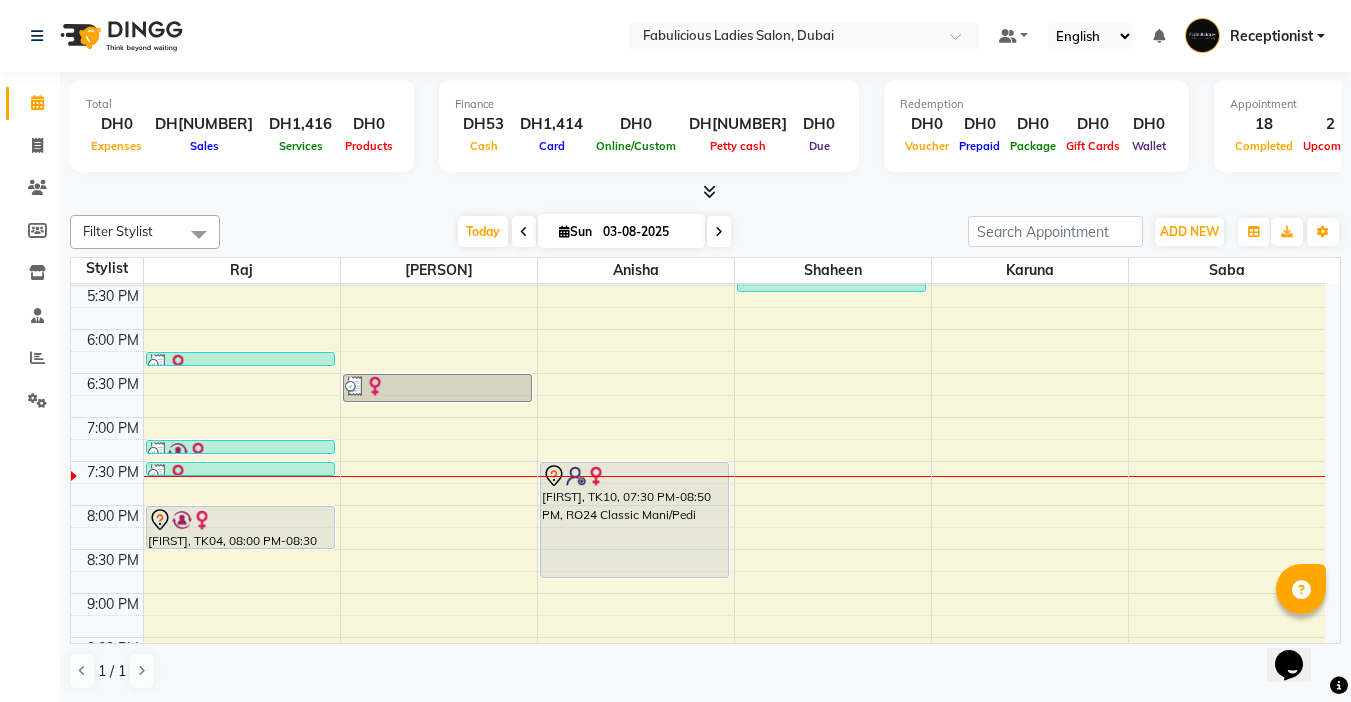 scroll, scrollTop: 800, scrollLeft: 0, axis: vertical 